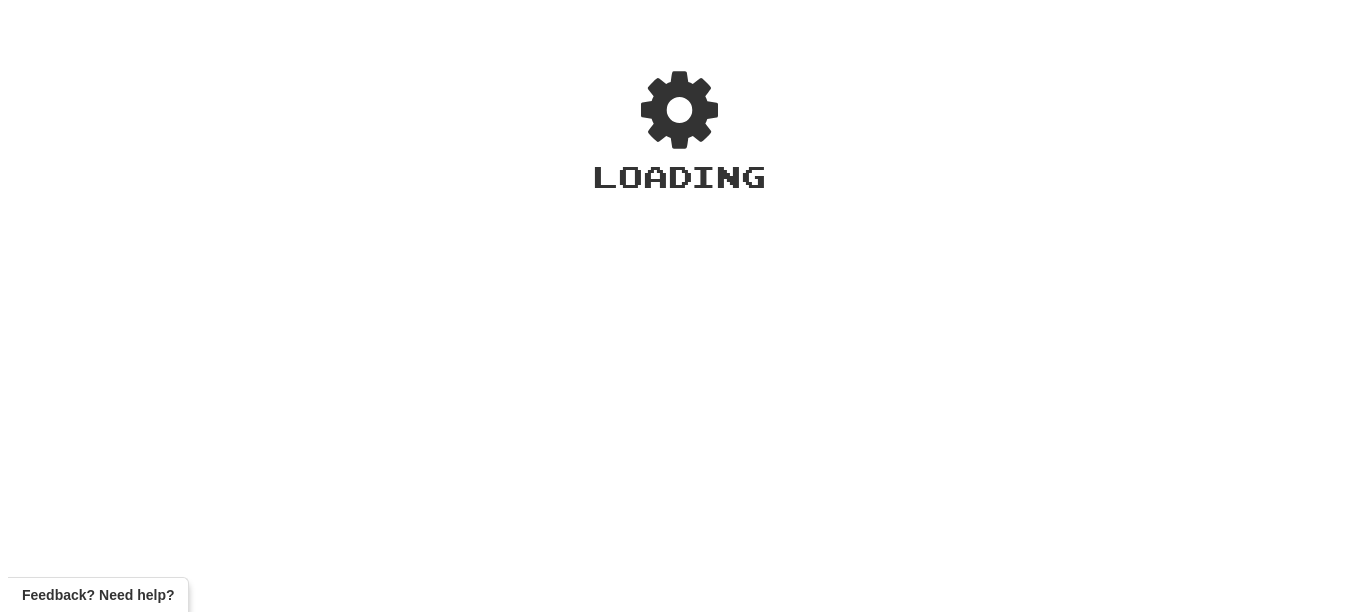 scroll, scrollTop: 0, scrollLeft: 0, axis: both 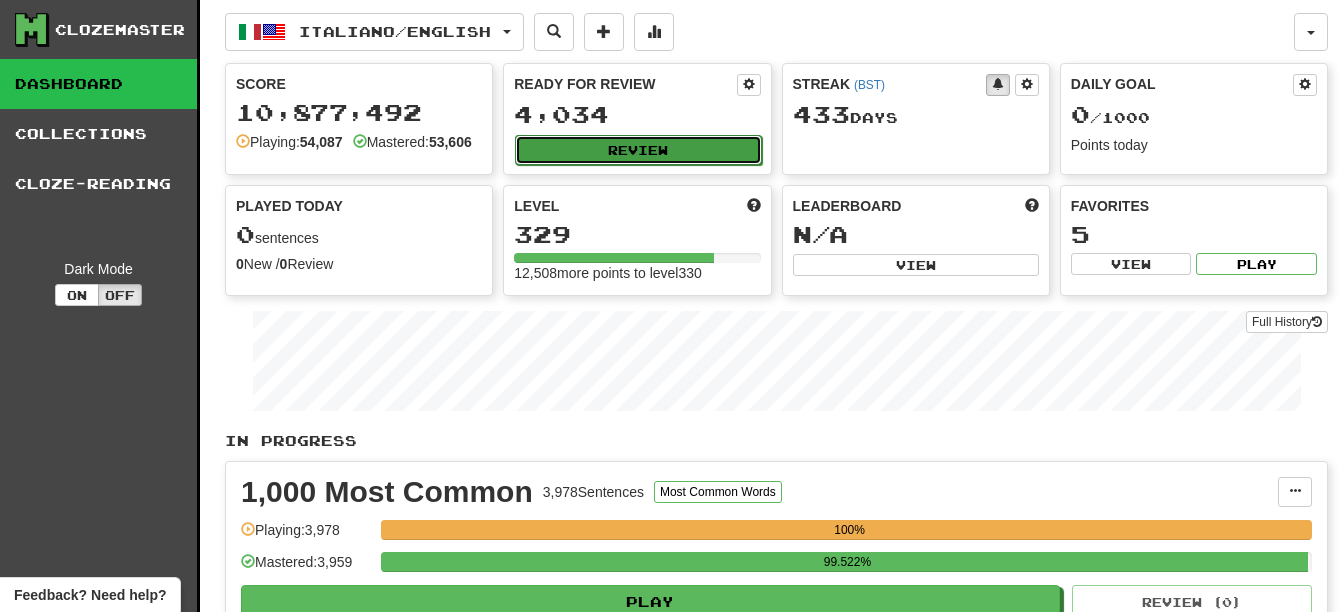 click on "Review" at bounding box center (638, 150) 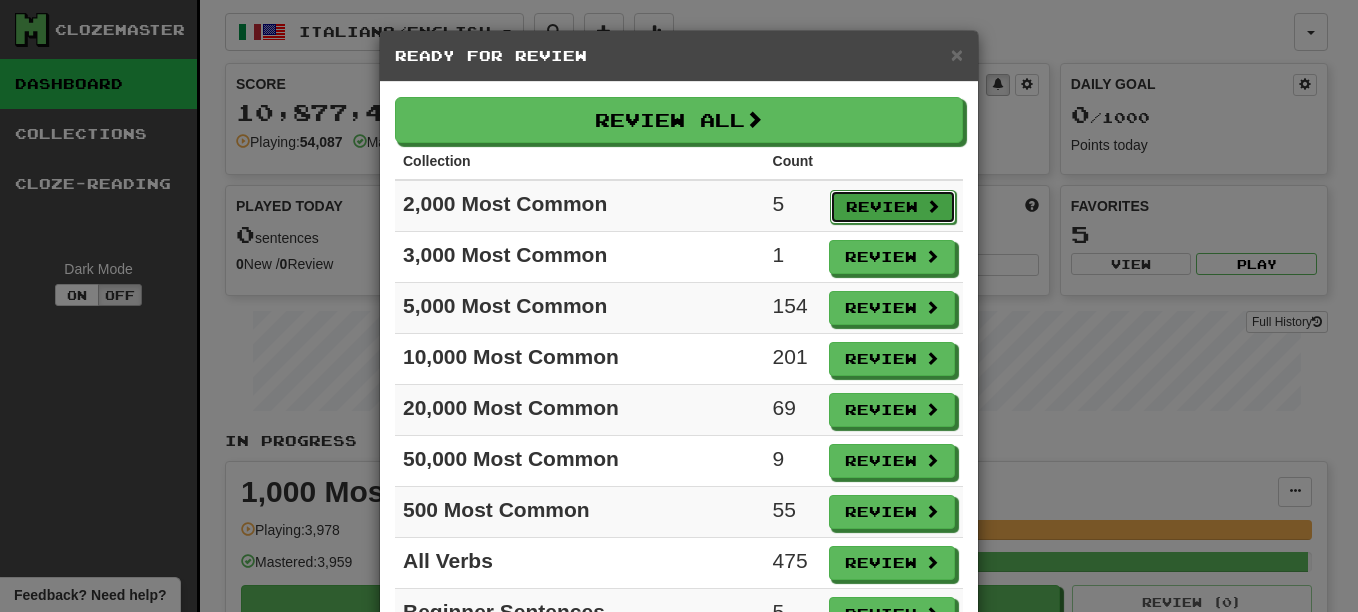 click on "Review" at bounding box center (893, 207) 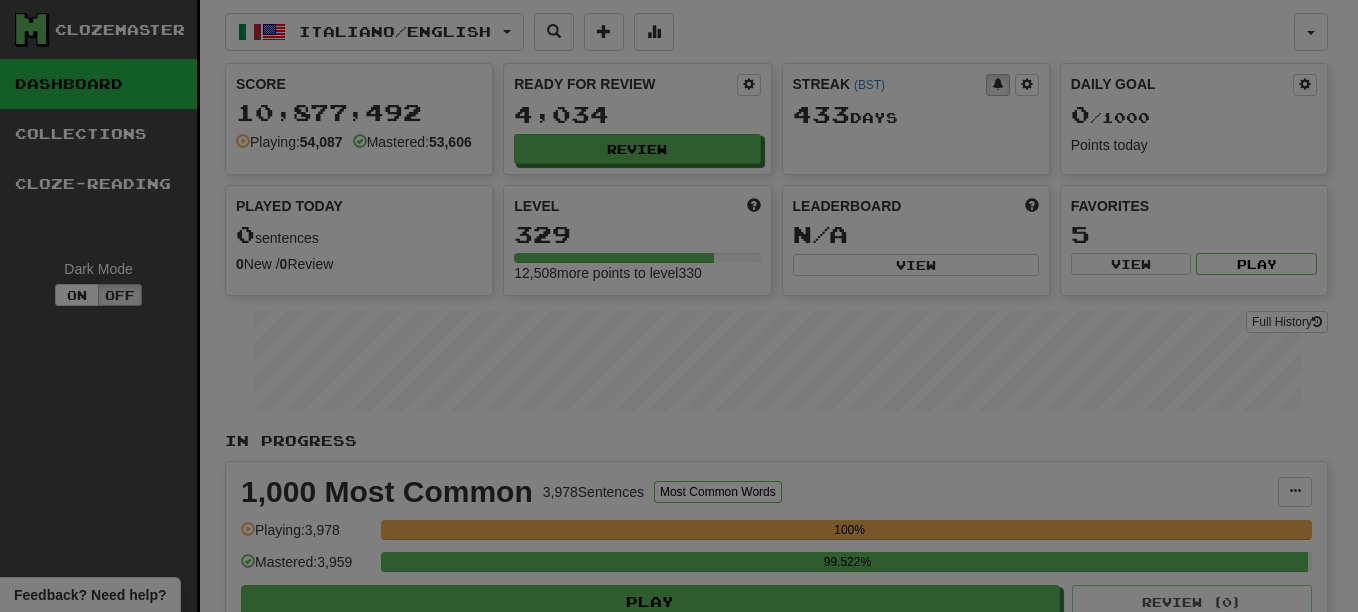 select on "**" 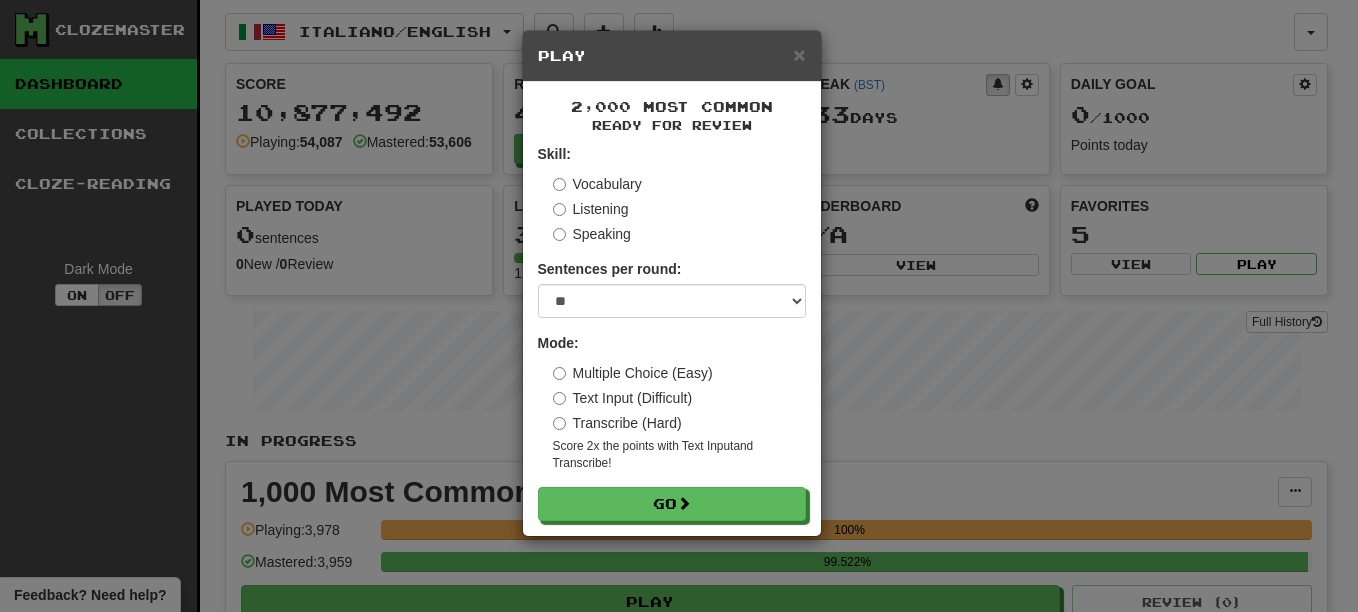 click on "Vocabulary" at bounding box center [597, 184] 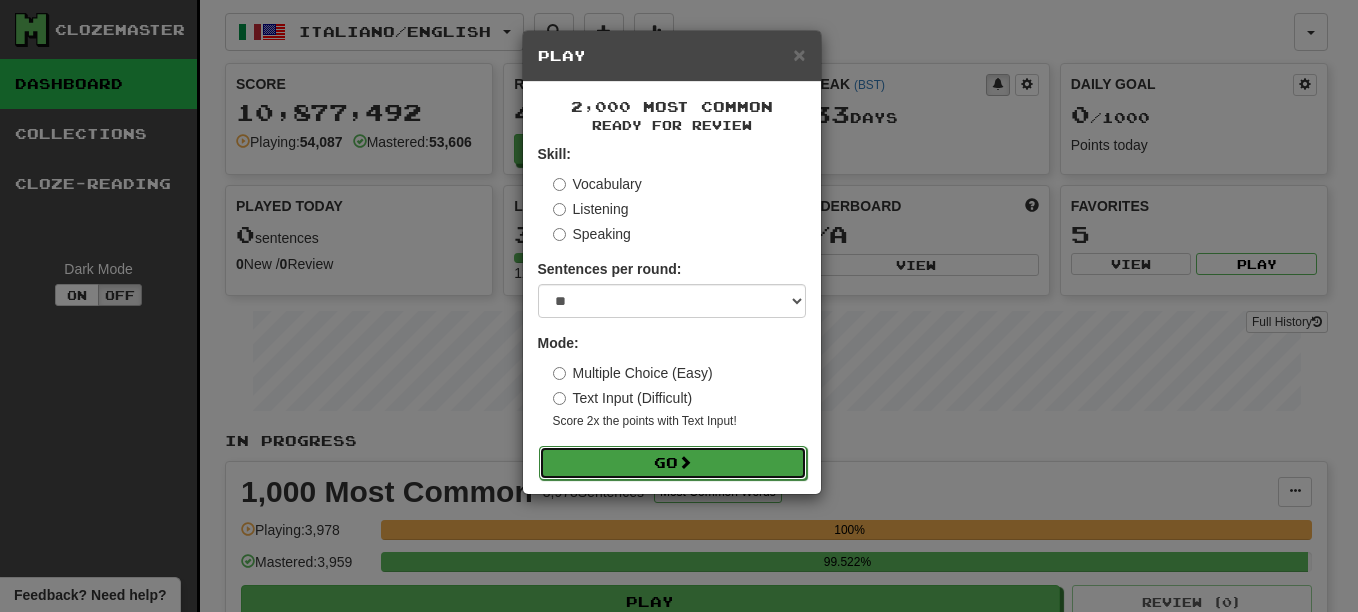 click on "Go" at bounding box center (673, 463) 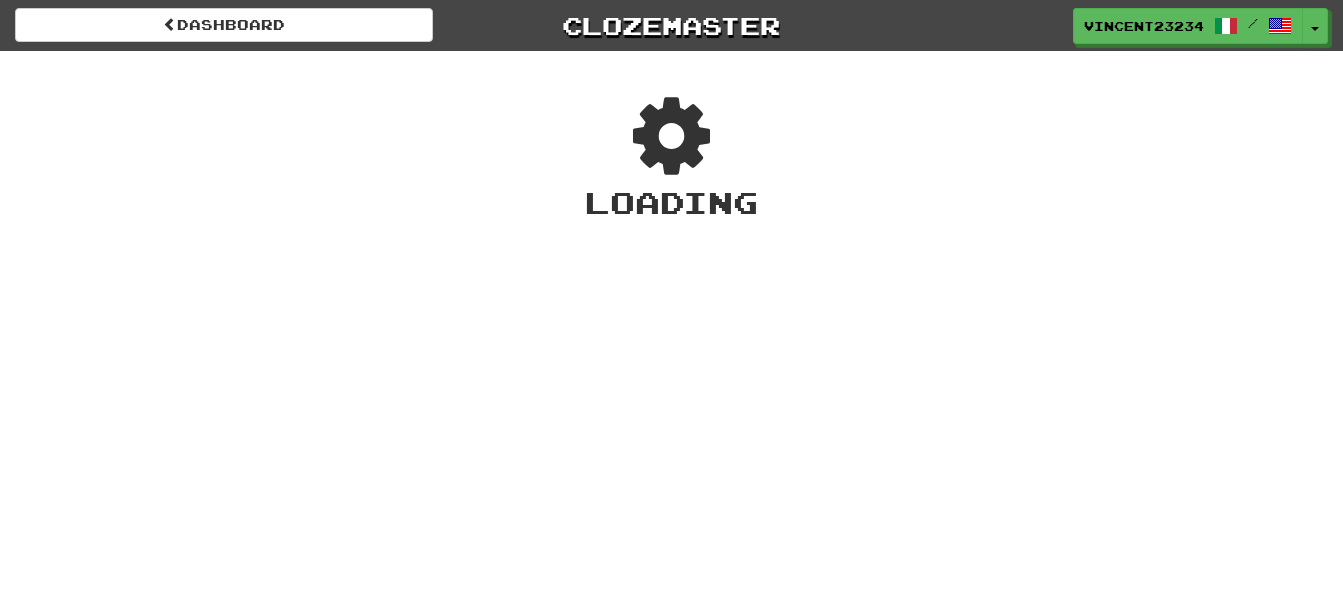 scroll, scrollTop: 0, scrollLeft: 0, axis: both 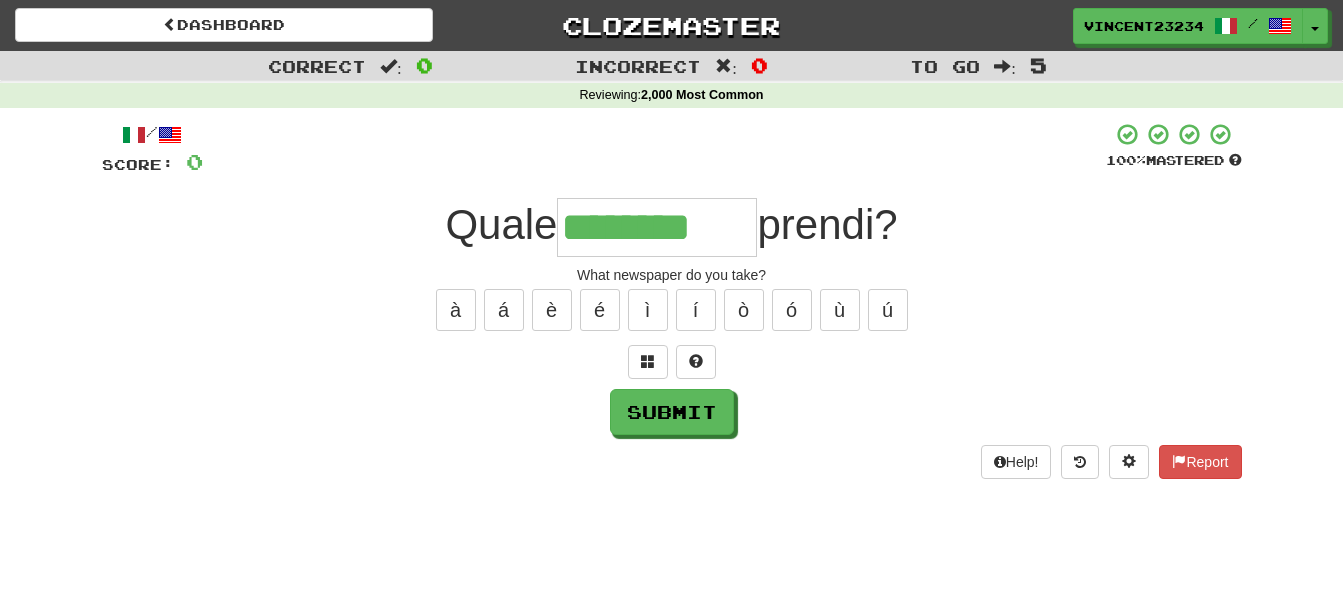 type on "********" 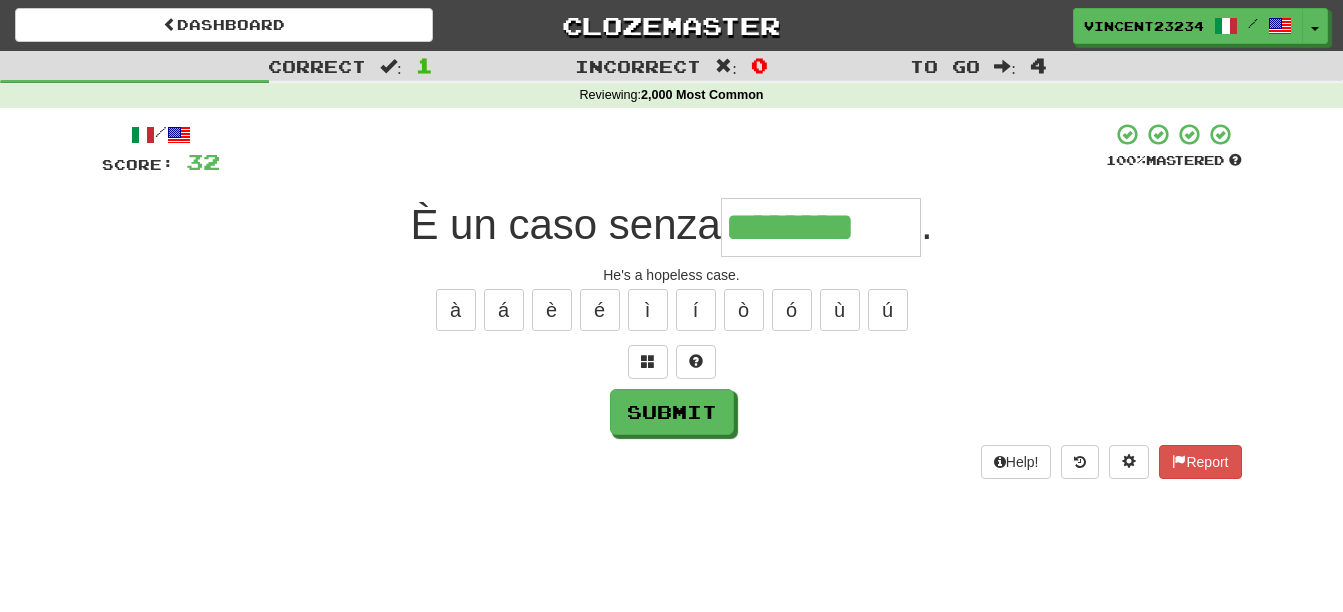 type on "********" 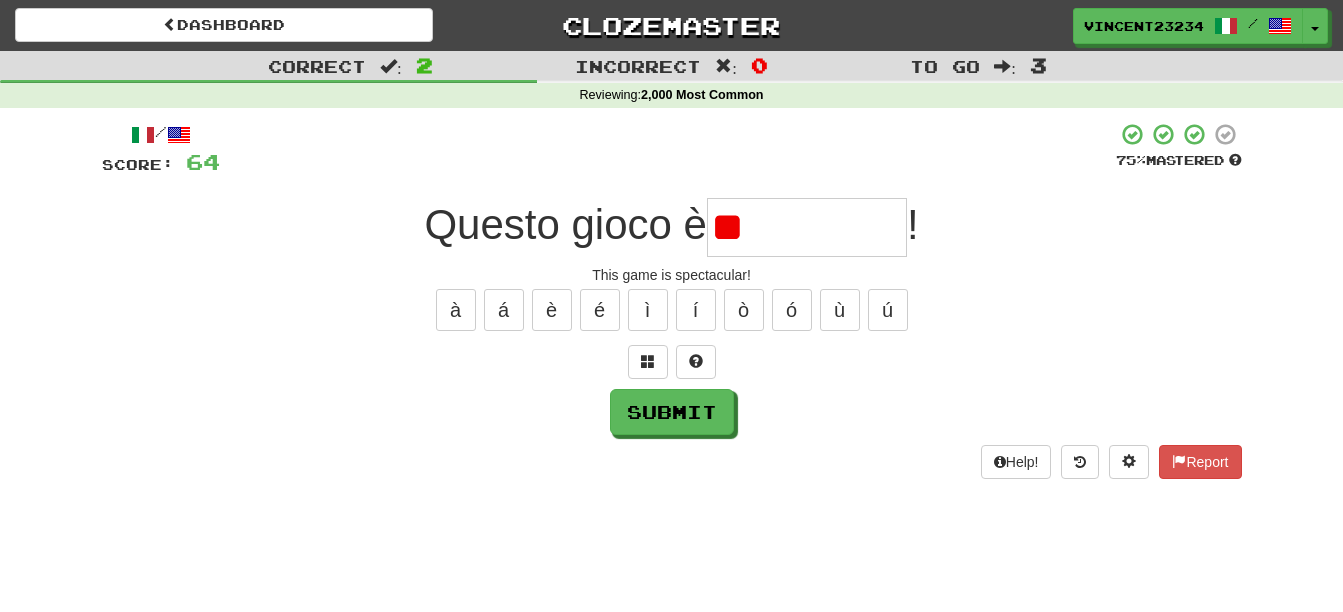 type on "*" 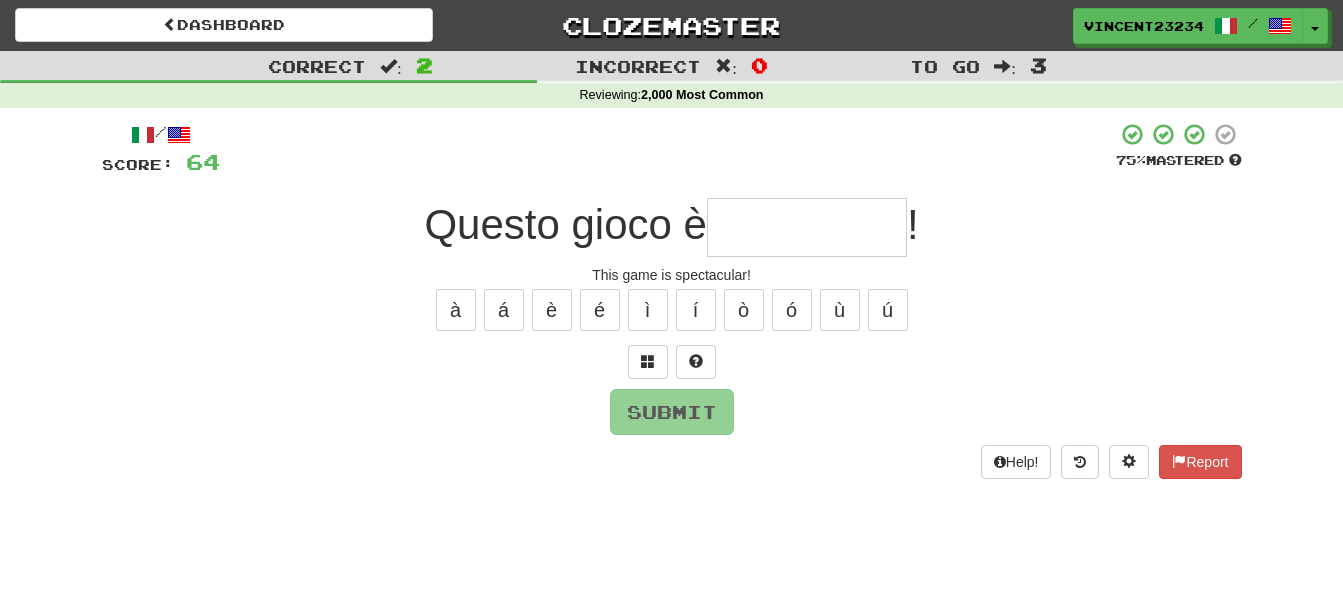 type on "*" 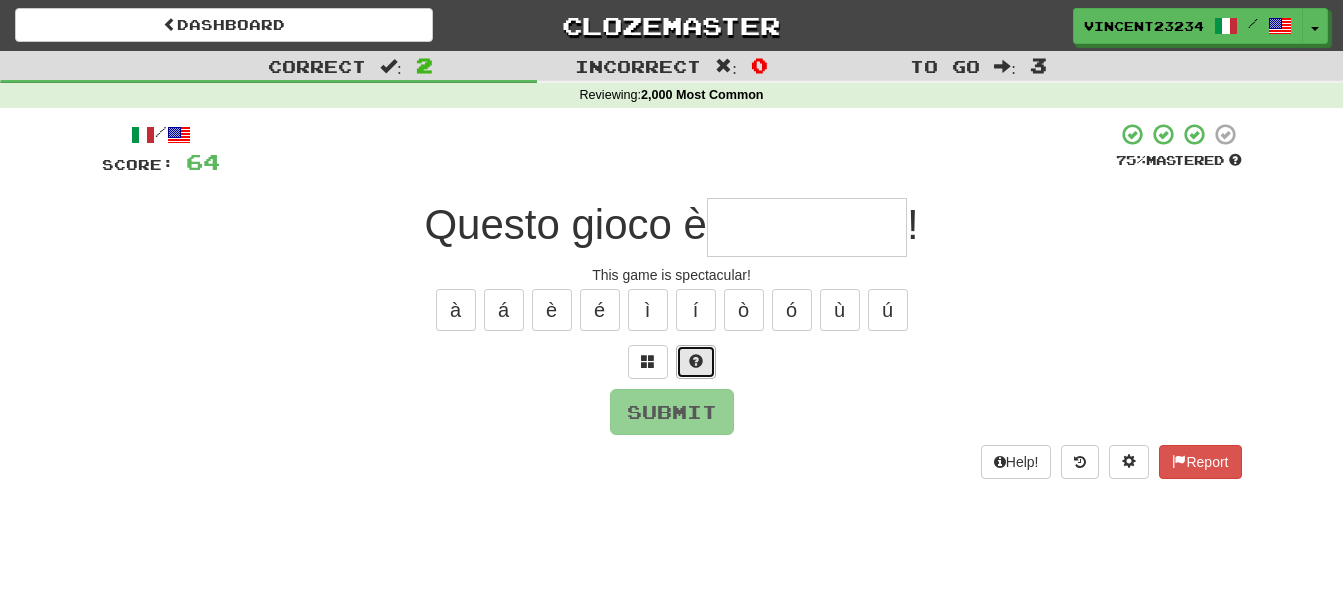 click at bounding box center (696, 361) 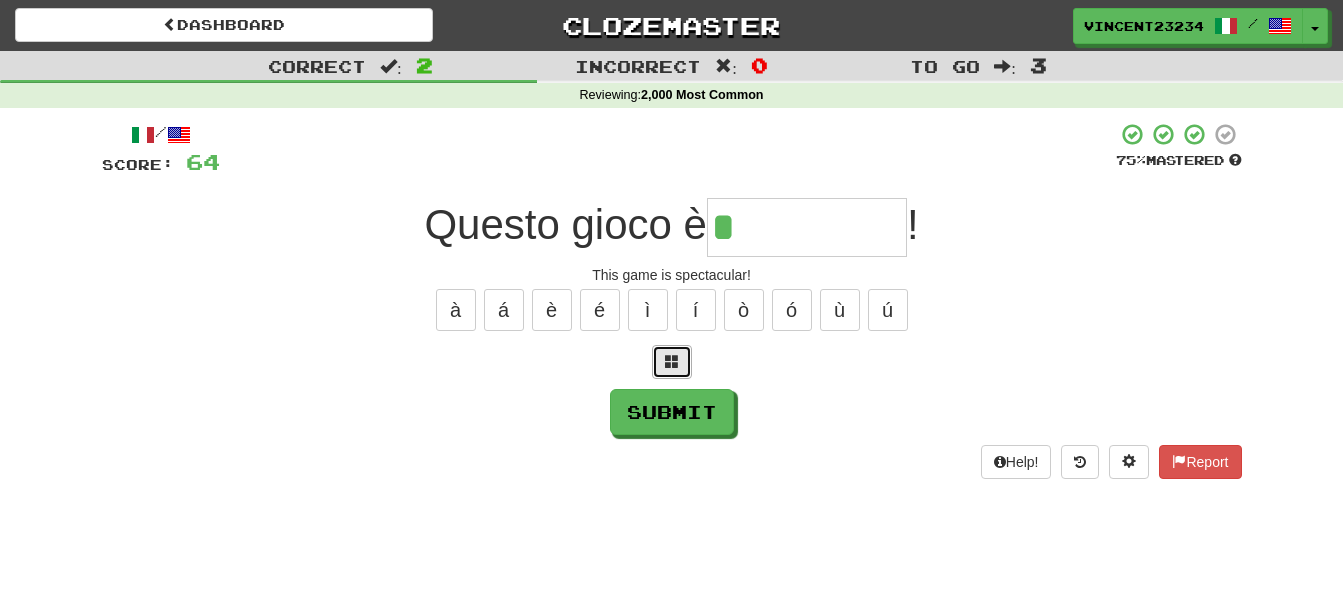 click at bounding box center [672, 362] 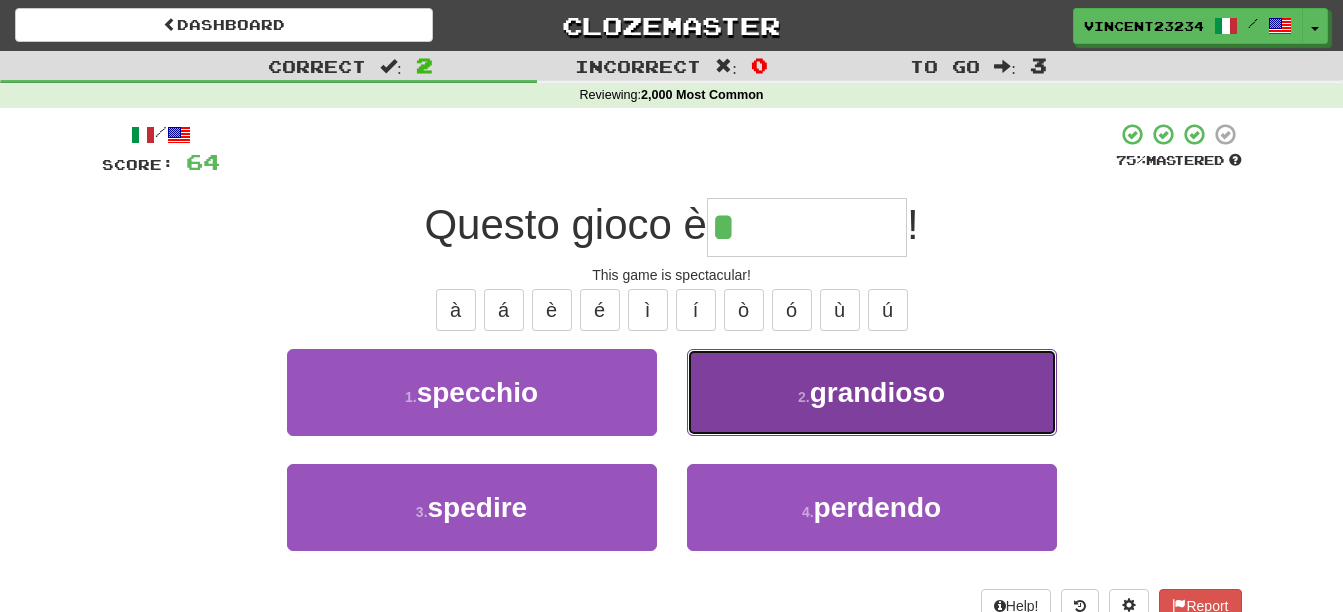 click on "2 .  grandioso" at bounding box center [872, 392] 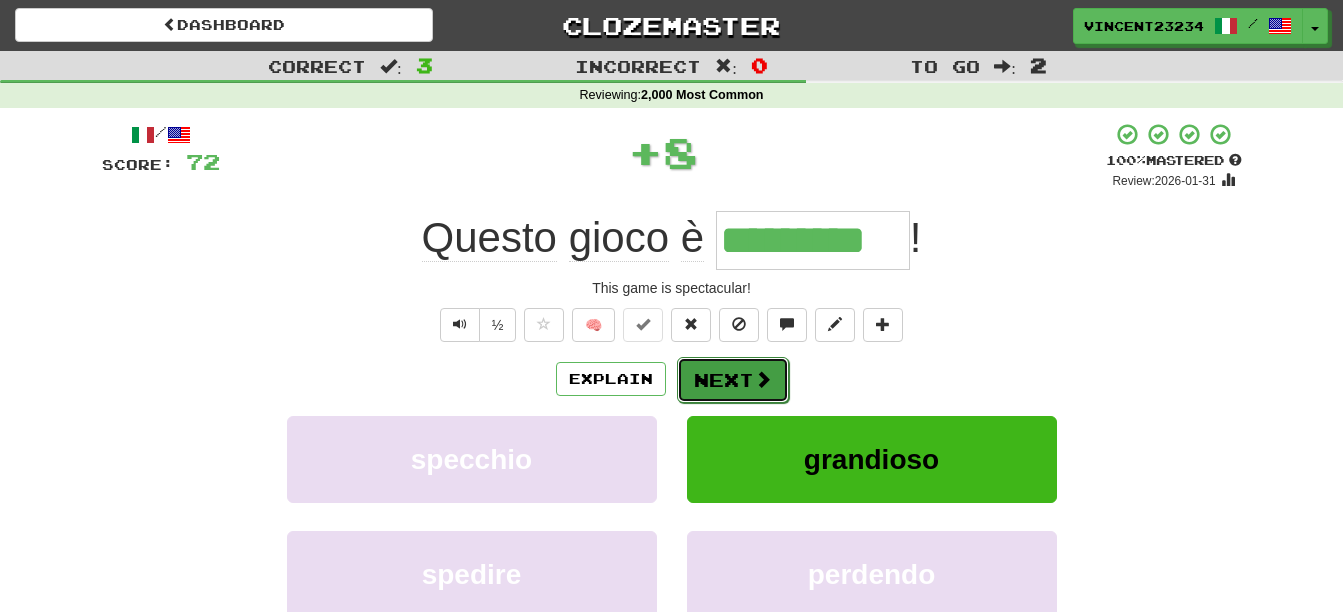 click on "Next" at bounding box center (733, 380) 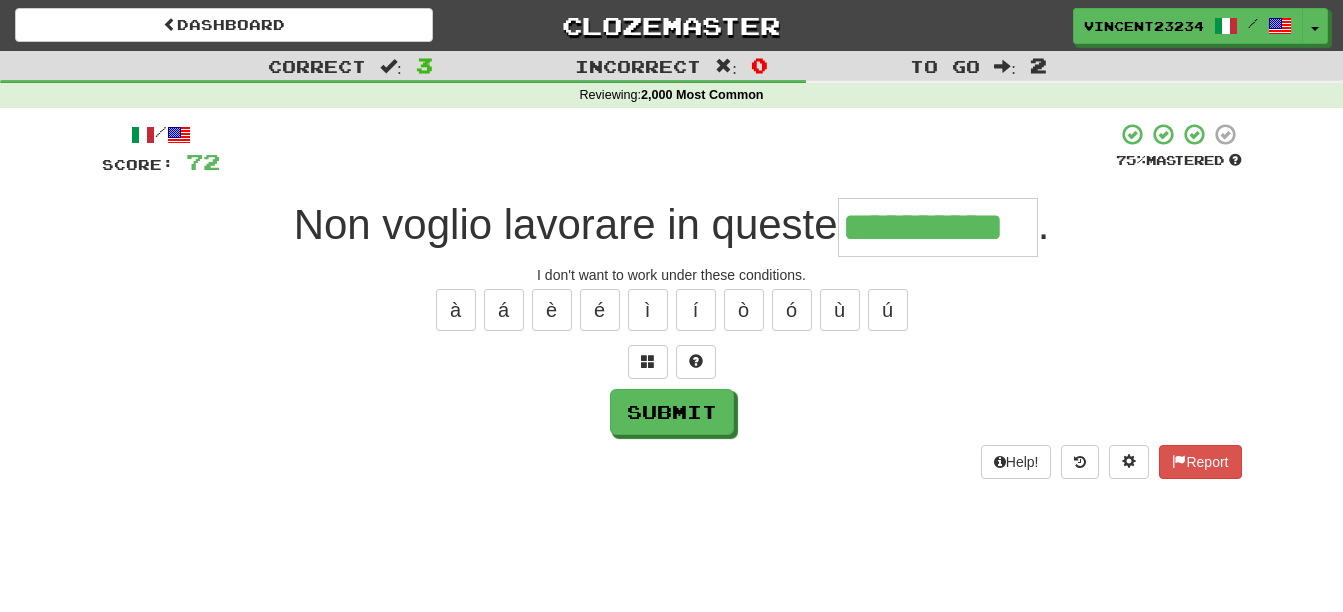 type on "**********" 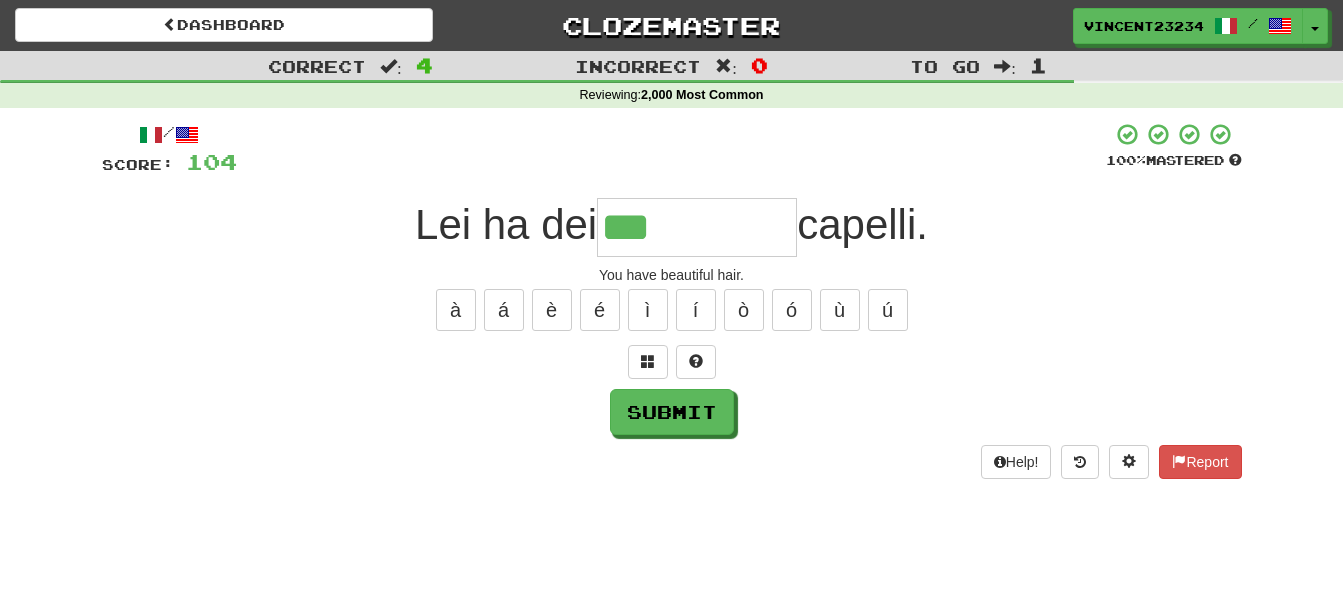 type on "***" 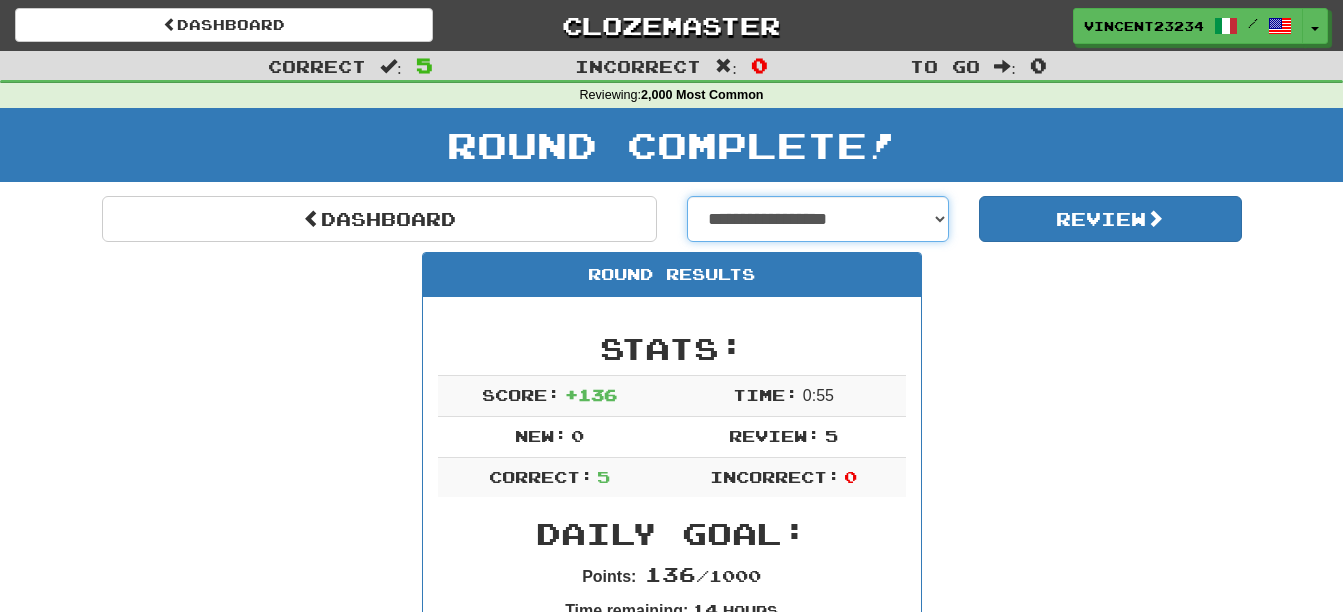 click on "**********" at bounding box center [818, 219] 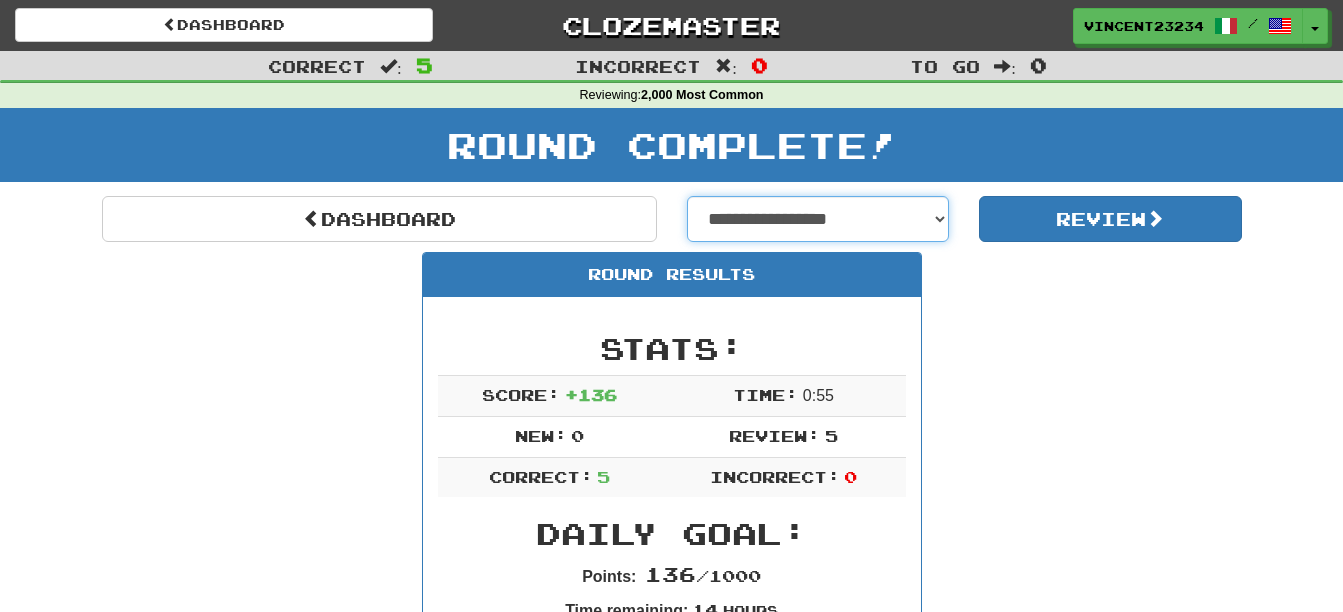 click on "**********" at bounding box center (818, 219) 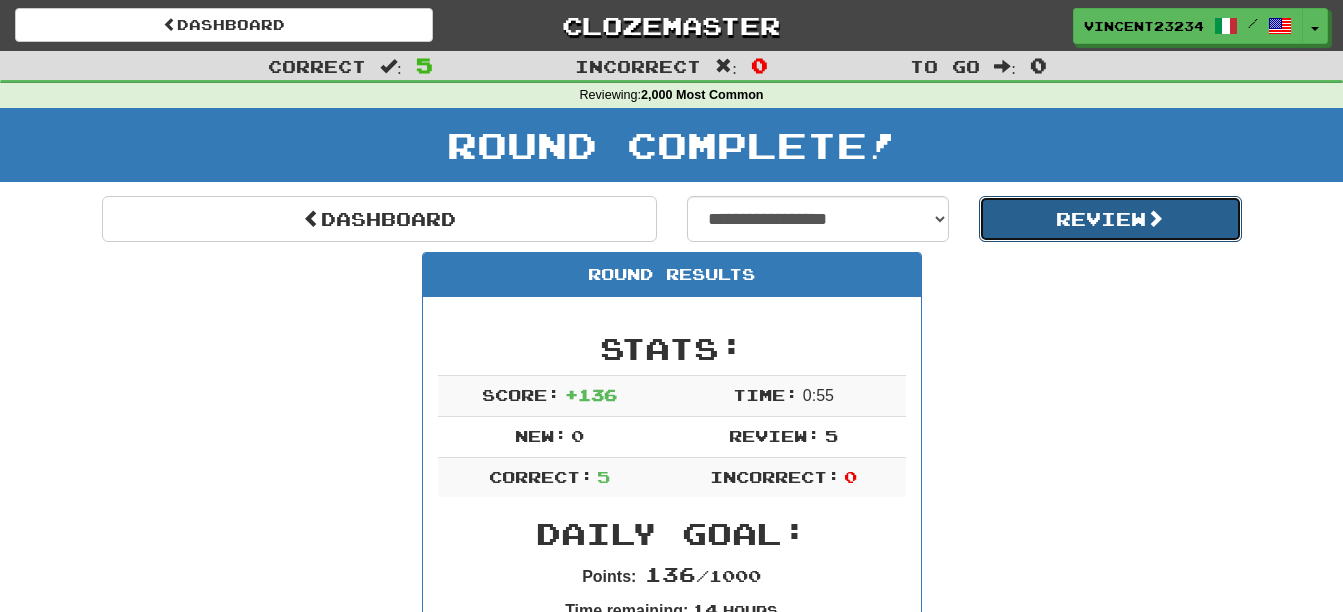 click on "Review" at bounding box center (1110, 219) 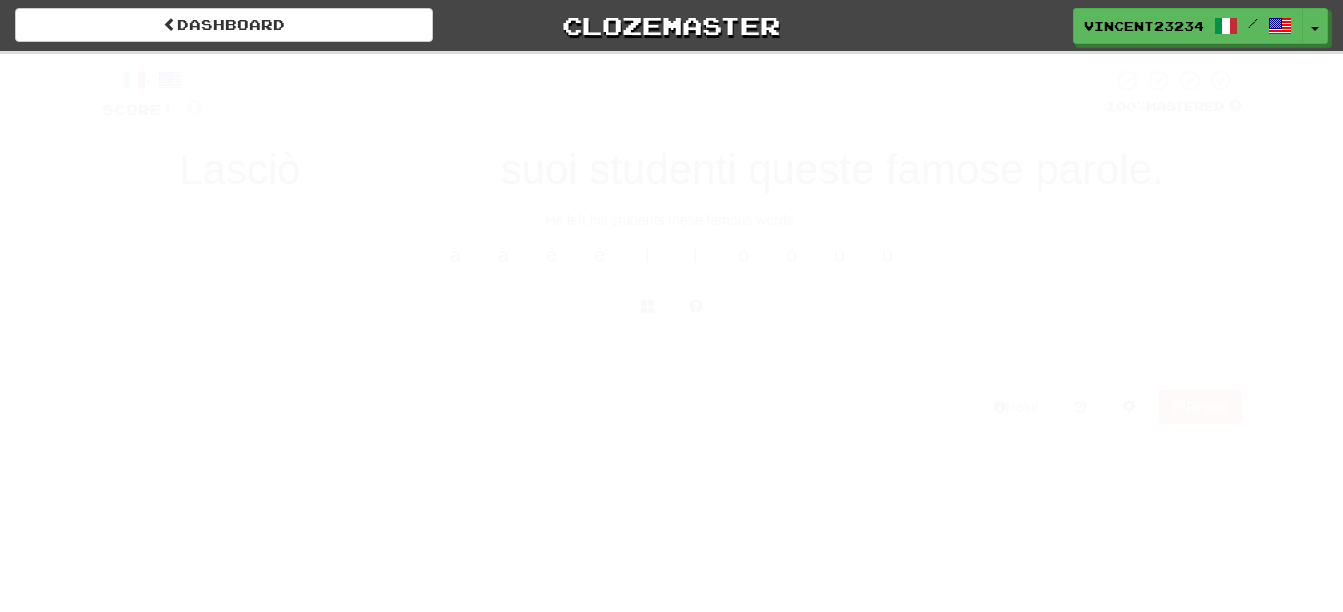 scroll, scrollTop: 0, scrollLeft: 0, axis: both 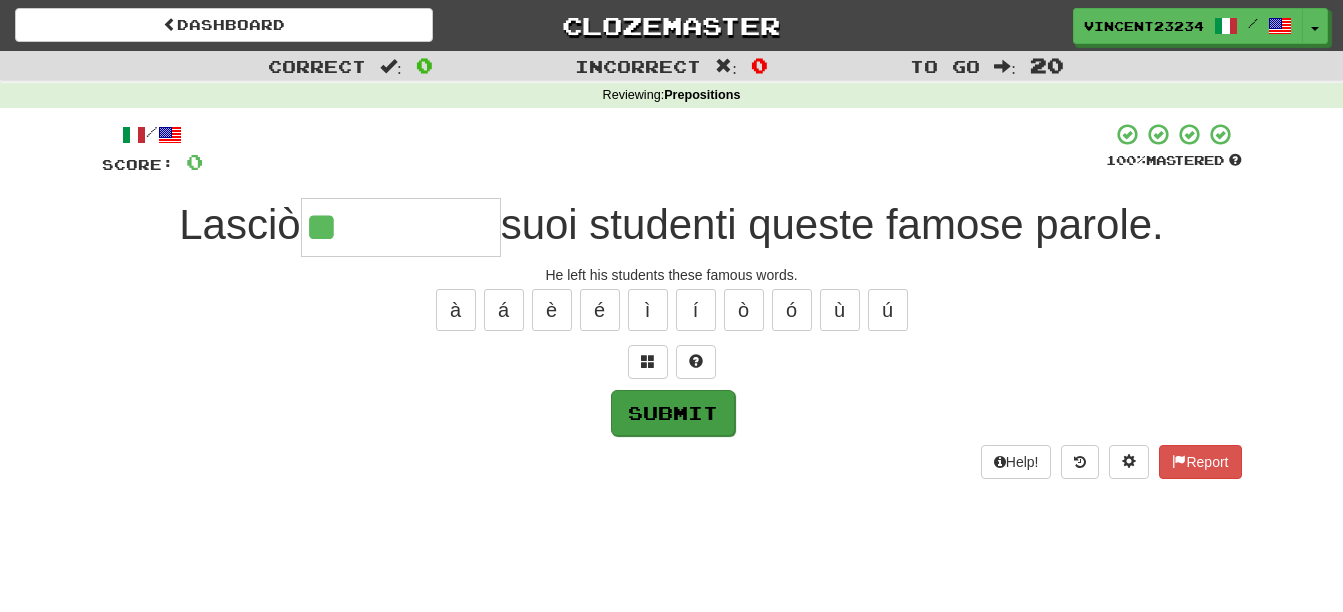 type on "**" 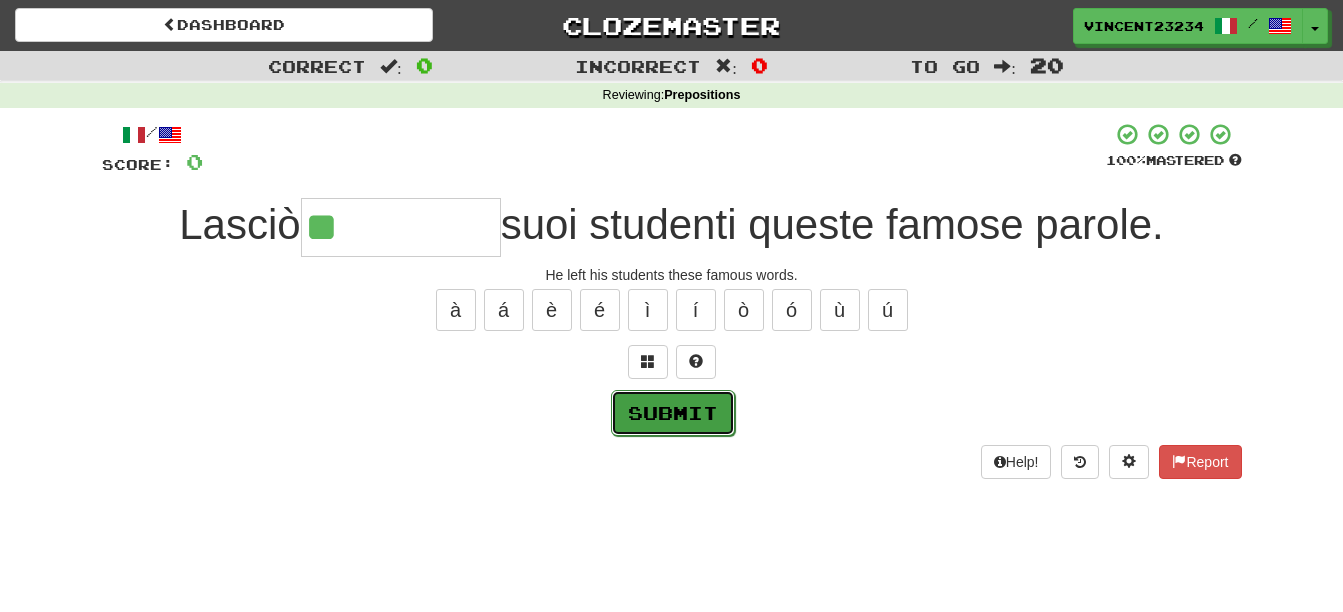 click on "Submit" at bounding box center [673, 413] 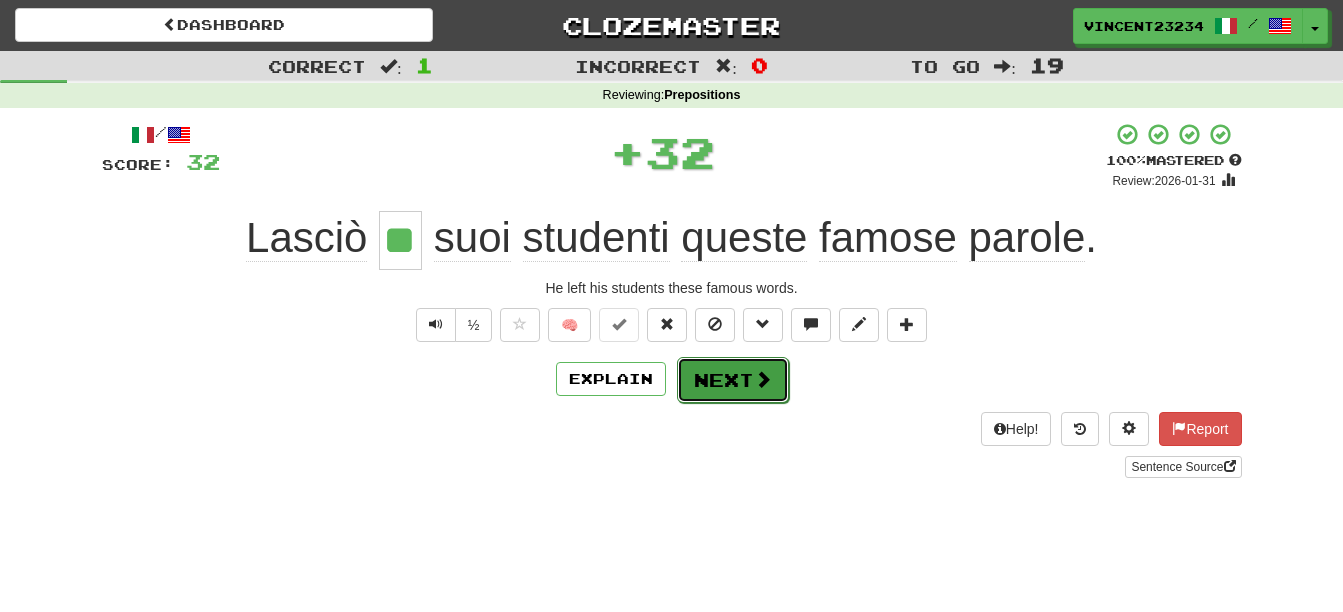 click on "Next" at bounding box center [733, 380] 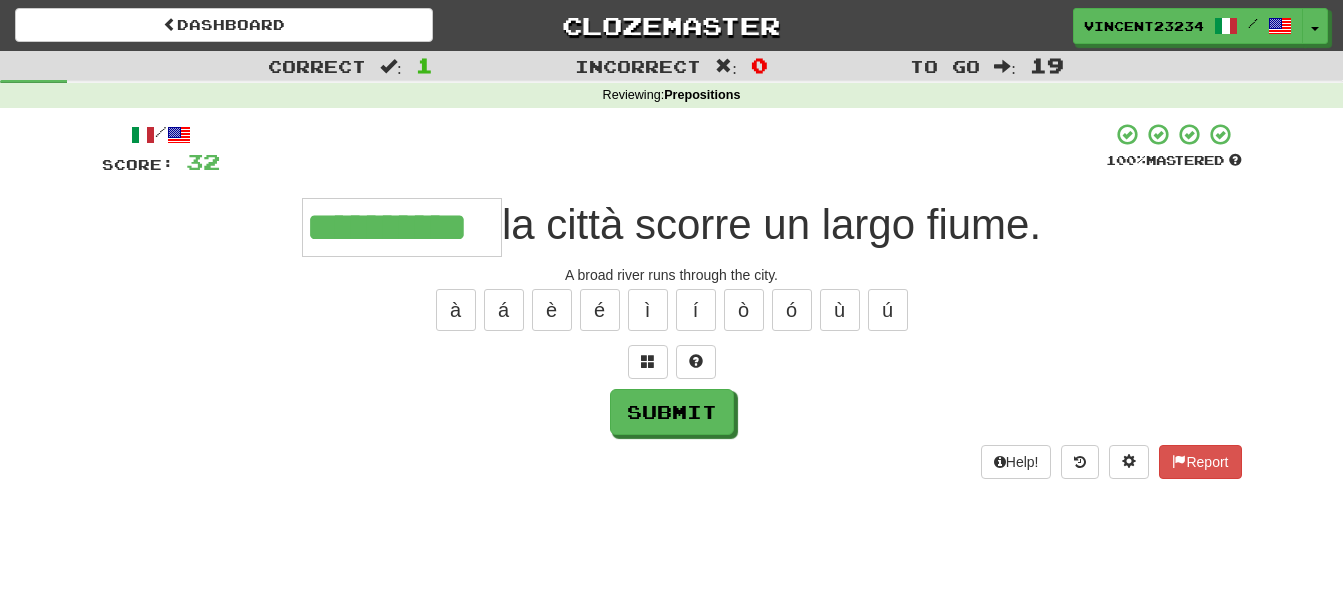 type on "**********" 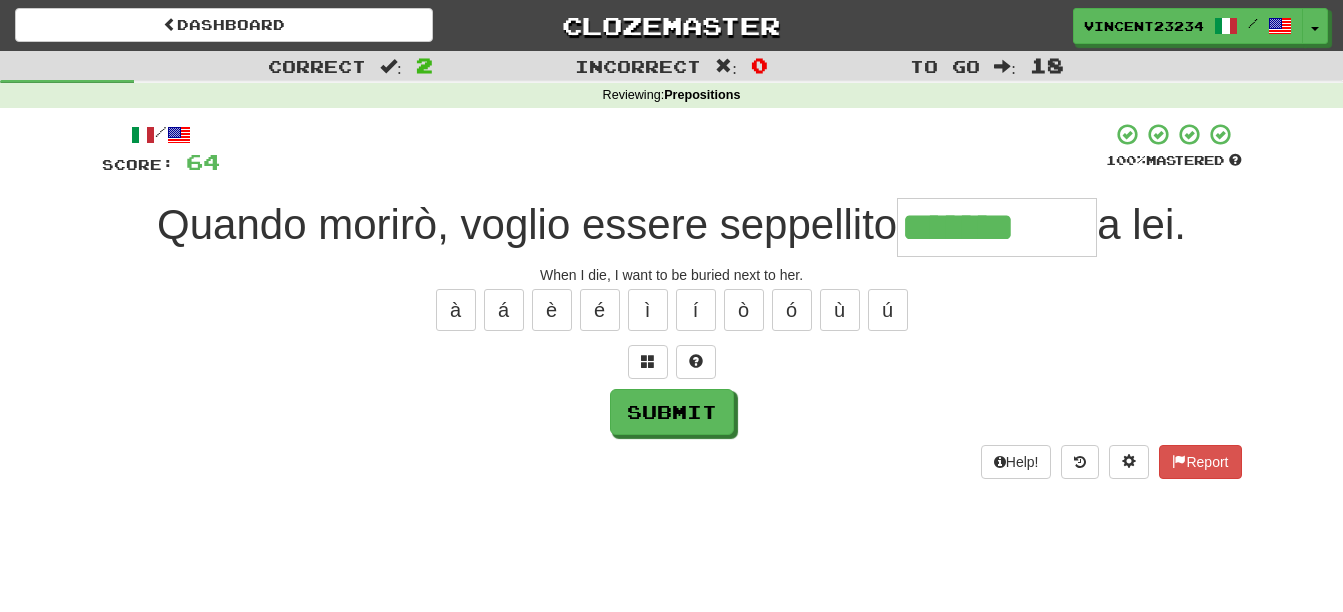 type on "*******" 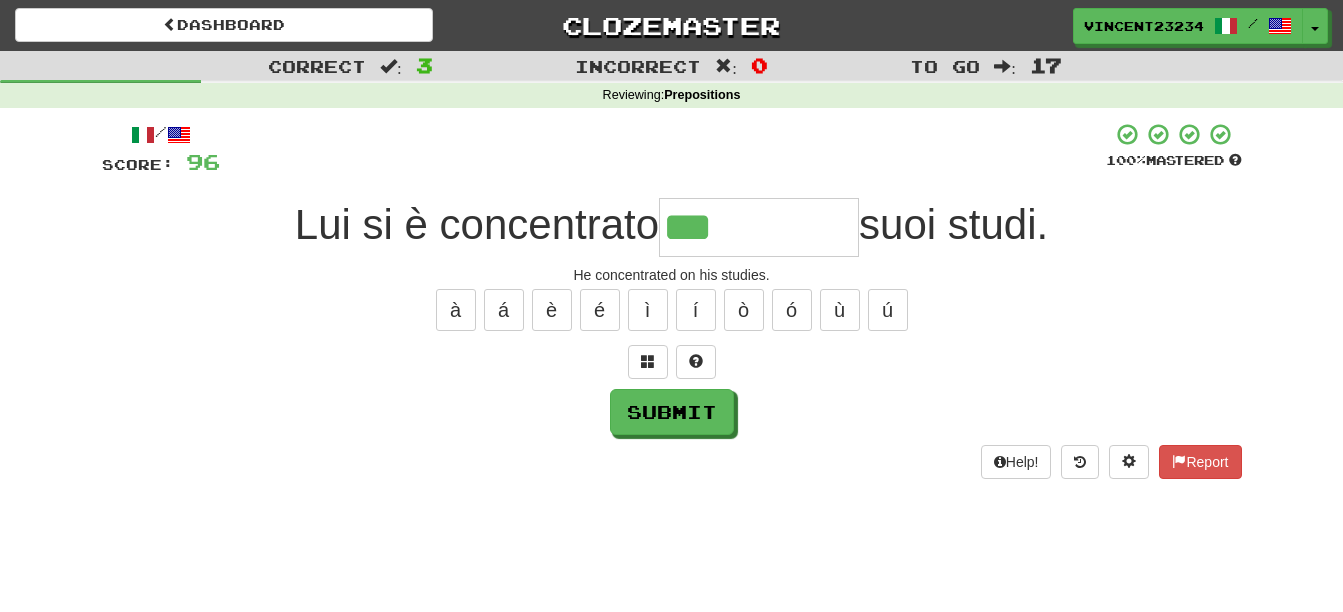 type on "***" 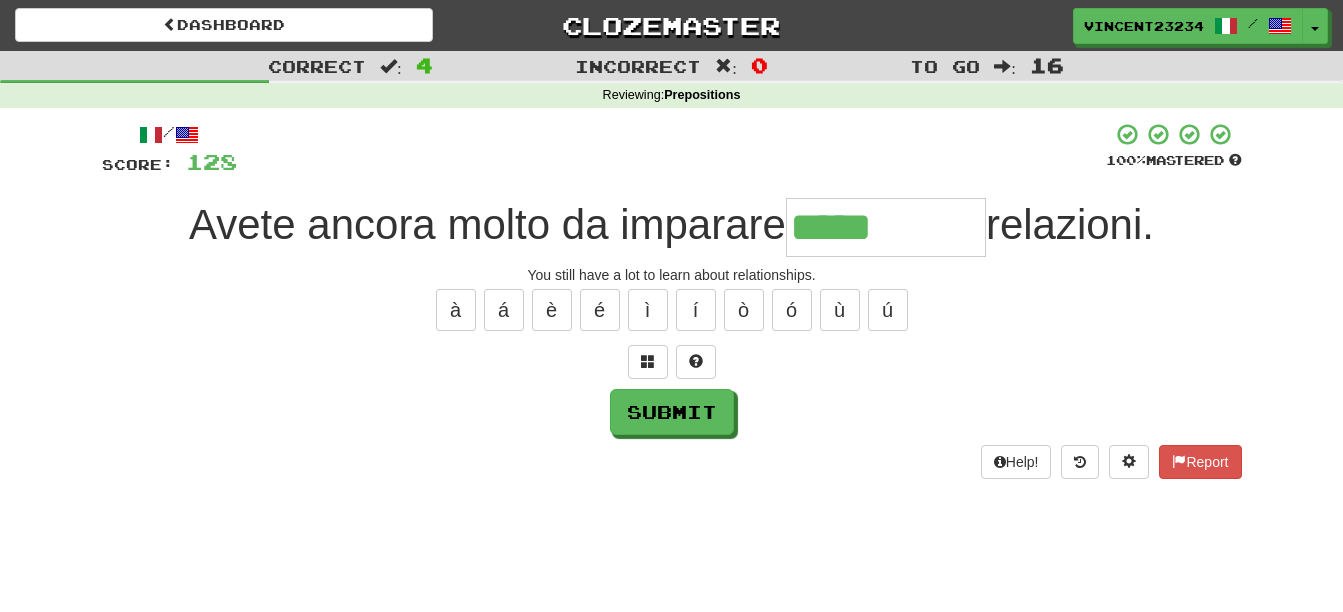 type on "*****" 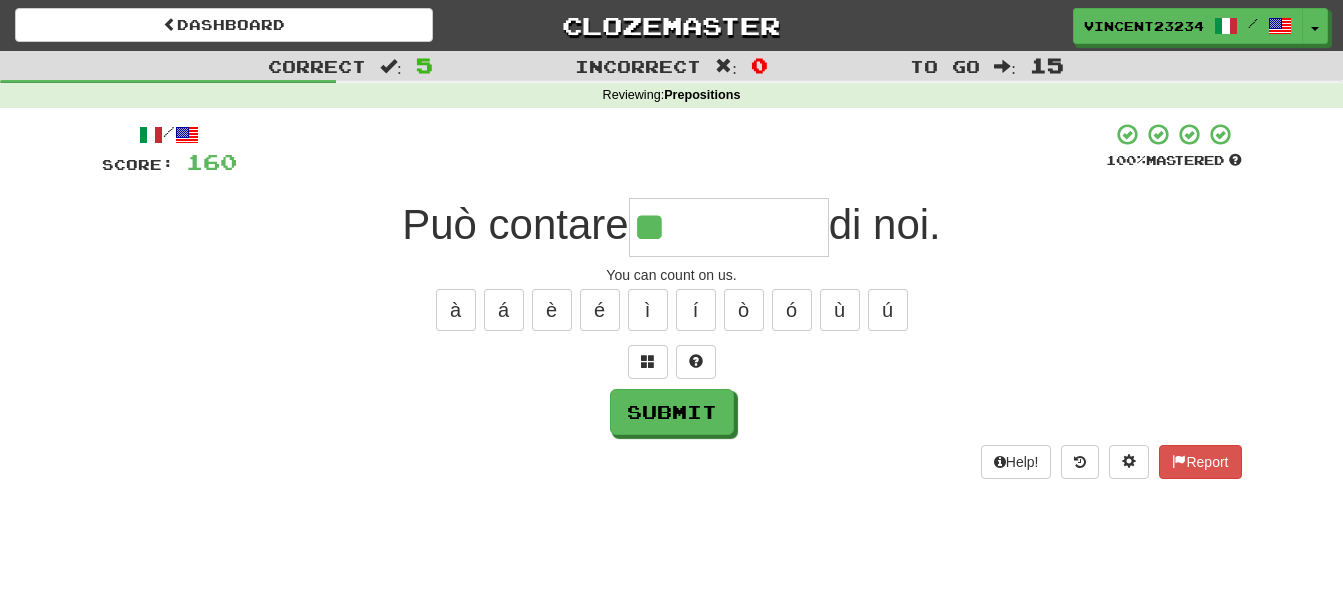 type on "**" 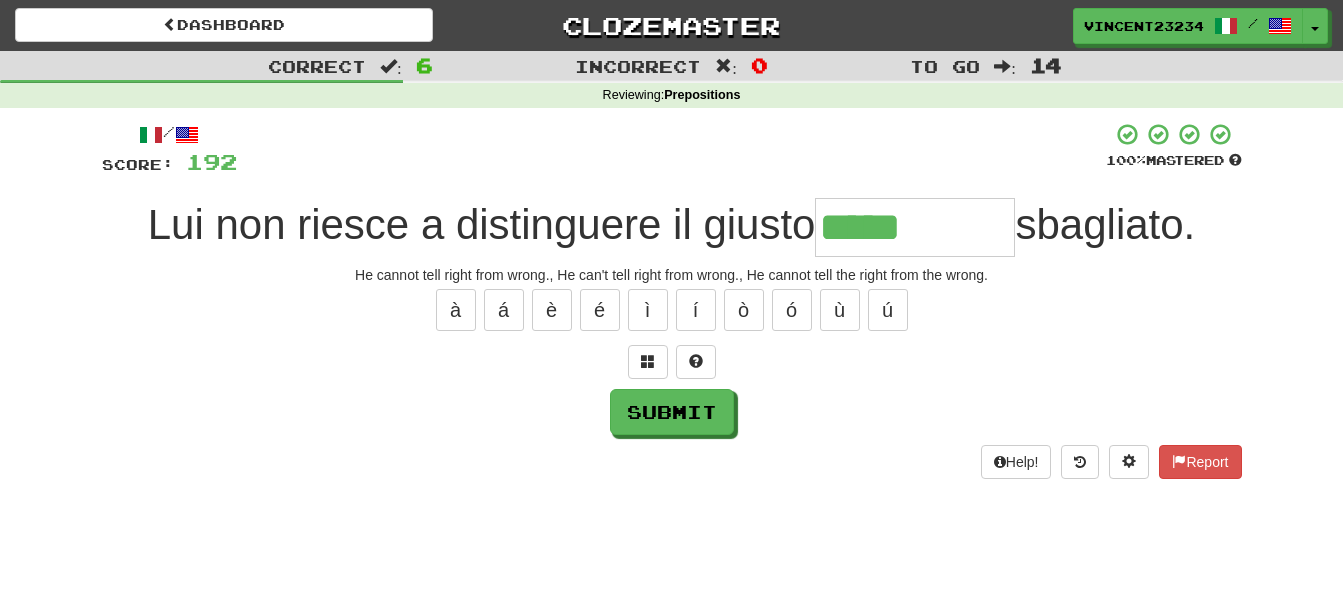 type on "*****" 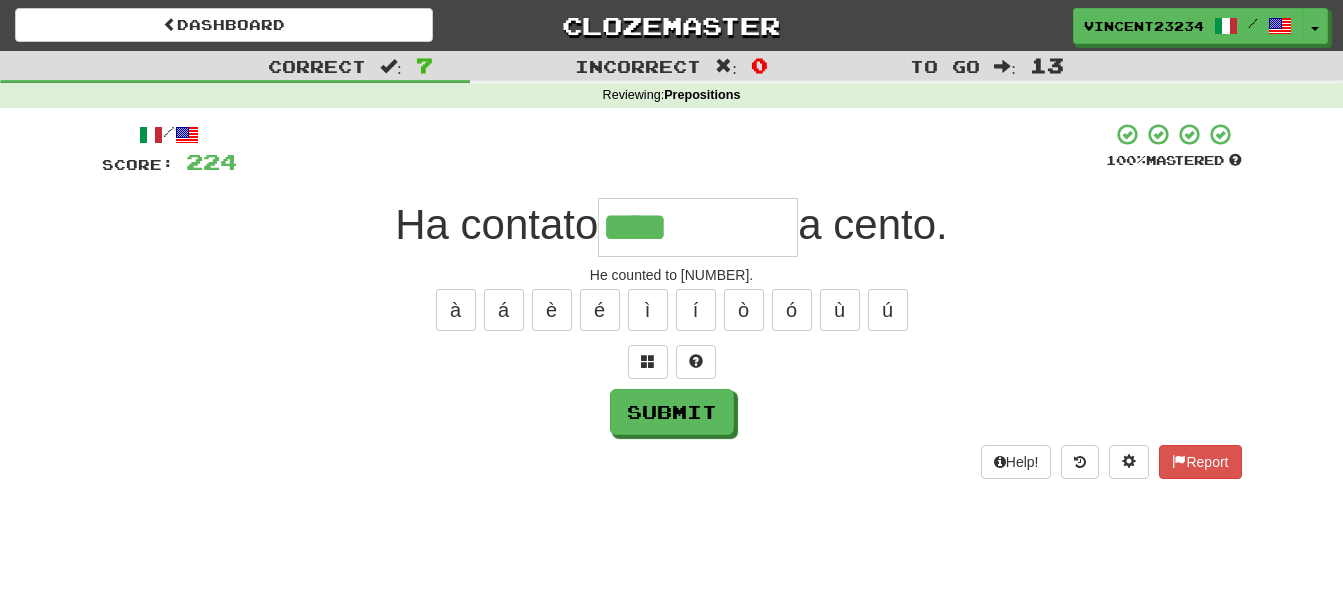 type on "****" 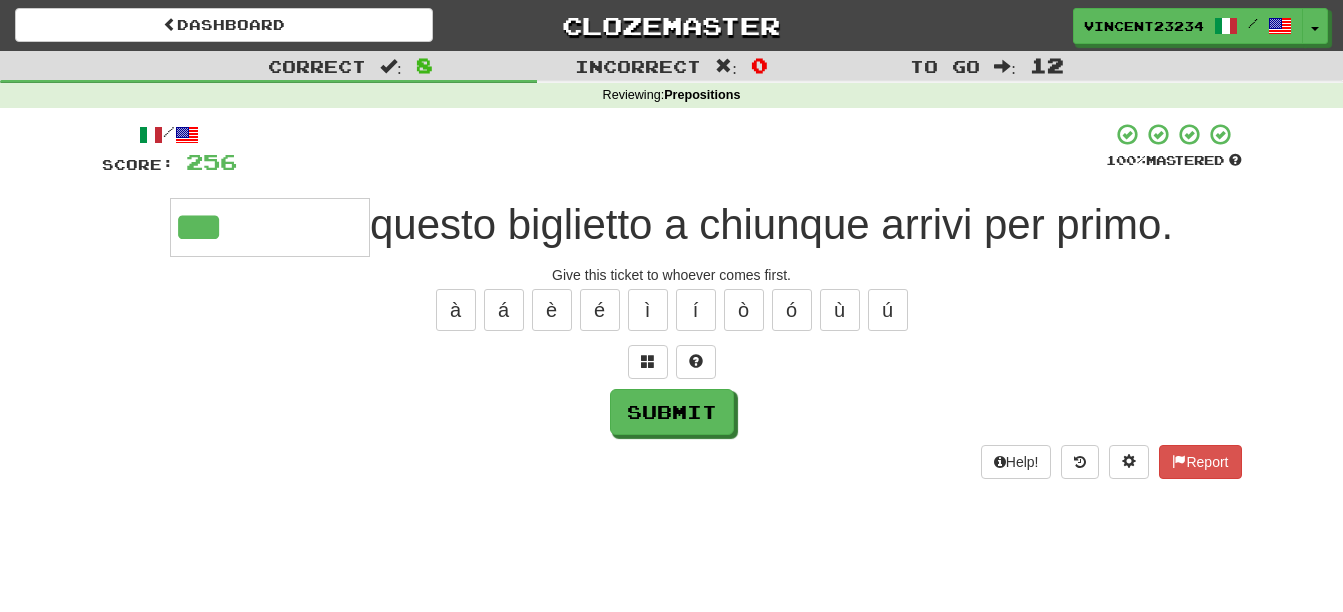 type on "***" 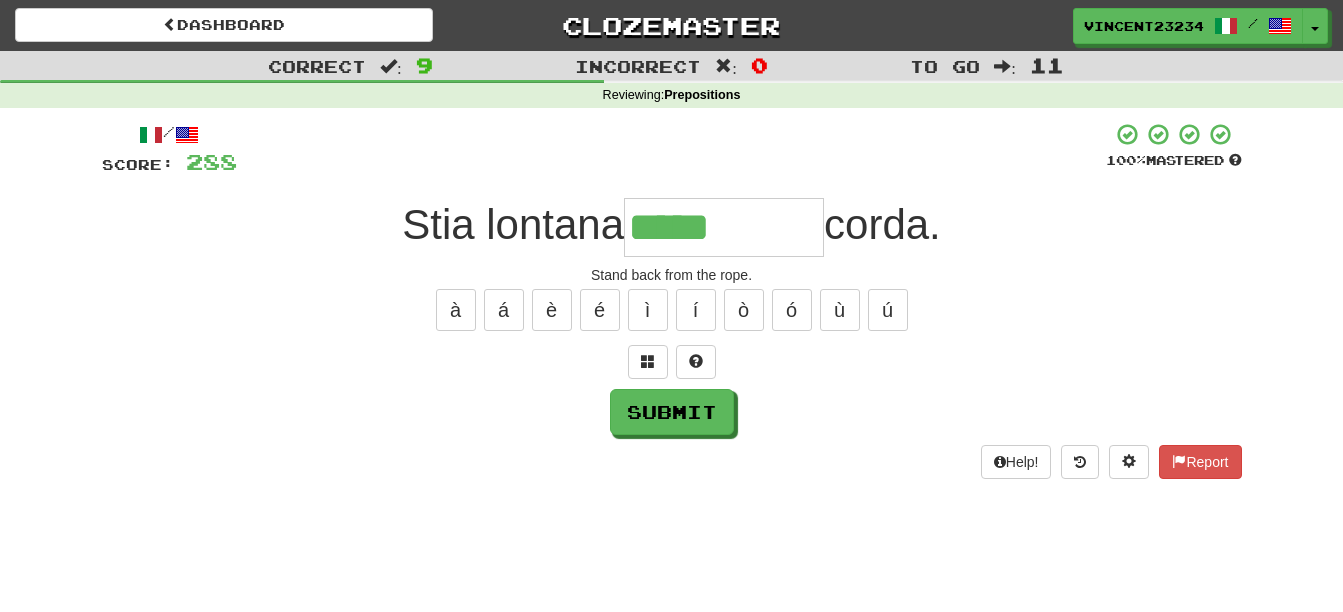 type on "*****" 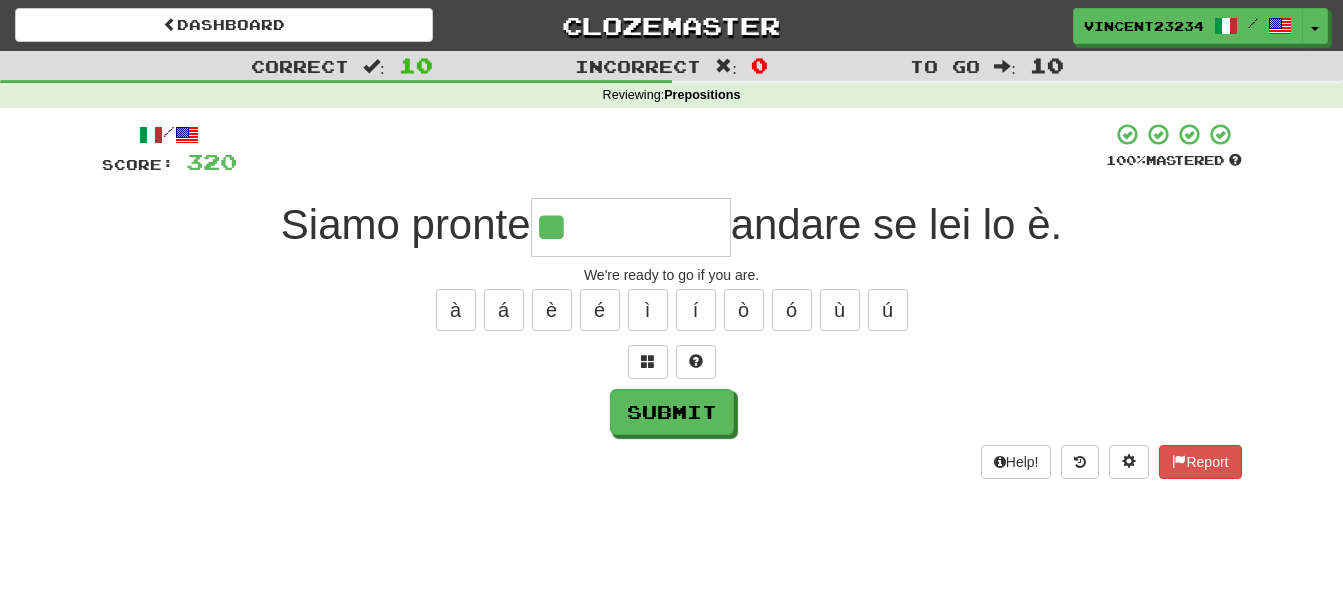 type on "**" 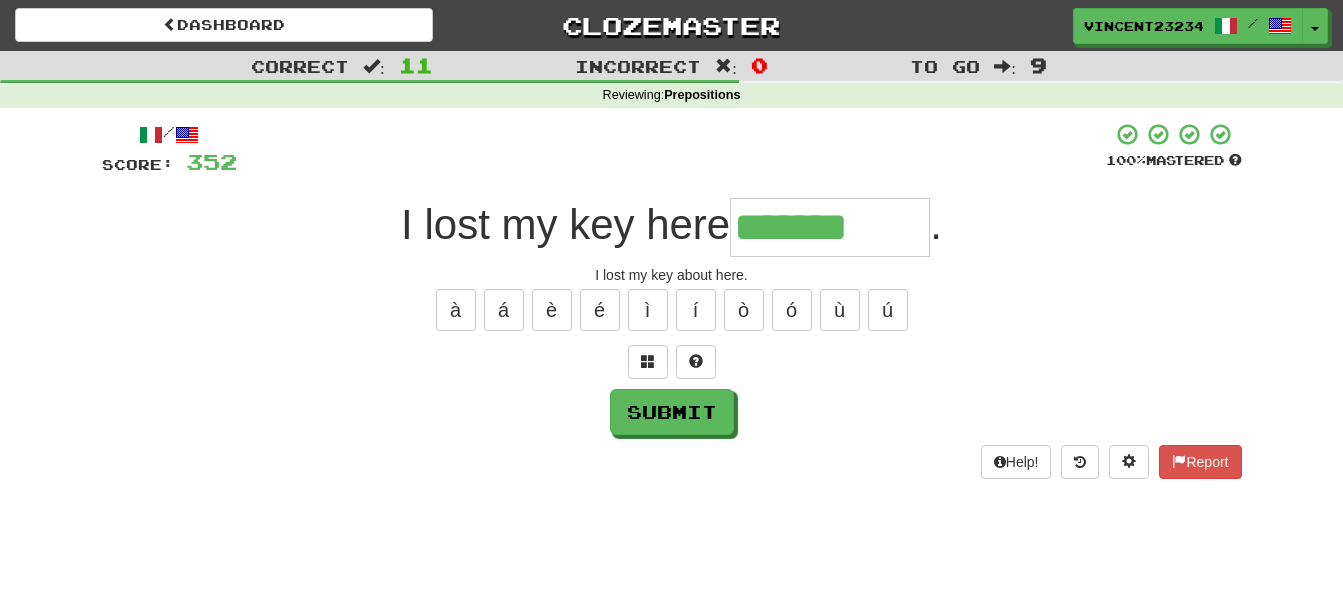 type on "*******" 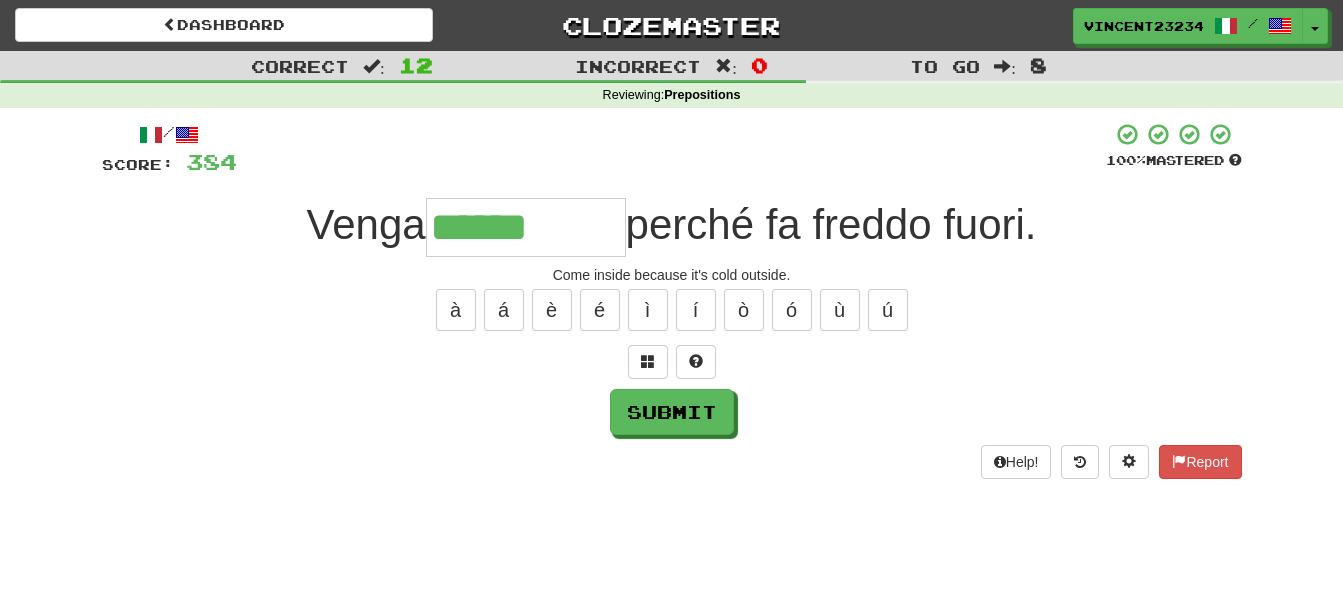 type on "******" 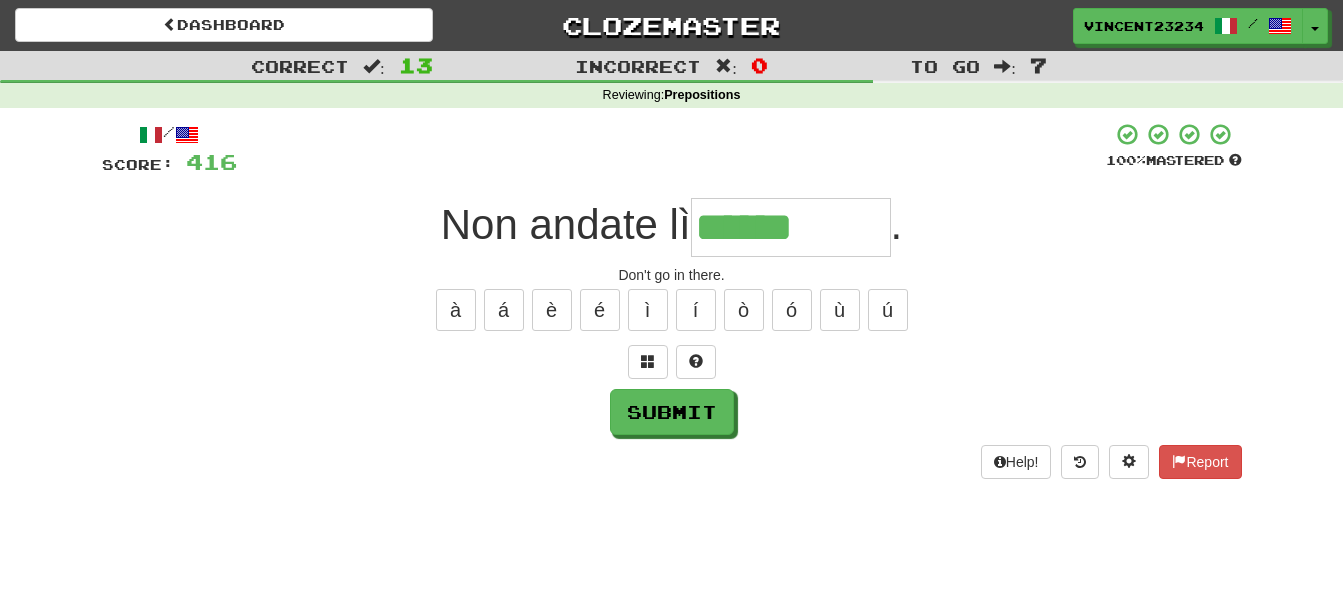 type on "******" 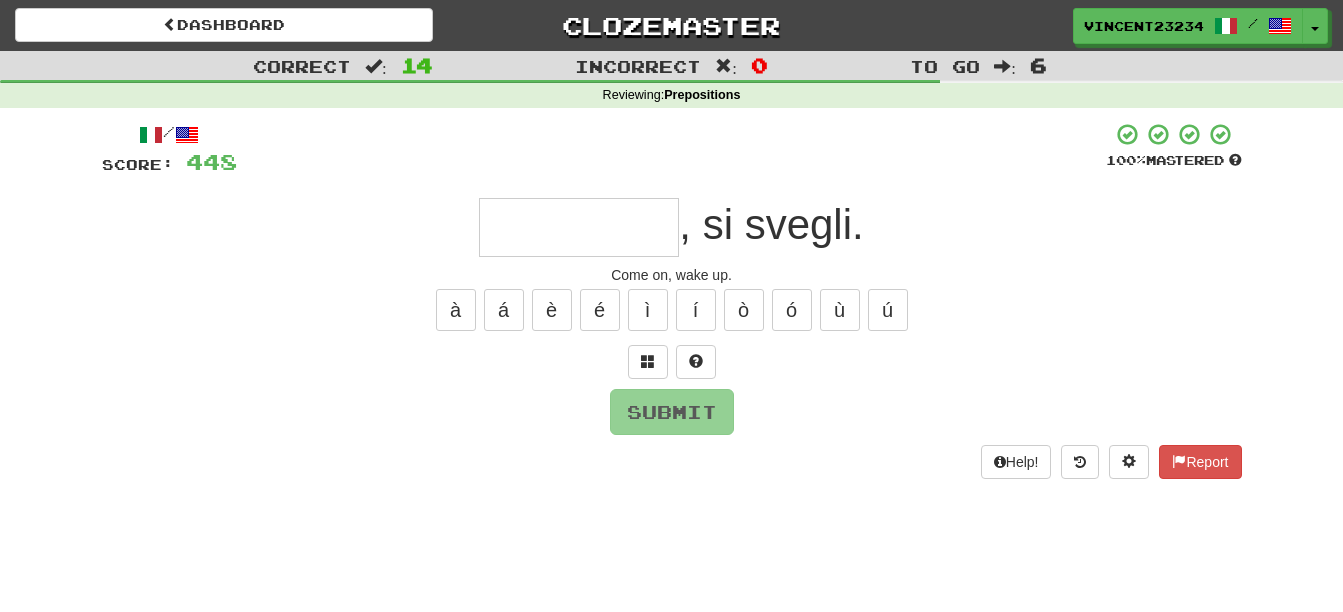 type on "*" 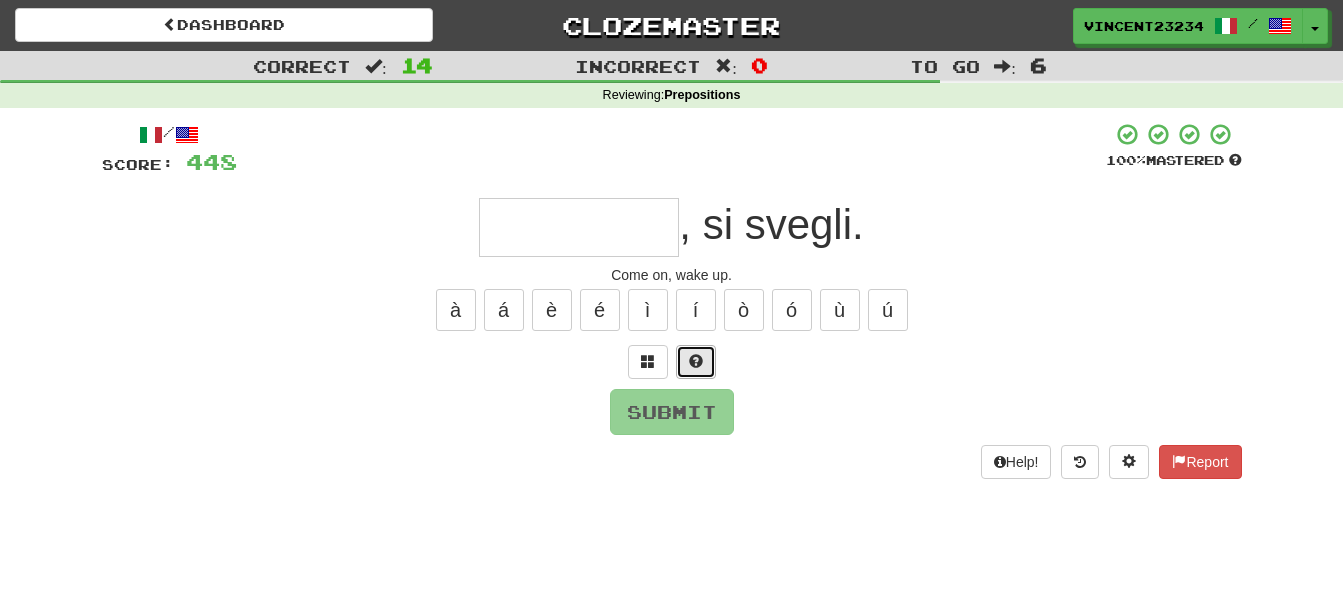 click at bounding box center [696, 361] 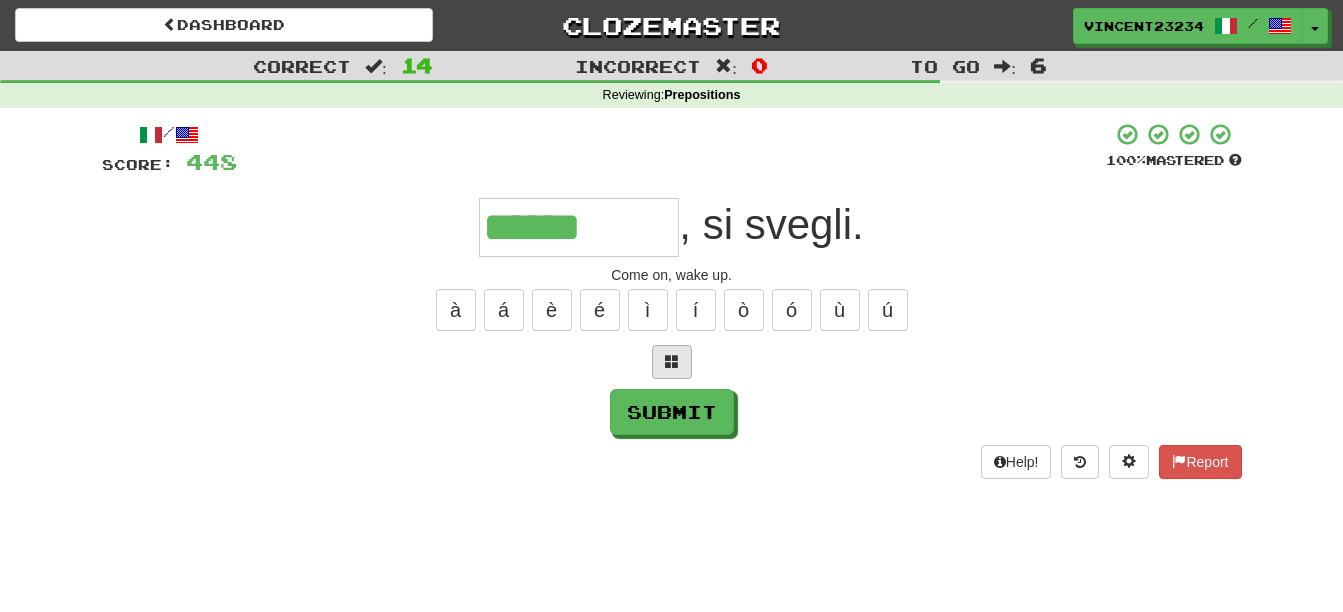 type on "******" 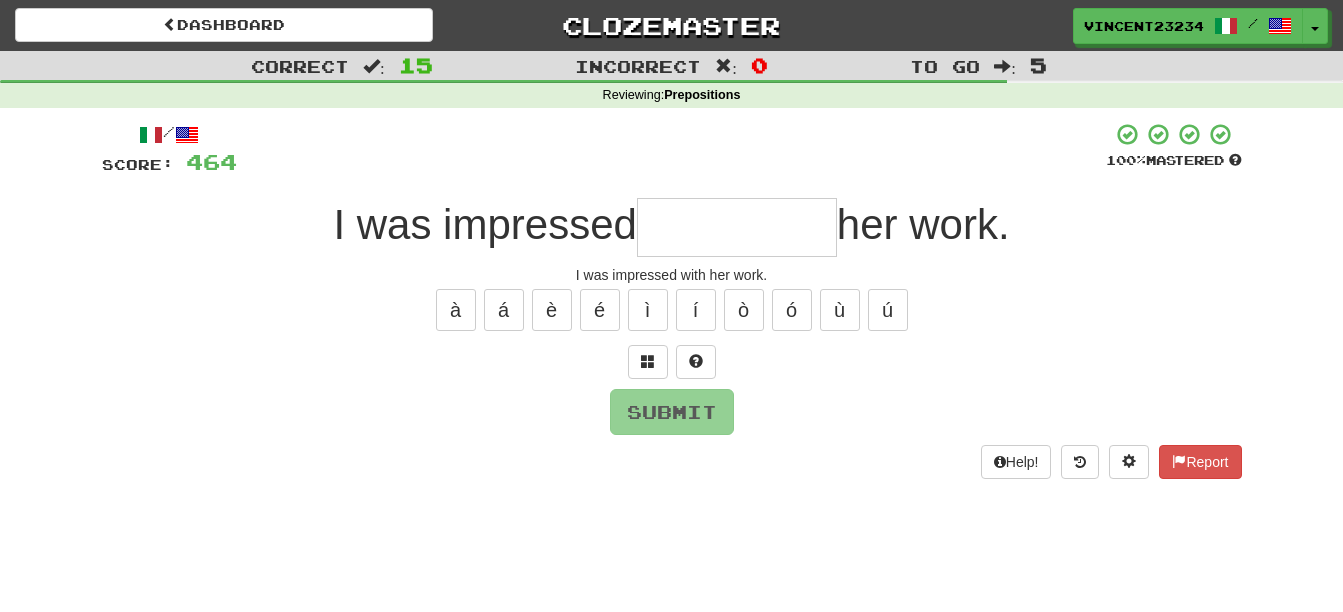 type on "*" 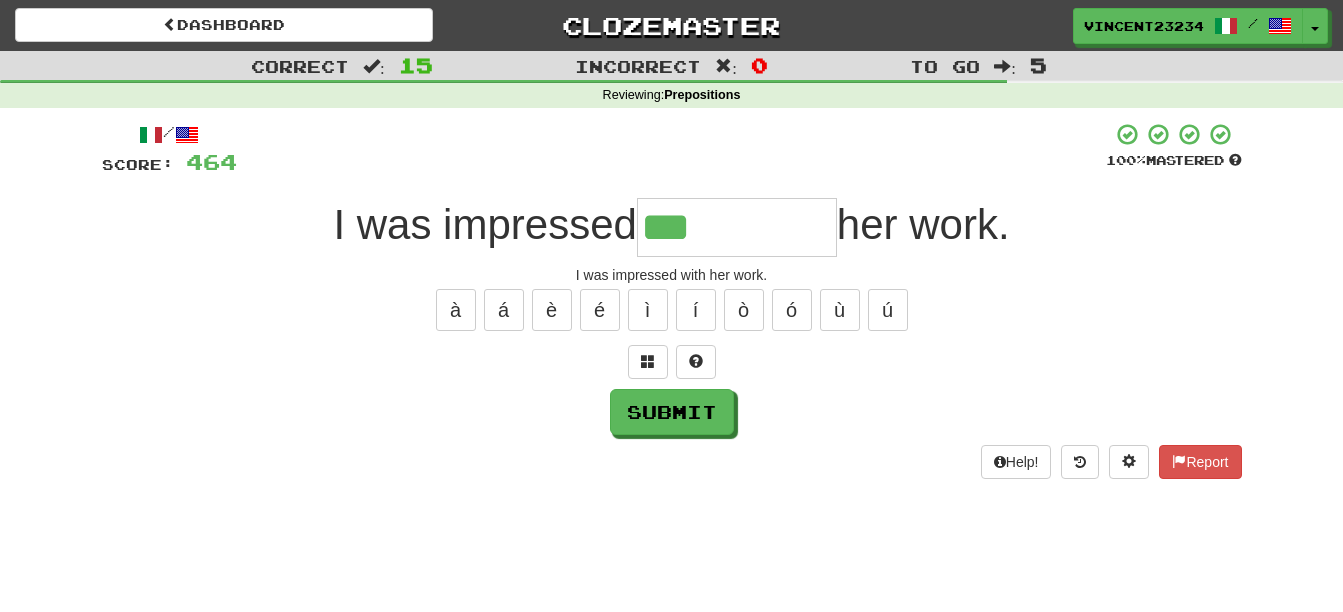 type on "***" 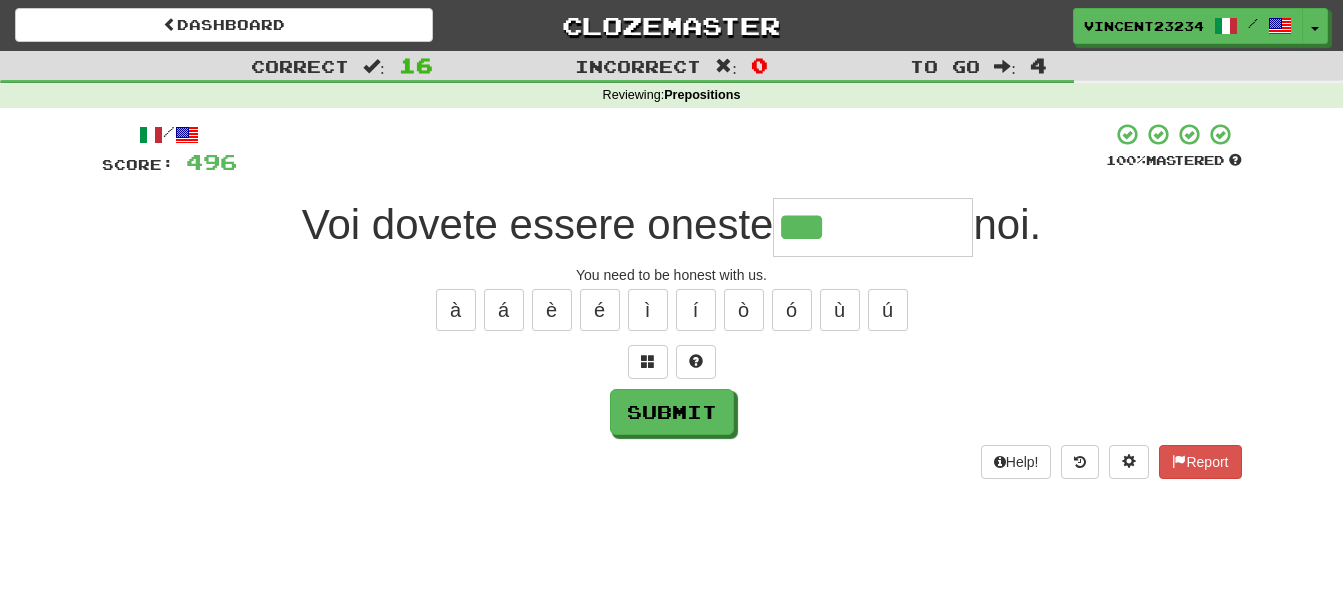 type on "***" 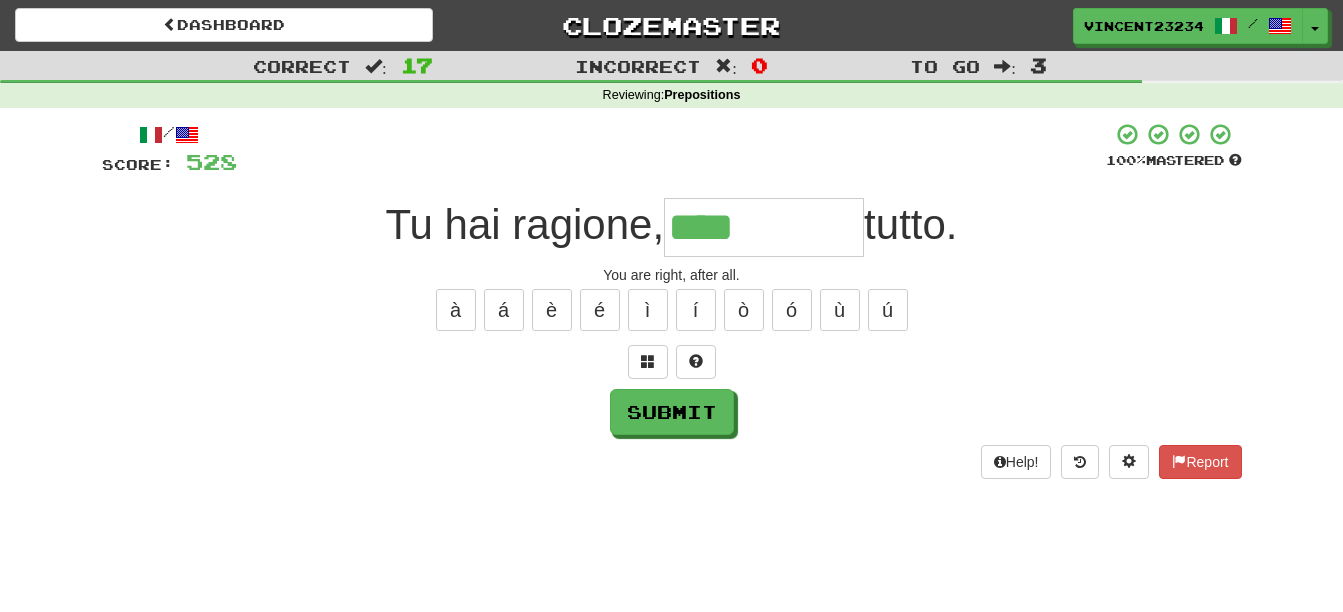 type on "****" 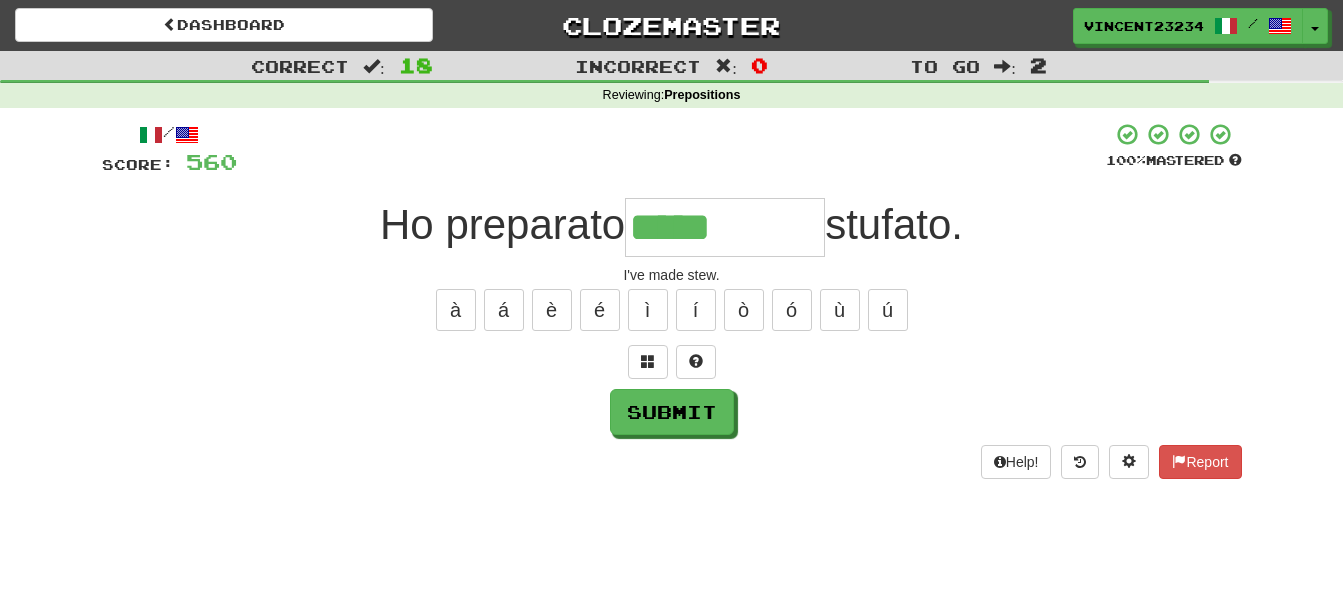 type on "*****" 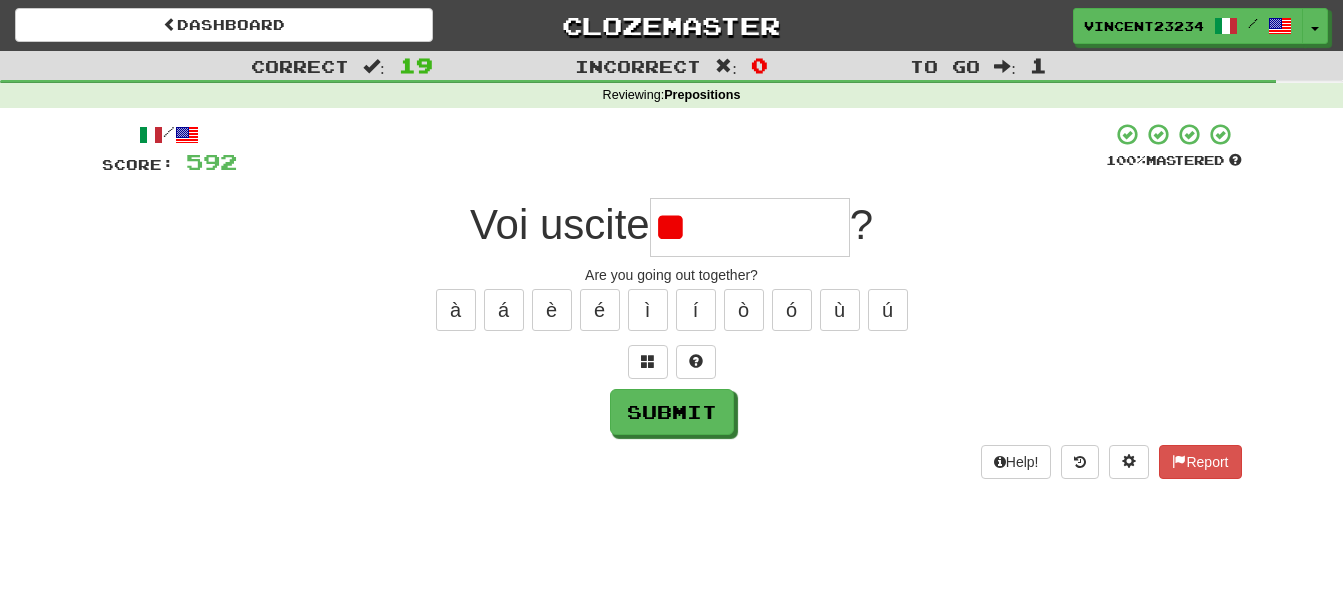 type on "*" 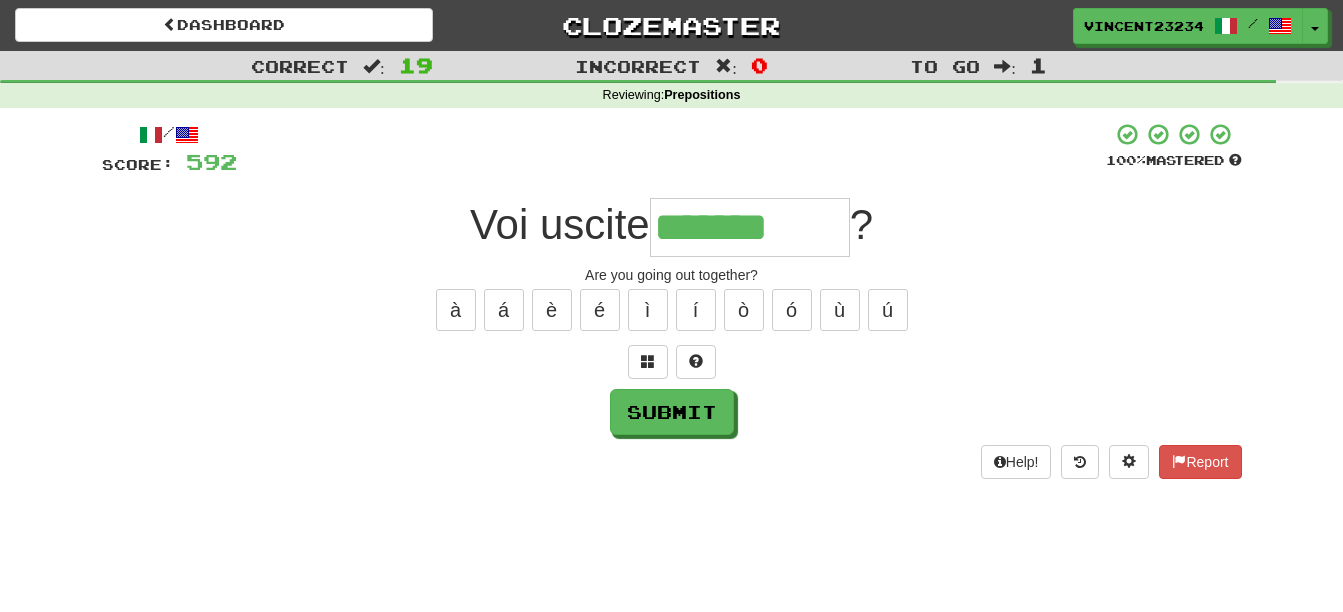 type on "*******" 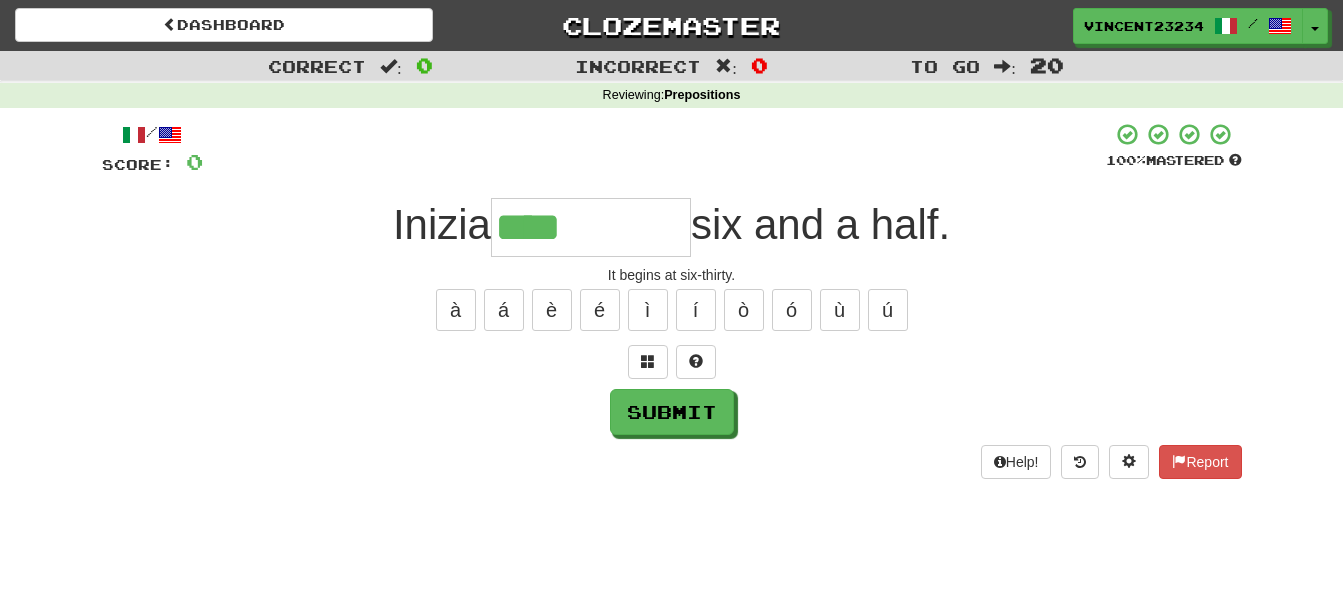 type on "****" 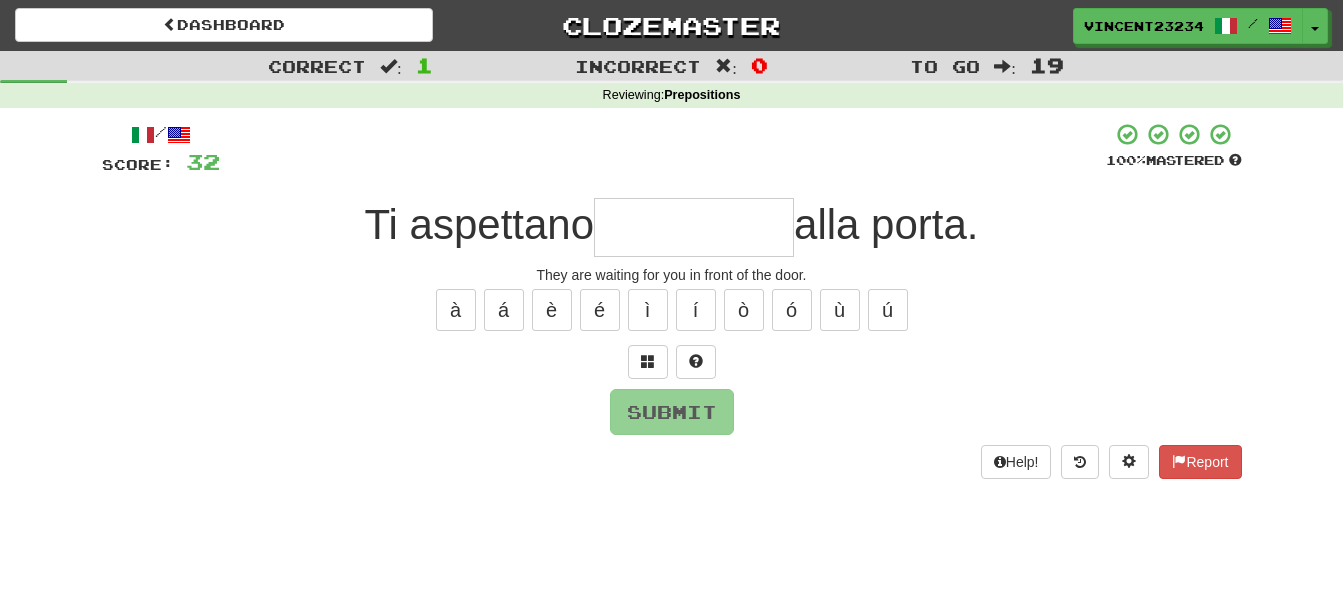 type on "*" 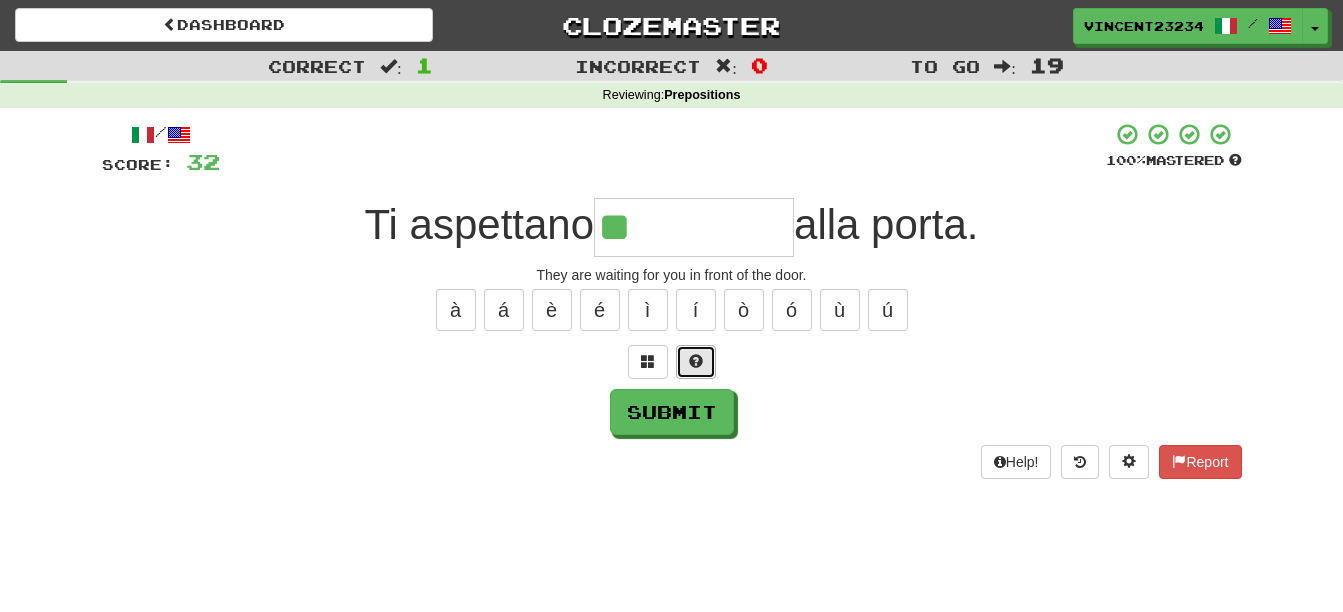 click at bounding box center [696, 361] 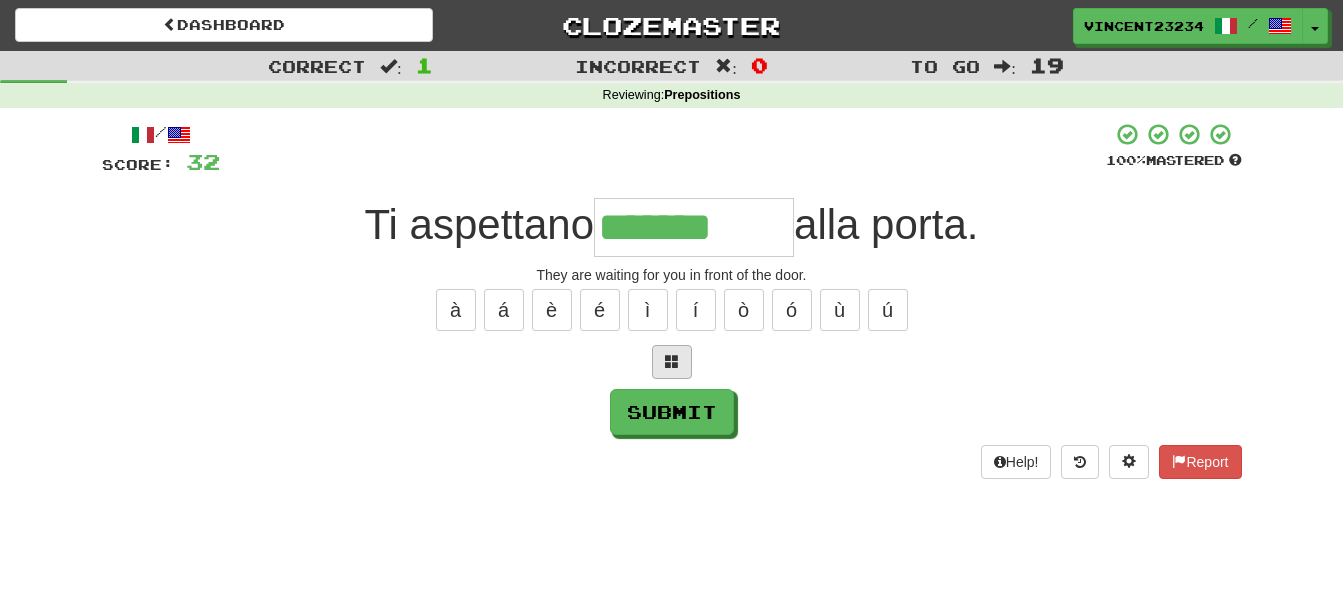 type on "*******" 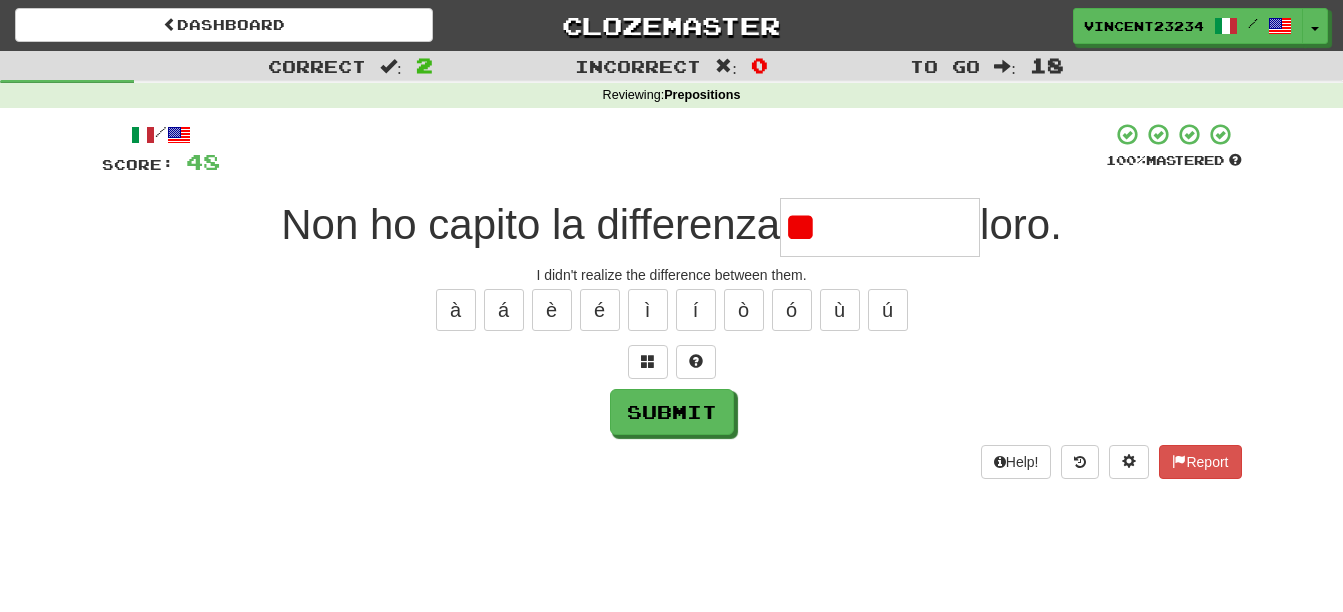 type on "*" 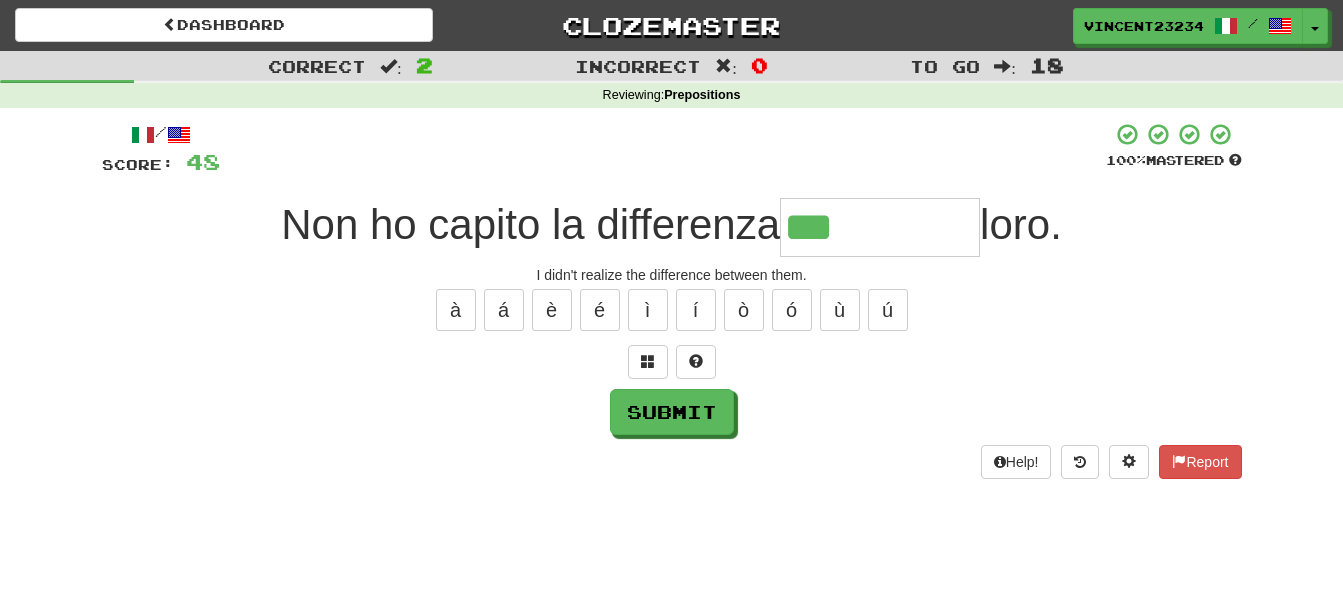 type on "***" 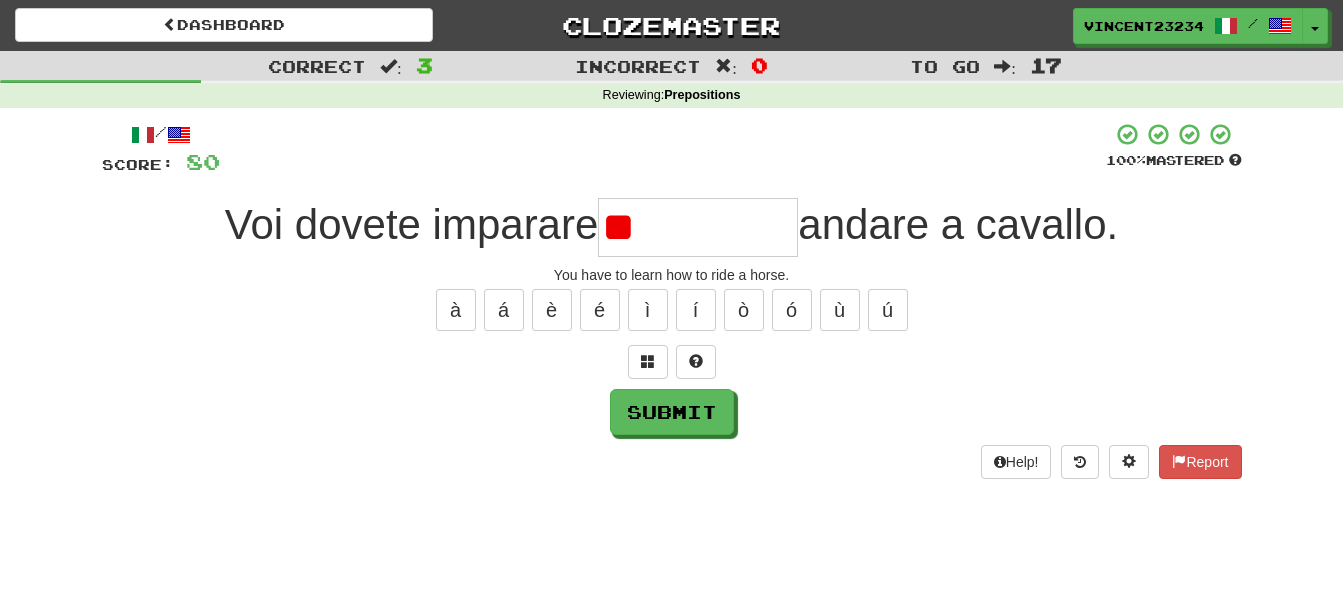 type on "*" 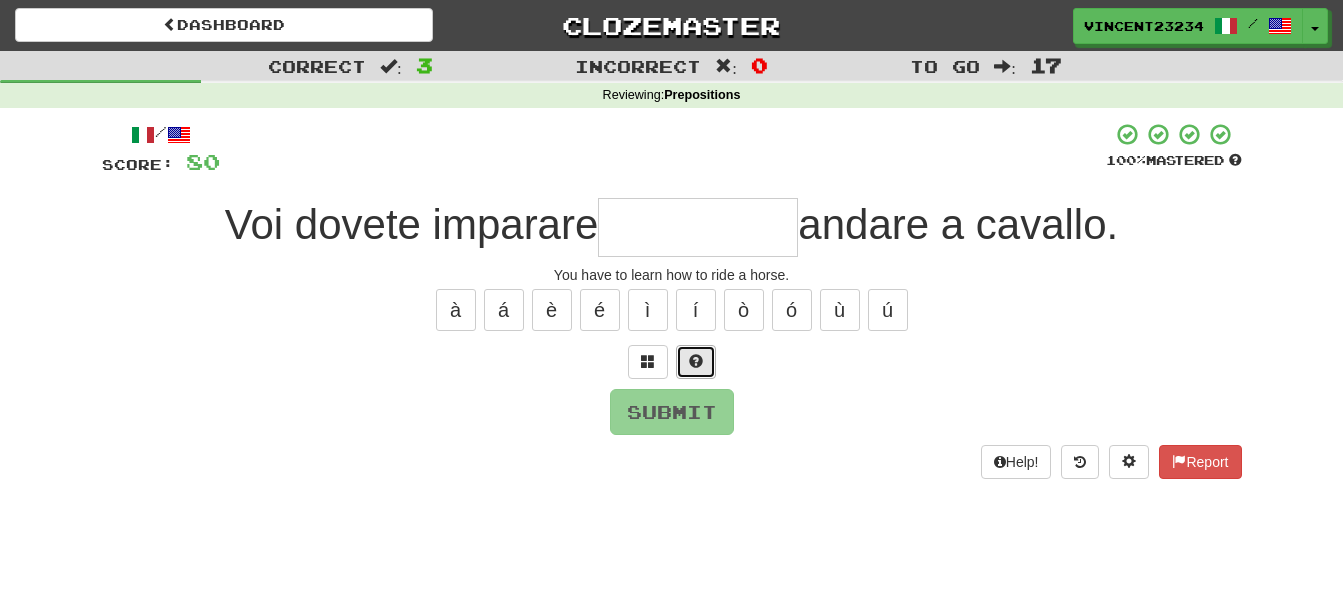 click at bounding box center [696, 361] 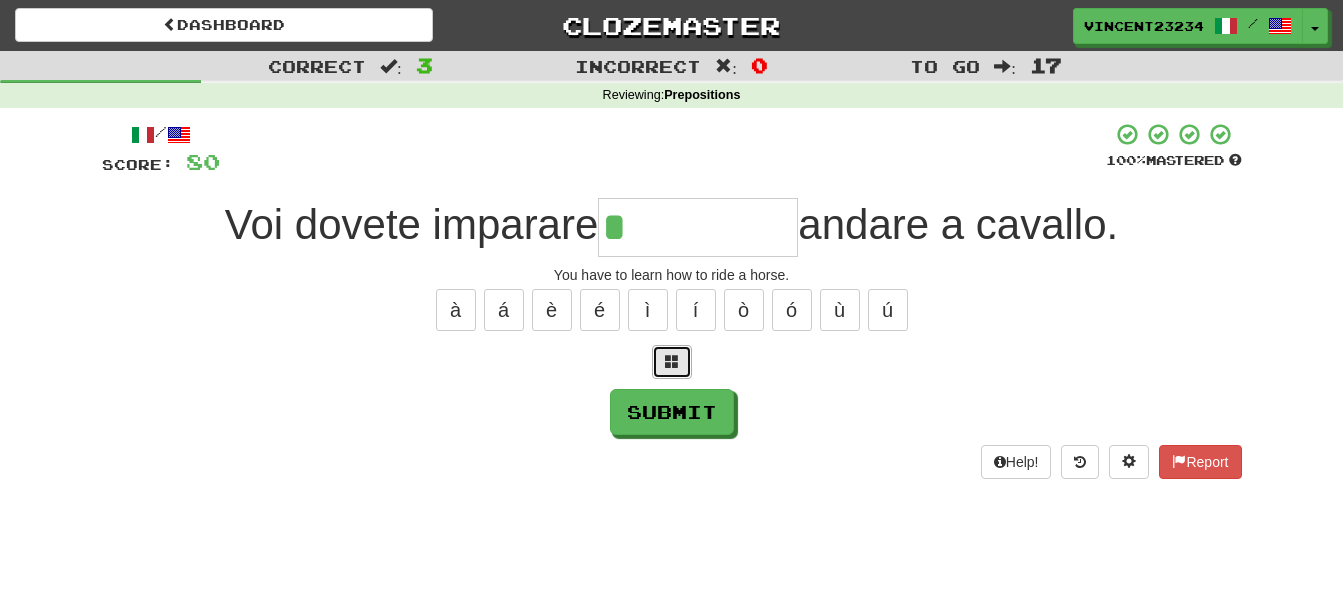 click at bounding box center (672, 362) 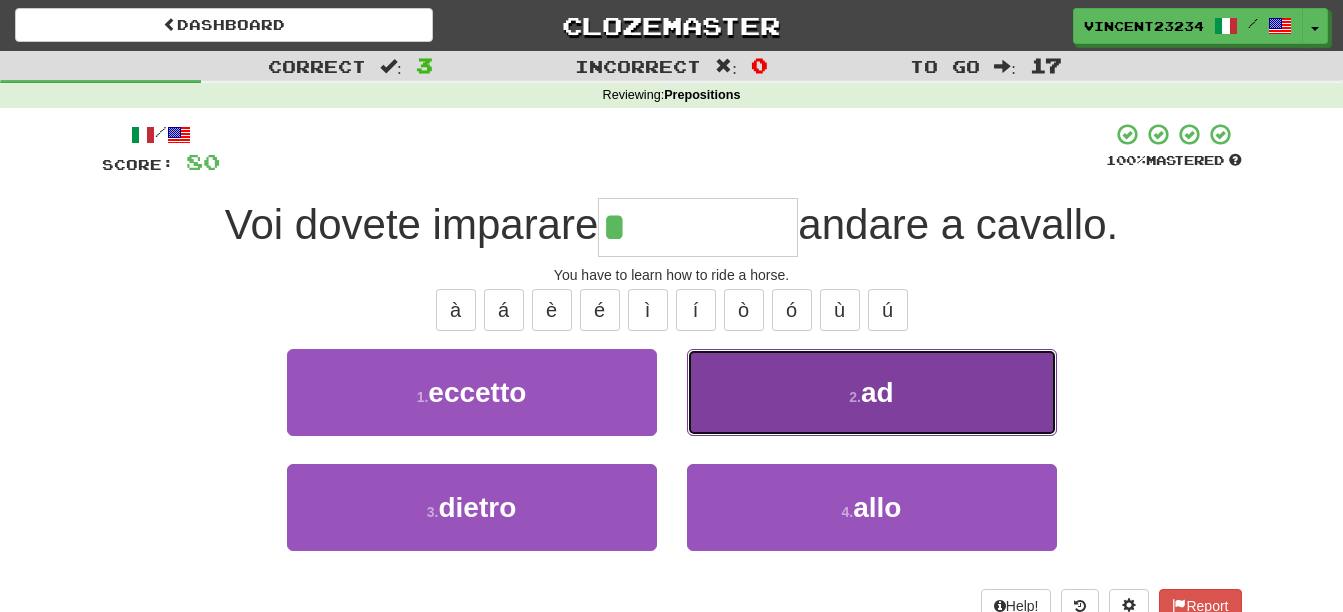 click on "2 .  ad" at bounding box center (872, 392) 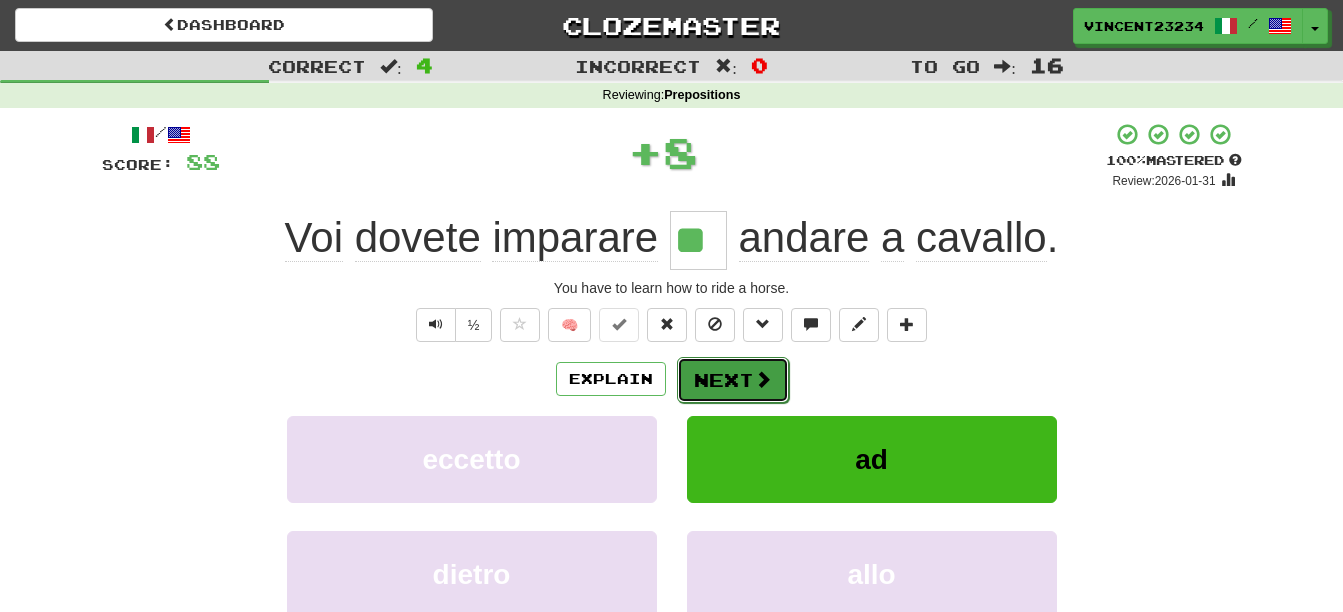 click at bounding box center [763, 379] 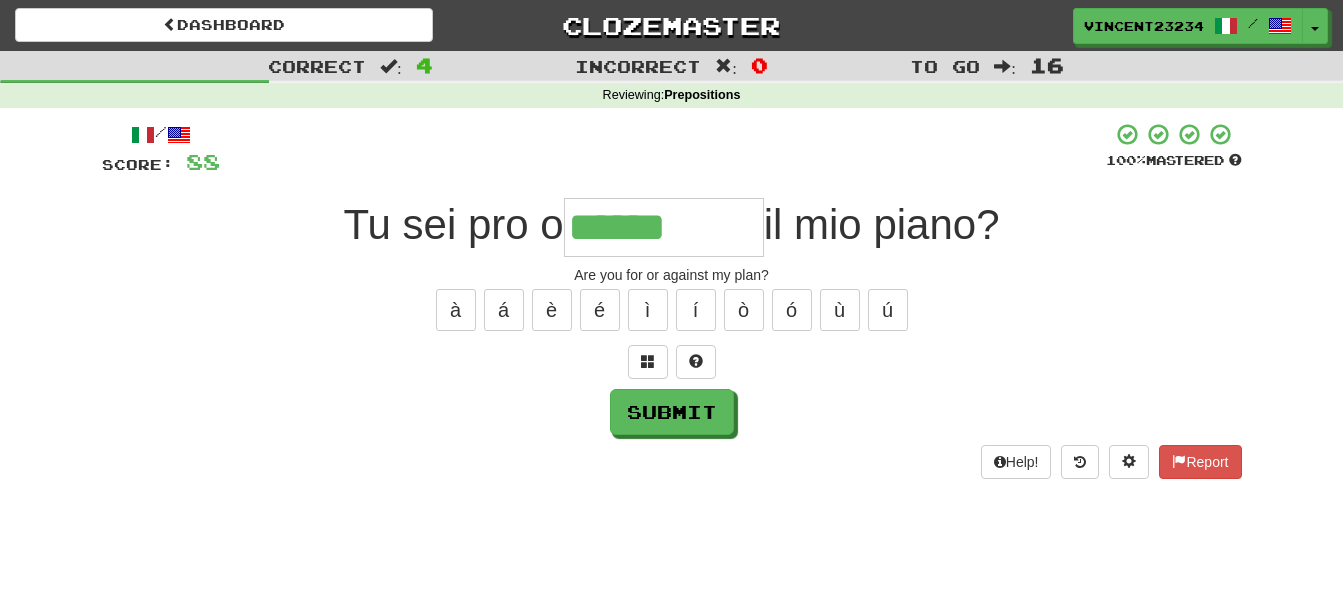 type on "******" 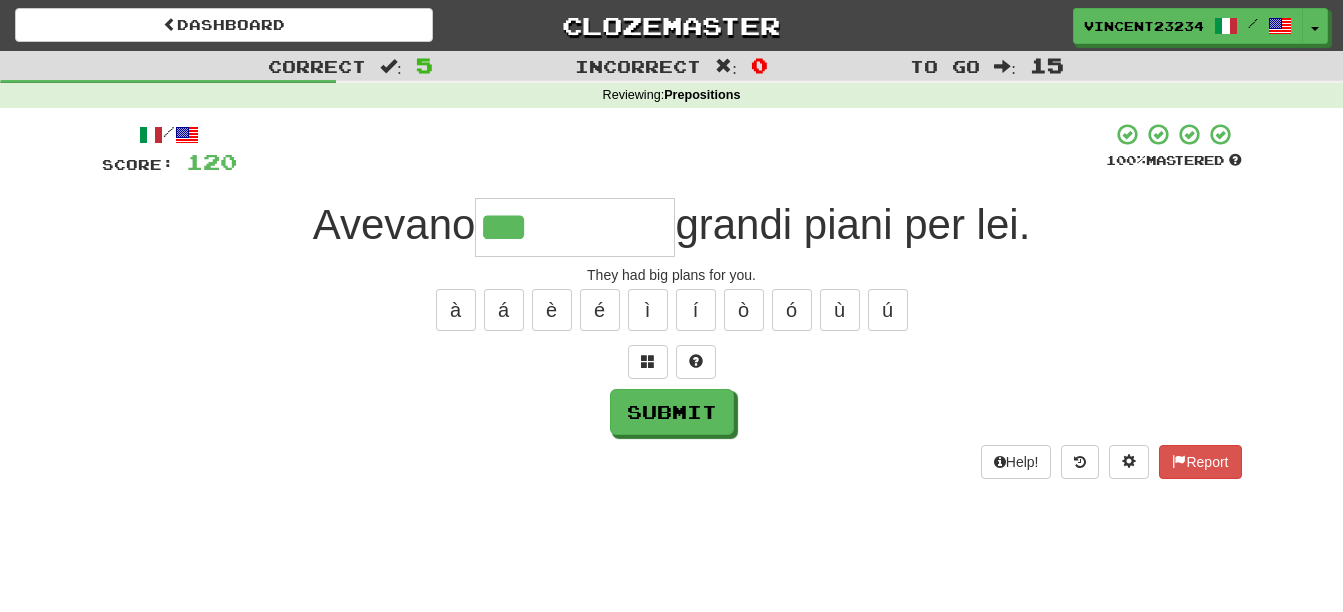 type on "***" 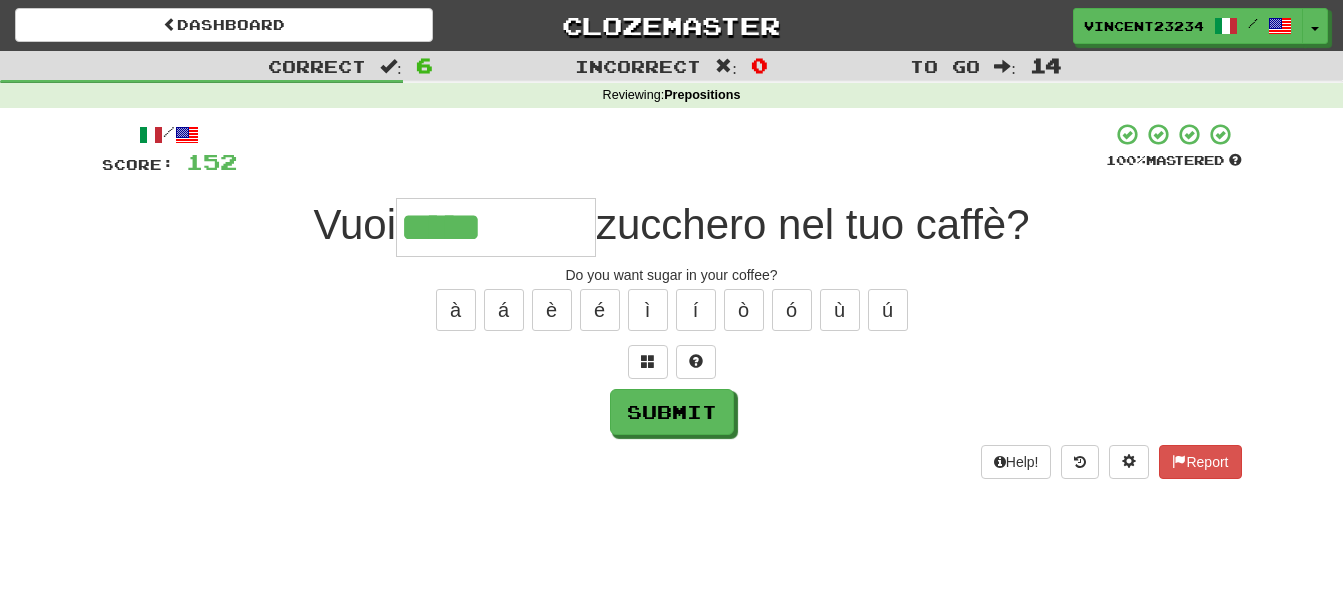 type on "*****" 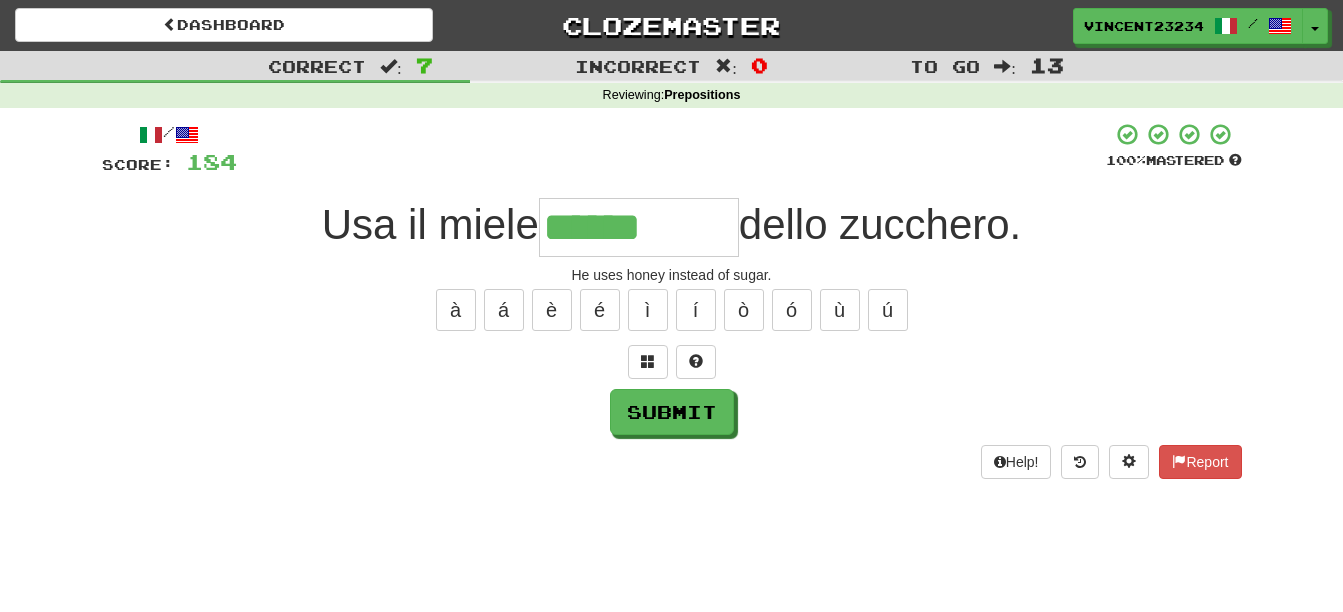 type on "******" 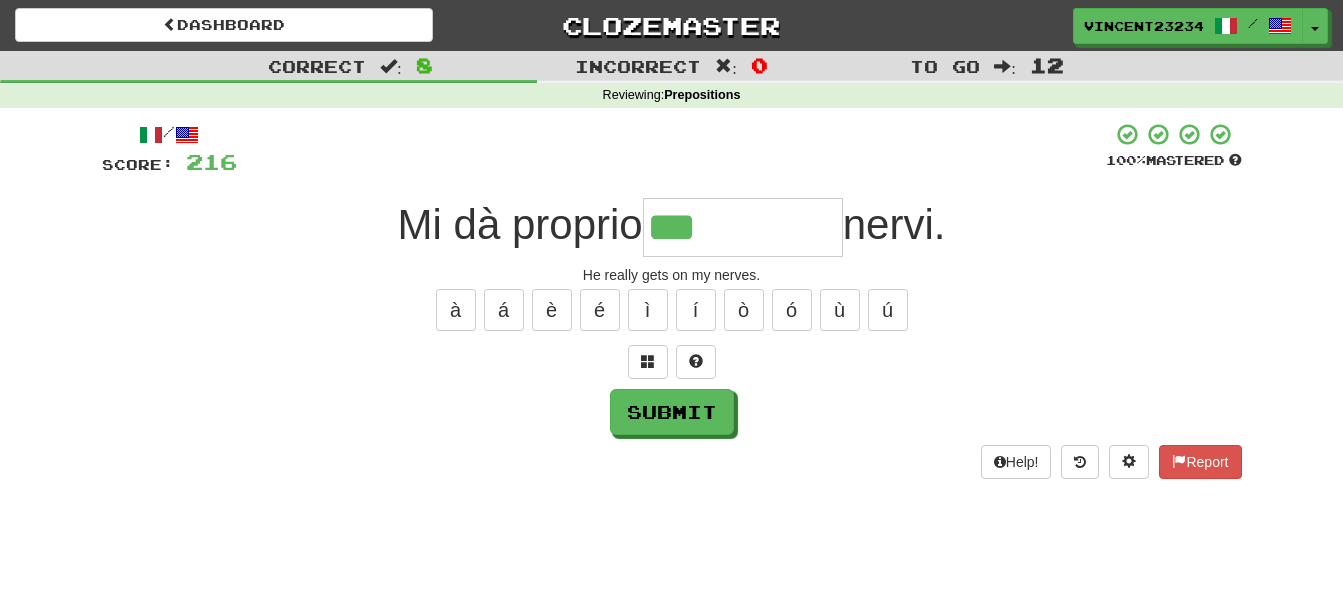 type on "***" 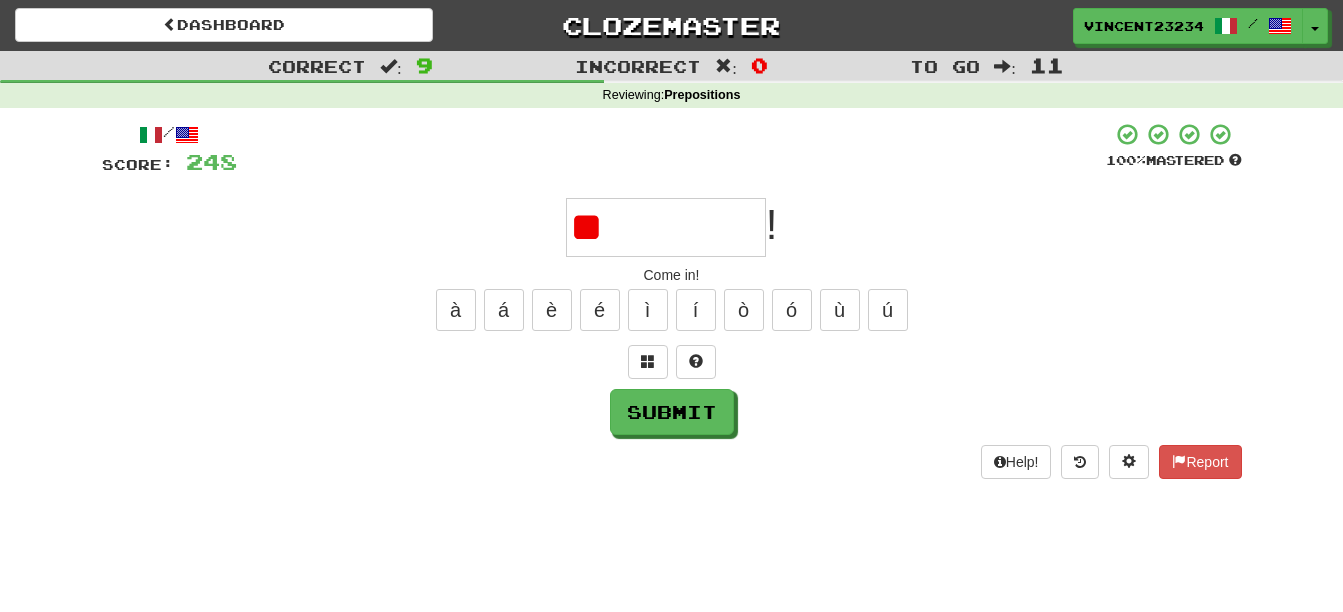 type on "*" 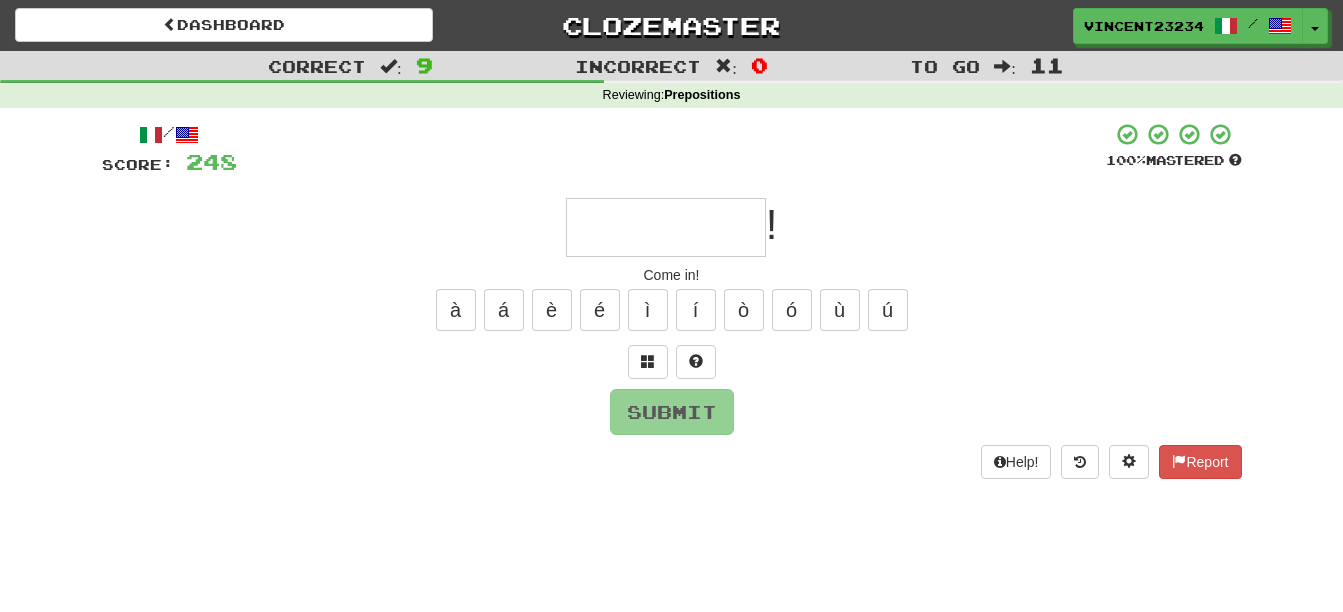 type on "*" 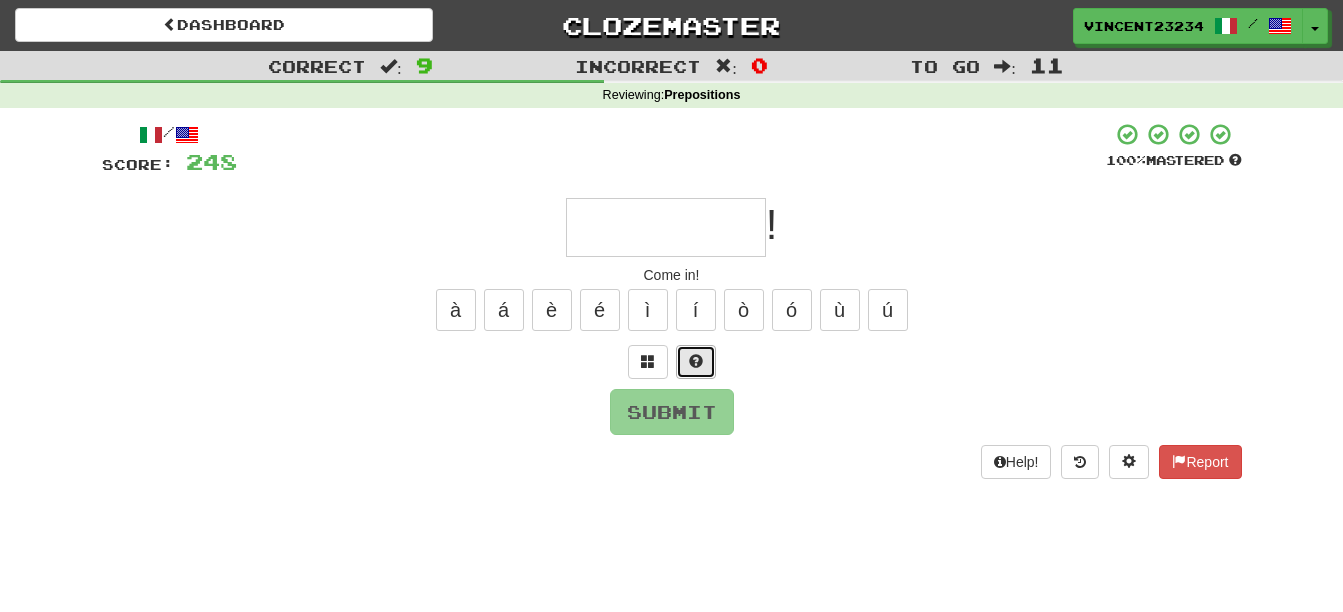 click at bounding box center (696, 361) 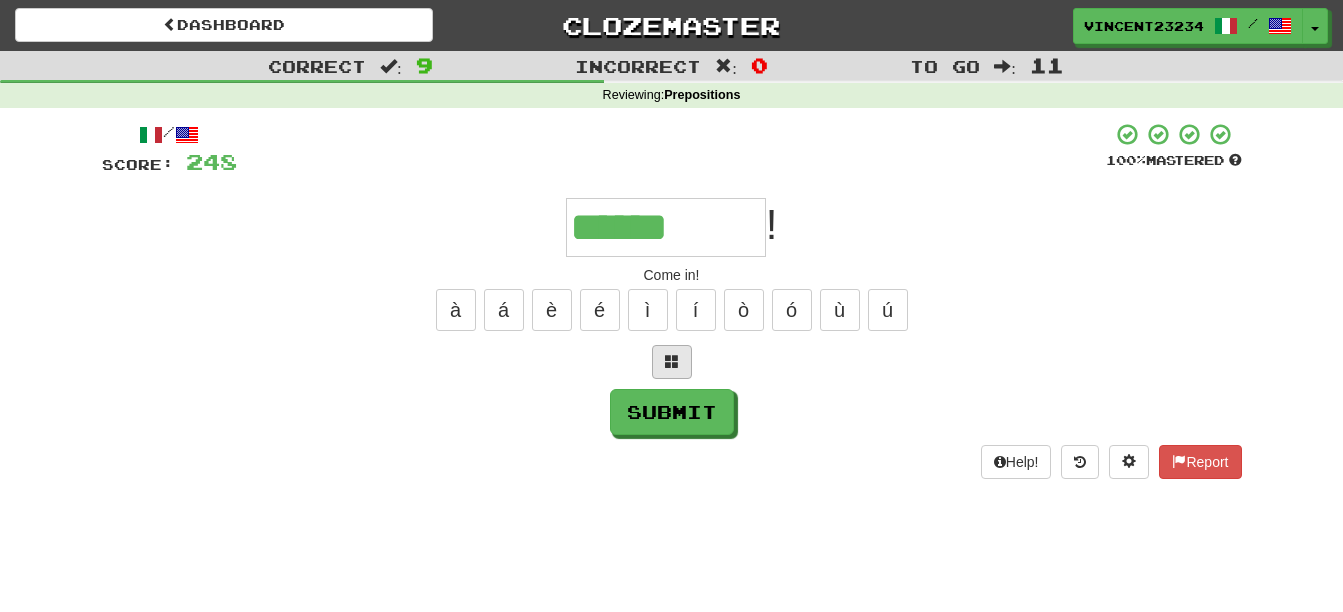type on "******" 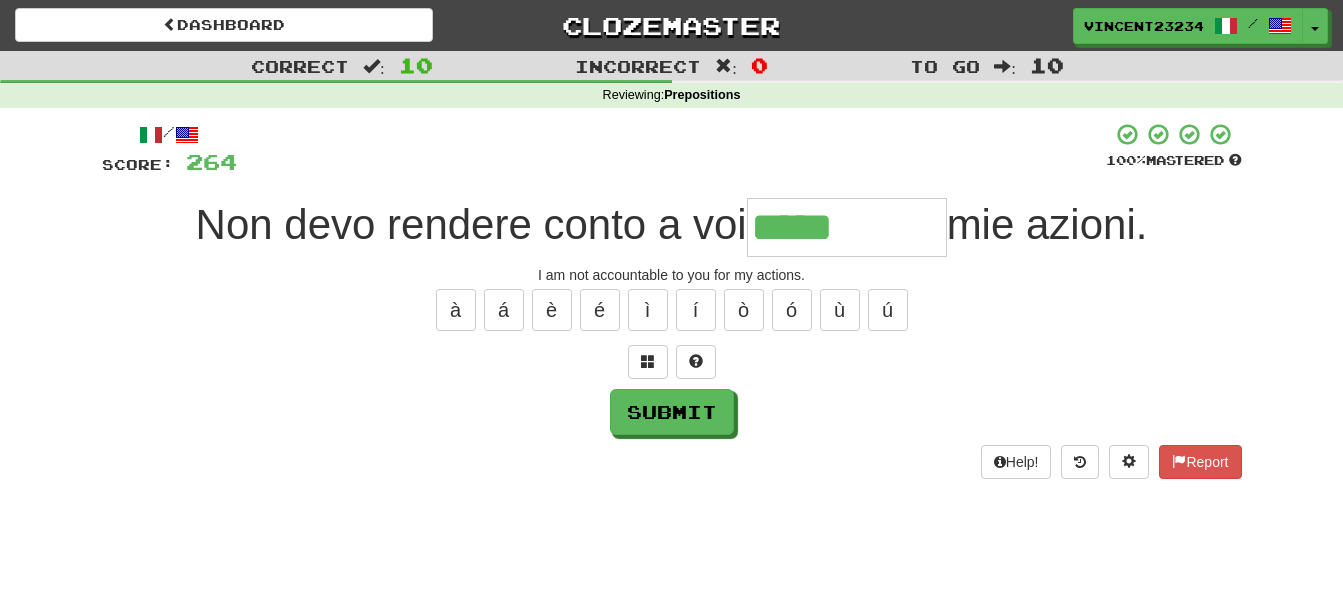 type on "*****" 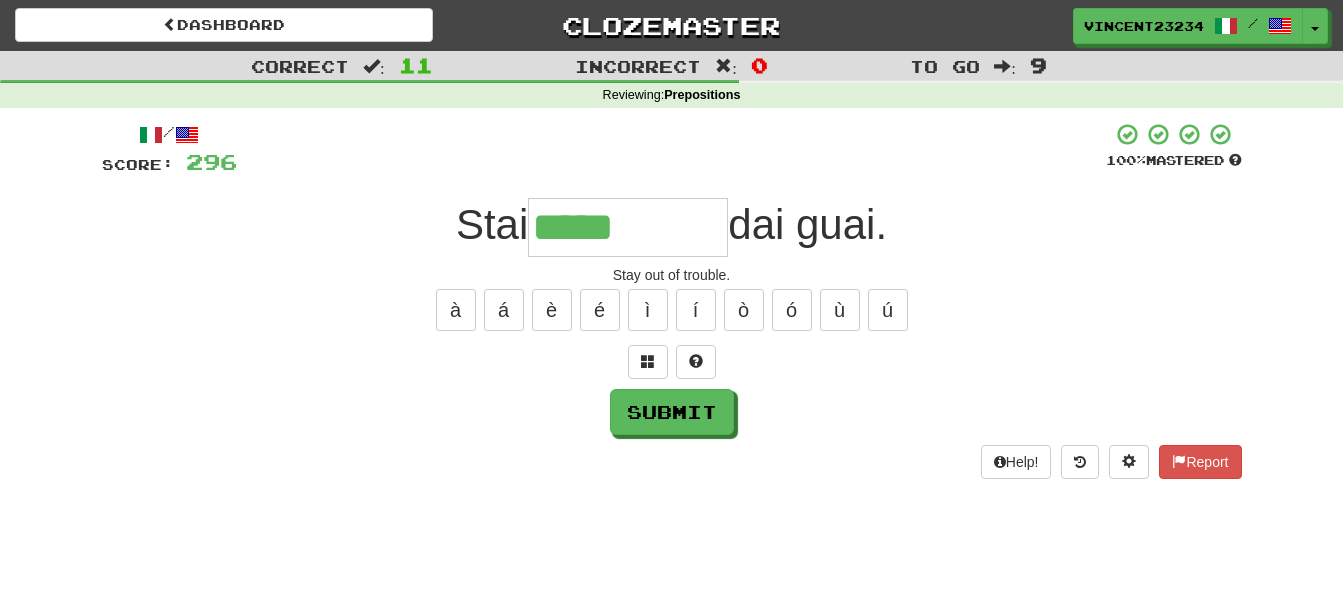type on "*****" 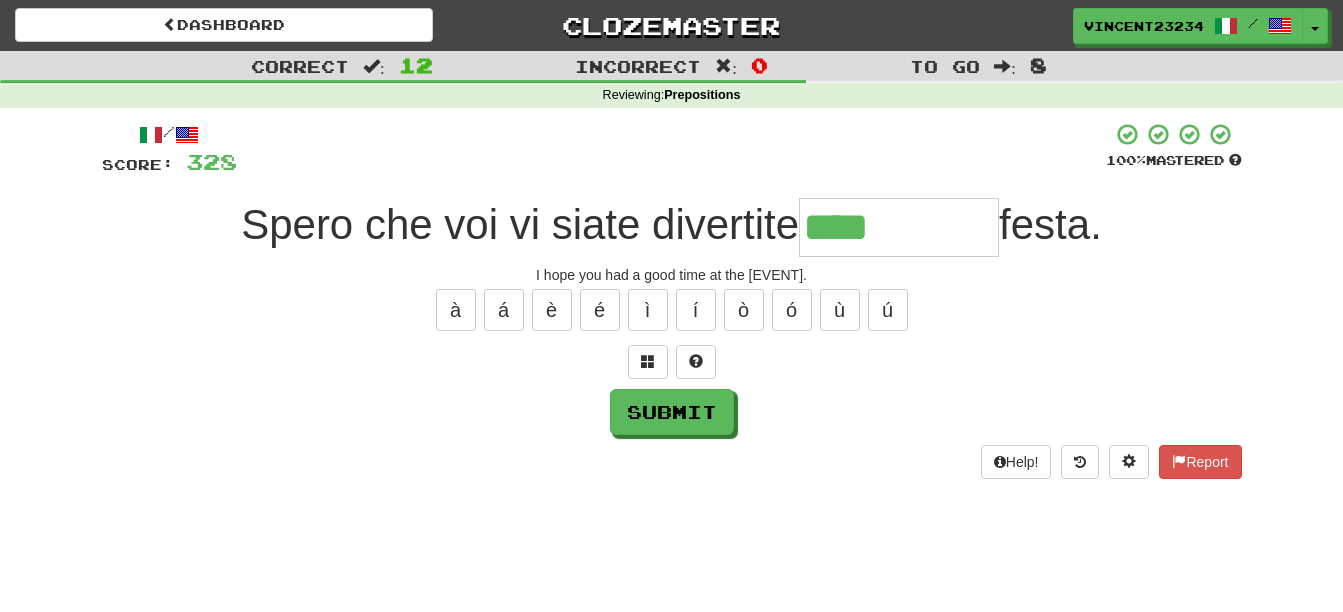 type on "****" 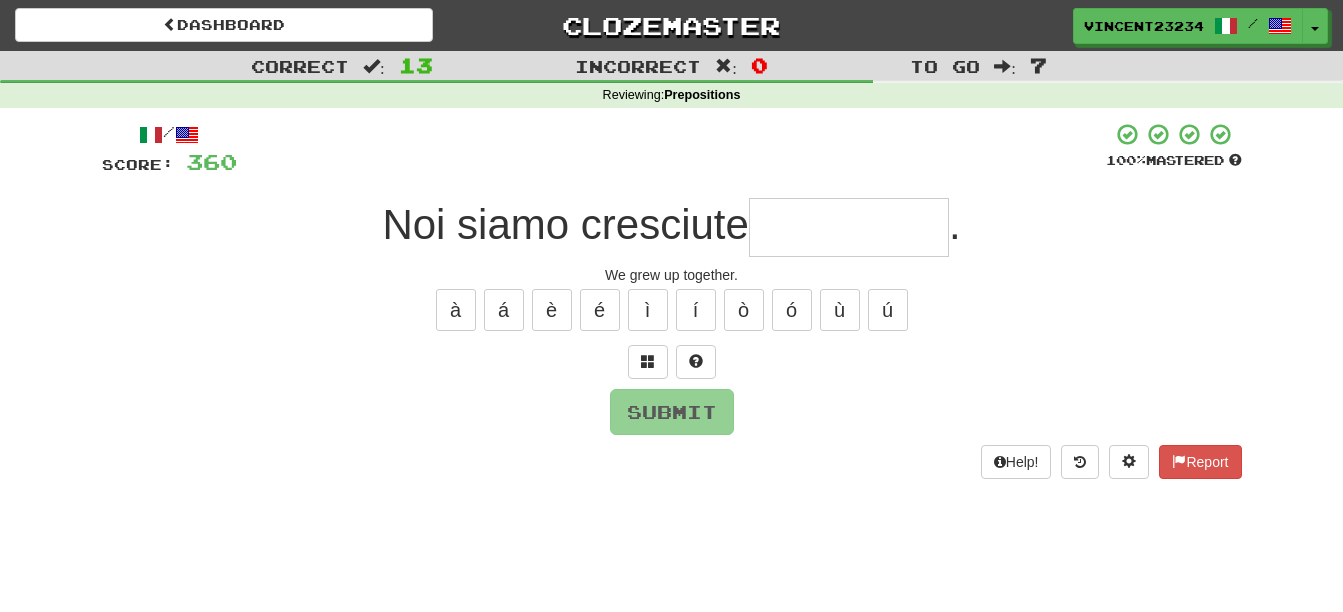 type on "*" 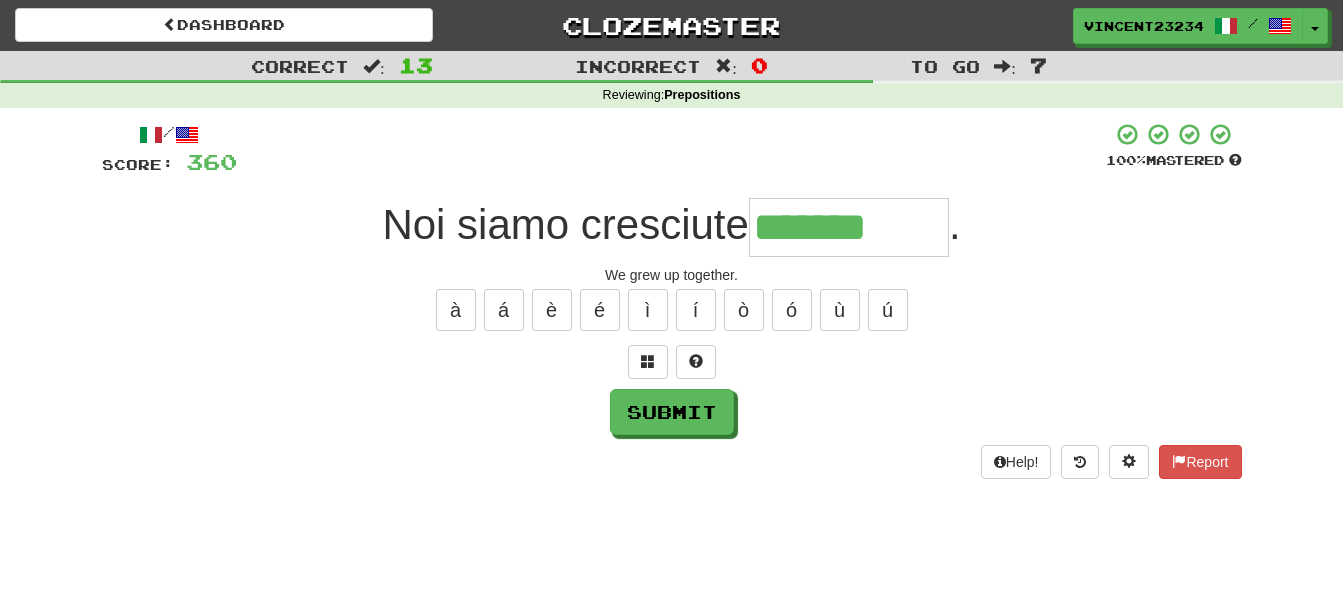 type on "*******" 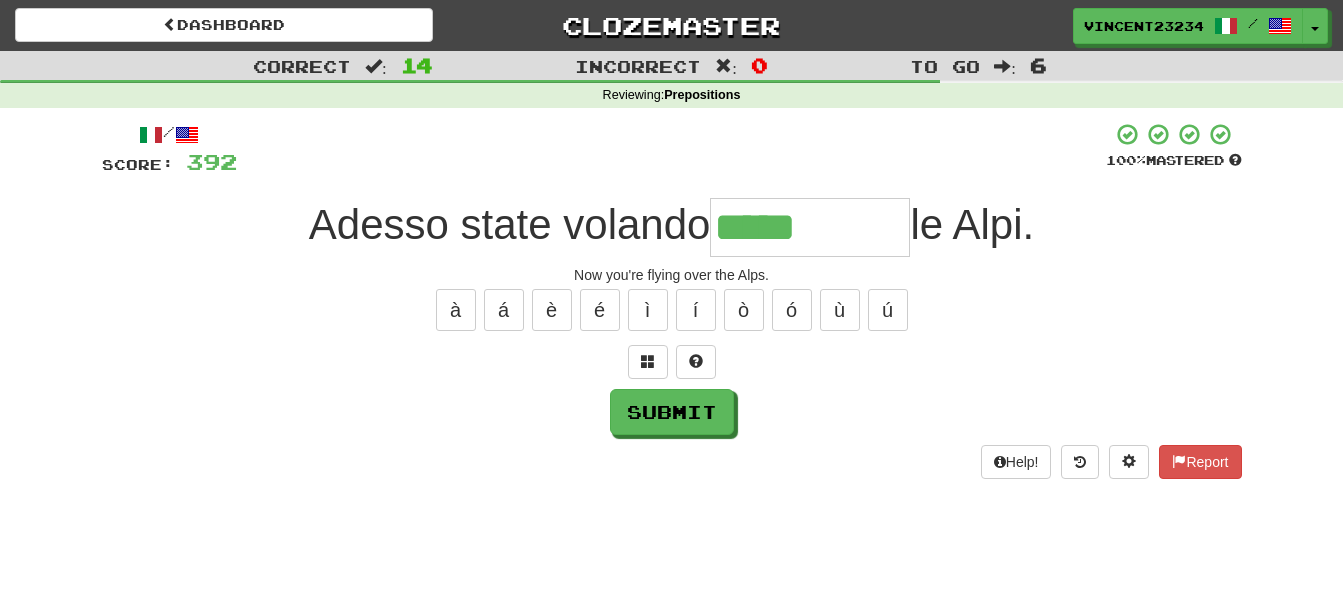 type on "*****" 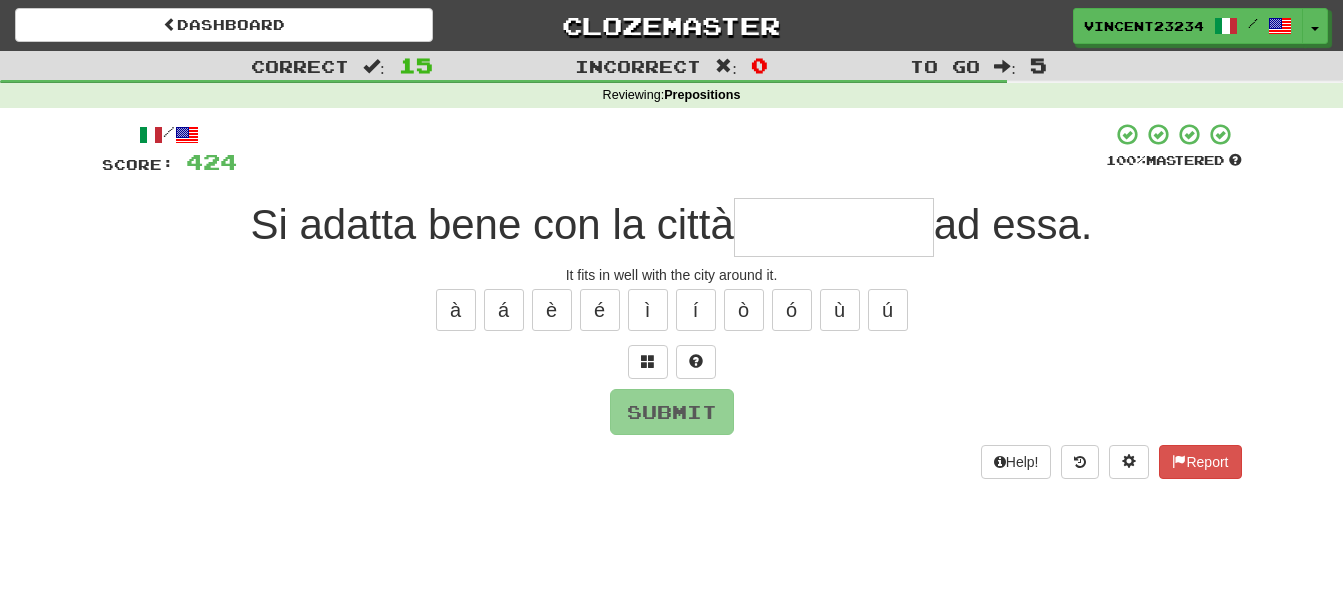 type on "*" 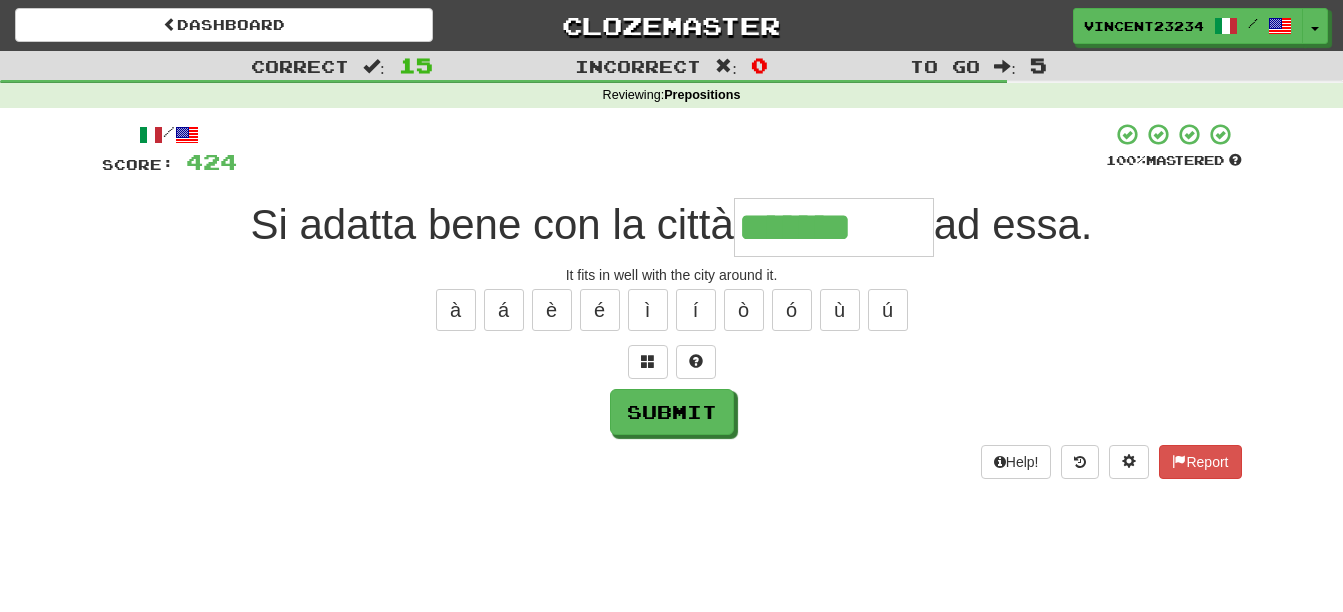 type on "*******" 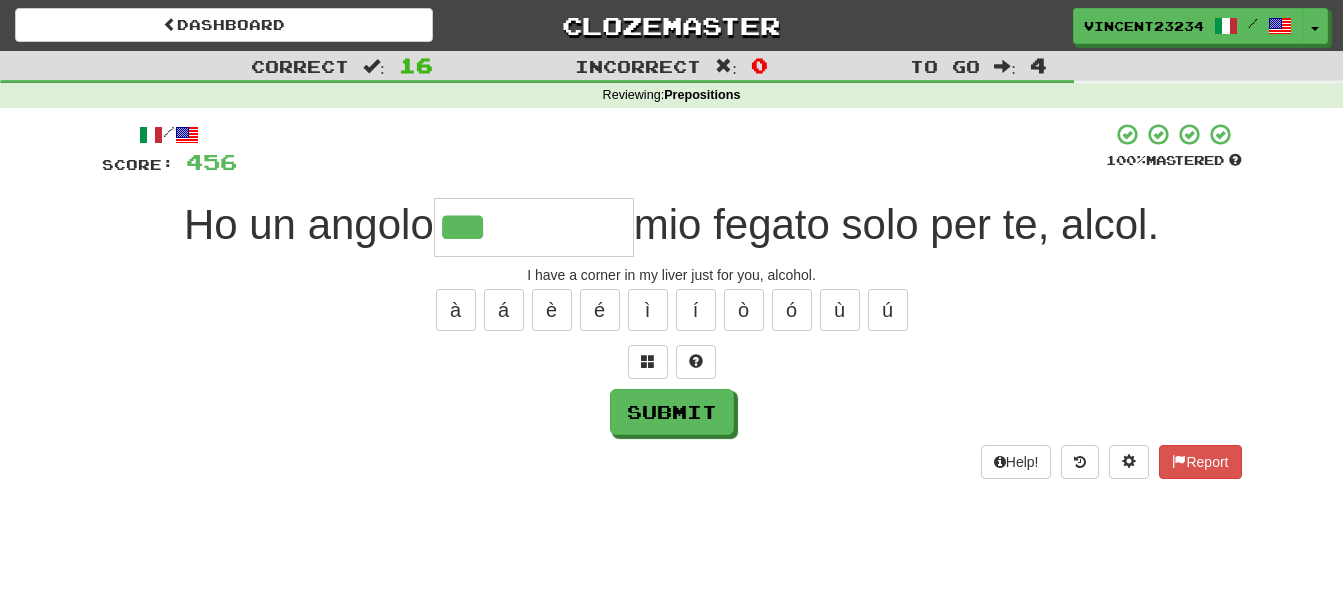 type on "***" 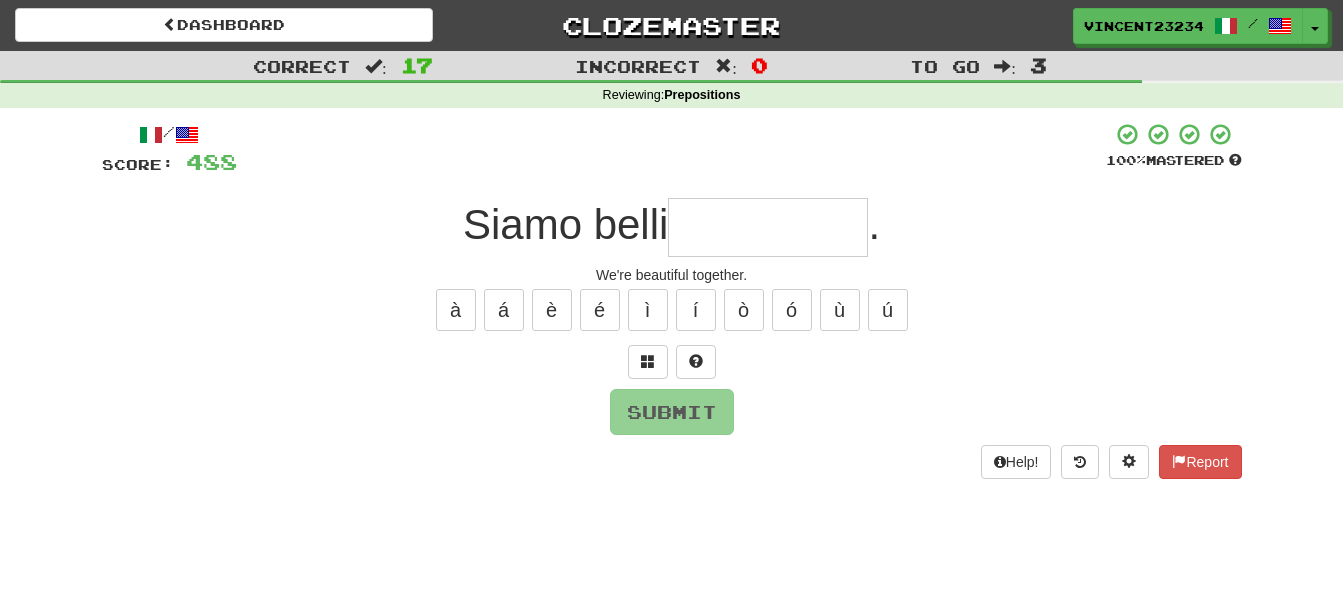 type on "*" 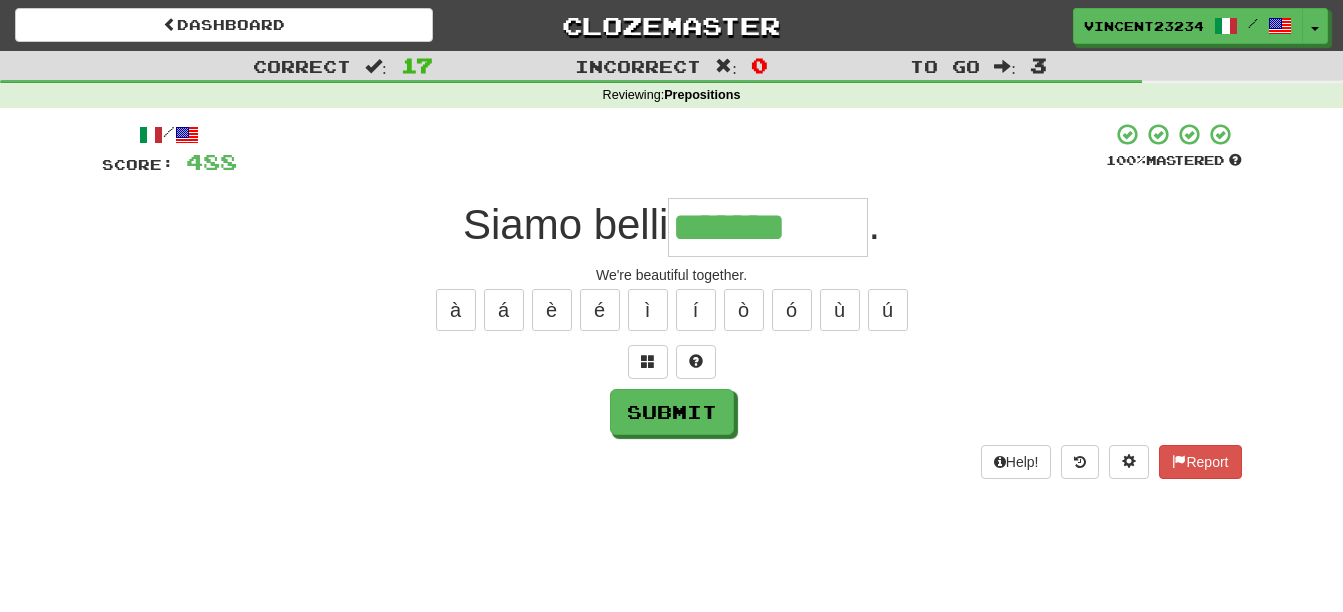 type on "*******" 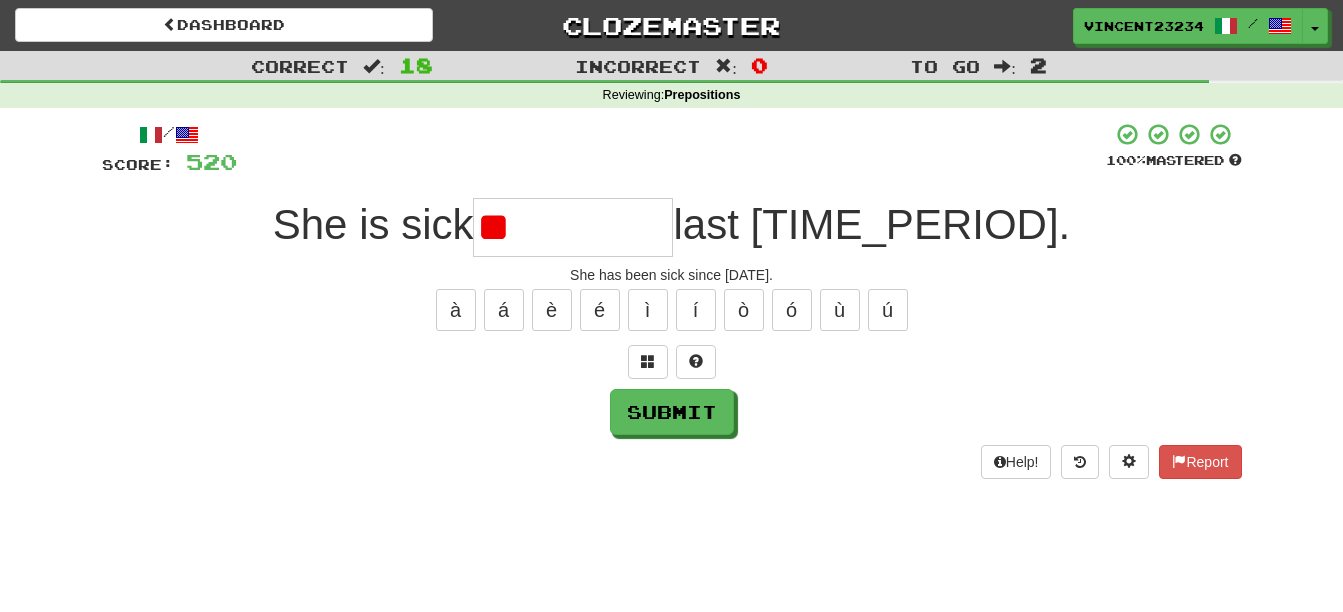 type on "*" 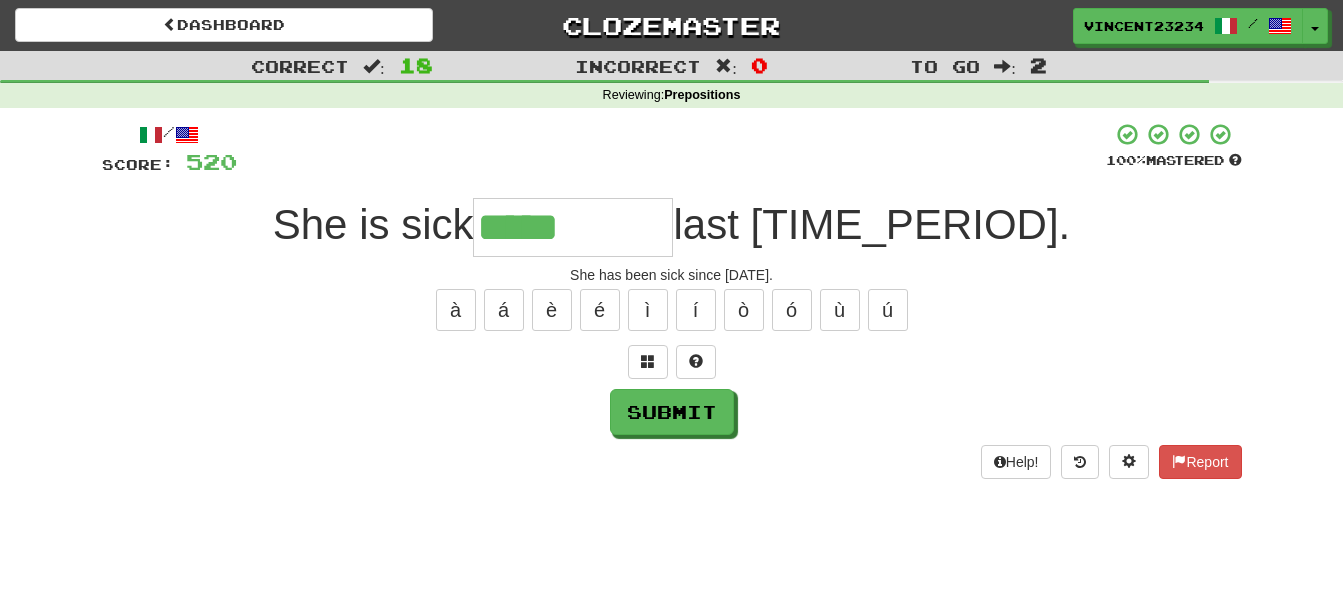 type on "*****" 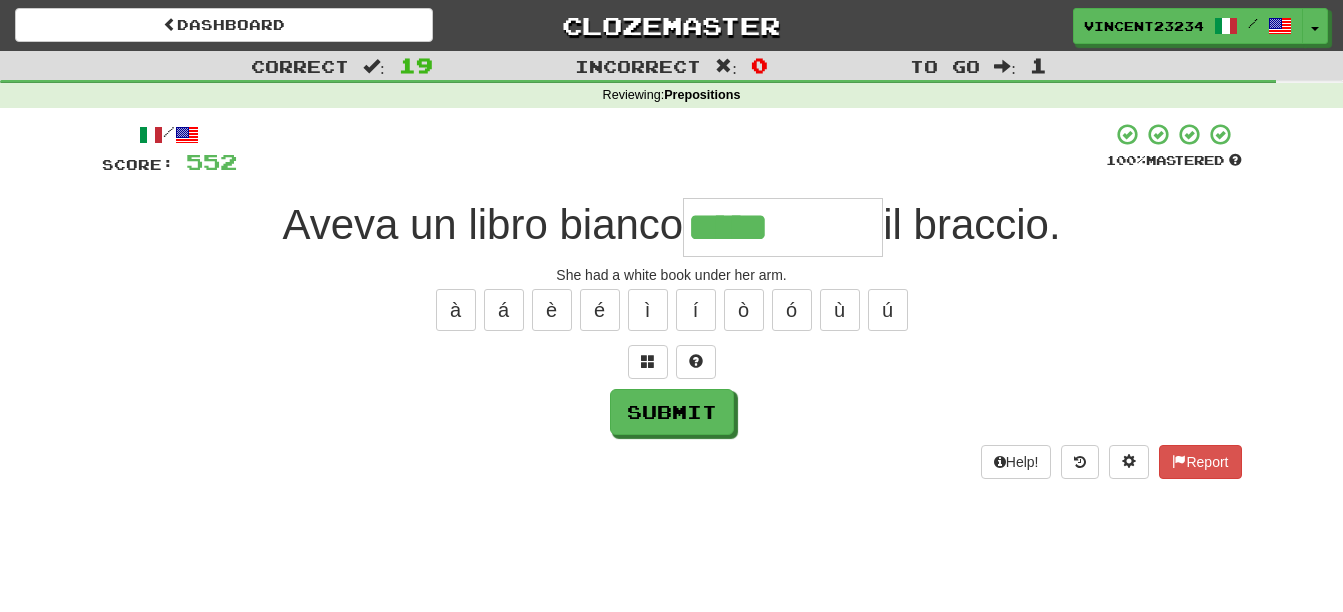 type on "*****" 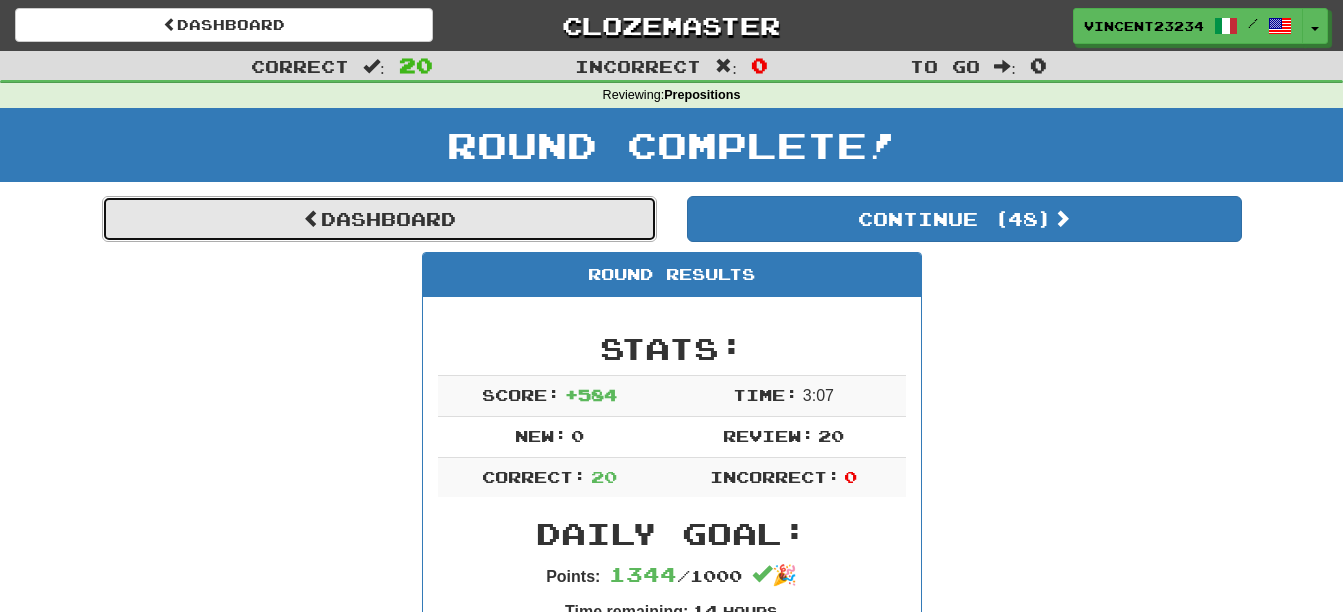 click on "Dashboard" at bounding box center (379, 219) 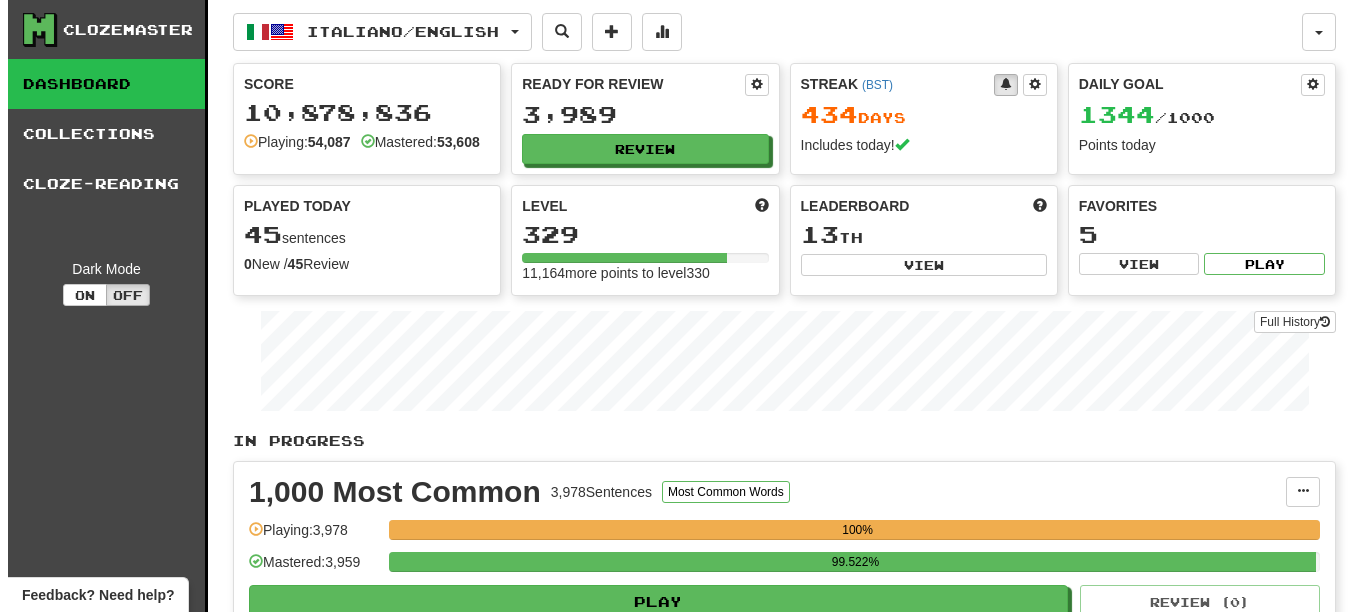 scroll, scrollTop: 0, scrollLeft: 0, axis: both 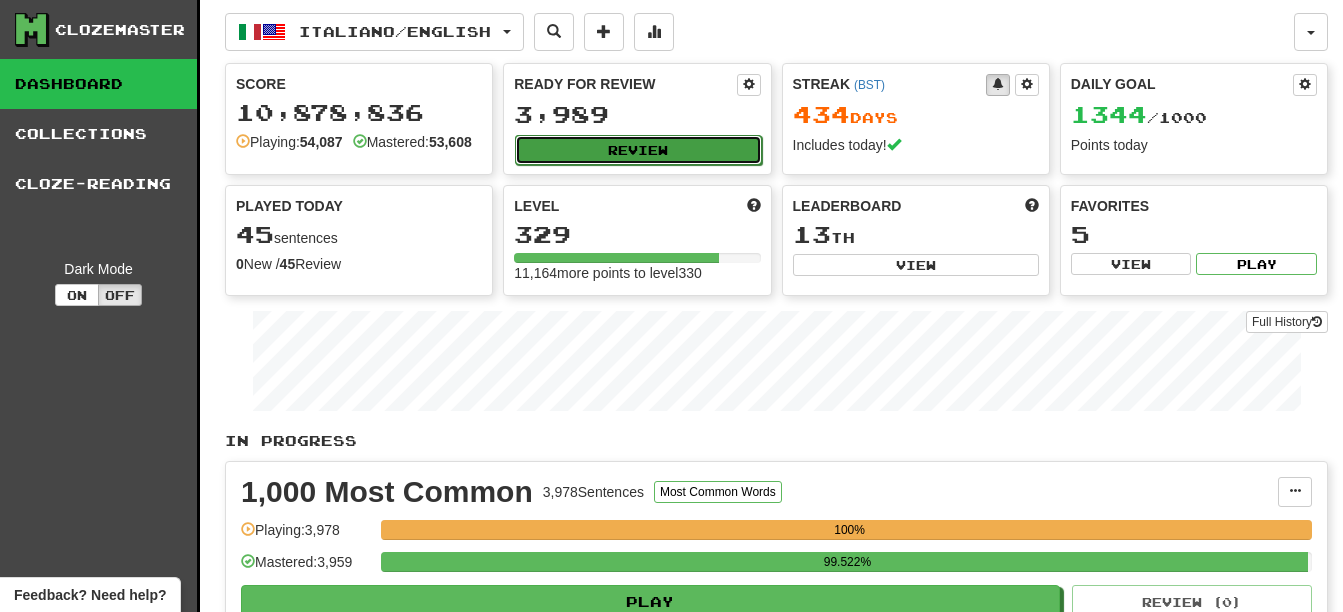 click on "Review" at bounding box center (638, 150) 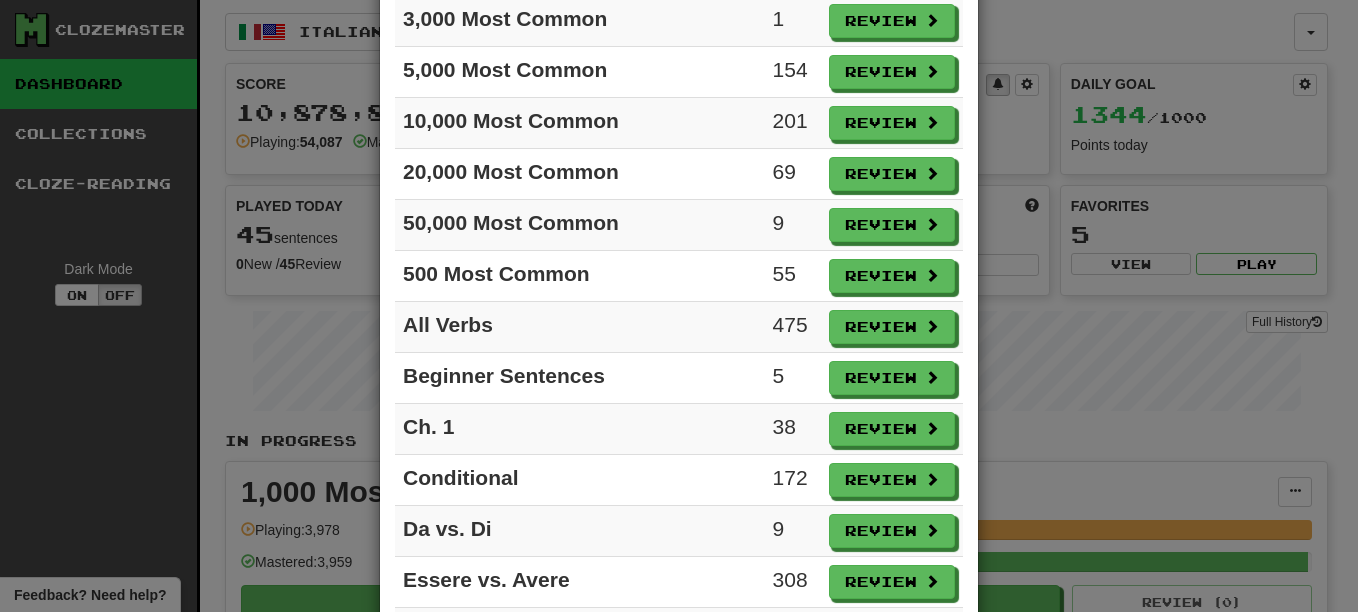 scroll, scrollTop: 200, scrollLeft: 0, axis: vertical 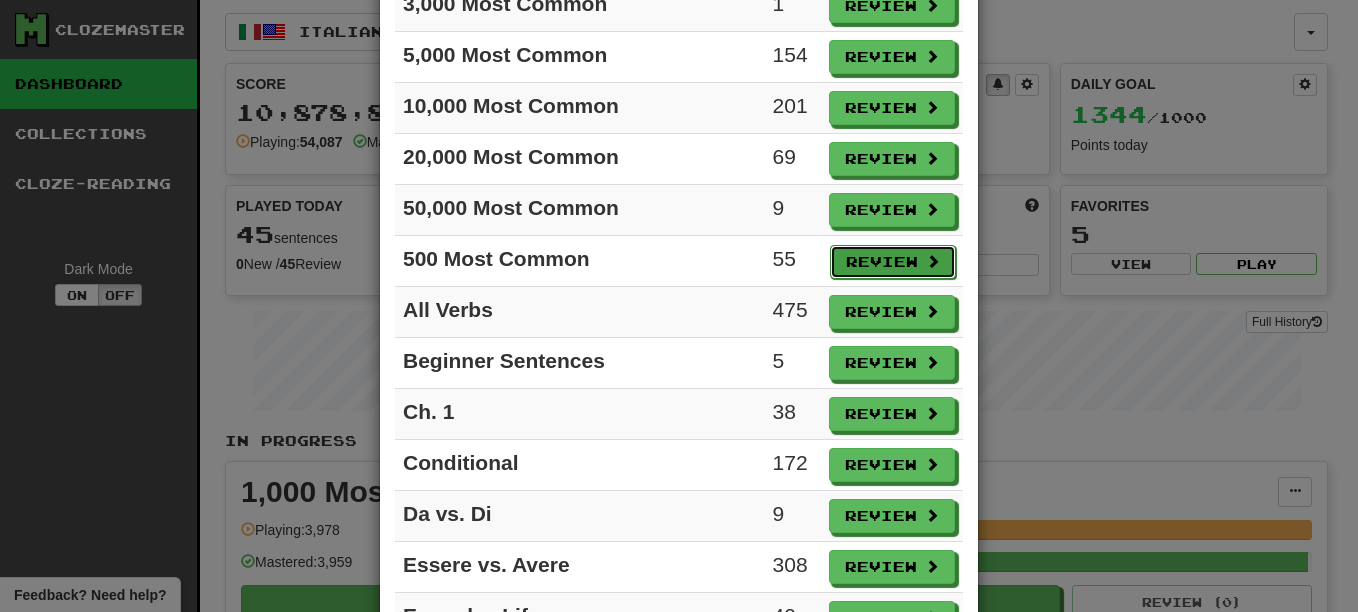 click on "Review" at bounding box center [893, 262] 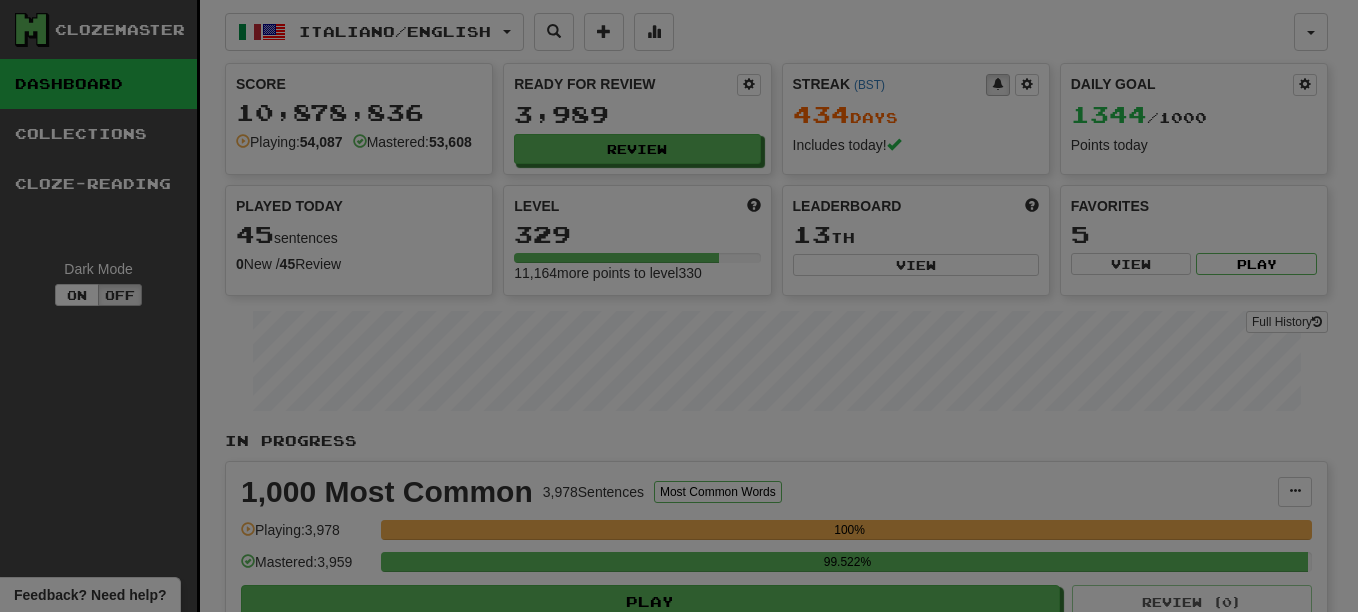 select on "**" 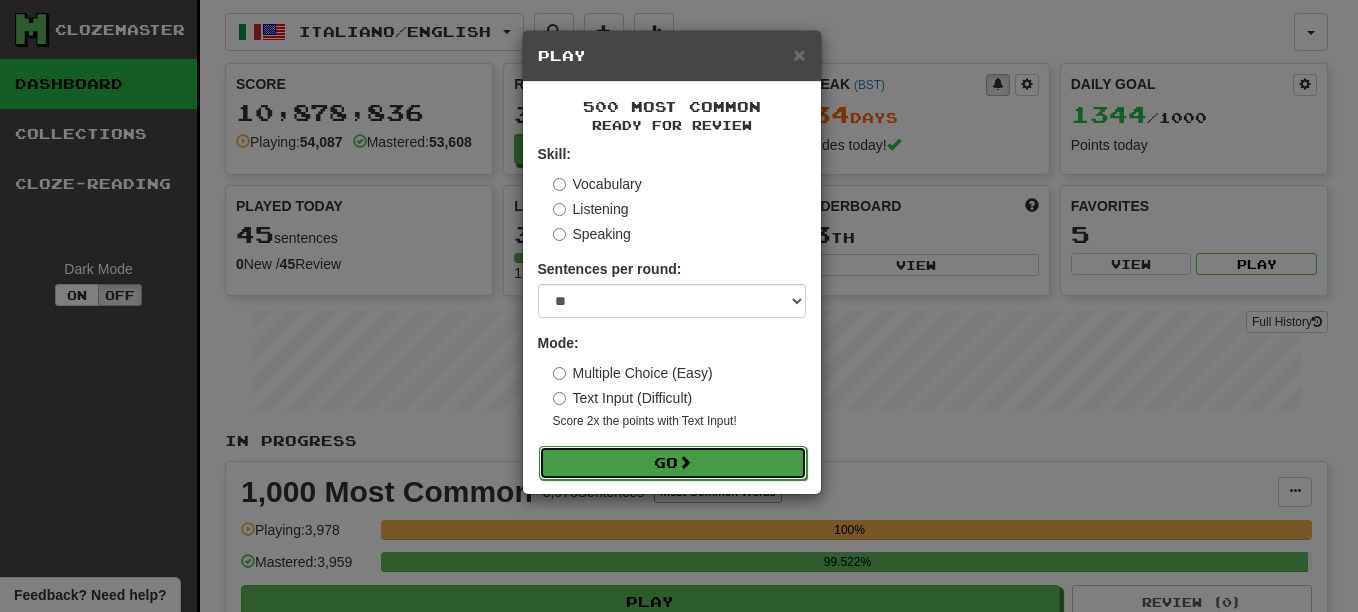 click on "Go" at bounding box center [673, 463] 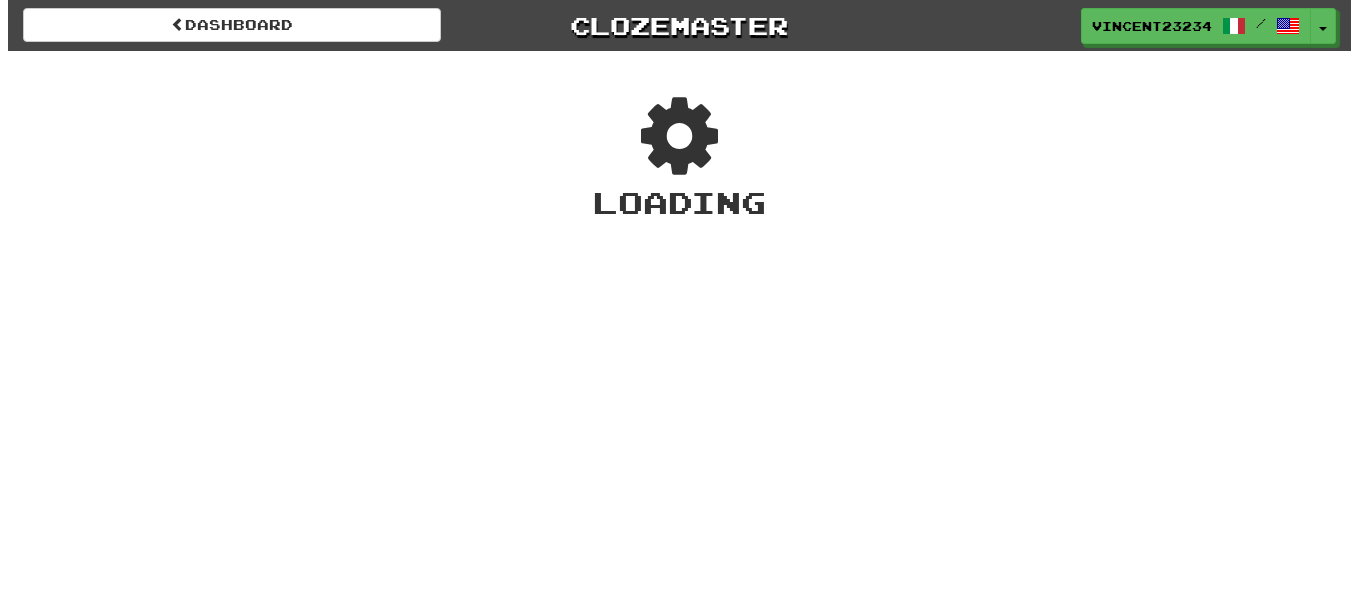 scroll, scrollTop: 0, scrollLeft: 0, axis: both 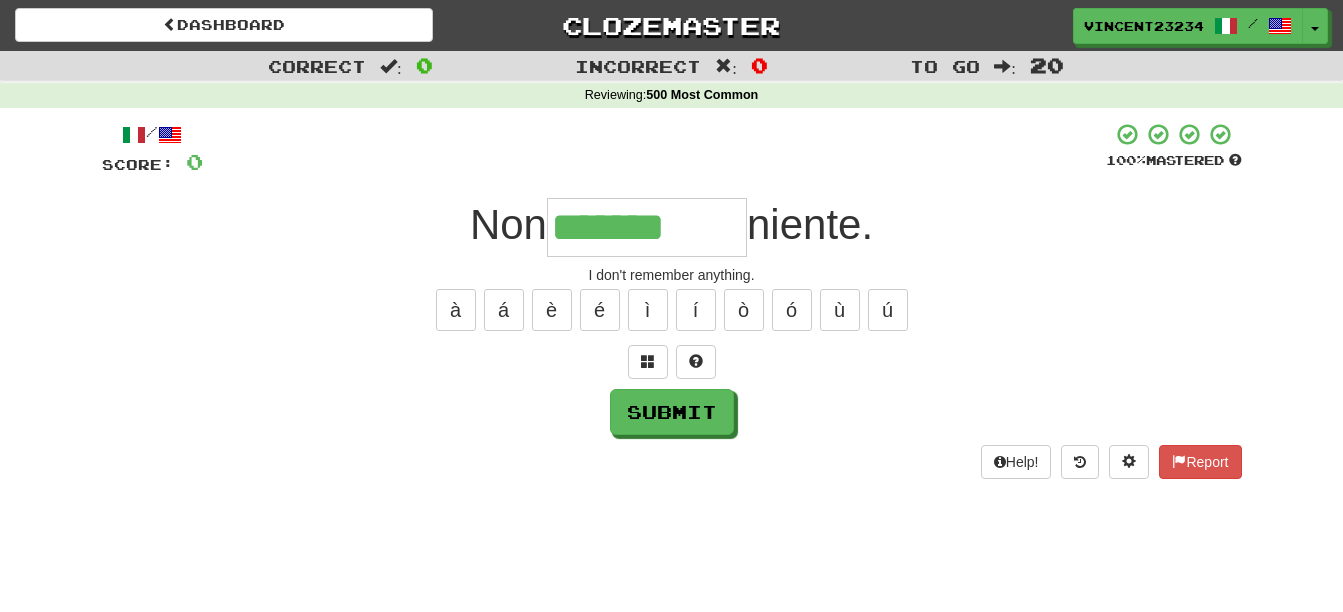 type on "*******" 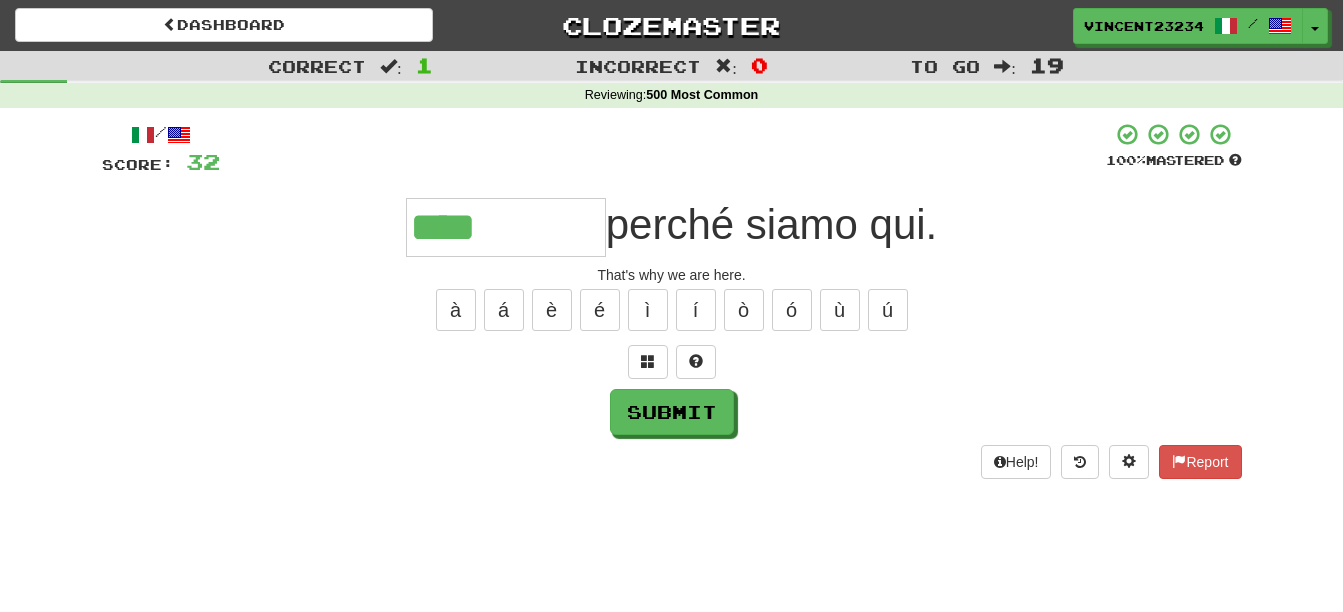 type on "****" 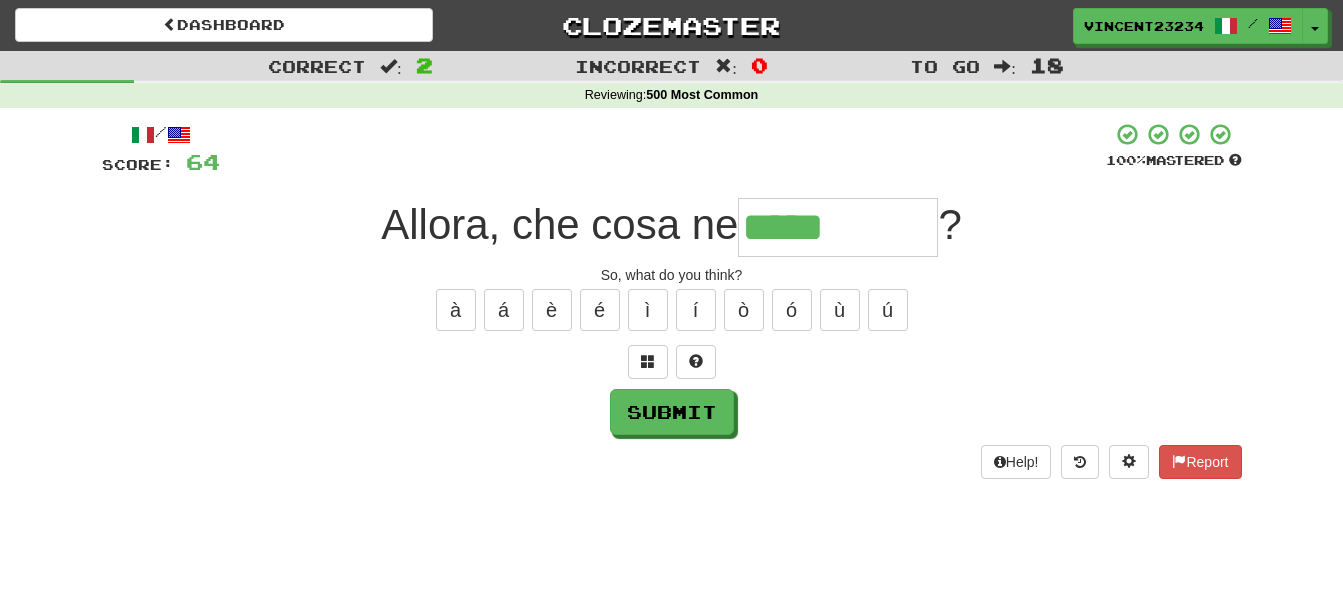 type on "*****" 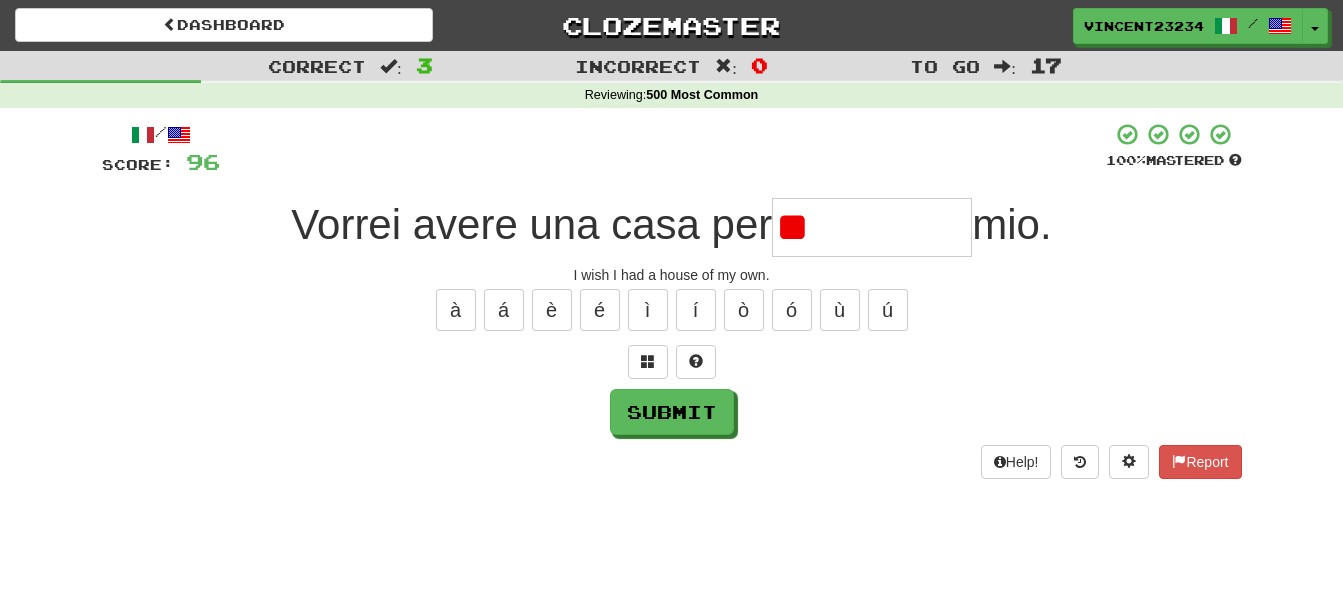 type on "*" 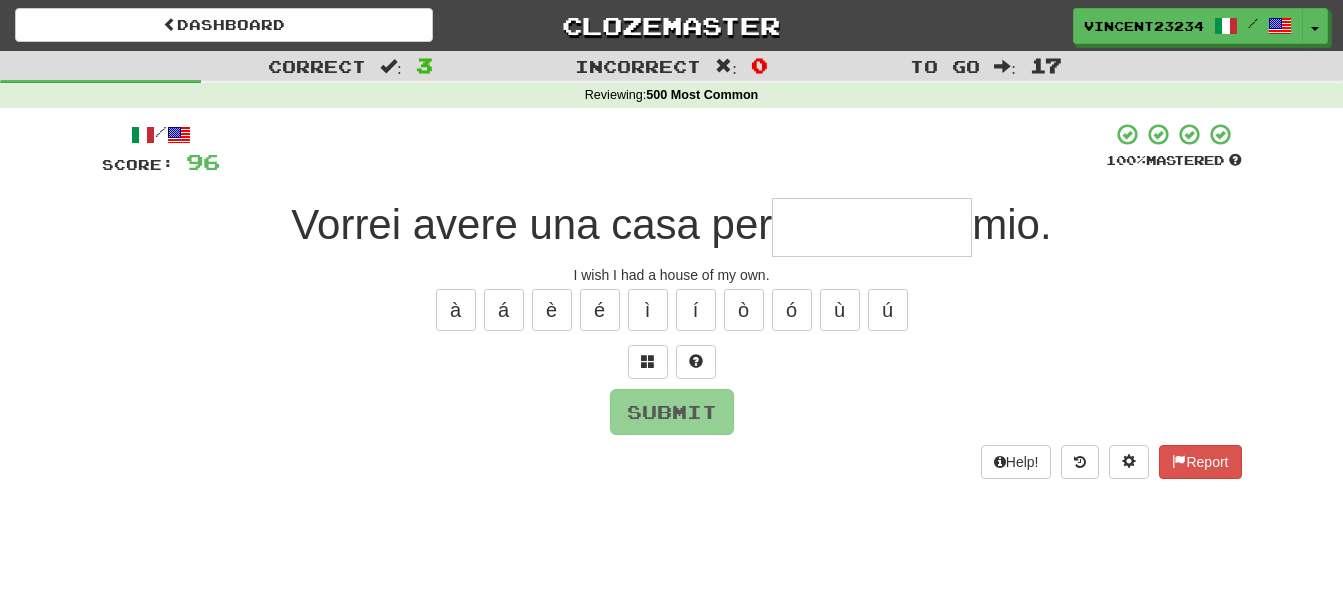 type on "*" 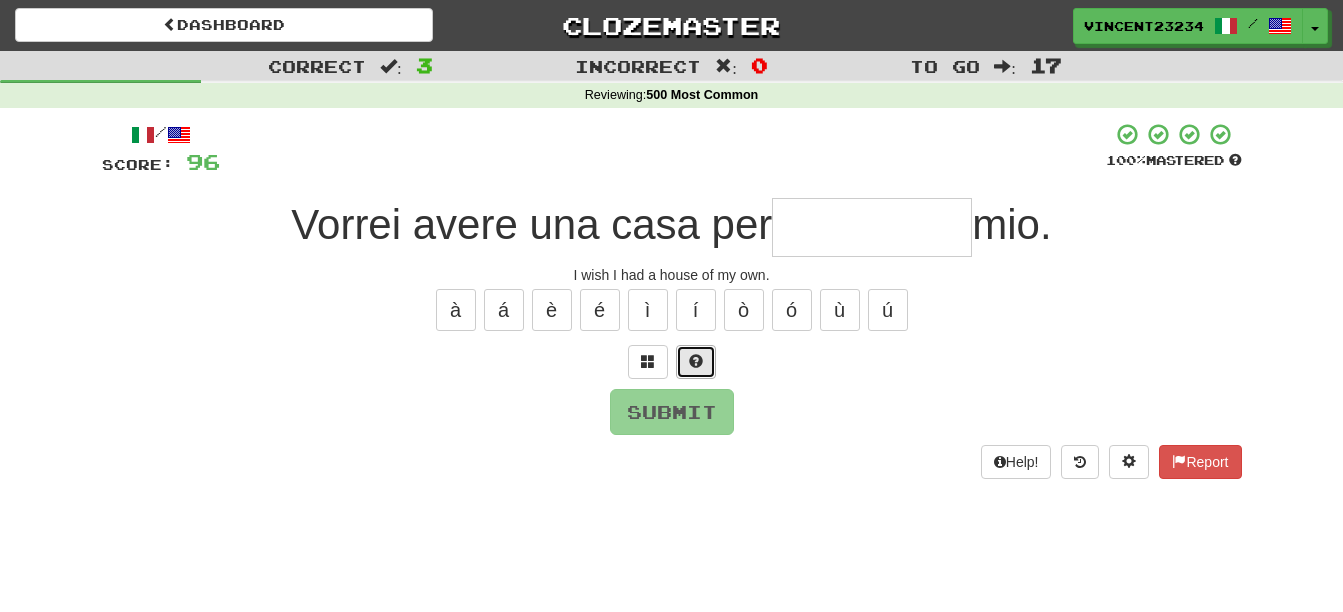click at bounding box center [696, 361] 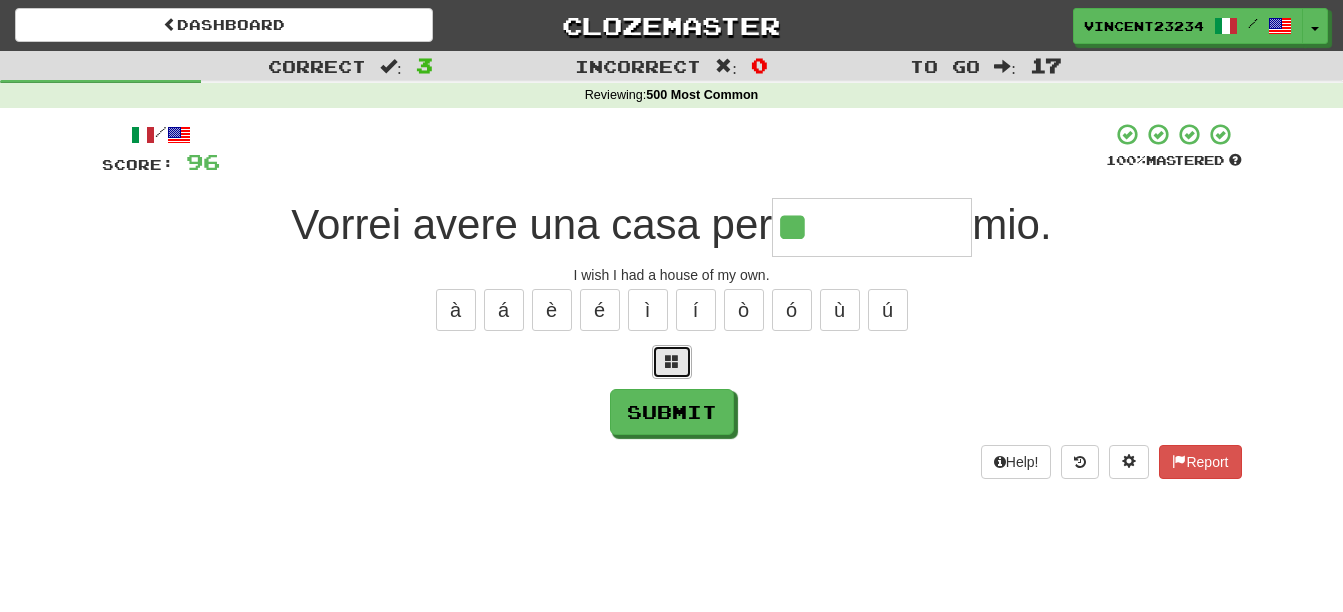 click at bounding box center (672, 362) 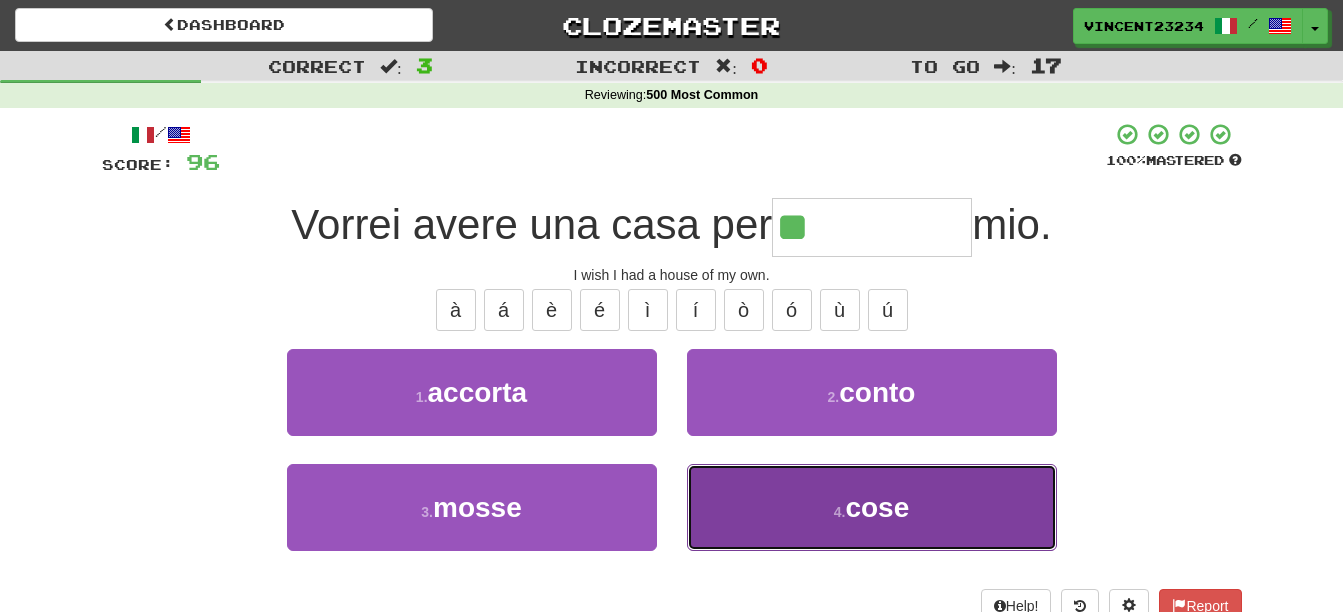 click on "4 .  cose" at bounding box center (872, 507) 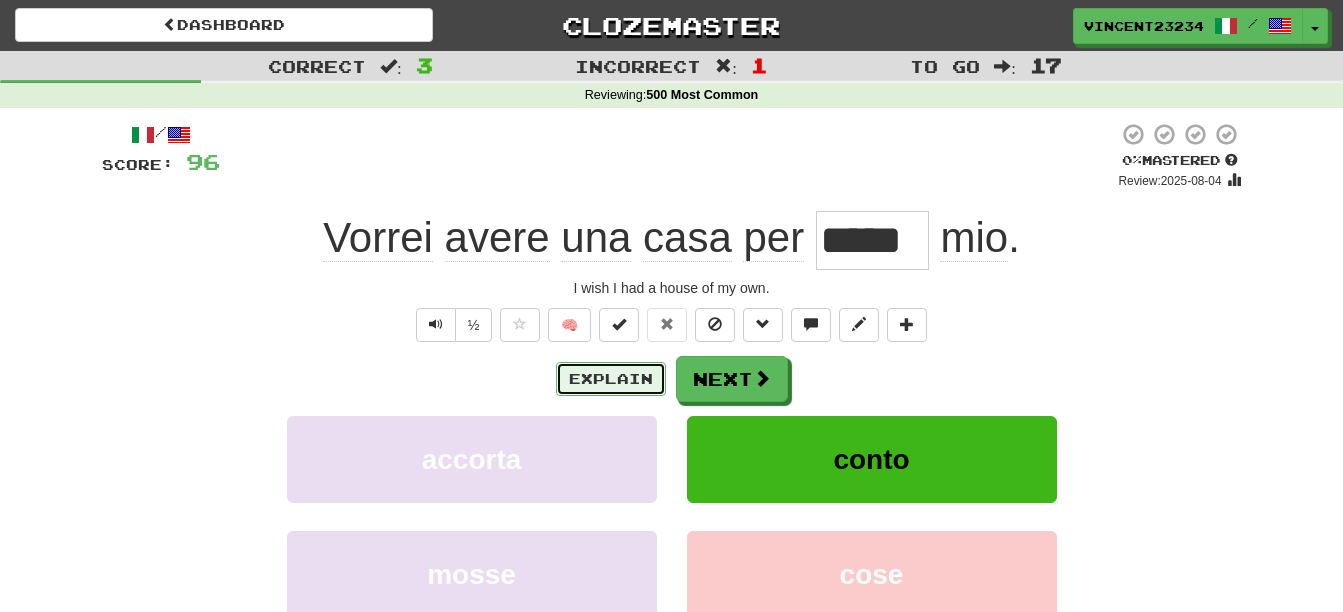 click on "Explain" at bounding box center (611, 379) 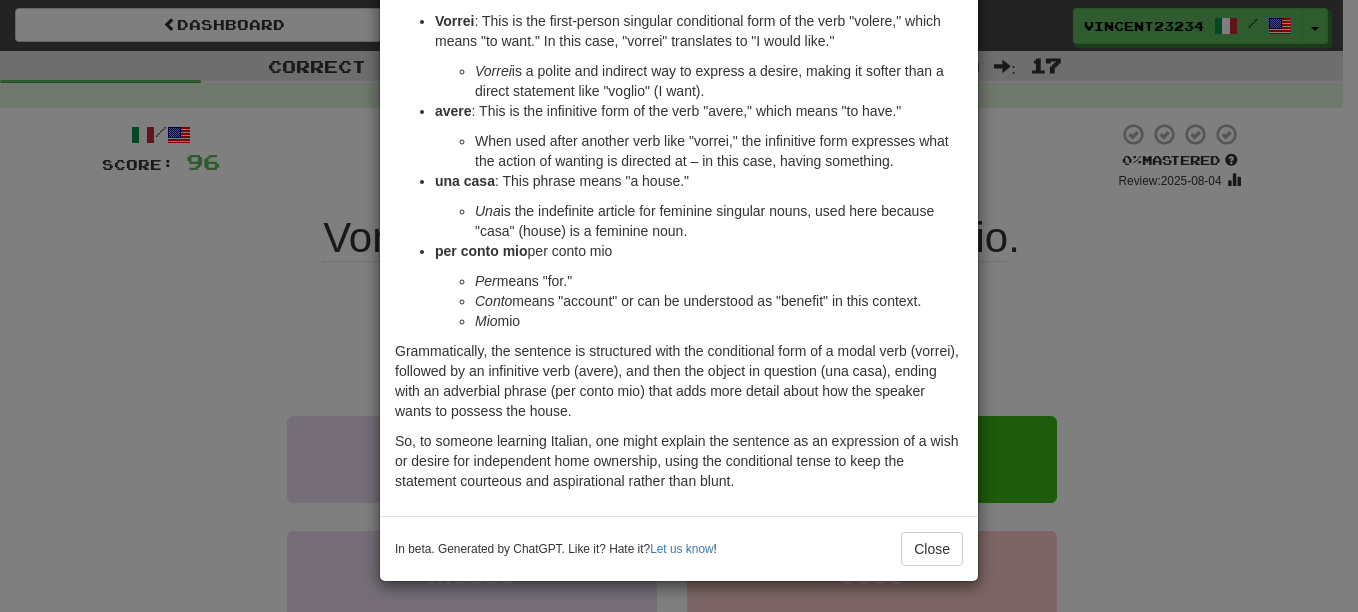 scroll, scrollTop: 146, scrollLeft: 0, axis: vertical 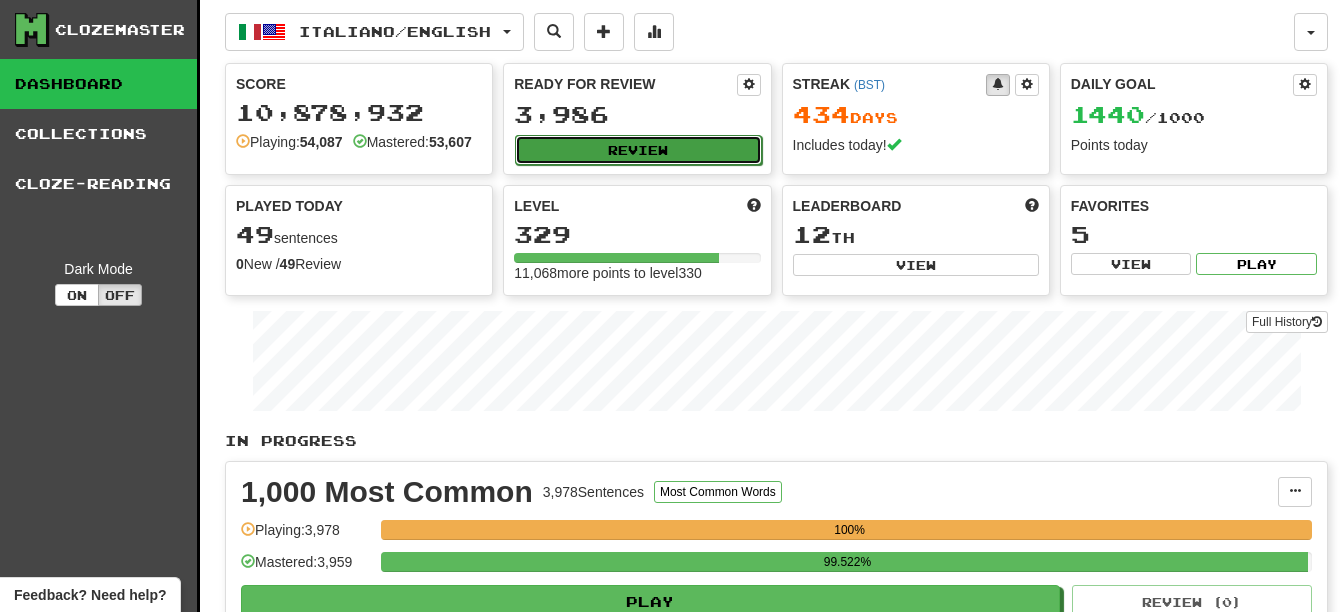 click on "Review" at bounding box center (638, 150) 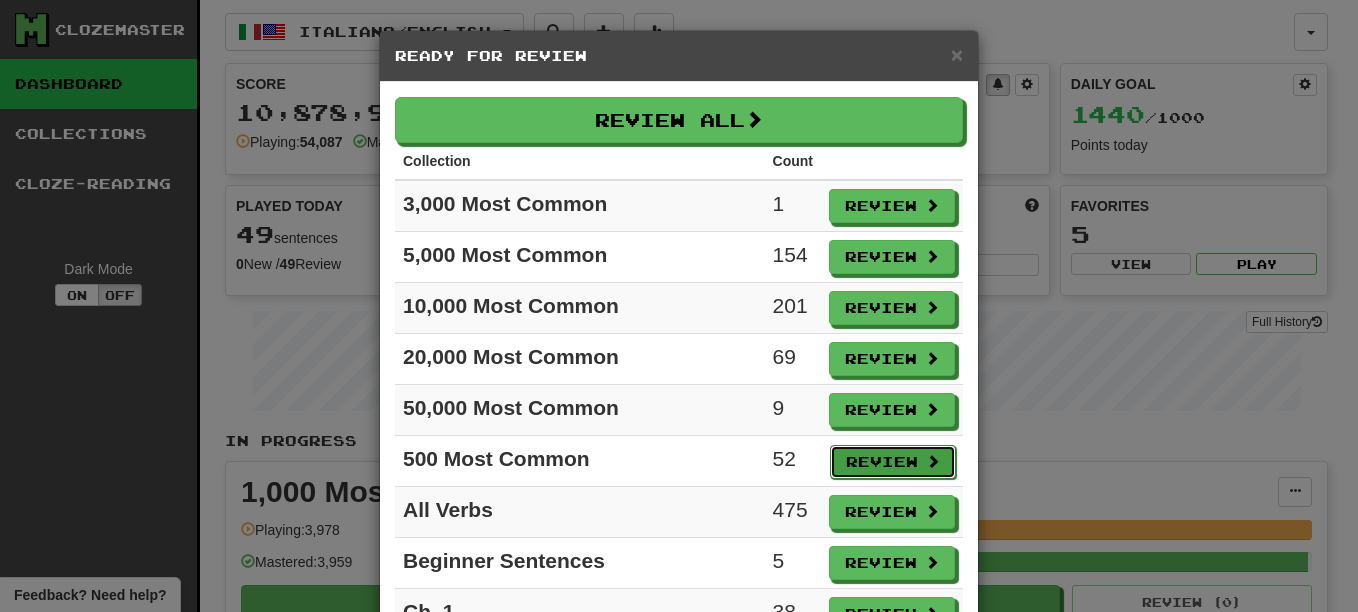 click on "Review" at bounding box center [893, 462] 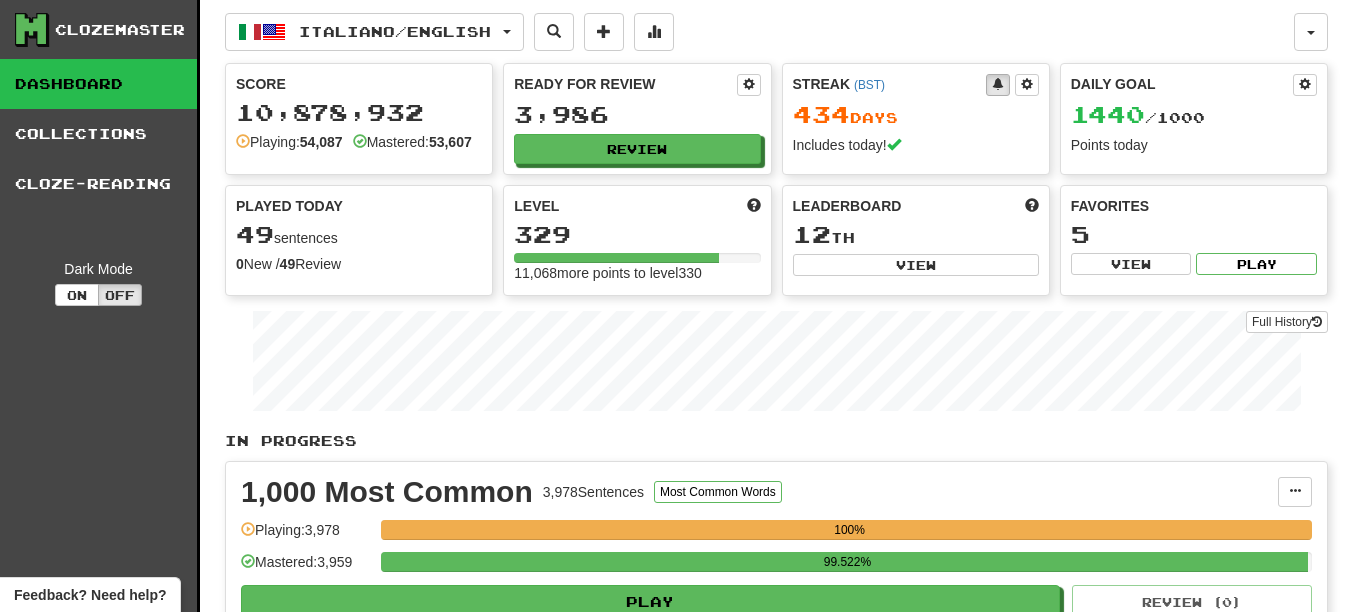 select on "**" 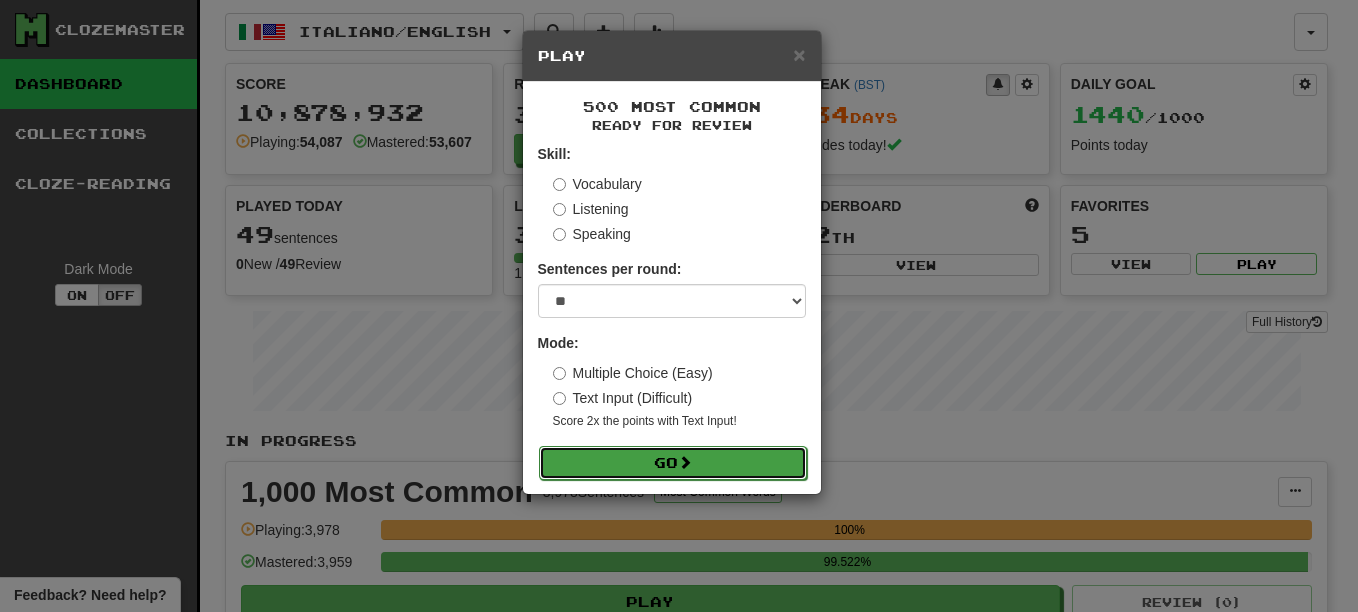click on "Go" at bounding box center [673, 463] 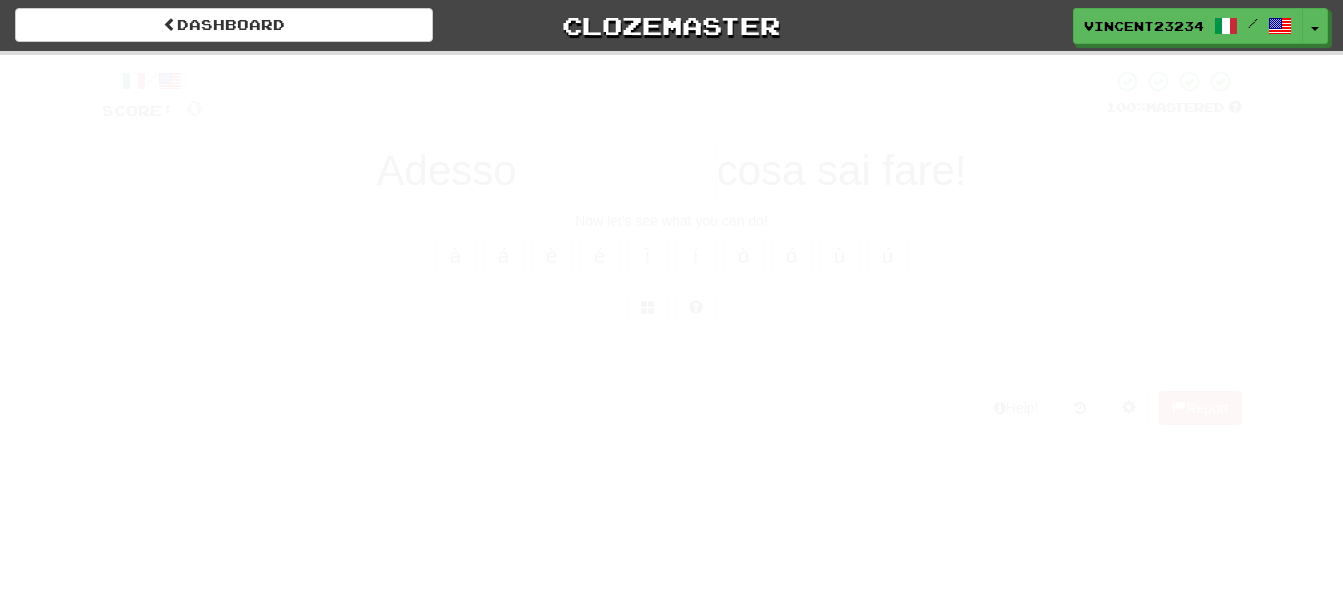 scroll, scrollTop: 0, scrollLeft: 0, axis: both 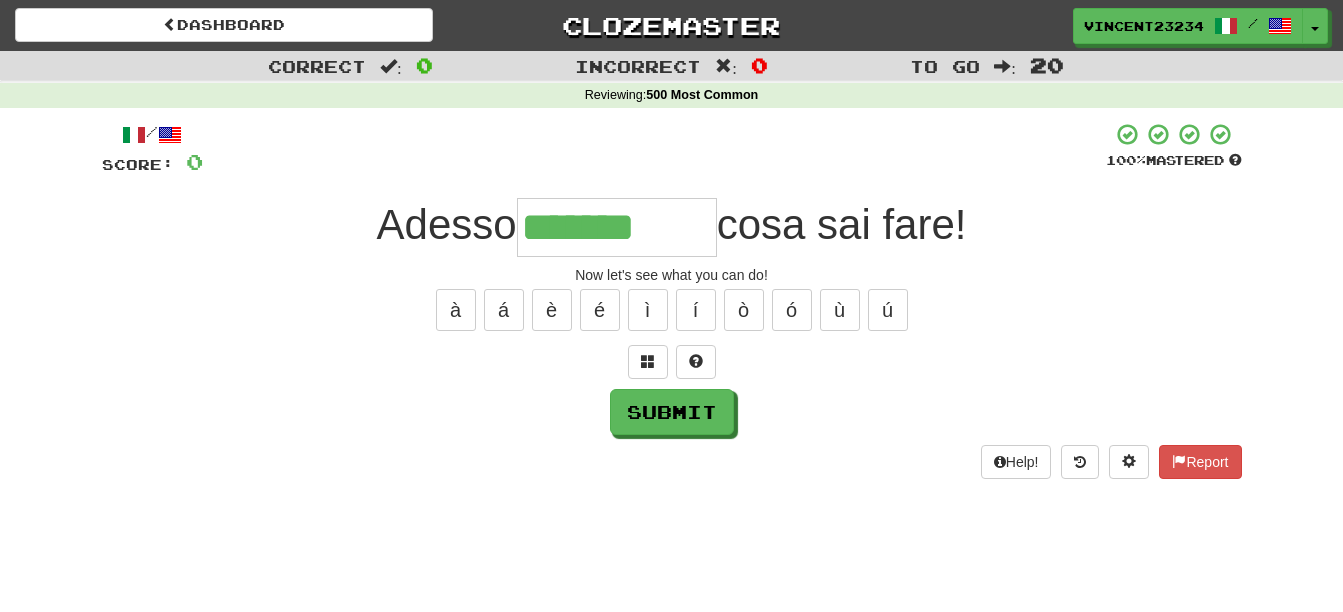 type on "*******" 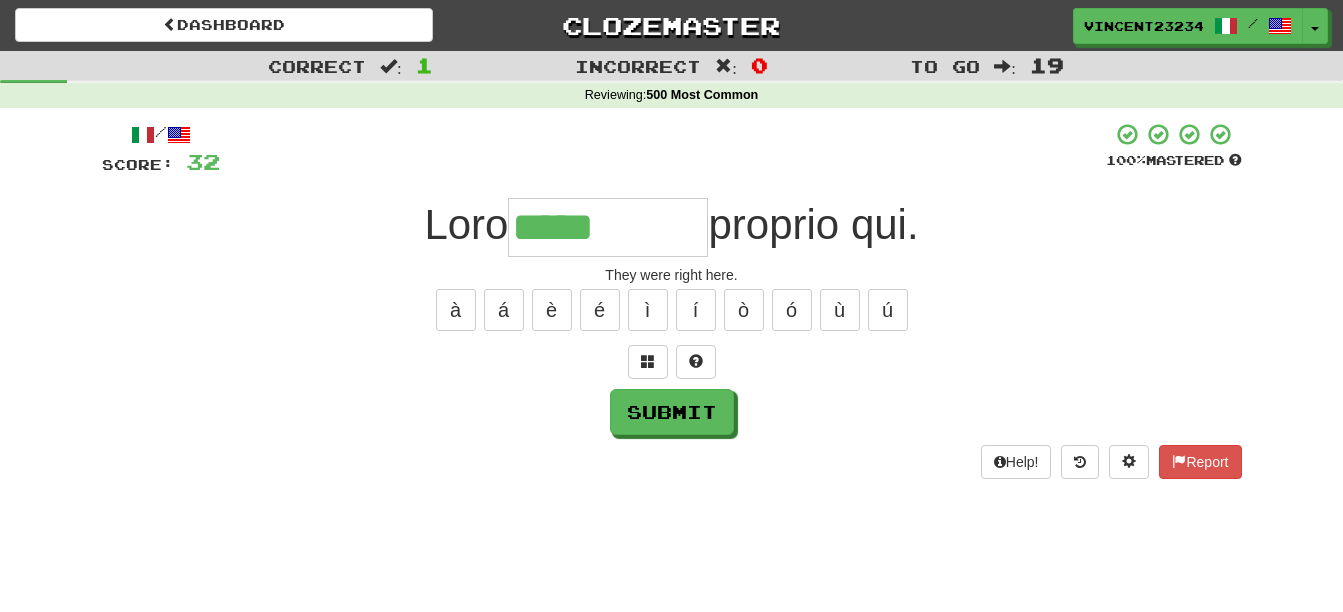 type on "*****" 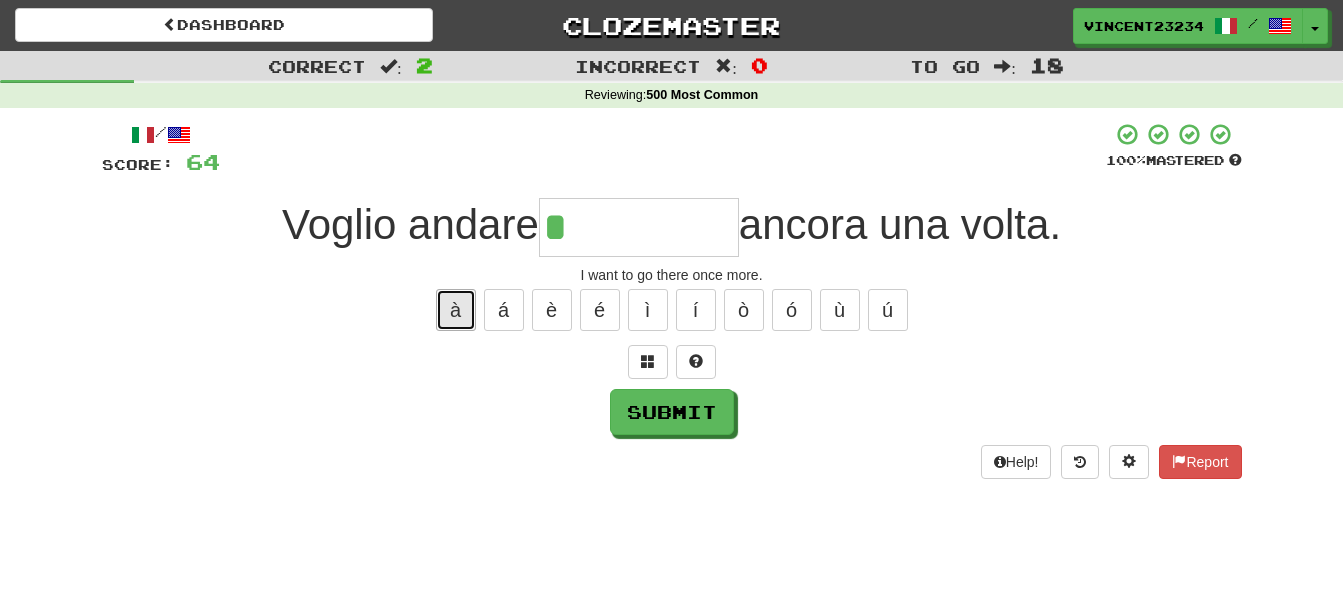 click on "à" at bounding box center (456, 310) 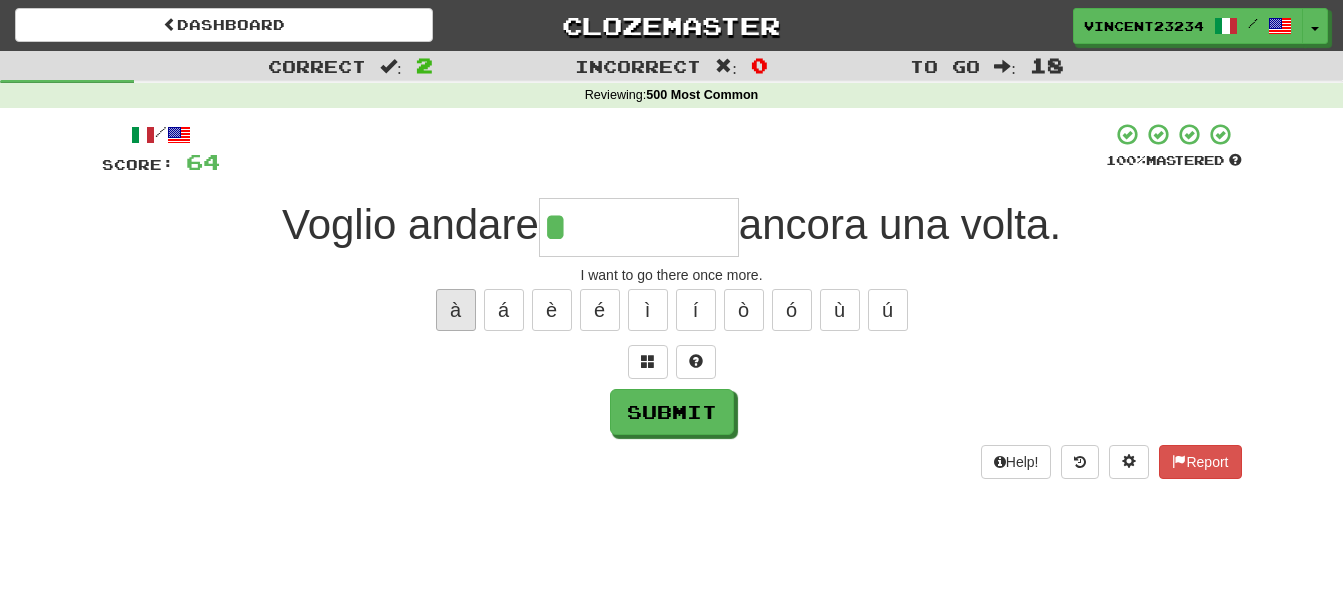 type on "**" 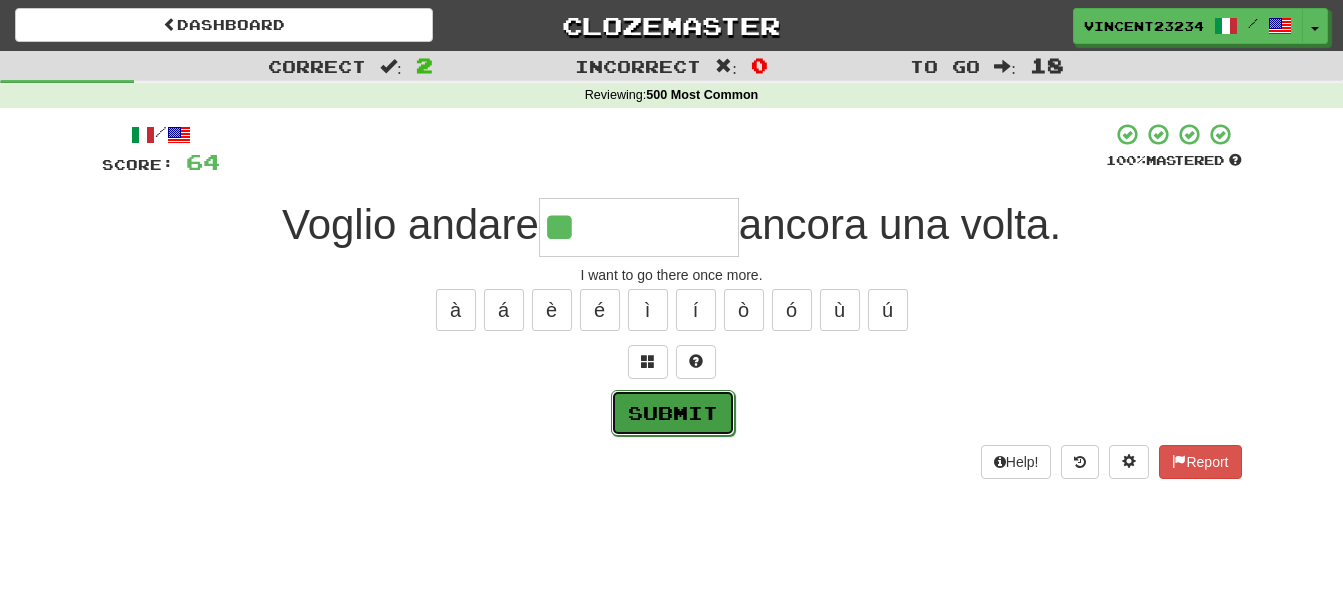 click on "Submit" at bounding box center (673, 413) 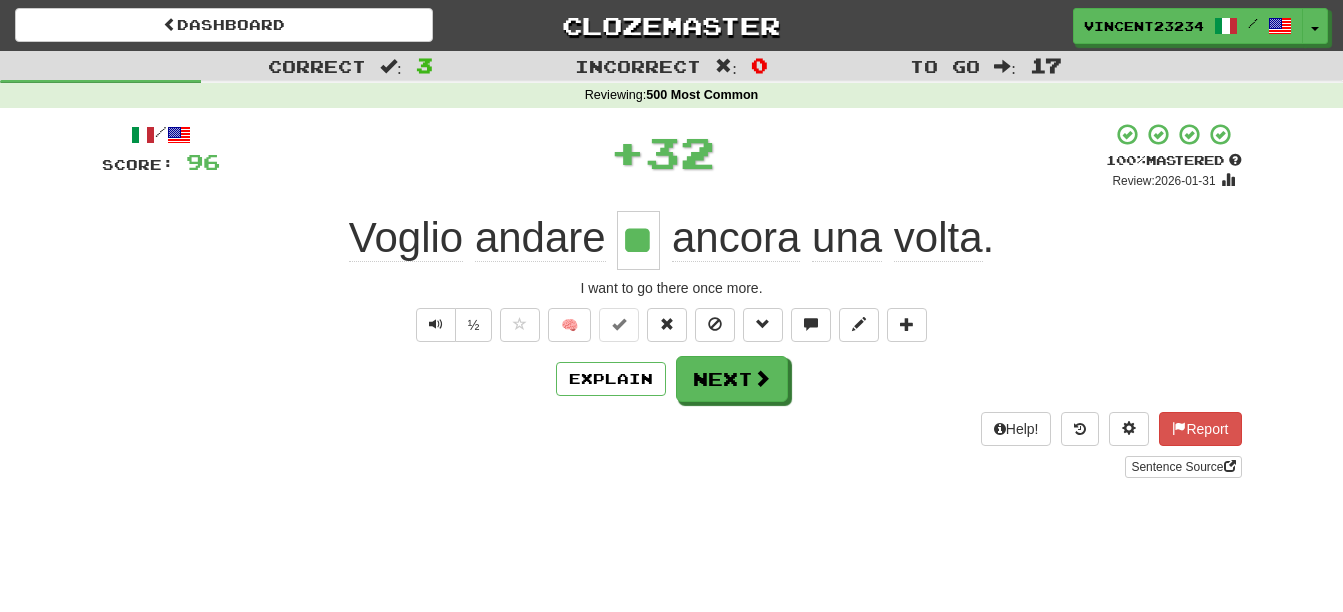 click on "/  Score:   96 + 32 100 %  Mastered Review:  2026-01-31 Voglio   andare   **   ancora   una   volta . I want to go there once more. ½ 🧠 Explain Next  Help!  Report Sentence Source" at bounding box center (672, 300) 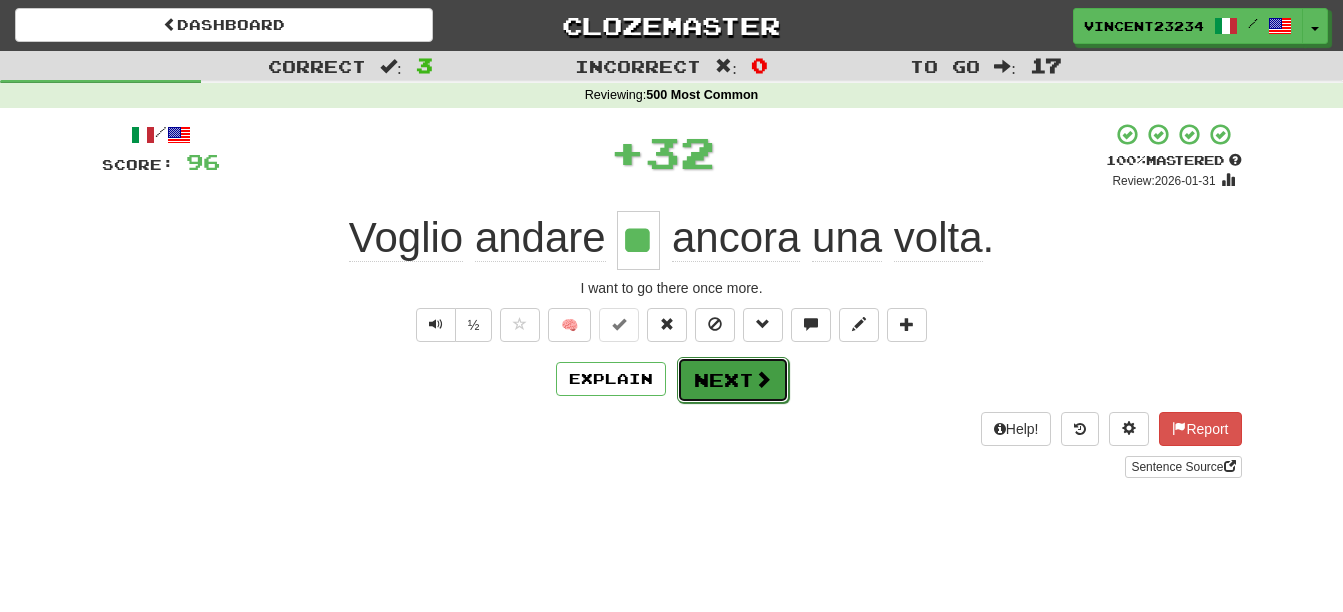 click on "Next" at bounding box center (733, 380) 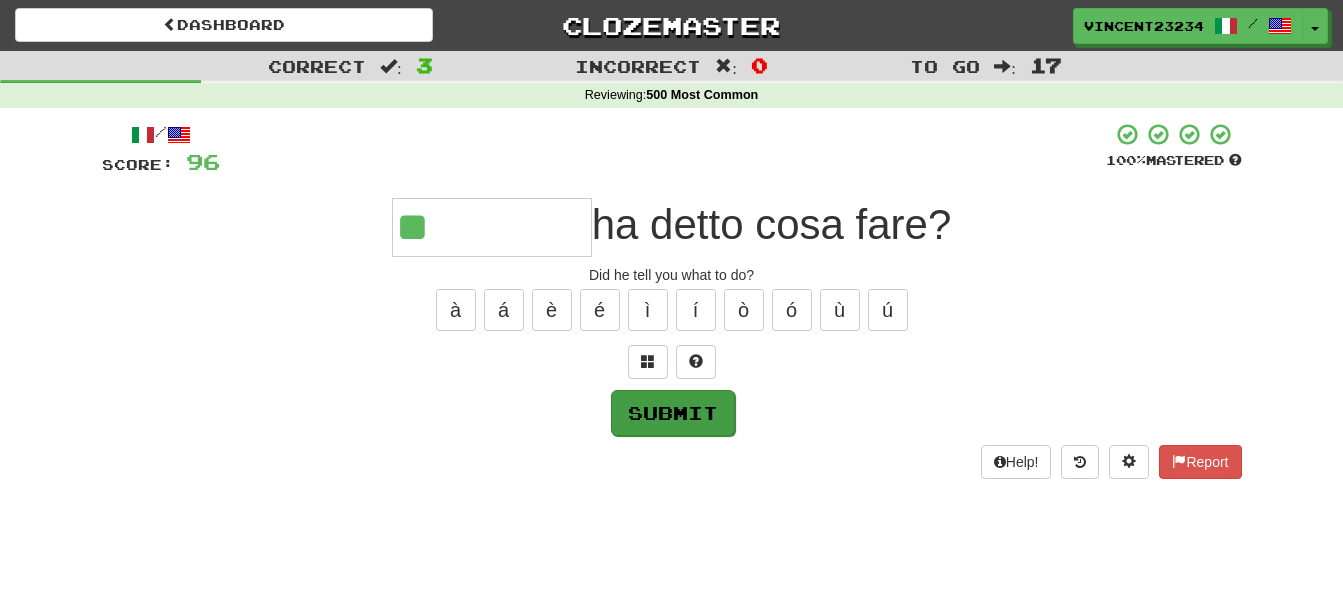 type on "**" 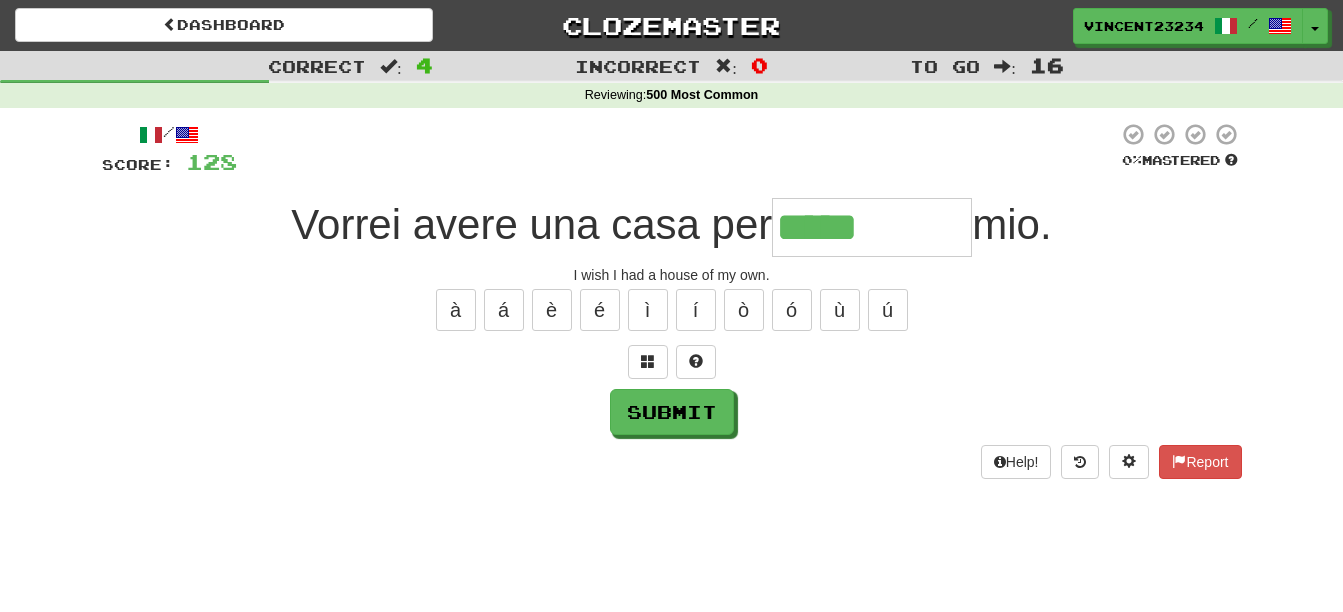 type on "*****" 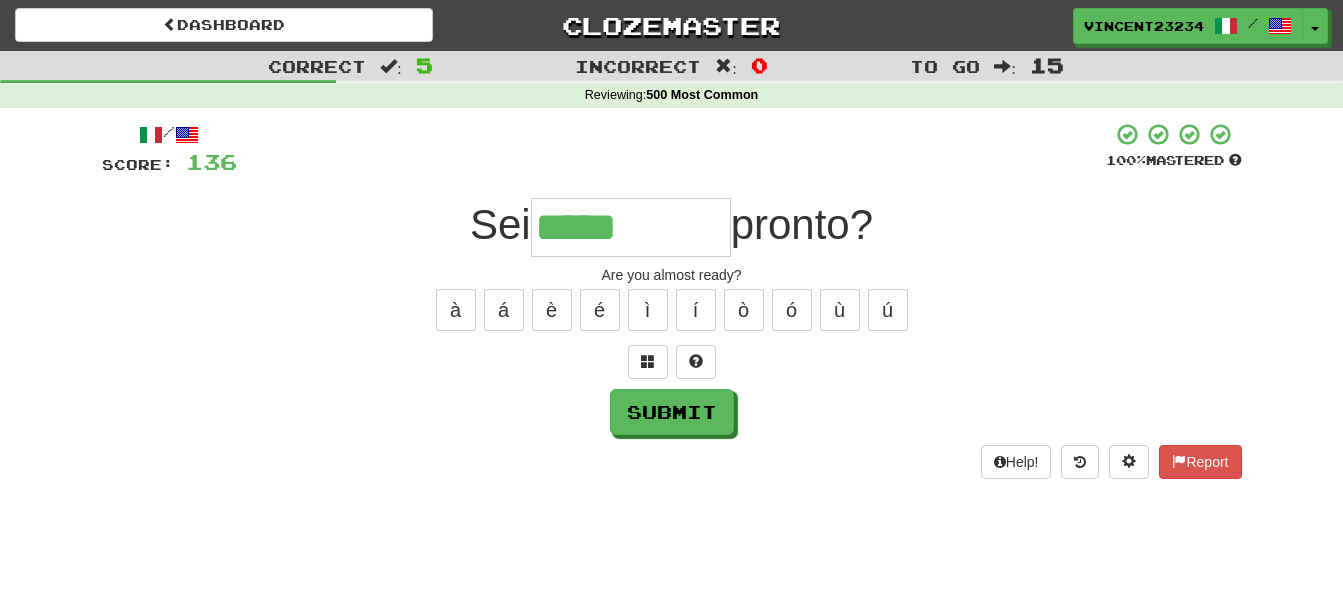 type on "*****" 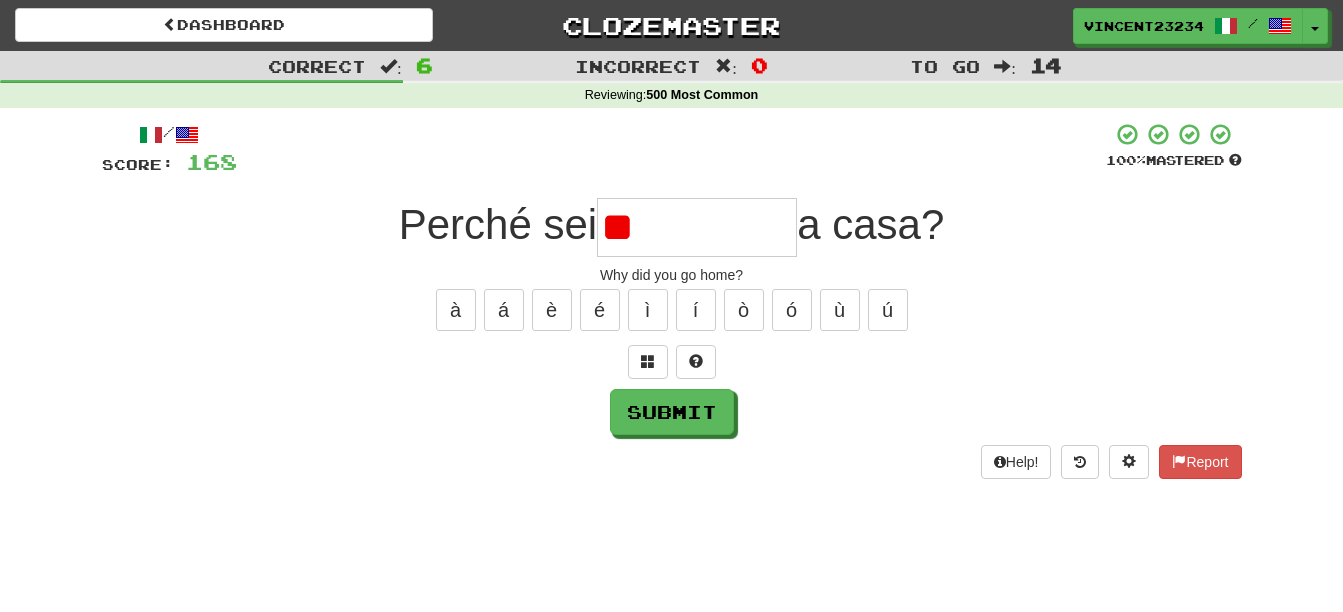 type on "*" 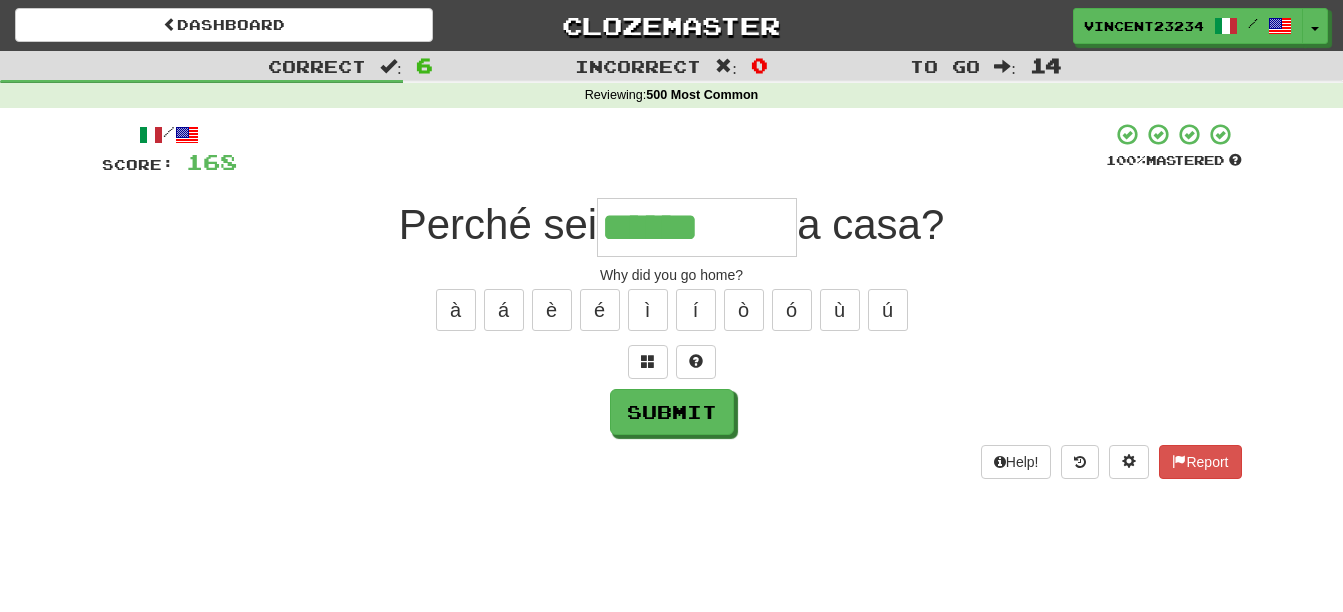 type on "******" 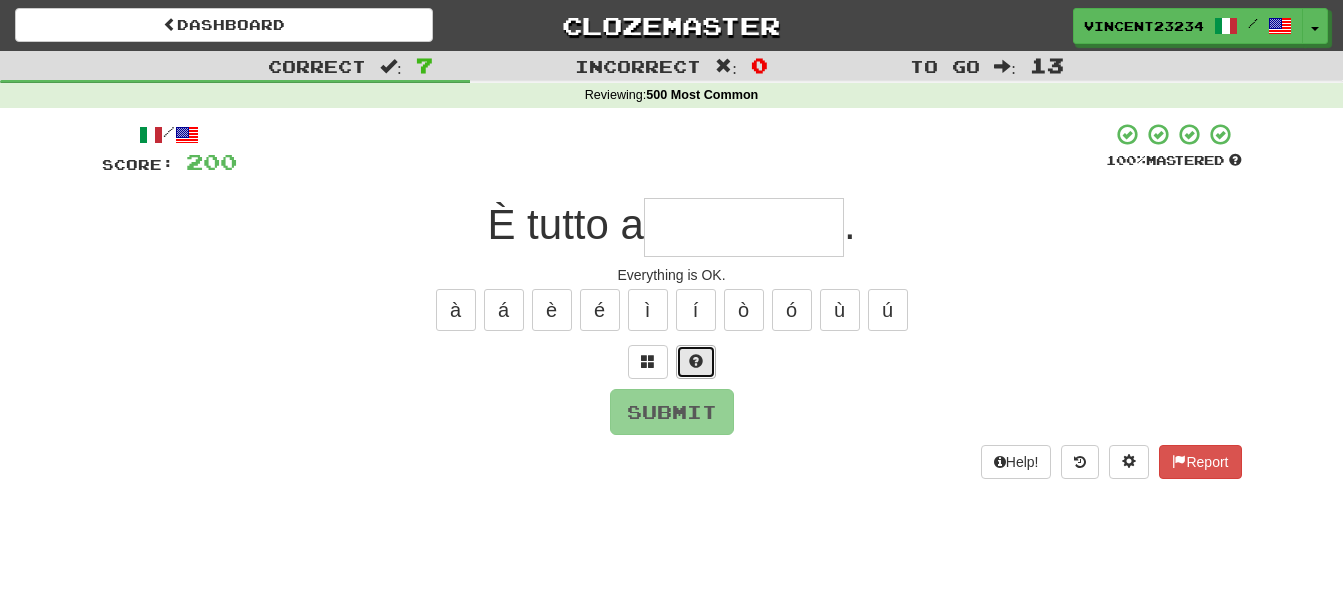 click at bounding box center (696, 361) 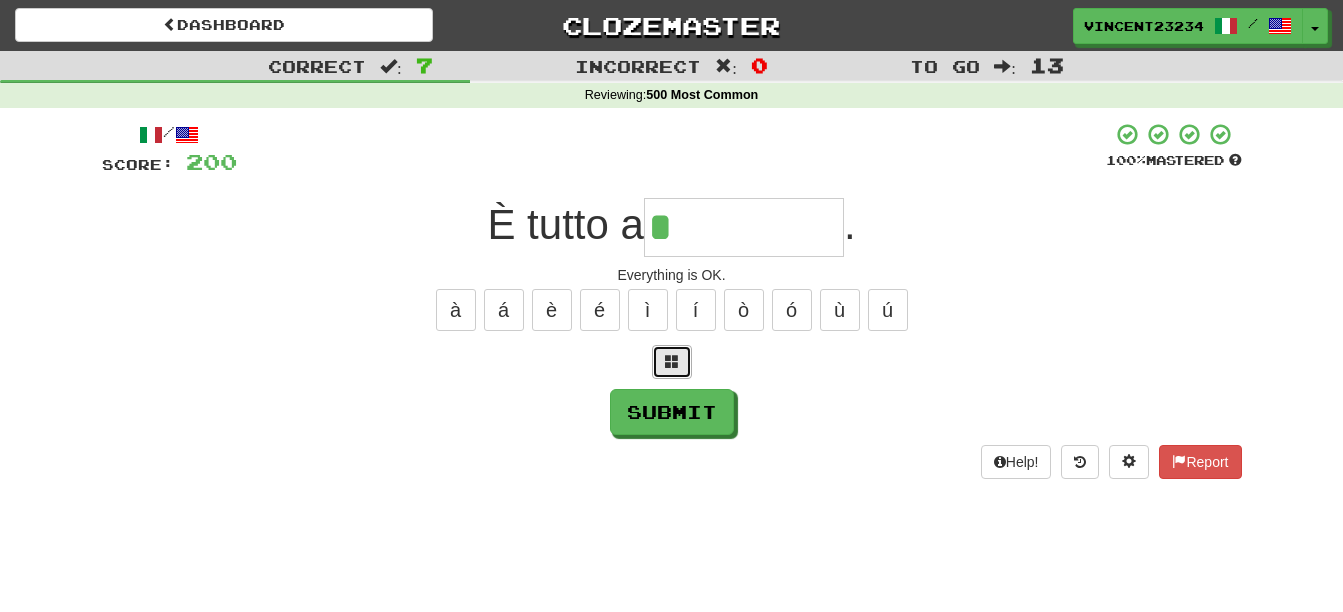 click at bounding box center (672, 362) 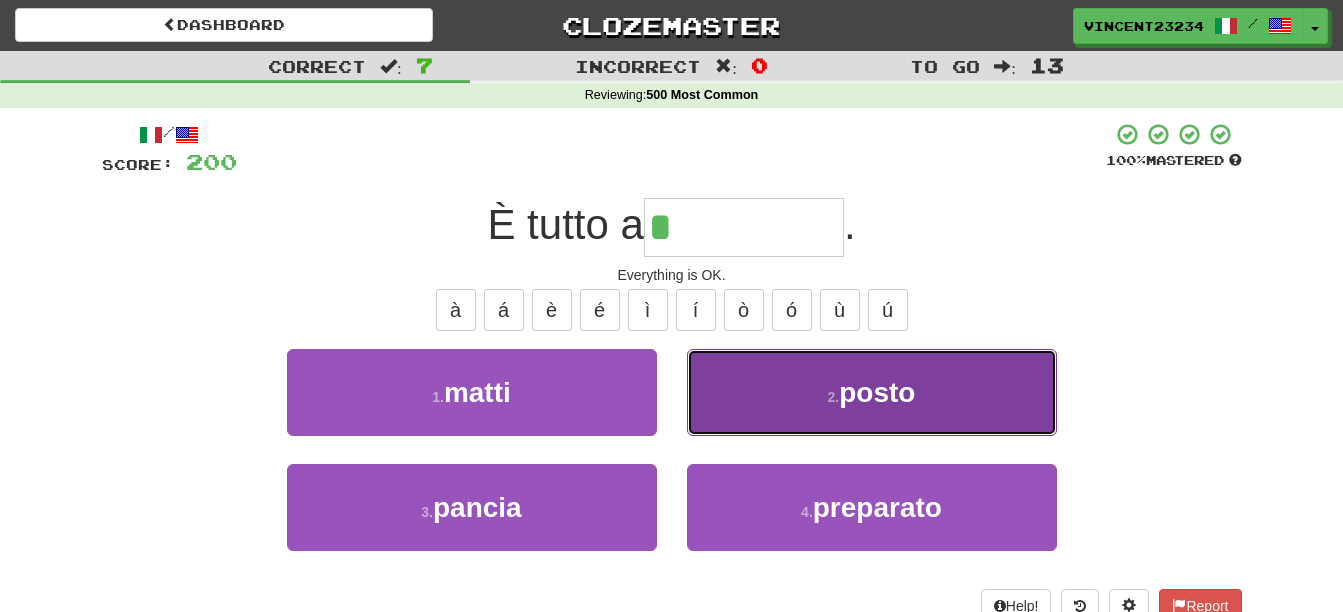 click on "2 .  posto" at bounding box center (872, 392) 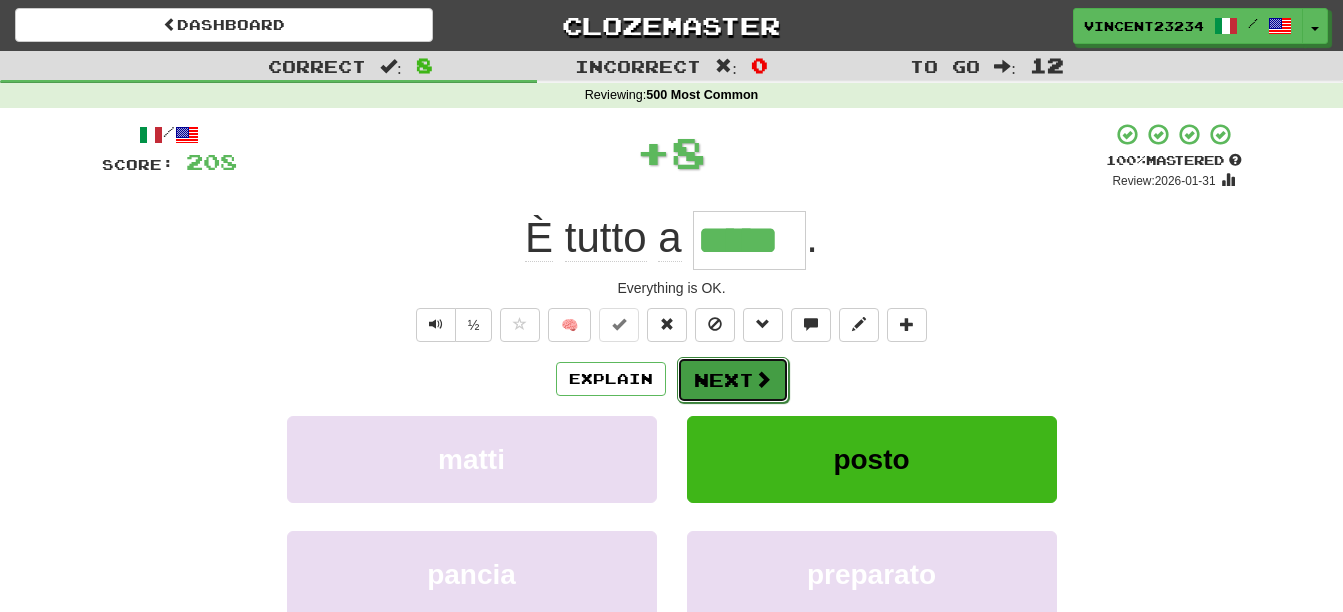 click on "Next" at bounding box center [733, 380] 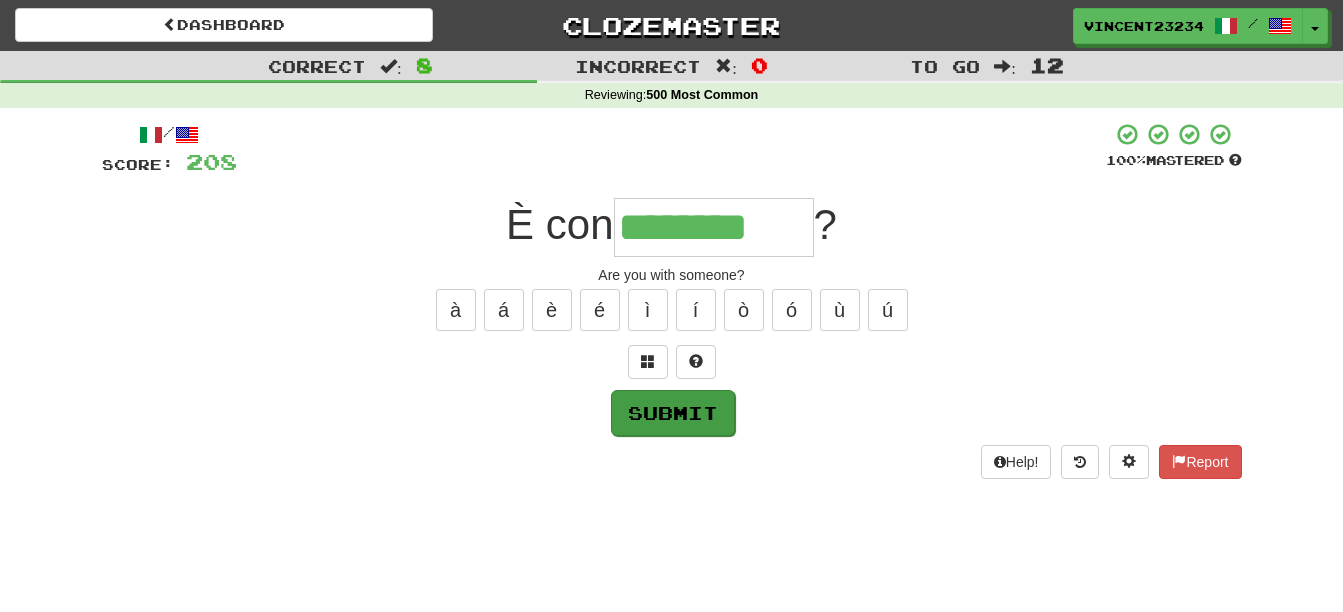 type on "********" 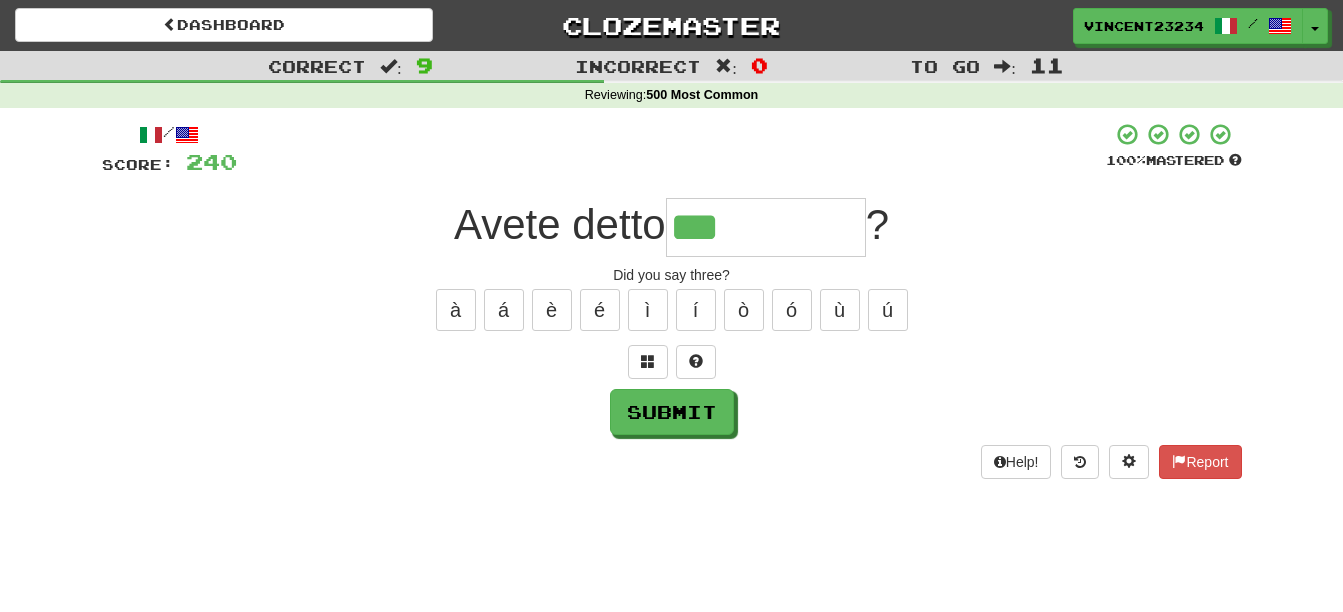 type on "*" 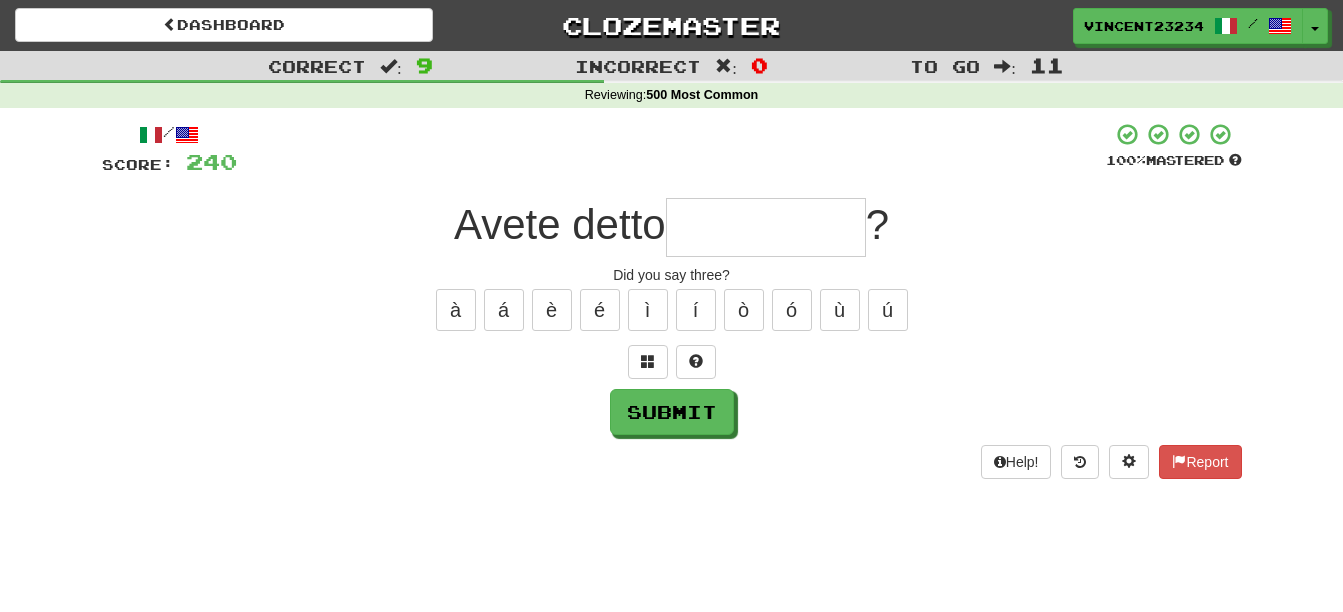 type on "*" 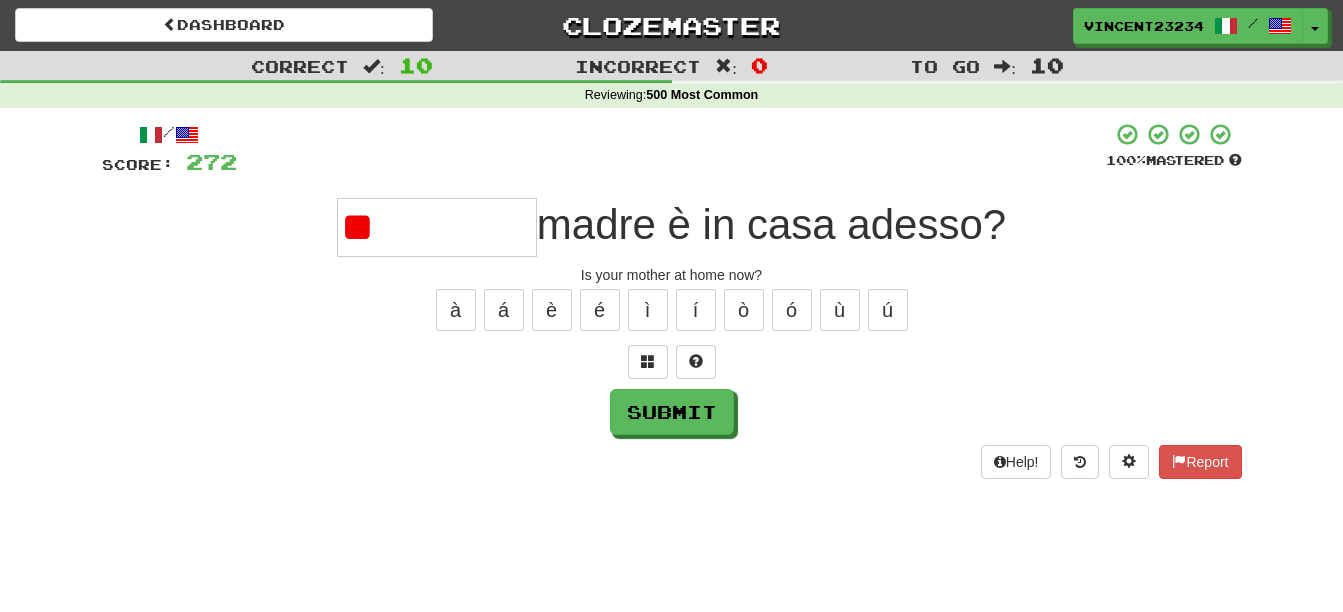 type on "*" 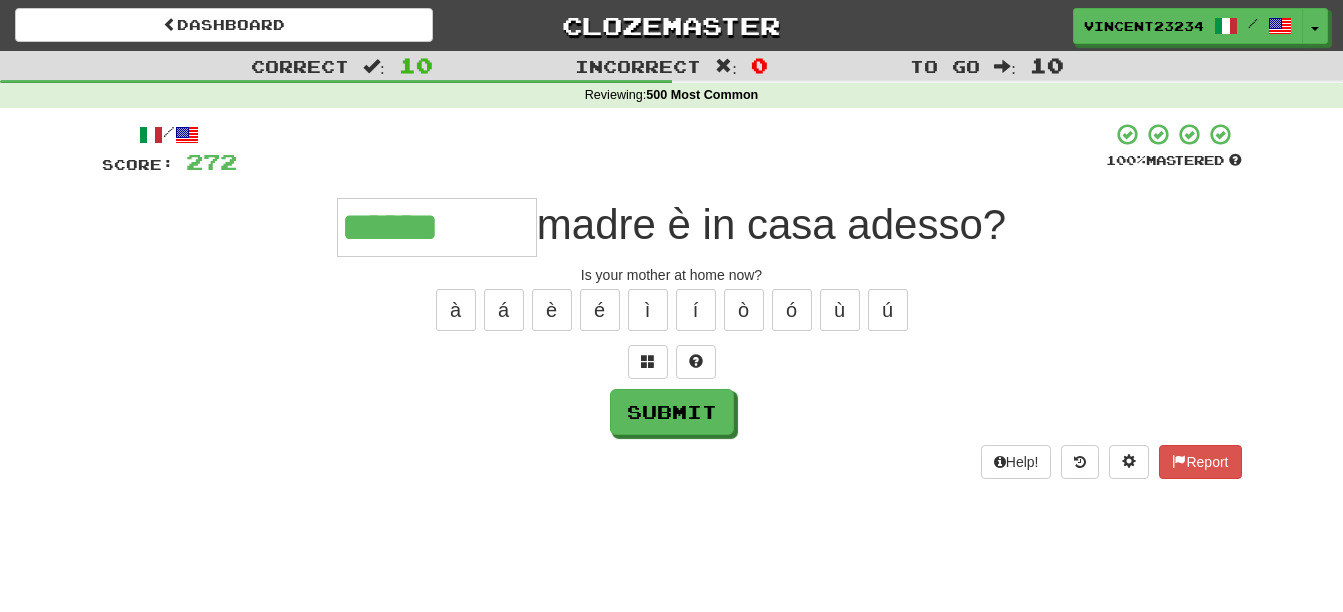 type on "******" 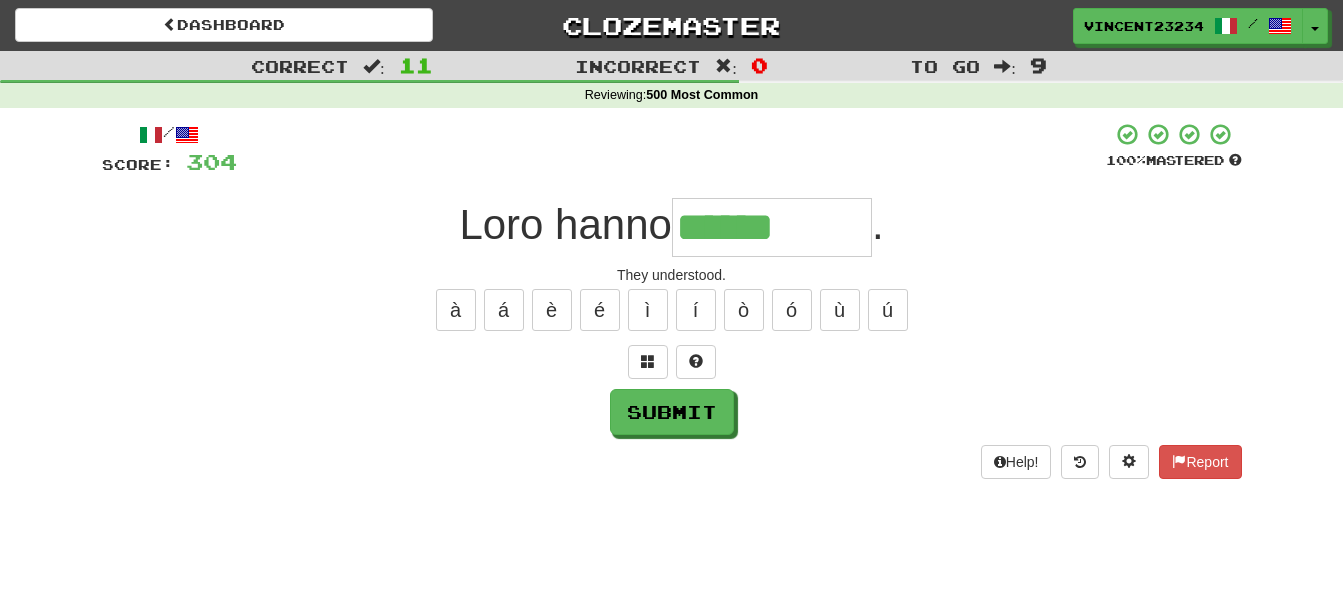 type on "******" 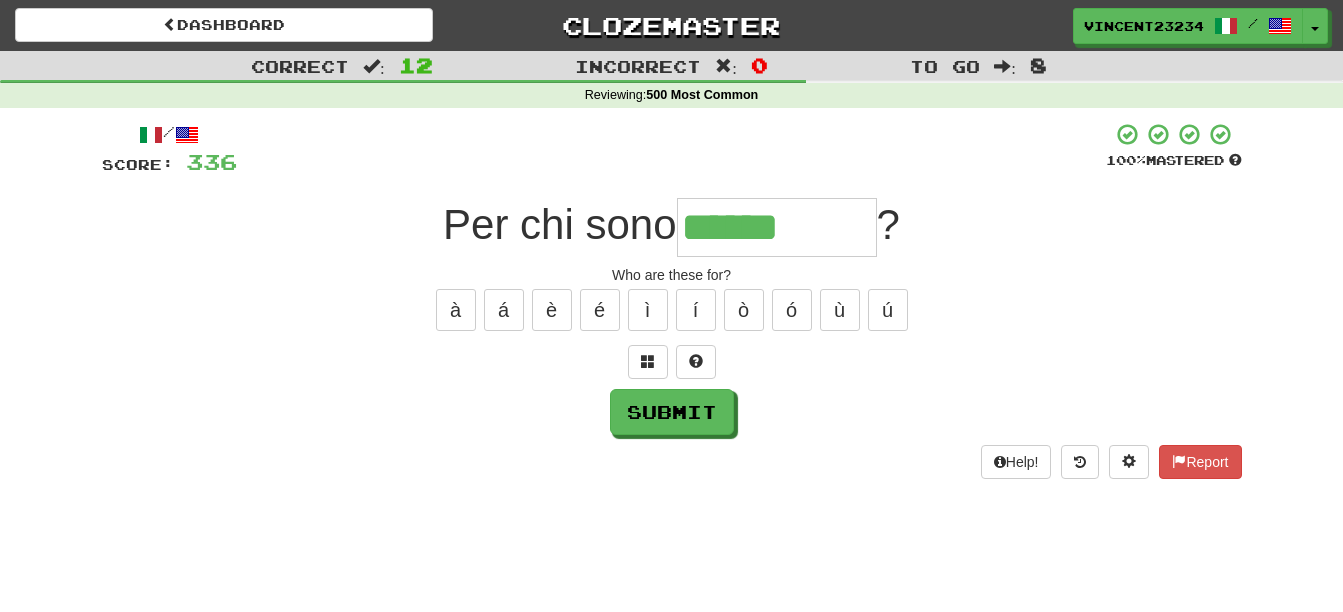 type on "******" 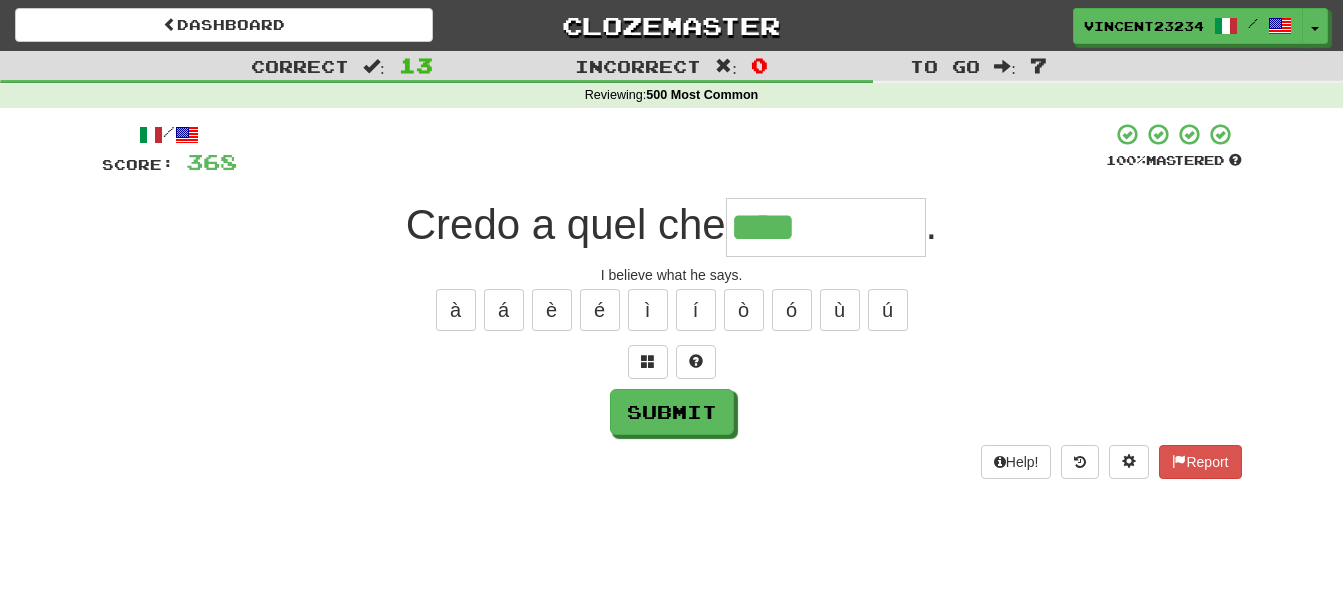 type on "****" 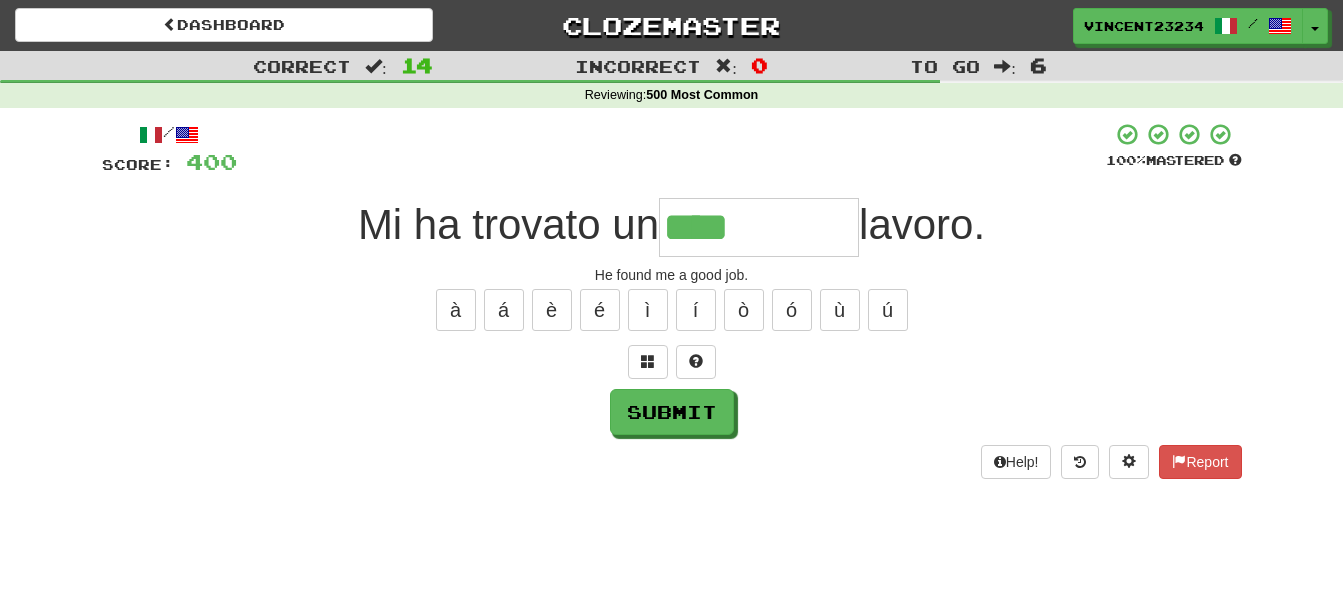 type on "****" 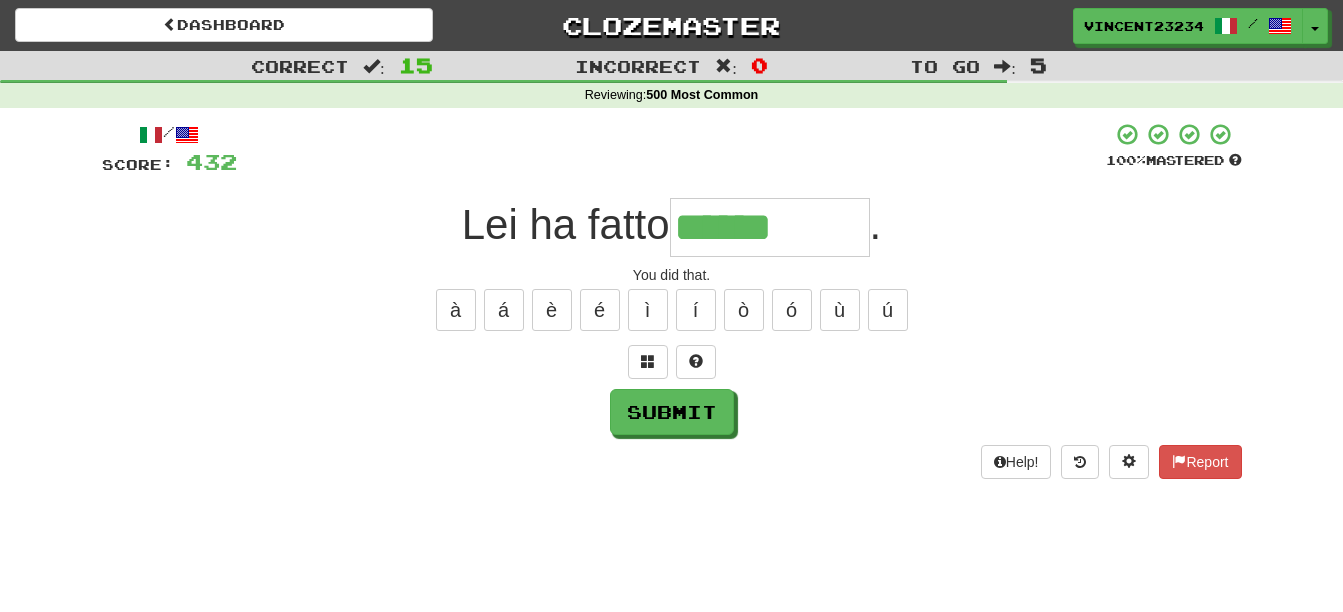 type on "******" 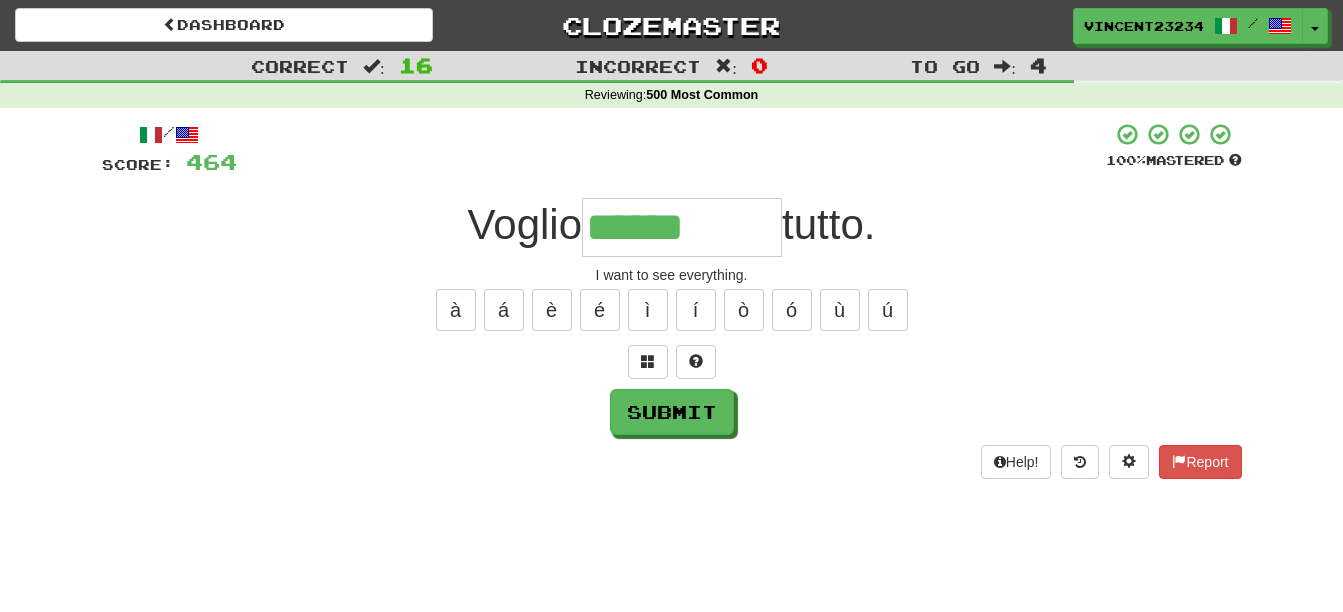 type on "******" 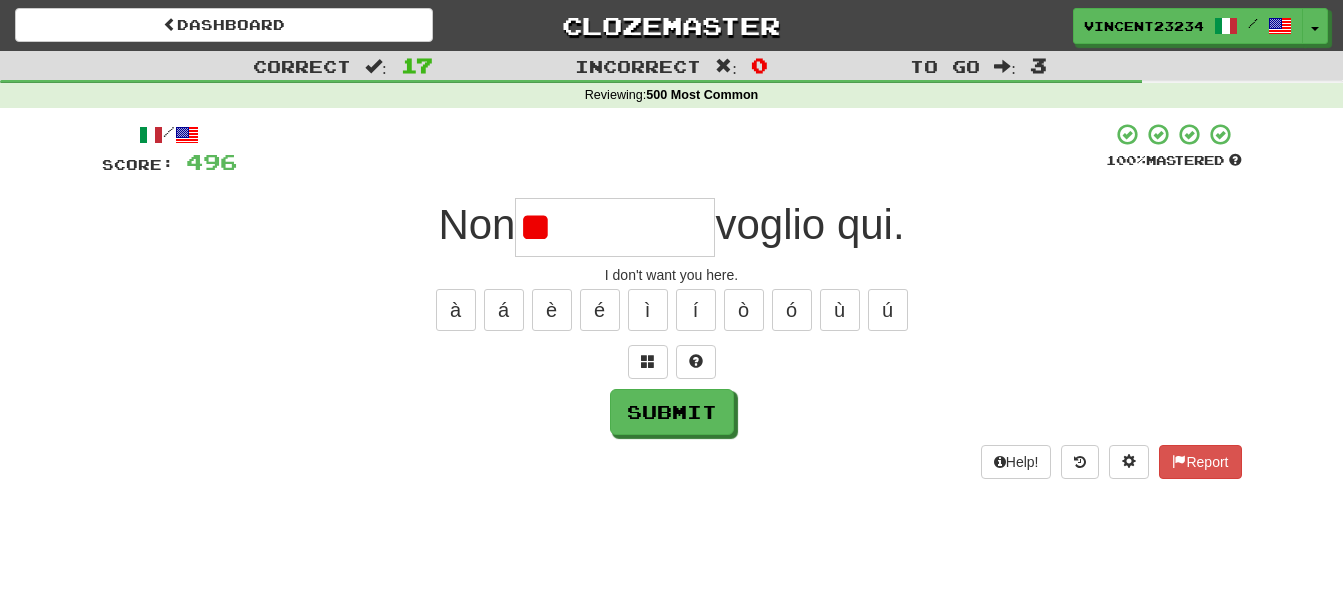 type on "*" 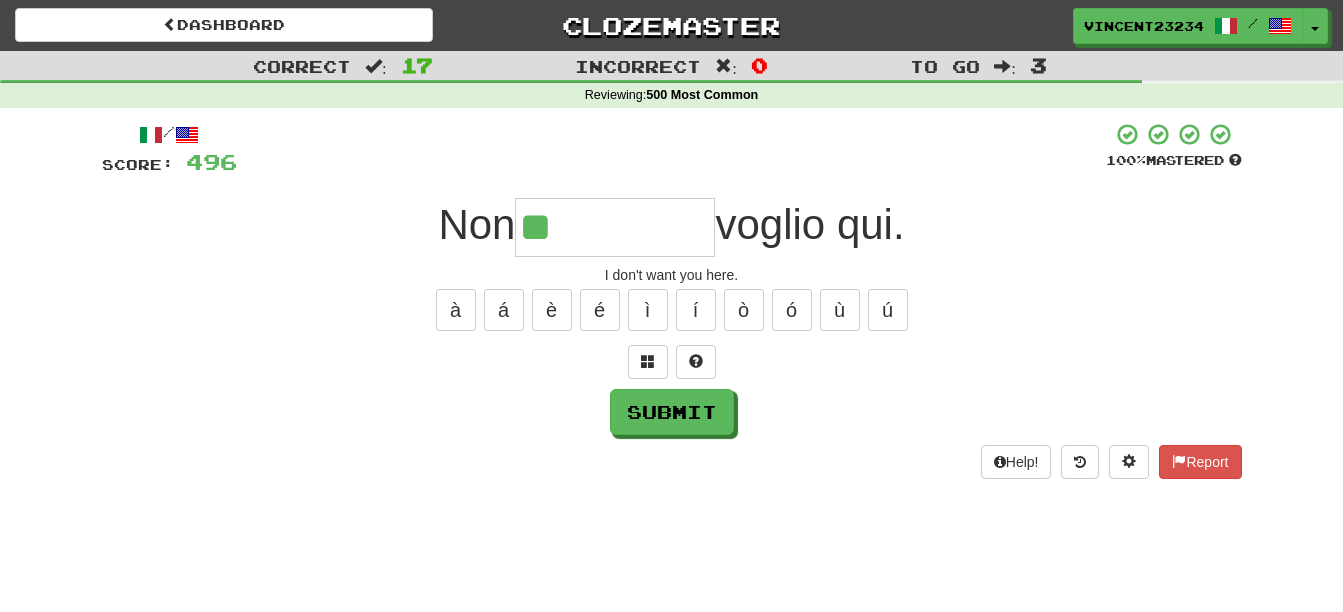 type on "**" 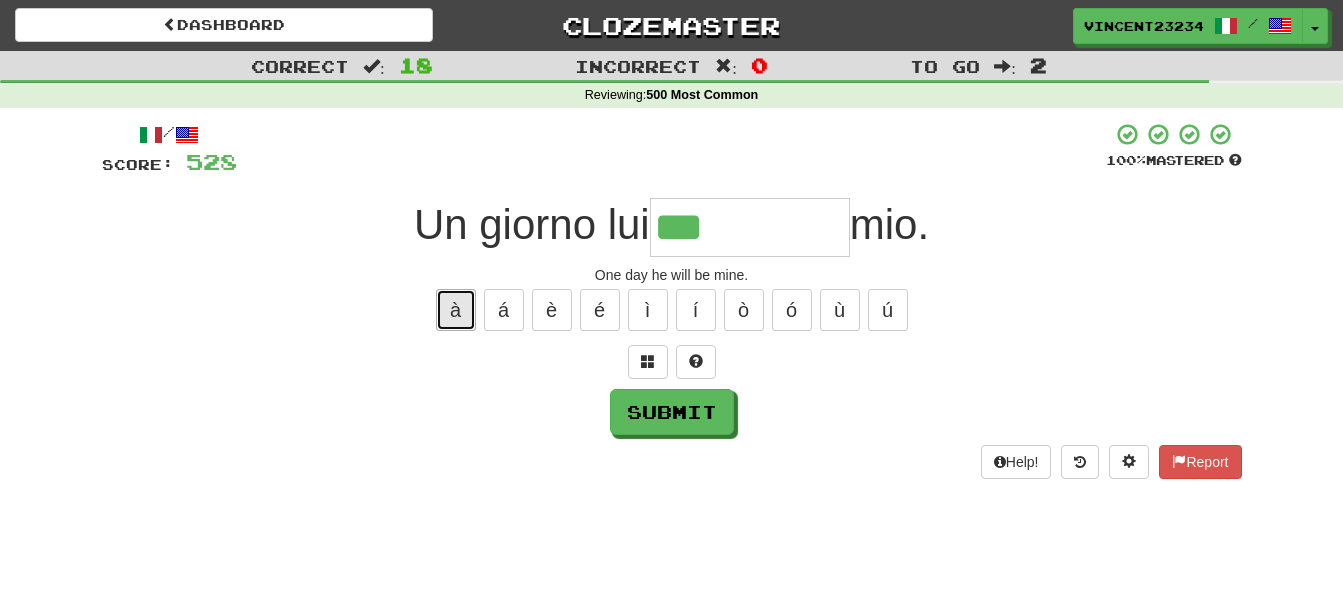 click on "à" at bounding box center [456, 310] 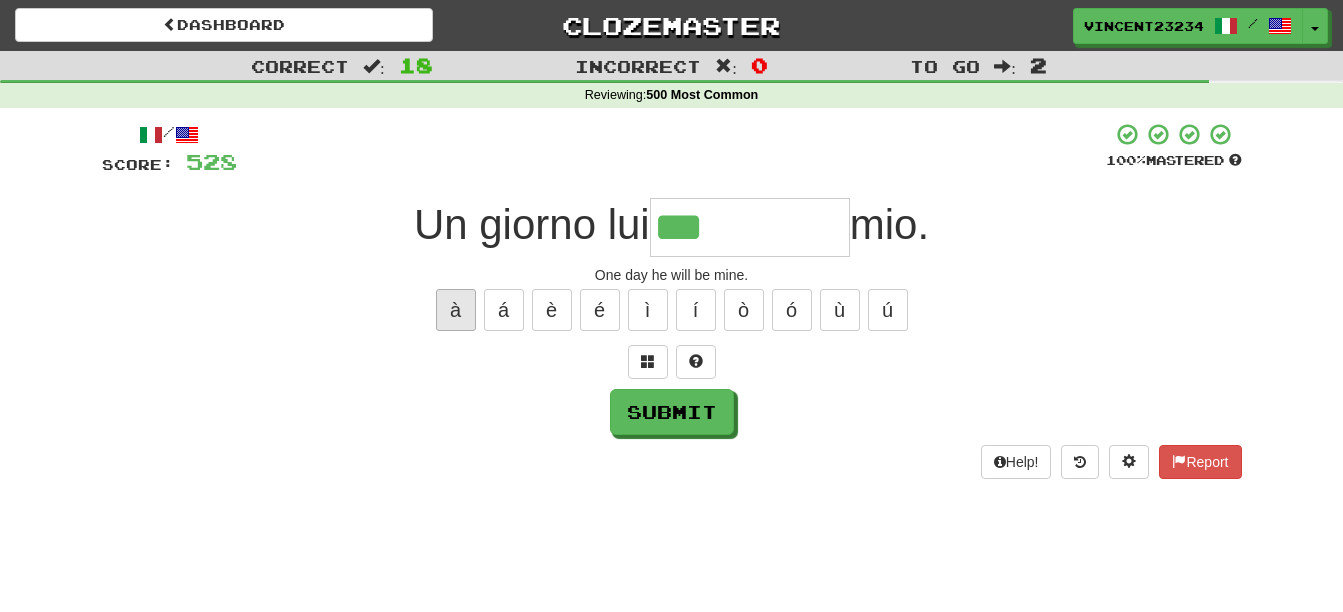 type on "****" 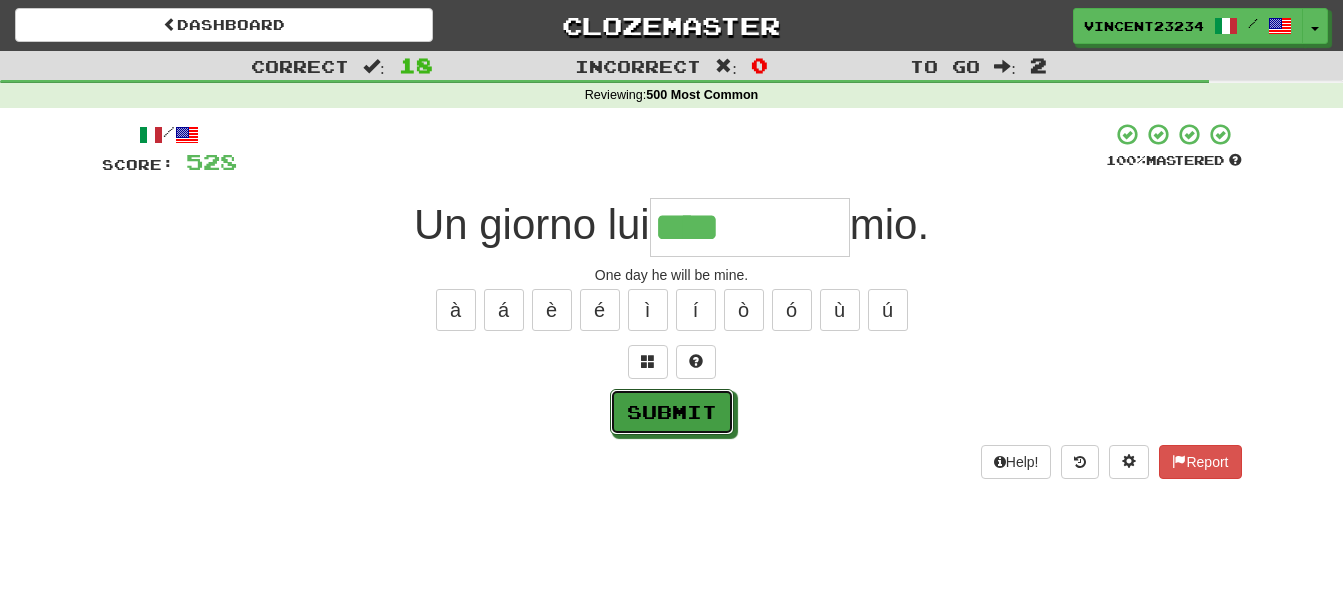 drag, startPoint x: 636, startPoint y: 402, endPoint x: 680, endPoint y: 402, distance: 44 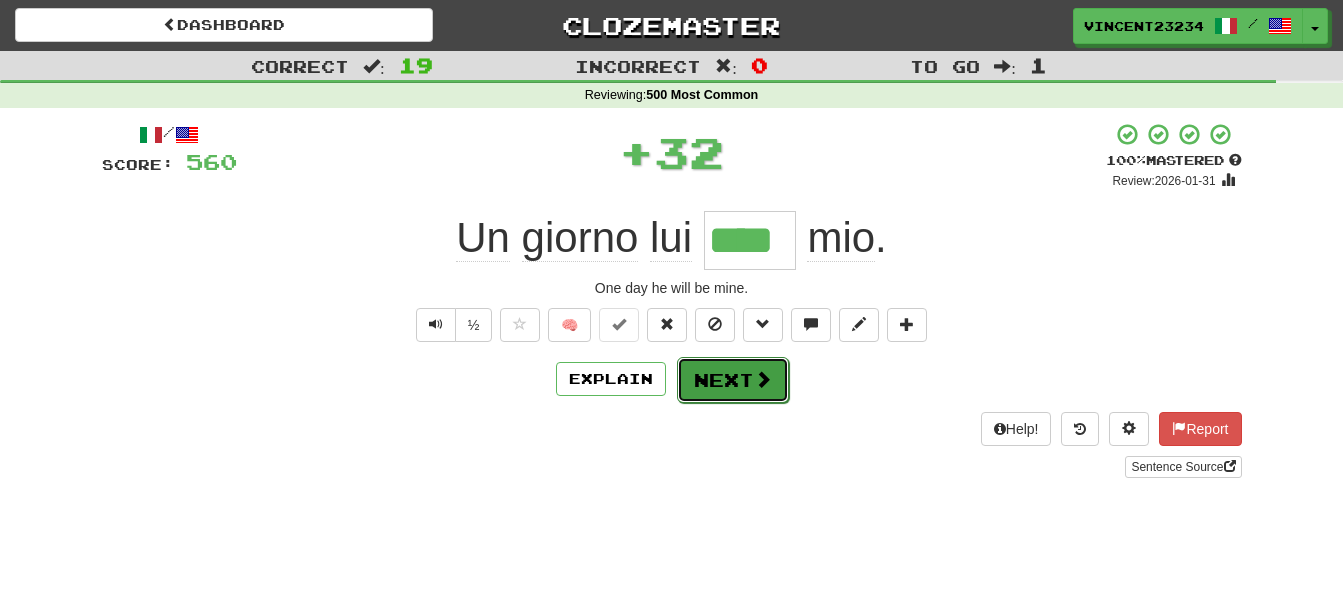 click on "Next" at bounding box center (733, 380) 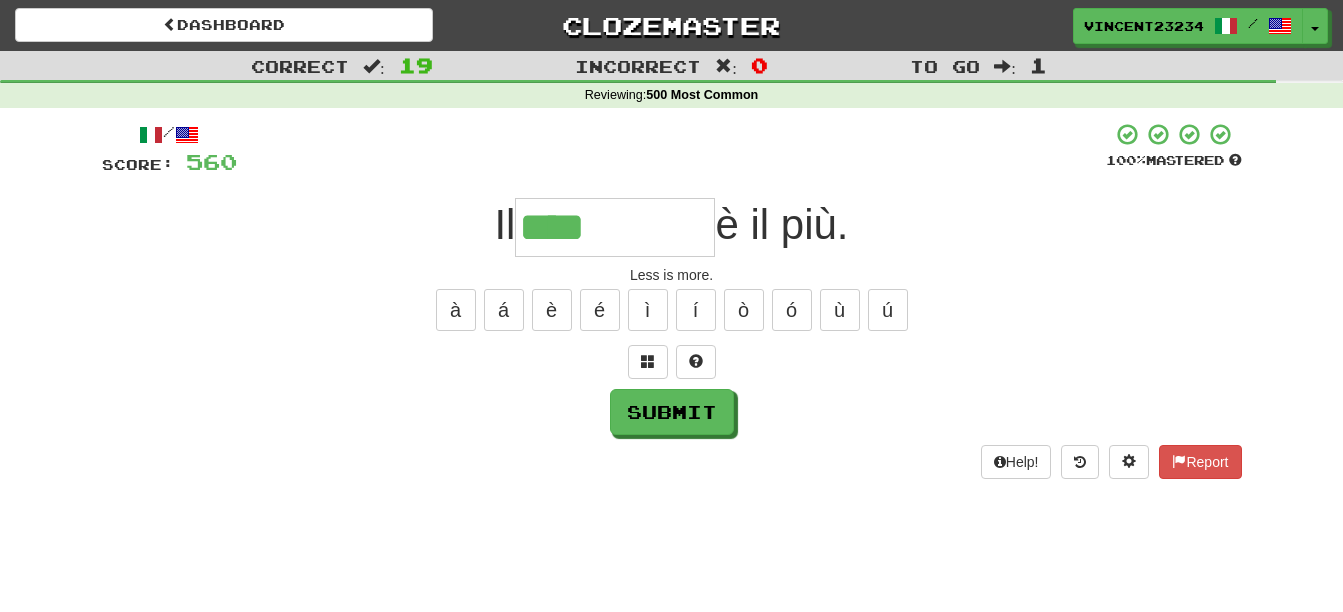 type on "****" 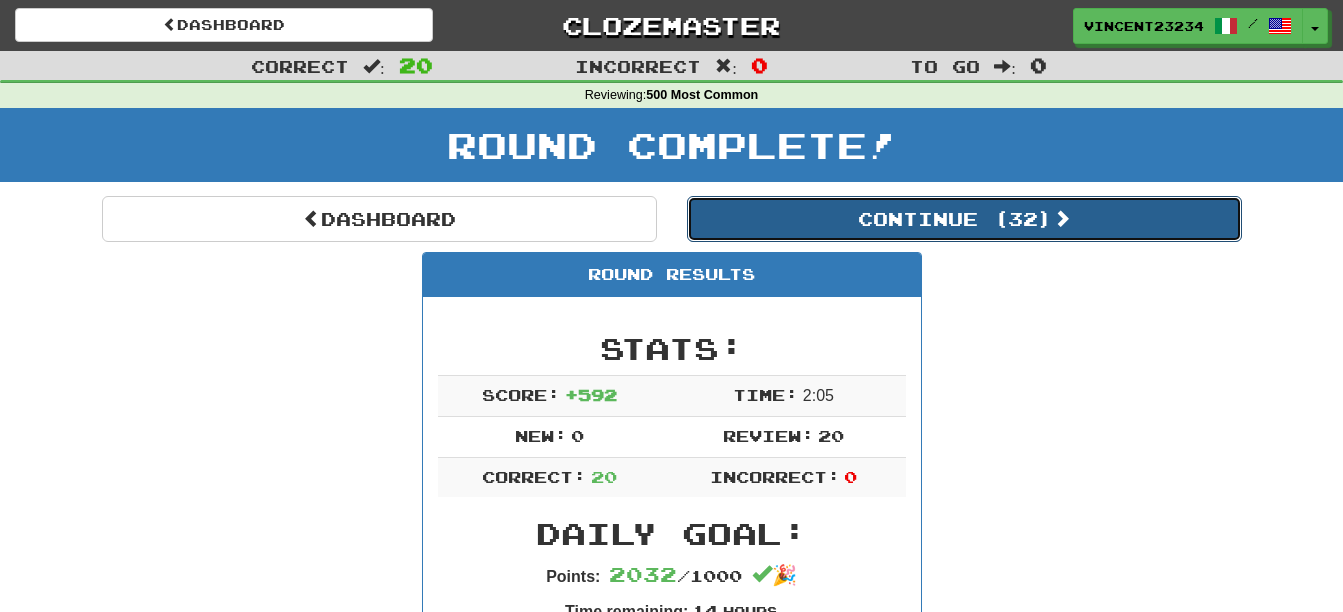 click on "Continue ( 32 )" at bounding box center [964, 219] 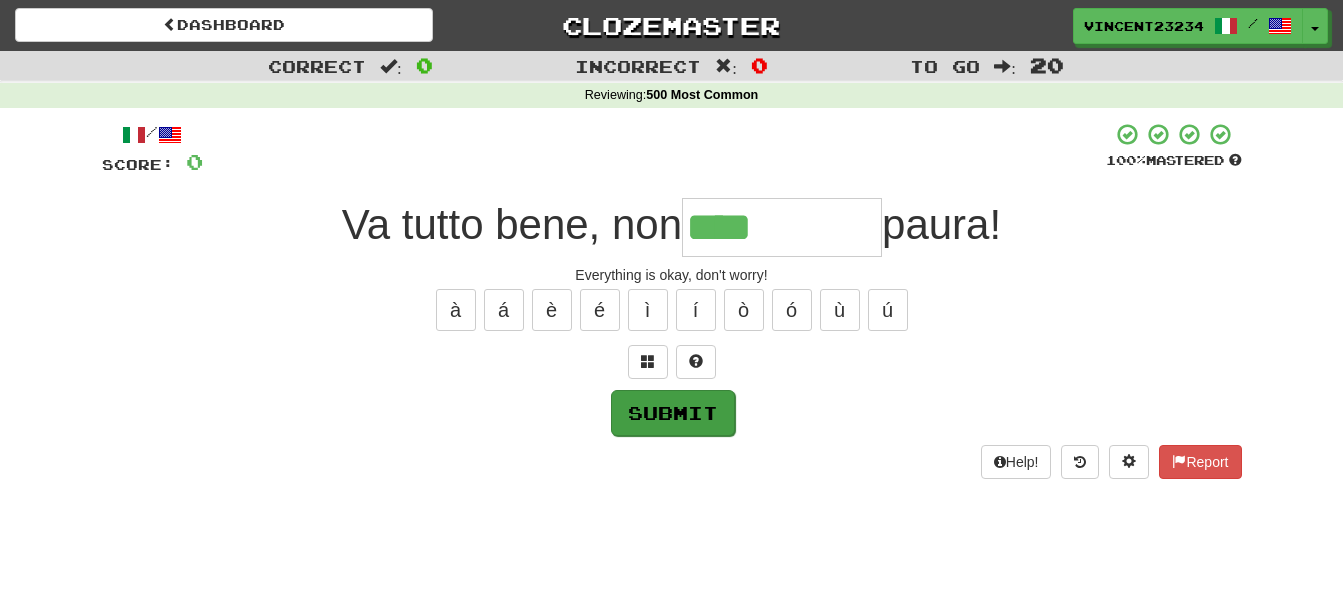 type on "****" 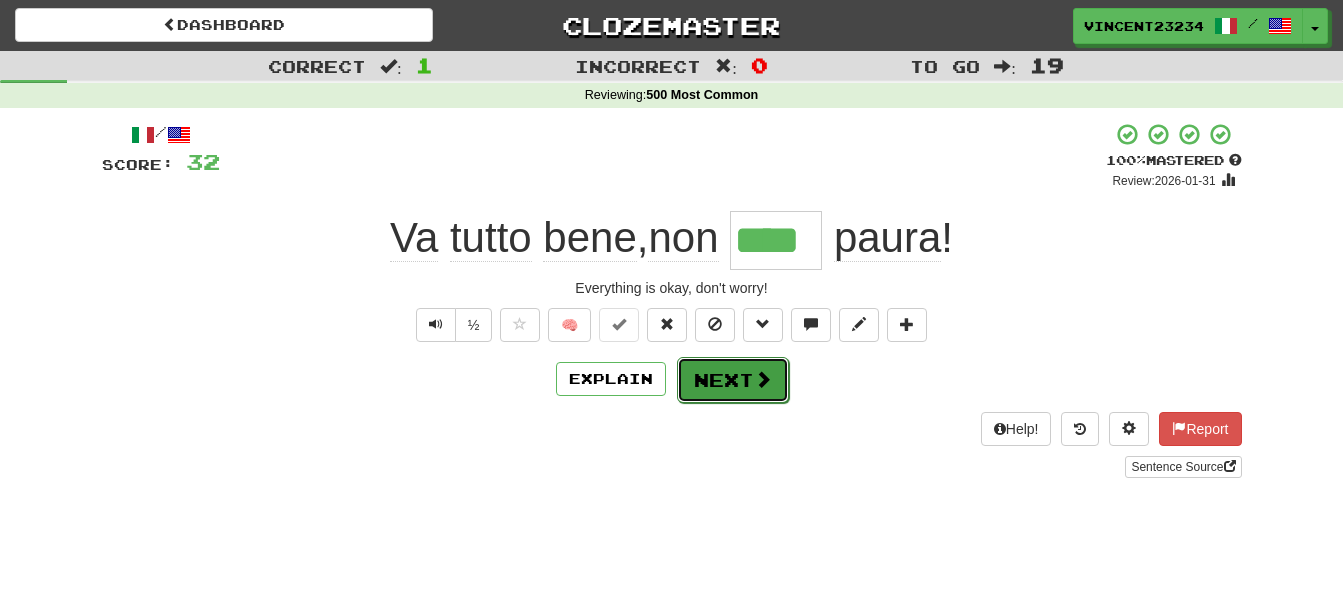 click on "Next" at bounding box center [733, 380] 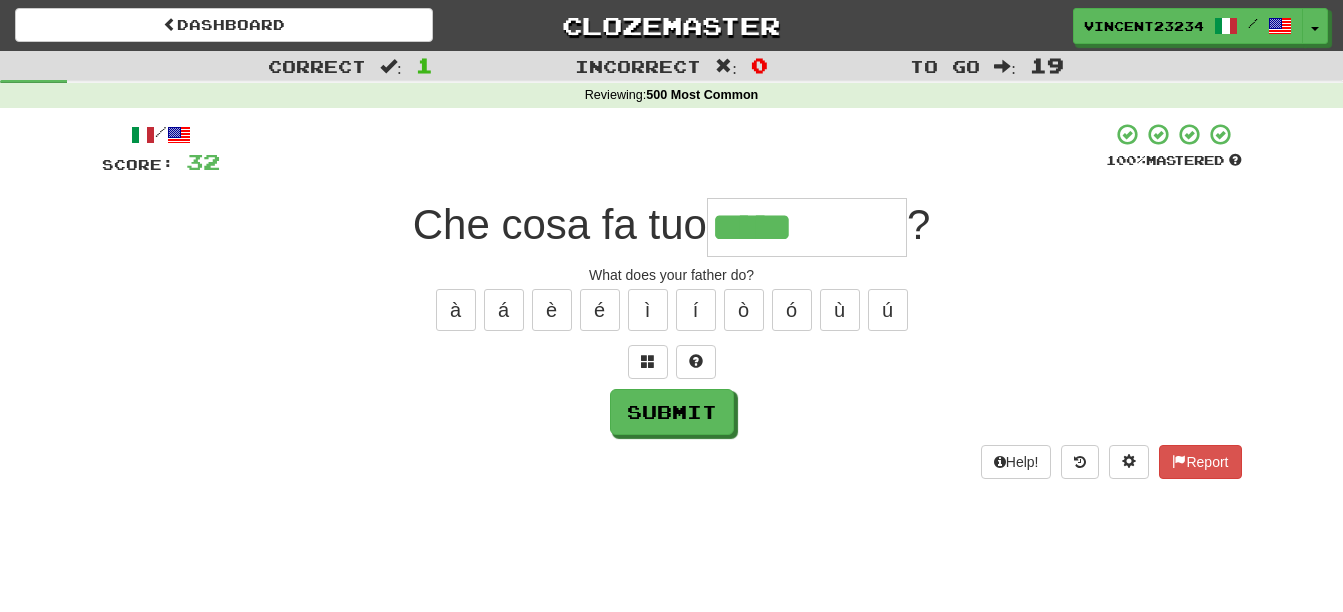 type on "*****" 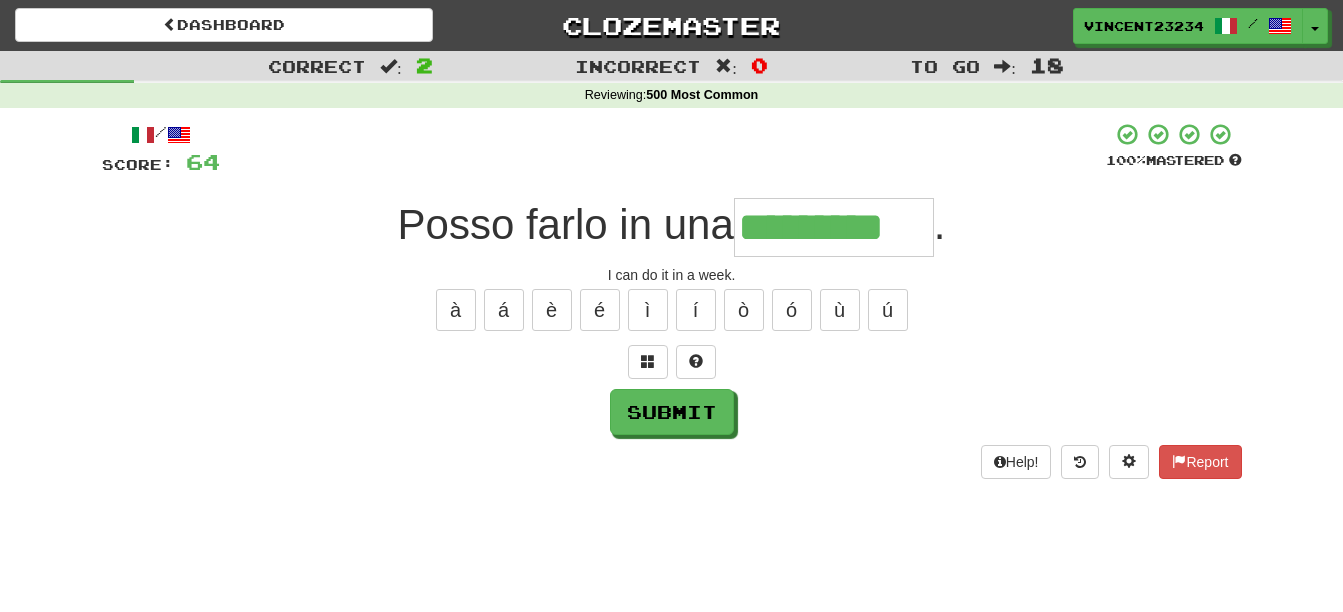 type on "*********" 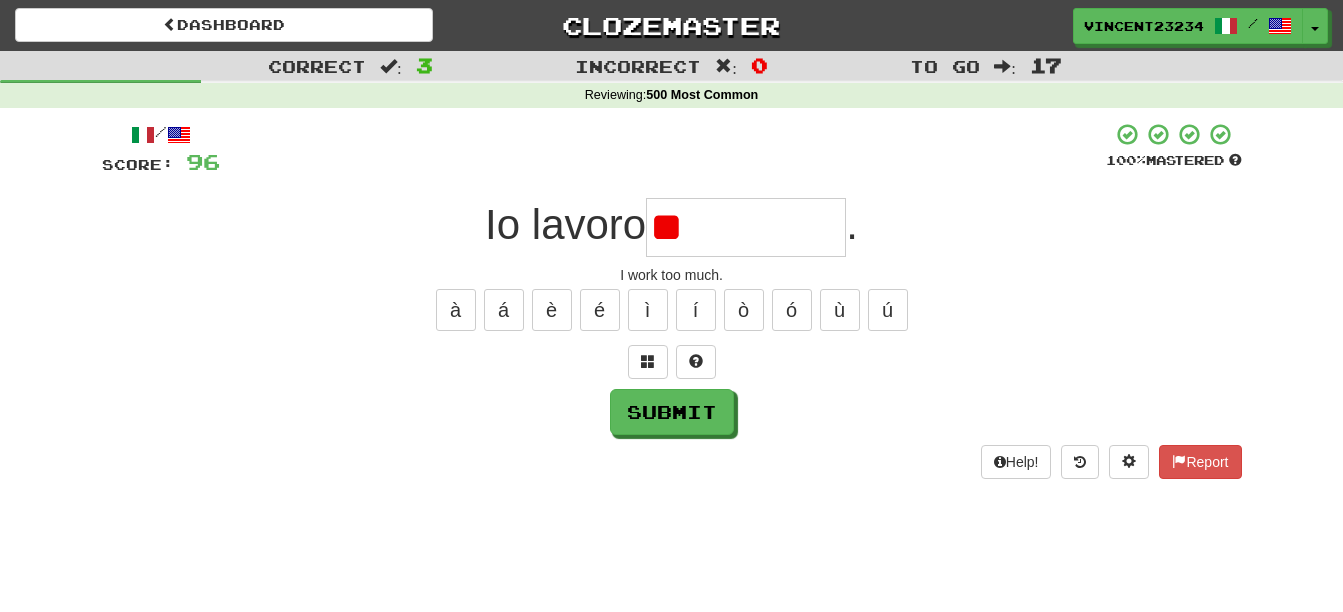 type on "*" 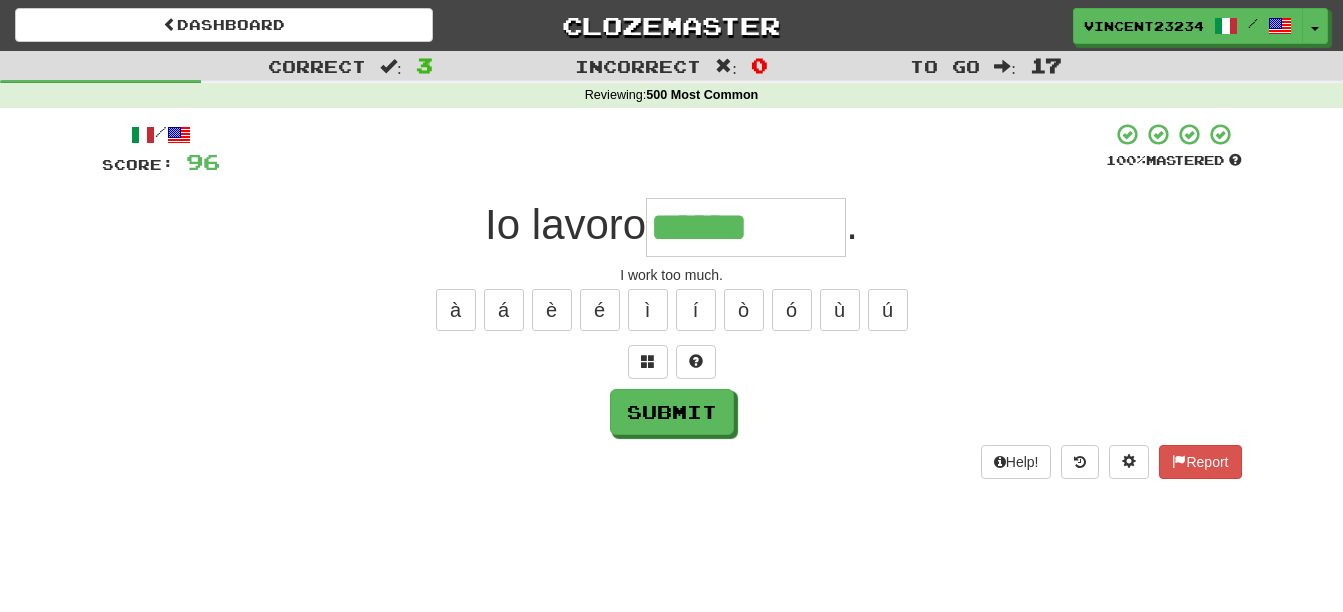 type on "******" 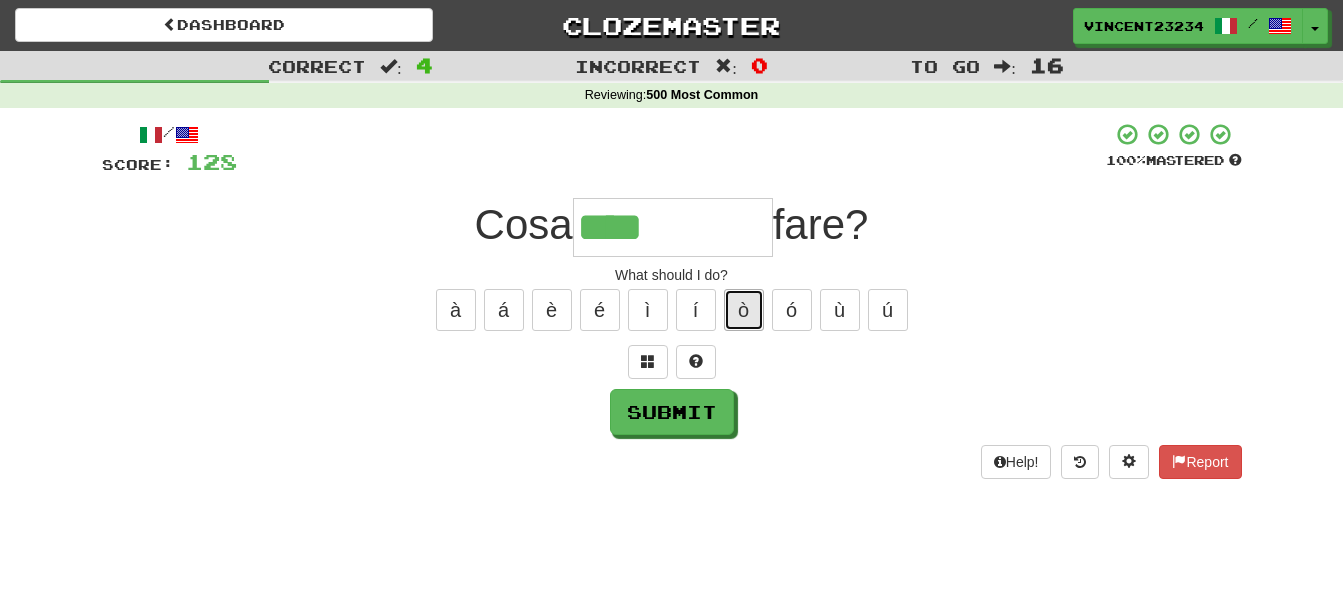 click on "ò" at bounding box center (744, 310) 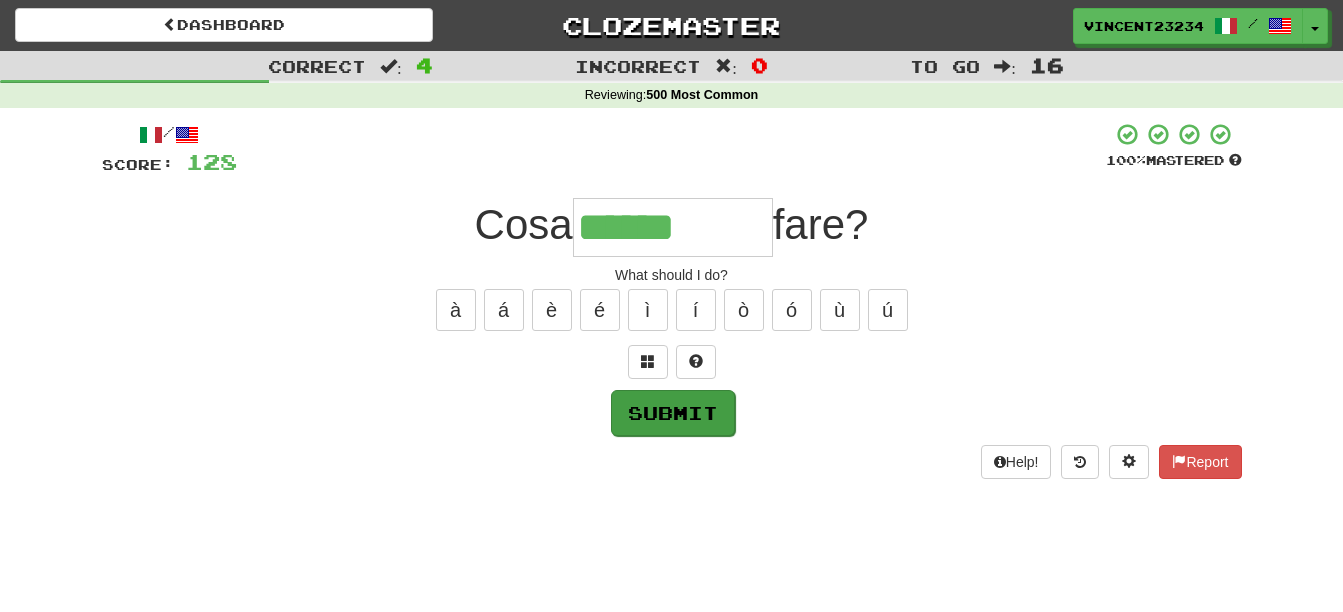 type on "******" 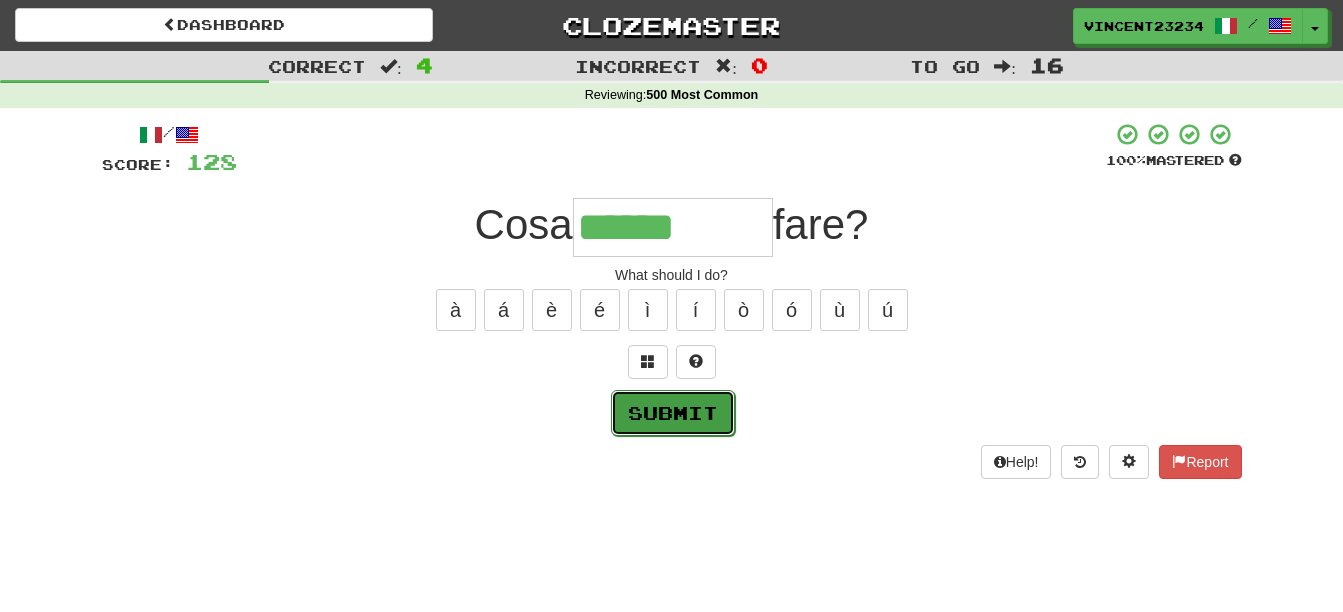 click on "Submit" at bounding box center (673, 413) 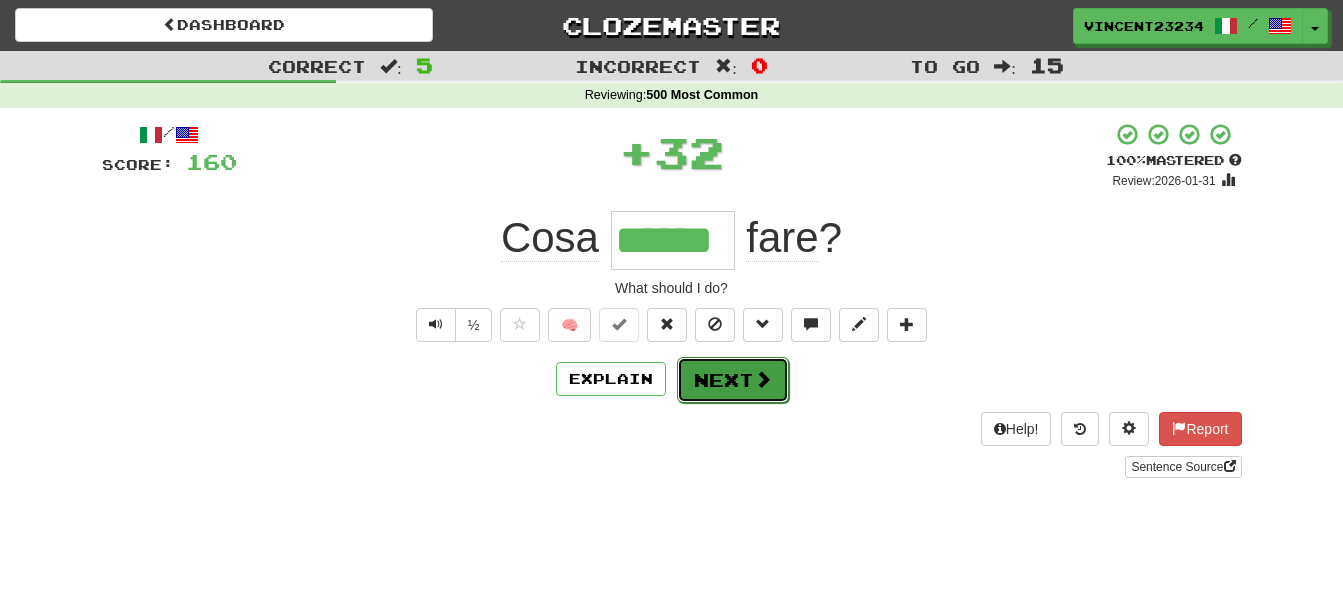 click on "Next" at bounding box center [733, 380] 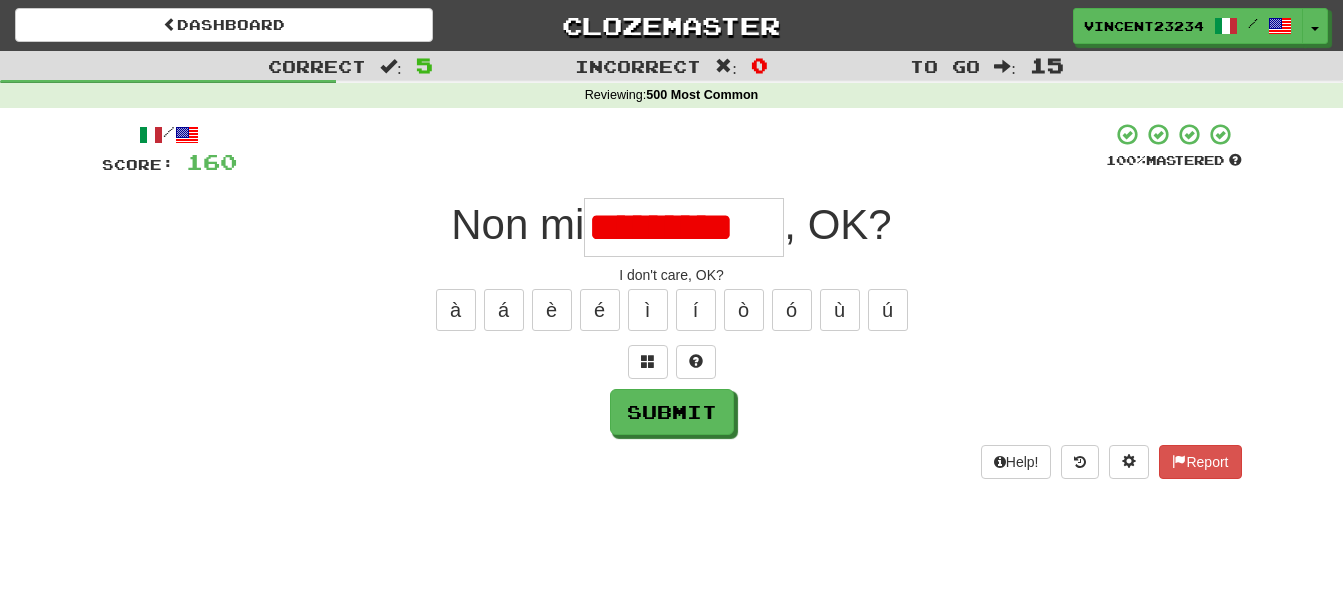 type on "*******" 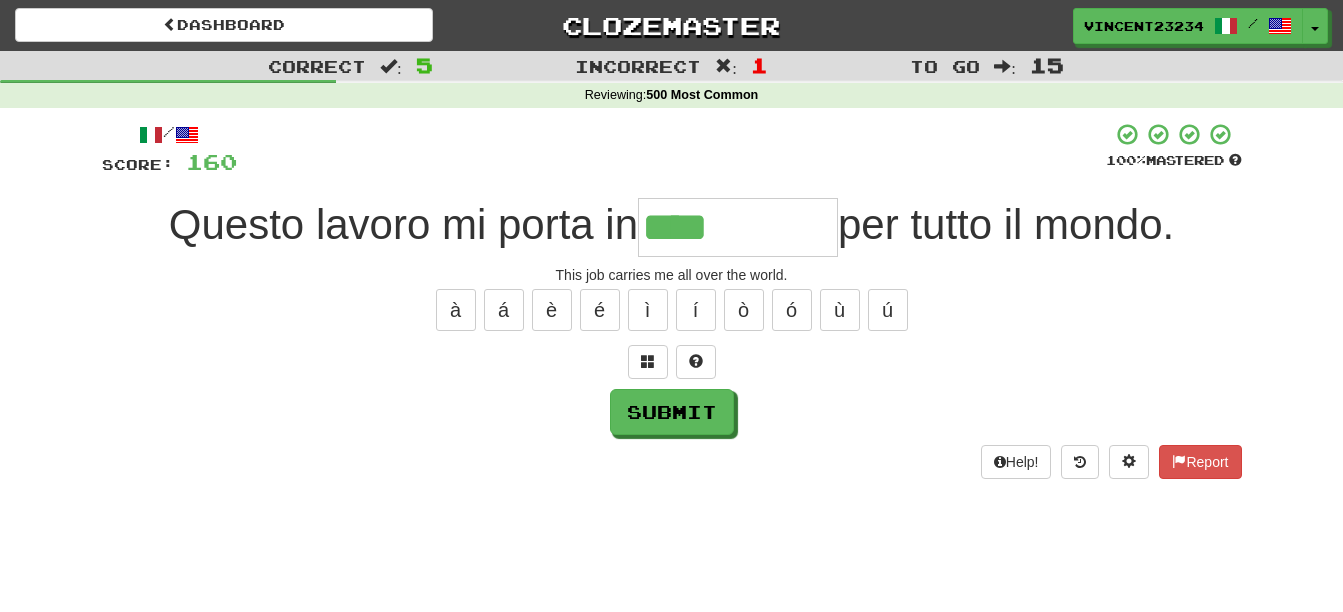 type on "****" 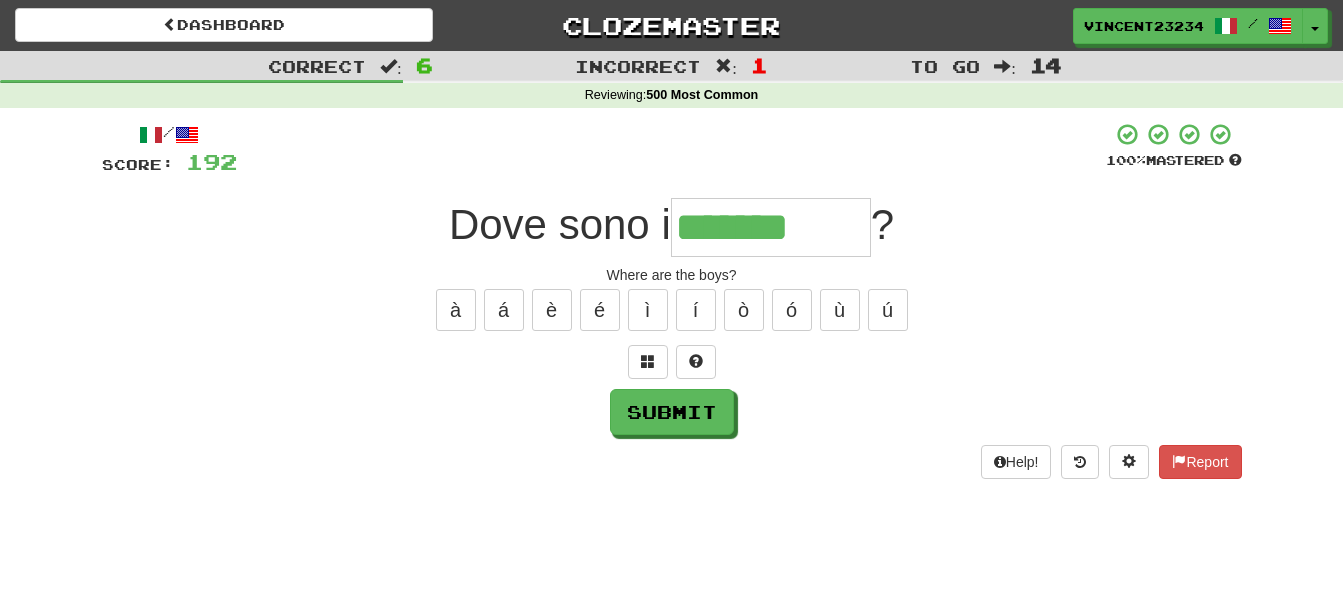 type on "*******" 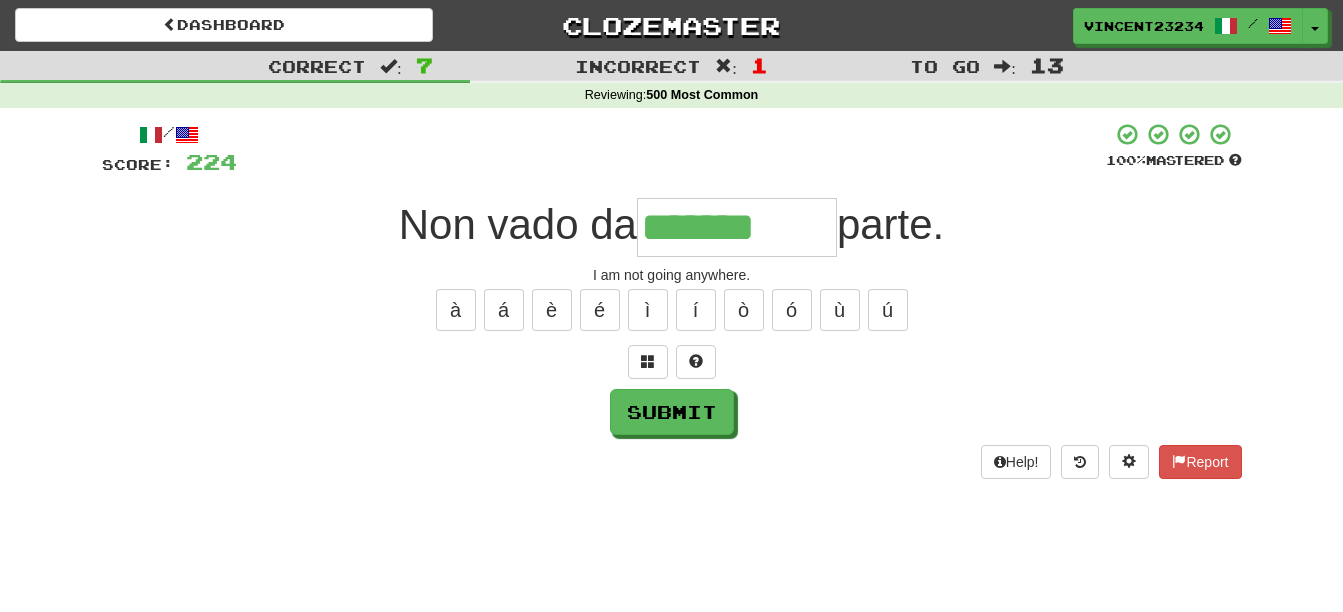 type on "*******" 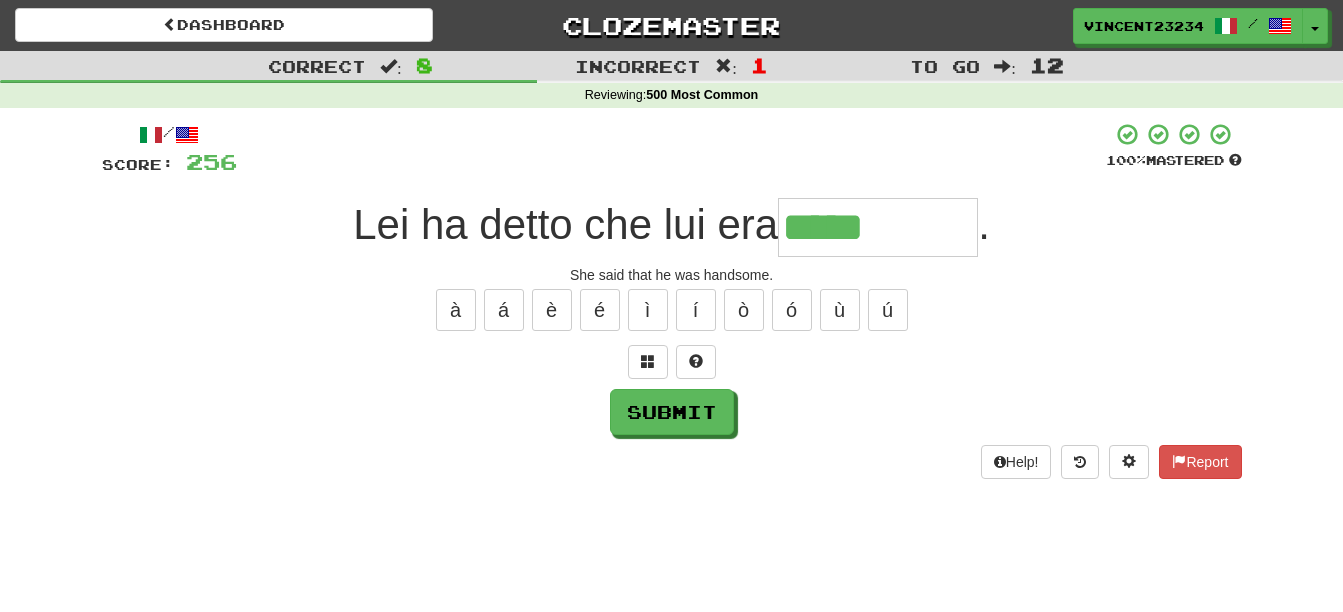 type on "*****" 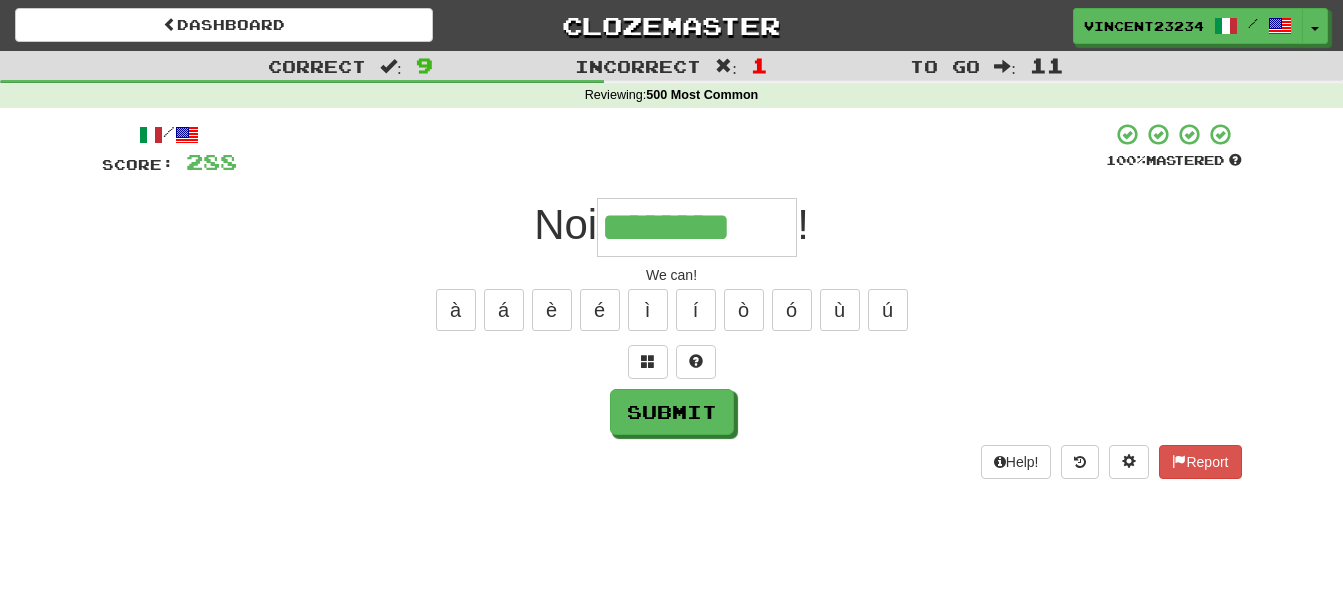 type on "********" 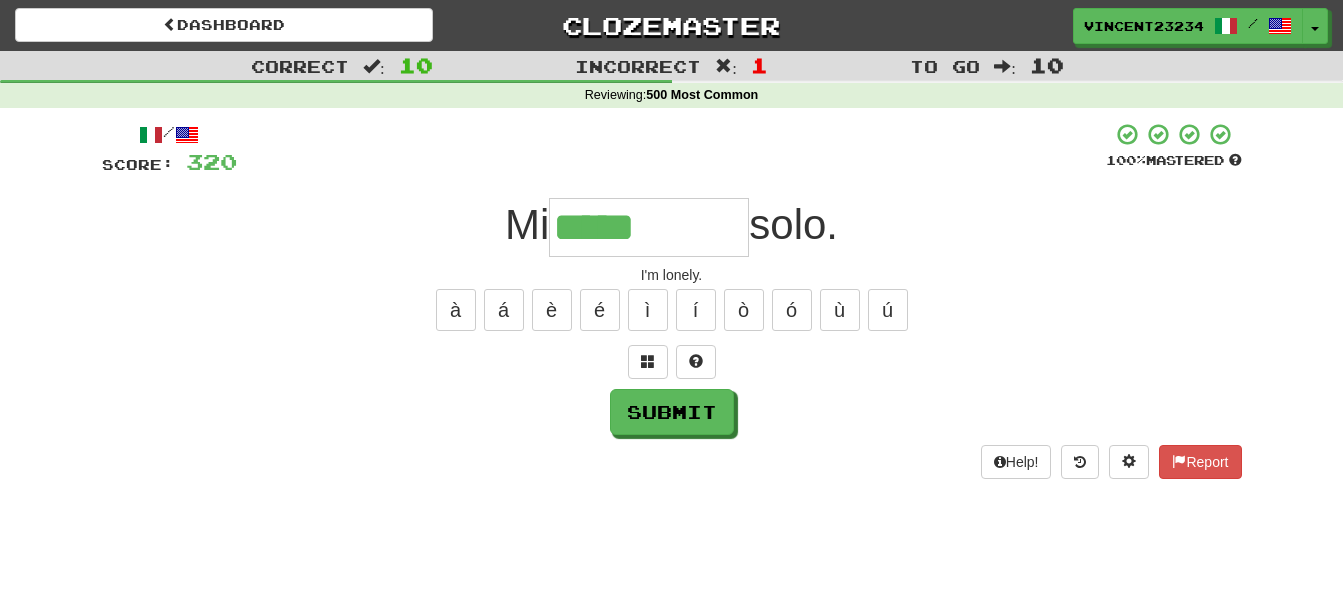 type on "*****" 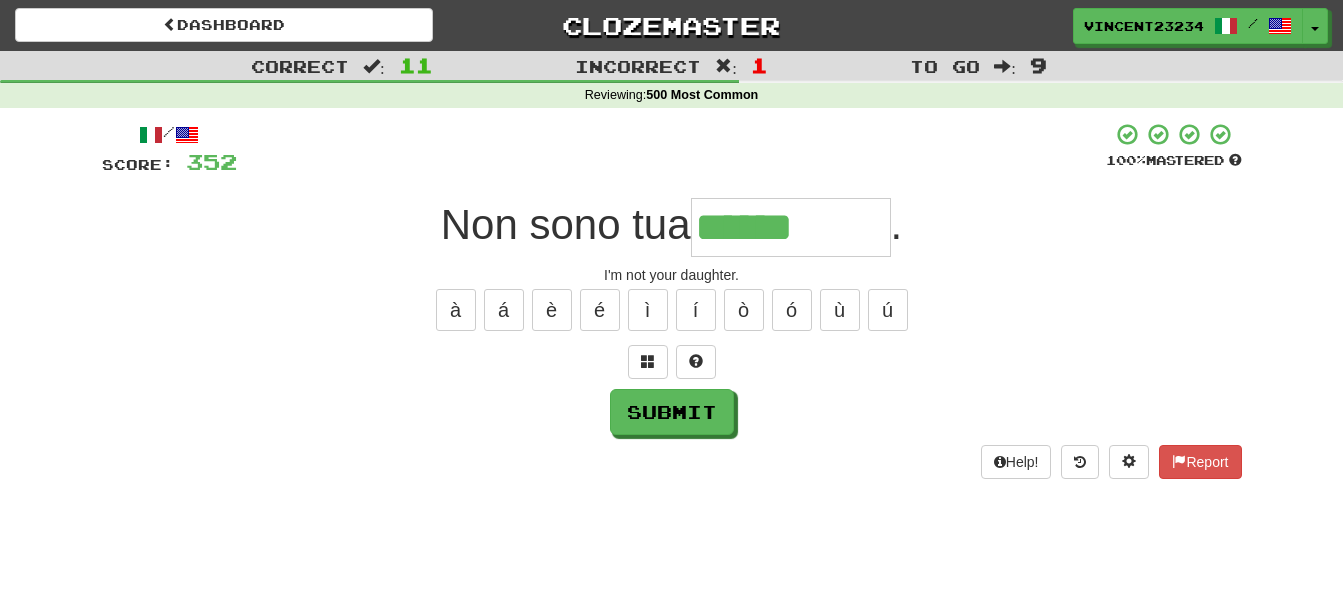 type on "******" 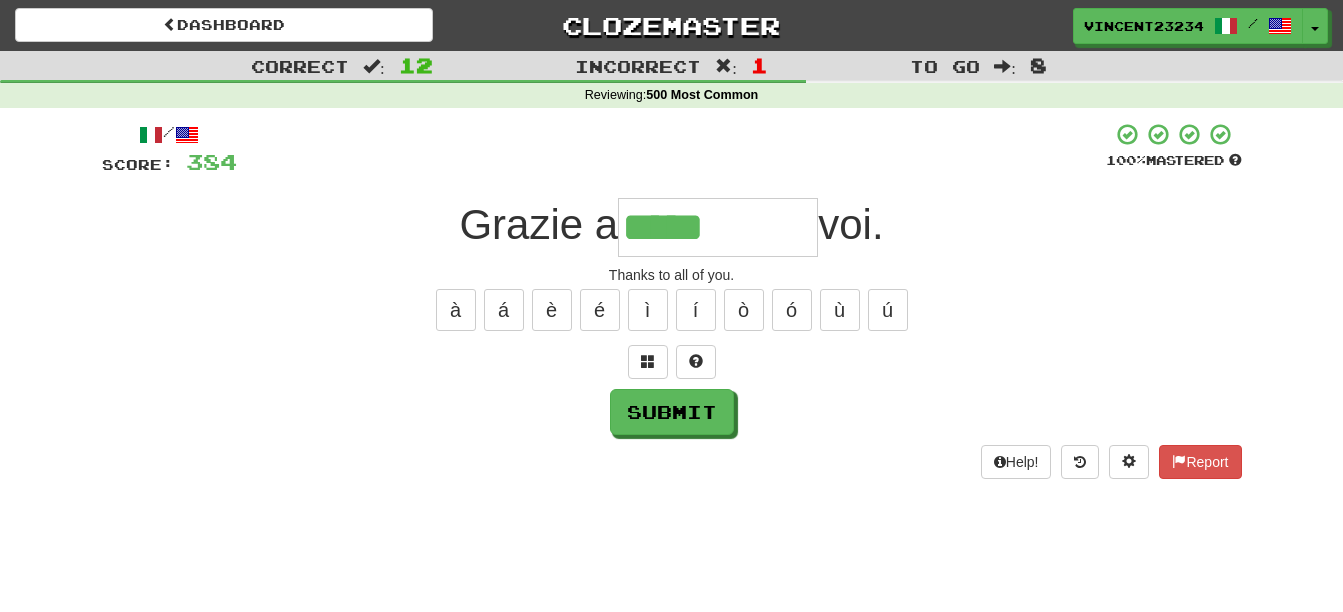 type on "*****" 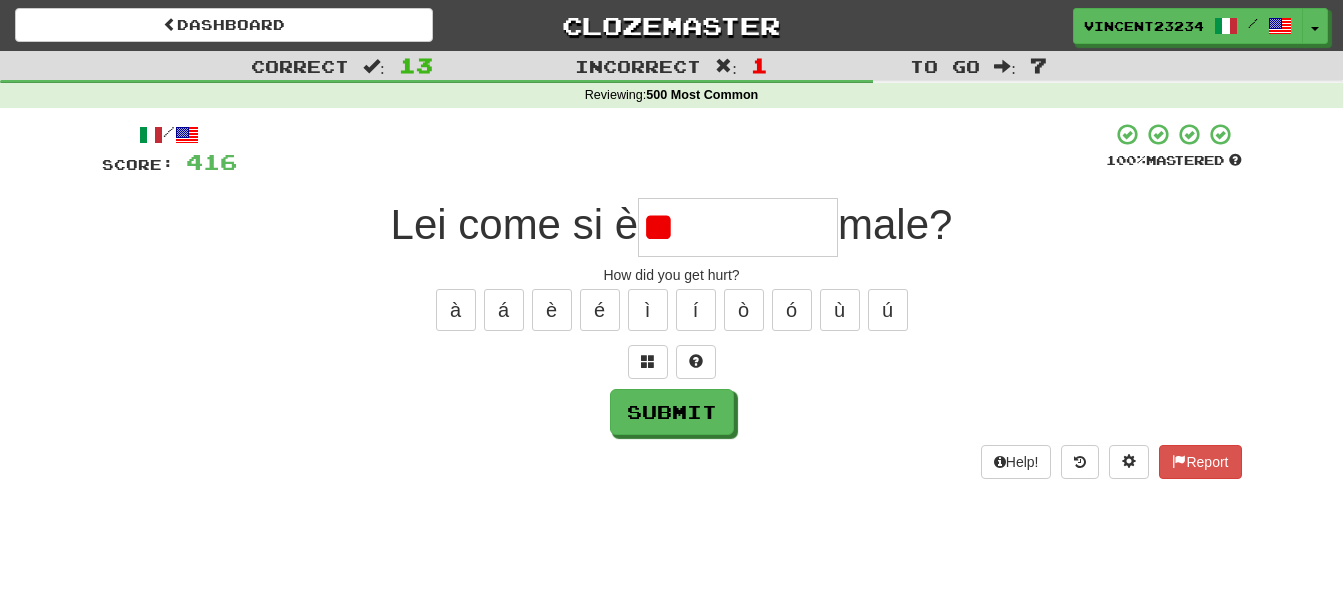 type on "*" 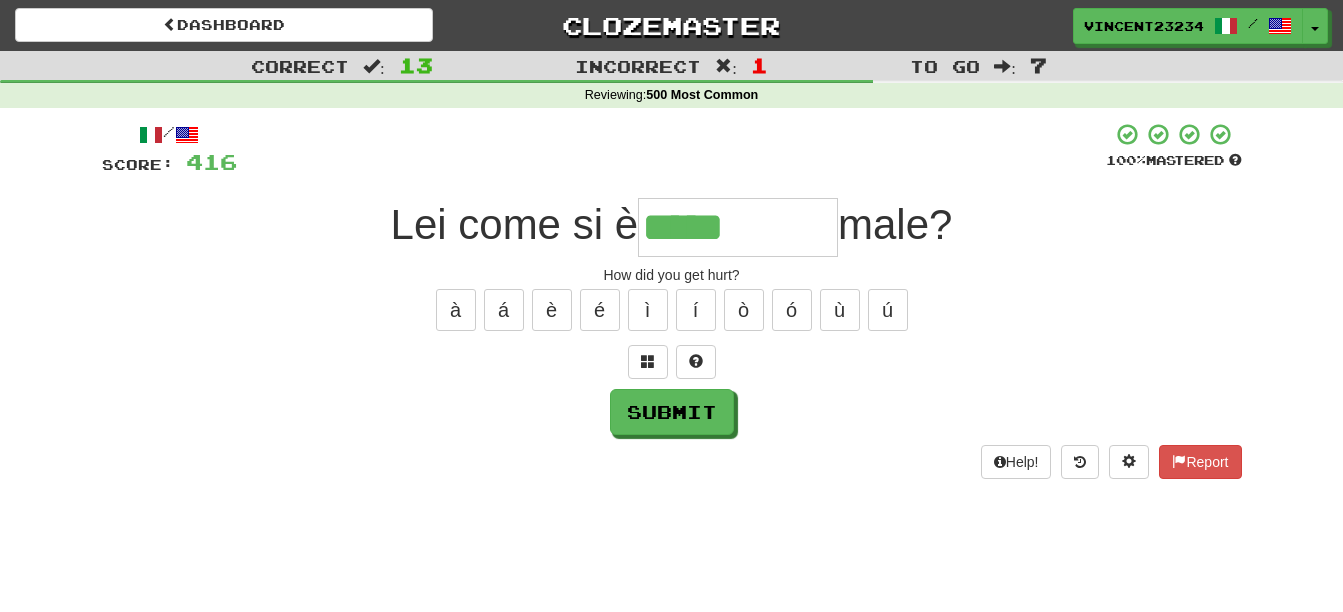 type on "*****" 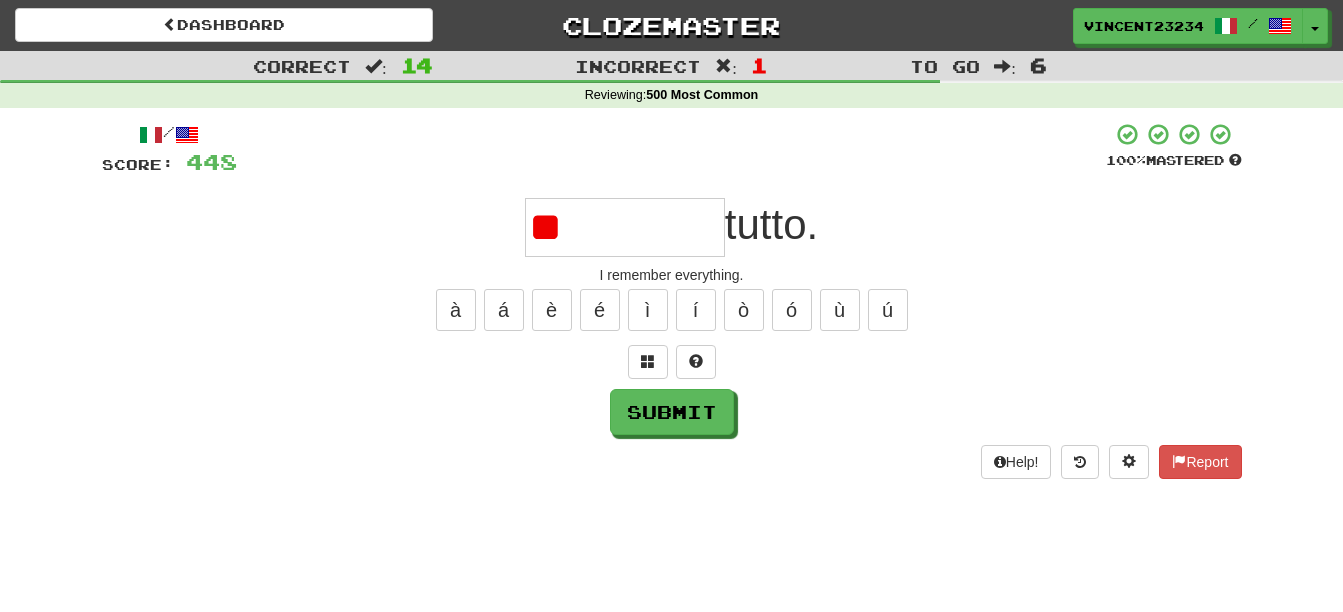 type on "*" 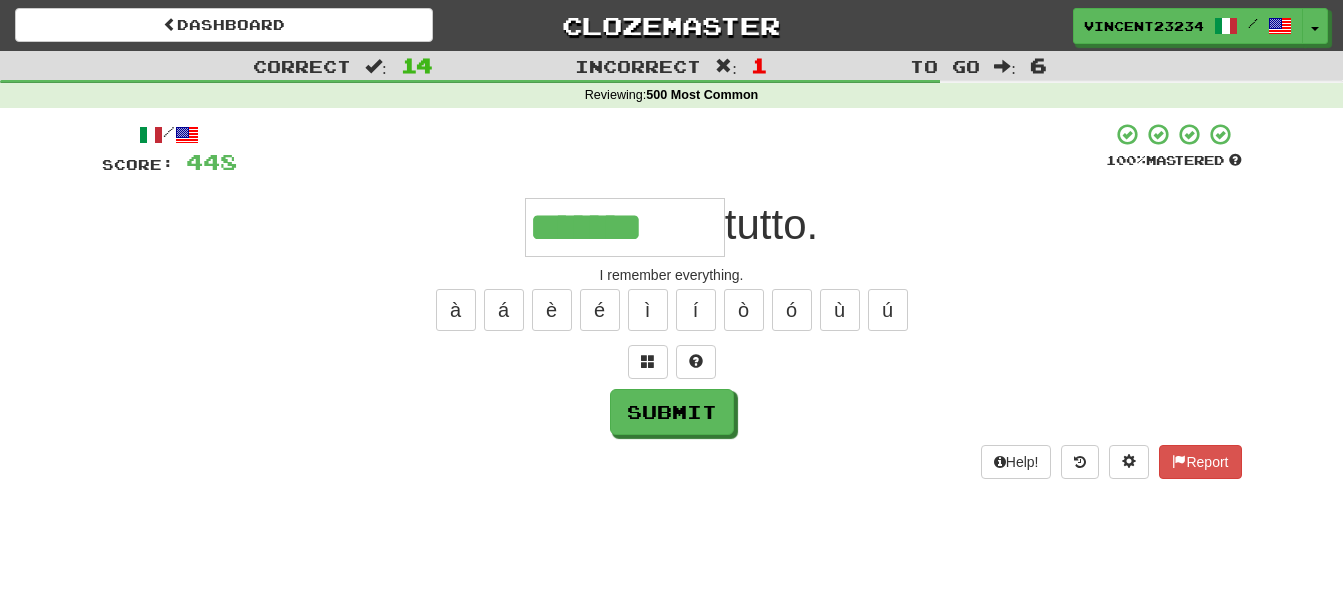 type on "*******" 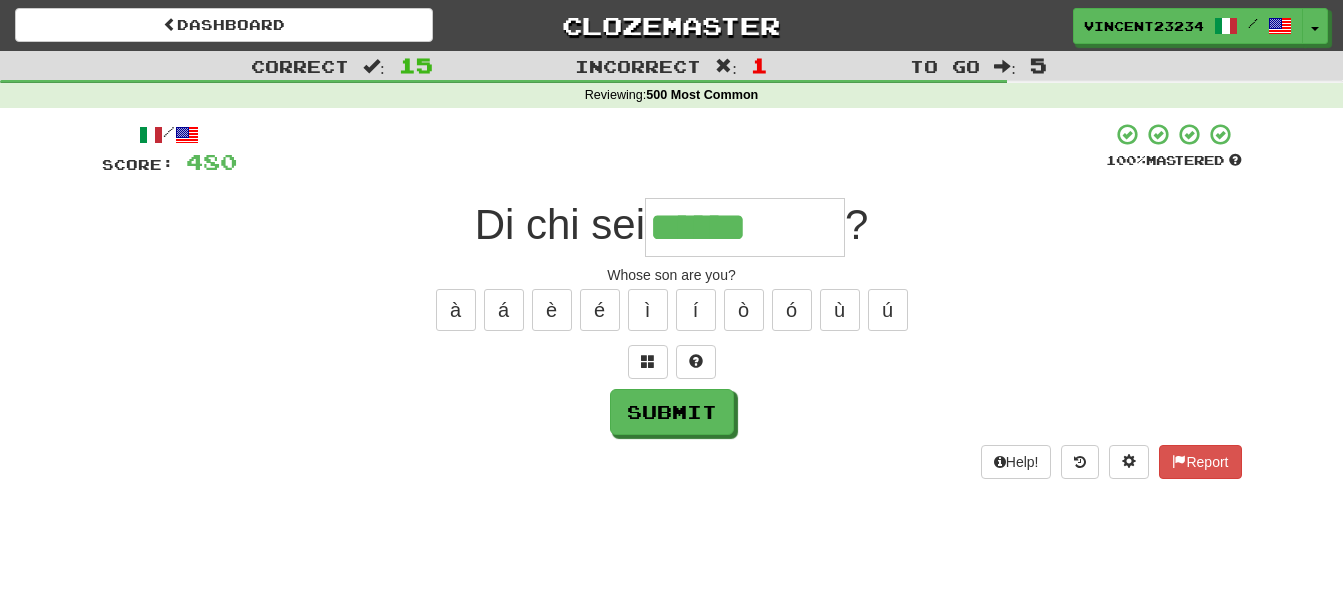 type on "******" 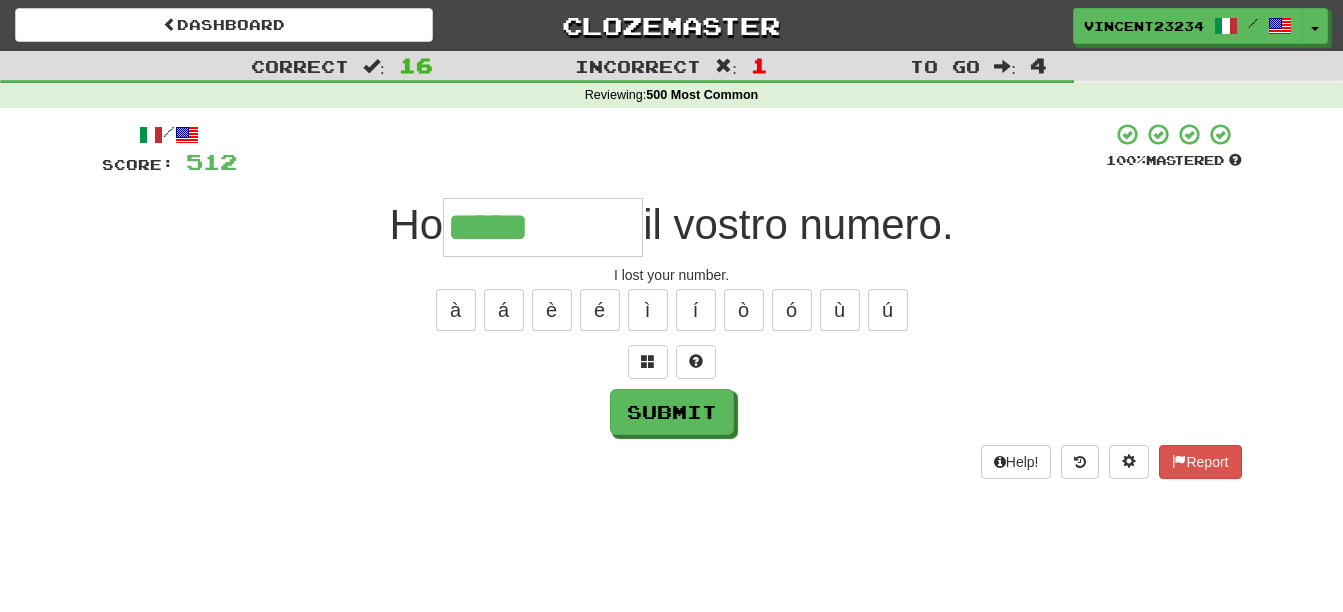 type on "*****" 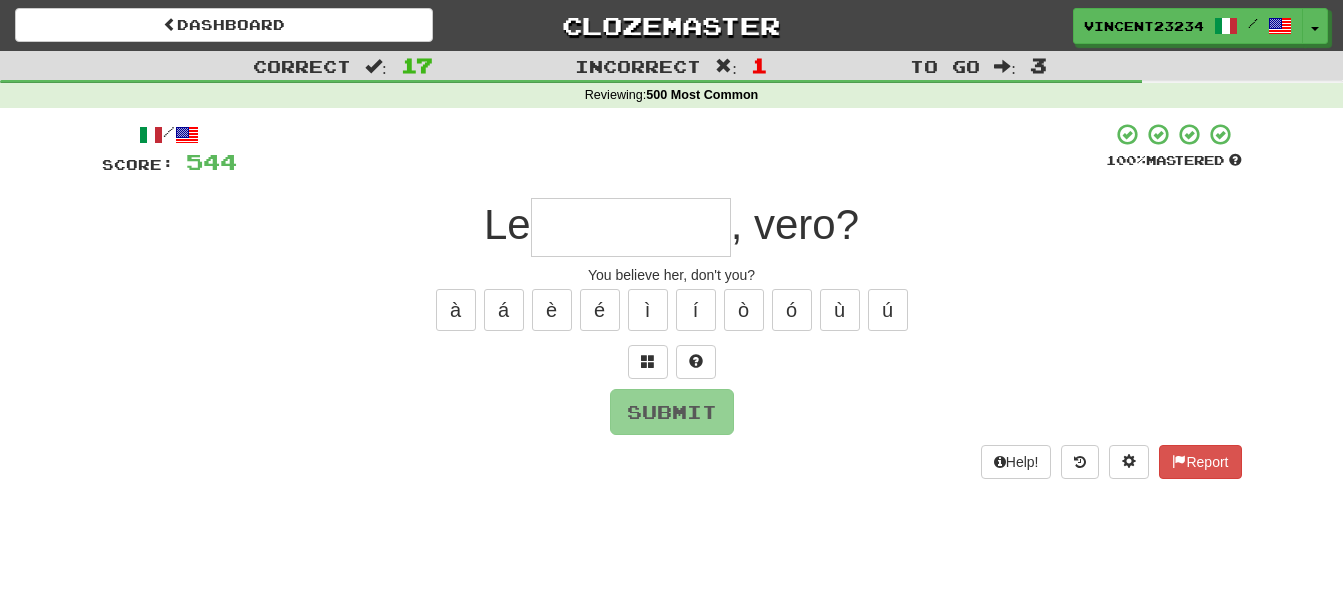 type on "*" 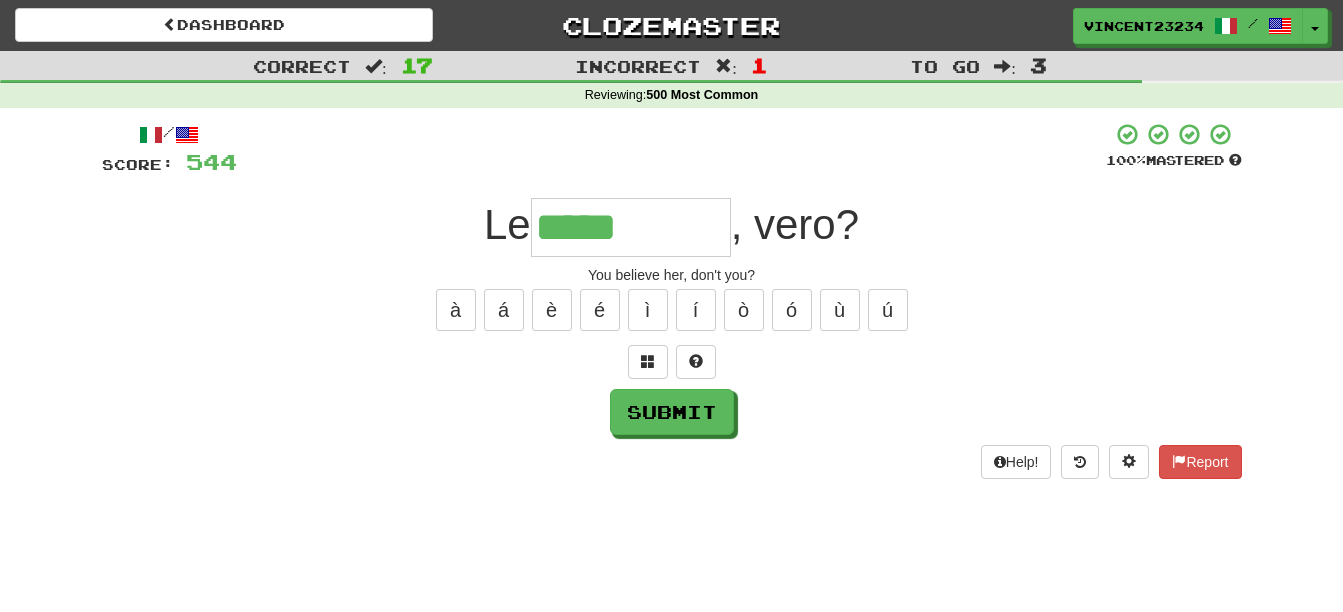 type on "*****" 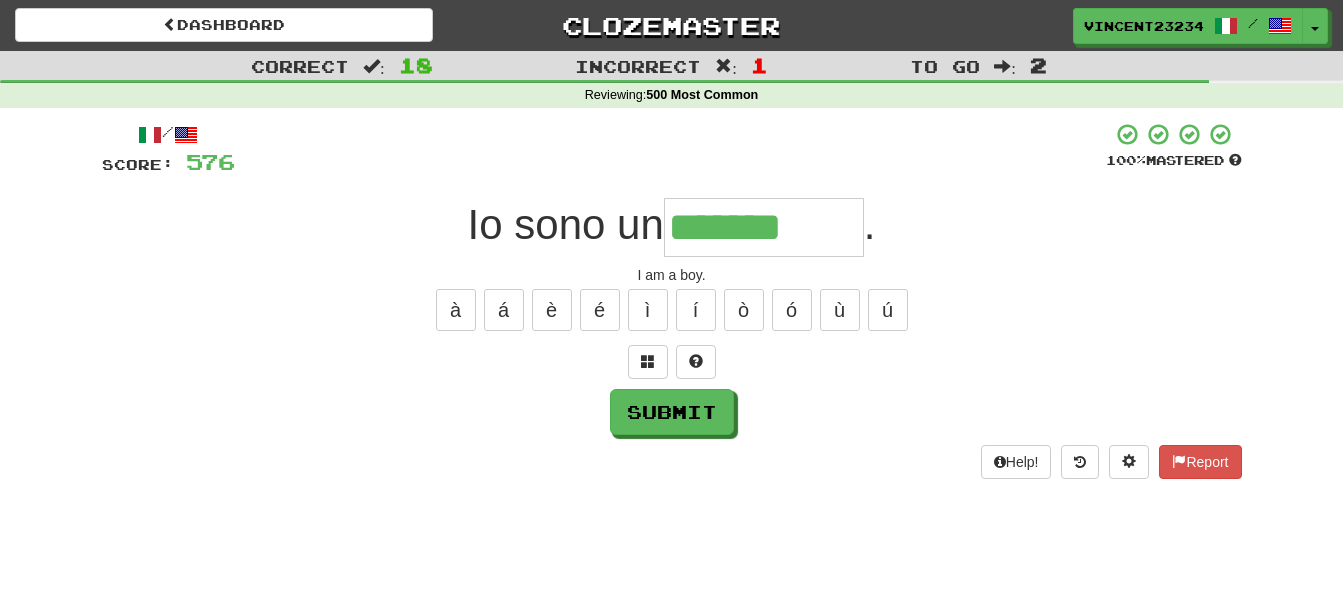 type on "*******" 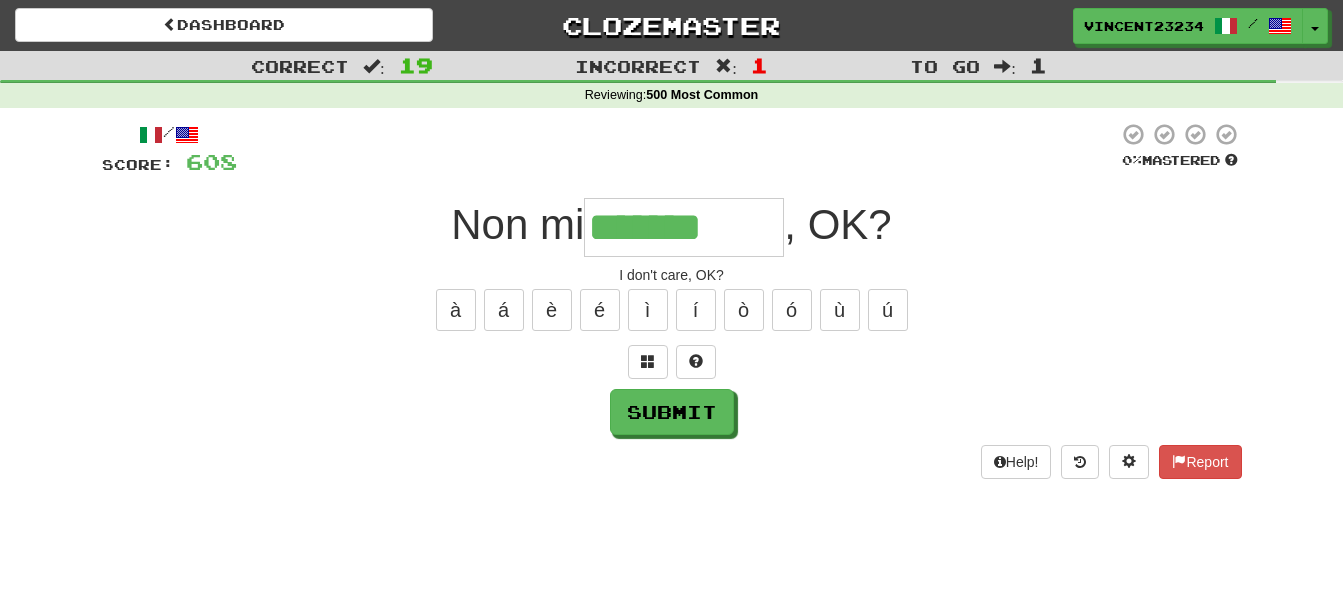 type on "*******" 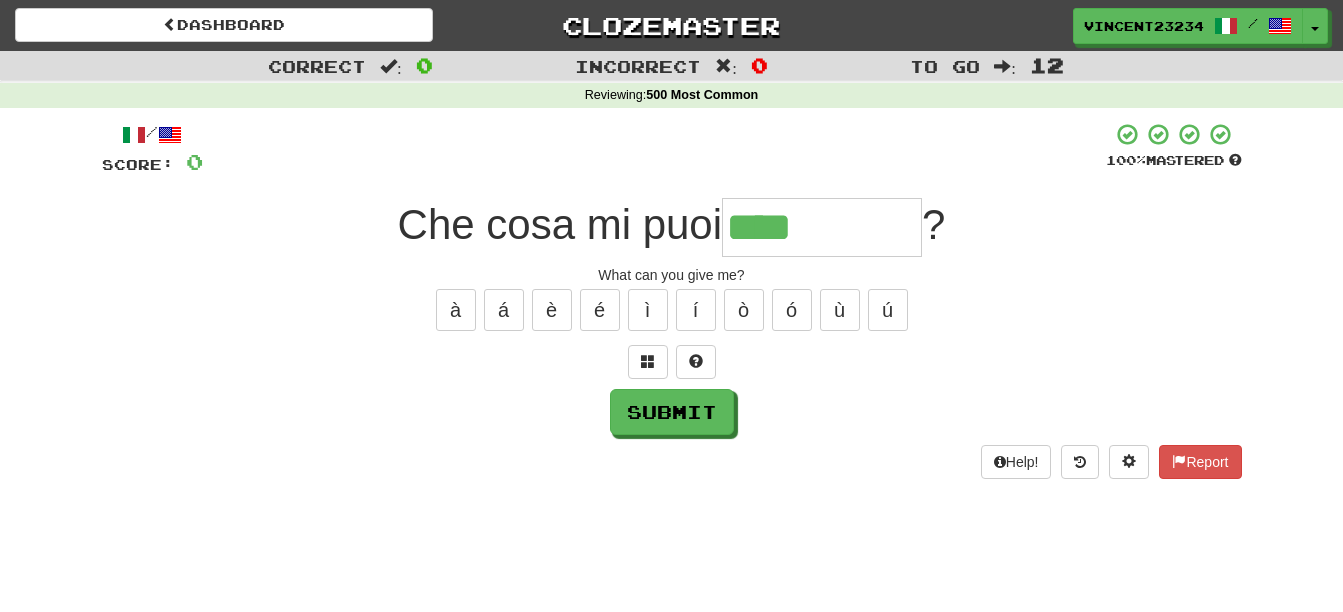 type on "****" 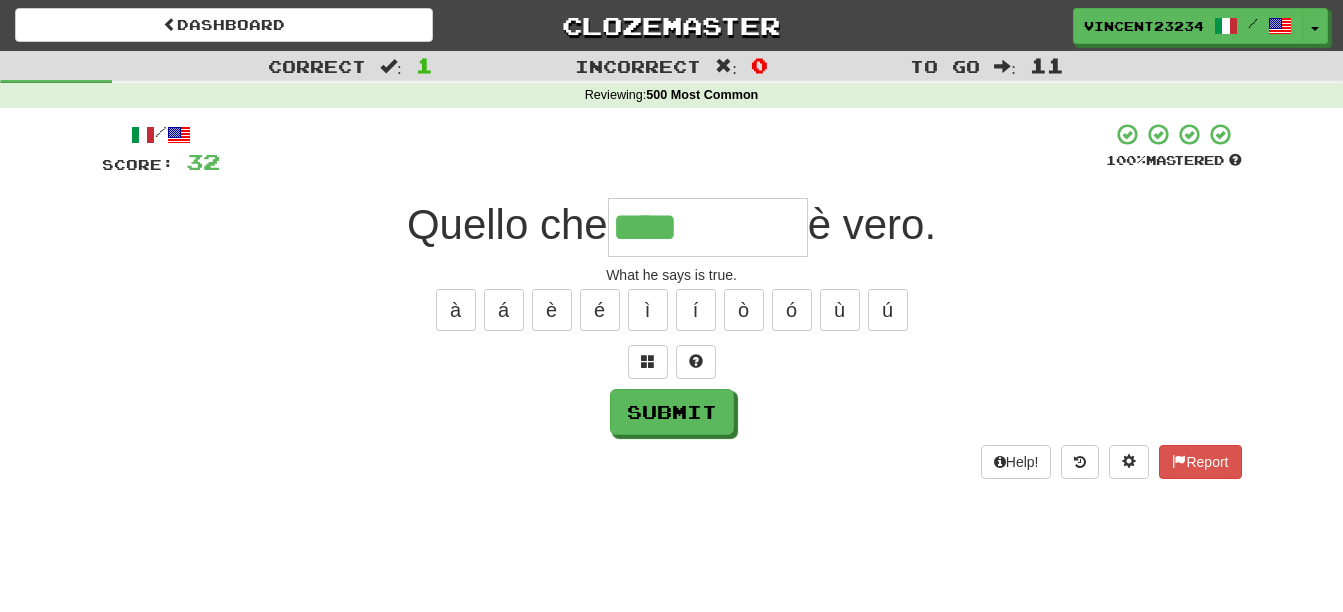 type on "****" 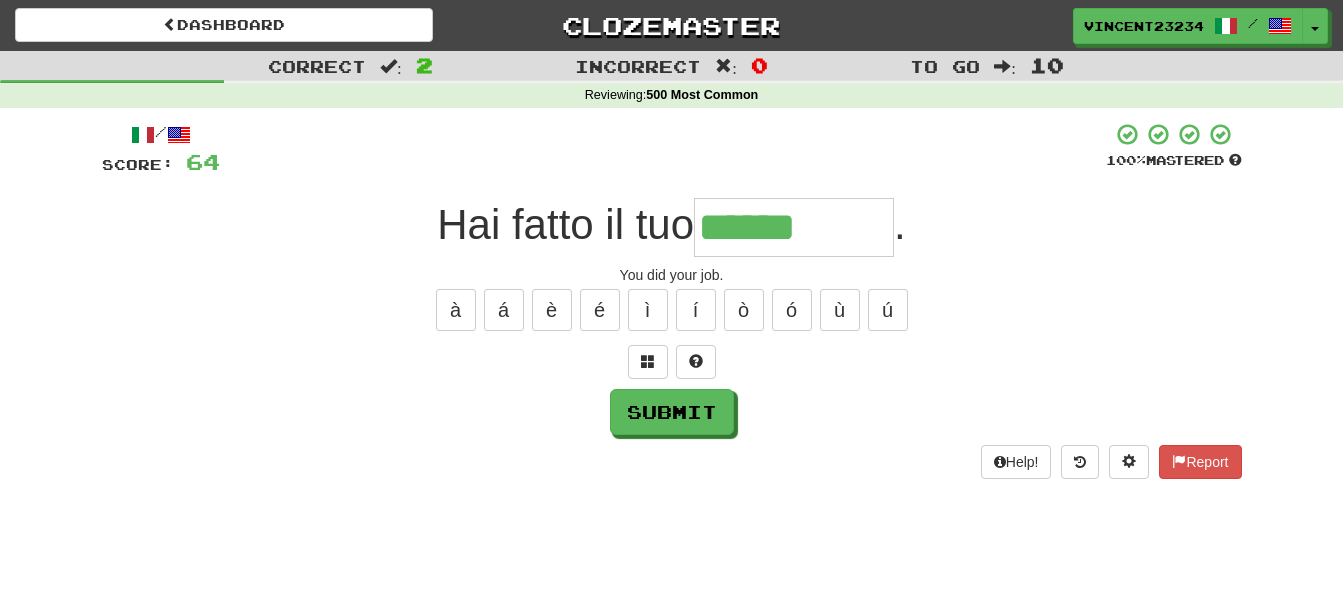type on "******" 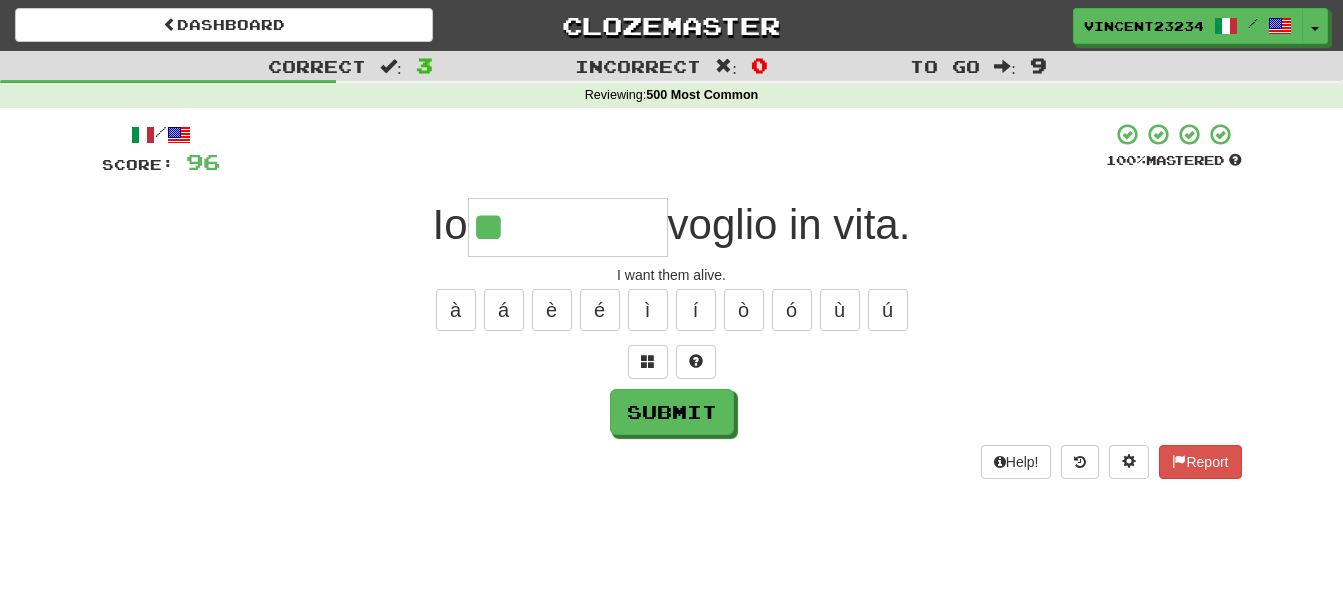 type on "**" 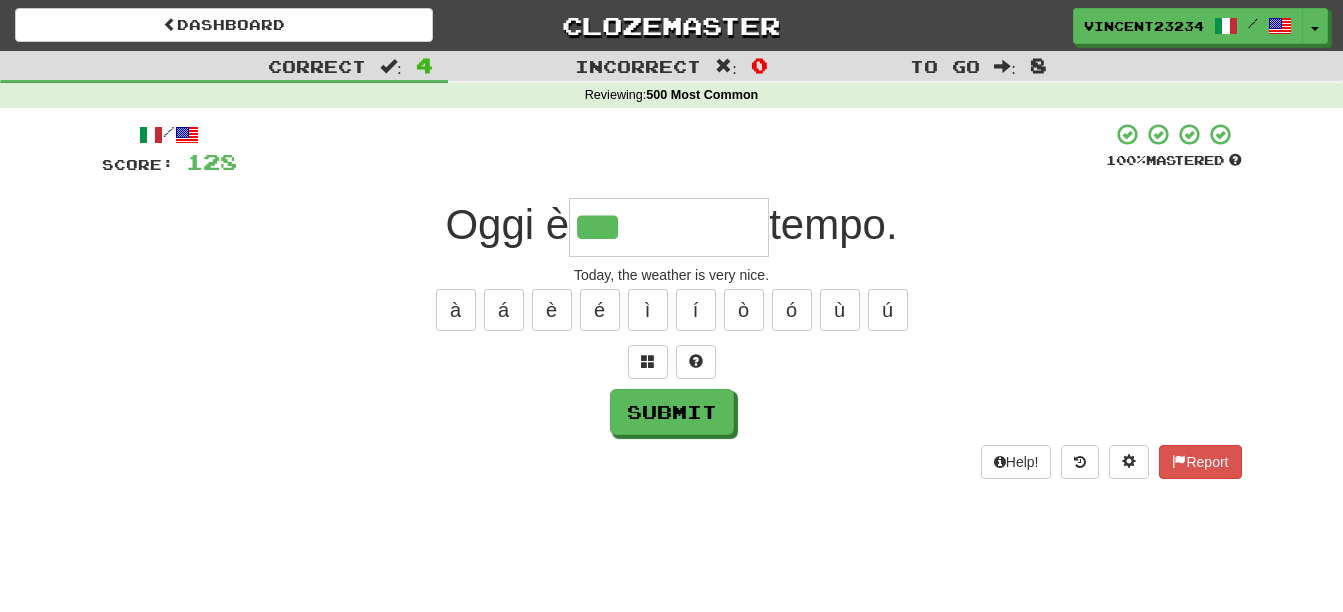 type on "***" 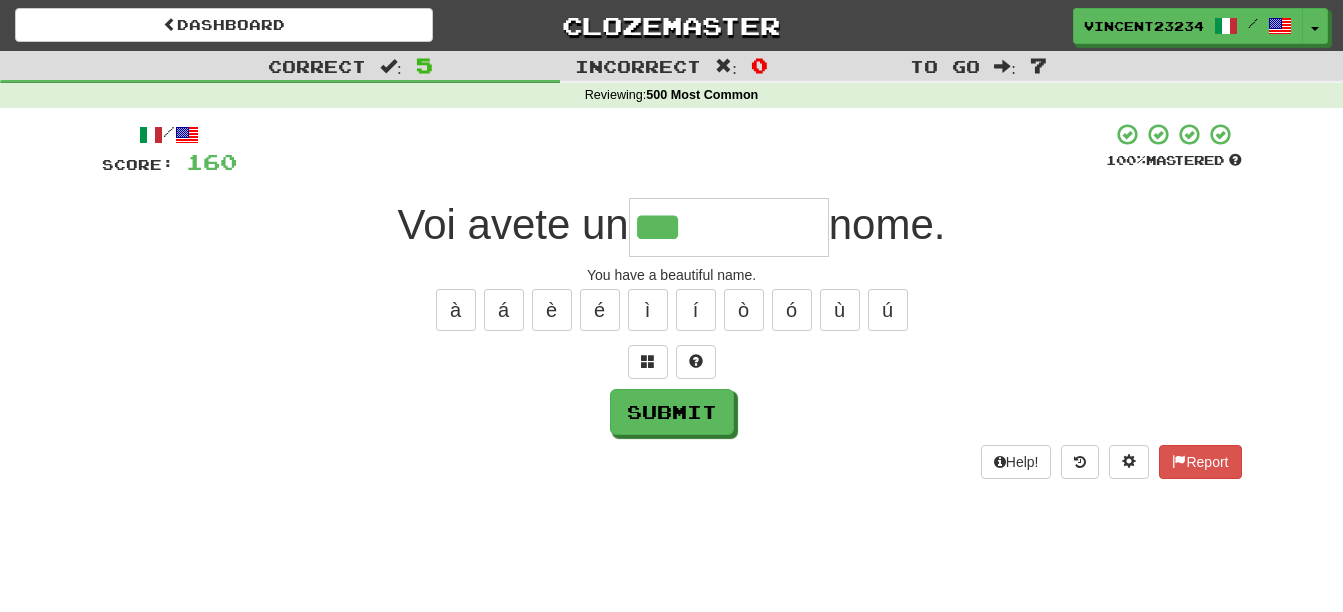 type on "***" 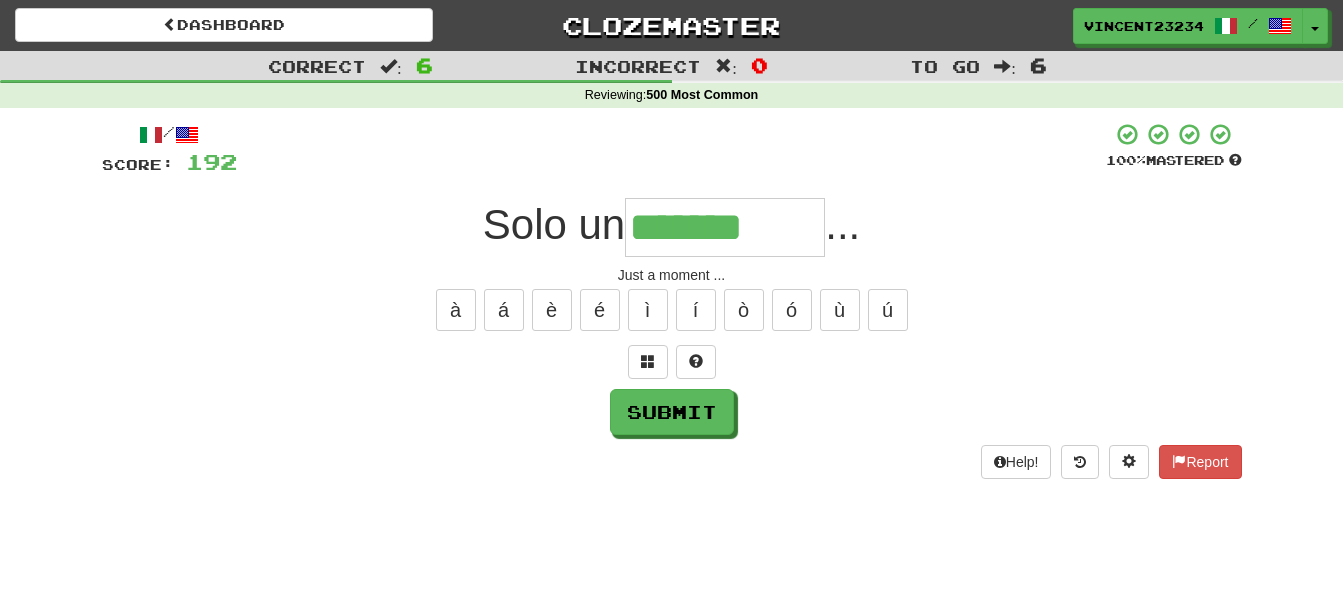 type on "*******" 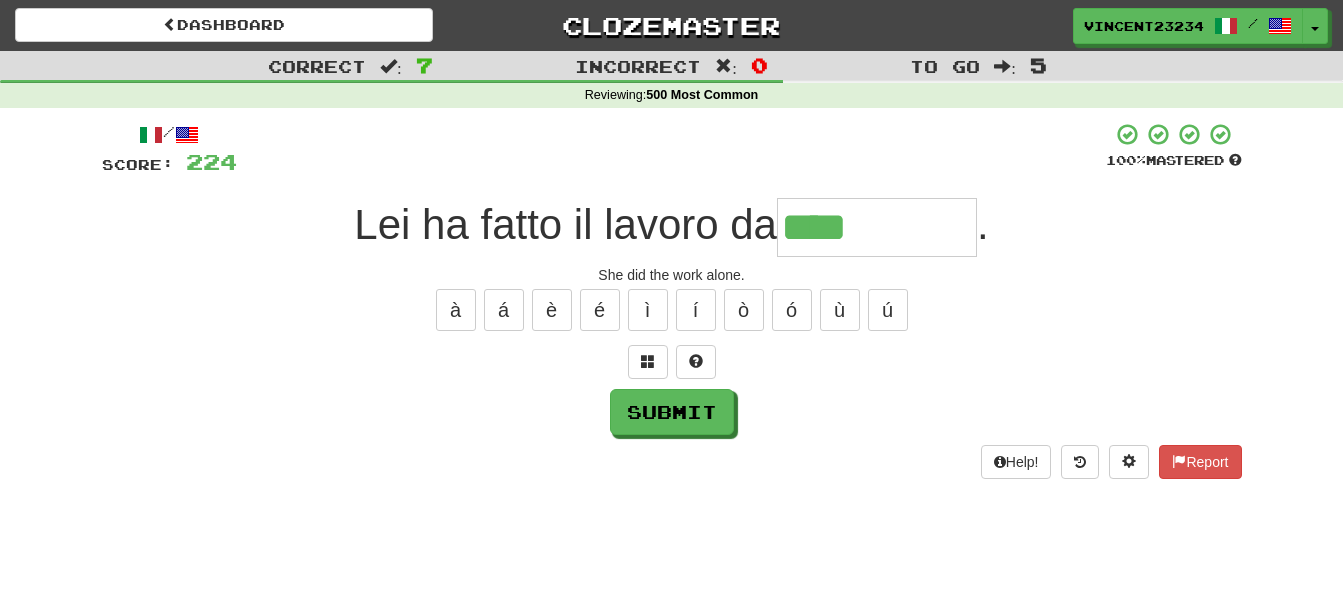 type on "****" 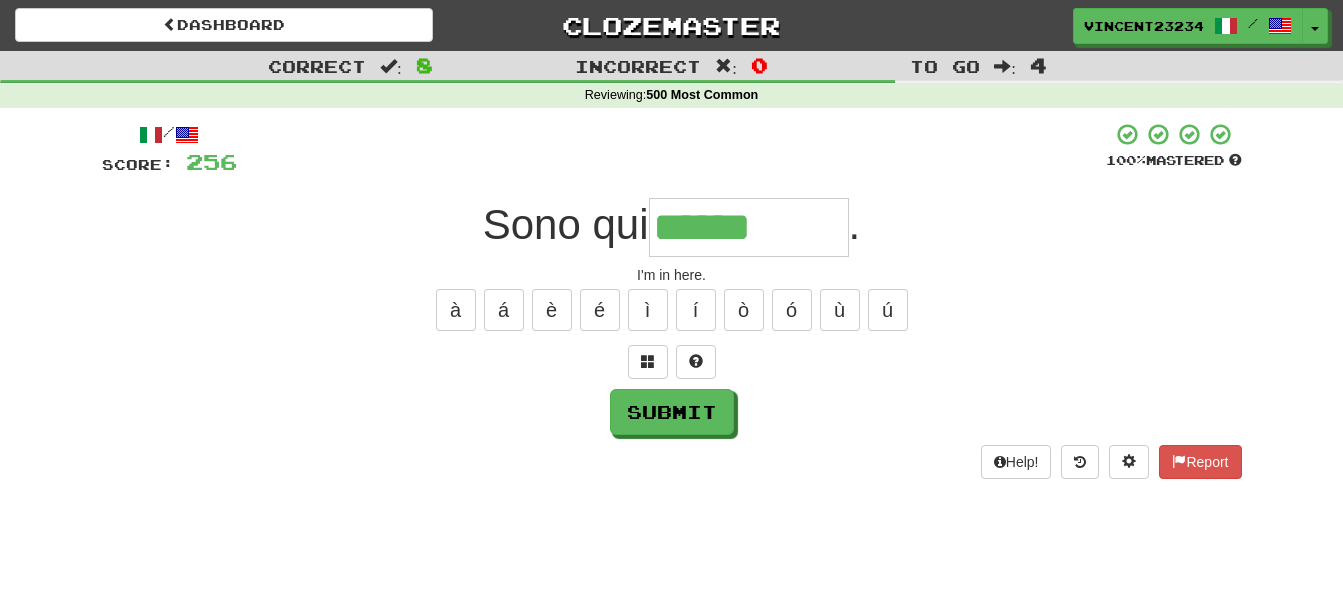 type on "******" 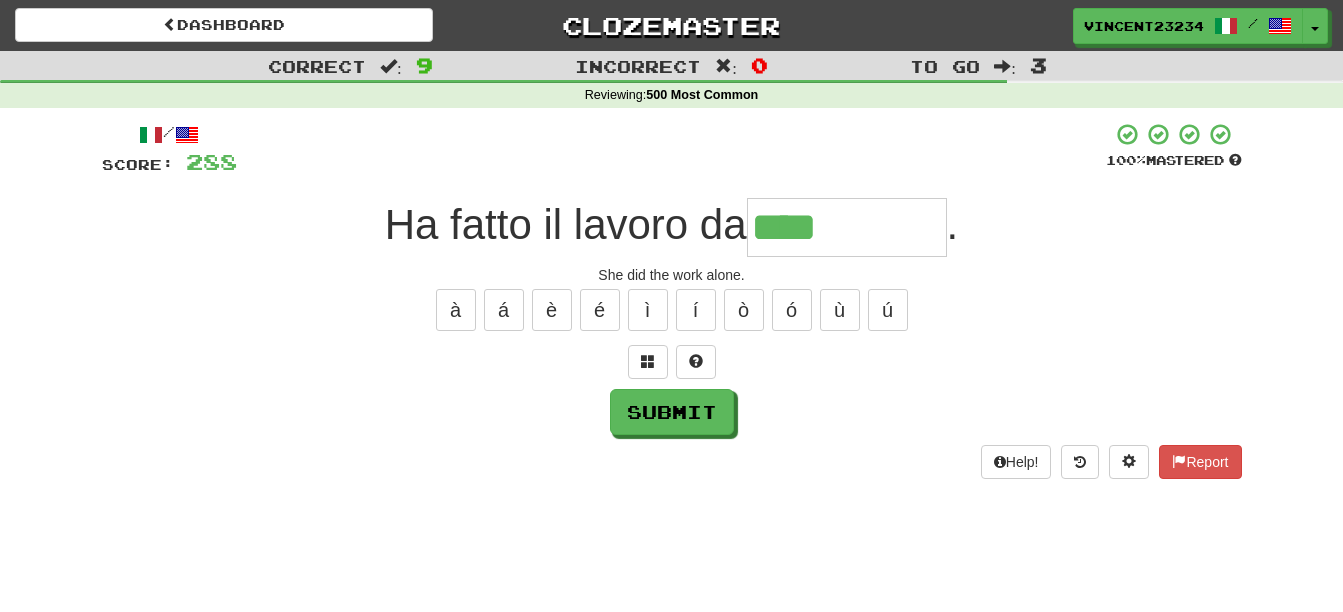 type on "****" 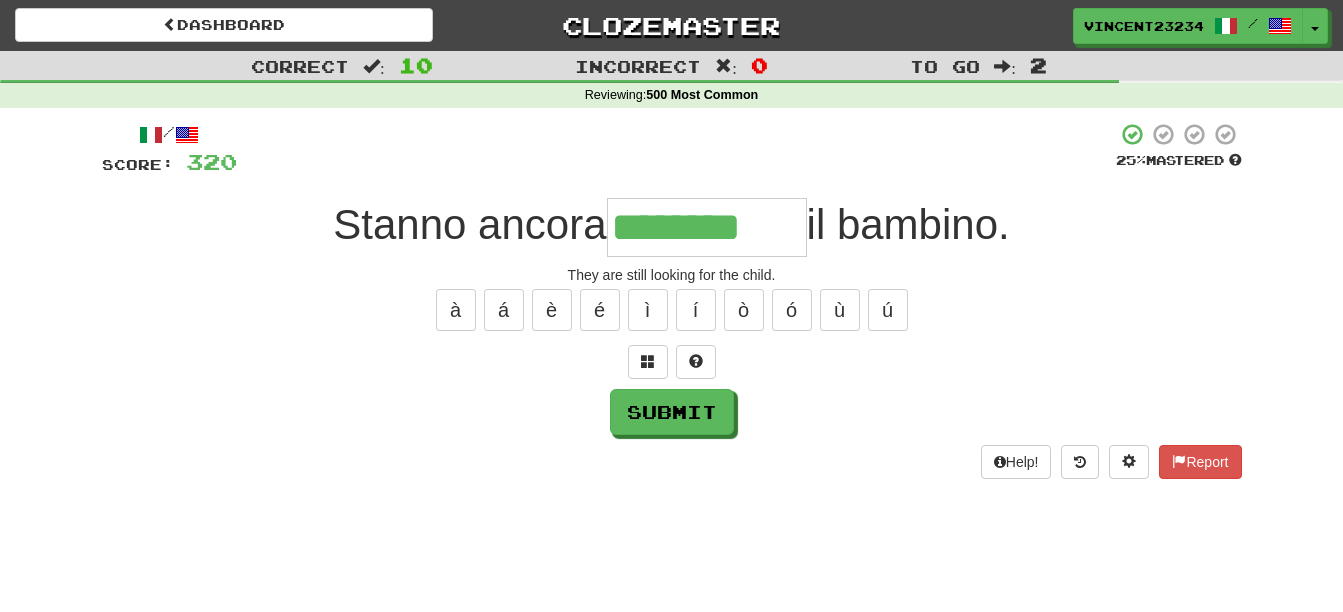 type on "********" 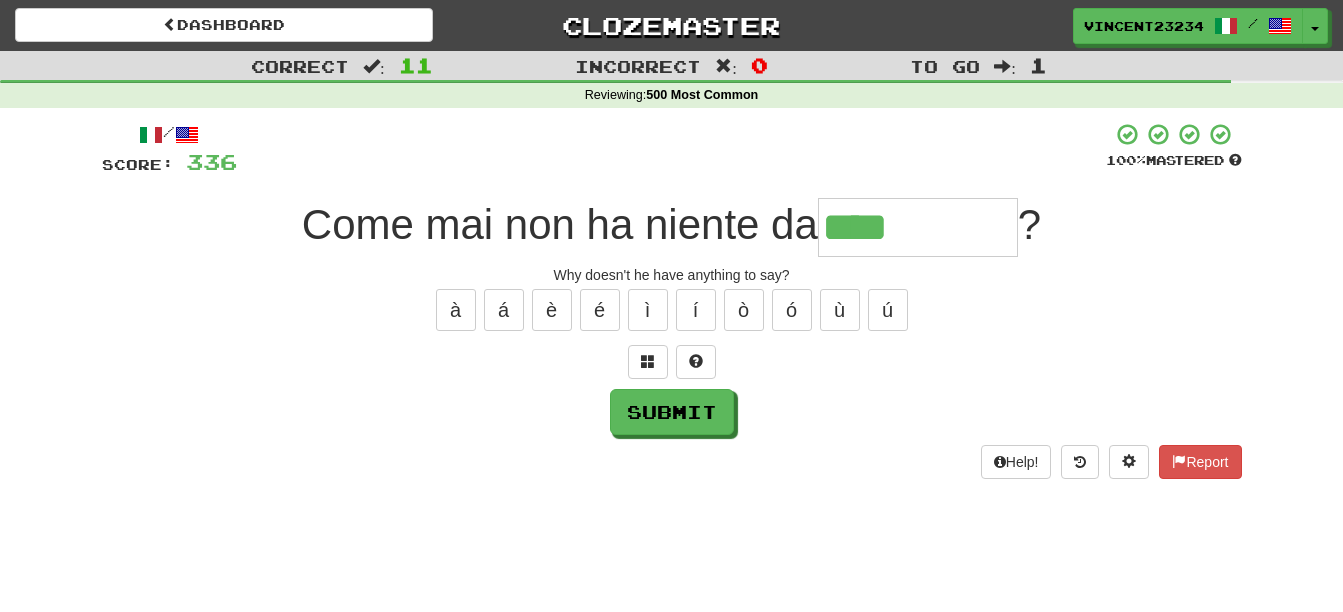 type on "****" 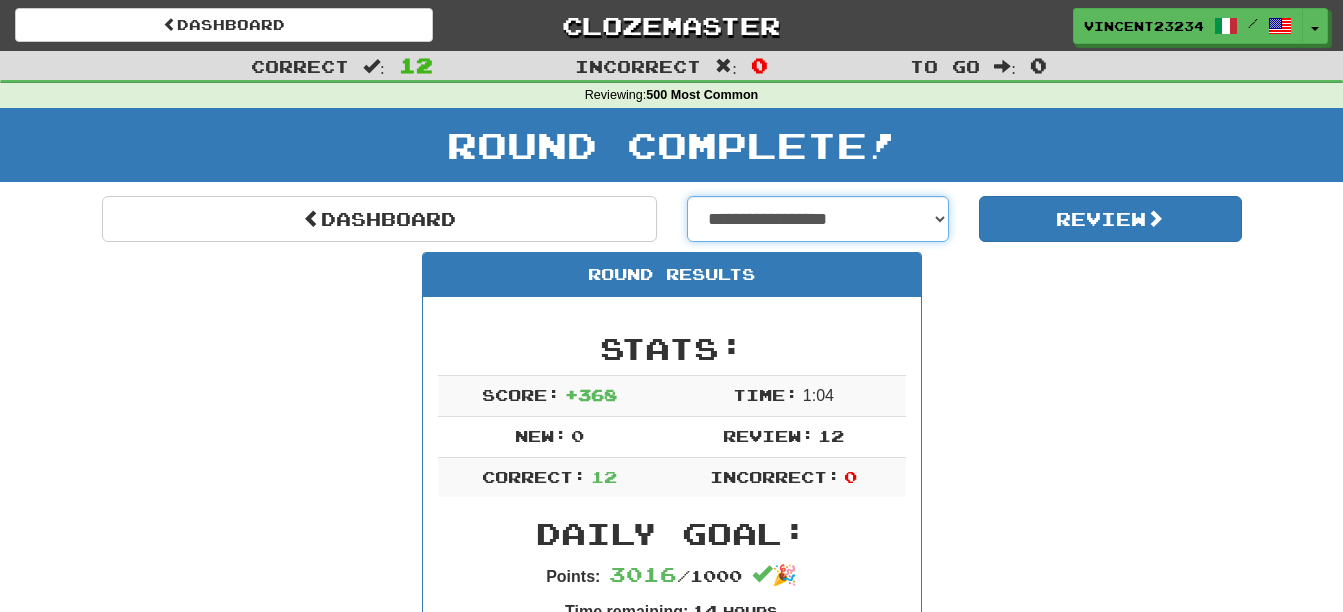 click on "**********" at bounding box center (818, 219) 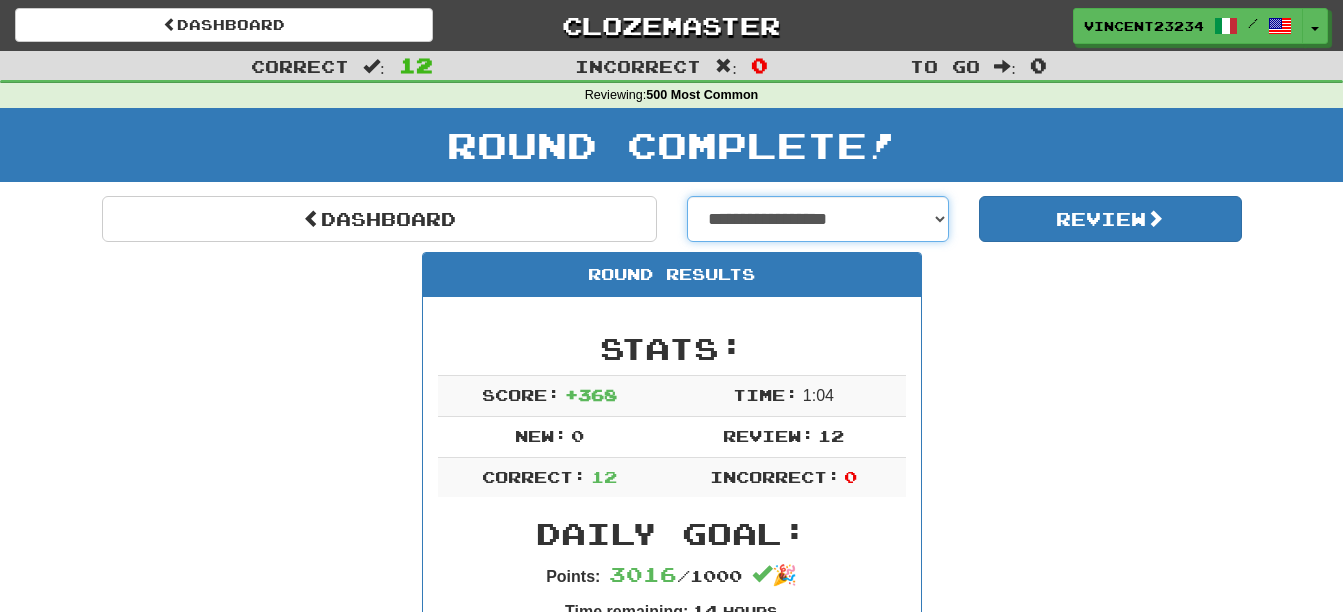 click on "**********" at bounding box center [818, 219] 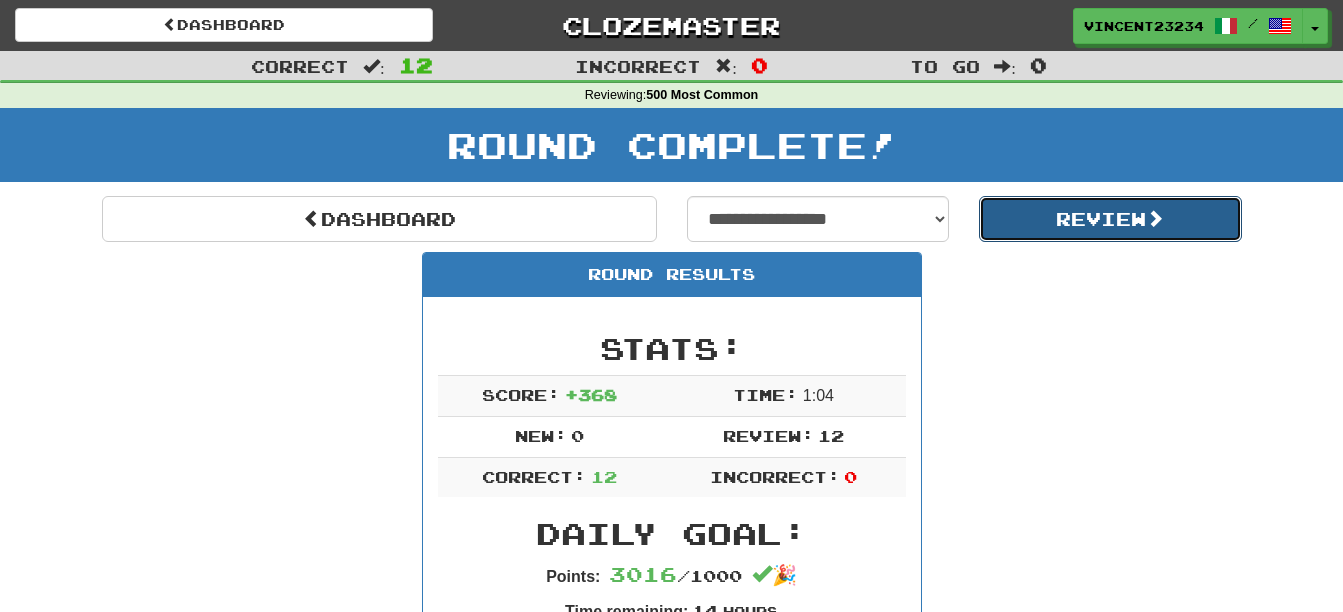 click on "Review" at bounding box center [1110, 219] 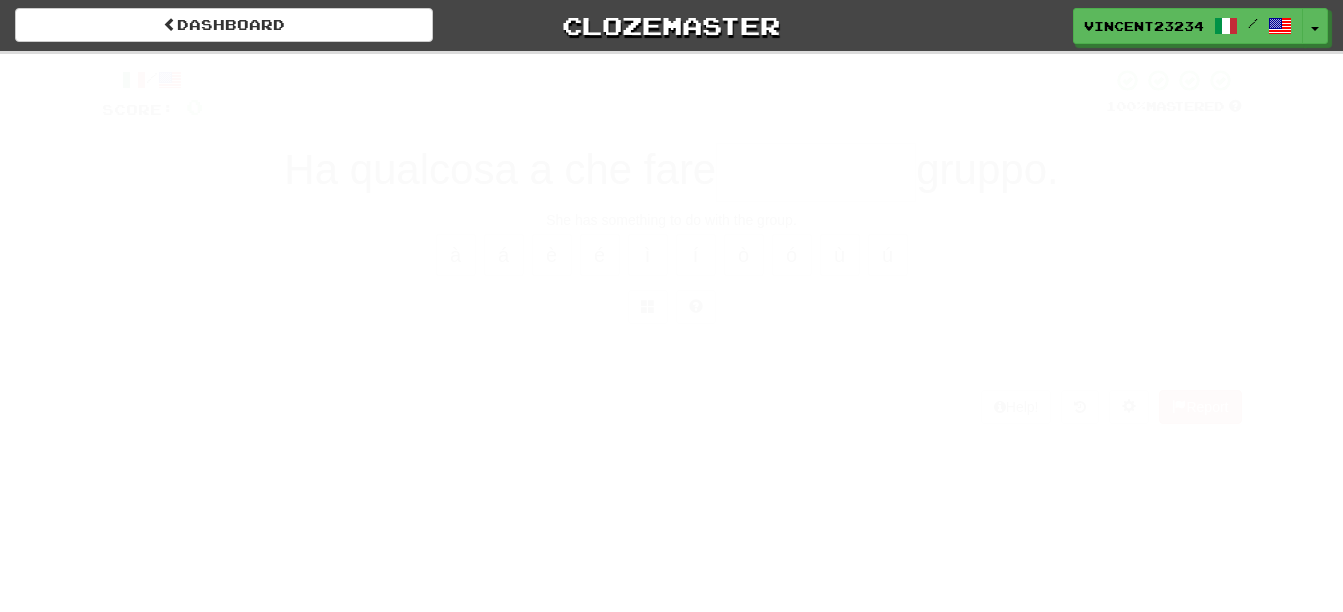 scroll, scrollTop: 0, scrollLeft: 0, axis: both 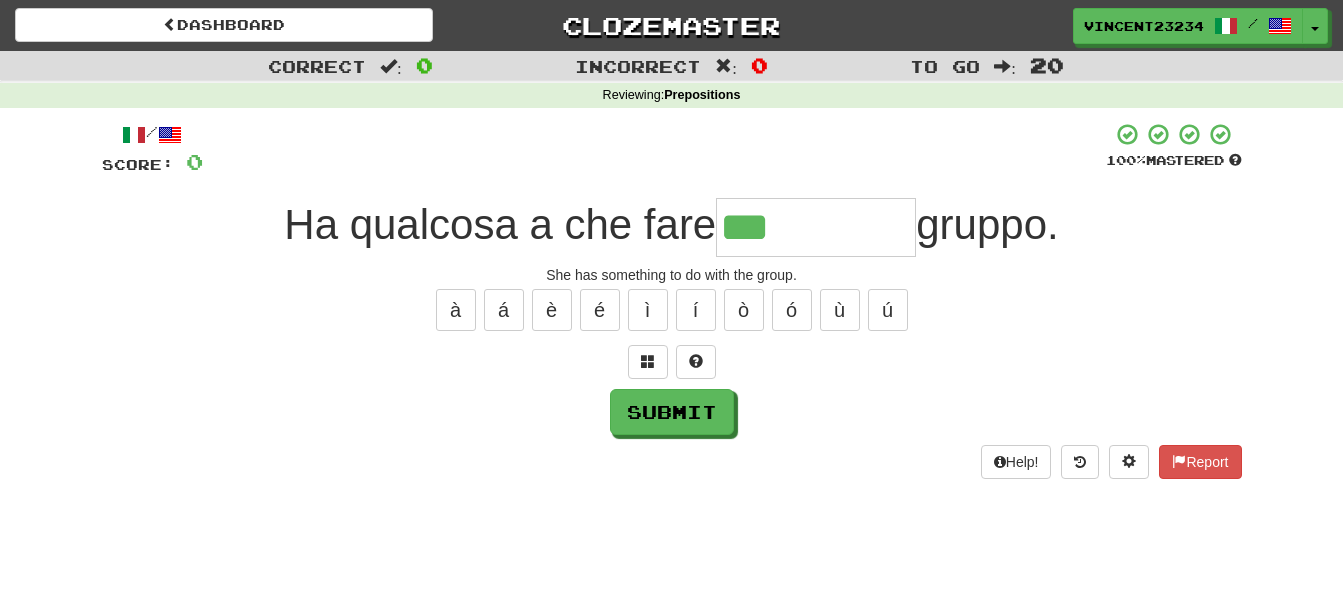 type on "***" 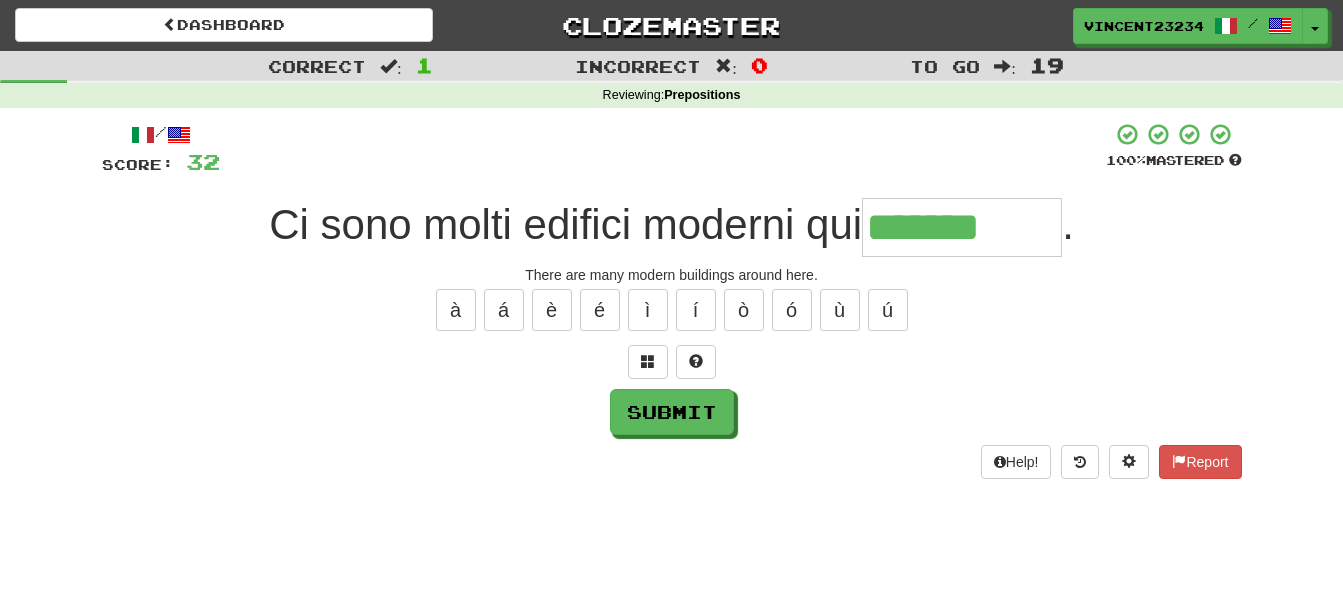 type on "*******" 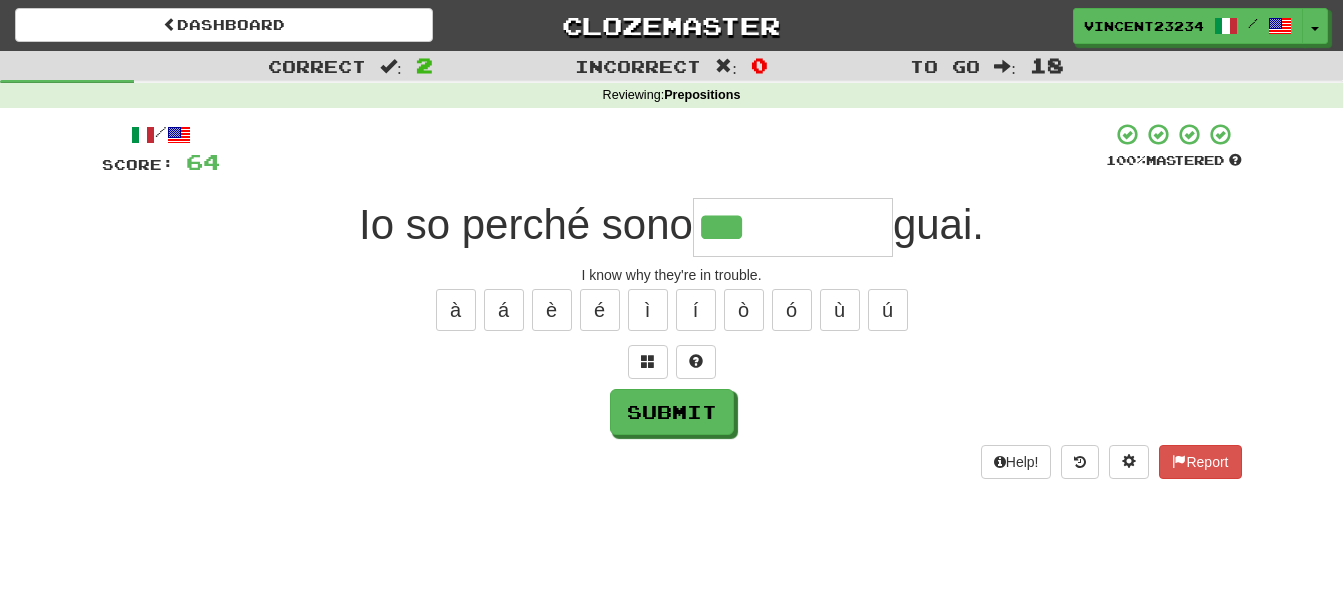 type on "***" 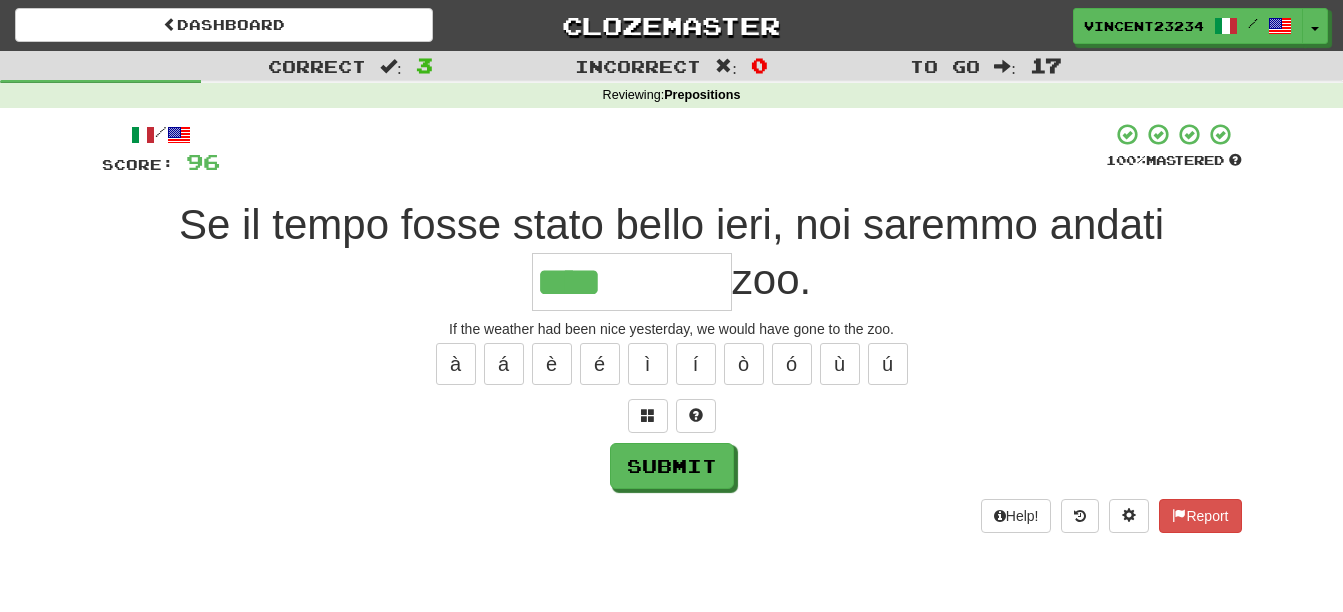 type on "****" 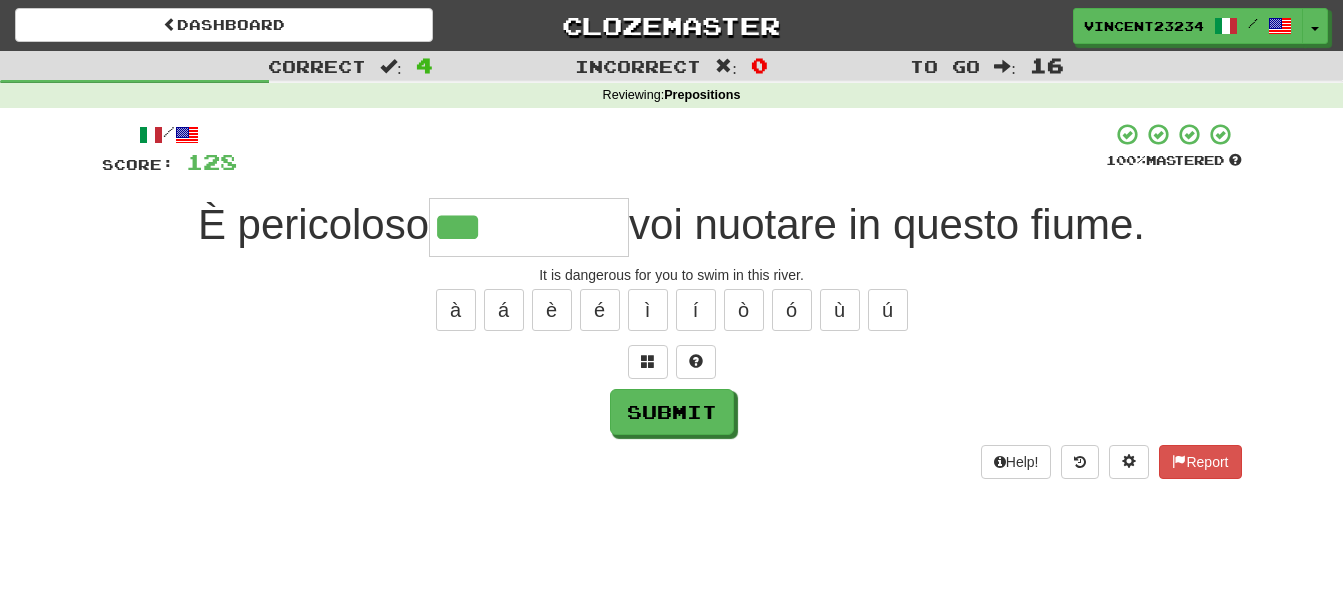 type on "***" 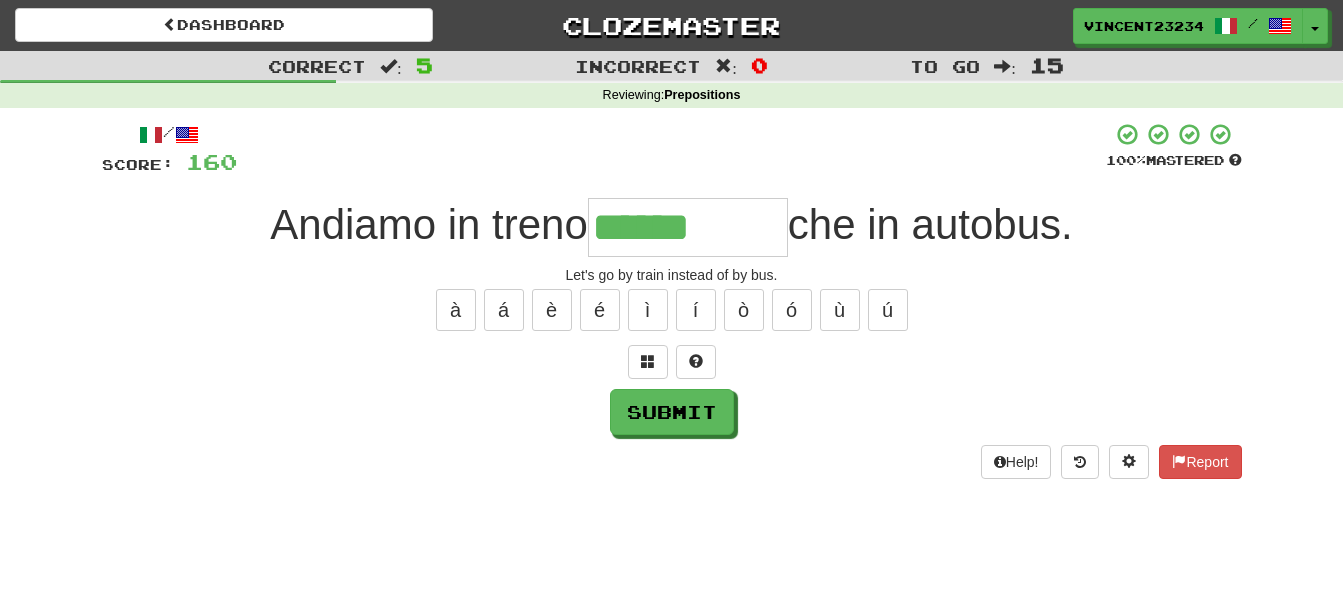 type on "******" 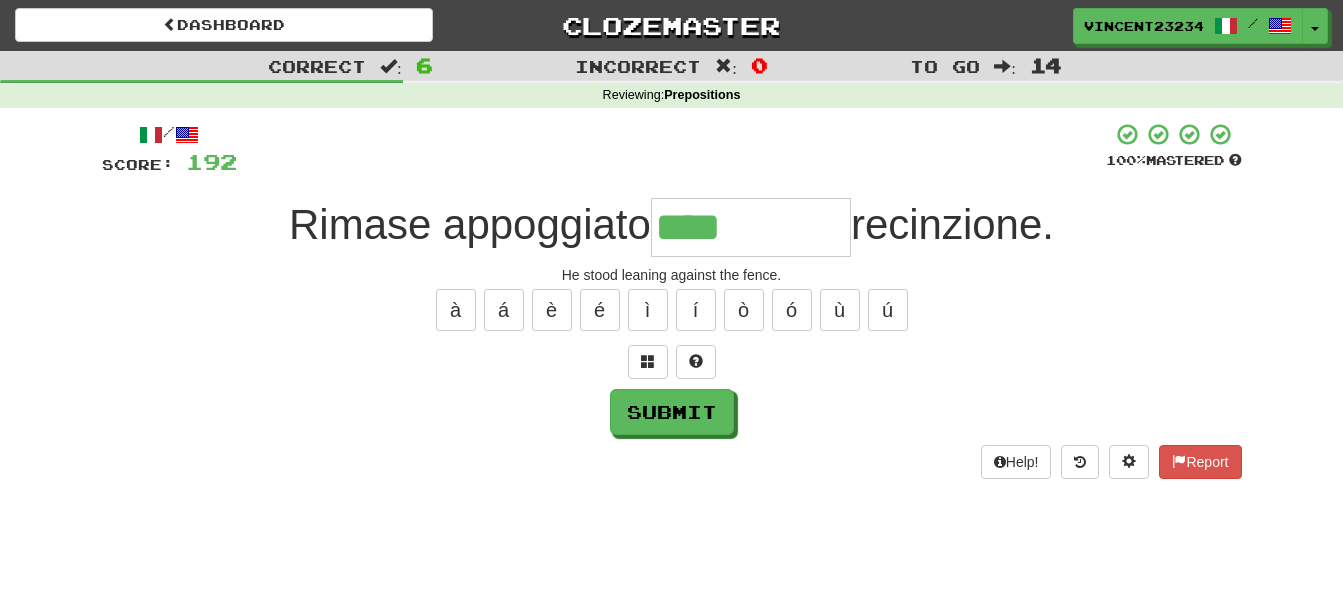 type on "****" 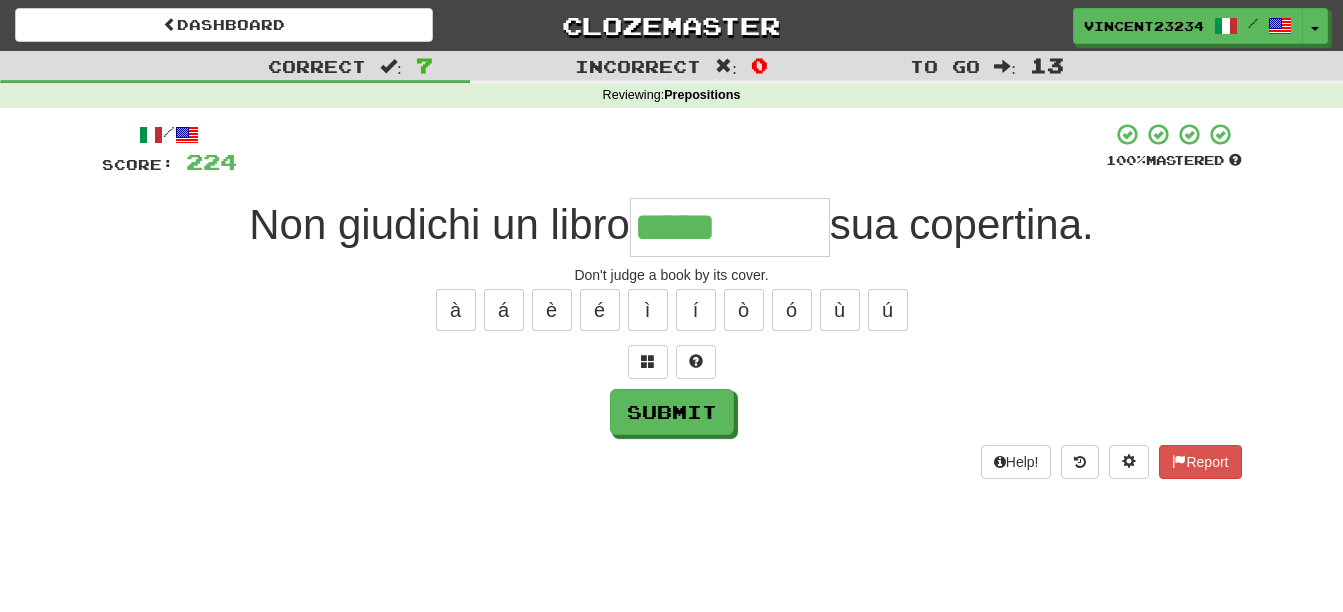 type on "*****" 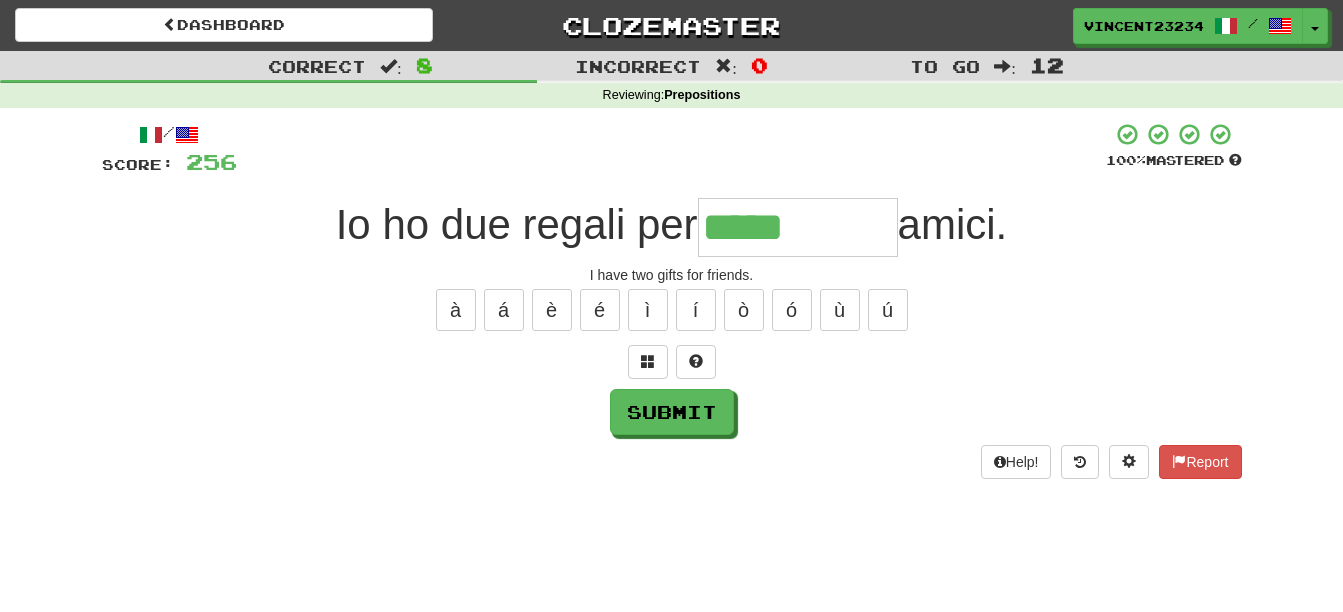type on "*****" 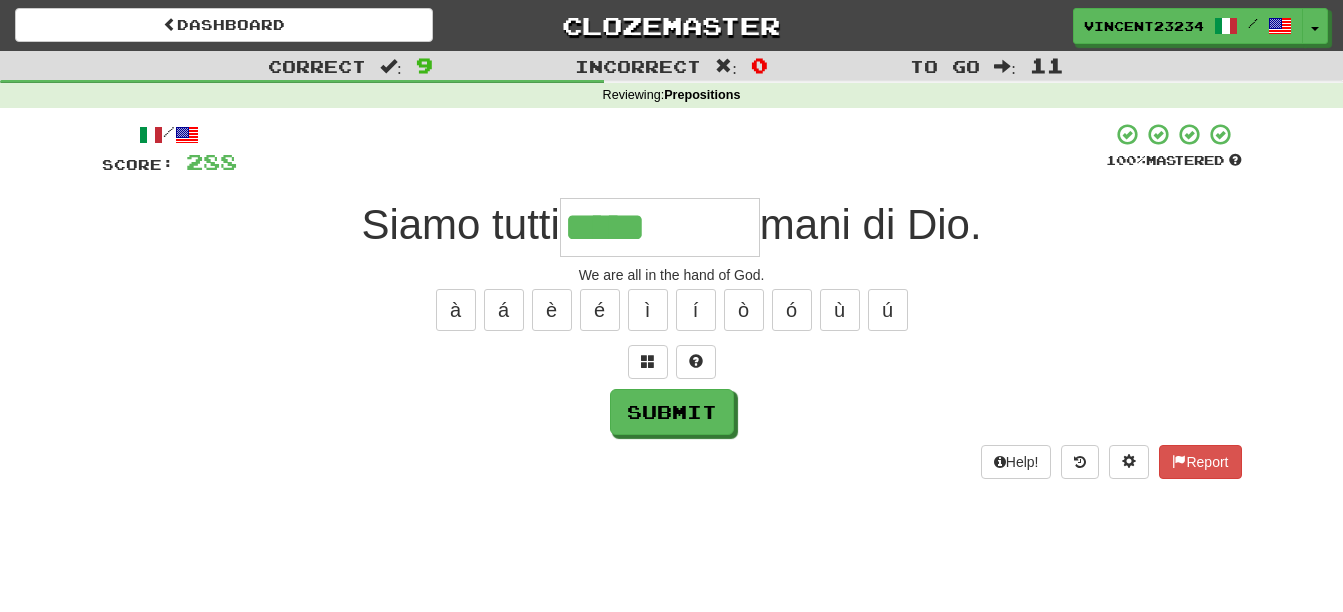 type on "*****" 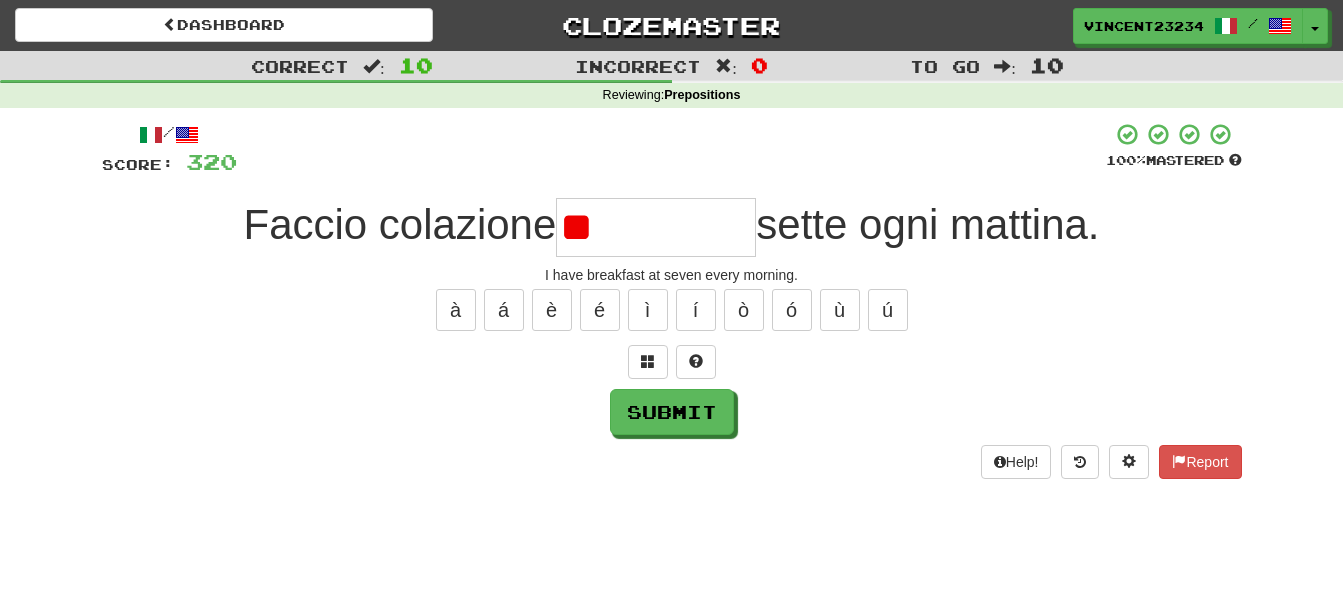 type on "*" 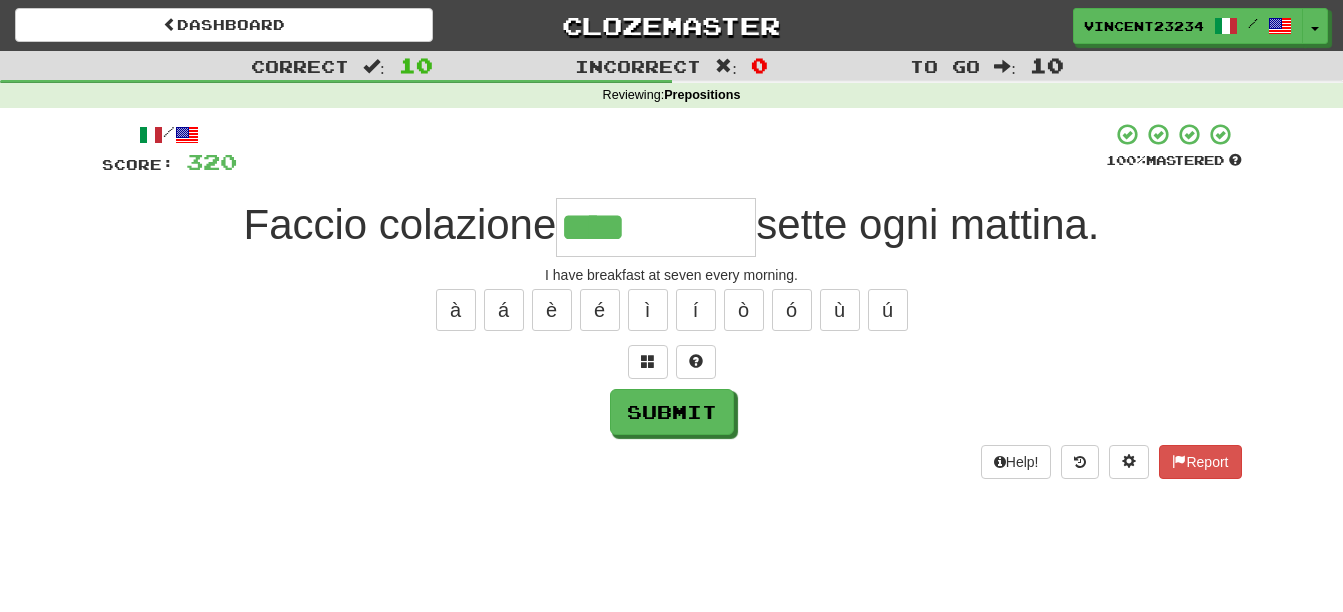 type on "****" 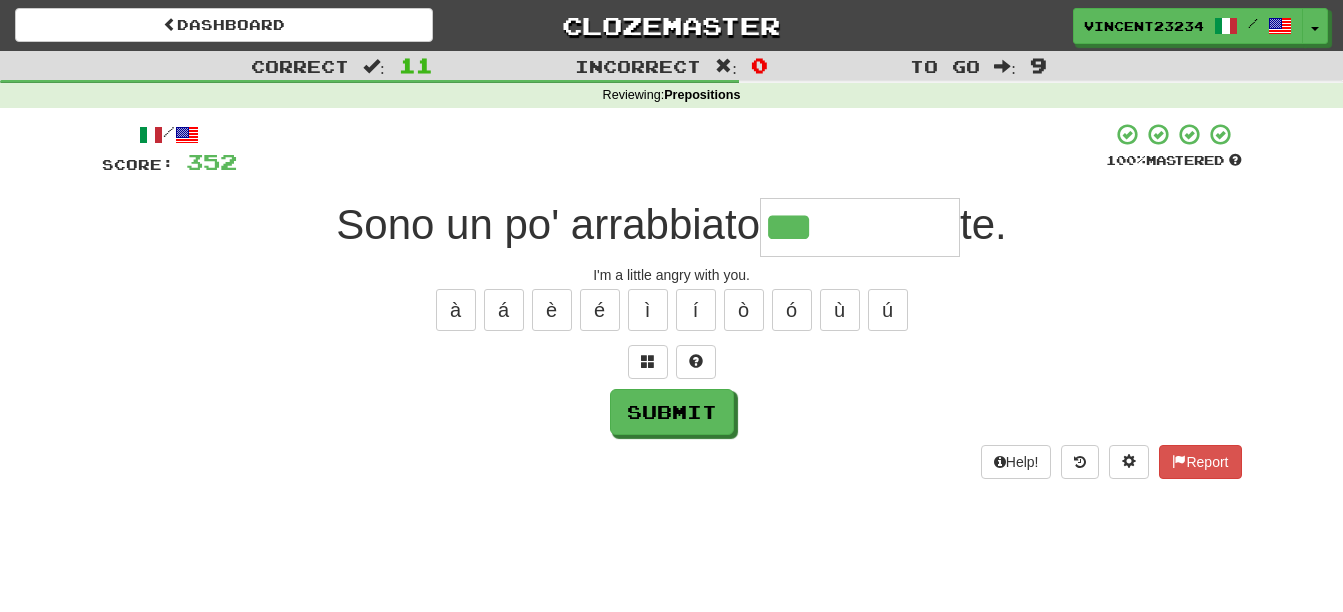 type on "***" 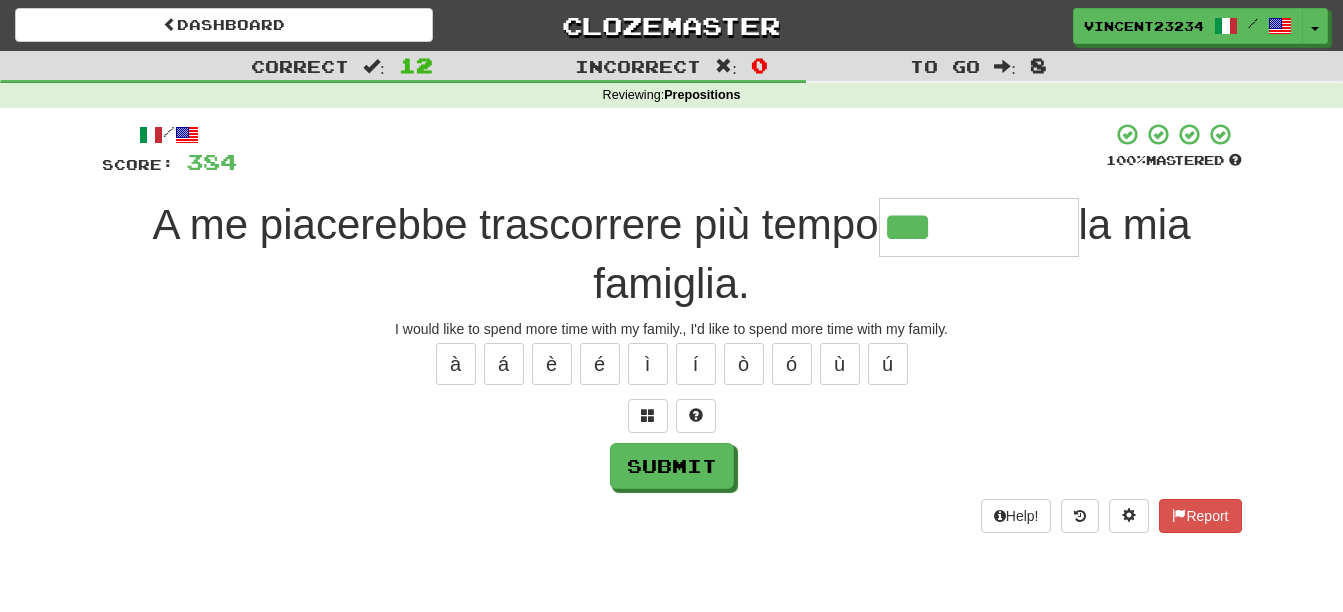 type on "***" 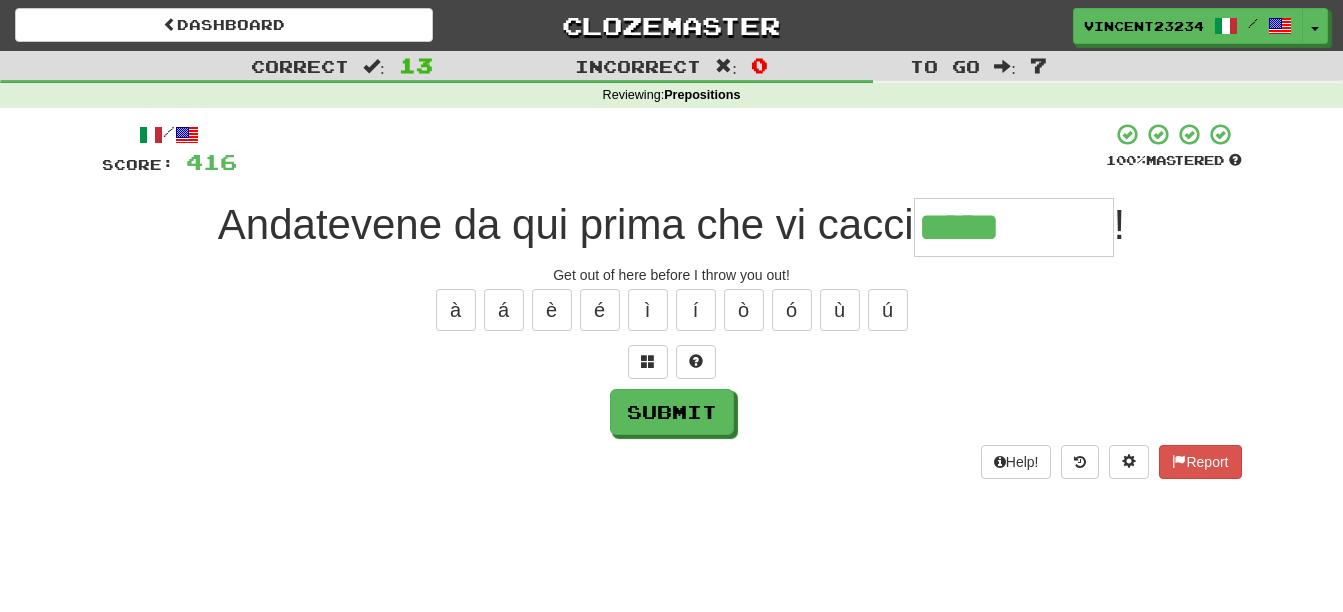 type on "*****" 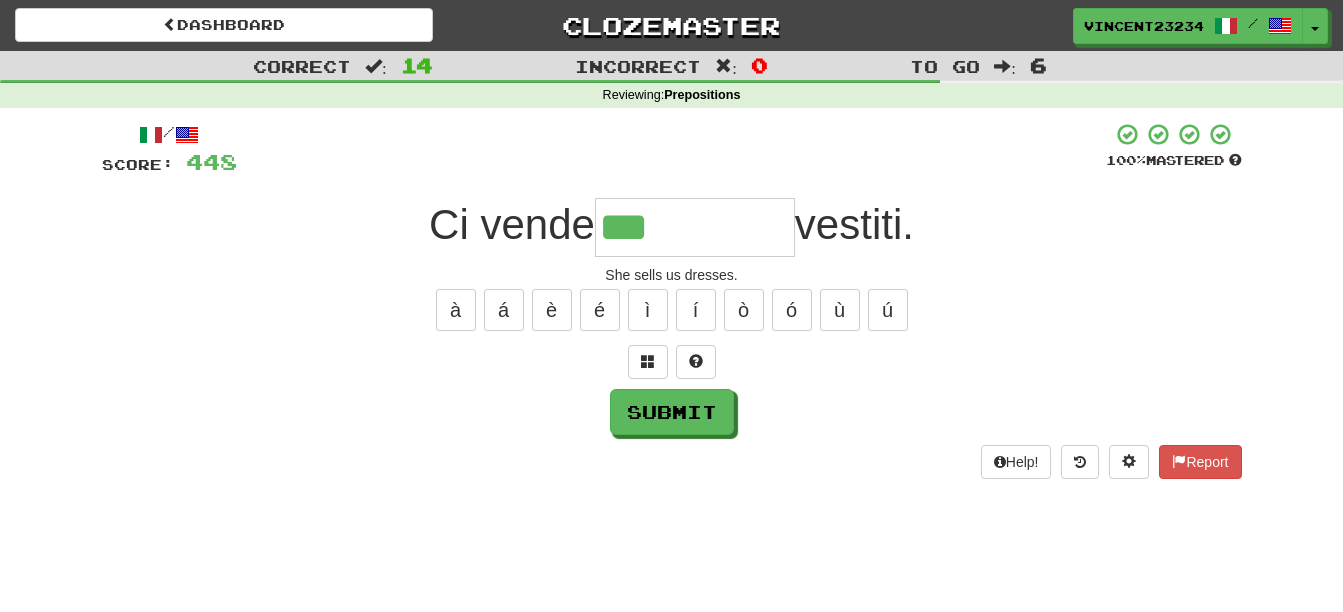 type on "***" 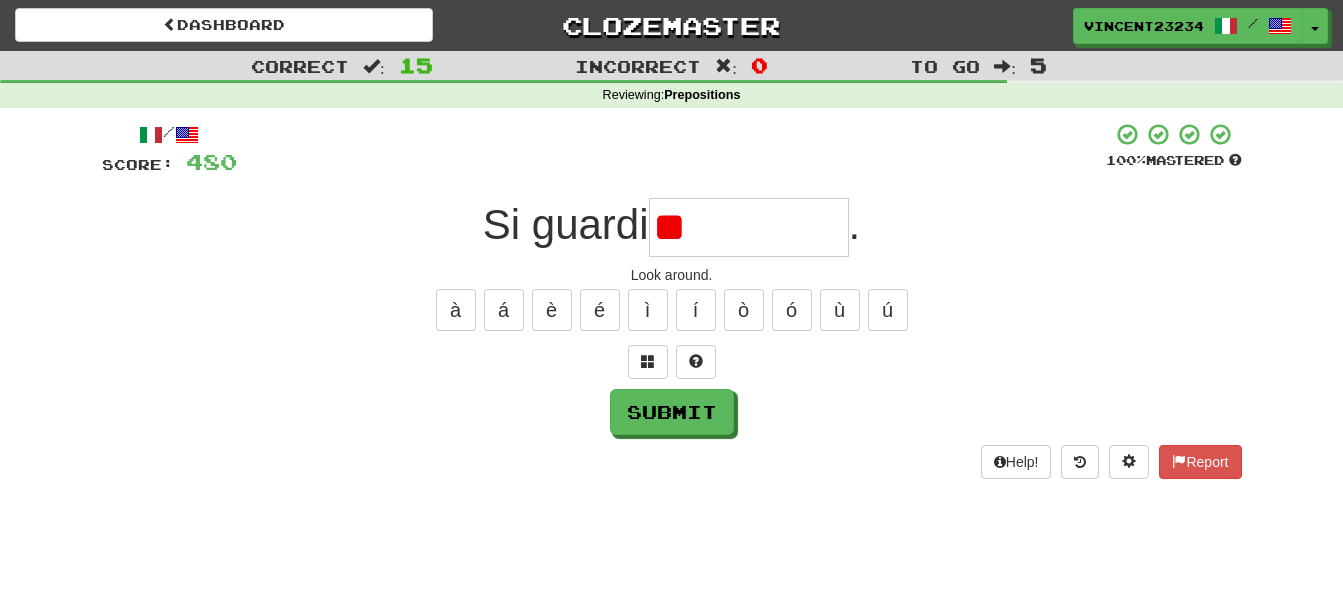 type on "*" 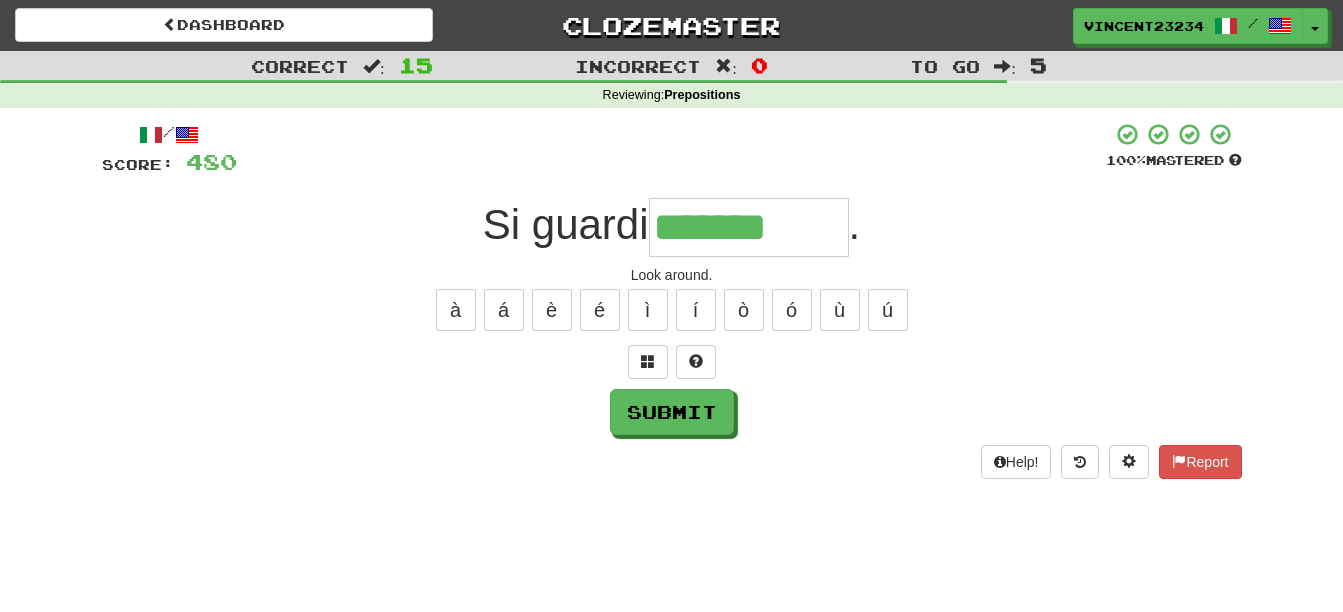 type on "*******" 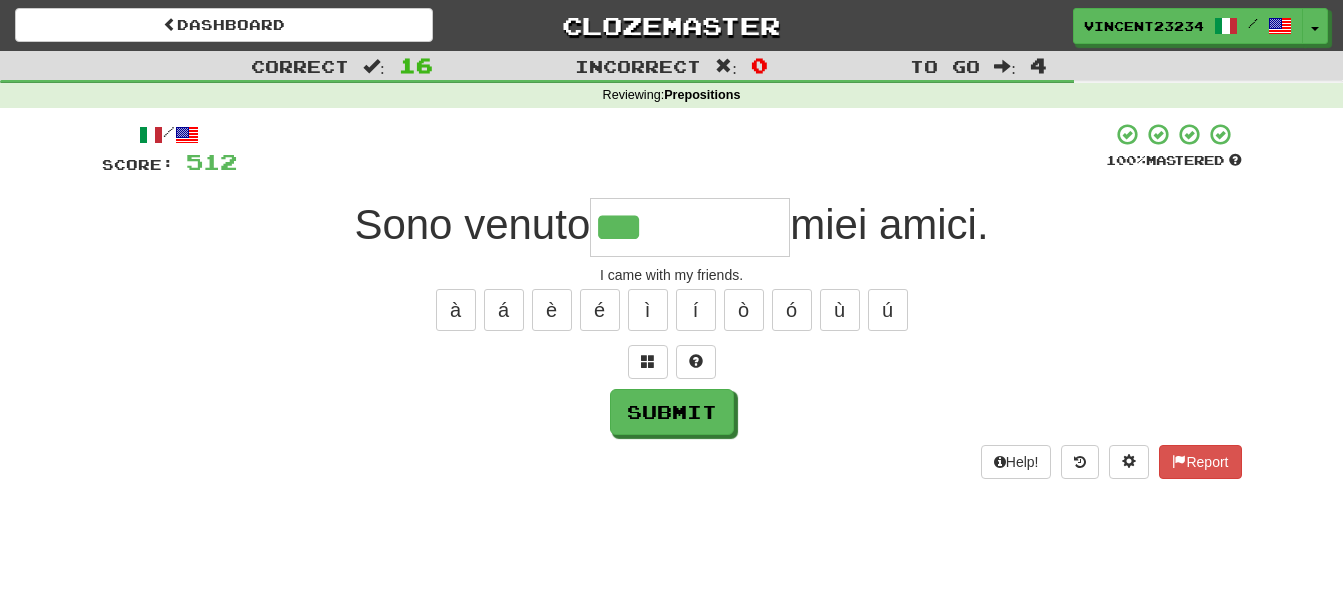 type on "***" 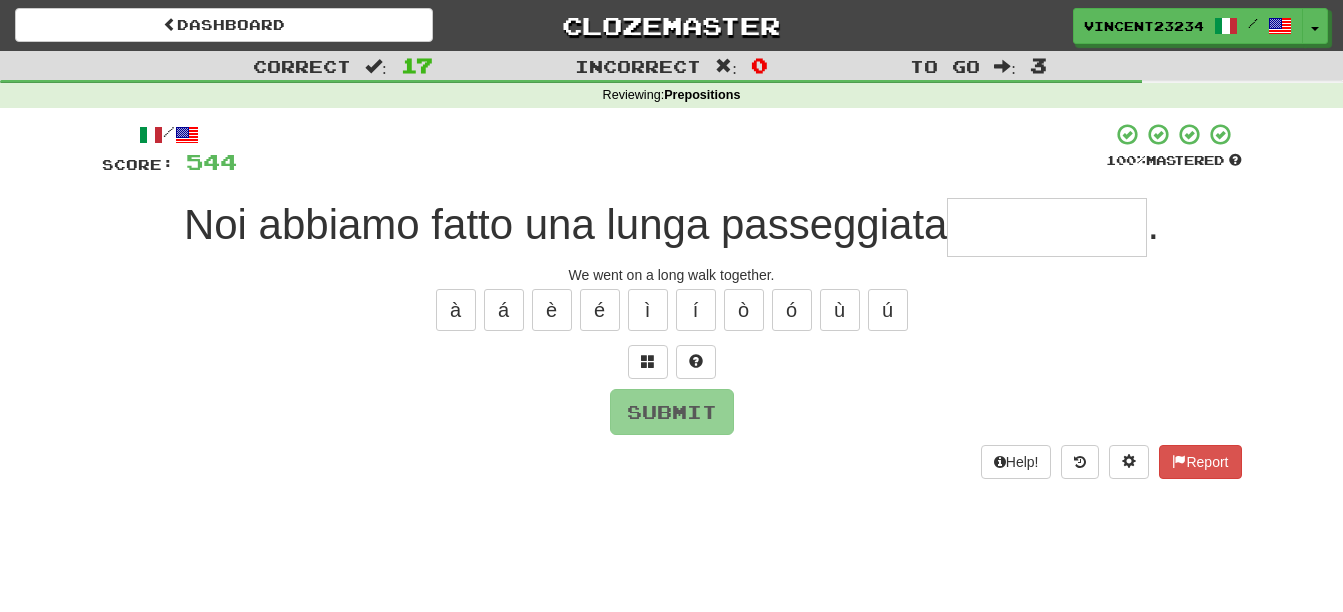 type on "*" 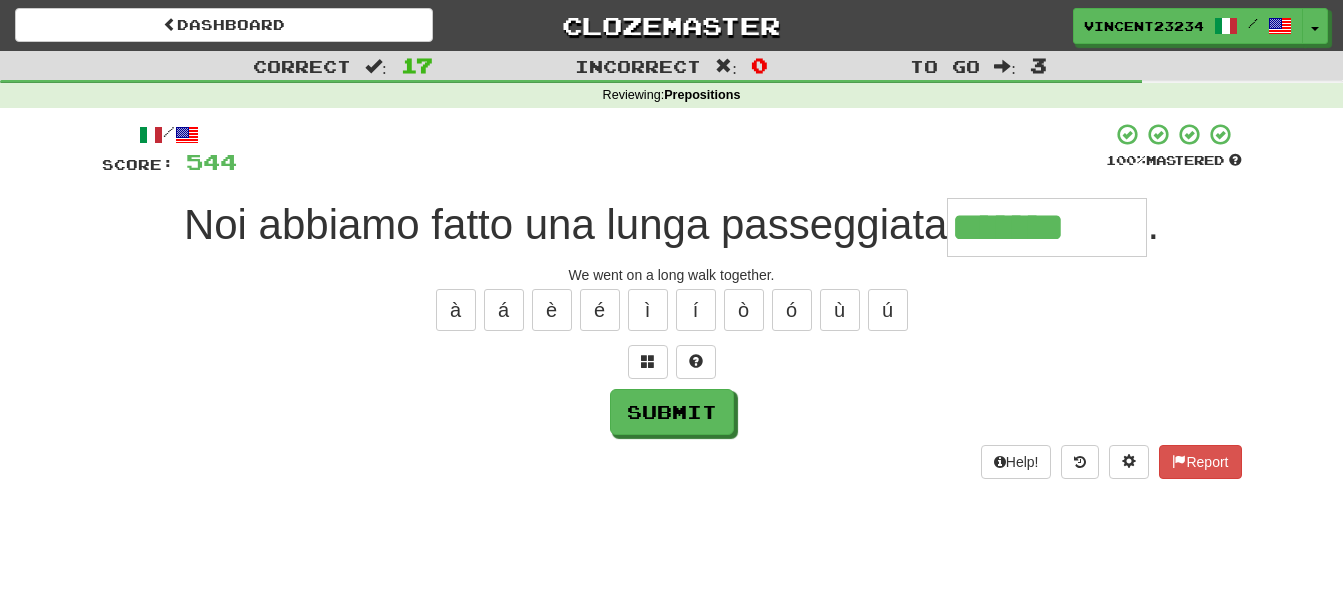 type on "*******" 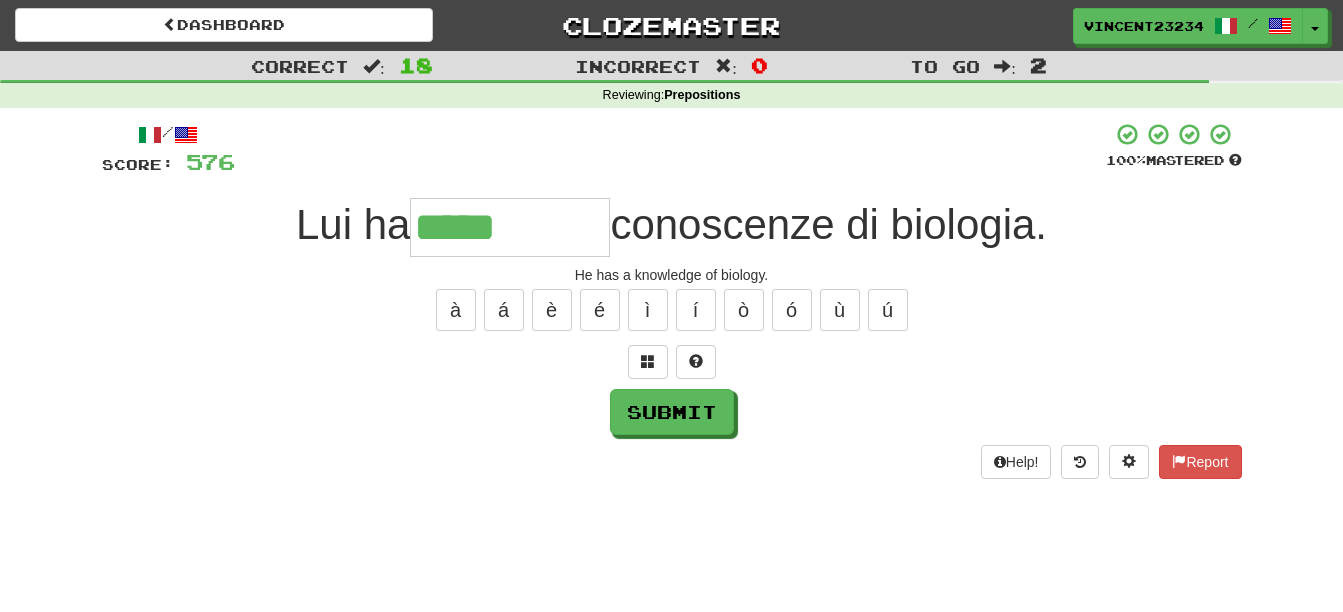 type on "*****" 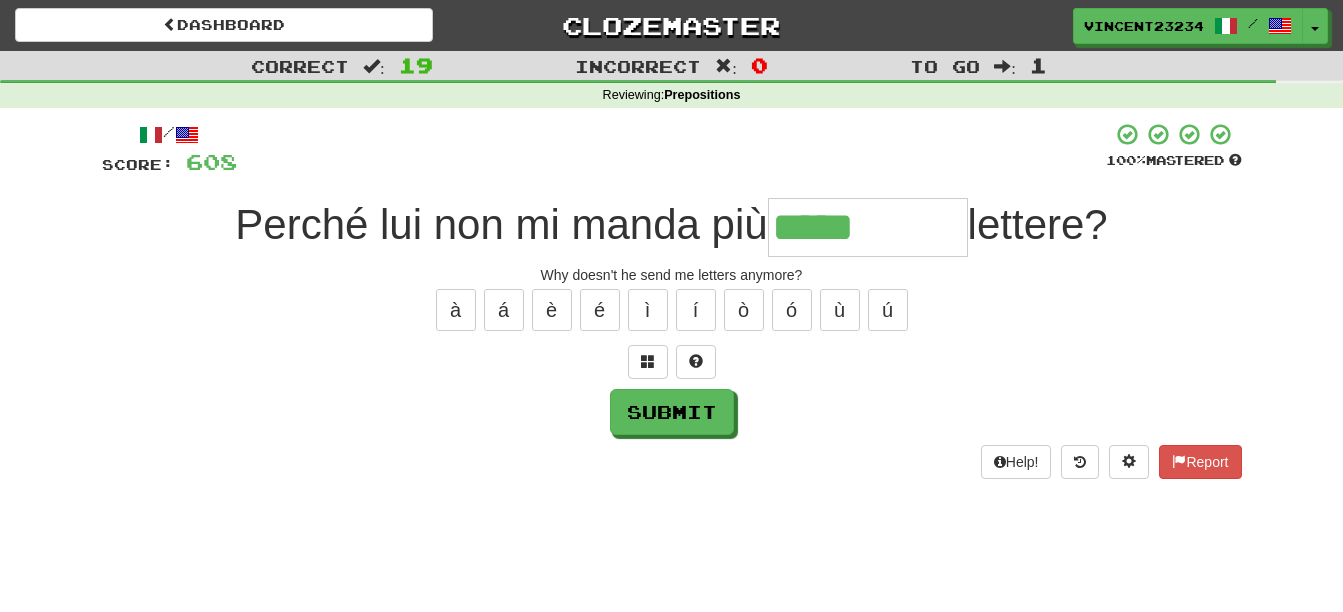 type on "*****" 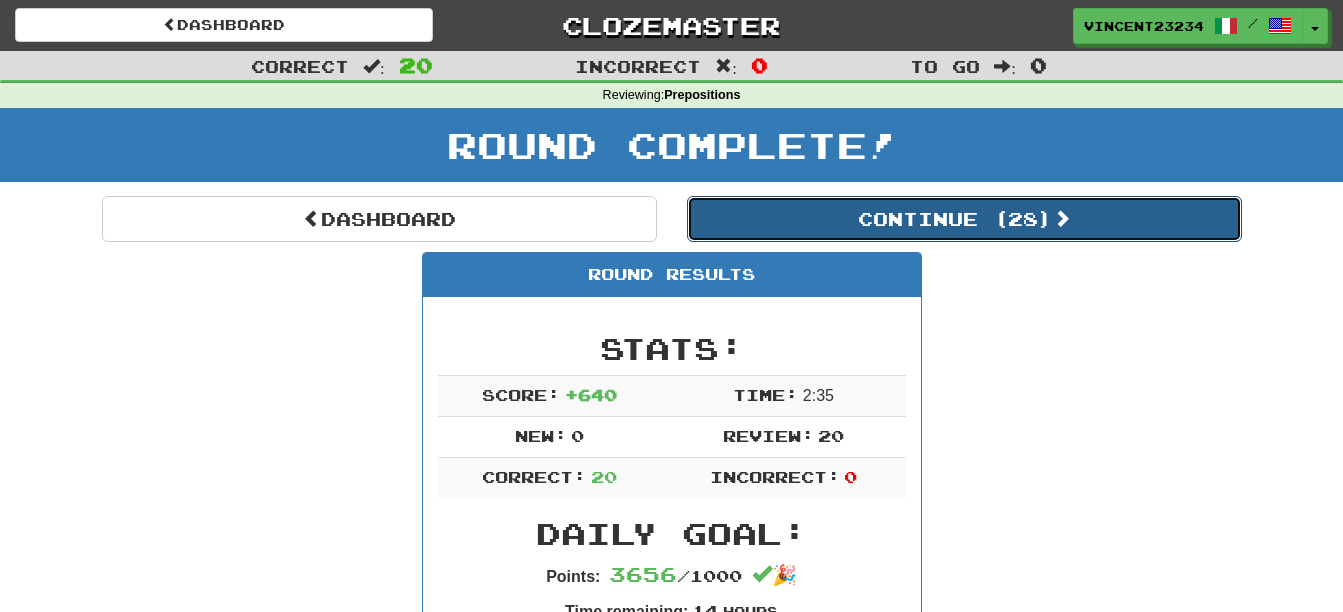 click on "Continue ( 28 )" at bounding box center [964, 219] 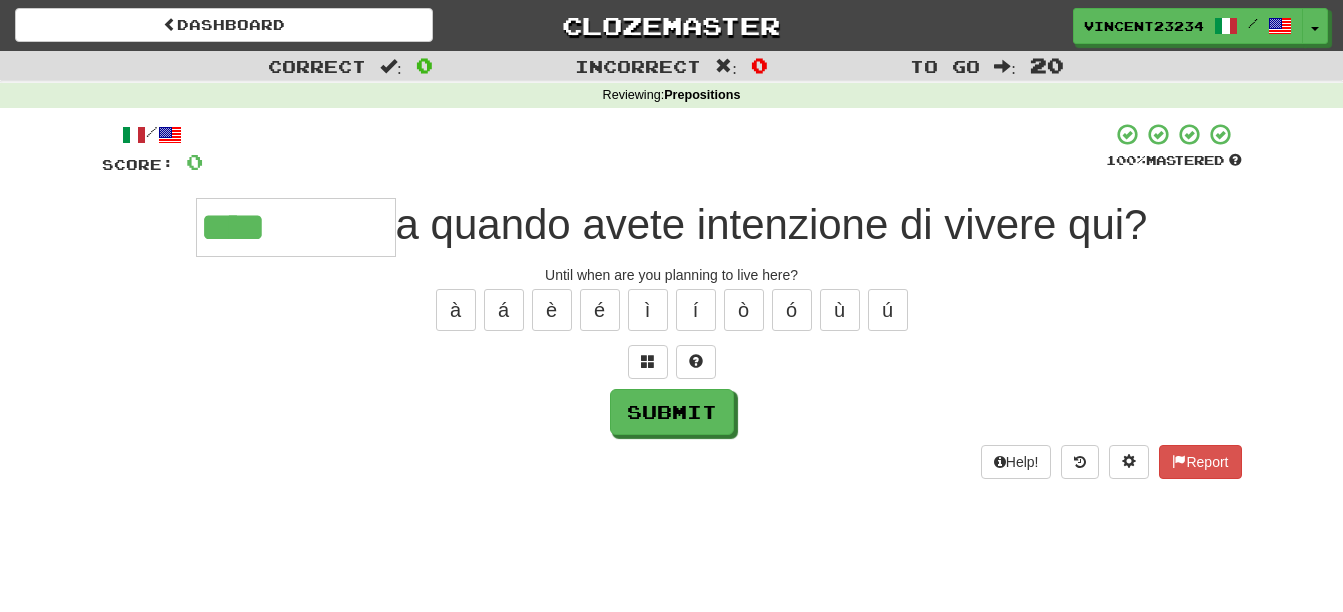 type on "****" 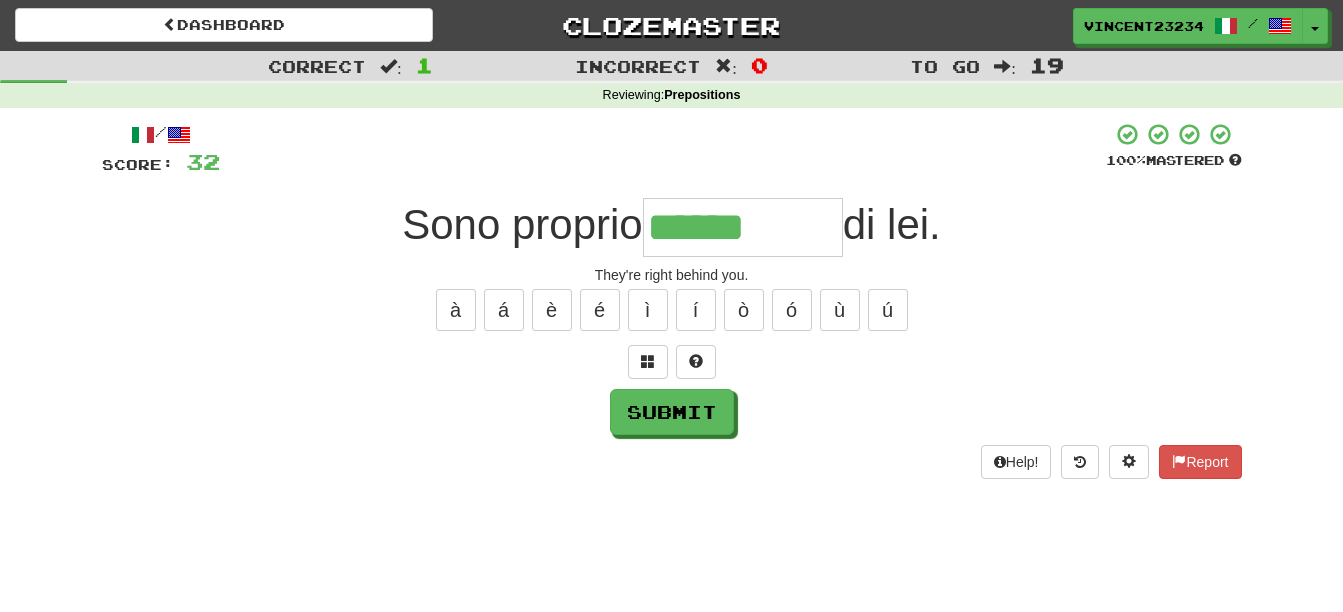 type on "******" 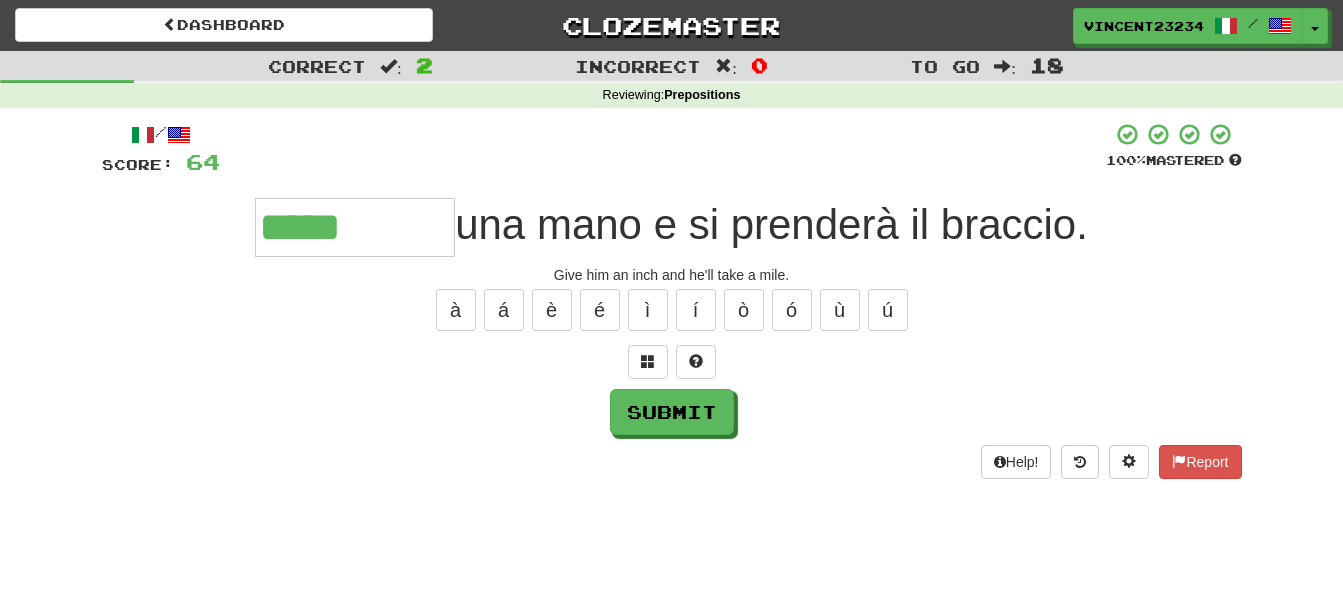 type on "*****" 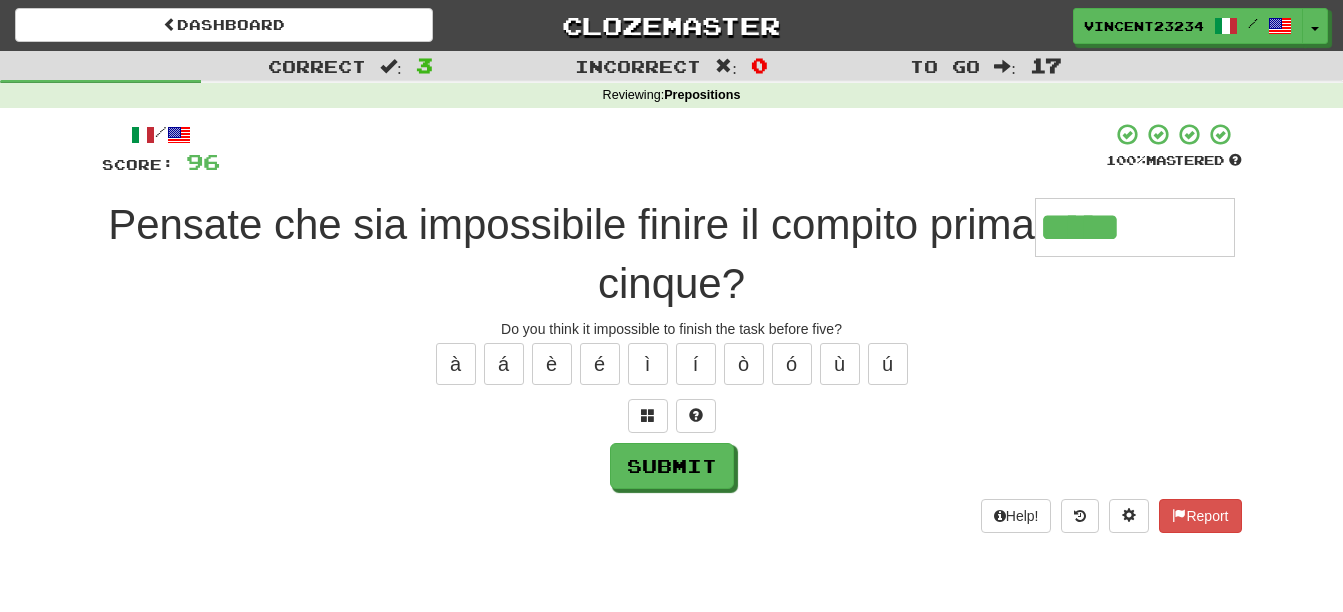 type on "*****" 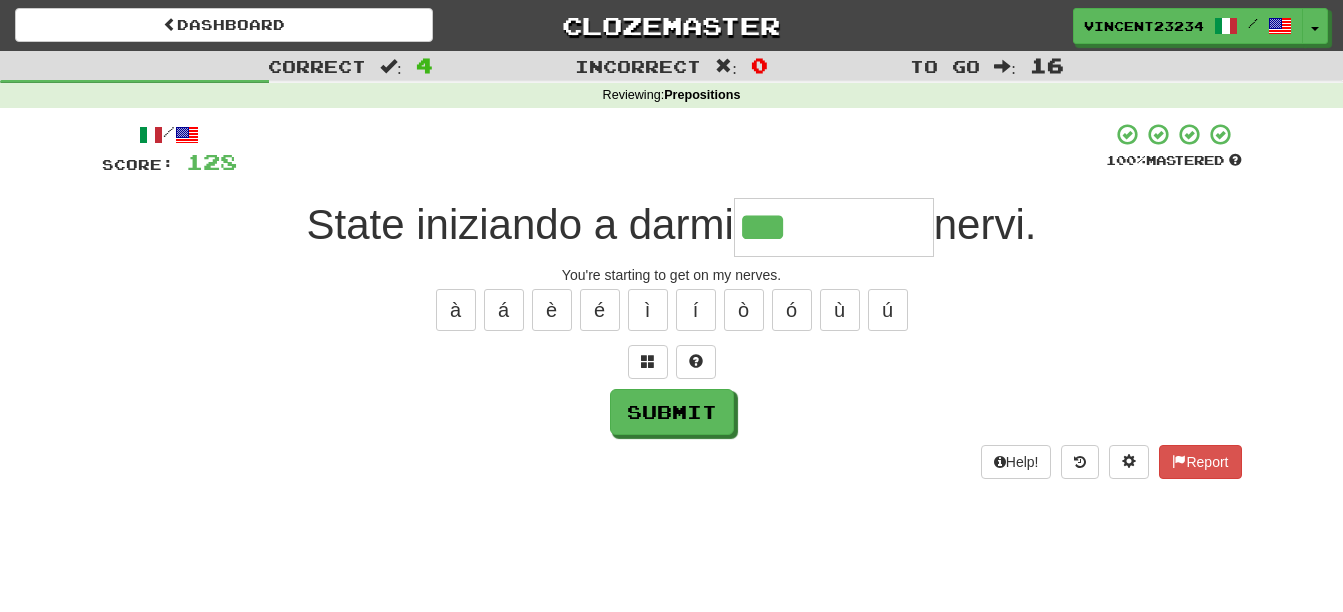 type on "***" 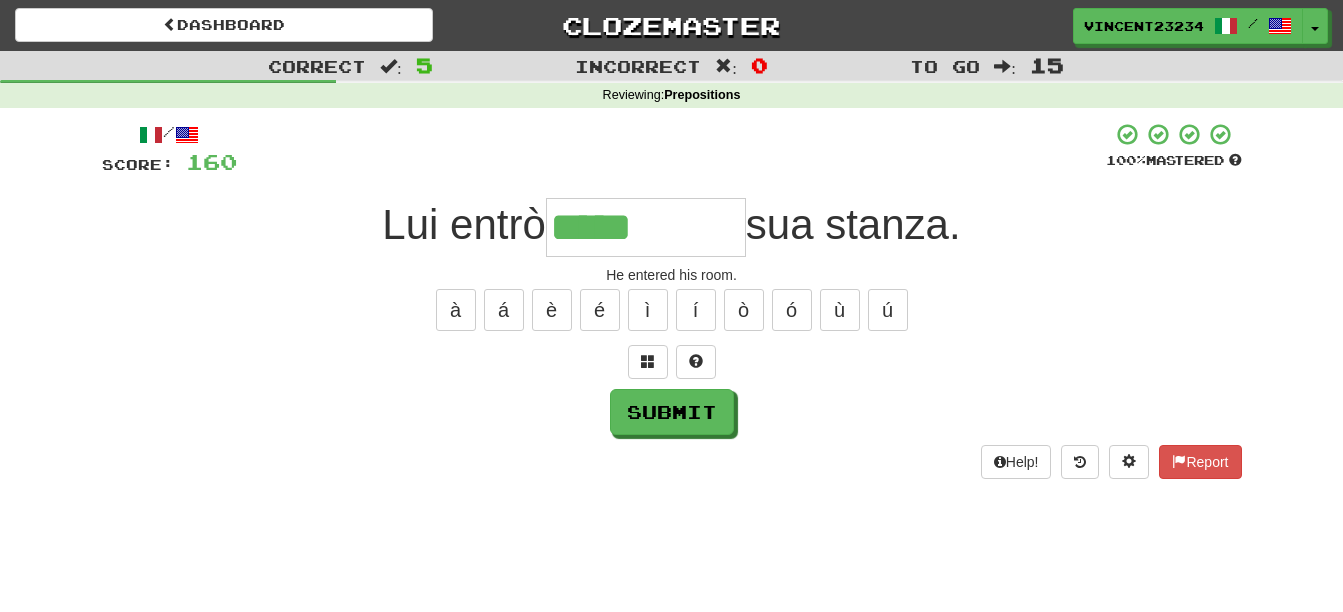 type on "*****" 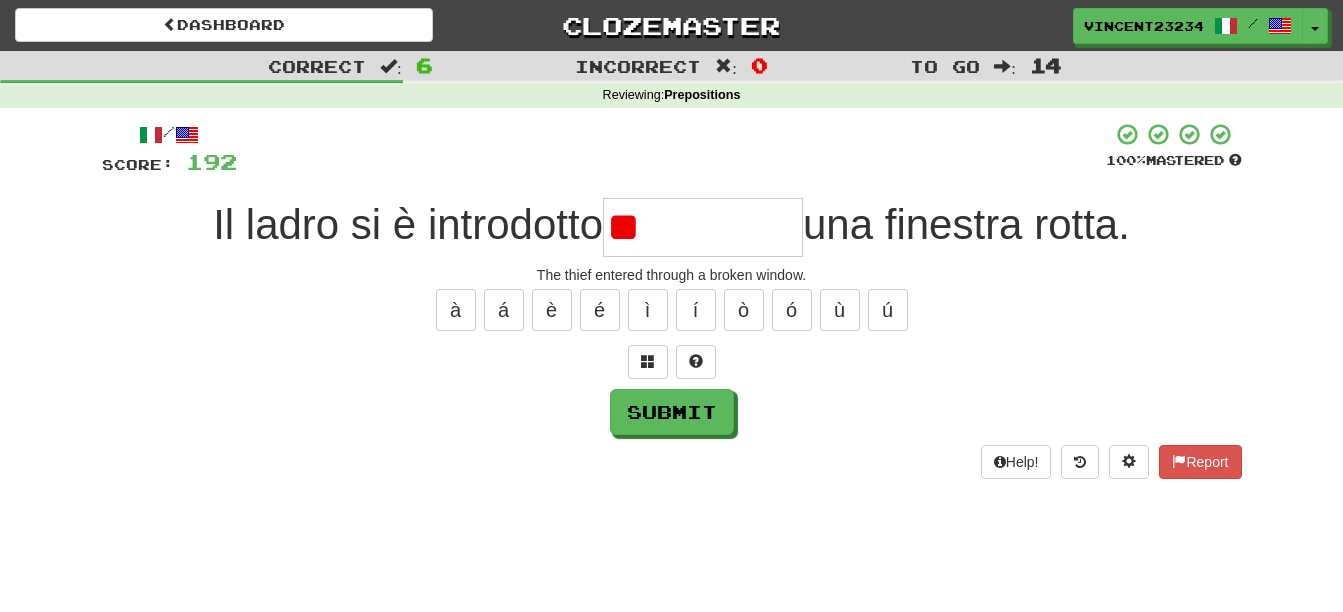 type on "*" 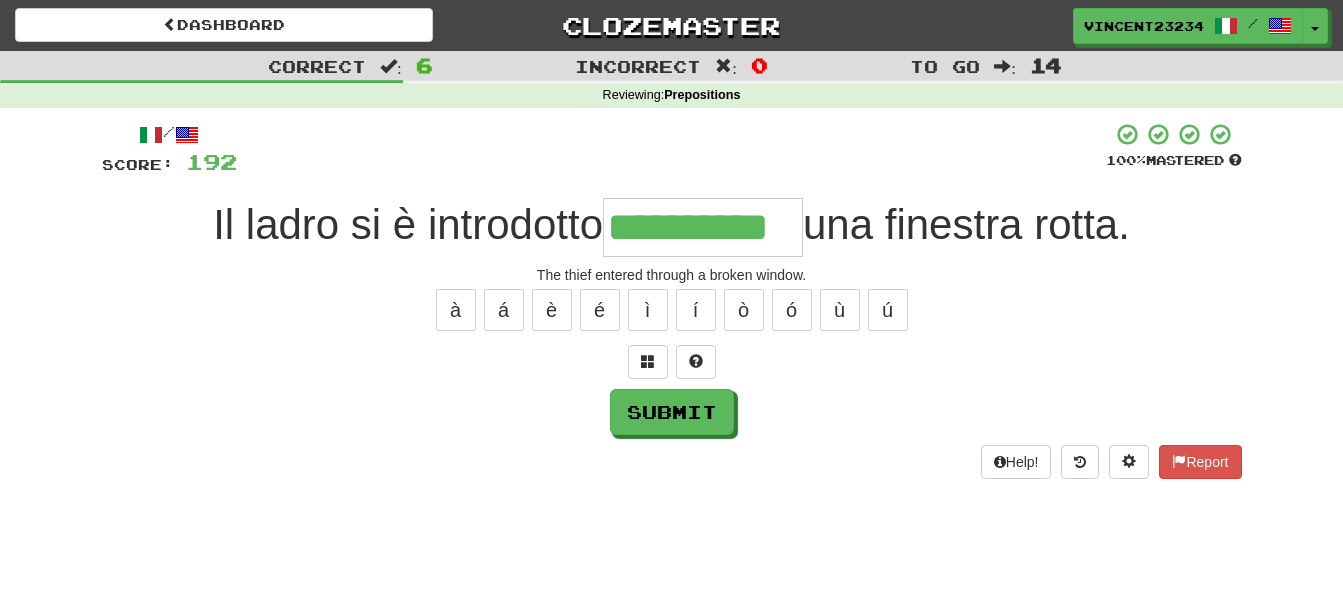 type on "**********" 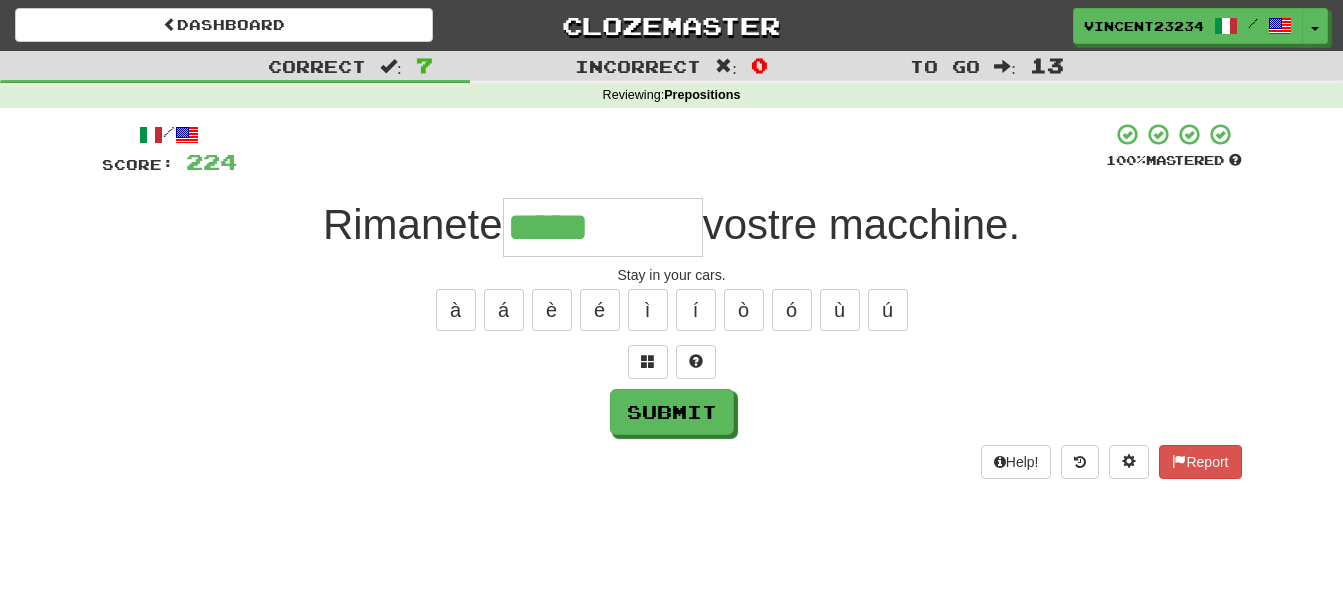 type on "*****" 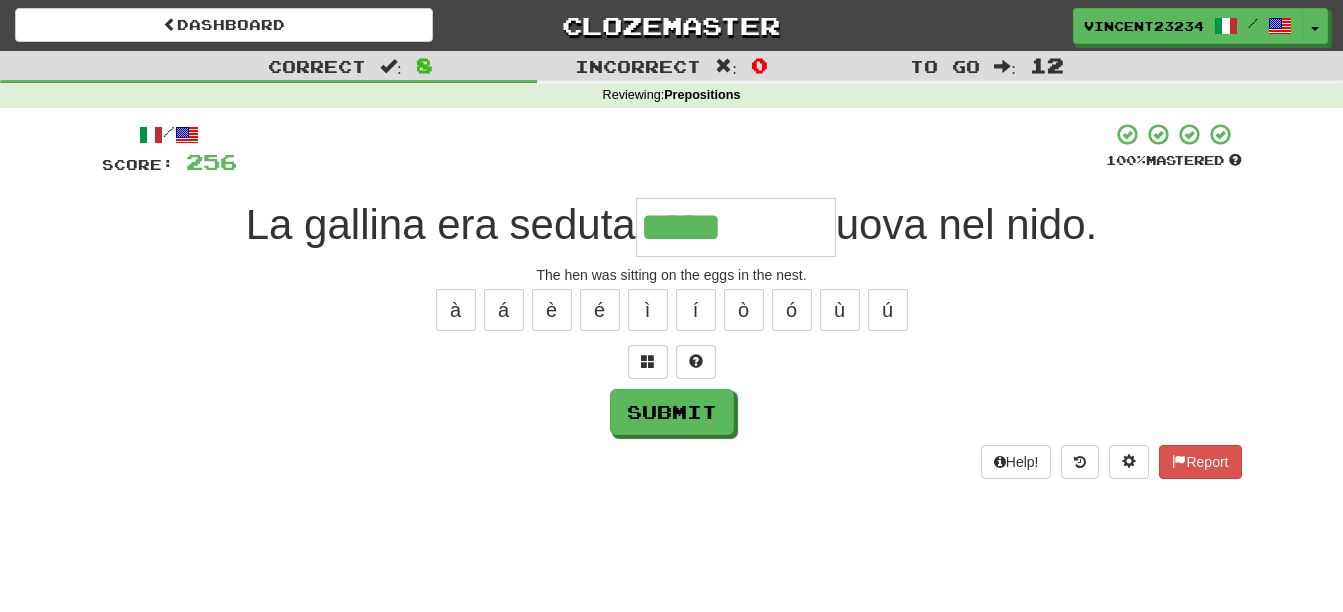 type on "*****" 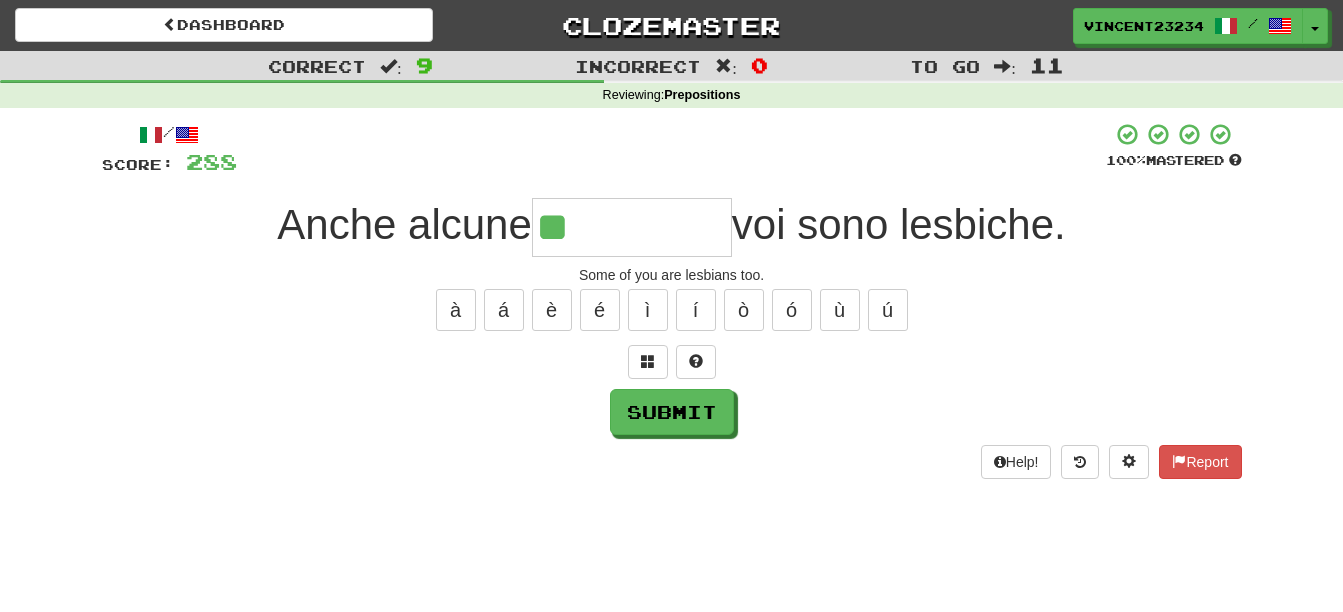 type on "**" 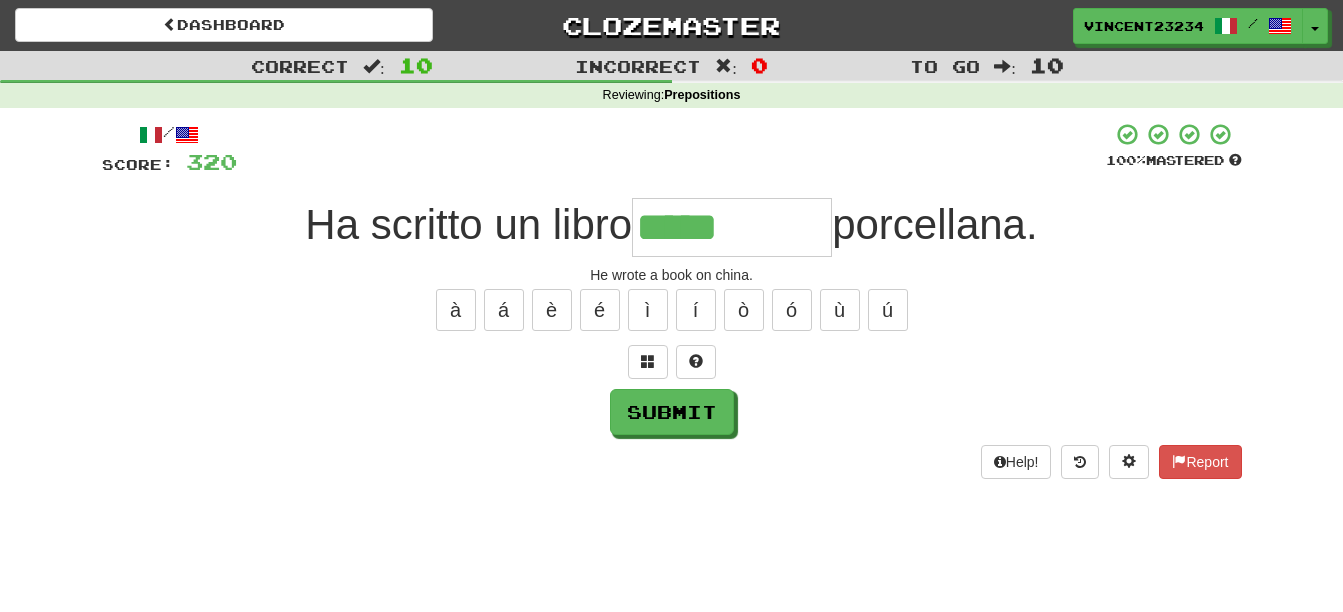 type on "*****" 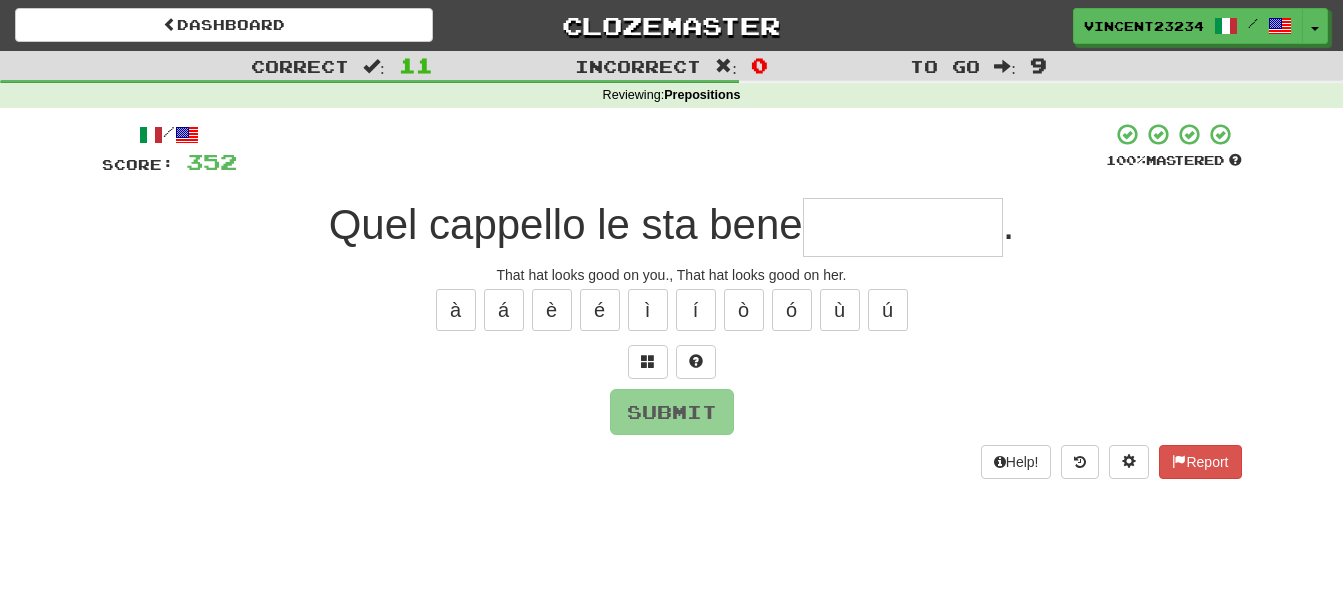 type on "*" 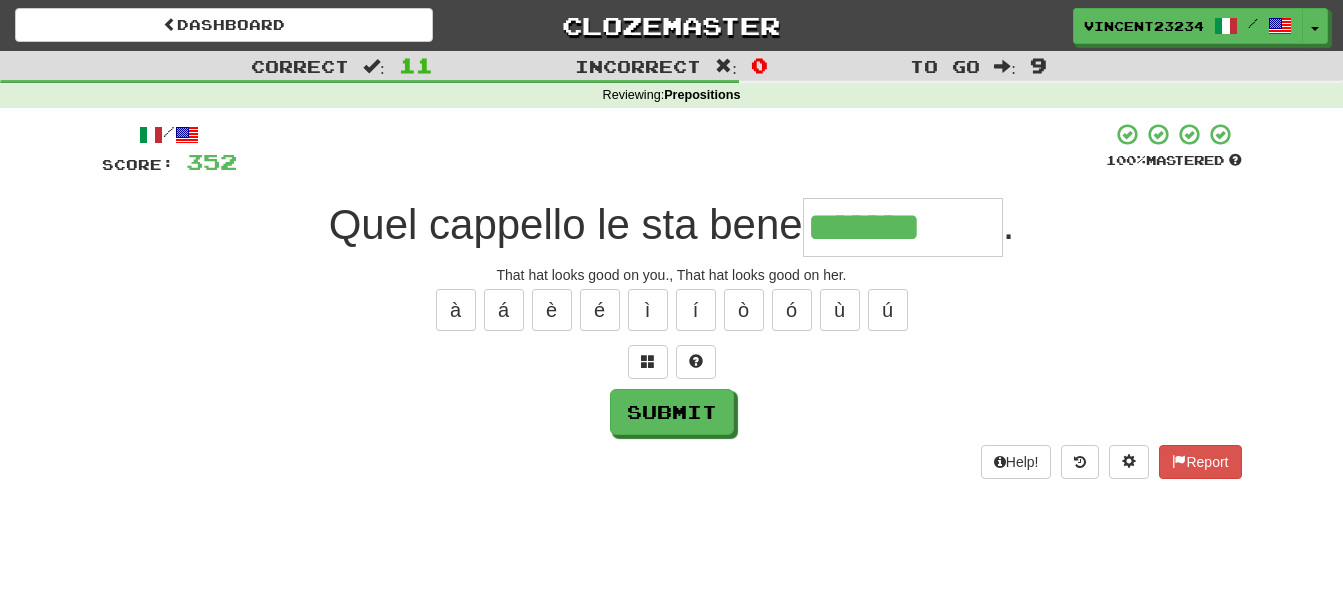 type on "*******" 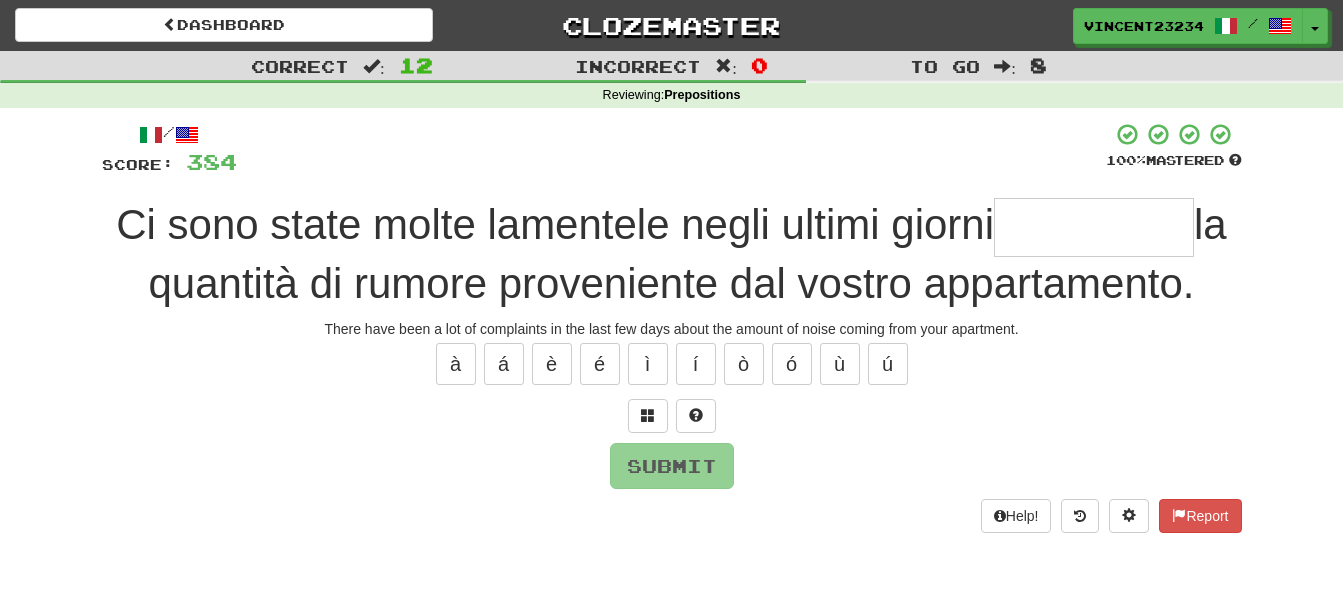 type on "*" 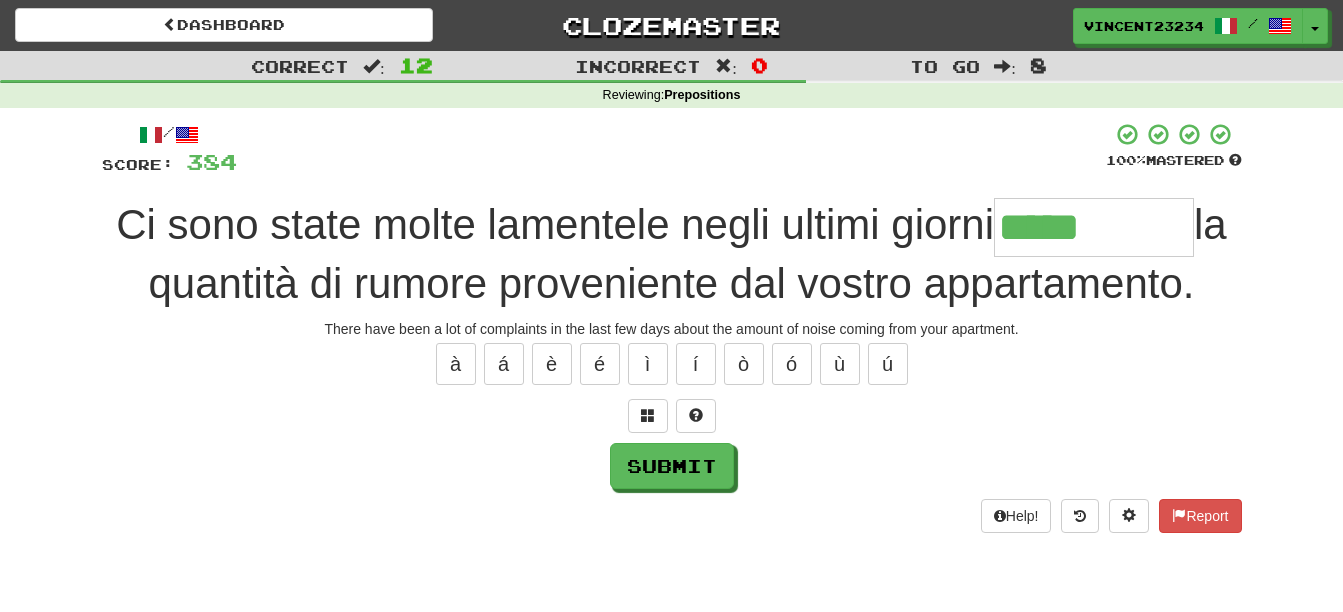 type on "*****" 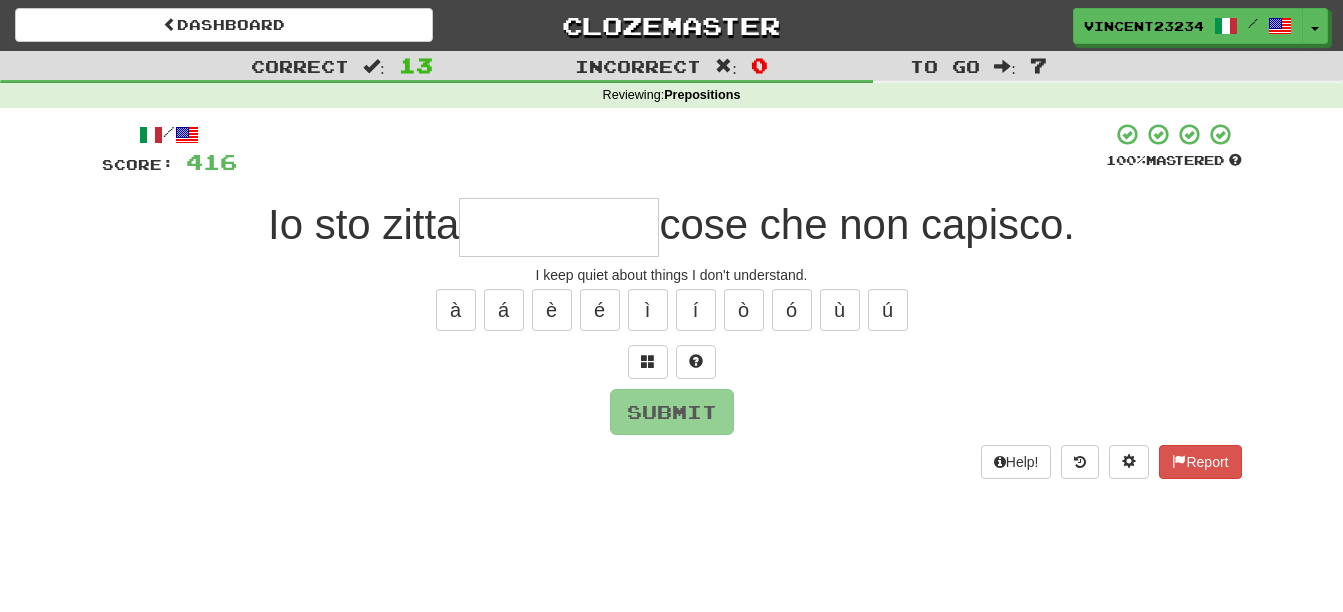 type on "*" 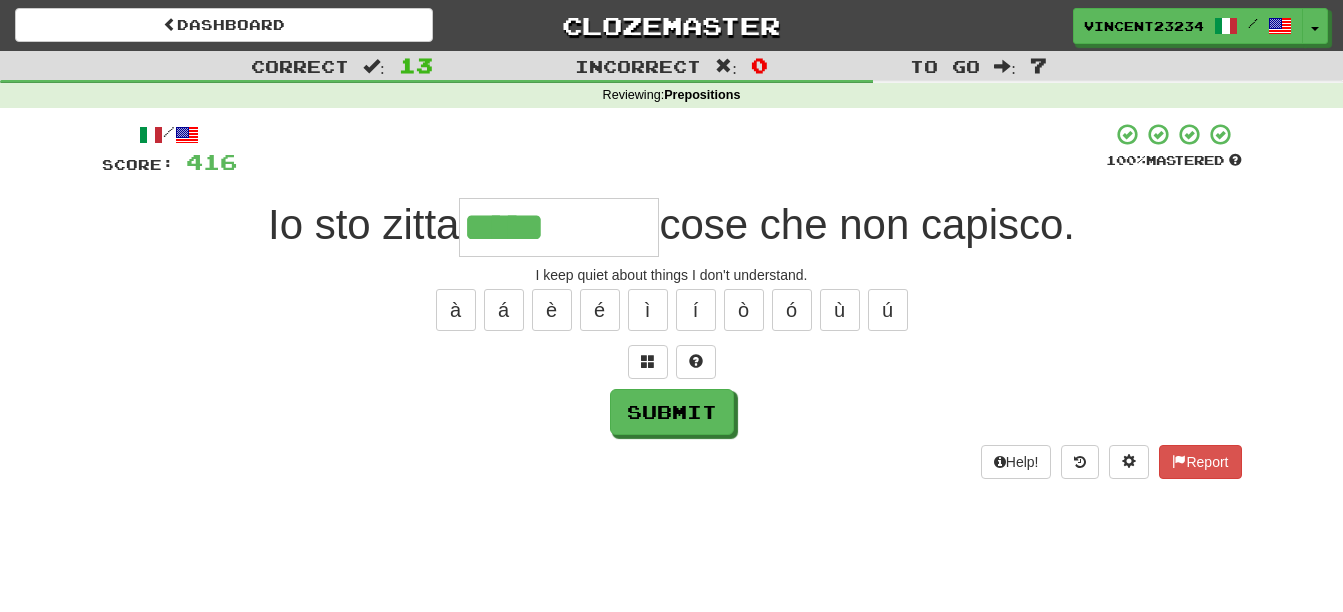 type on "*****" 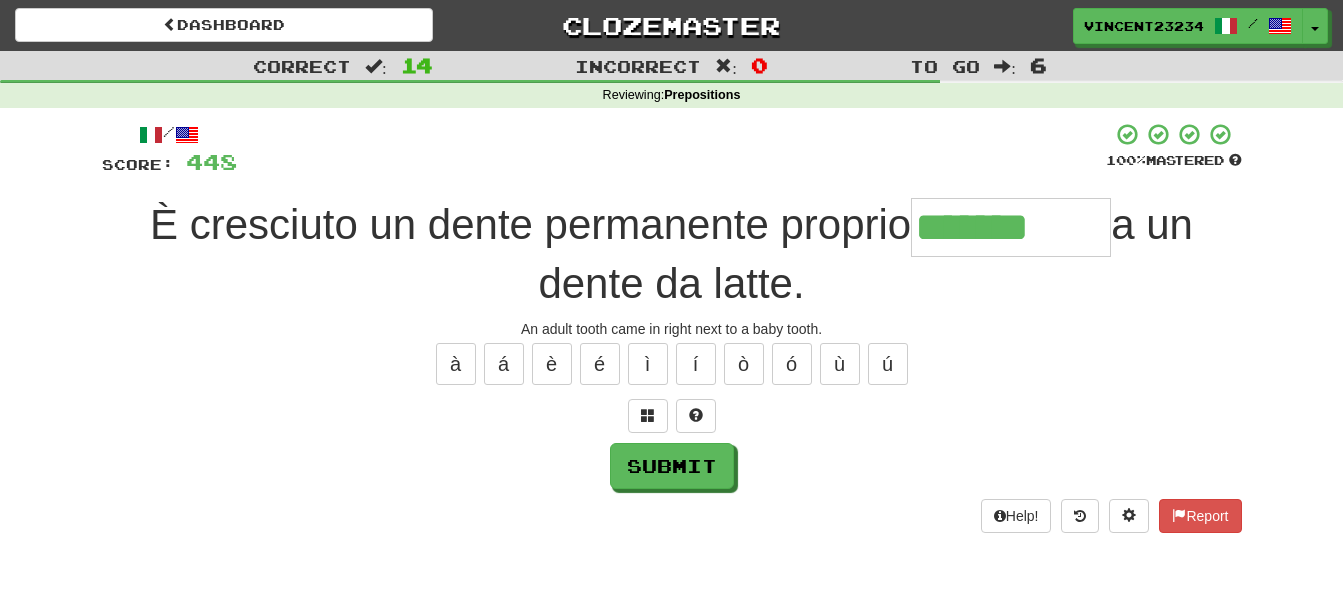 type on "*******" 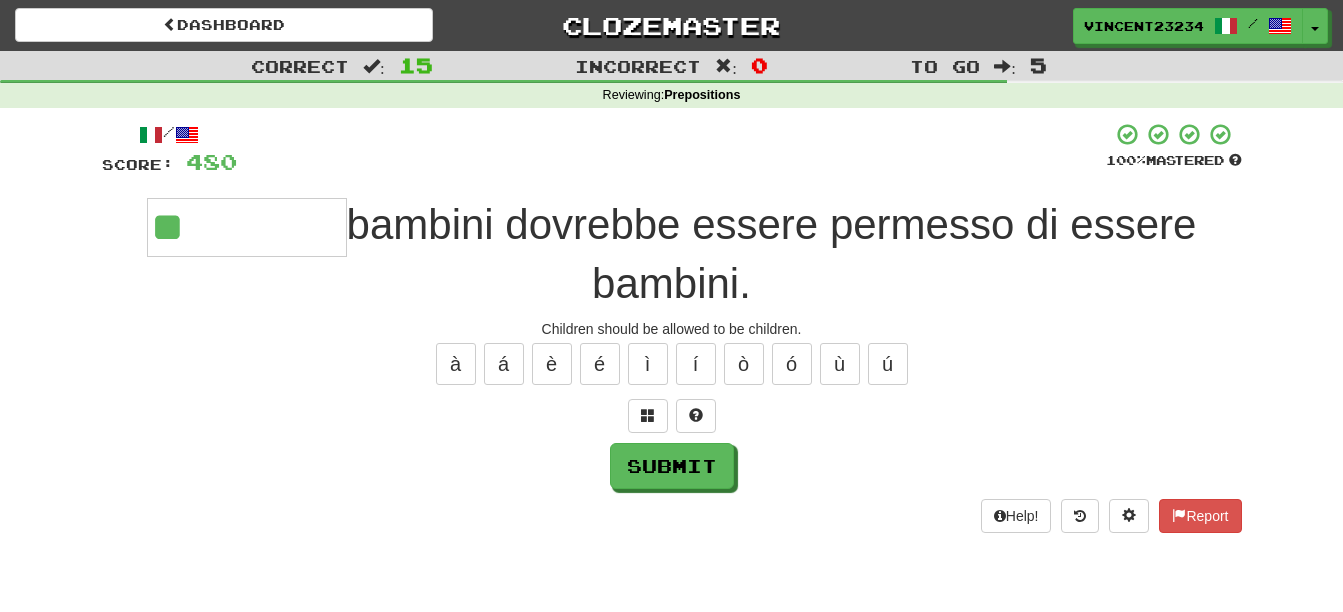 type on "**" 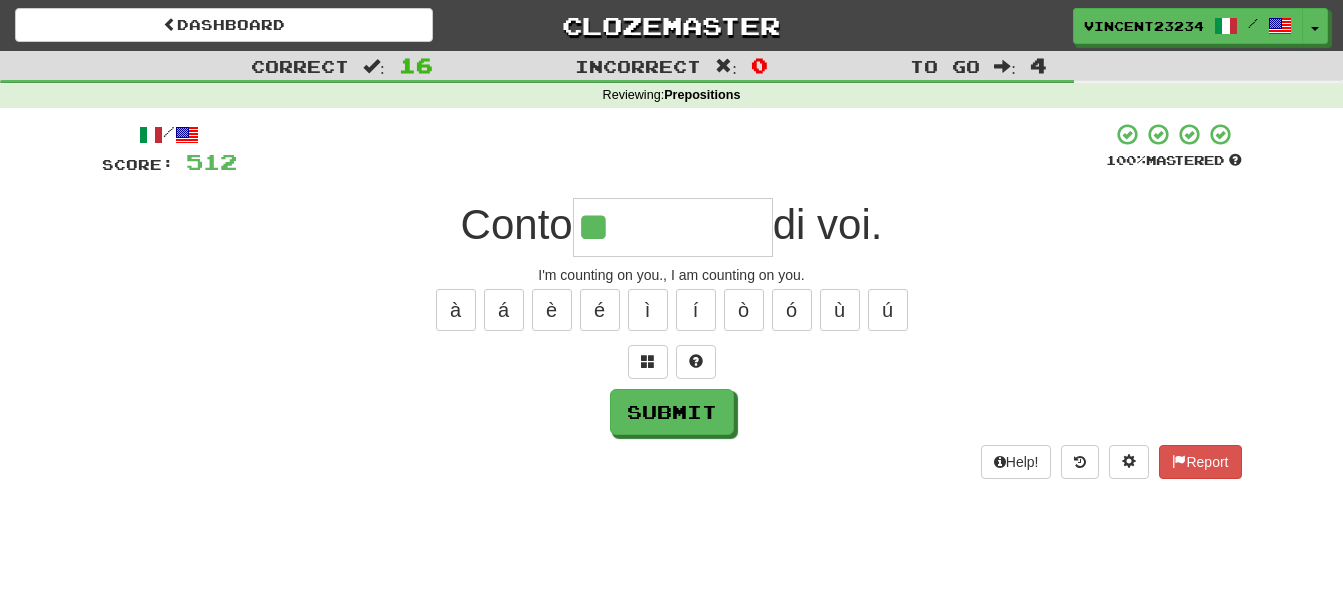 type on "**" 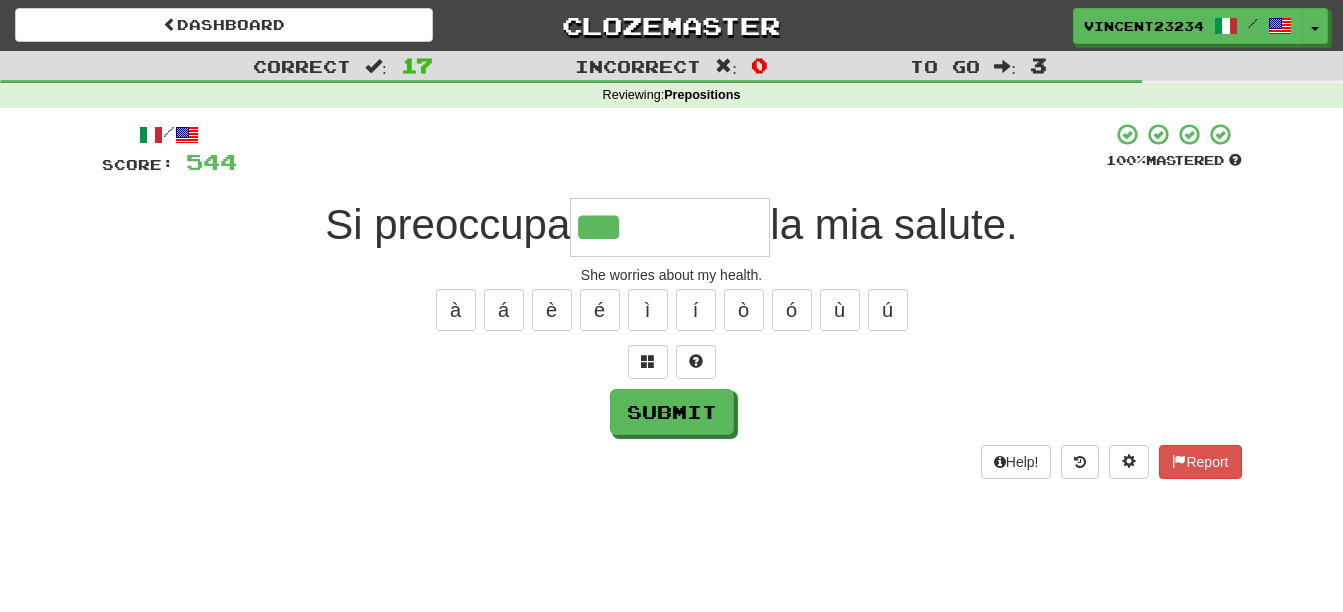 type on "***" 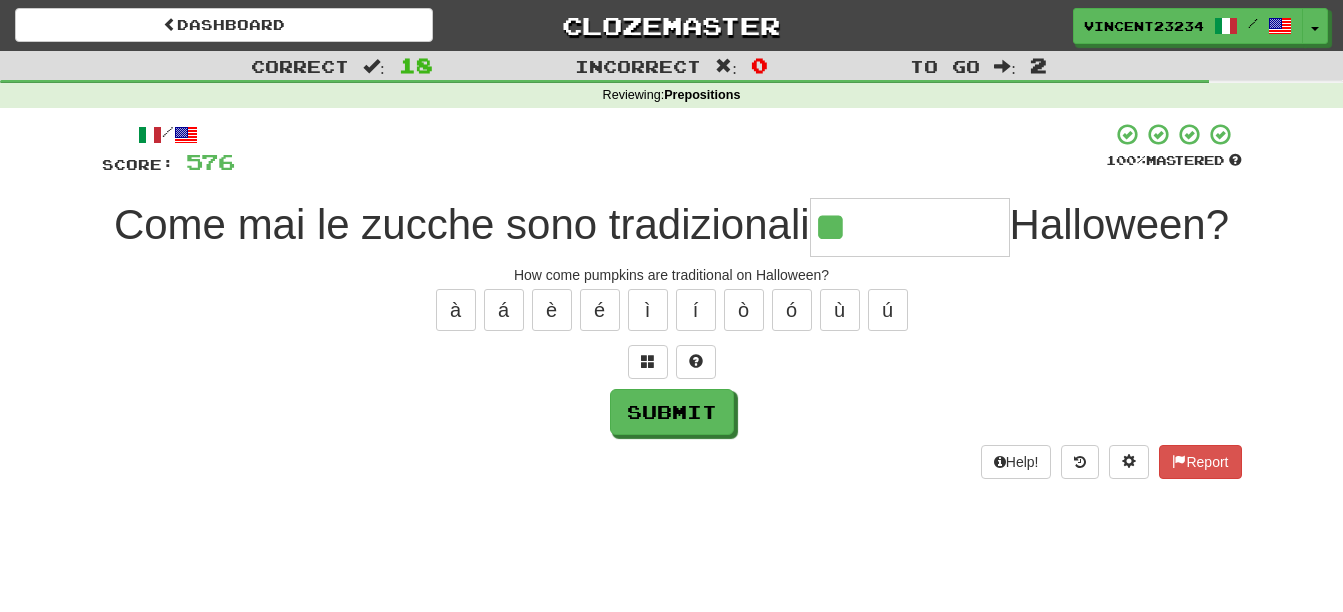 type on "**" 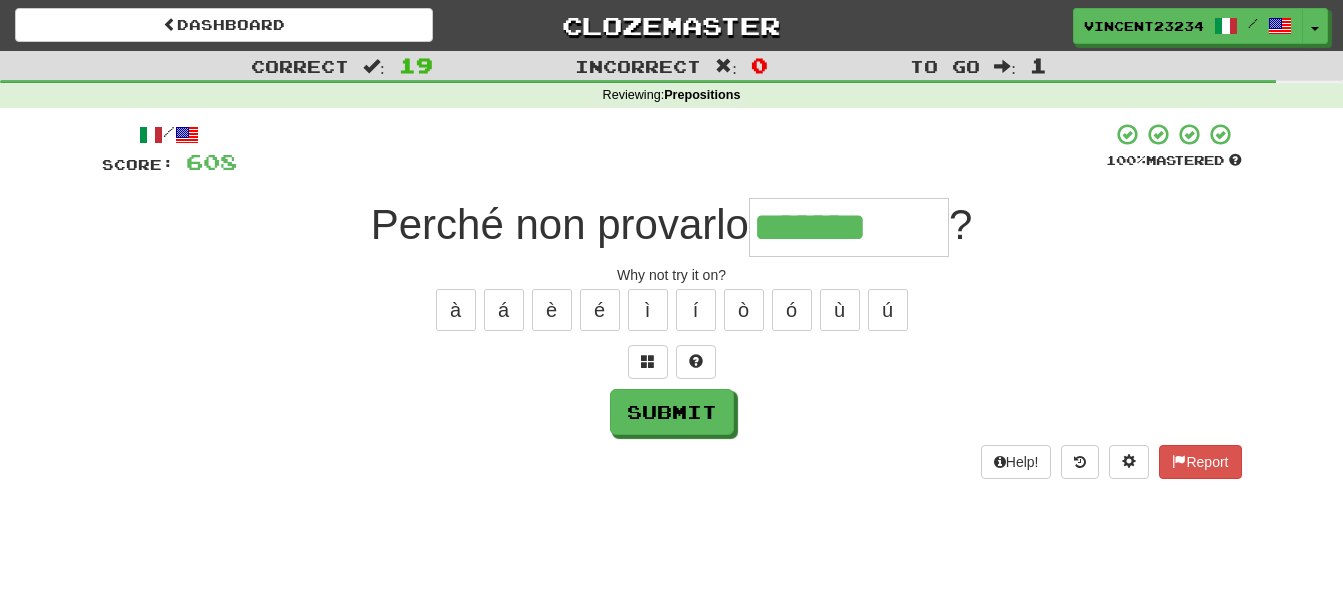 type on "*******" 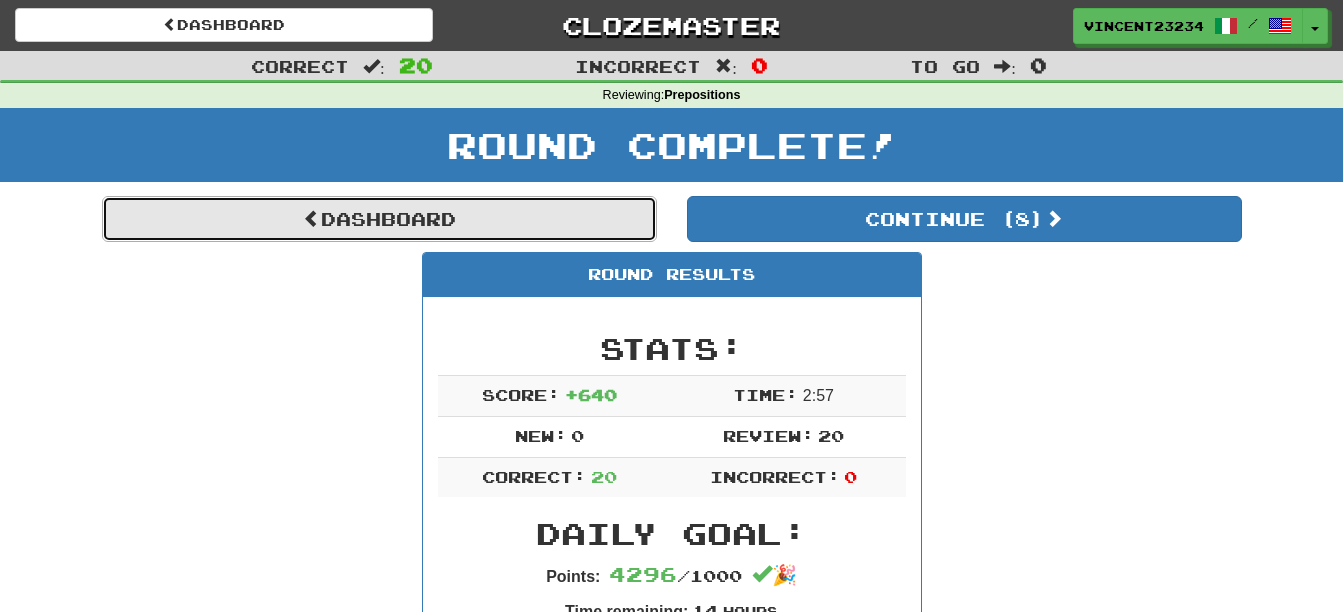 click on "Dashboard" at bounding box center (379, 219) 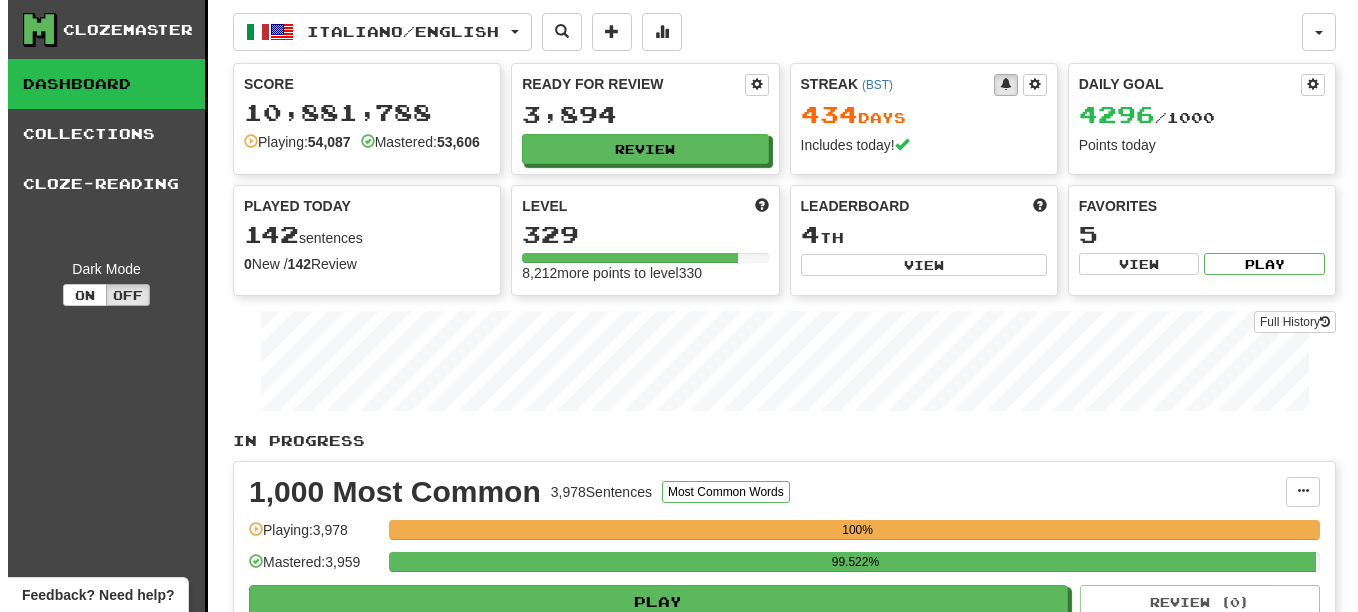 scroll, scrollTop: 0, scrollLeft: 0, axis: both 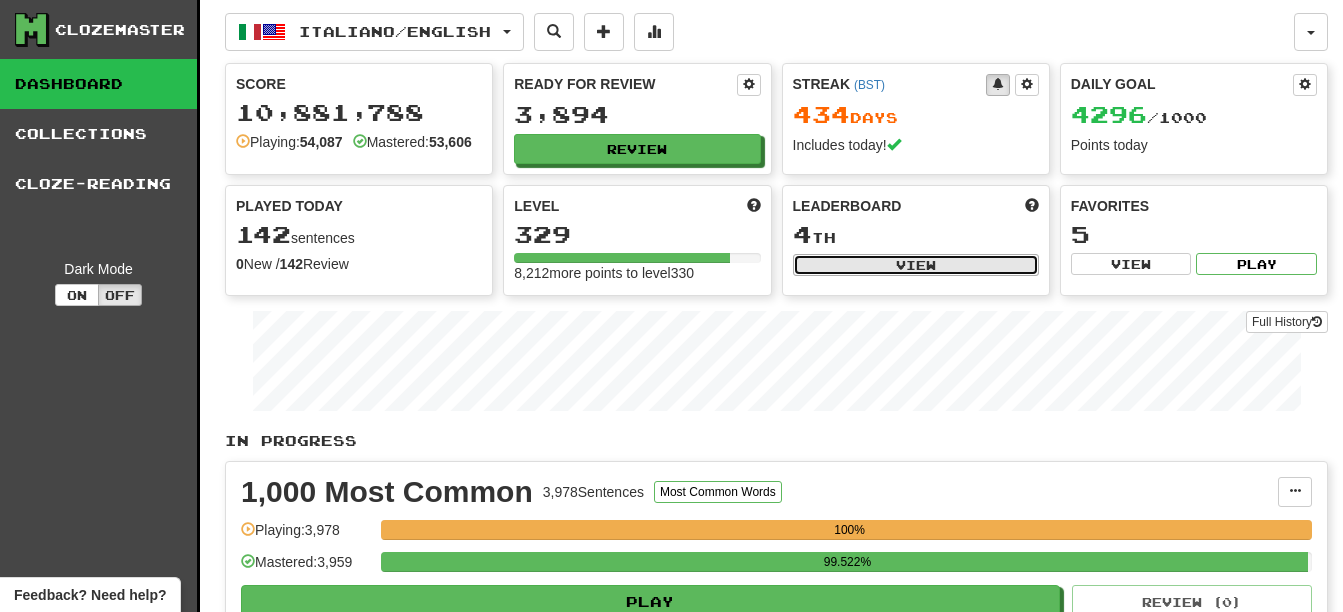 click on "View" at bounding box center [916, 265] 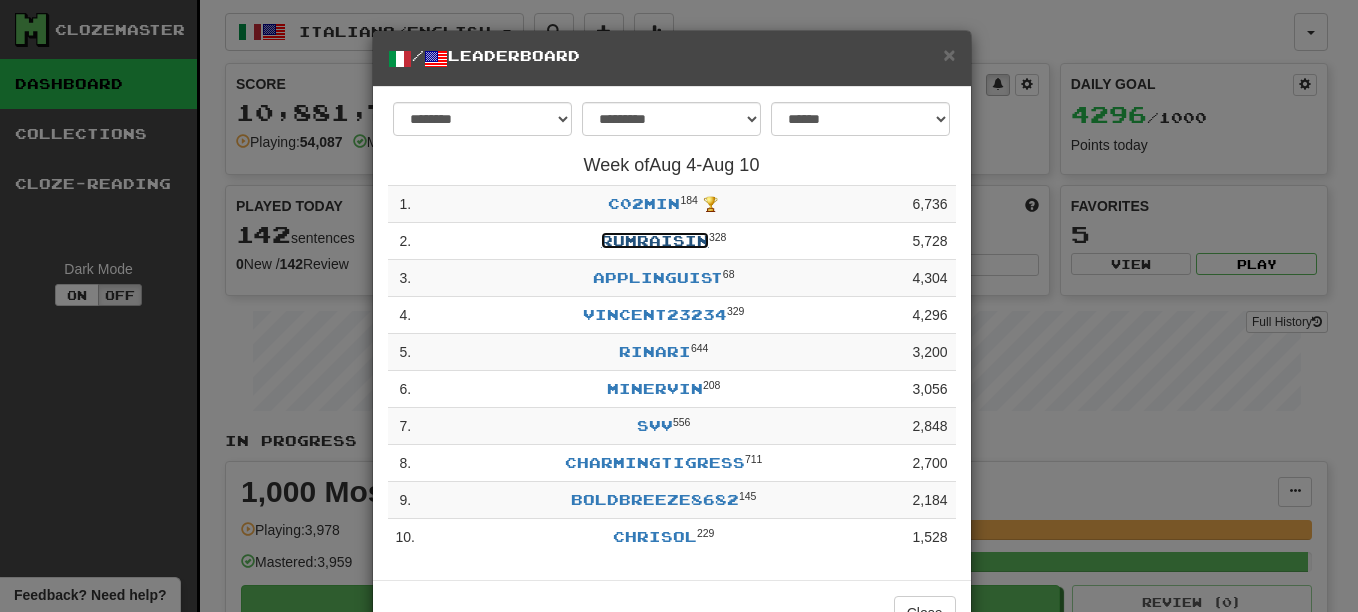 click on "rumraisin" at bounding box center (655, 240) 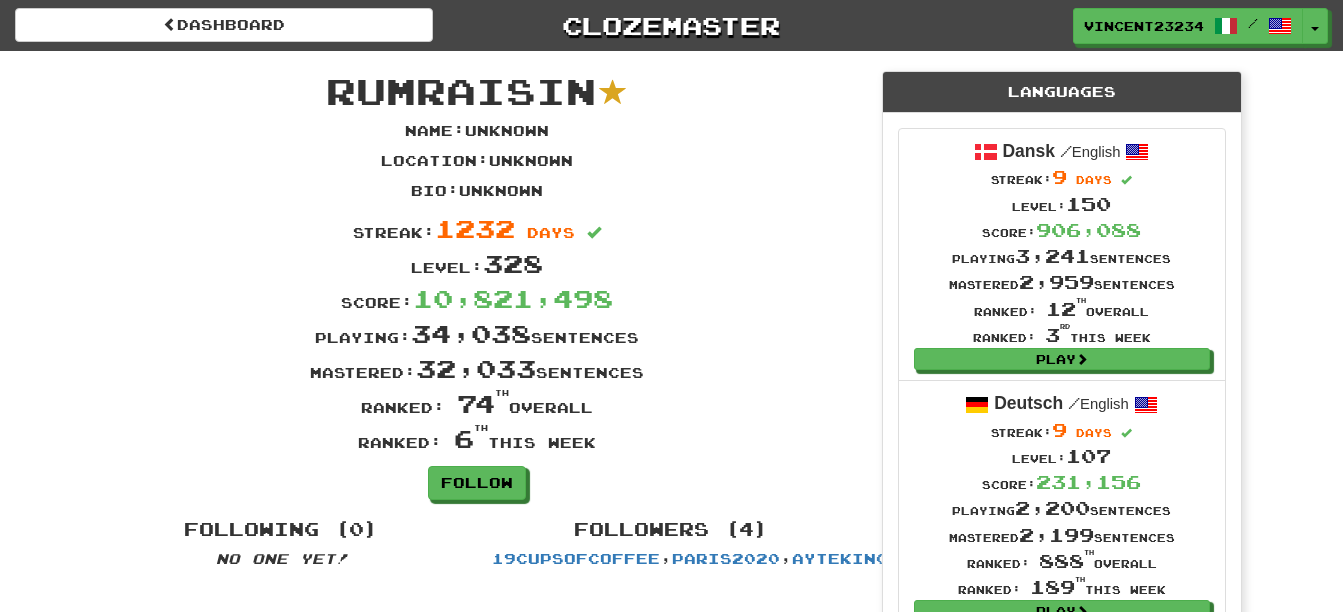 scroll, scrollTop: 0, scrollLeft: 0, axis: both 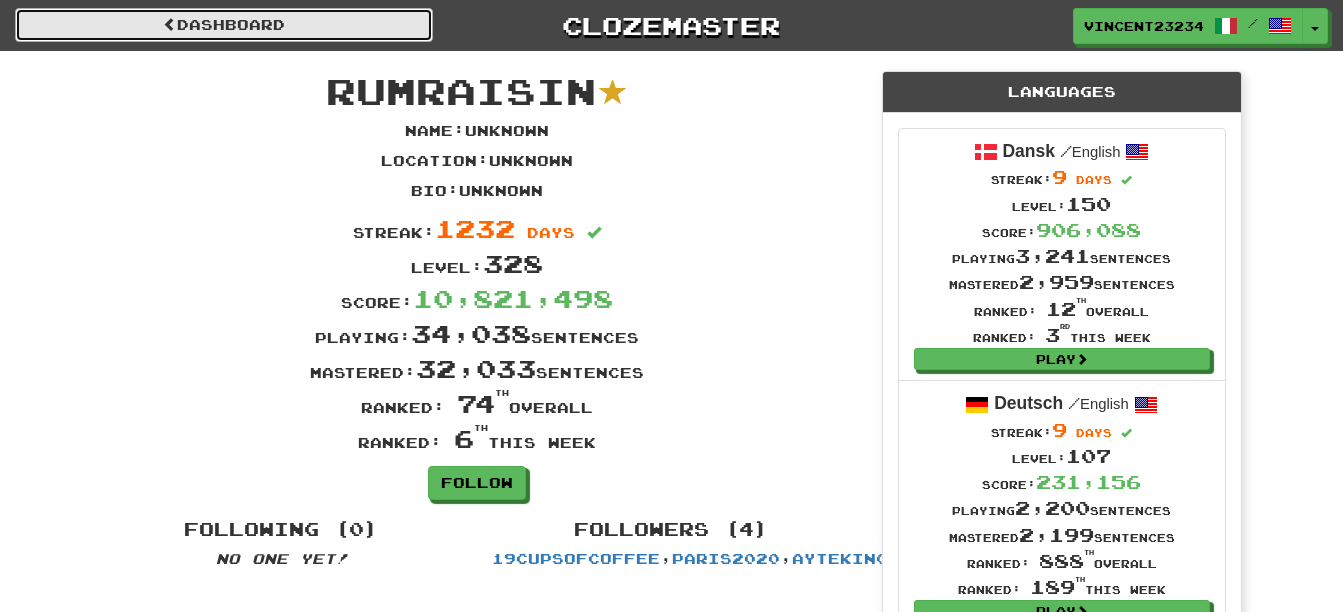 click at bounding box center (170, 24) 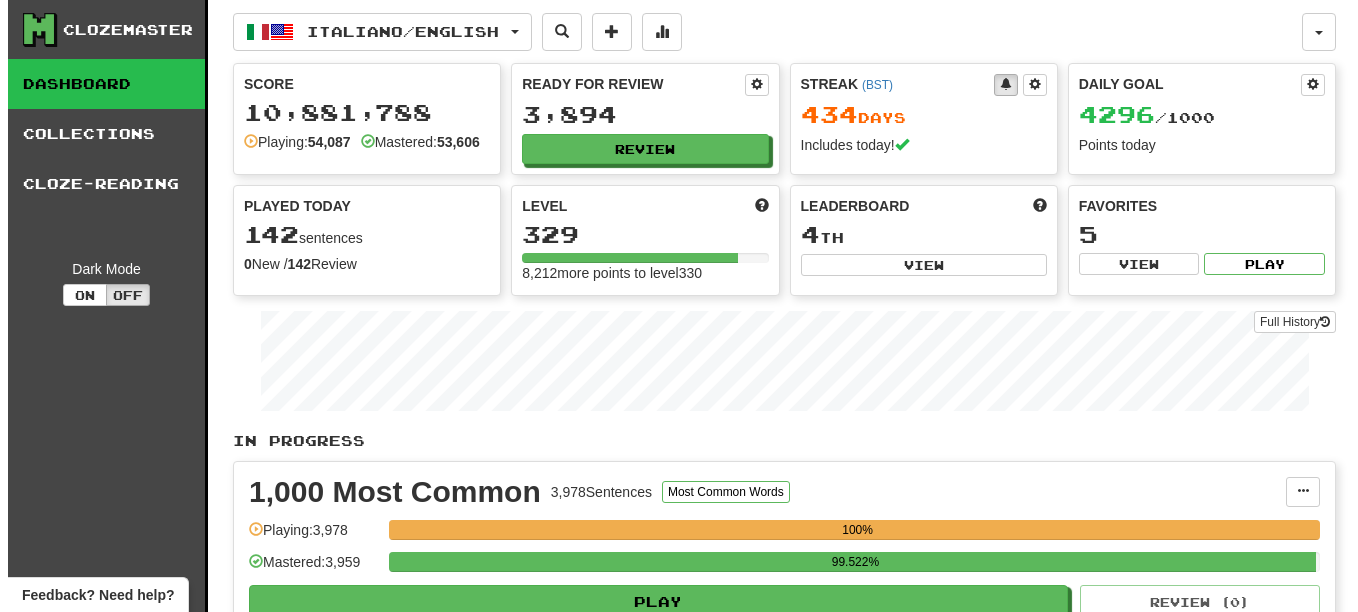 scroll, scrollTop: 0, scrollLeft: 0, axis: both 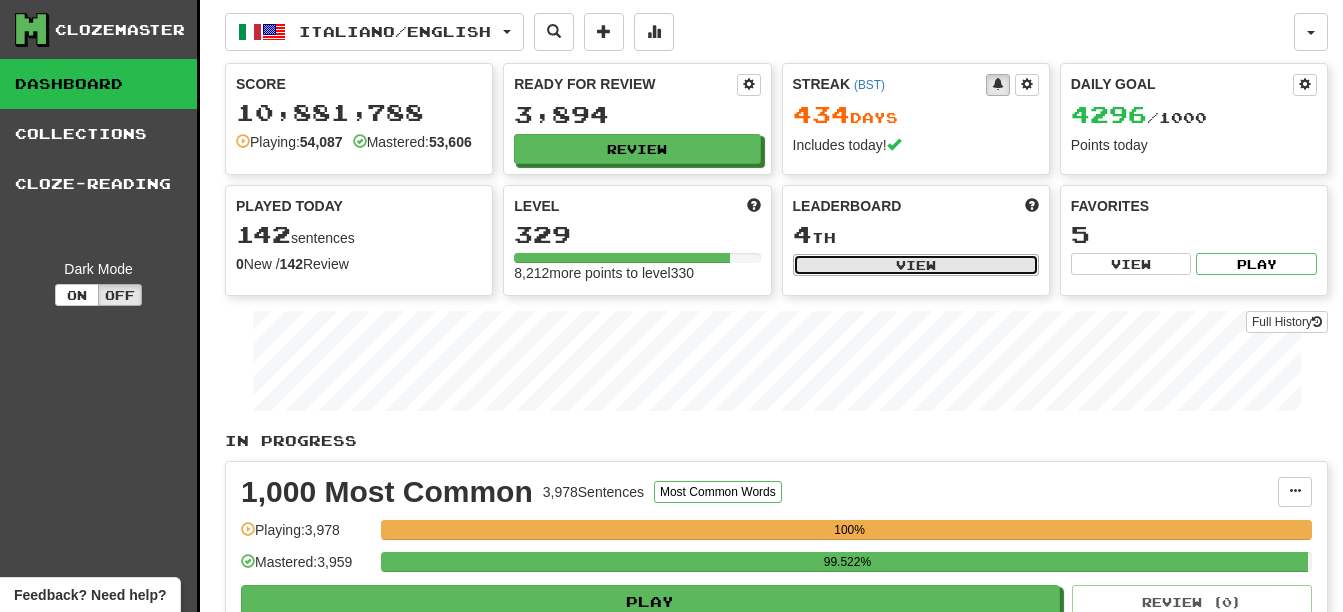 click on "View" at bounding box center [916, 265] 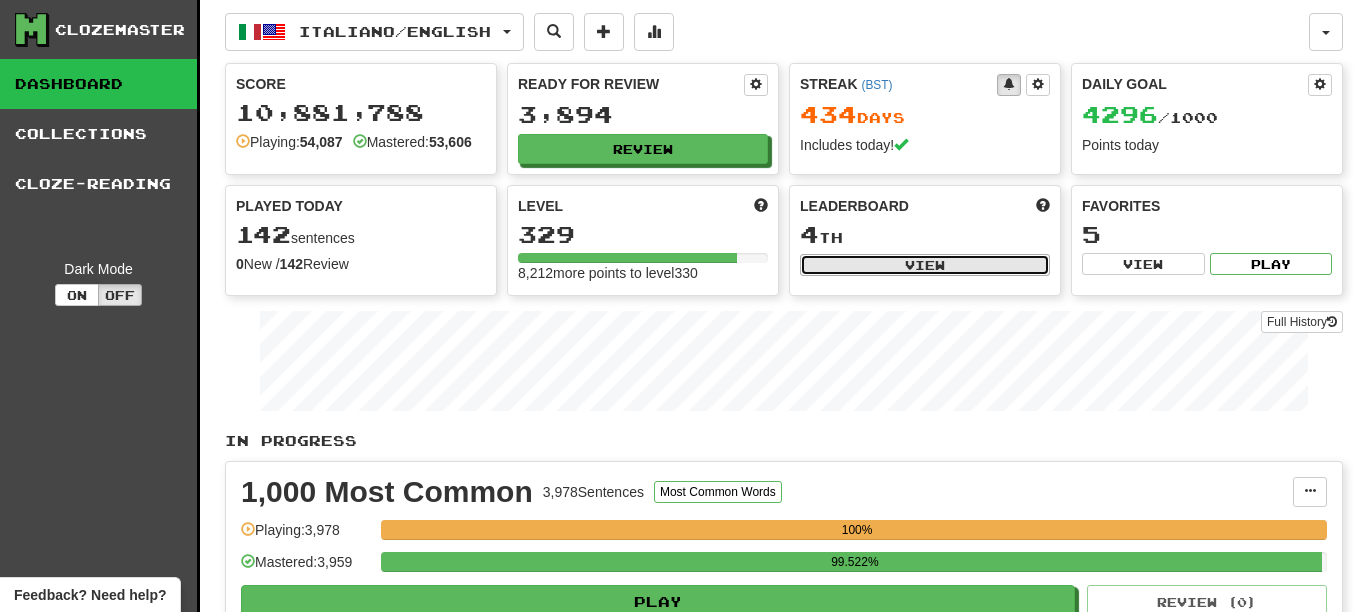select on "**********" 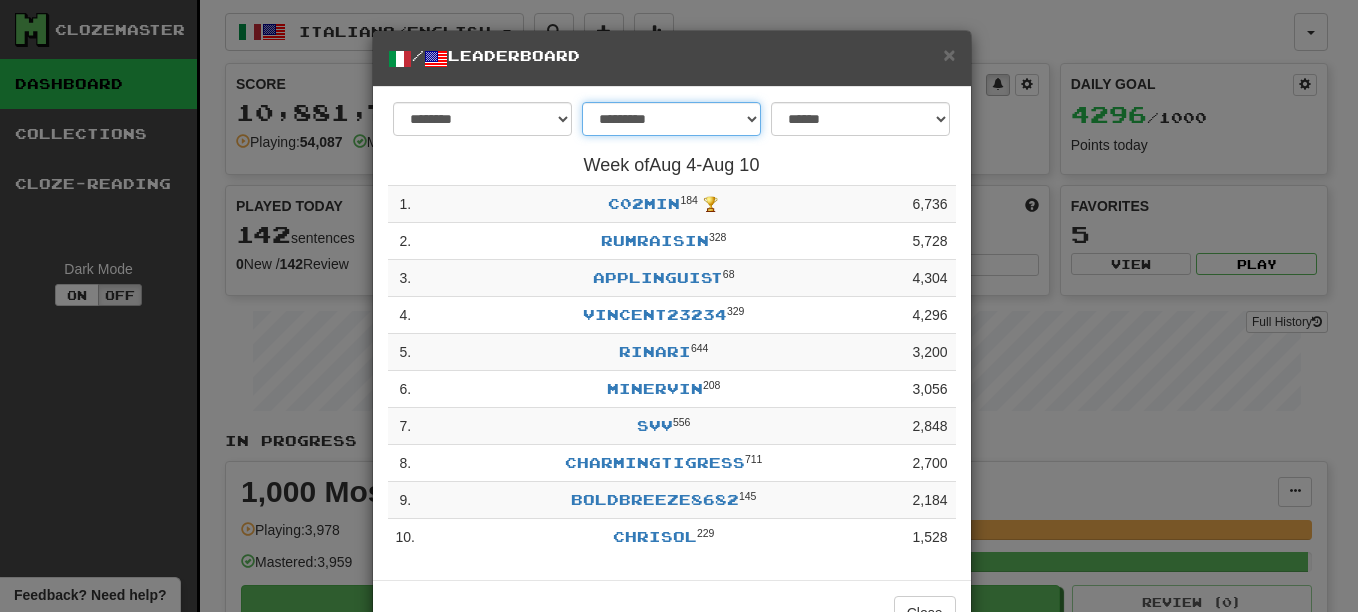 click on "**********" at bounding box center [671, 119] 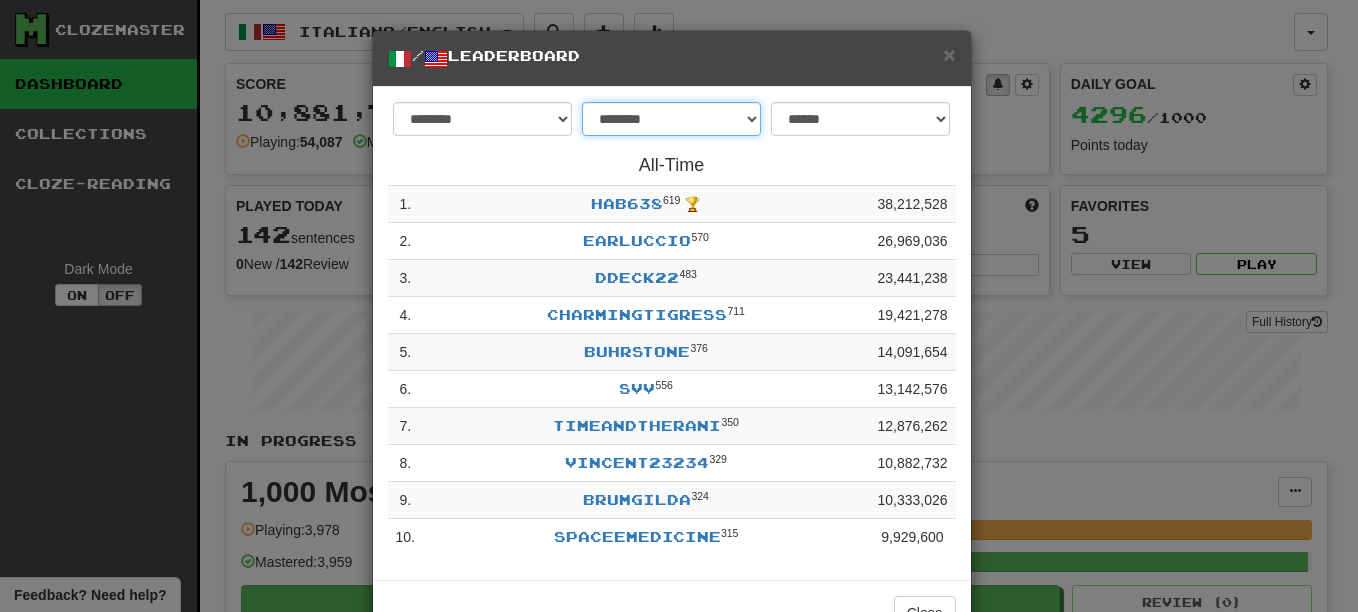 click on "**********" at bounding box center [671, 119] 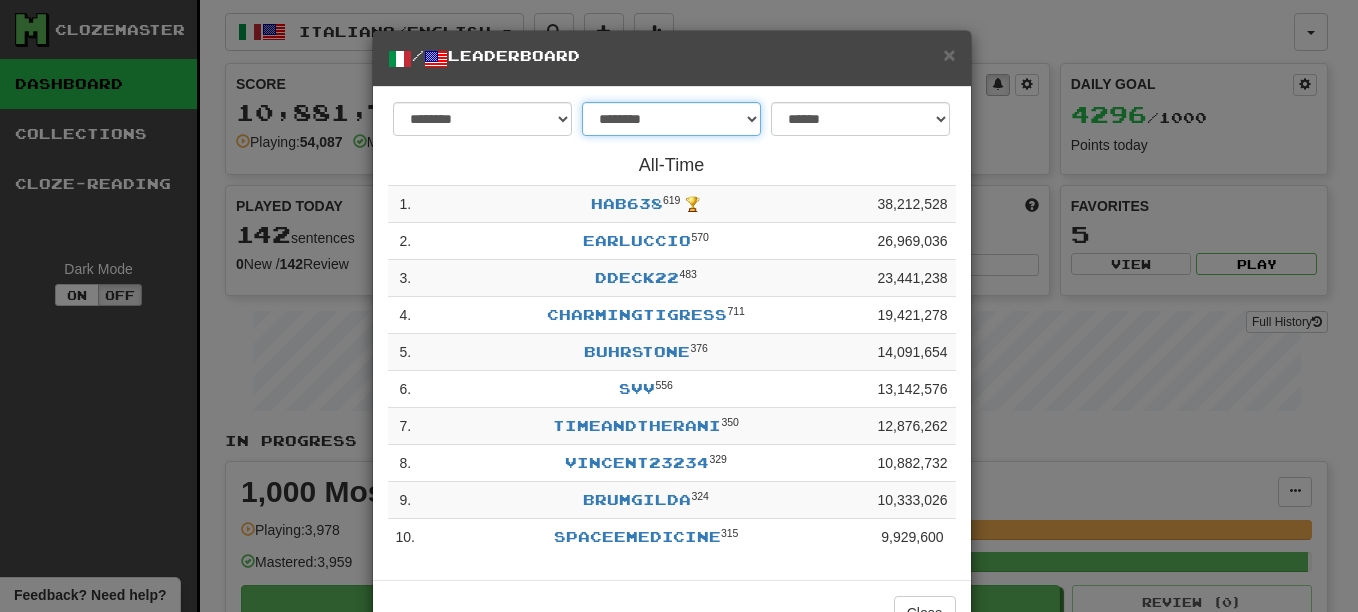 select on "******" 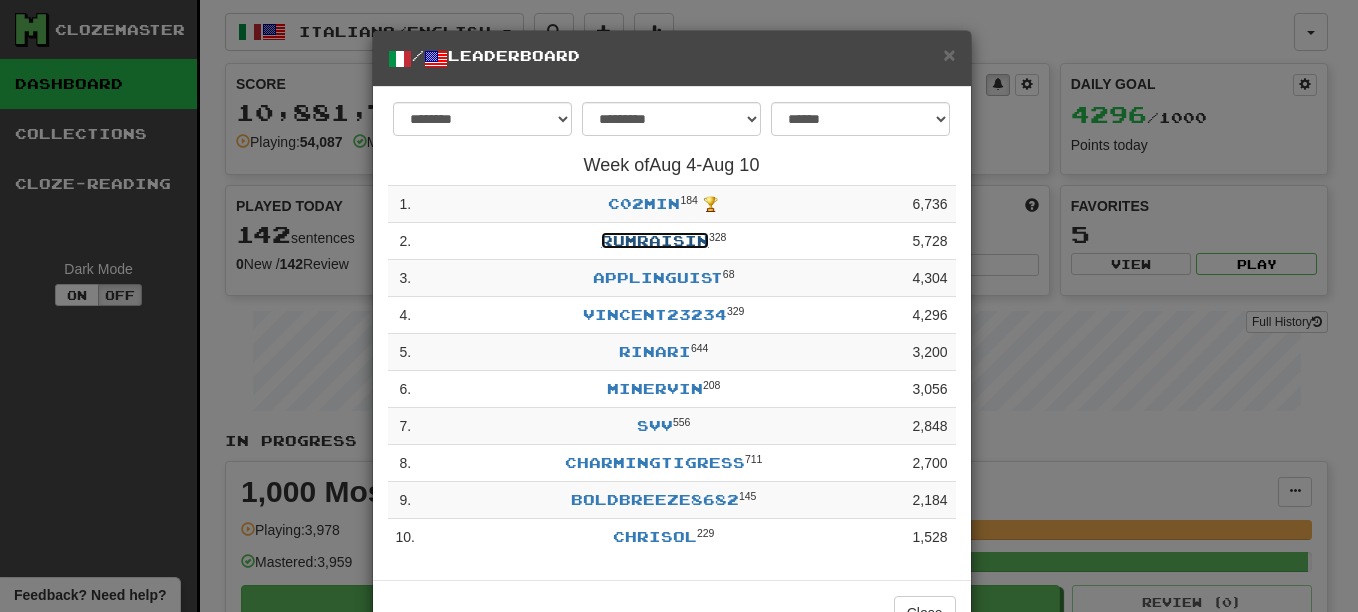 click on "rumraisin" at bounding box center [655, 240] 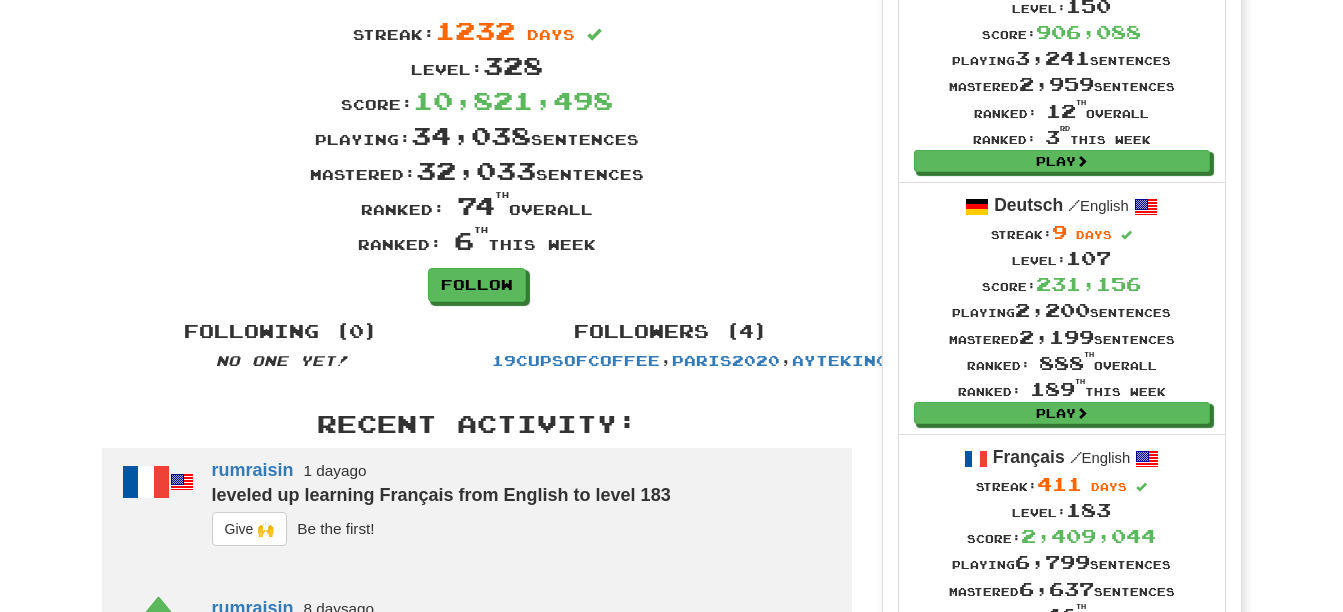 scroll, scrollTop: 0, scrollLeft: 0, axis: both 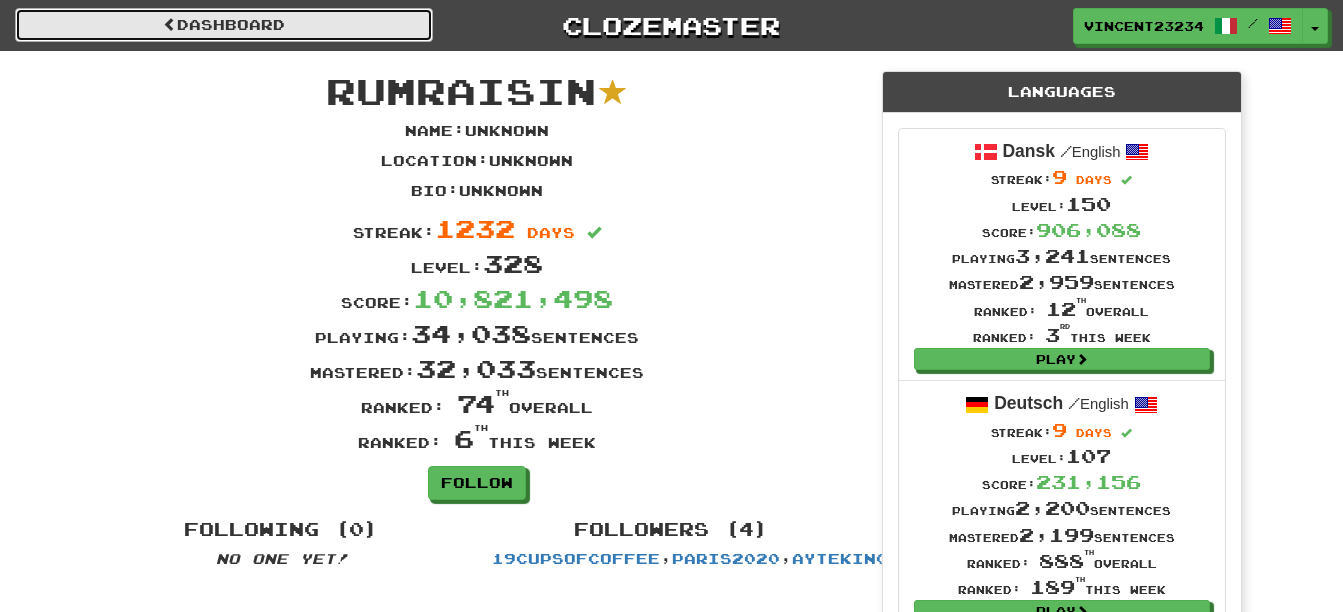click on "Dashboard" at bounding box center (224, 25) 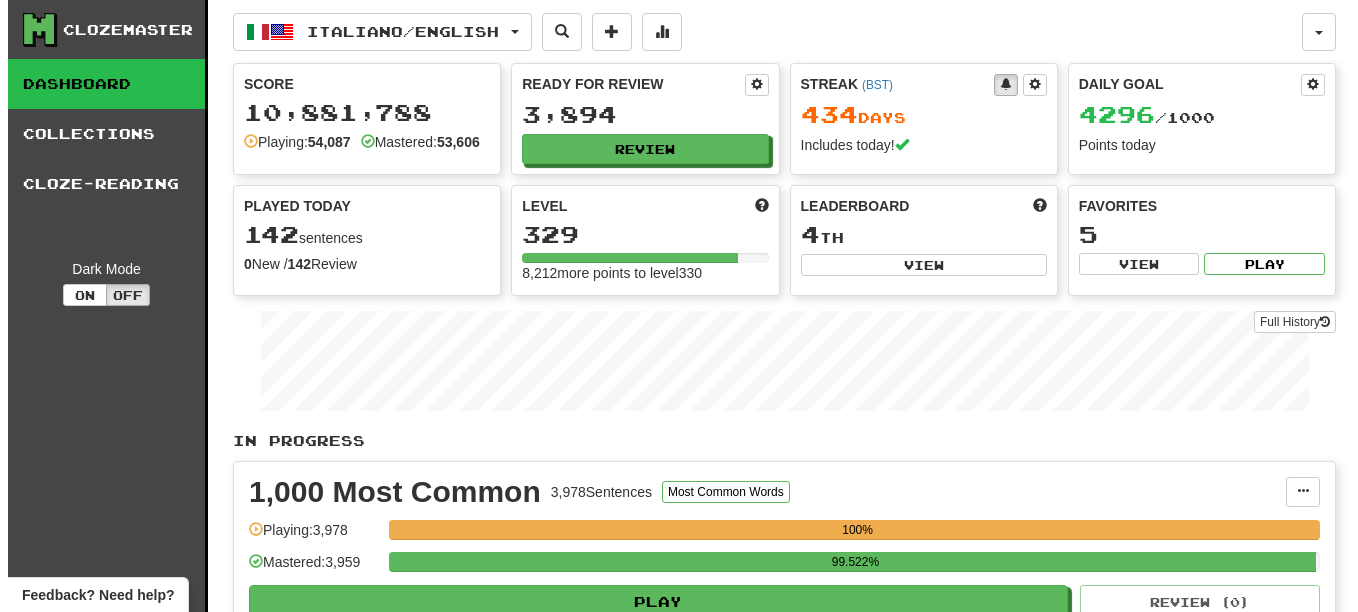 scroll, scrollTop: 0, scrollLeft: 0, axis: both 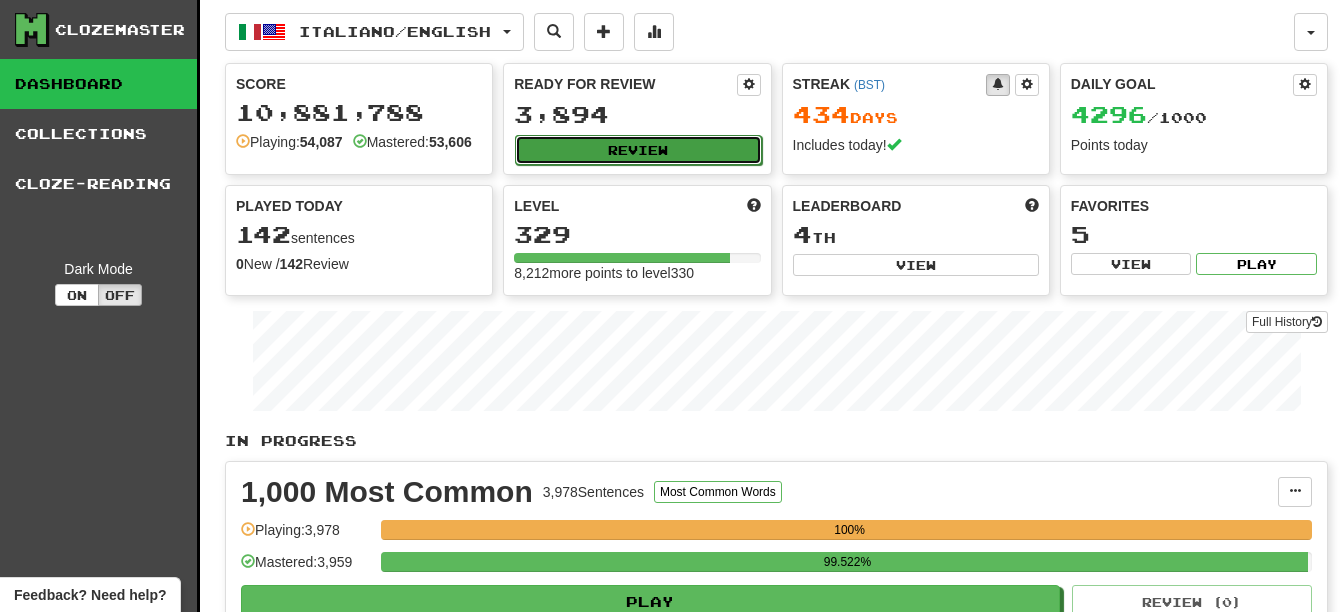 click on "Review" at bounding box center (638, 150) 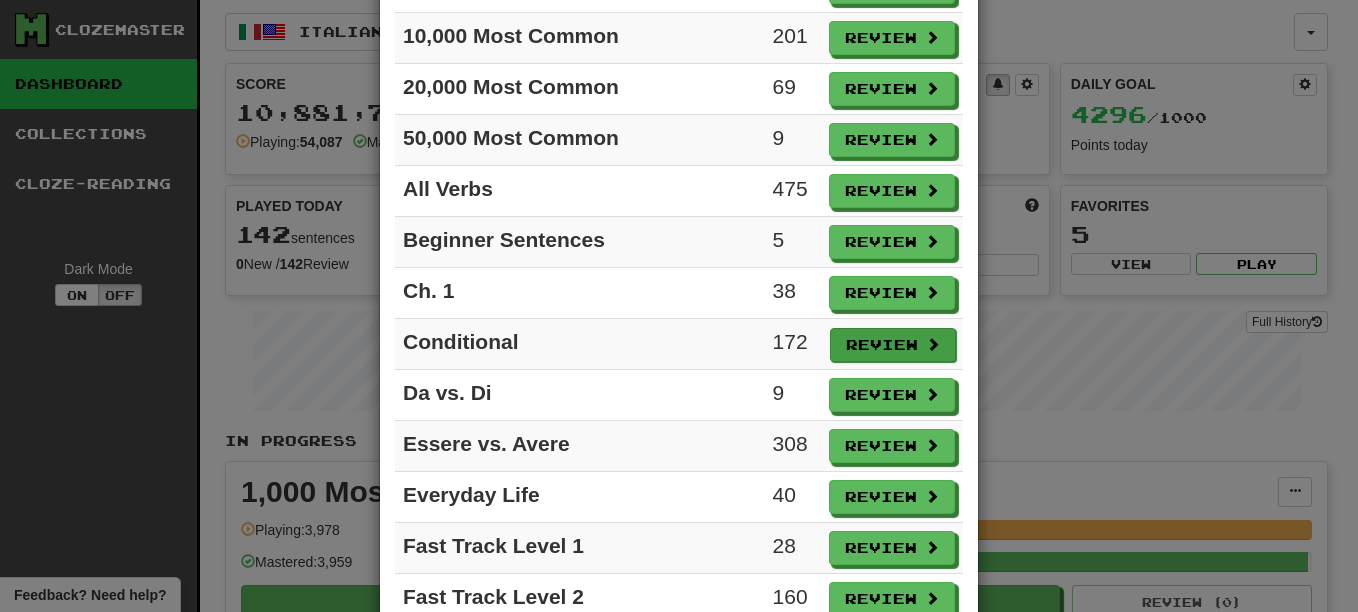 scroll, scrollTop: 300, scrollLeft: 0, axis: vertical 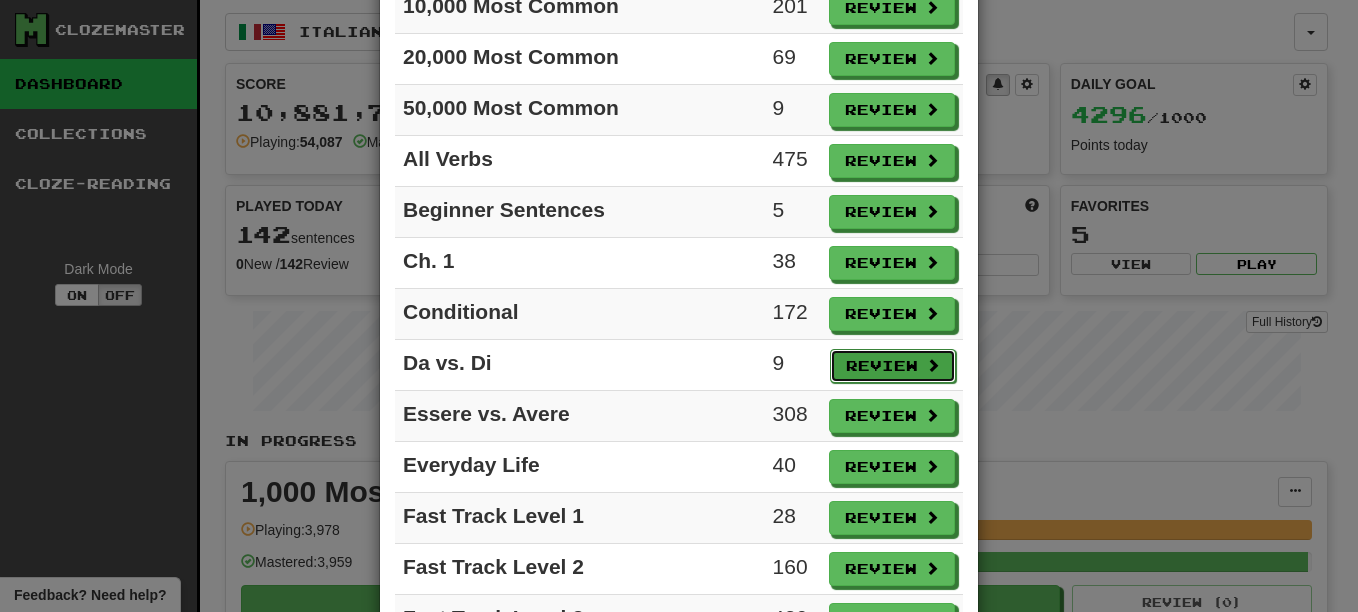 click on "Review" at bounding box center [893, 366] 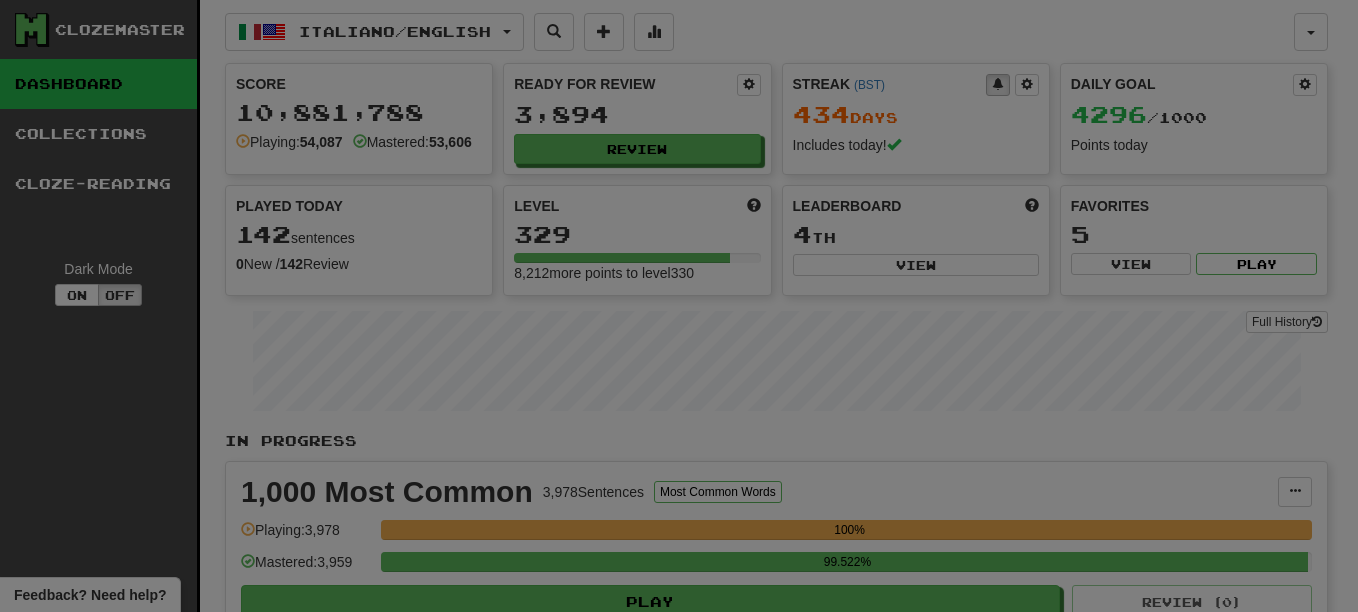 select on "**" 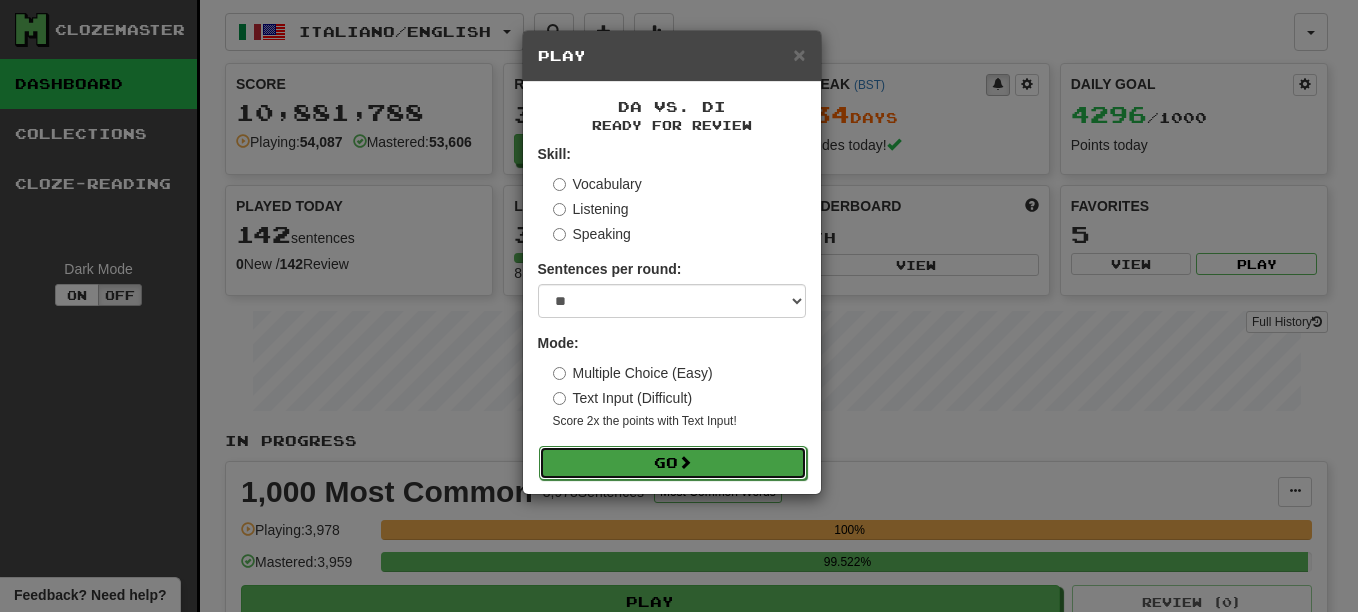 click on "Go" at bounding box center [673, 463] 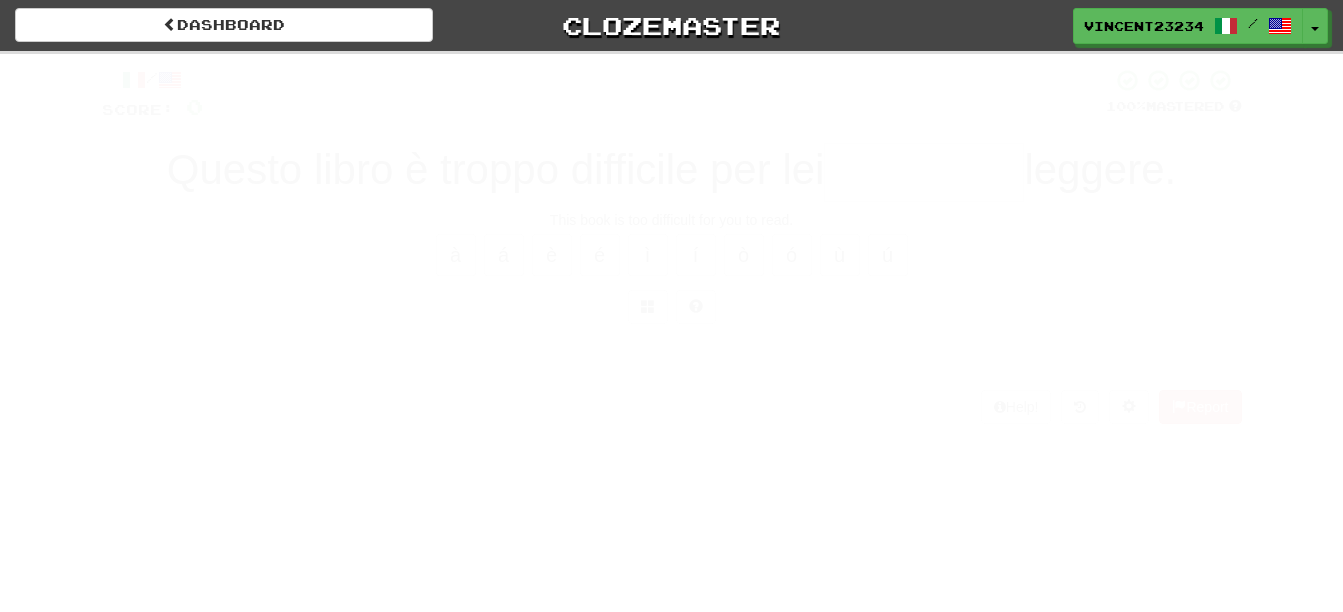 scroll, scrollTop: 0, scrollLeft: 0, axis: both 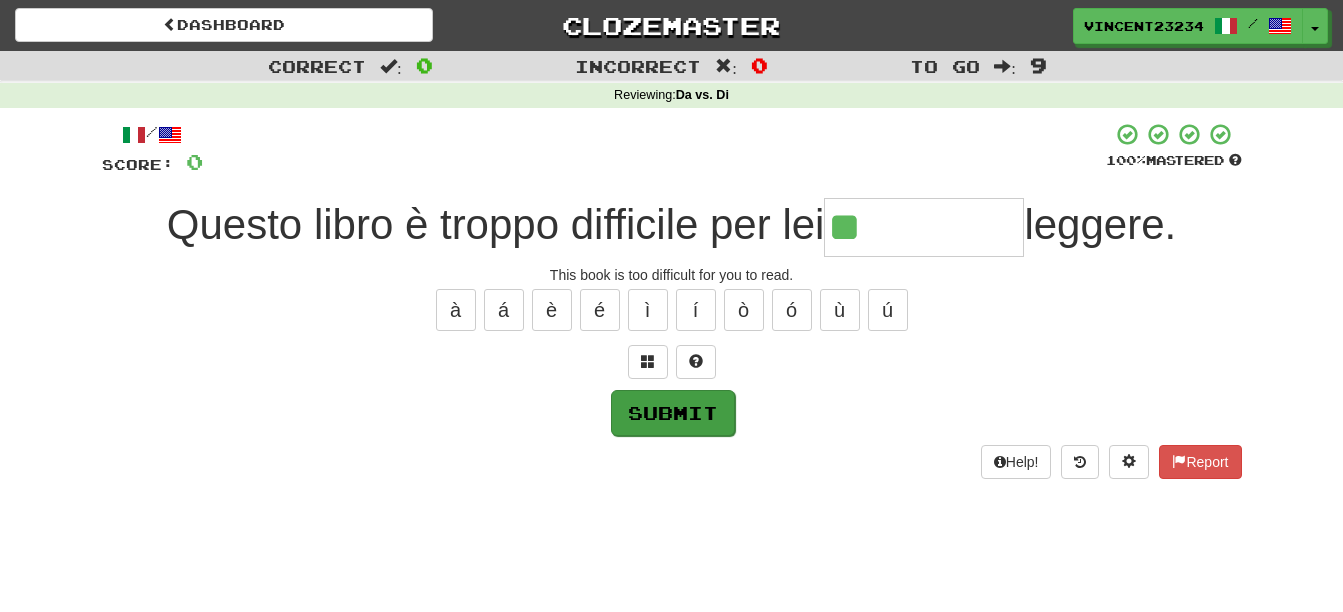 type on "**" 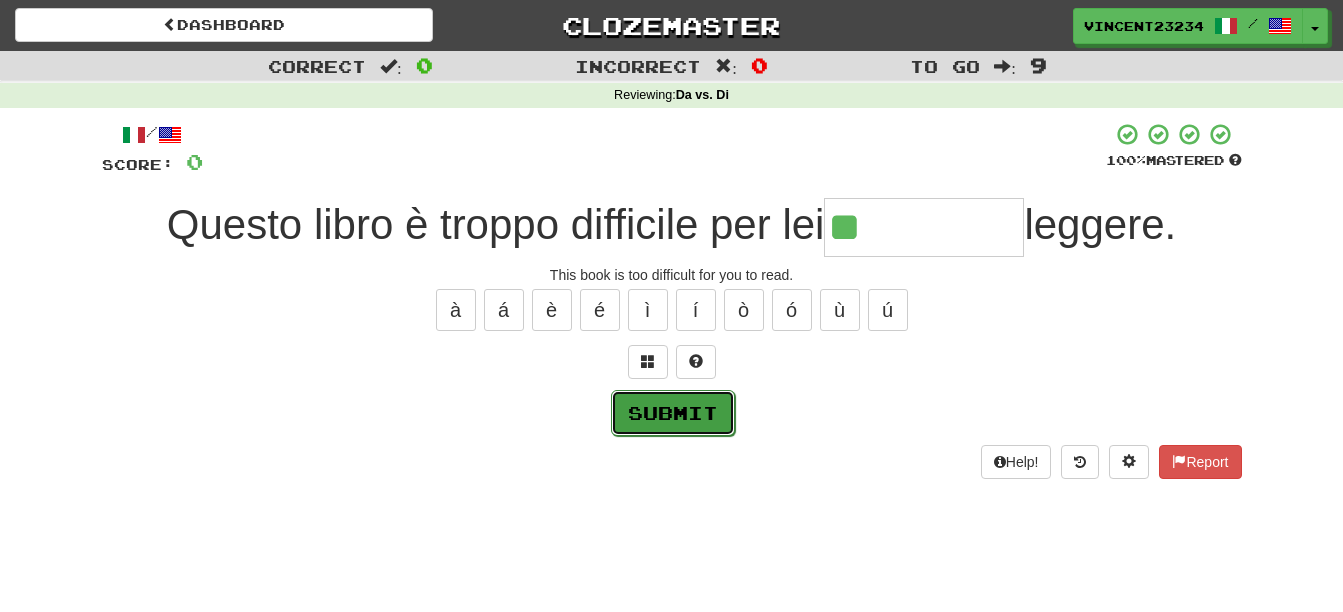 click on "Submit" at bounding box center (673, 413) 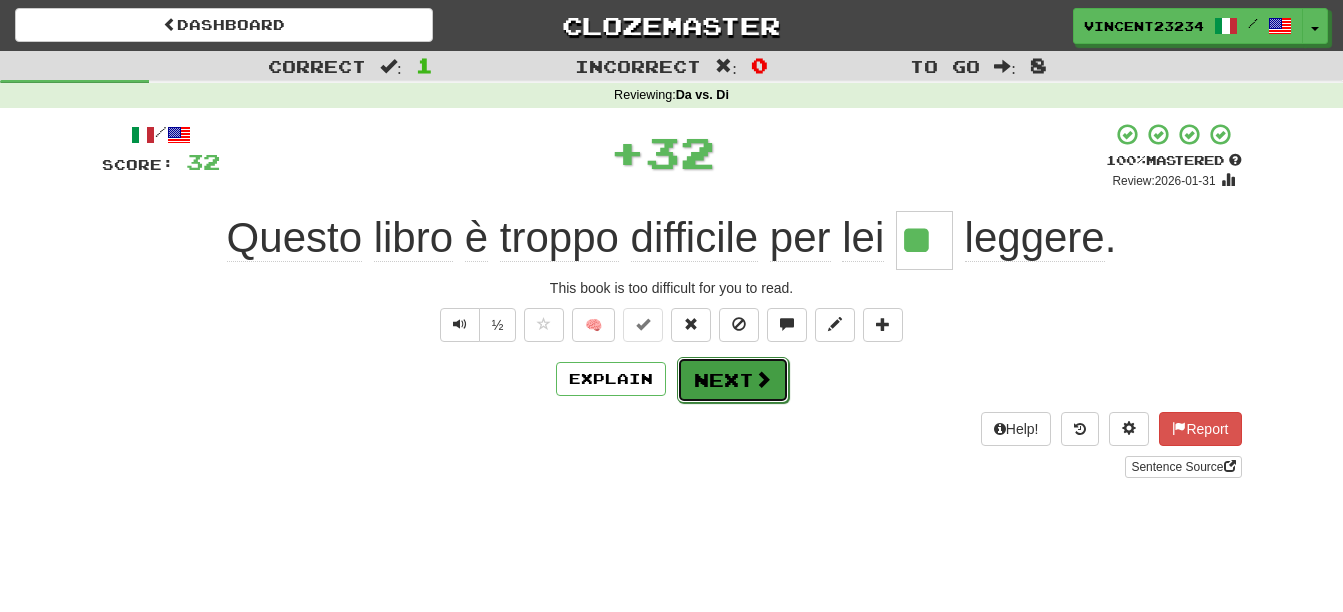 click on "Next" at bounding box center [733, 380] 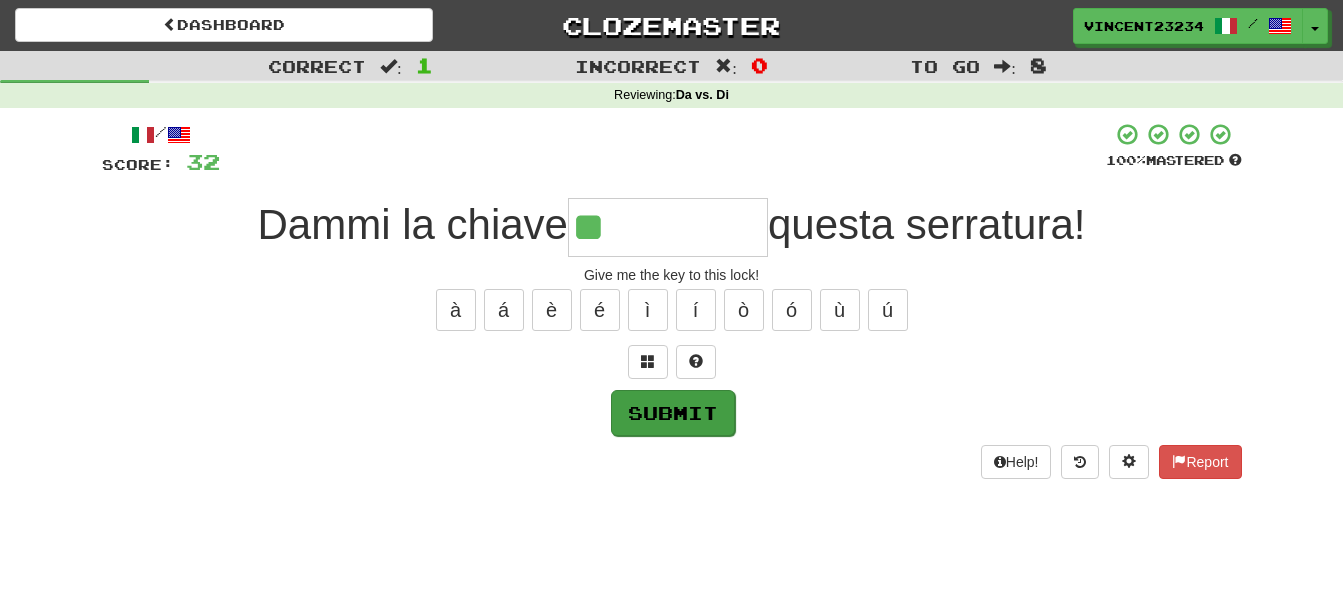 type on "**" 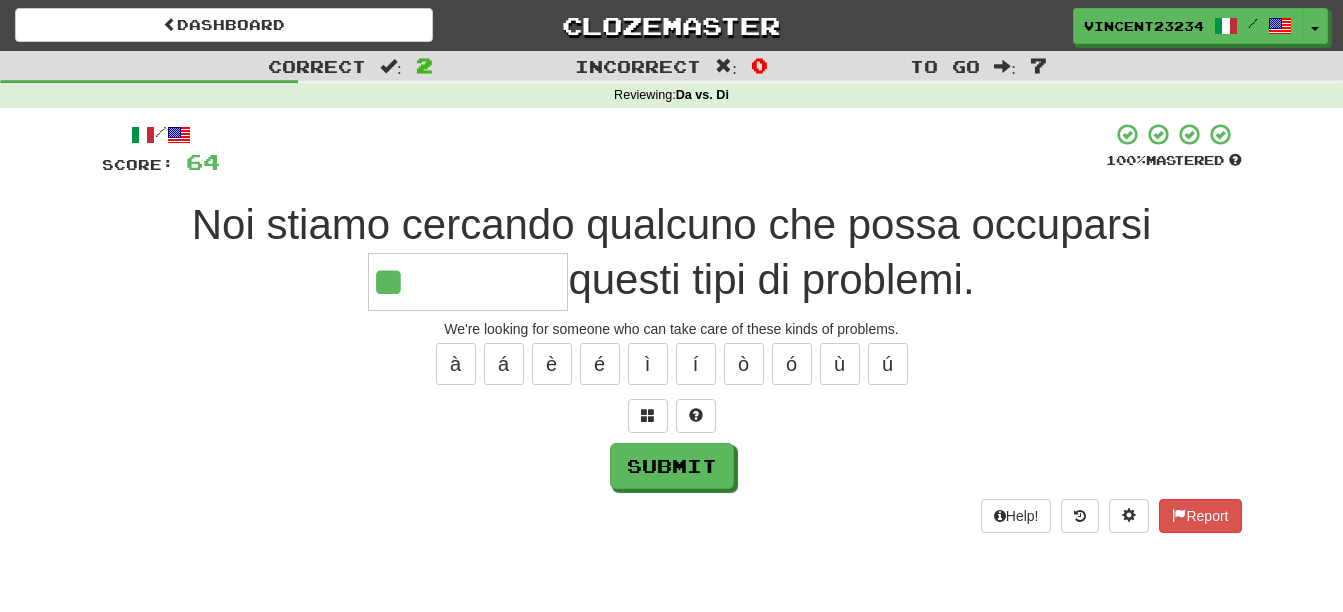 type on "**" 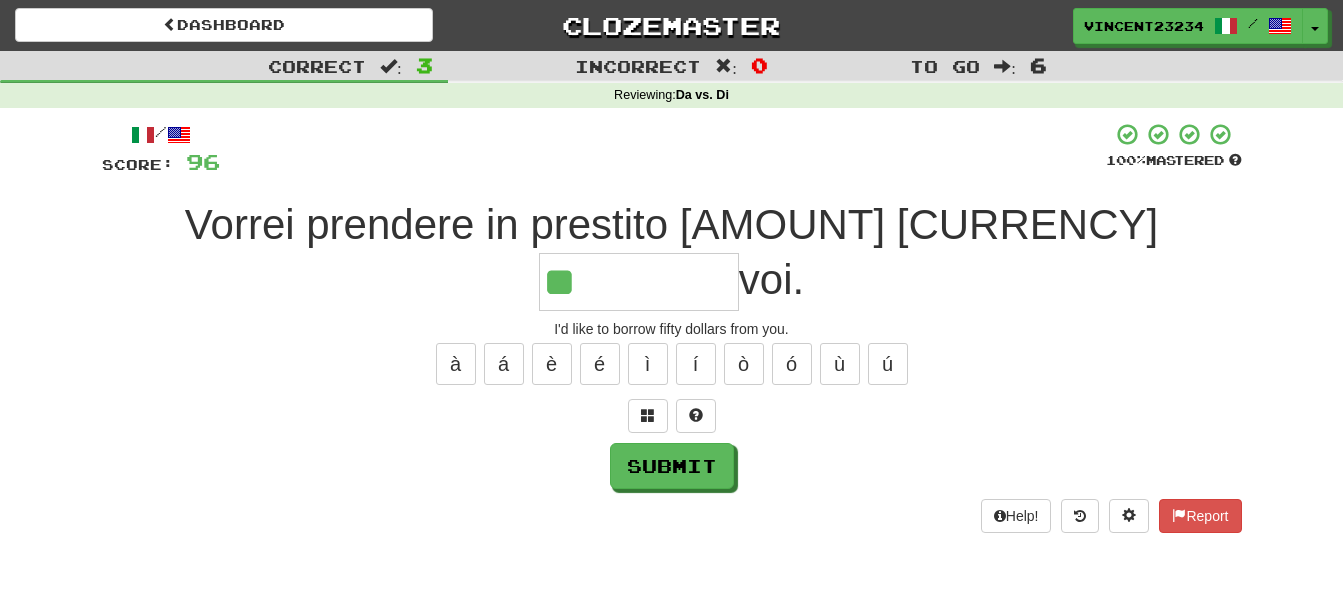 type on "**" 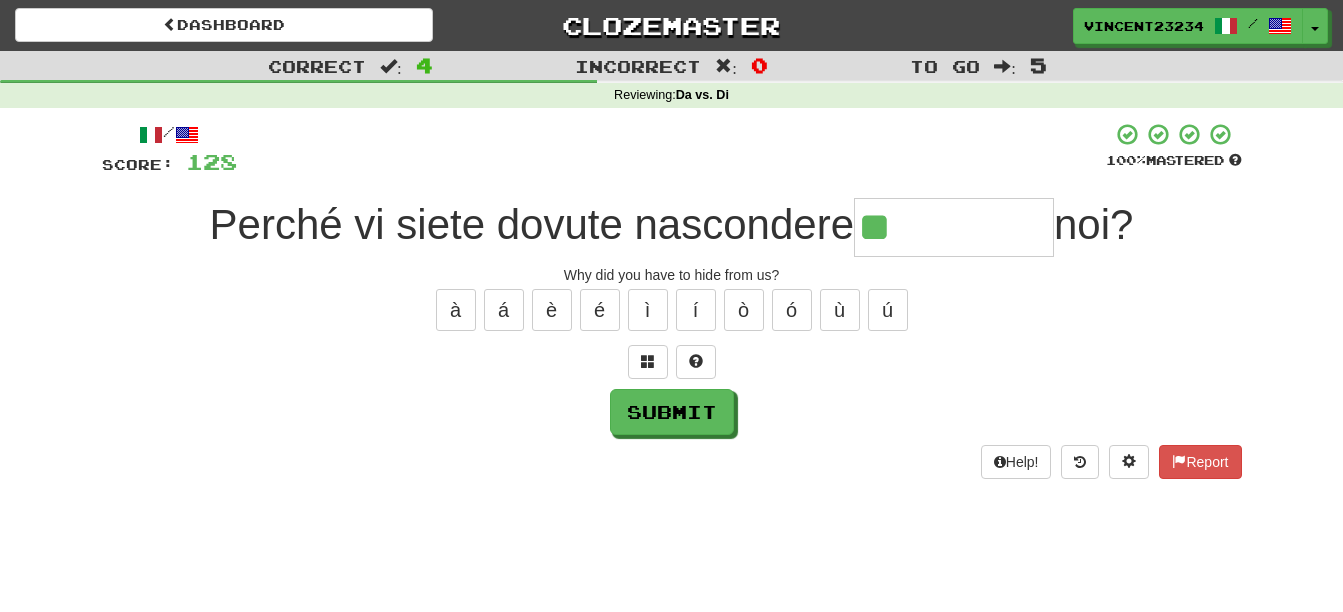 type on "**" 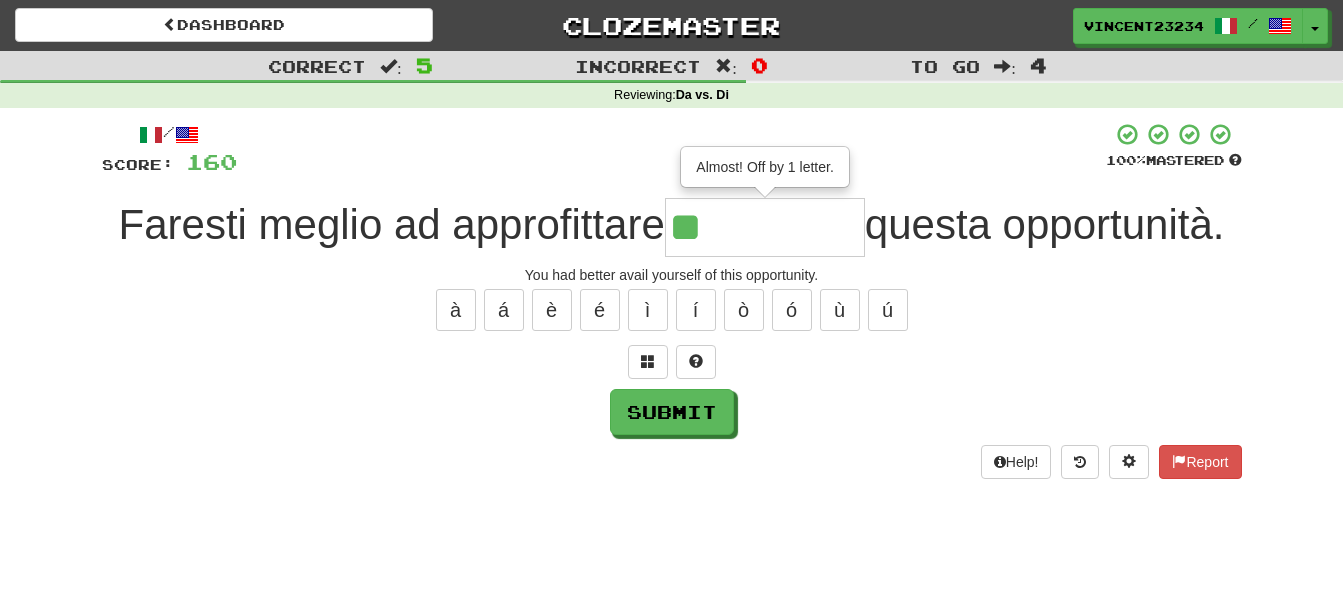 type on "**" 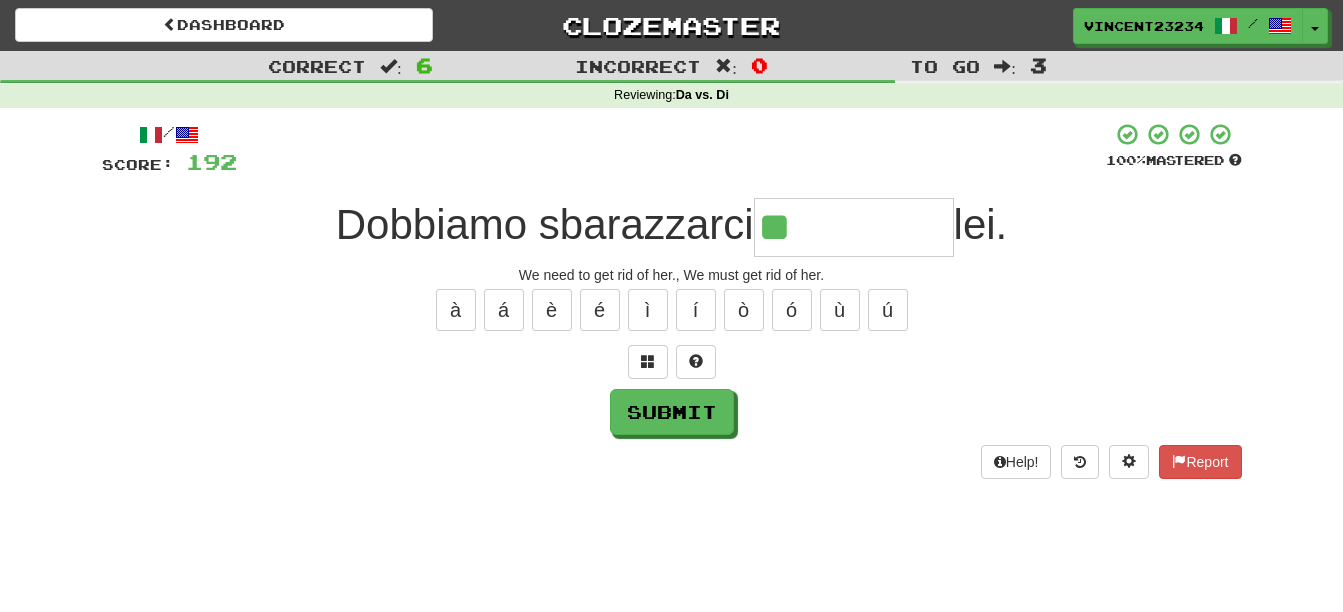 type on "**" 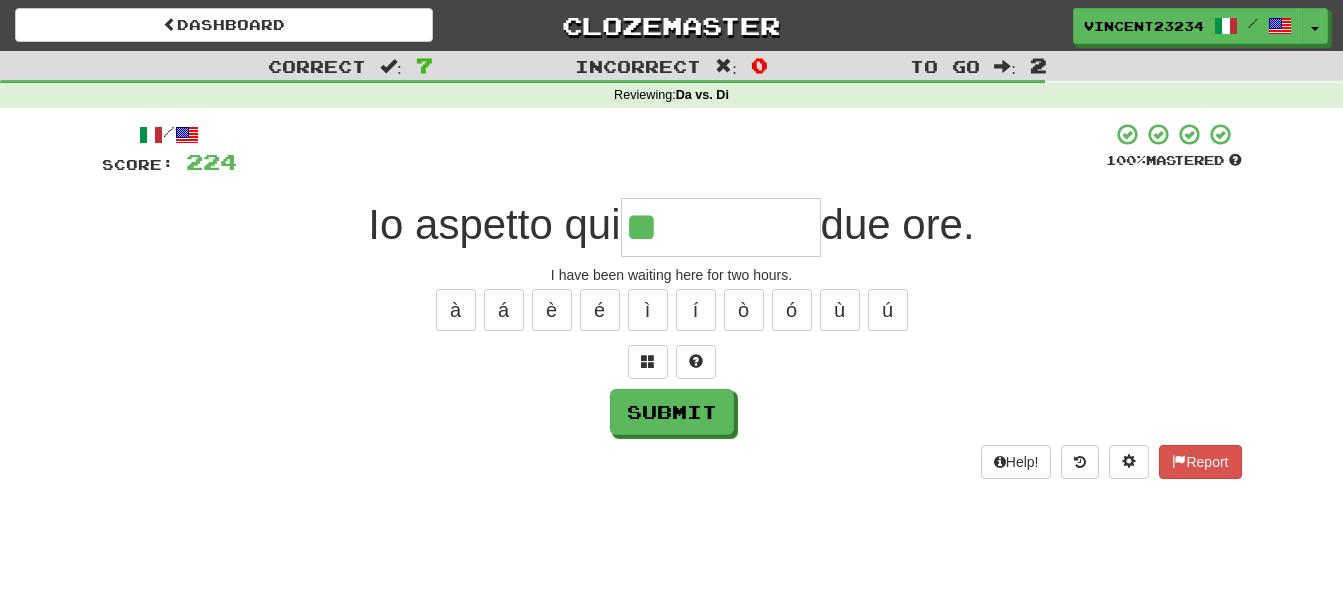 type on "**" 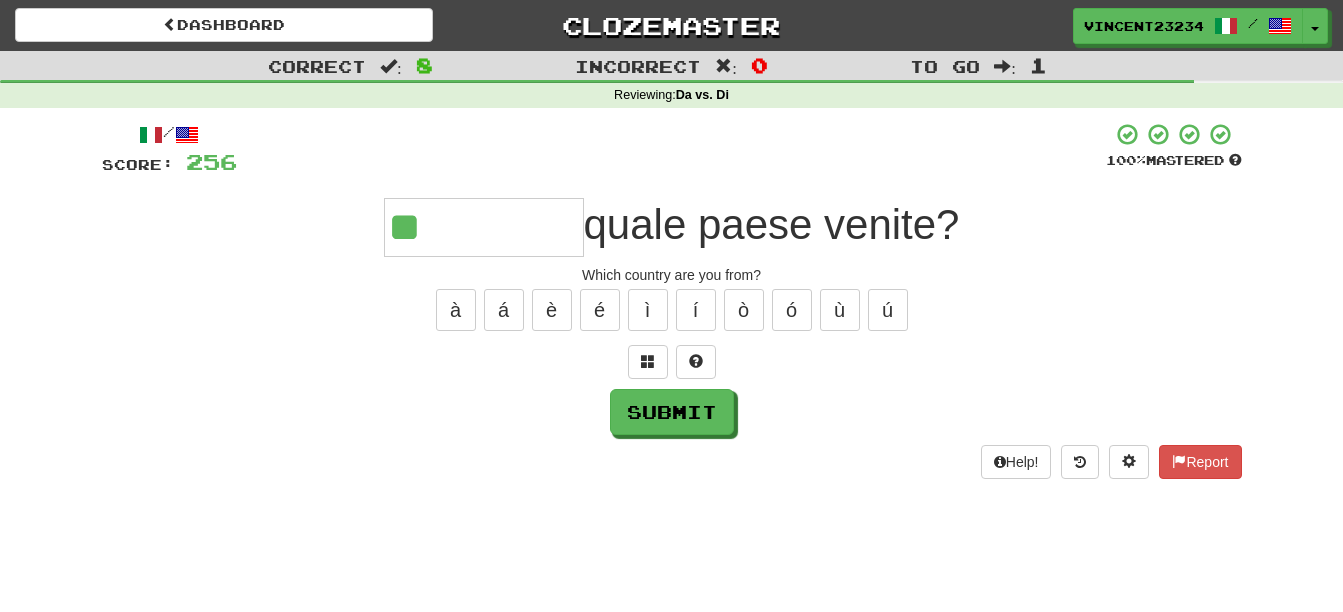 type on "**" 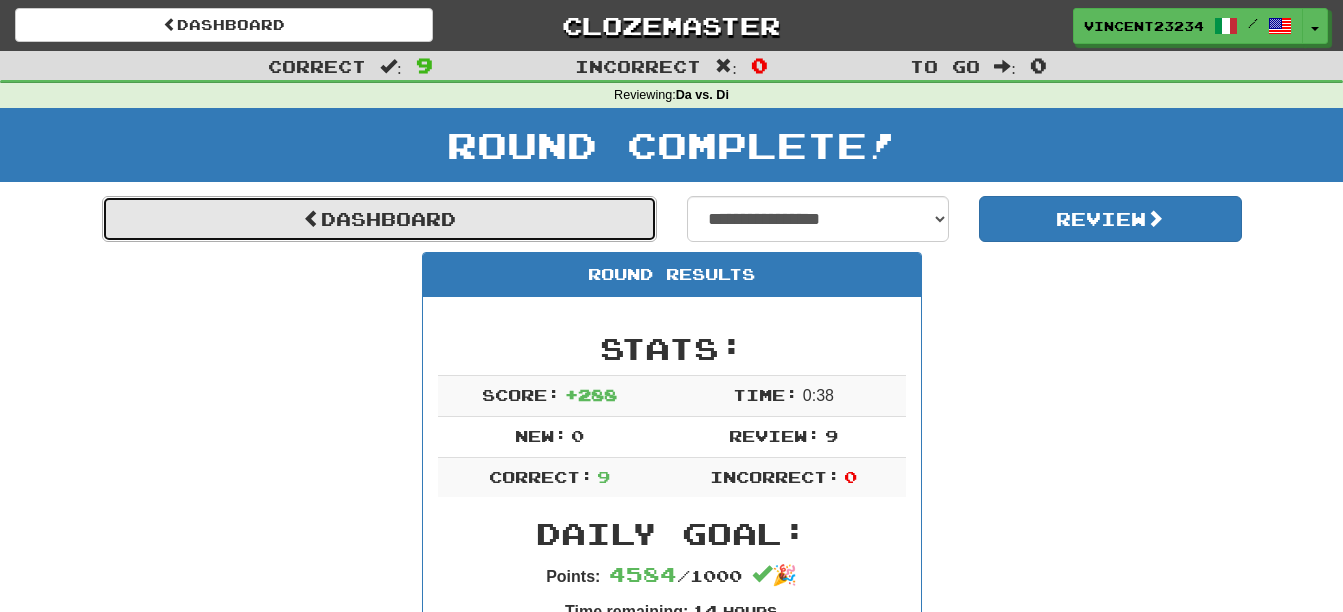 click on "Dashboard" at bounding box center [379, 219] 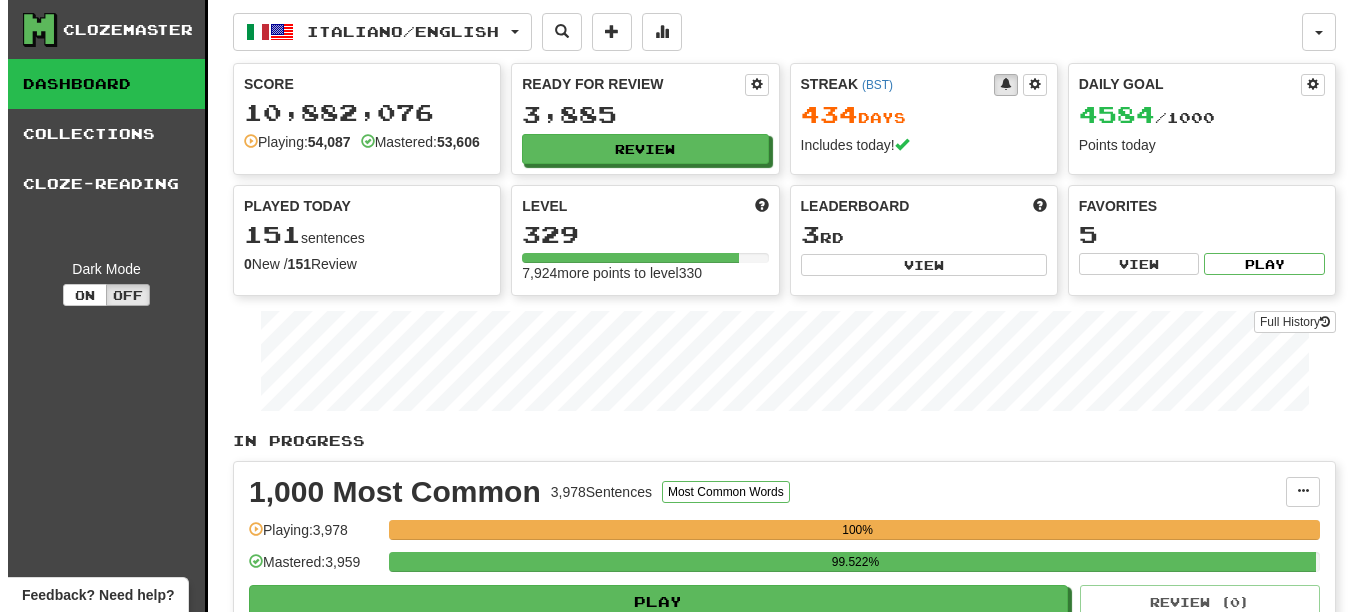 scroll, scrollTop: 0, scrollLeft: 0, axis: both 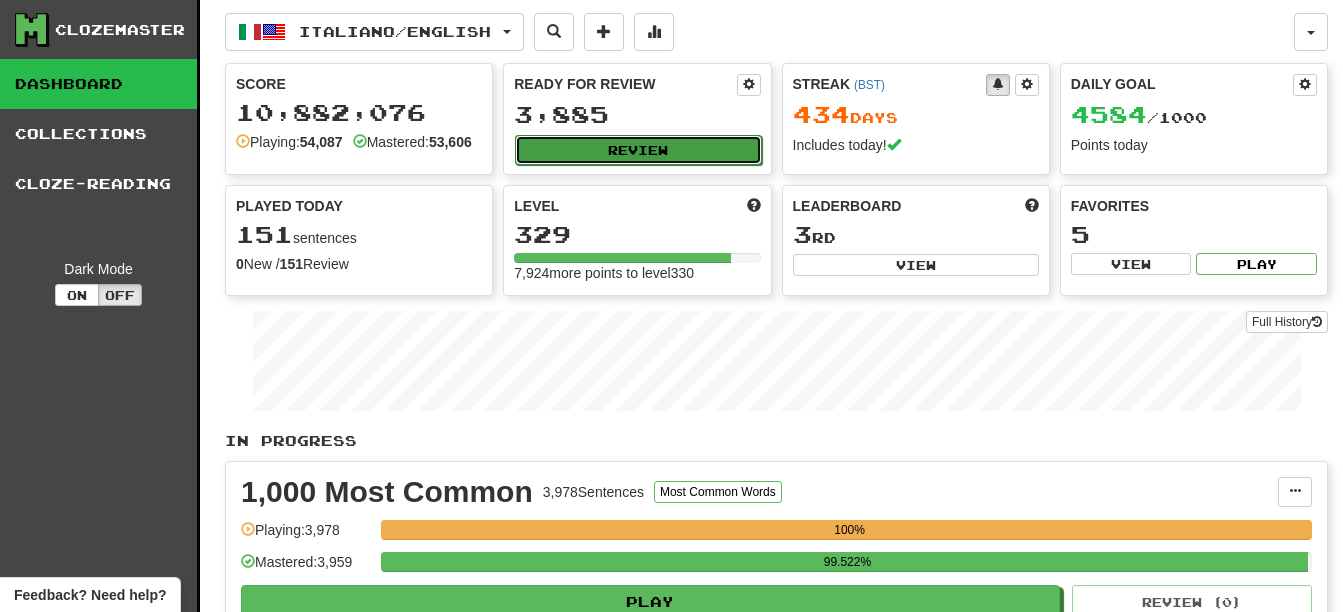 click on "Review" at bounding box center (638, 150) 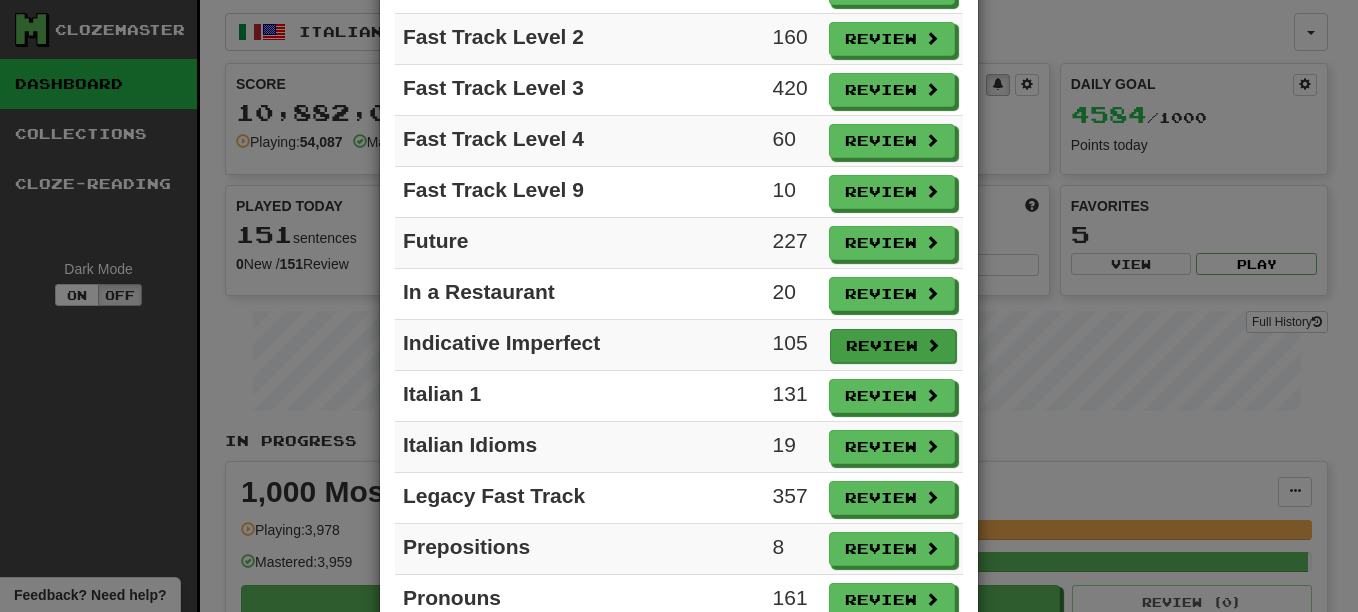 scroll, scrollTop: 800, scrollLeft: 0, axis: vertical 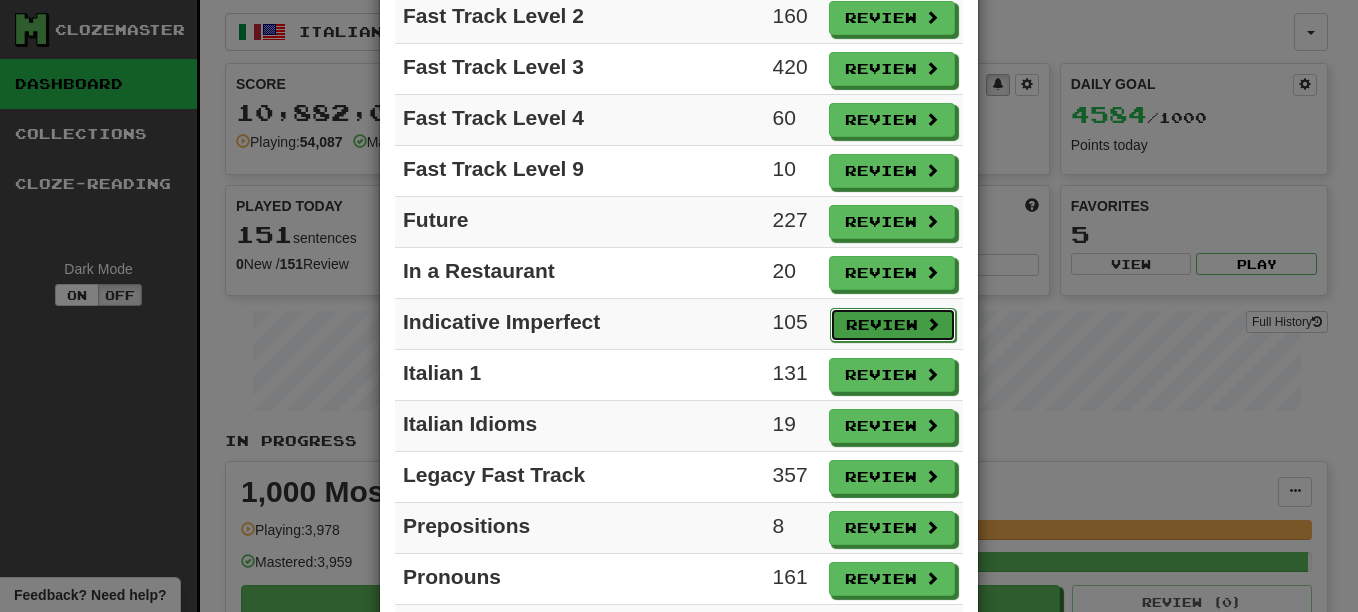 click on "Review" at bounding box center [893, 325] 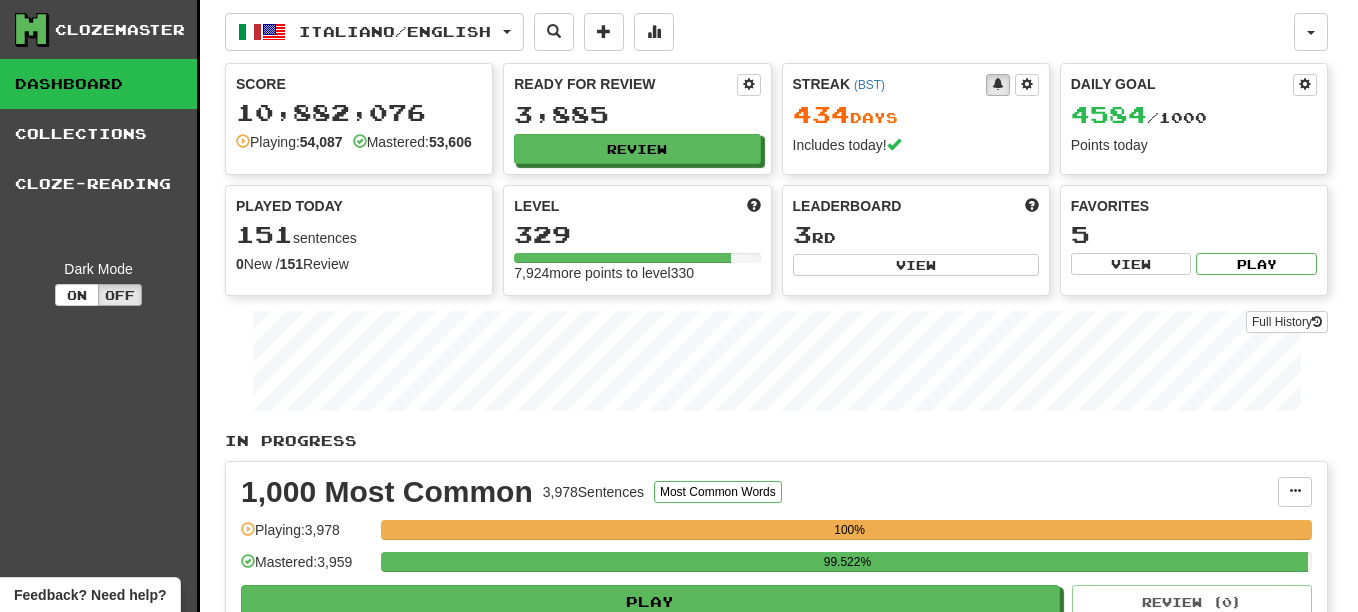 select on "**" 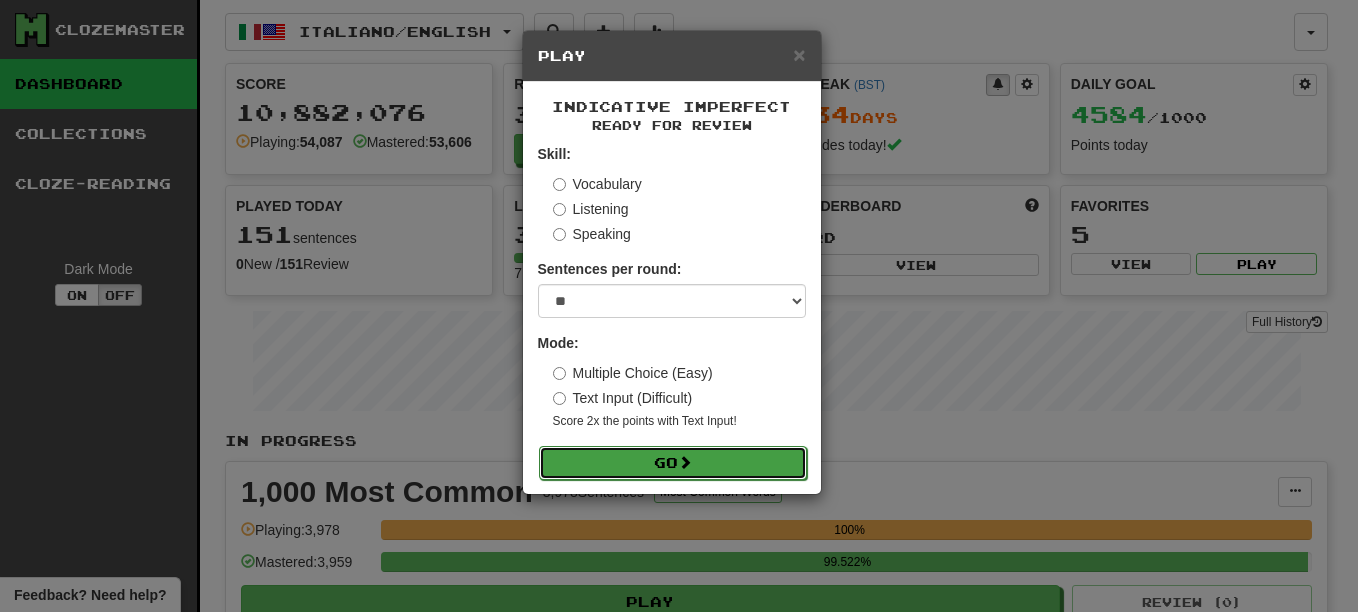 click on "Go" at bounding box center [673, 463] 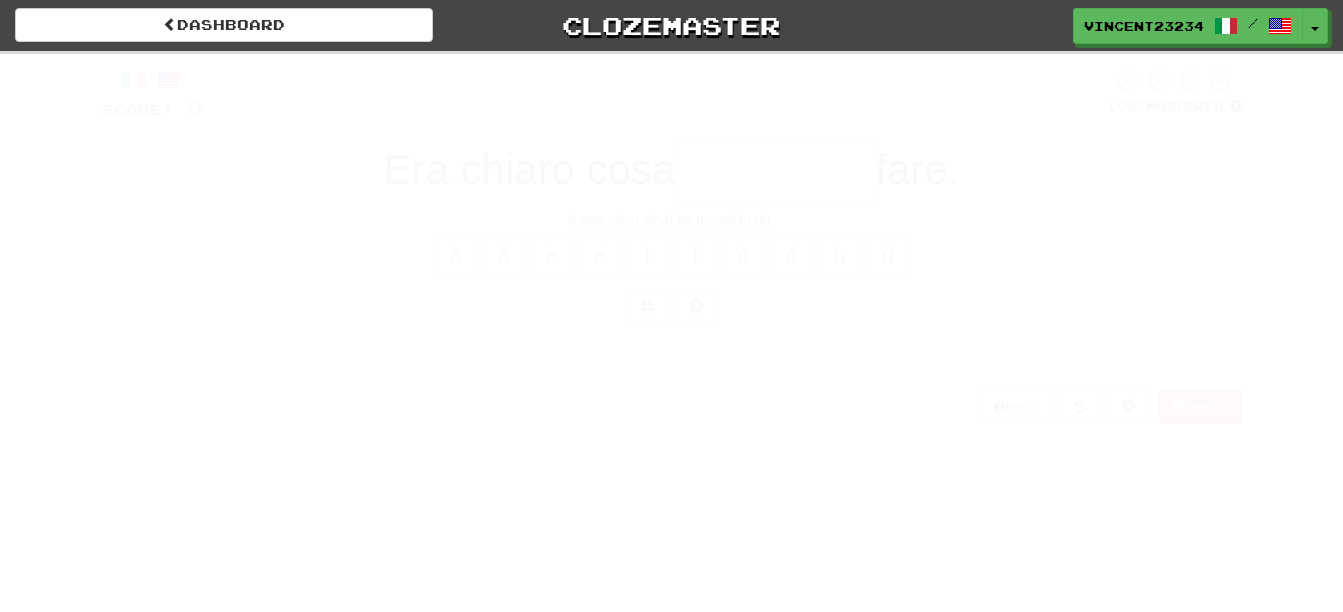 scroll, scrollTop: 0, scrollLeft: 0, axis: both 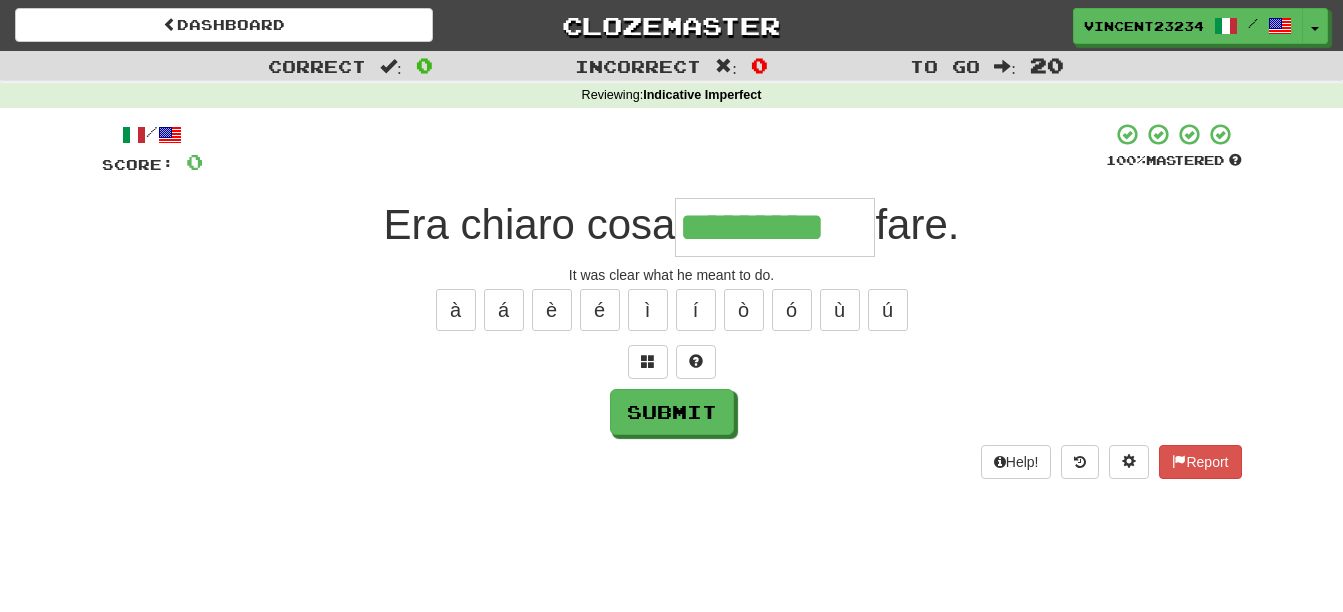 type on "*********" 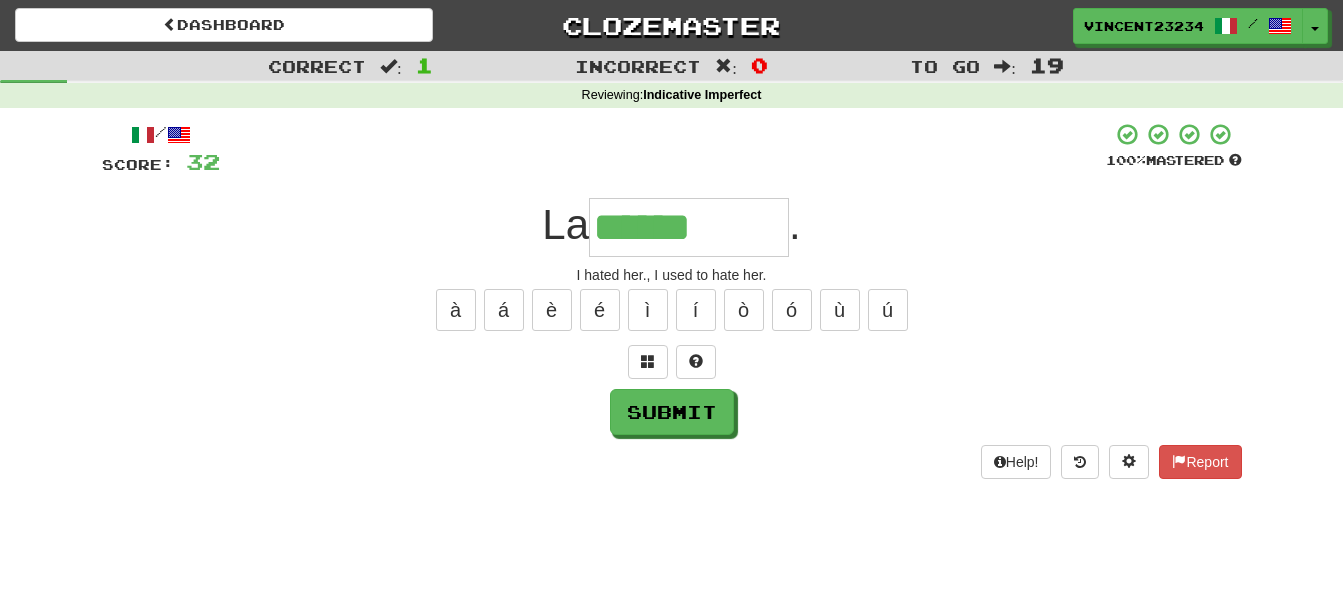 type on "******" 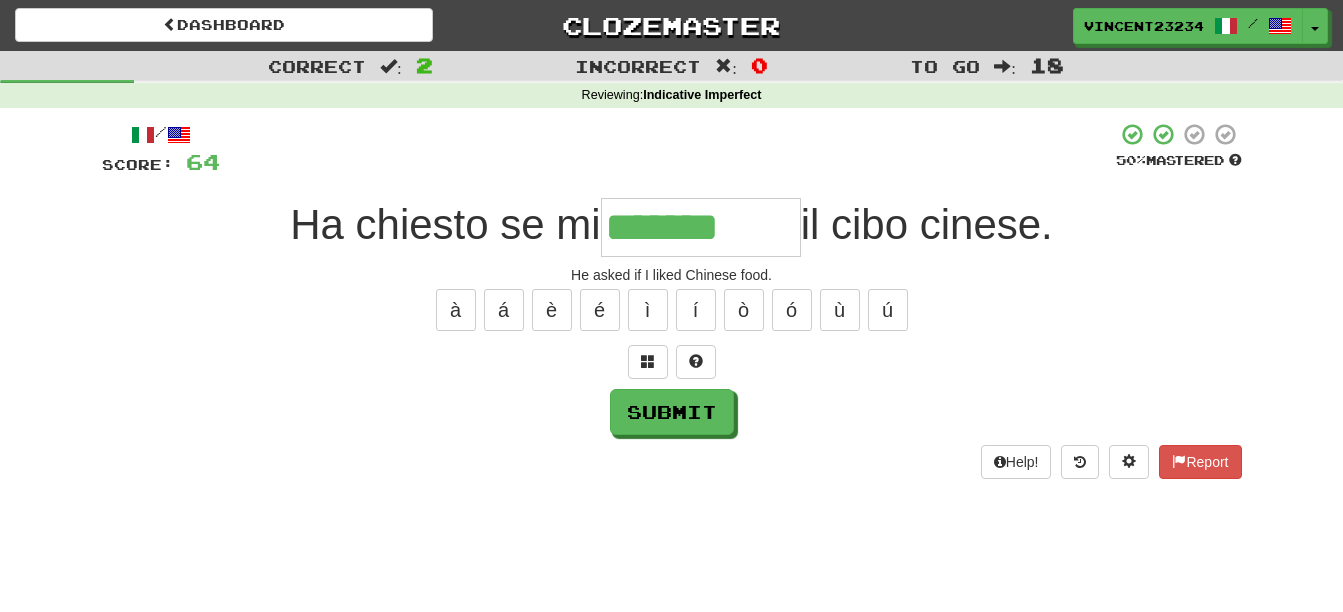 type on "*******" 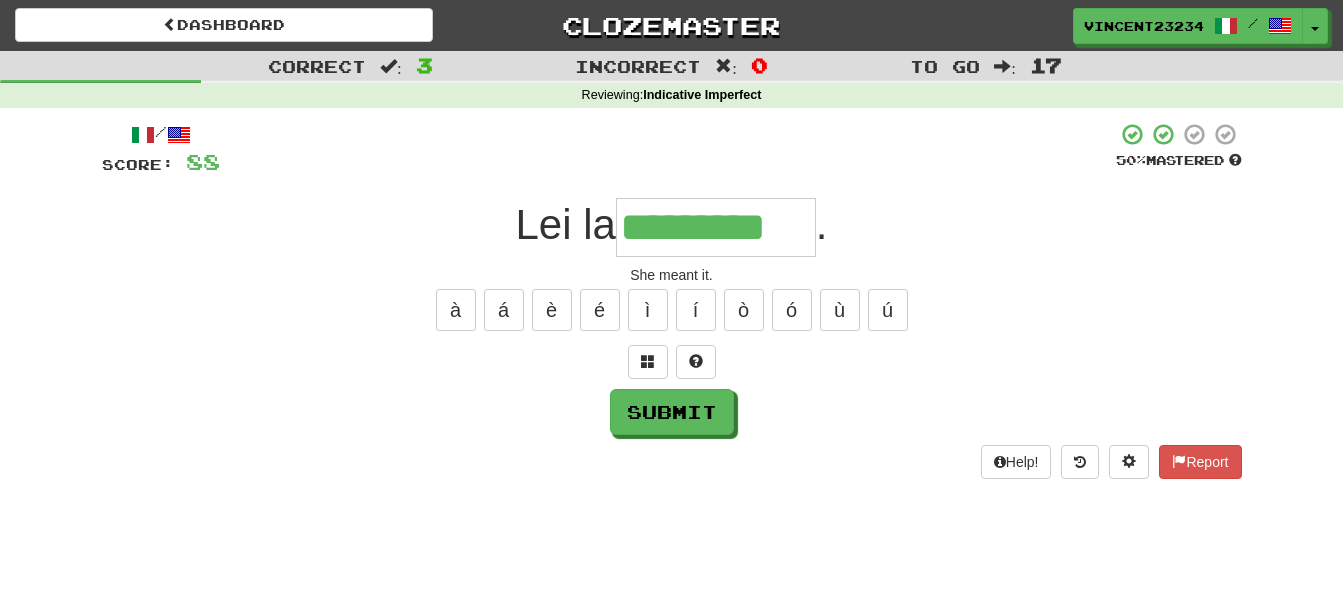 type on "*********" 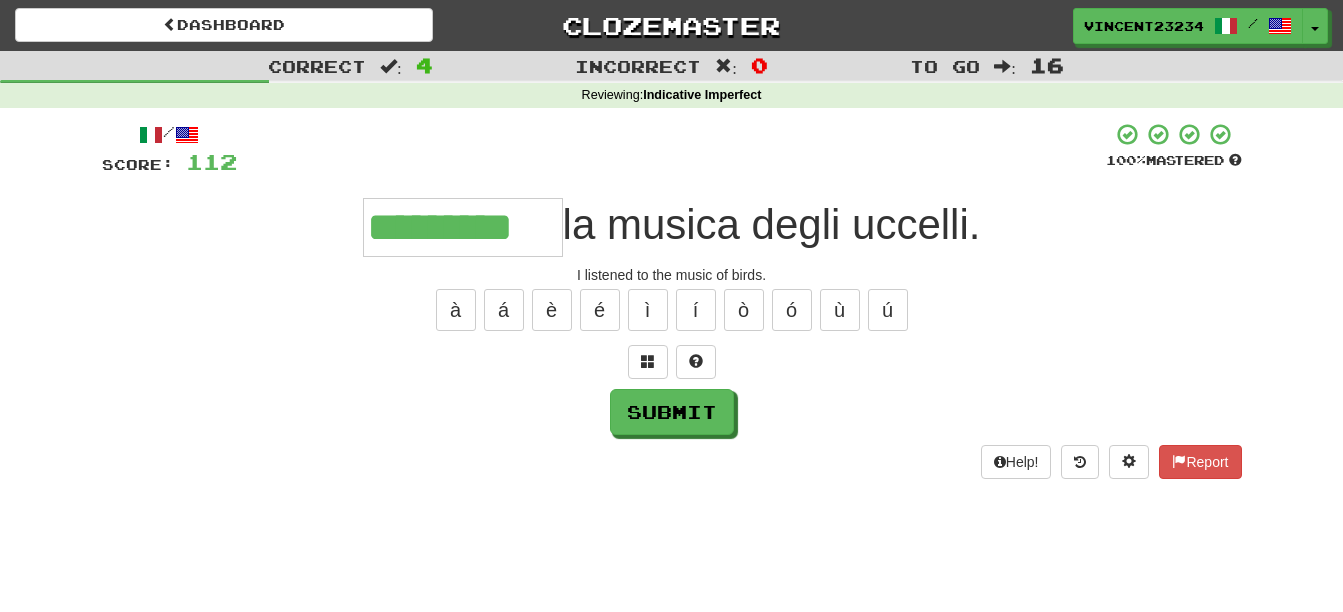 type on "*********" 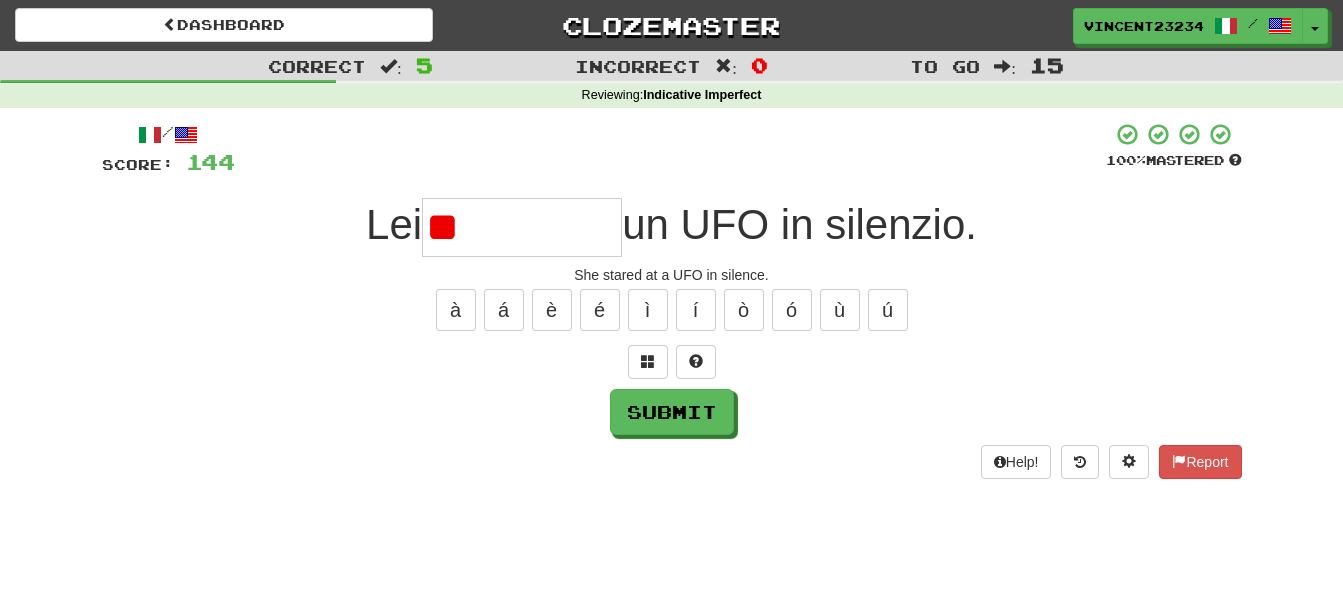 type on "*" 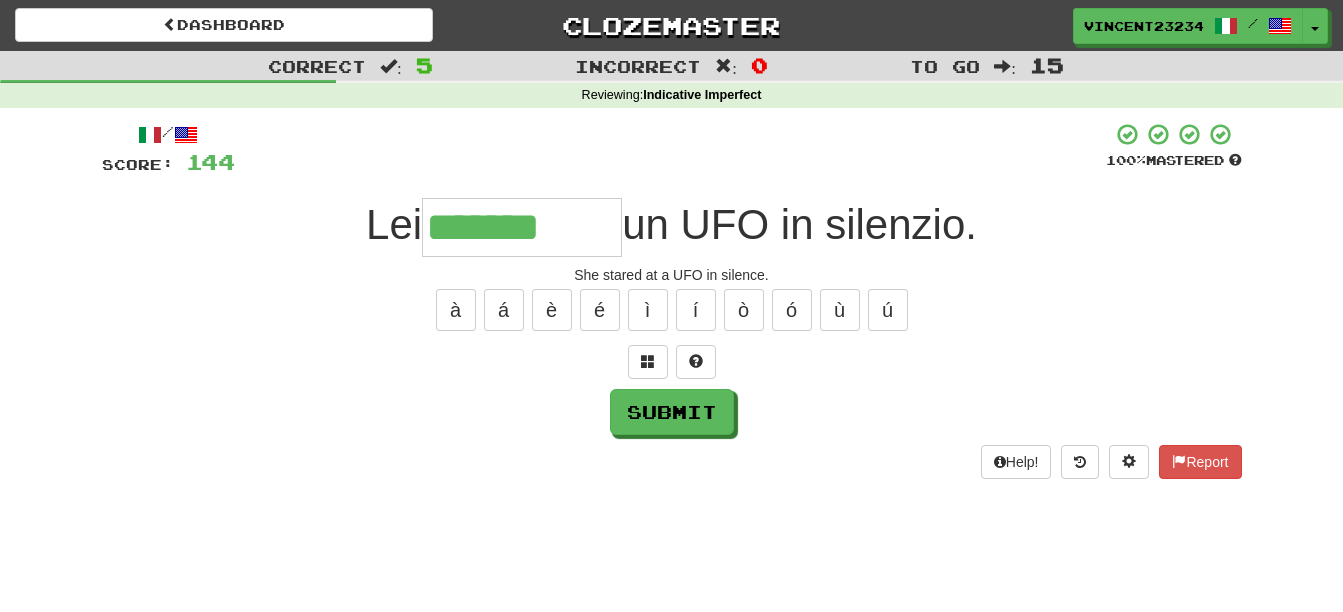 type on "*******" 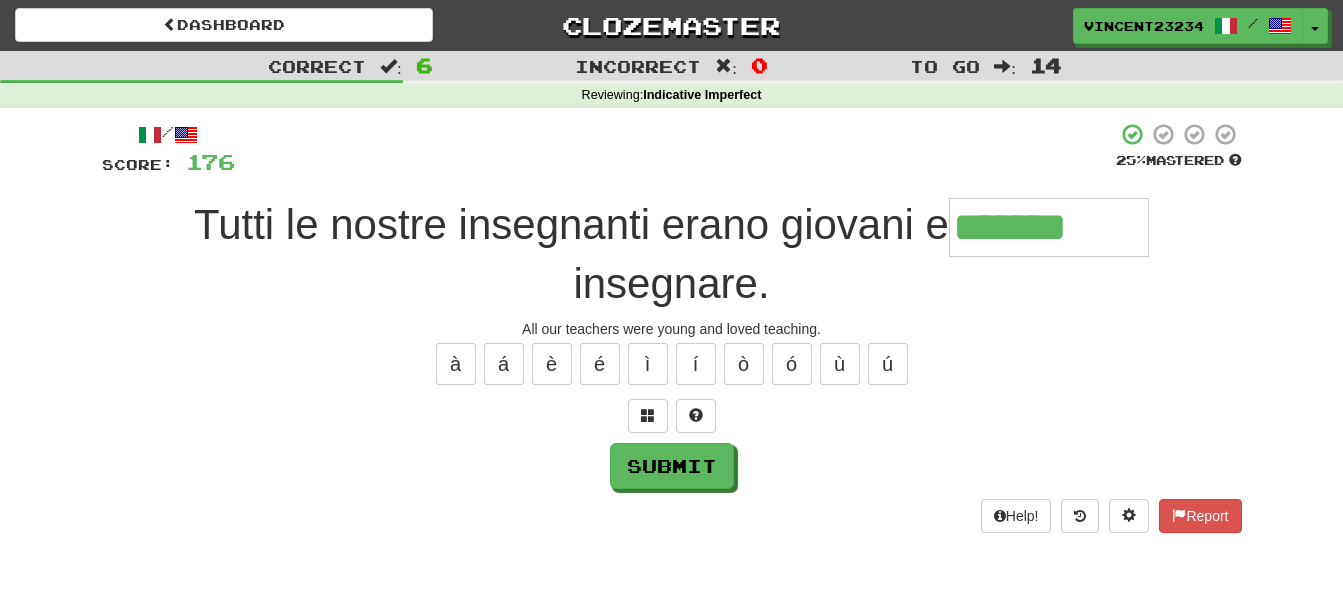 type on "*******" 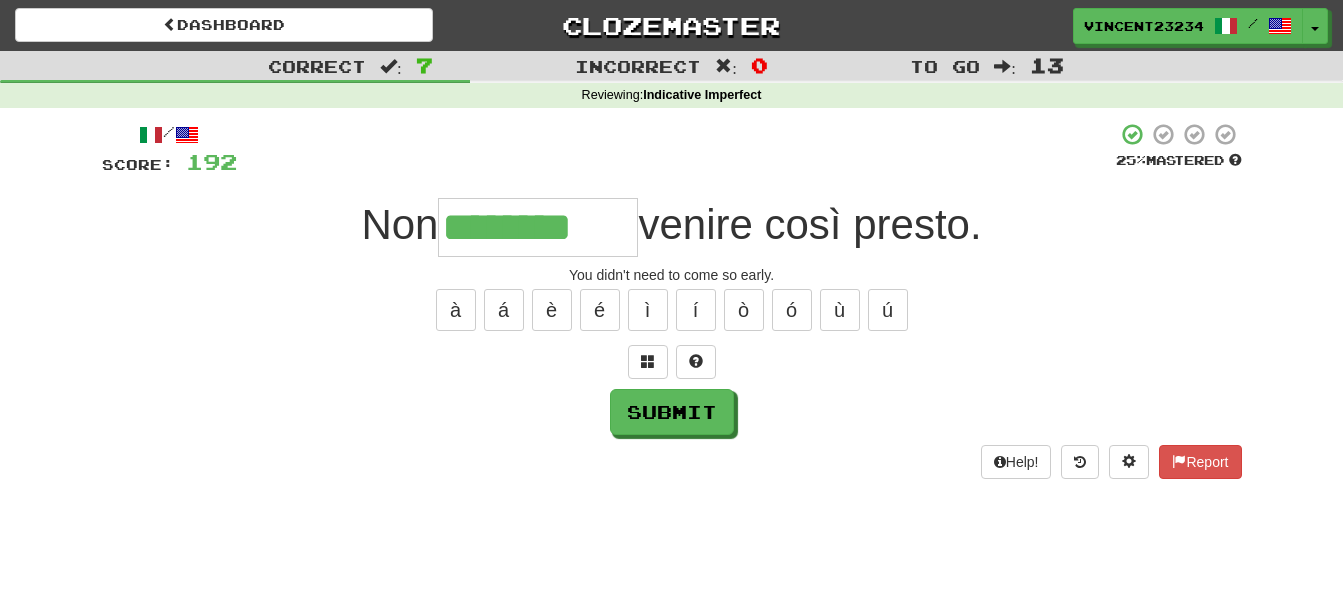 type on "********" 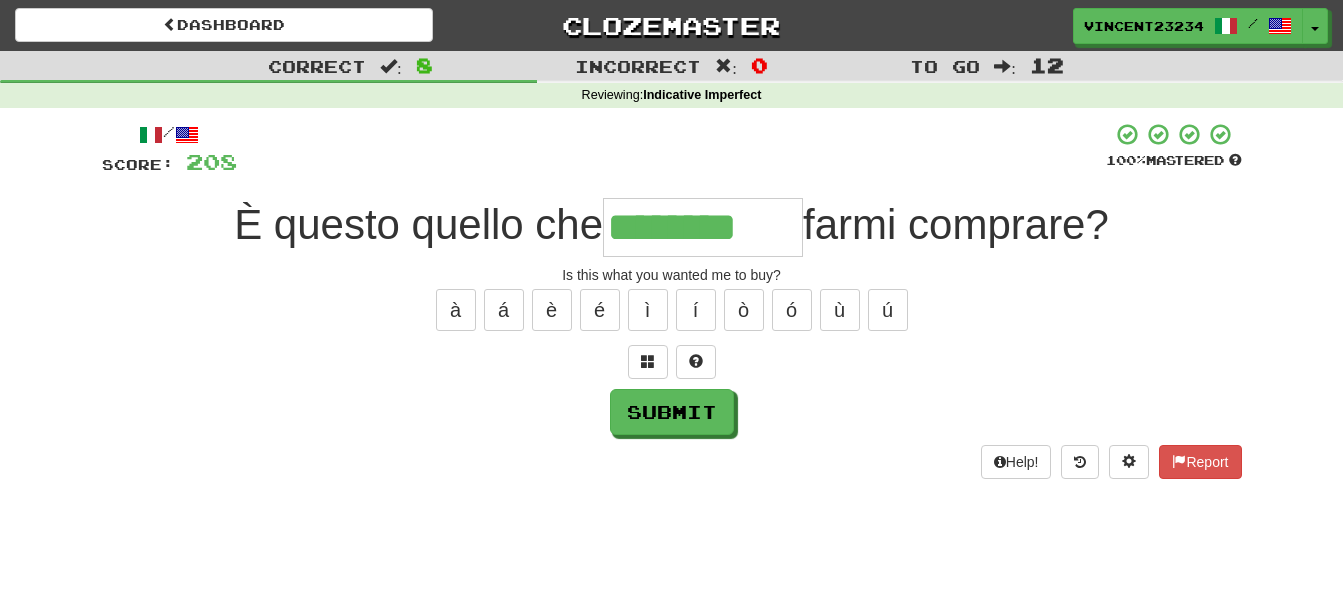 type on "********" 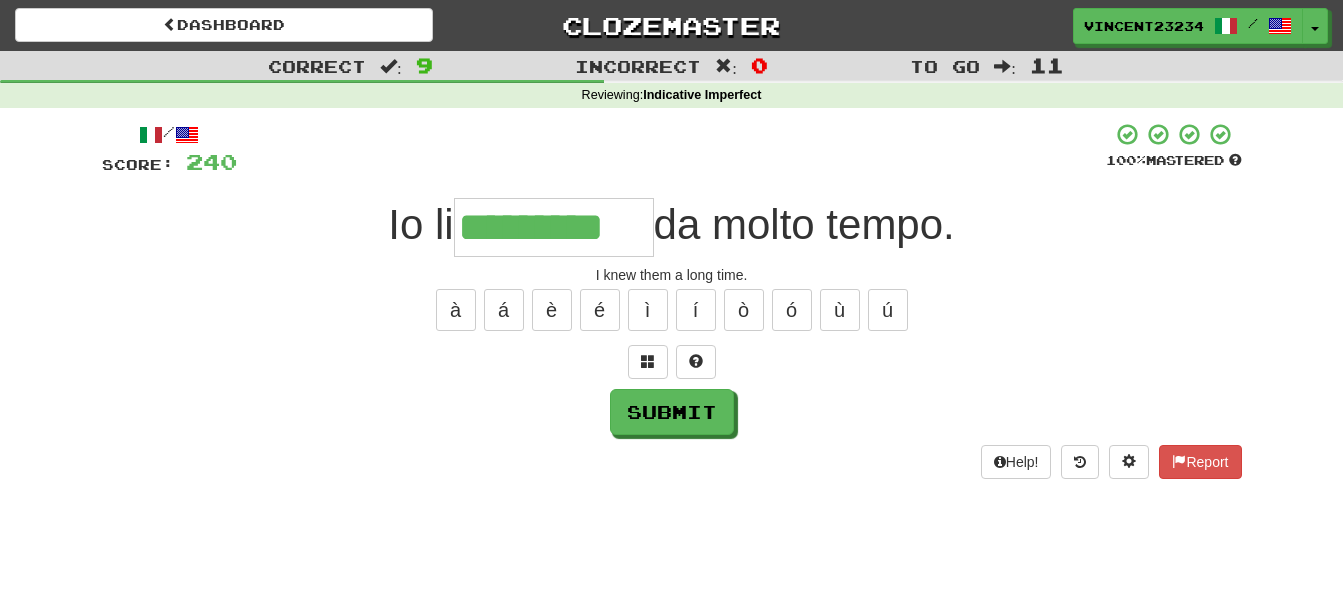 scroll, scrollTop: 0, scrollLeft: 8, axis: horizontal 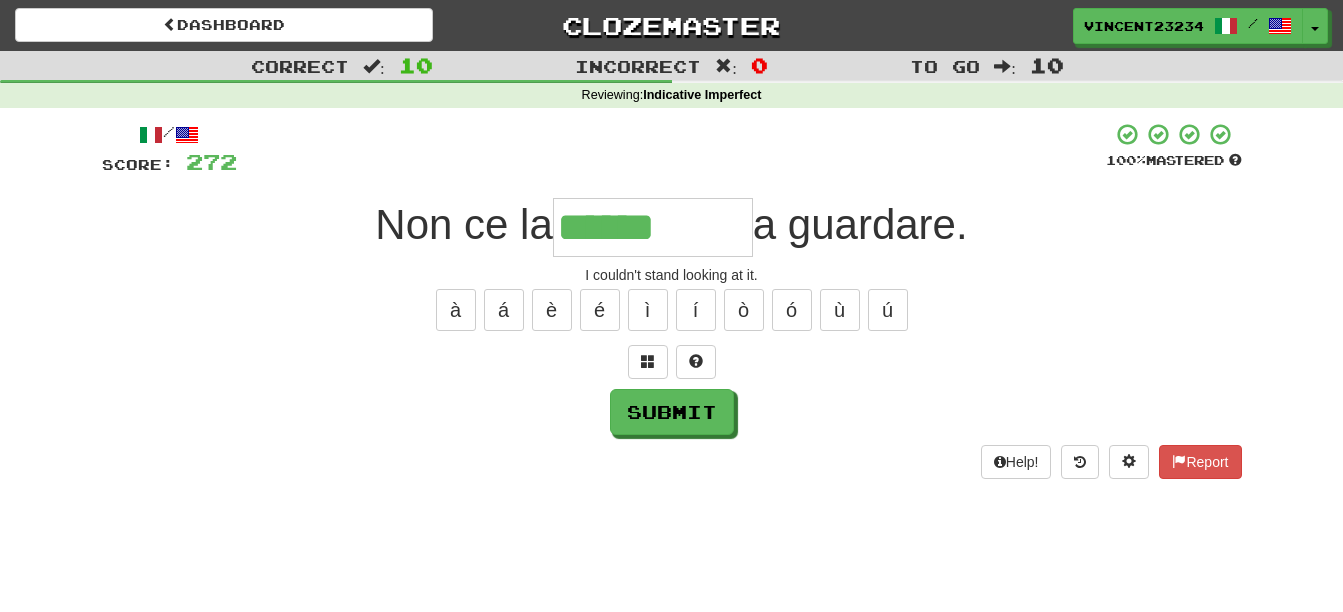 type on "******" 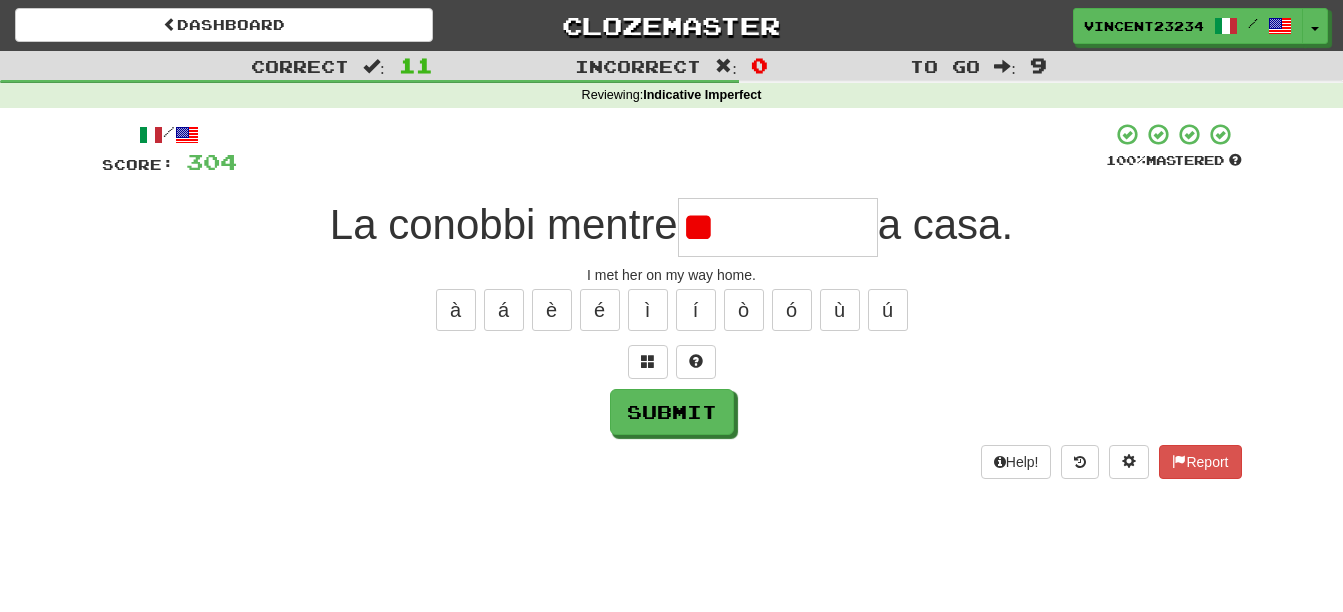 type on "*" 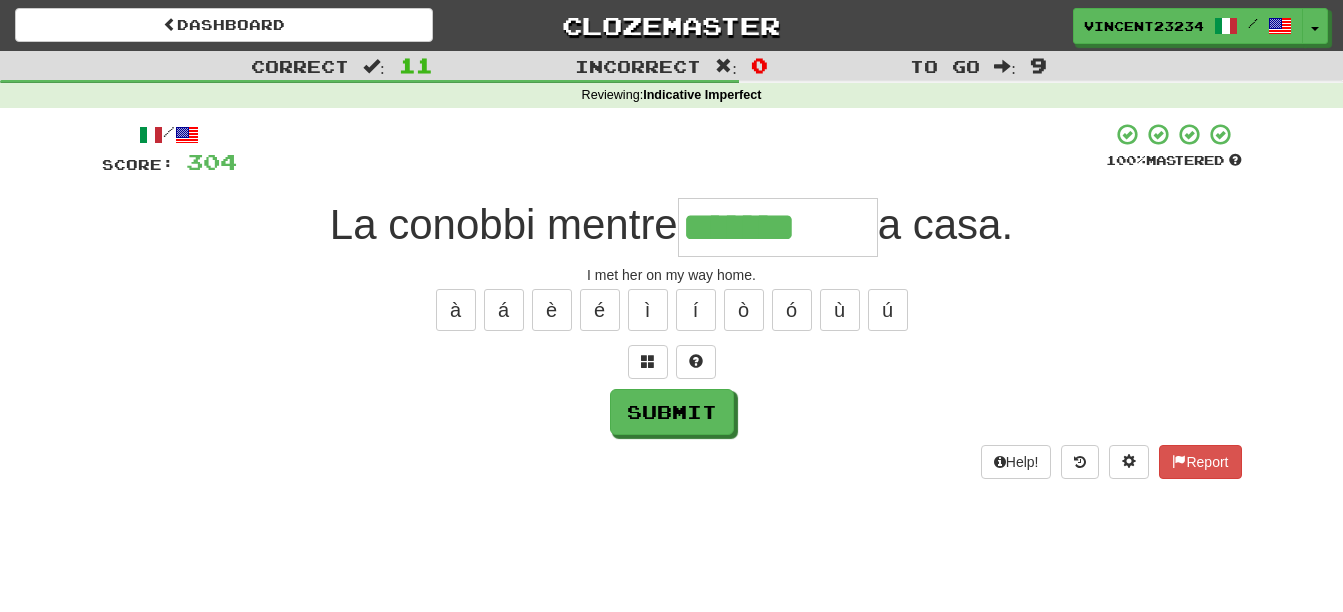 type on "*******" 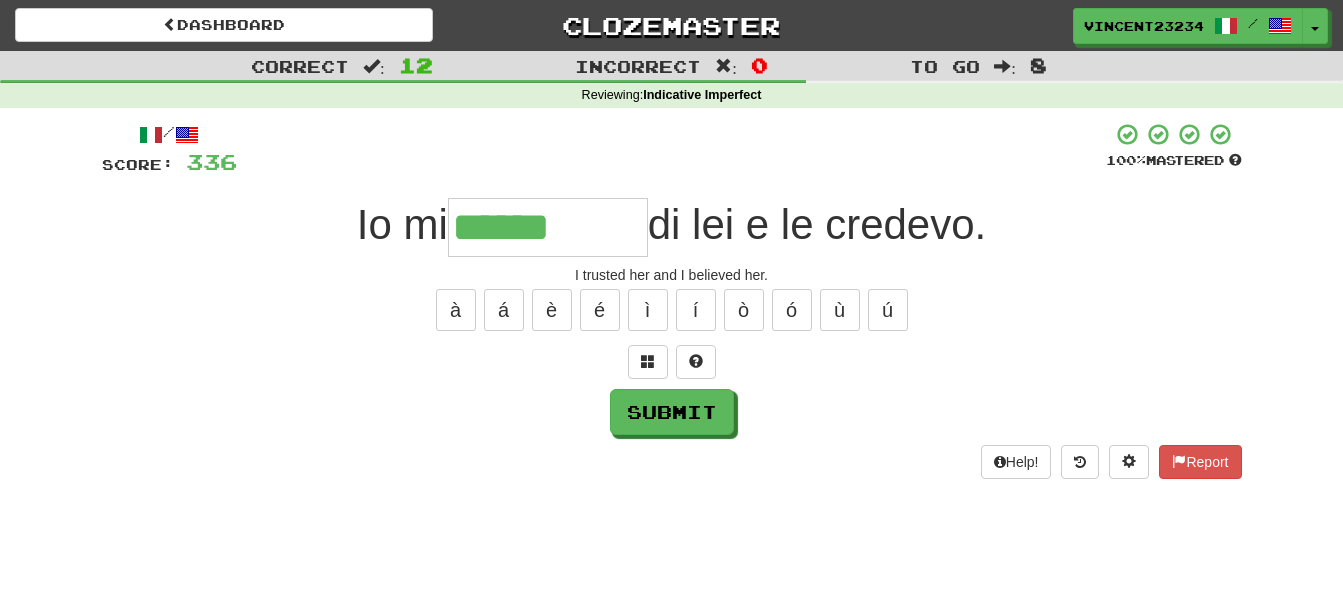 type on "******" 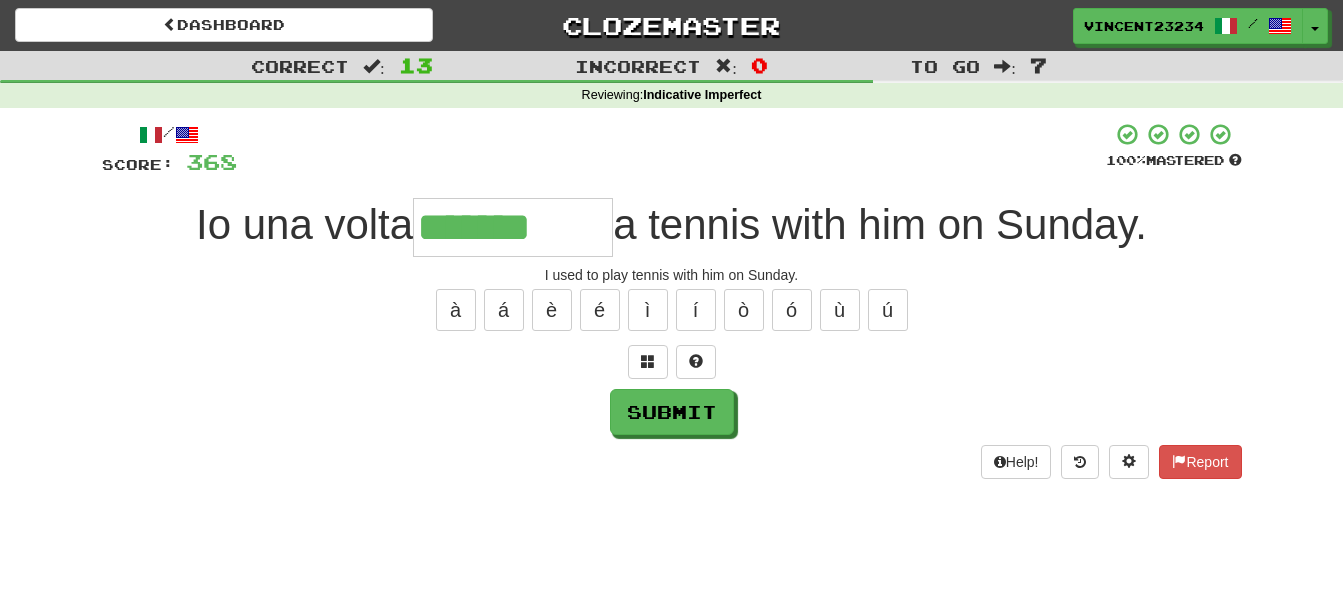 type on "*******" 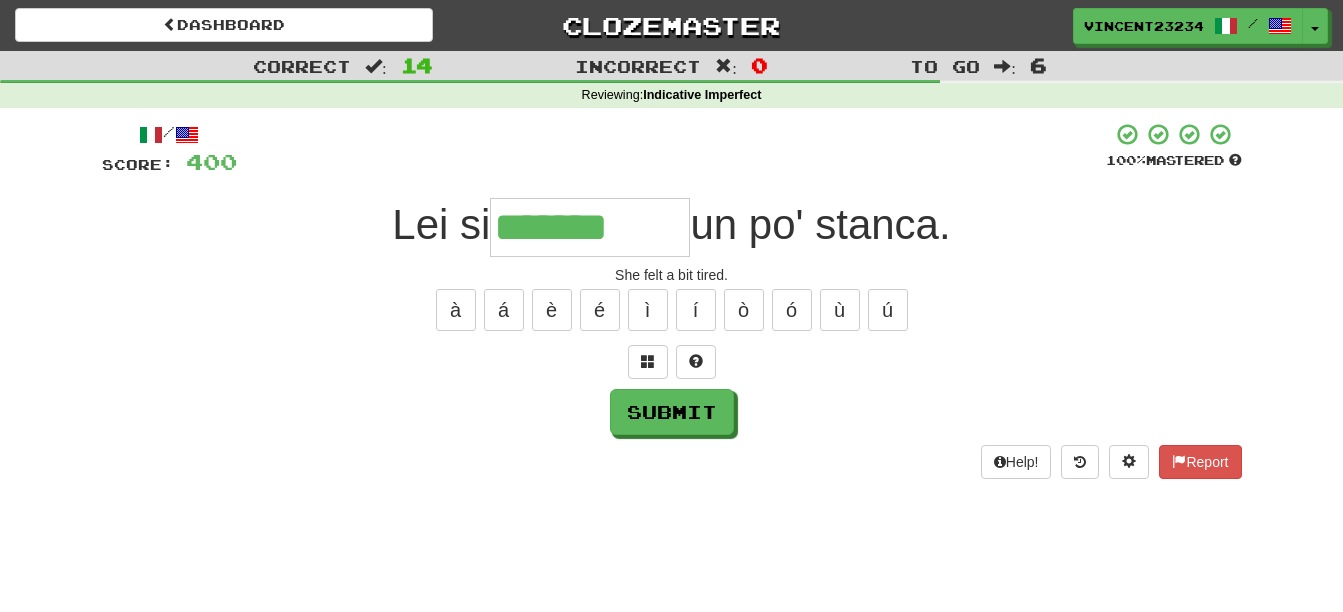 type on "*******" 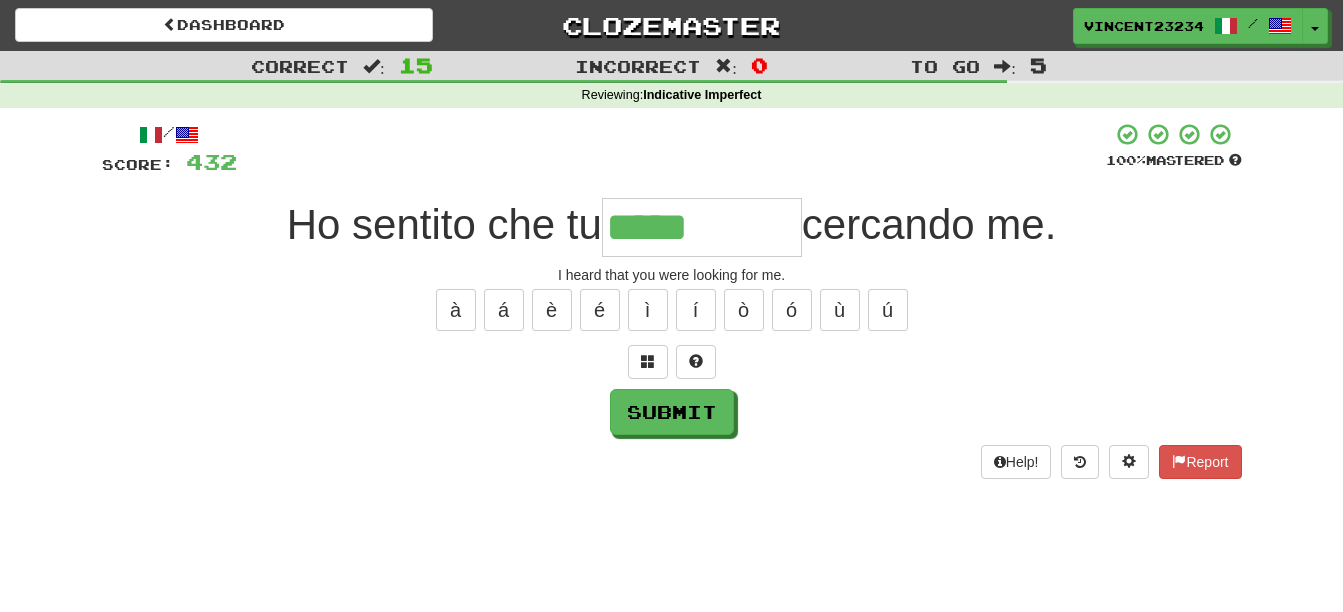 type on "*****" 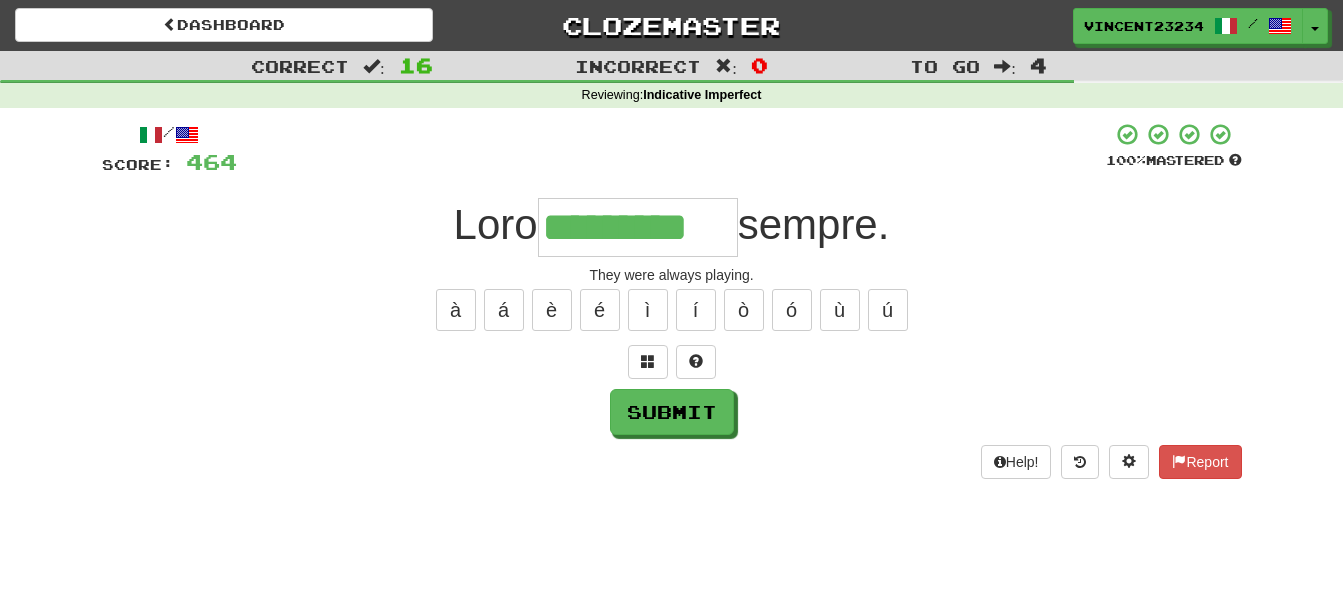 type on "*********" 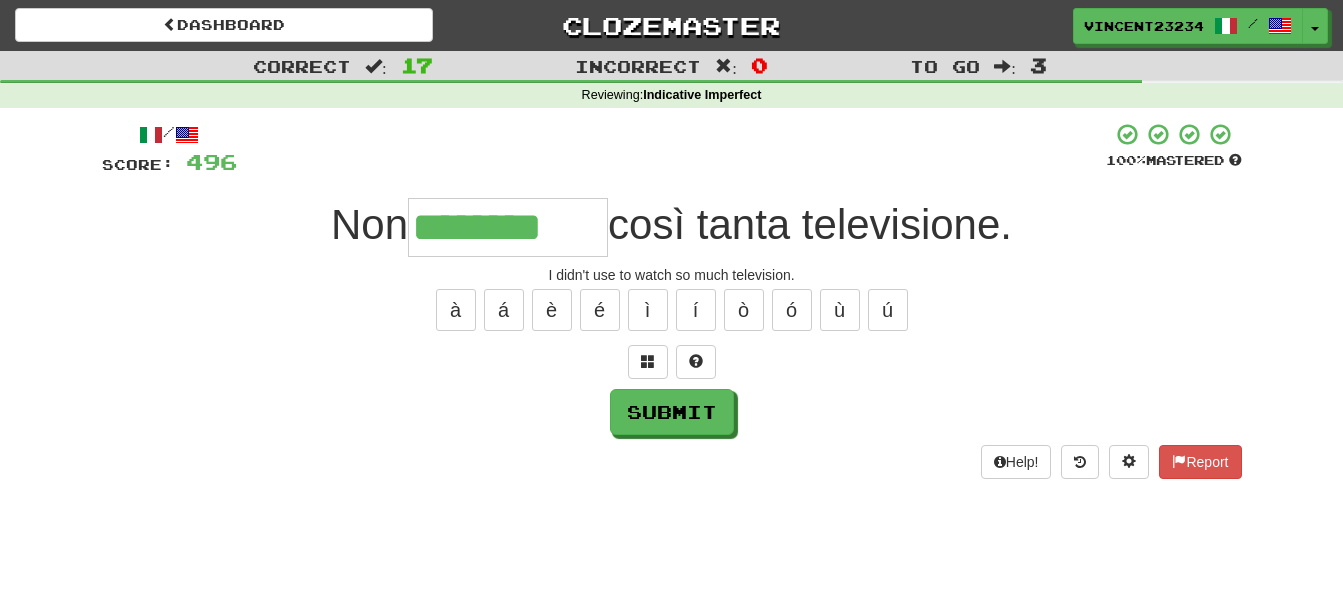 type on "********" 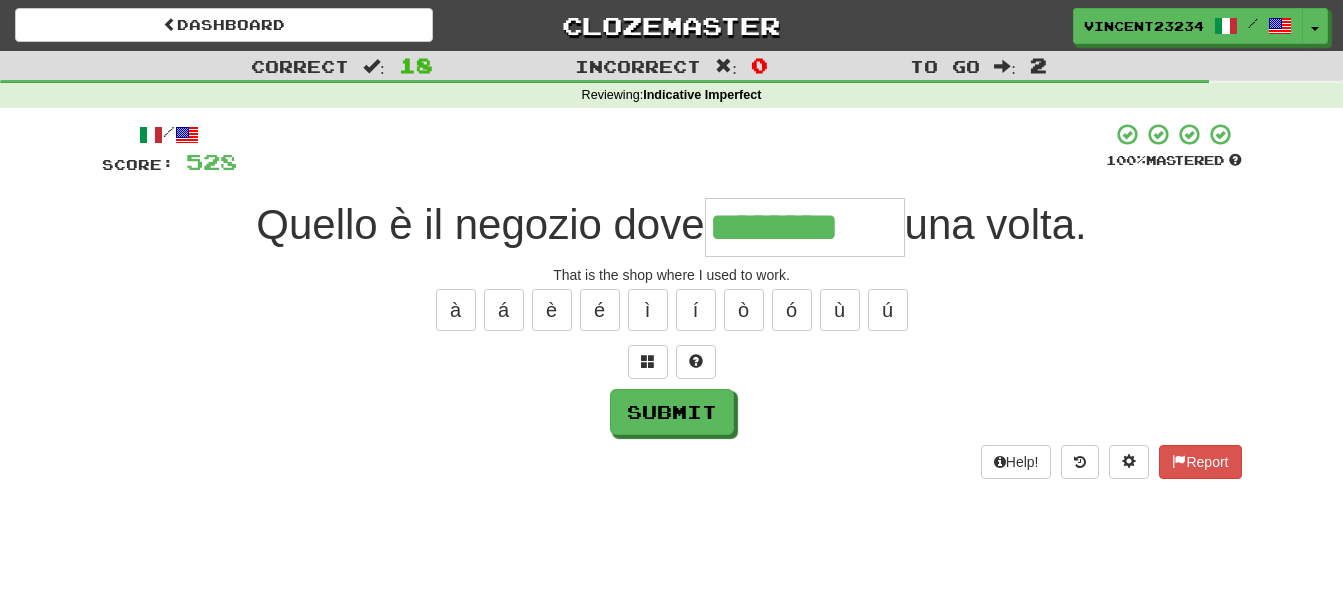 type on "********" 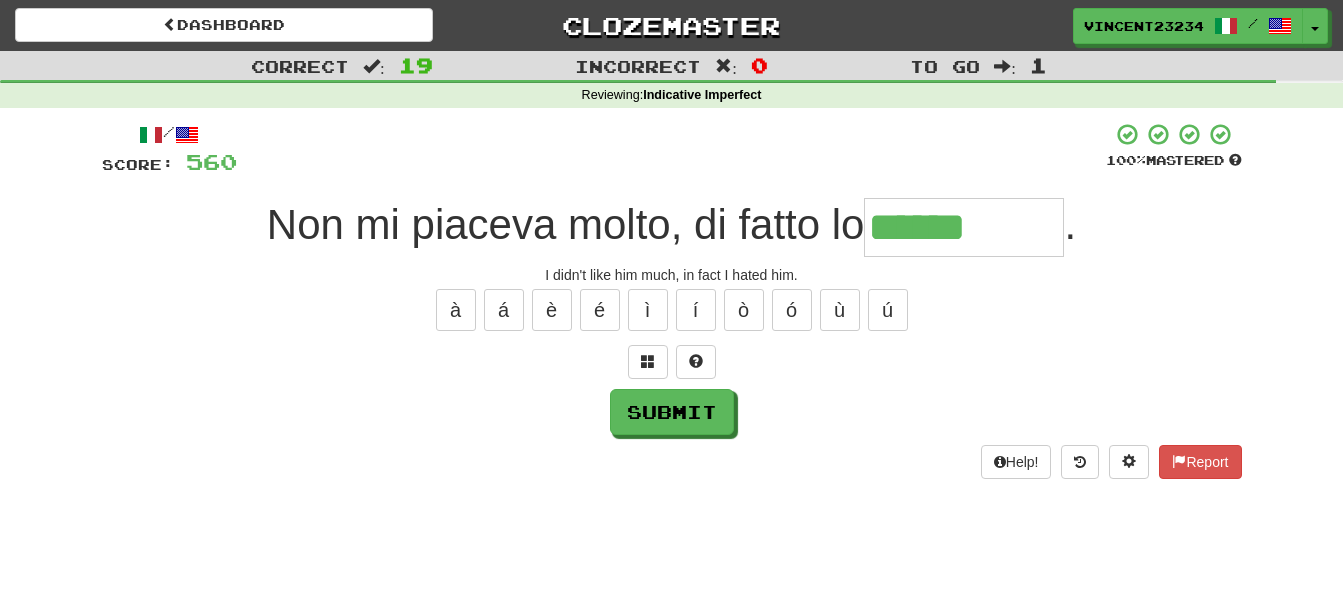 type on "******" 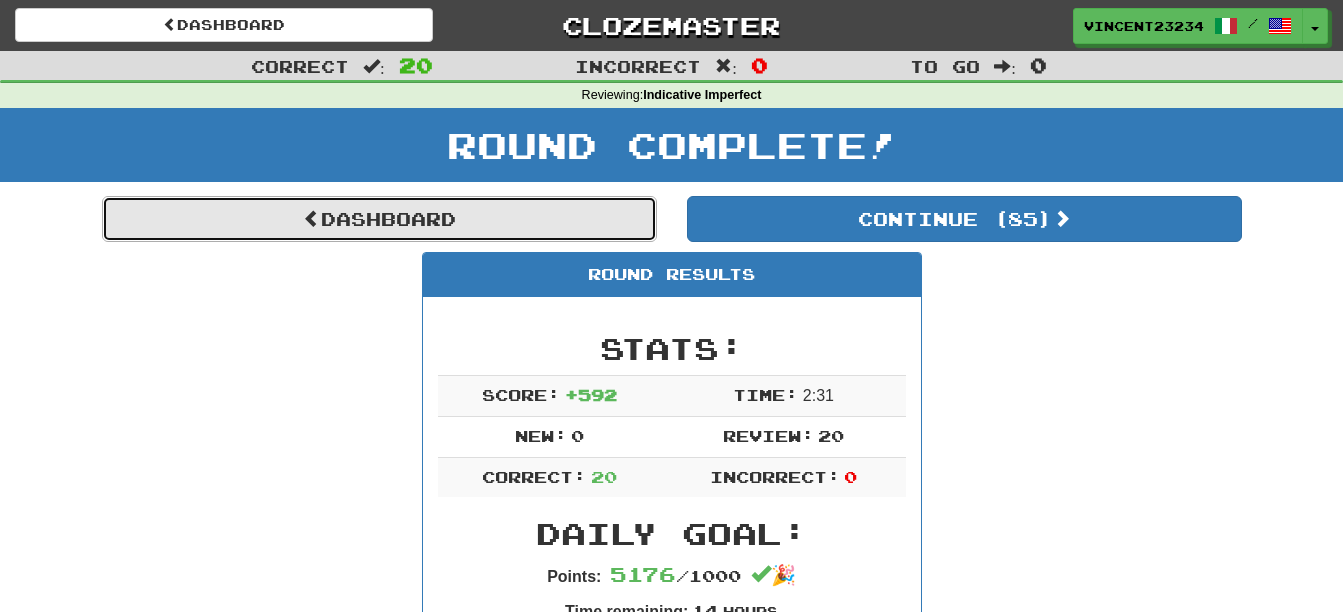 click on "Dashboard" at bounding box center (379, 219) 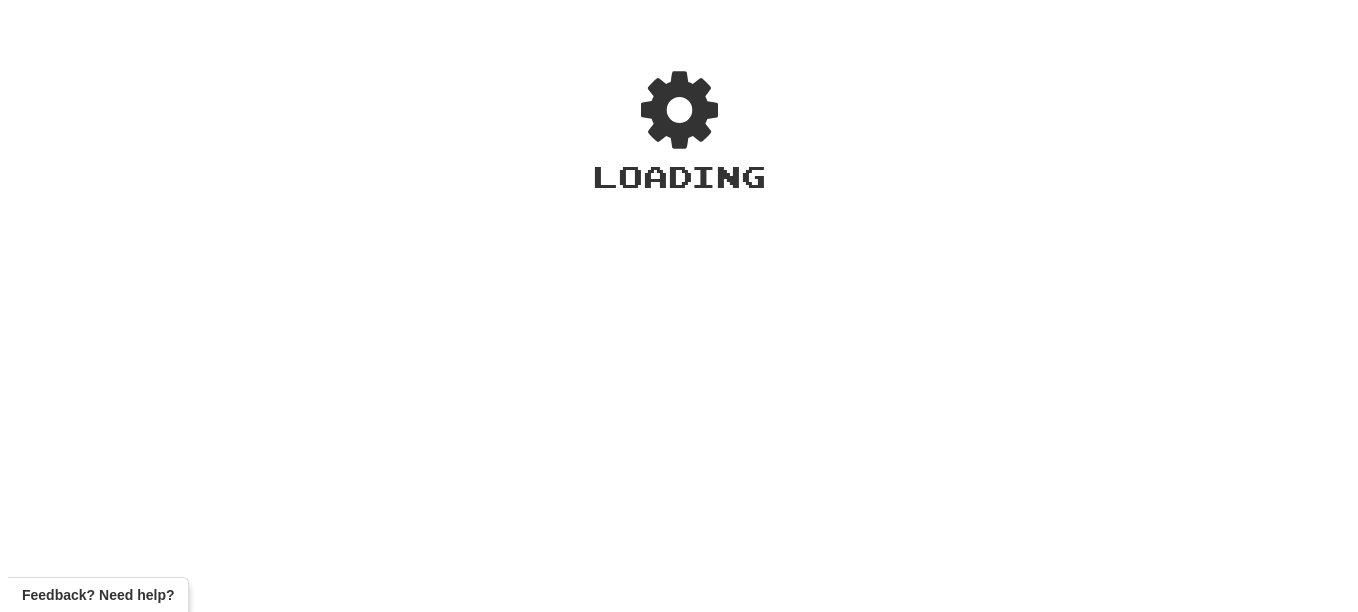 scroll, scrollTop: 0, scrollLeft: 0, axis: both 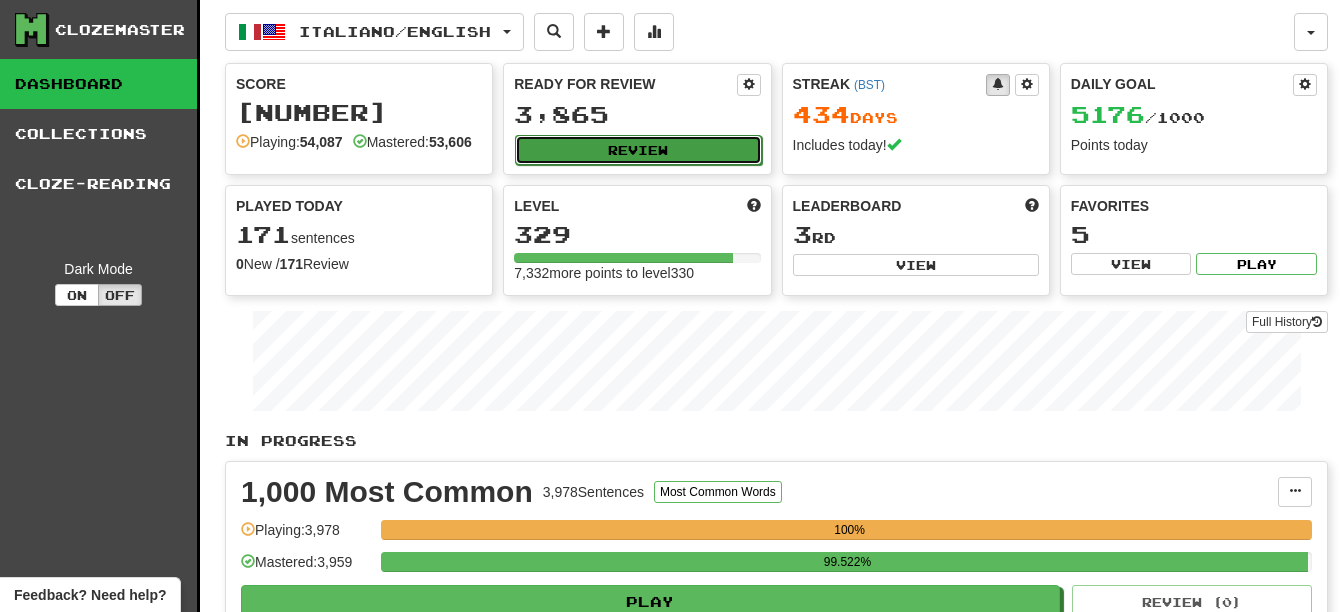 click on "Review" at bounding box center [638, 150] 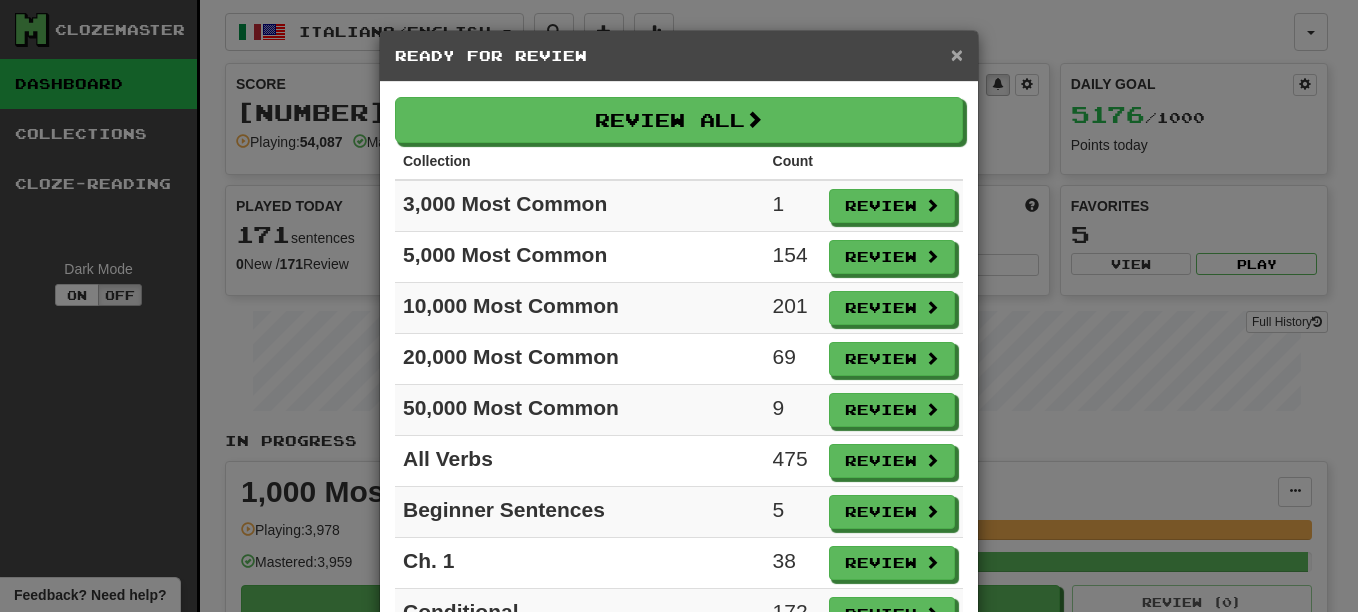 click on "×" at bounding box center [957, 54] 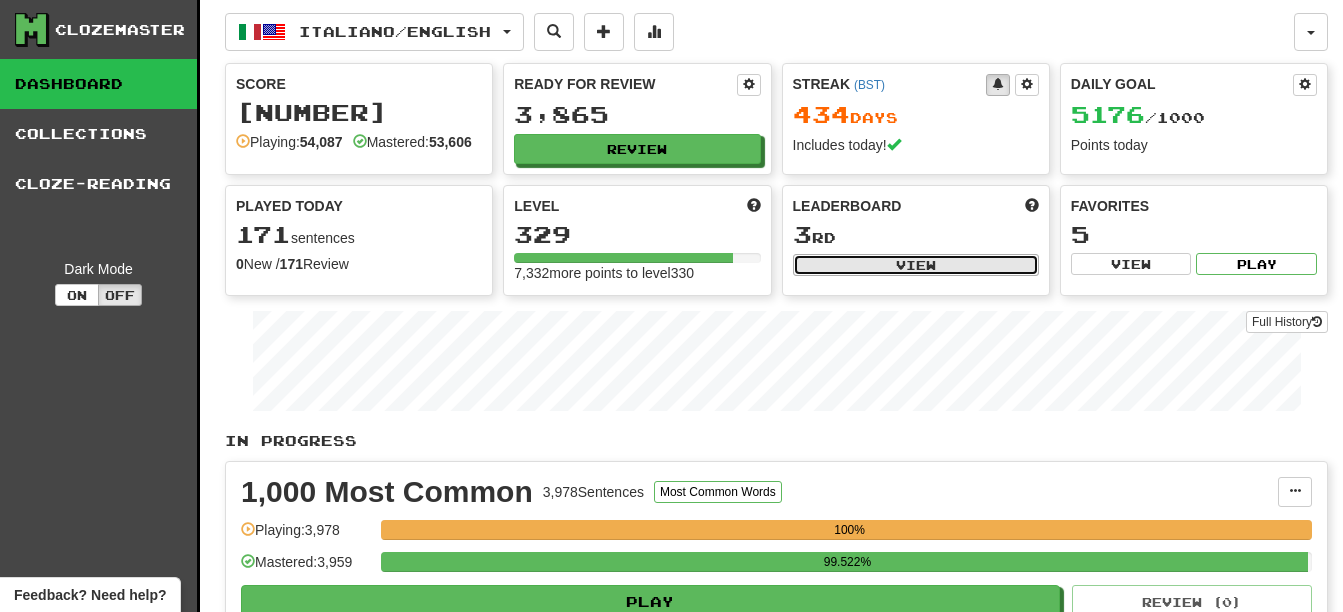 click on "View" at bounding box center (916, 265) 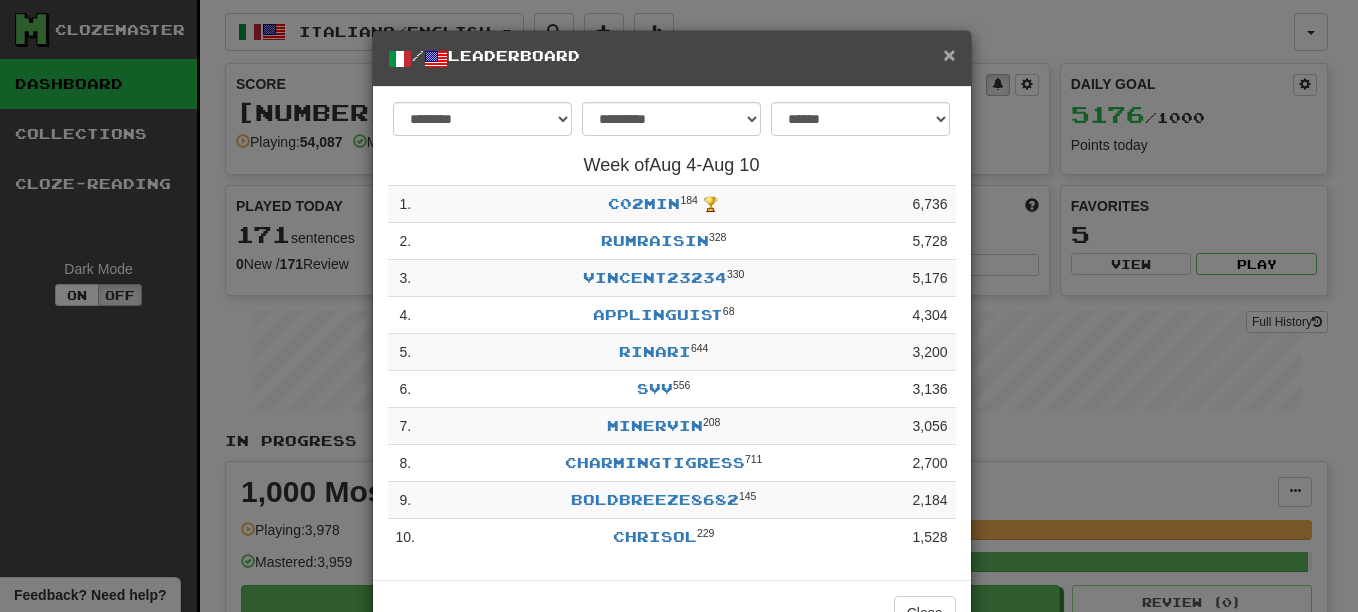 click on "×" at bounding box center [949, 54] 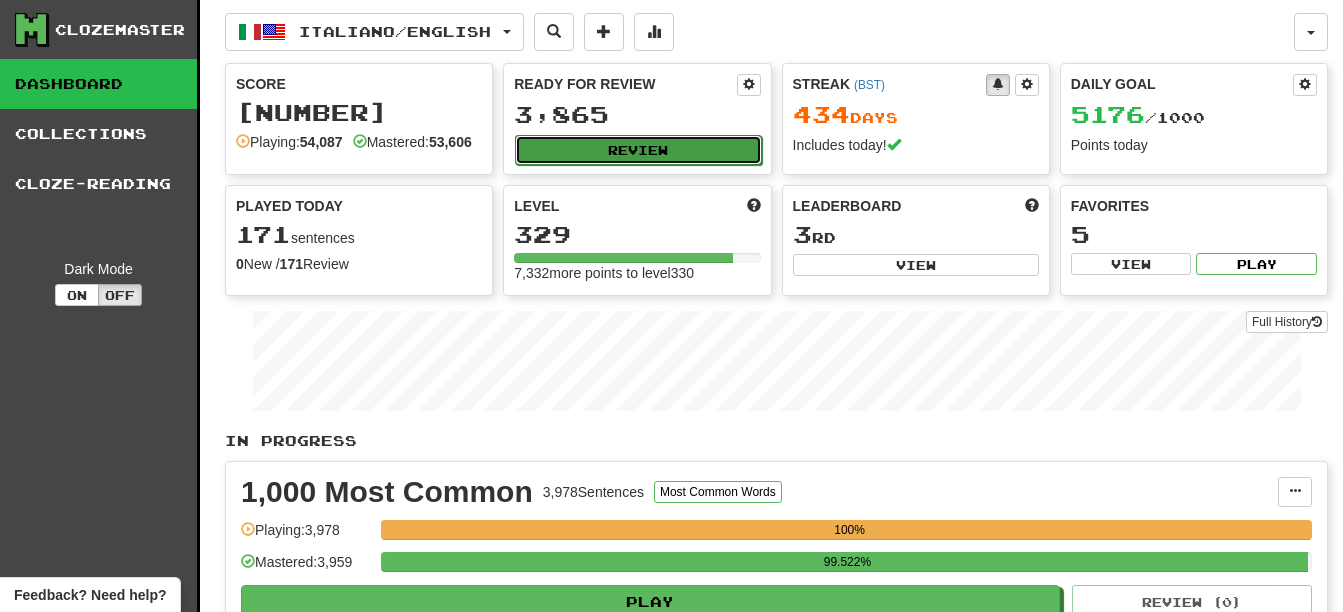 click on "Review" at bounding box center [638, 150] 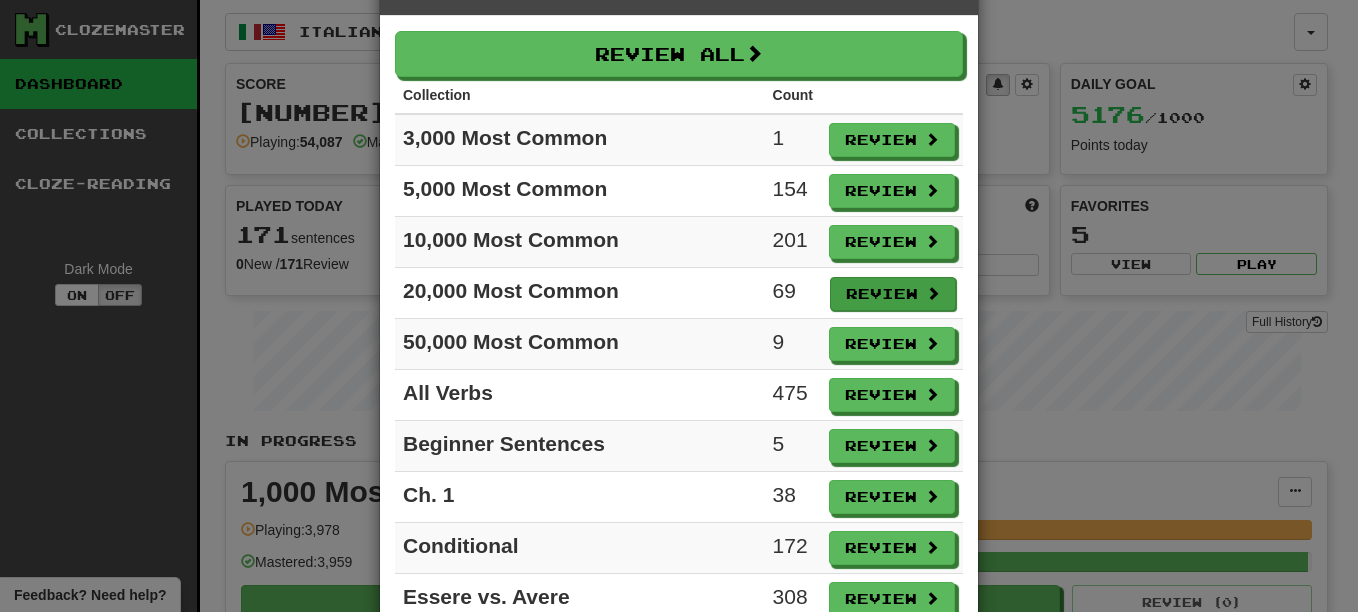 scroll, scrollTop: 400, scrollLeft: 0, axis: vertical 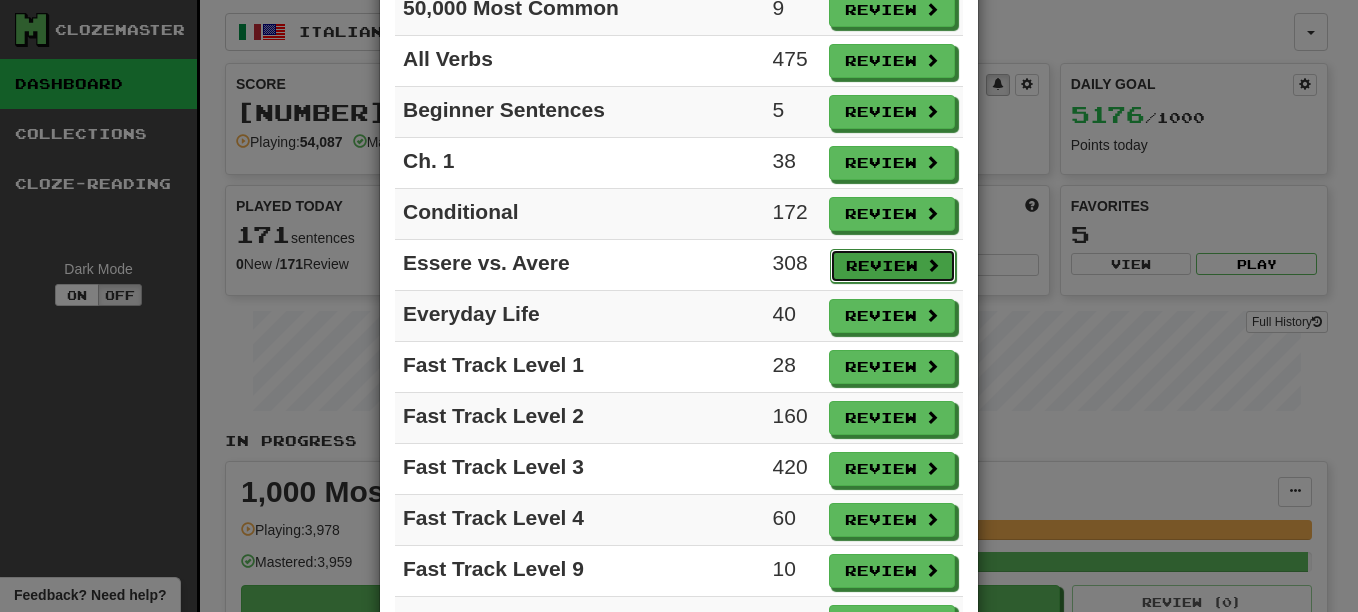 click on "Review" at bounding box center (893, 266) 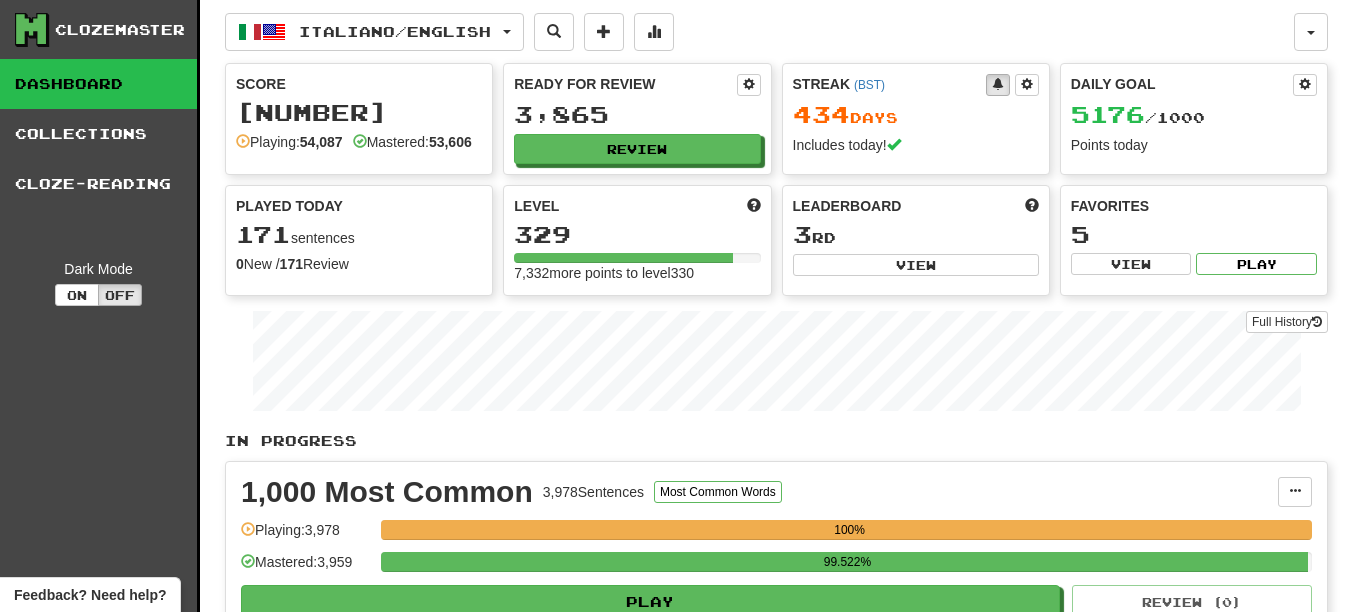 select on "**" 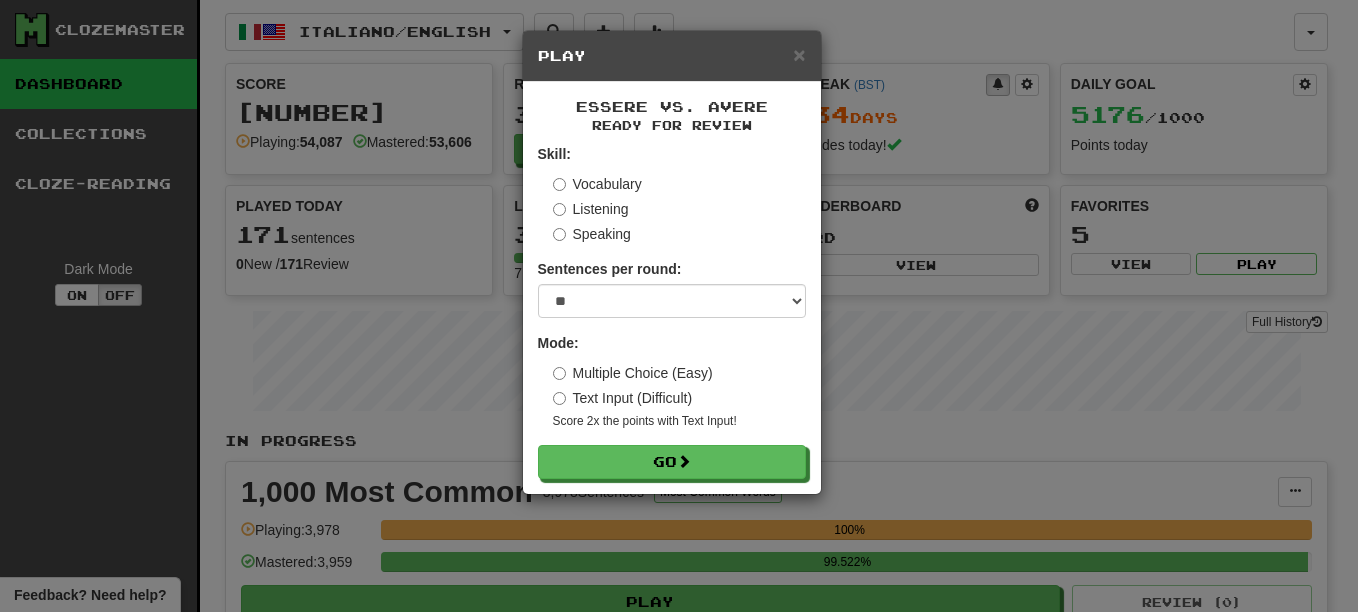 click on "Listening" at bounding box center (591, 209) 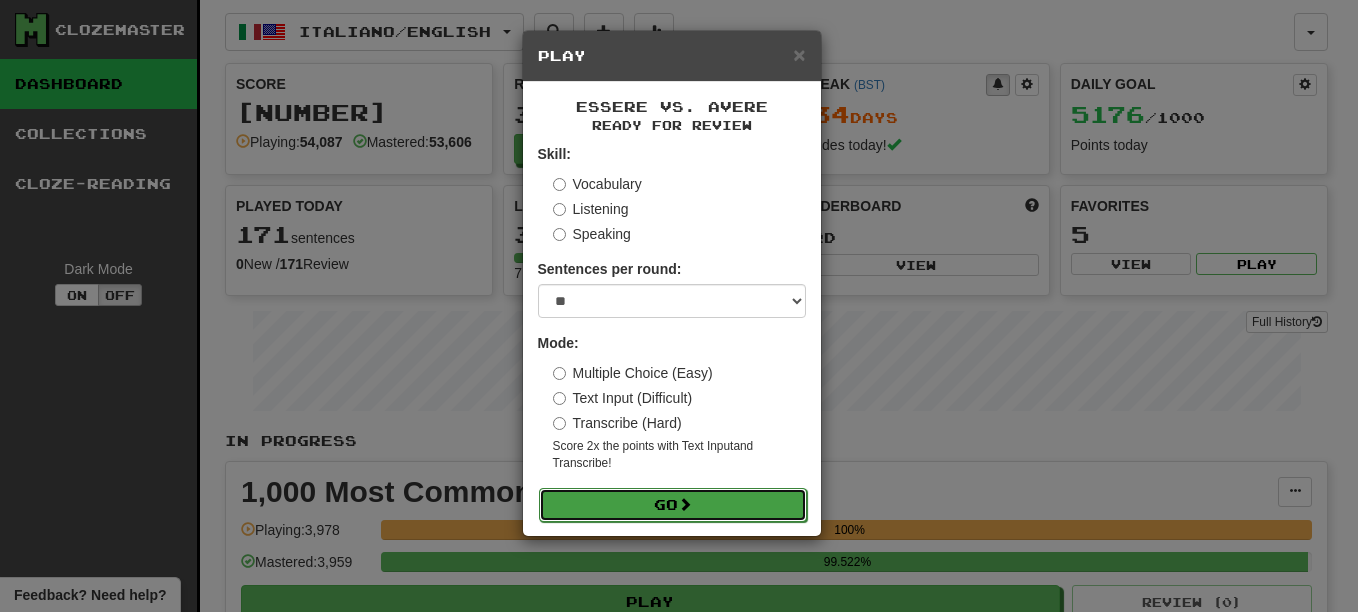click on "Go" at bounding box center [673, 505] 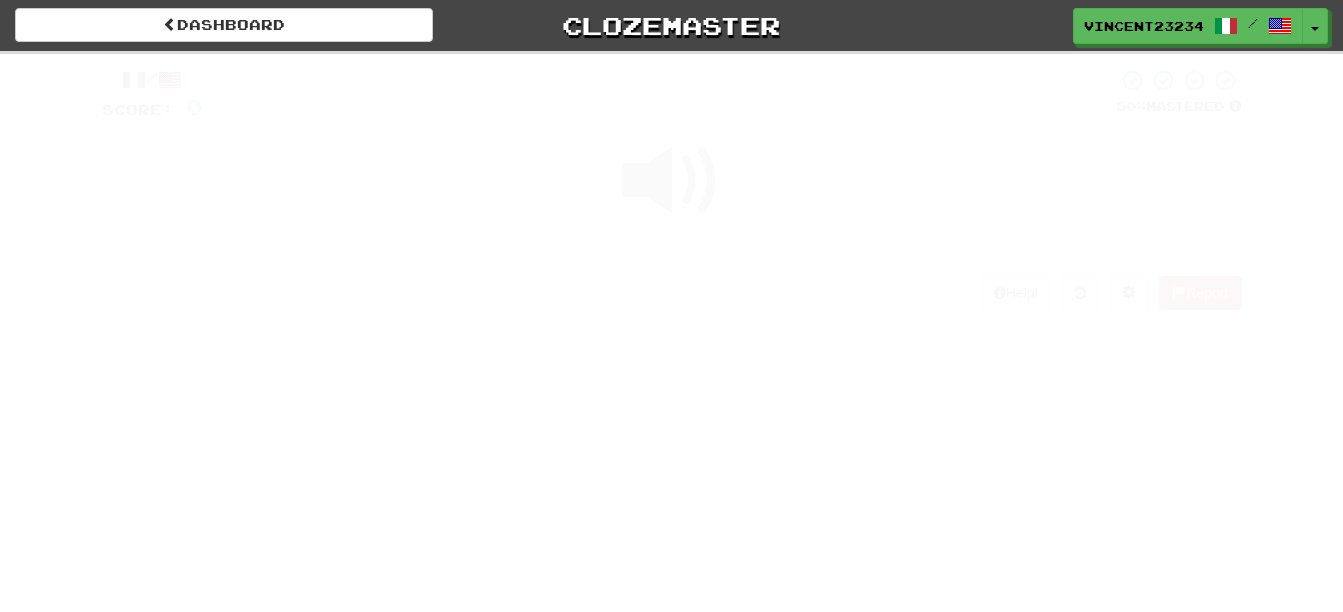 scroll, scrollTop: 0, scrollLeft: 0, axis: both 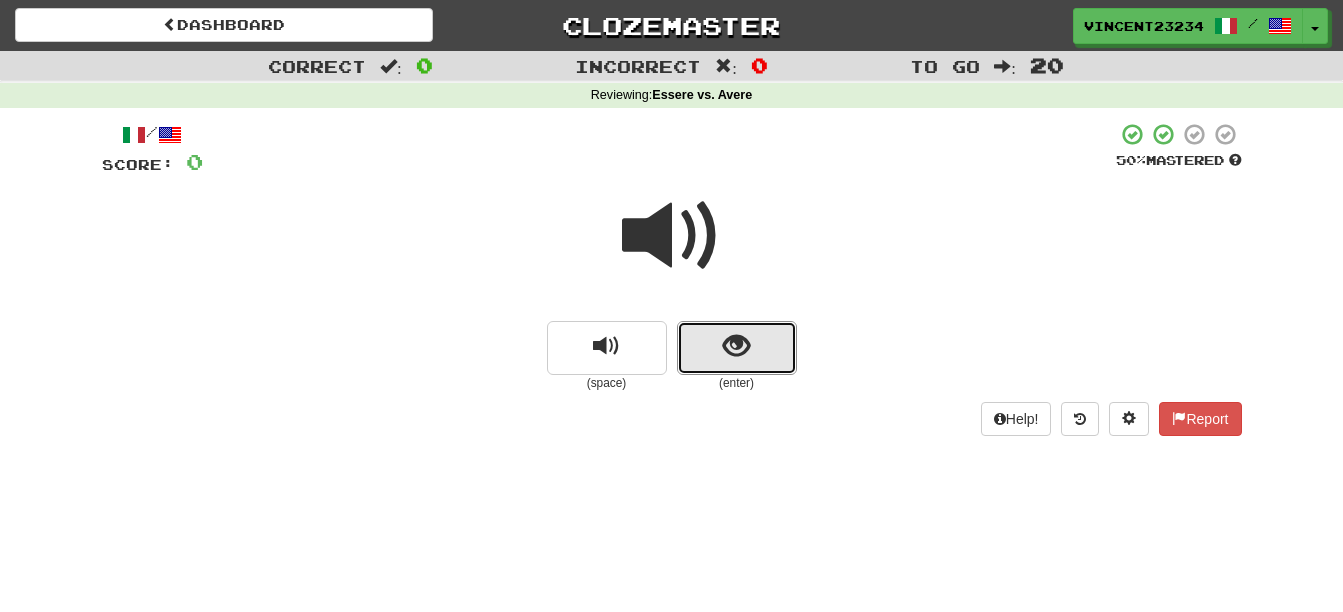 click at bounding box center [736, 346] 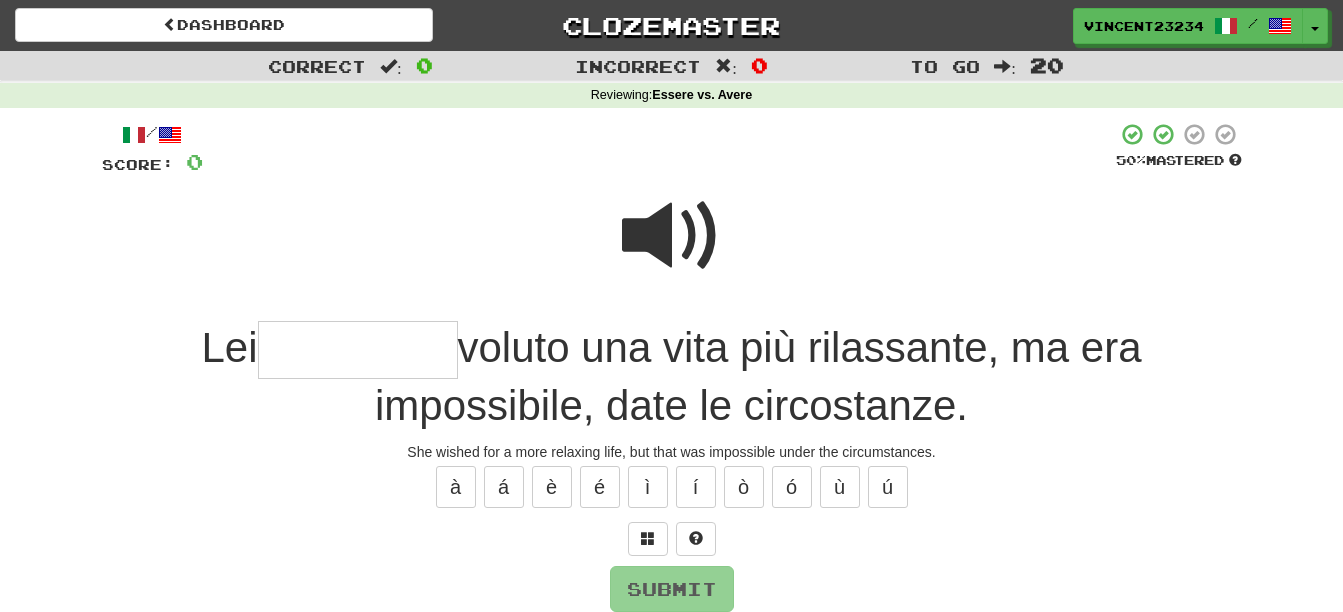 click at bounding box center [672, 236] 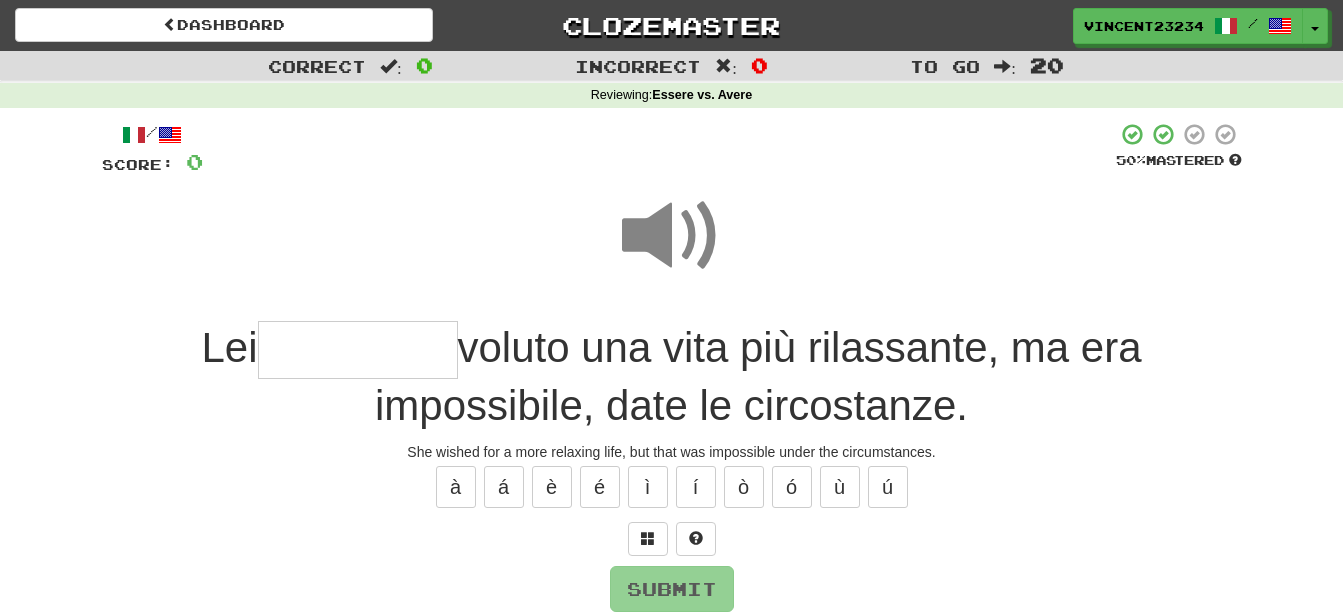 click at bounding box center [358, 350] 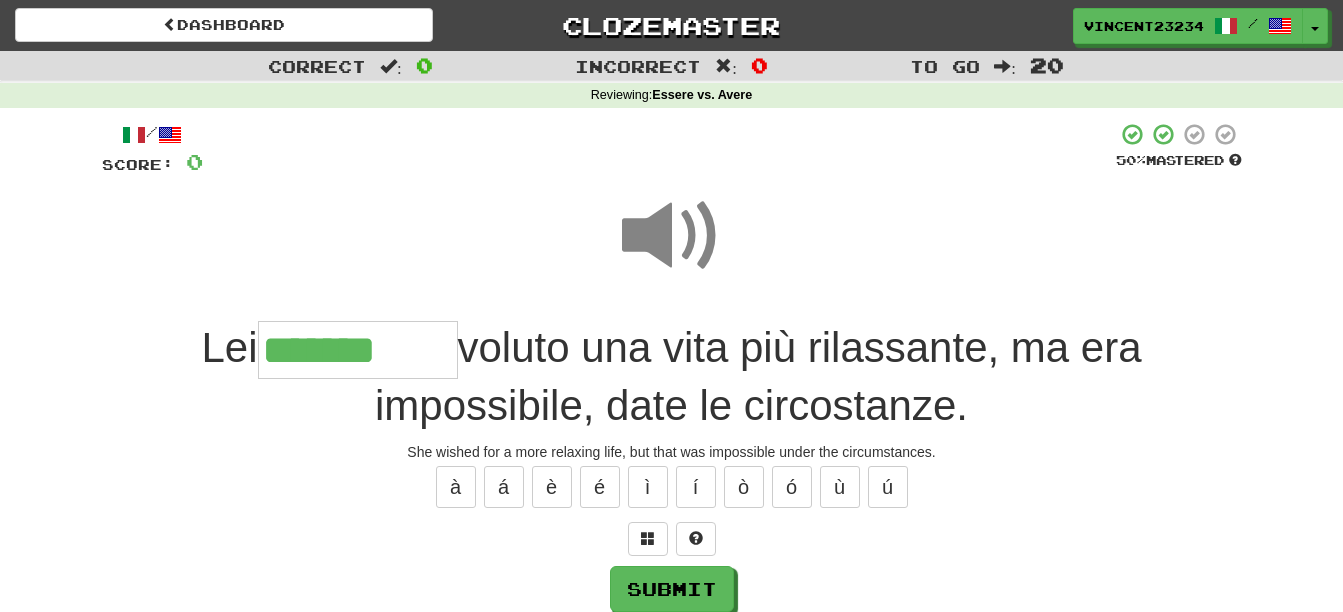 type on "*******" 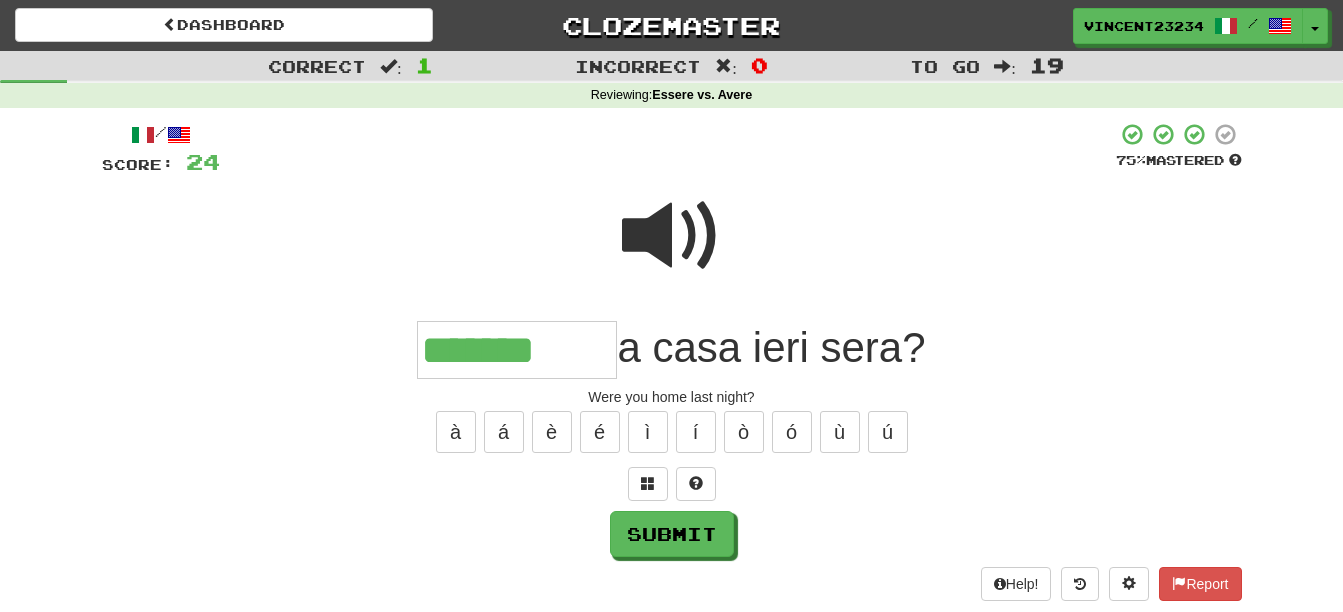 type on "*******" 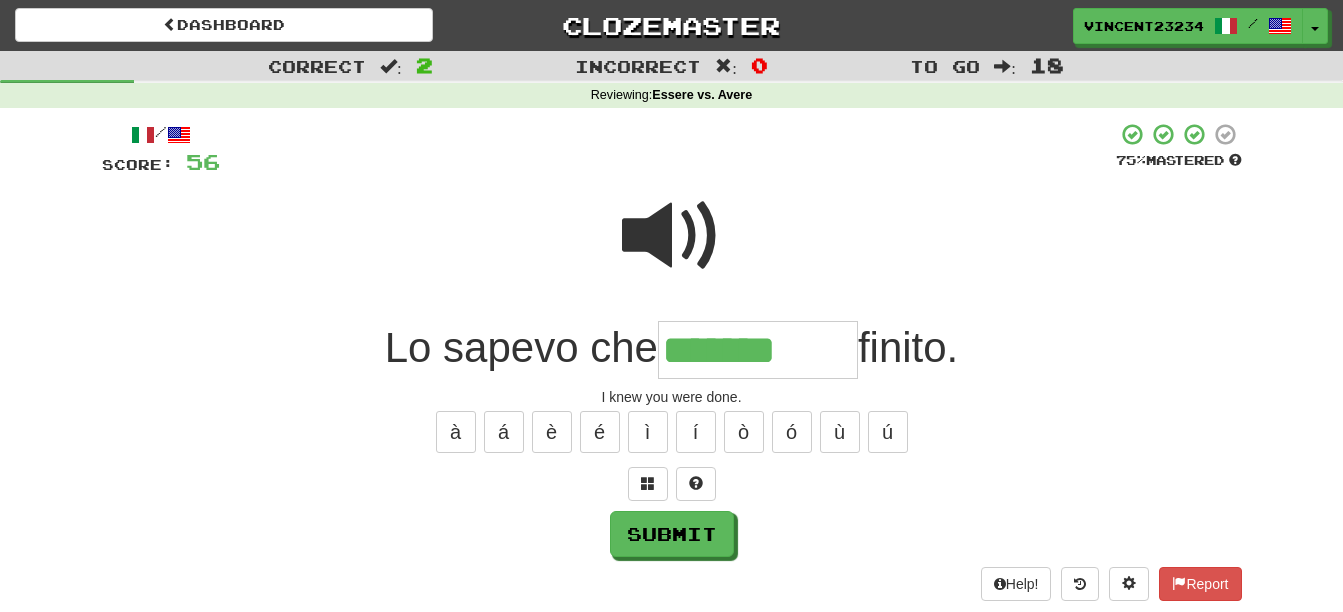 type on "*******" 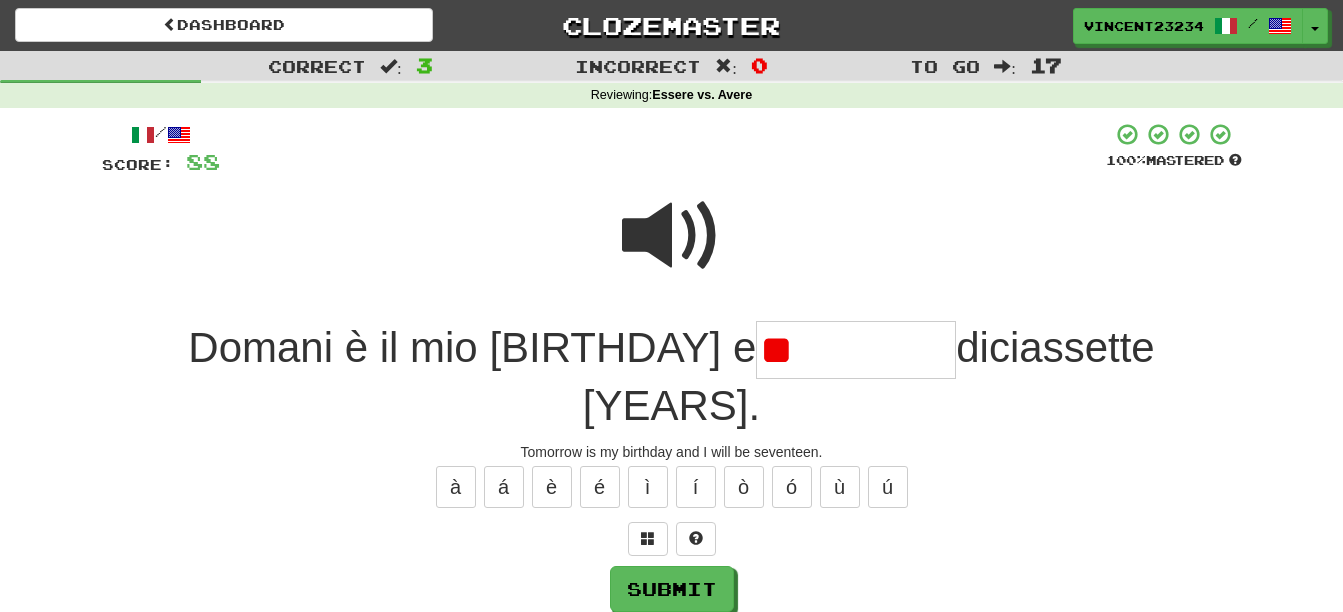 type on "*" 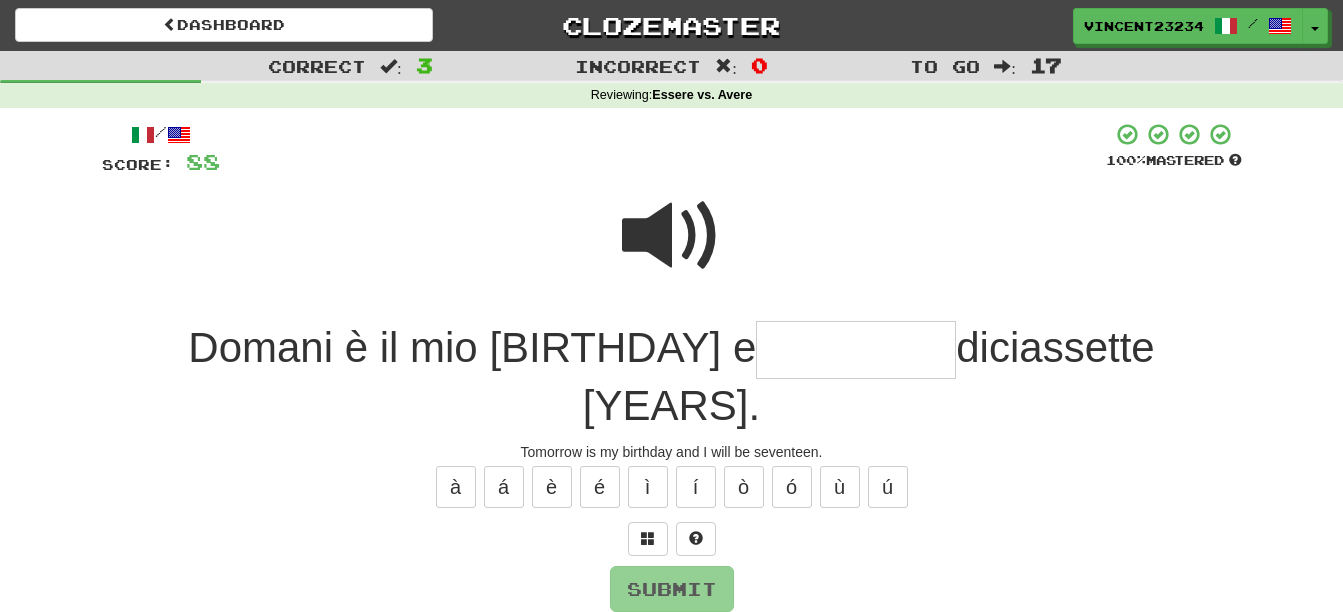 type on "*" 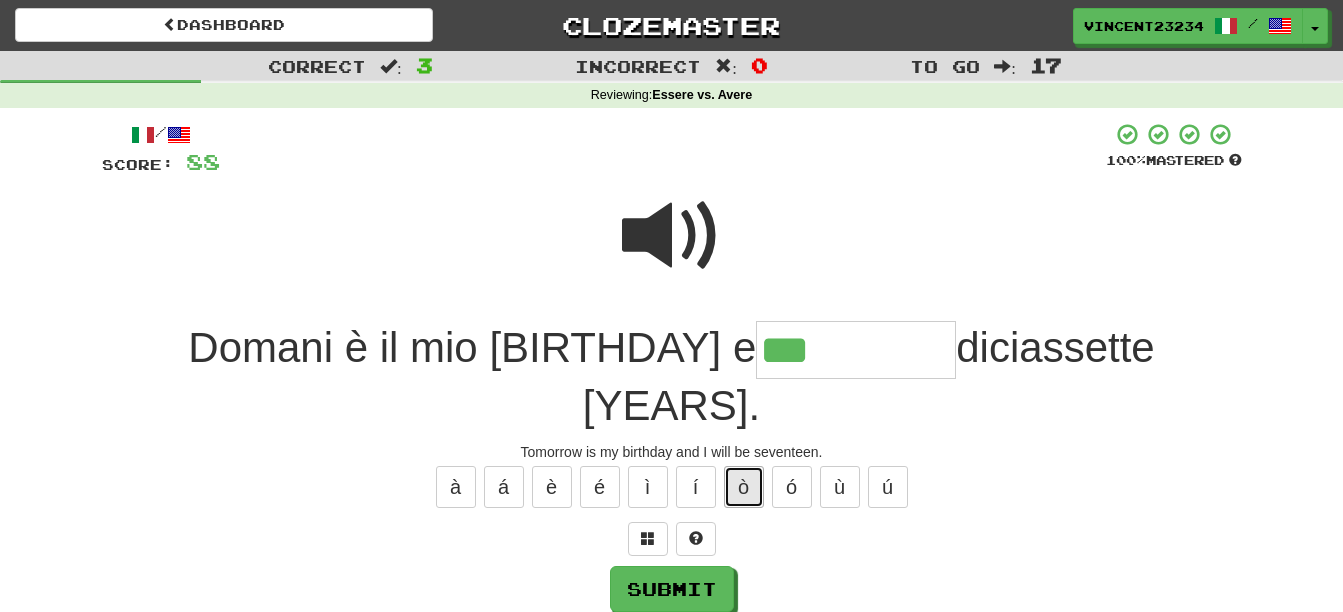 click on "ò" at bounding box center (744, 487) 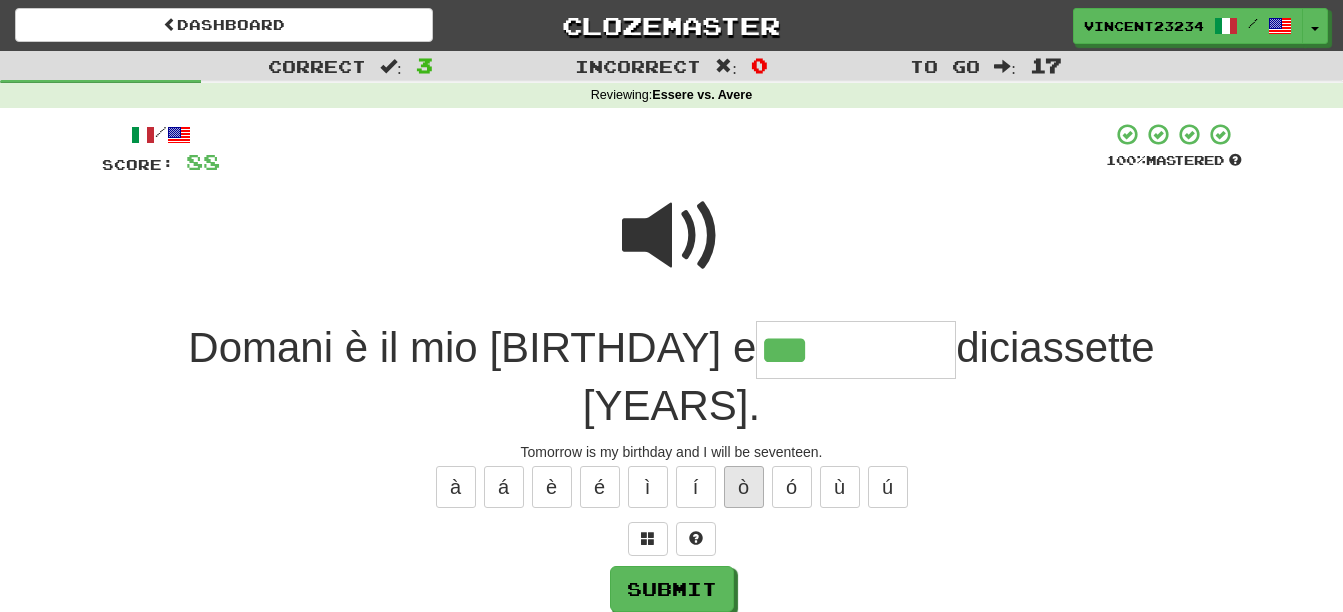 type on "****" 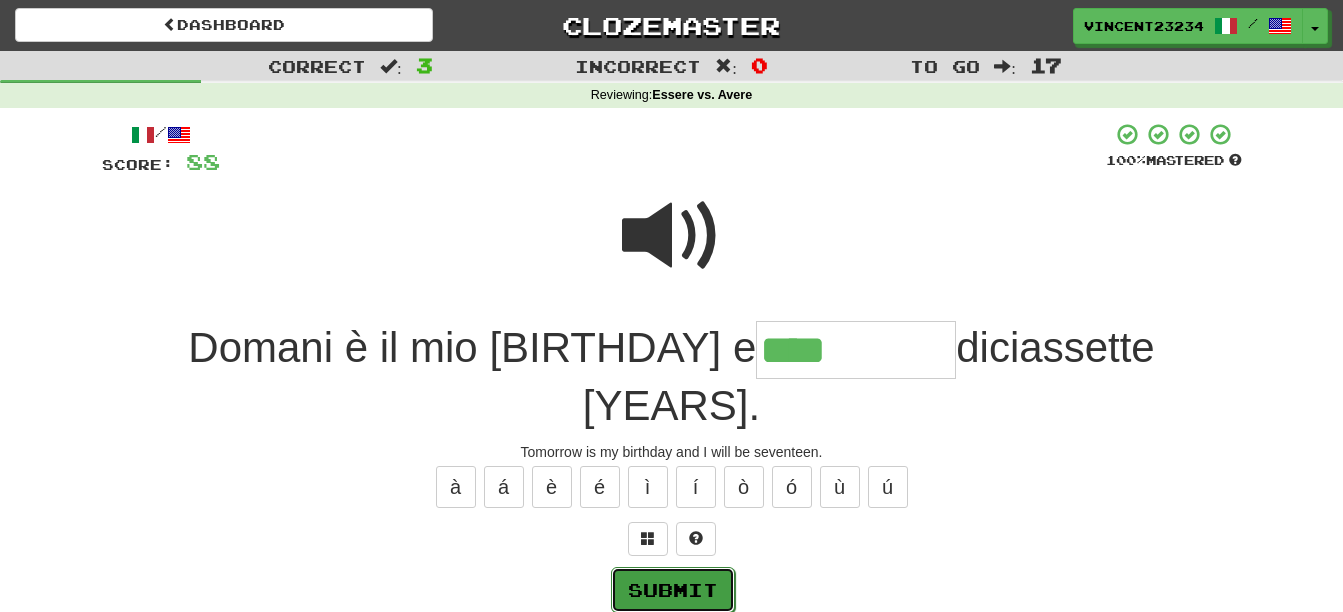 click on "Submit" at bounding box center (673, 590) 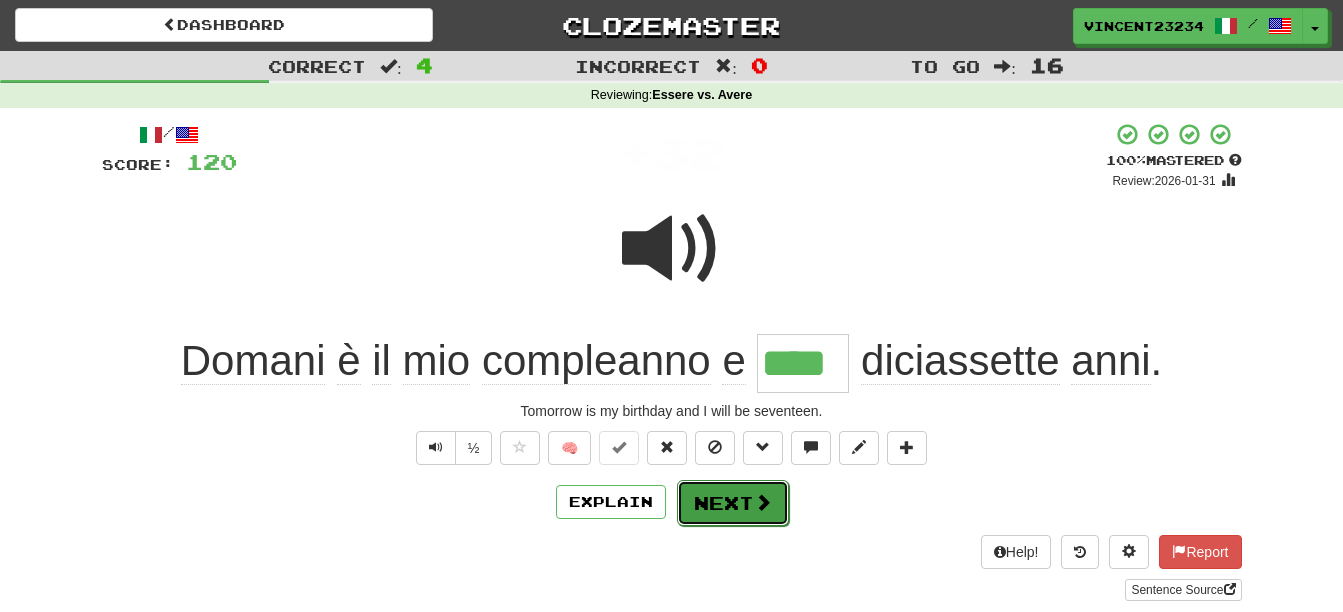 click on "Next" at bounding box center [733, 503] 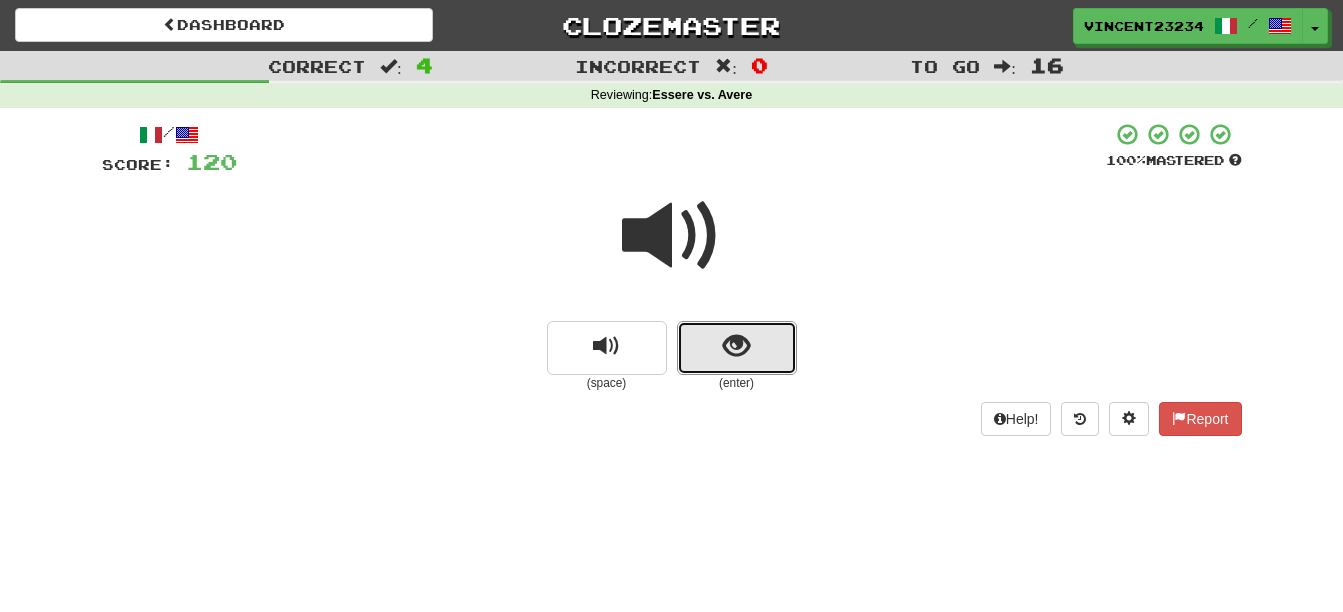 click at bounding box center (737, 348) 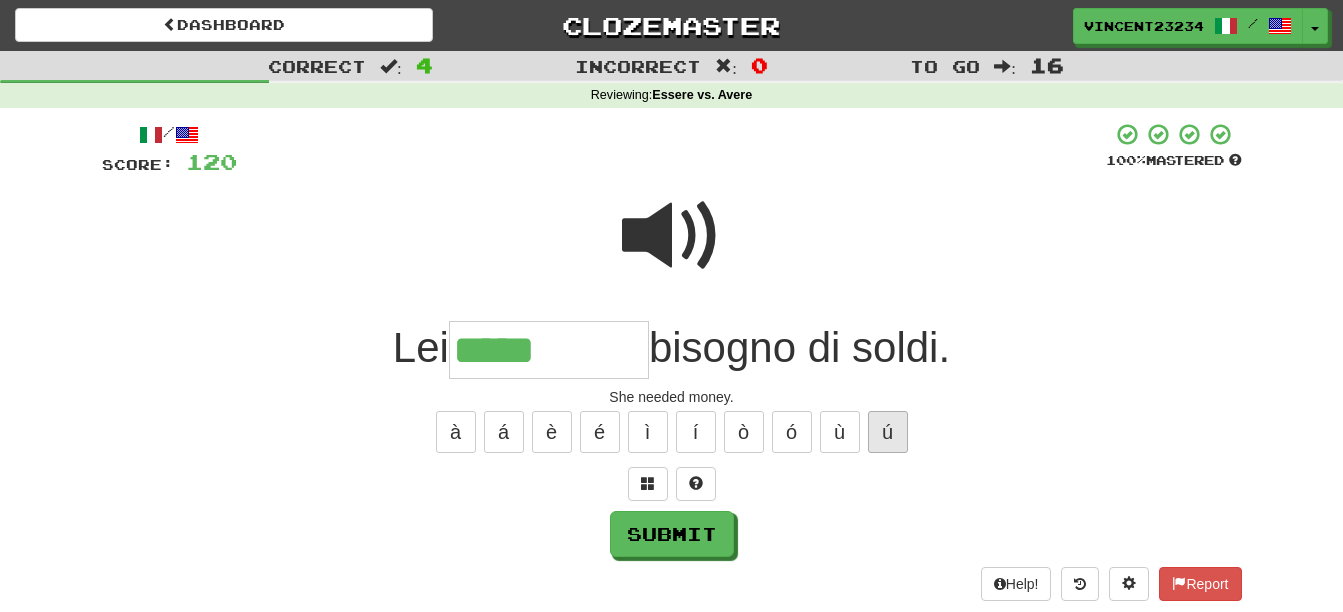 type on "*****" 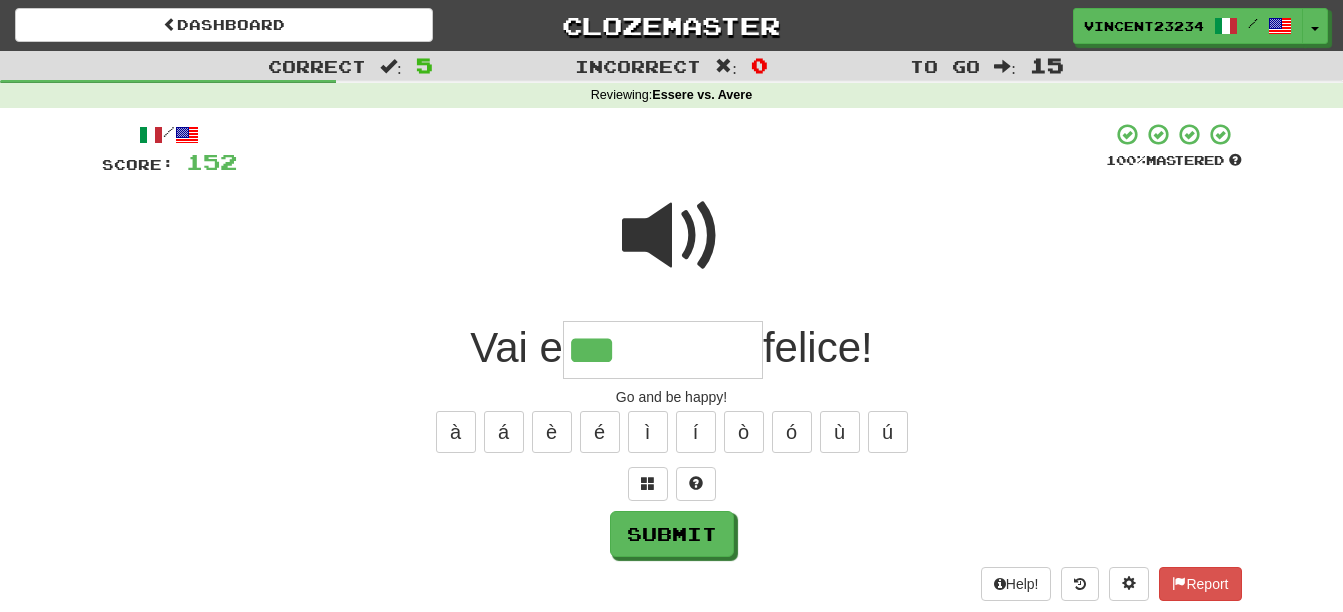 type on "***" 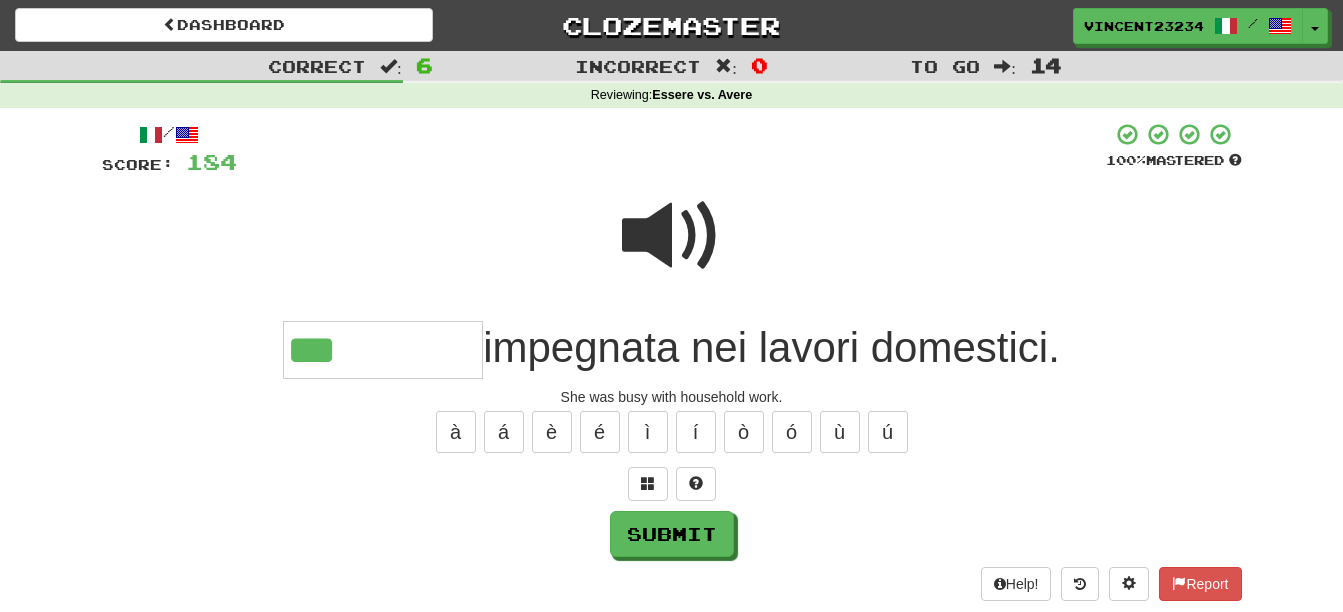 type on "***" 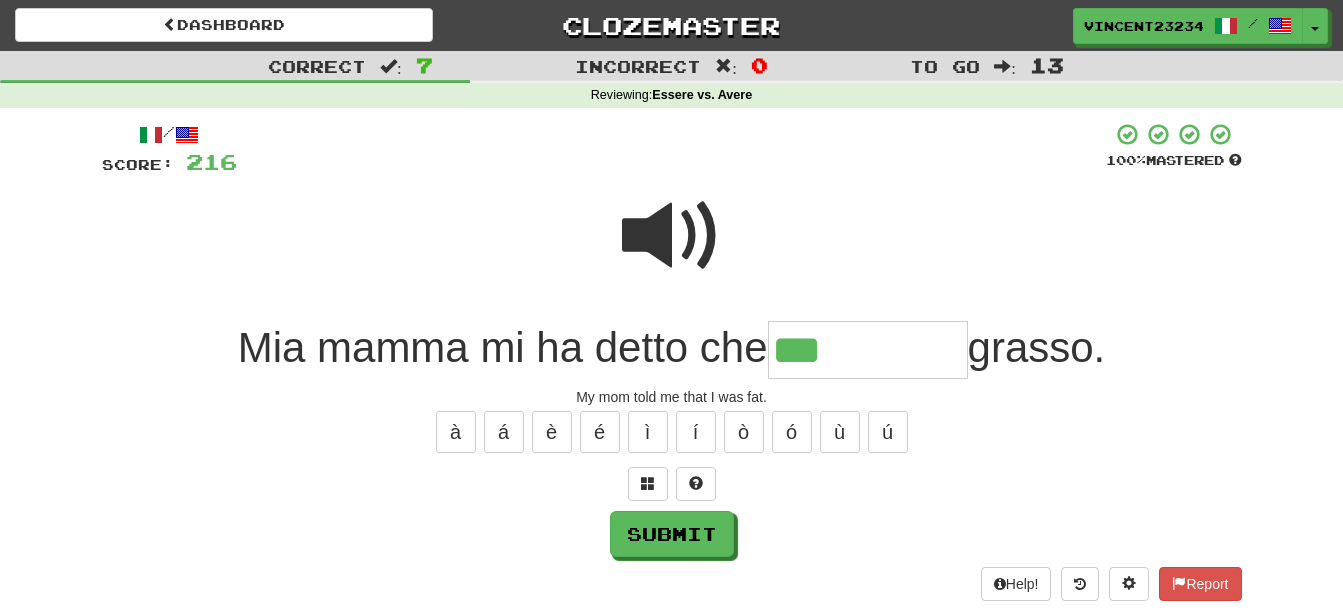 type on "***" 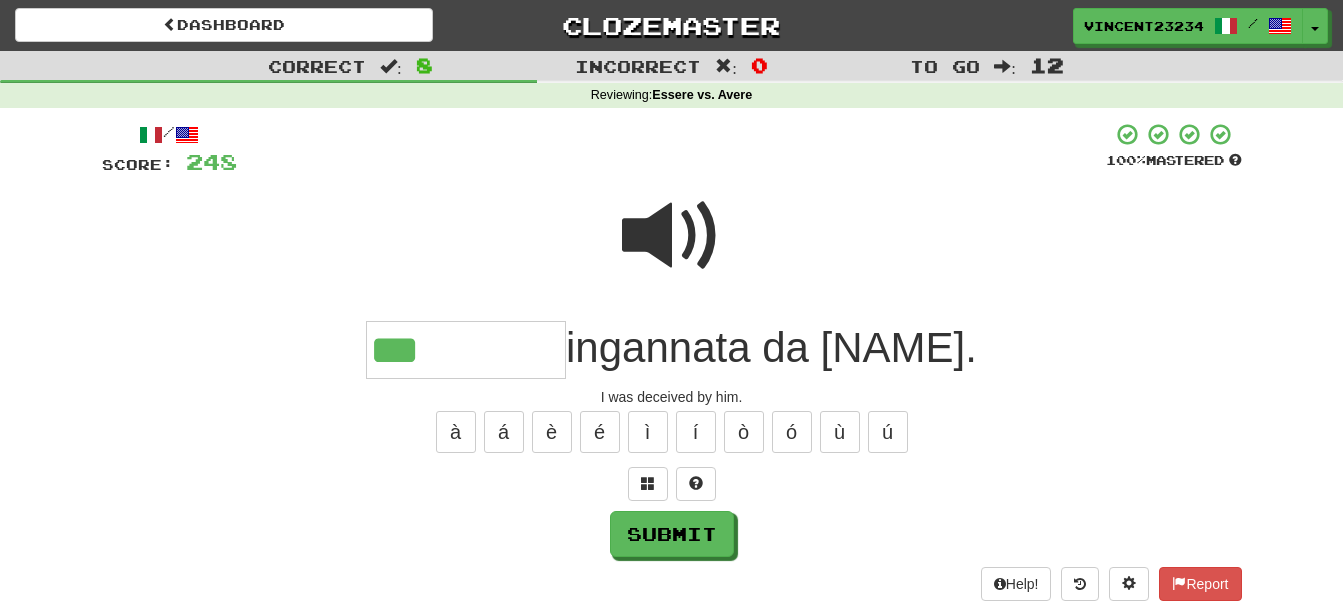 type on "***" 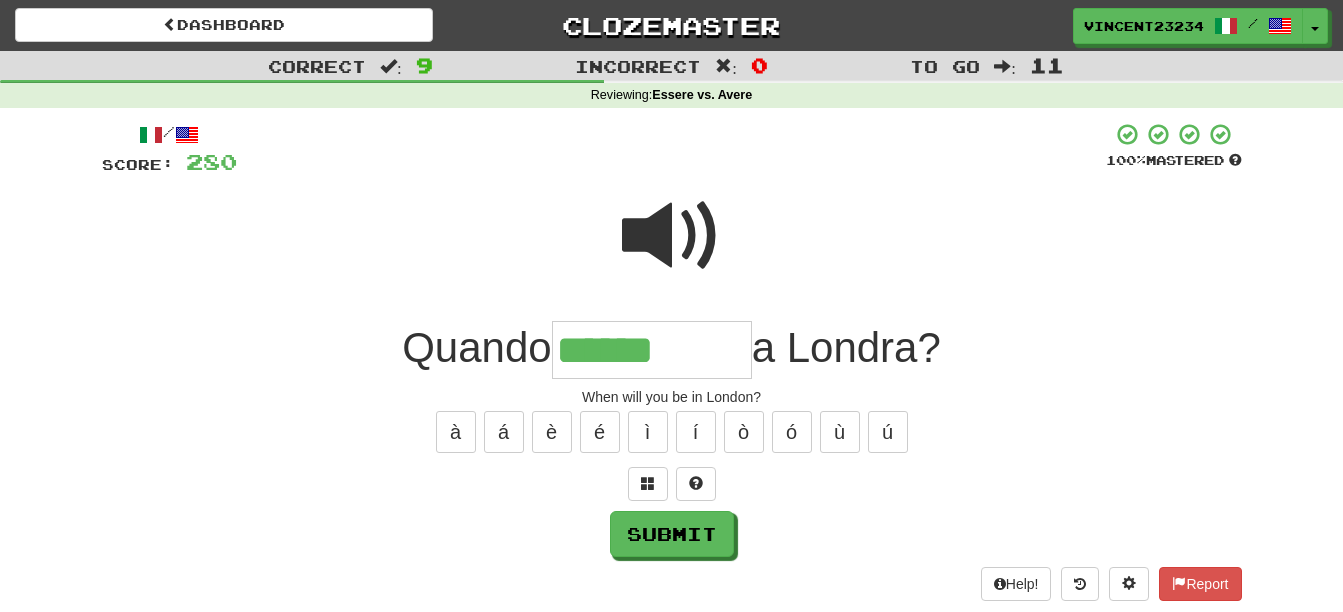 type on "******" 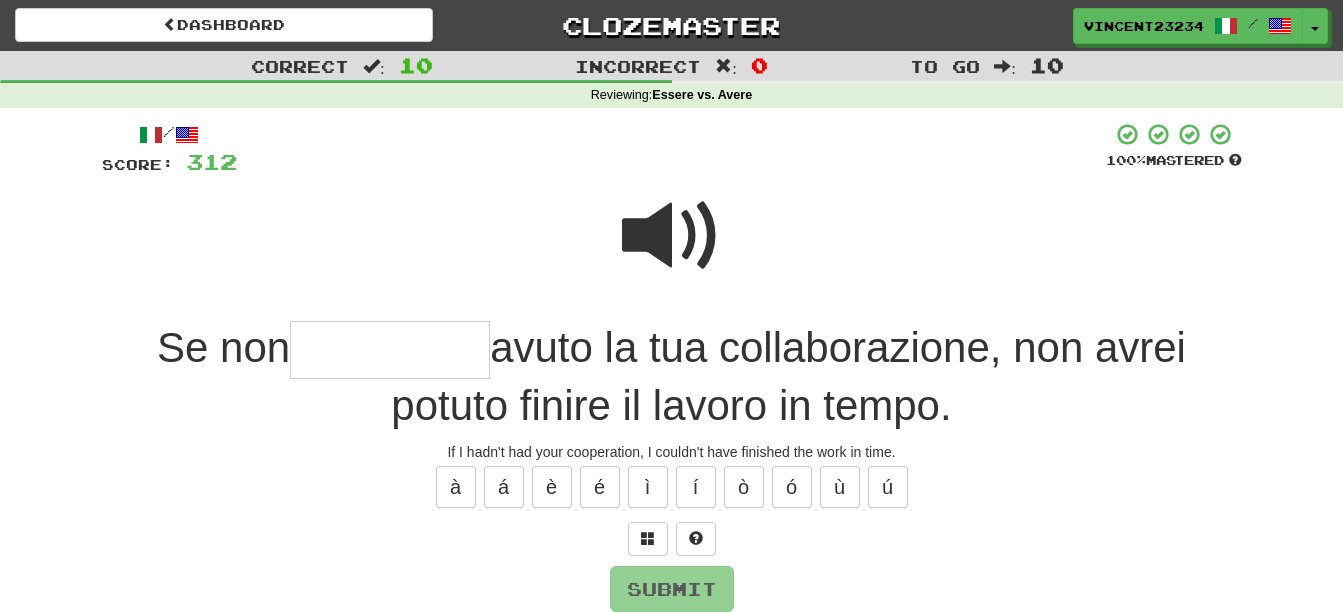 click at bounding box center [672, 236] 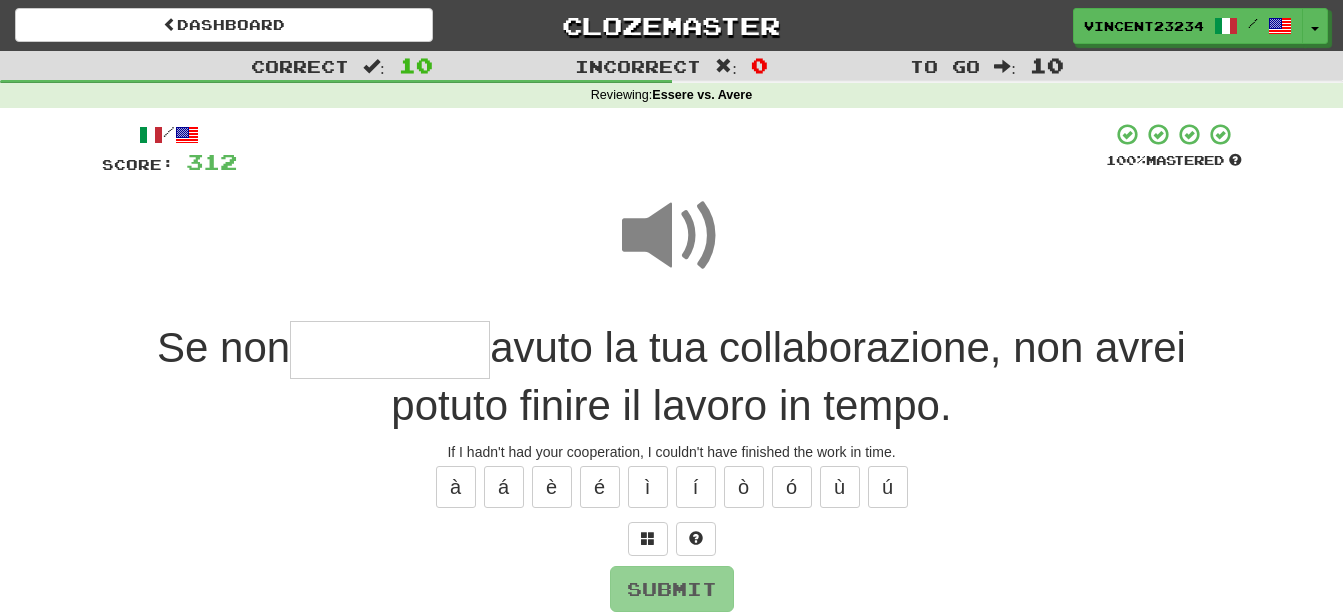 click at bounding box center [390, 350] 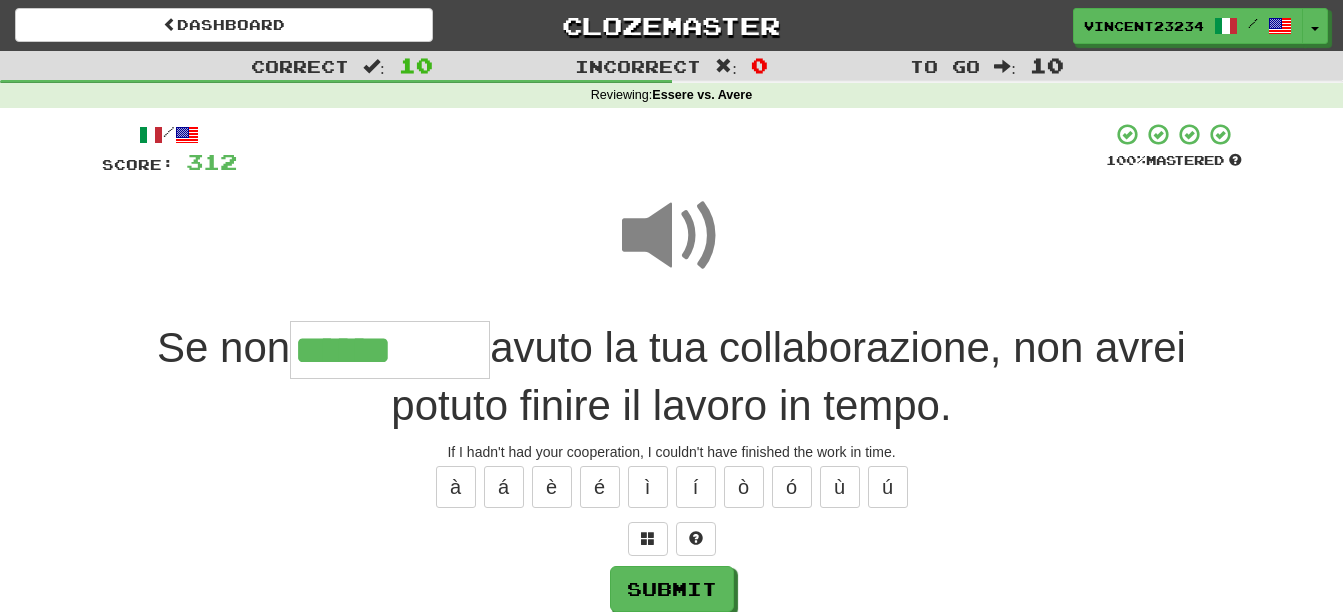 type on "******" 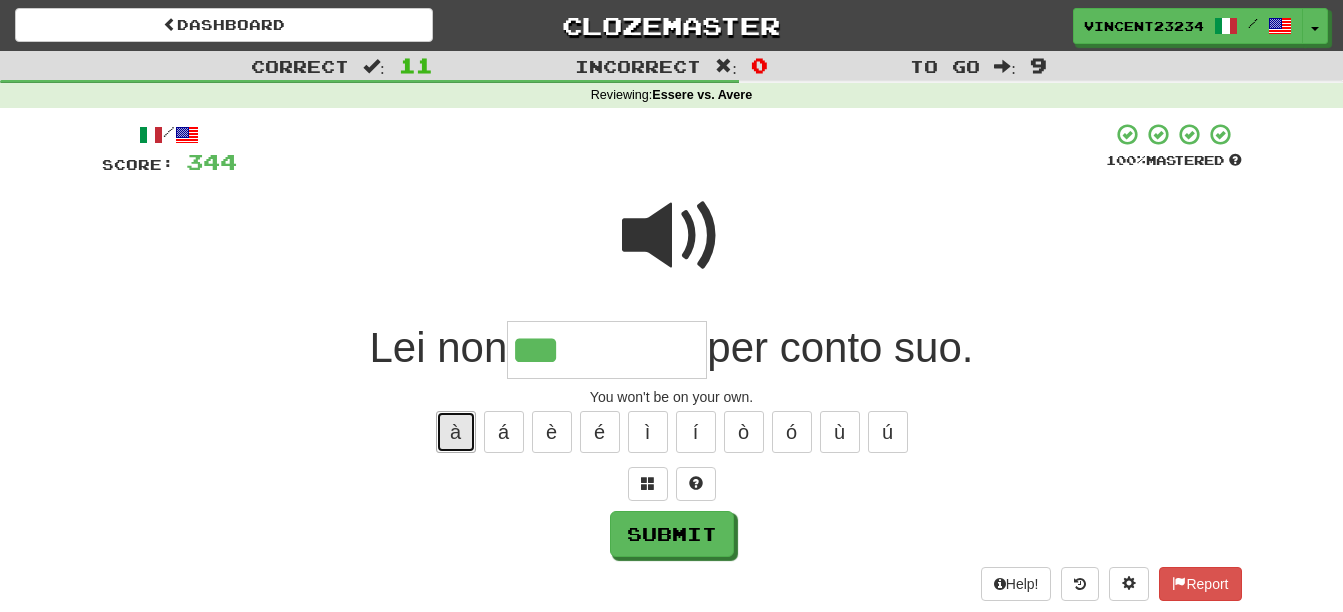 click on "à" at bounding box center [456, 432] 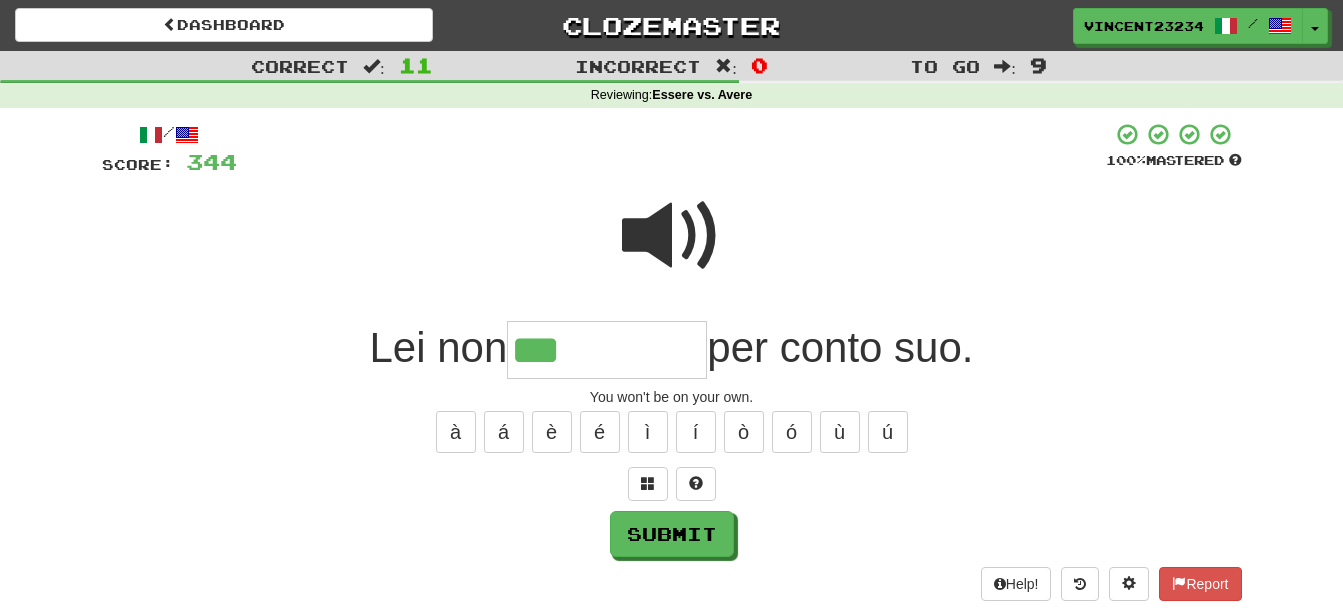 type on "****" 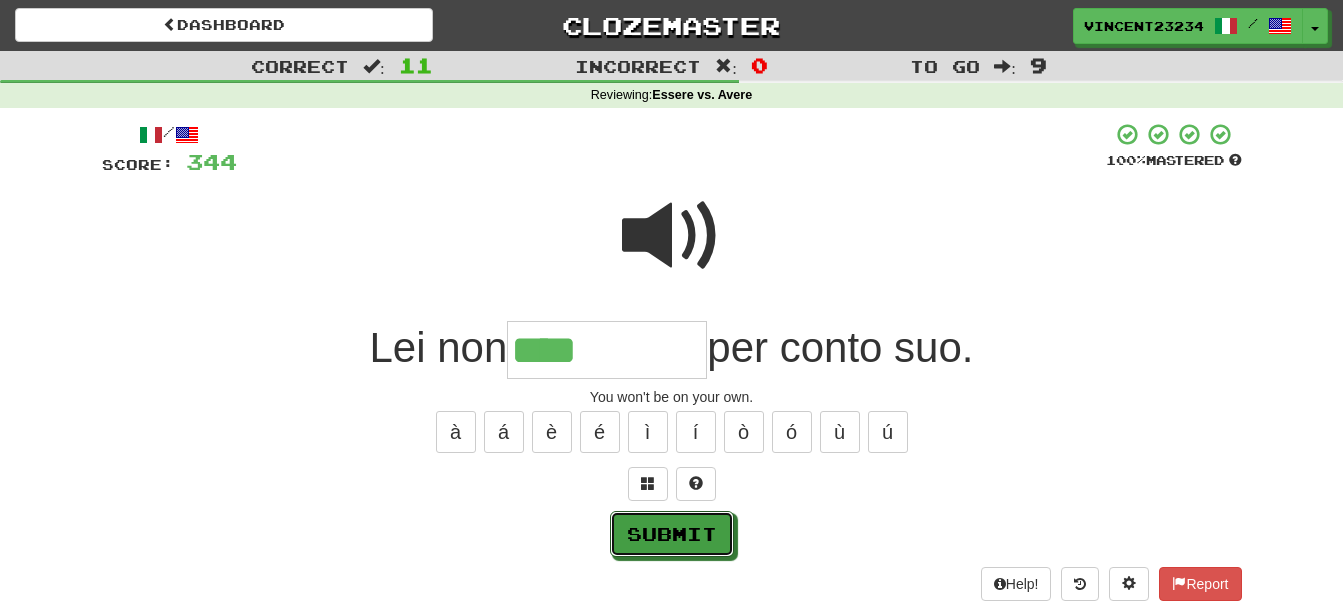 click on "Submit" at bounding box center (672, 534) 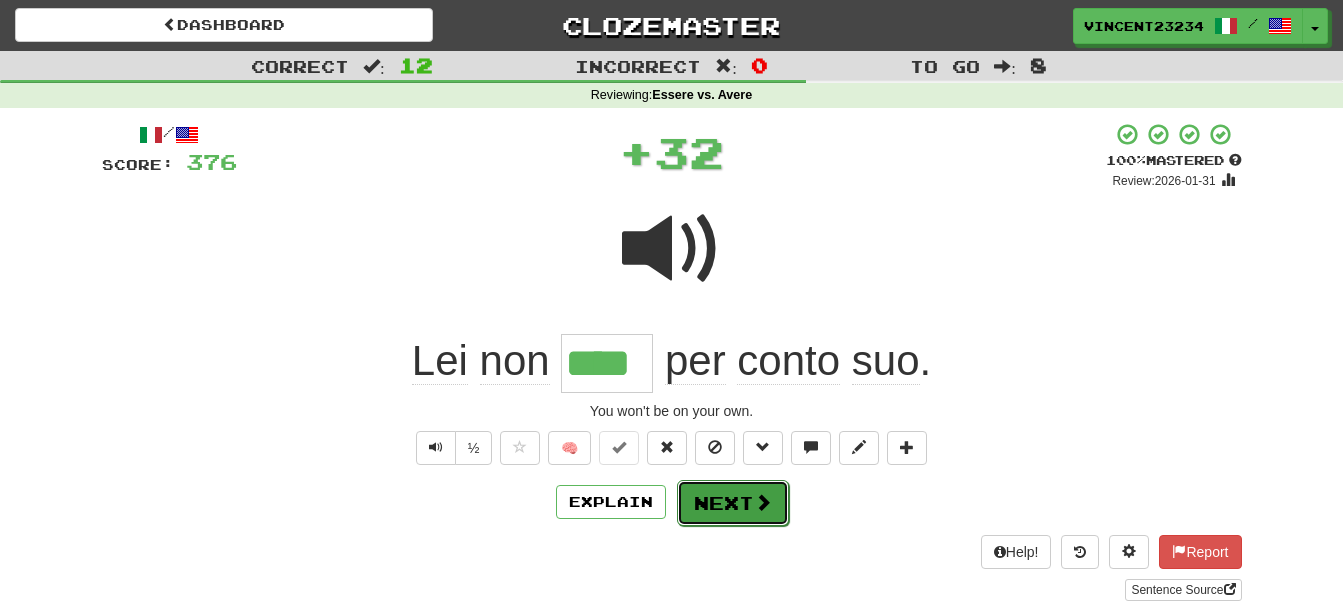 click on "Next" at bounding box center [733, 503] 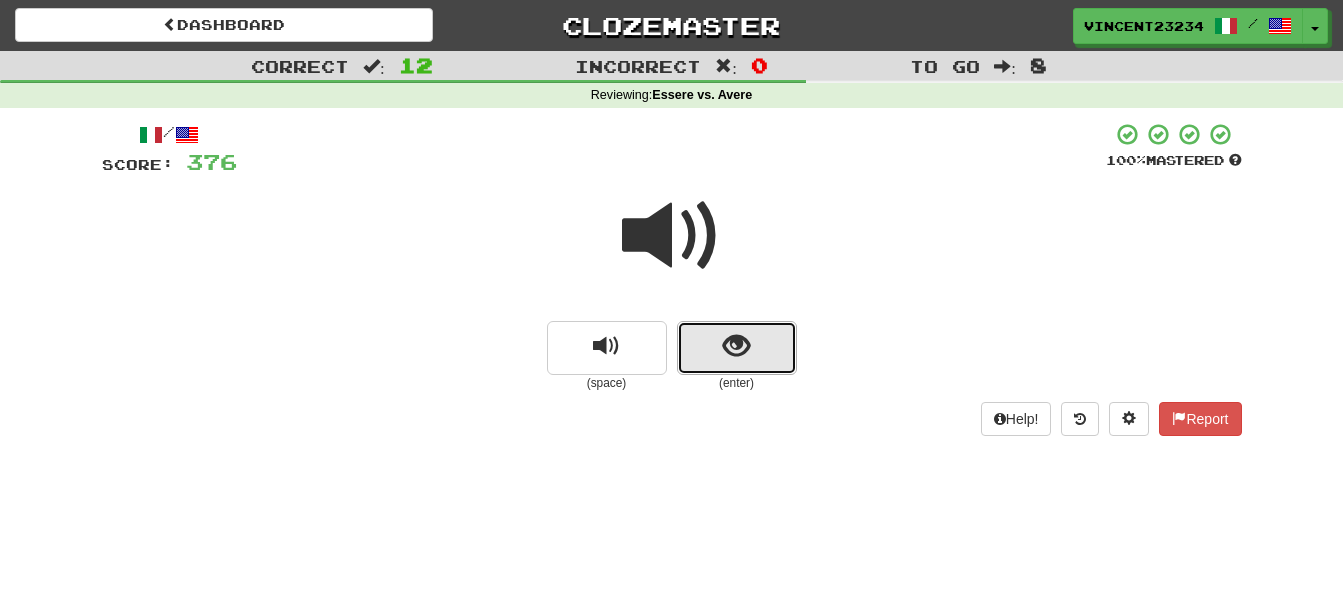 click at bounding box center (737, 348) 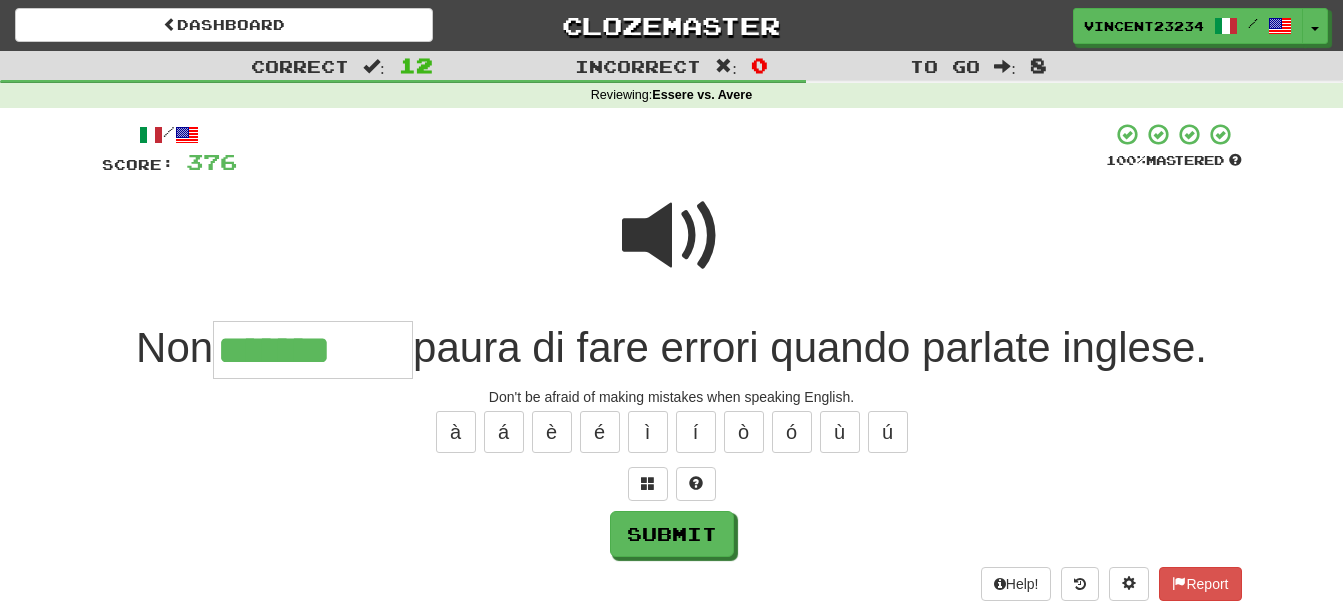 type on "*******" 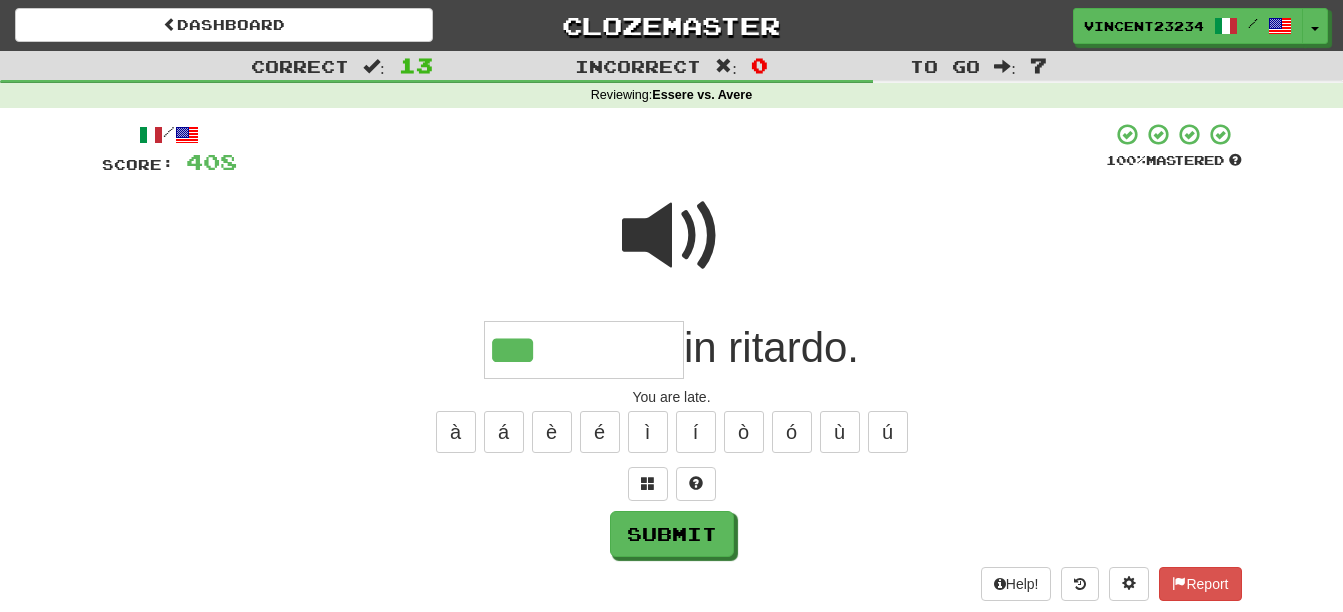 type on "***" 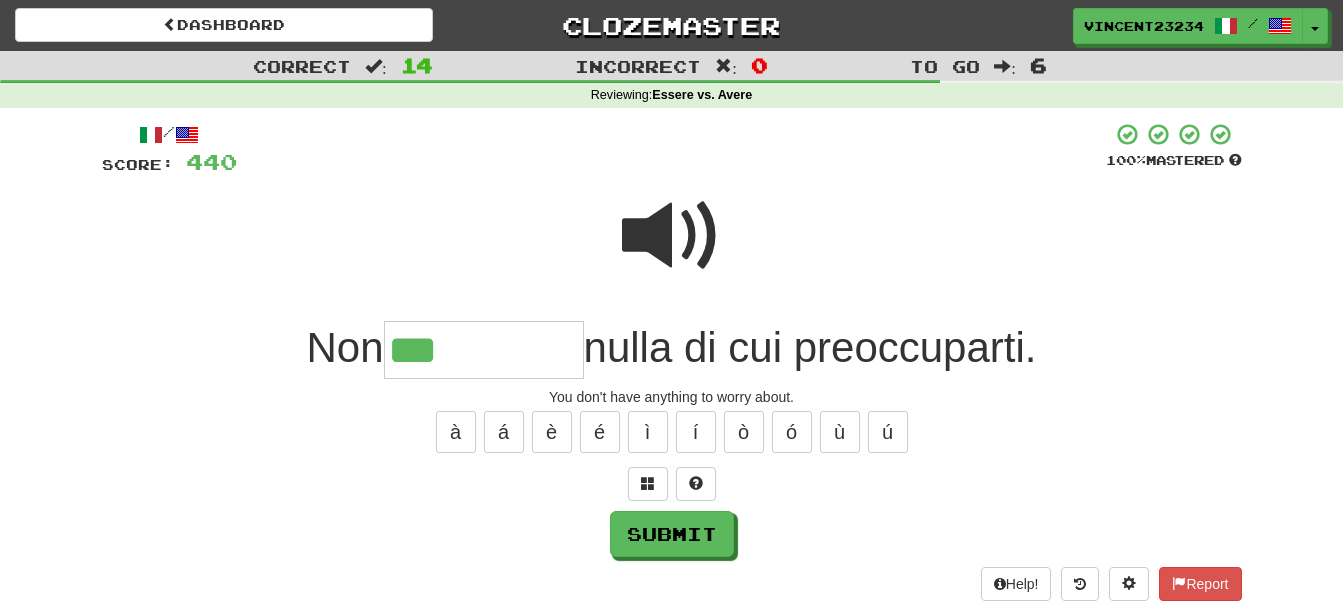 type on "***" 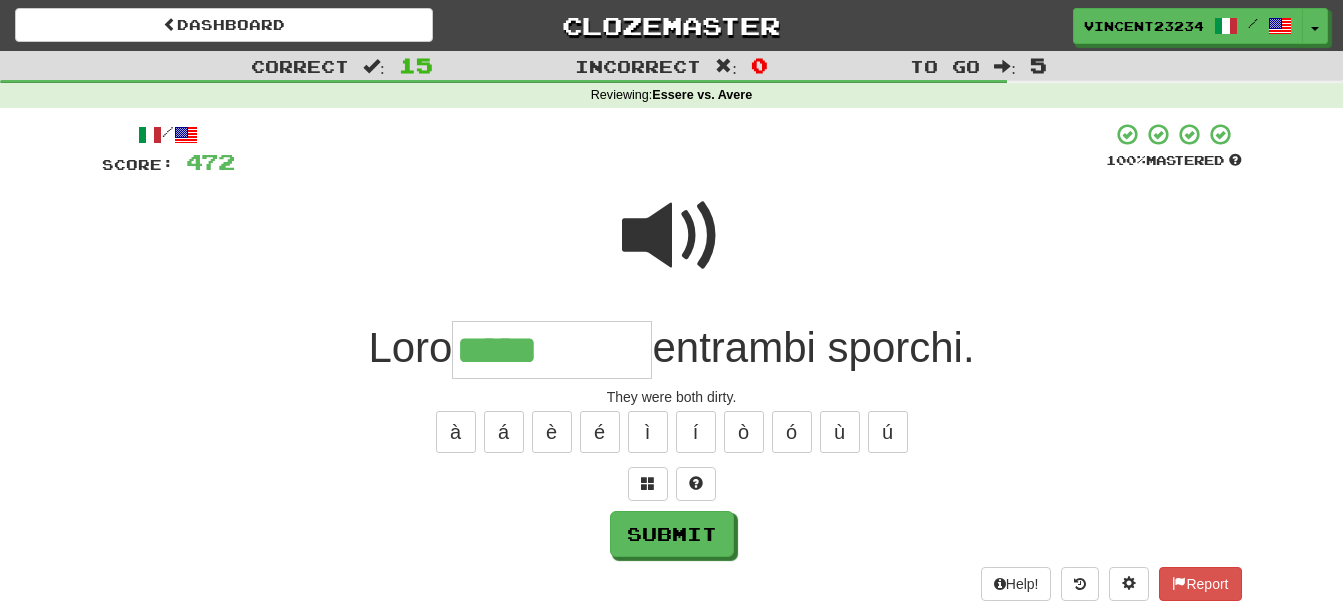 type on "*****" 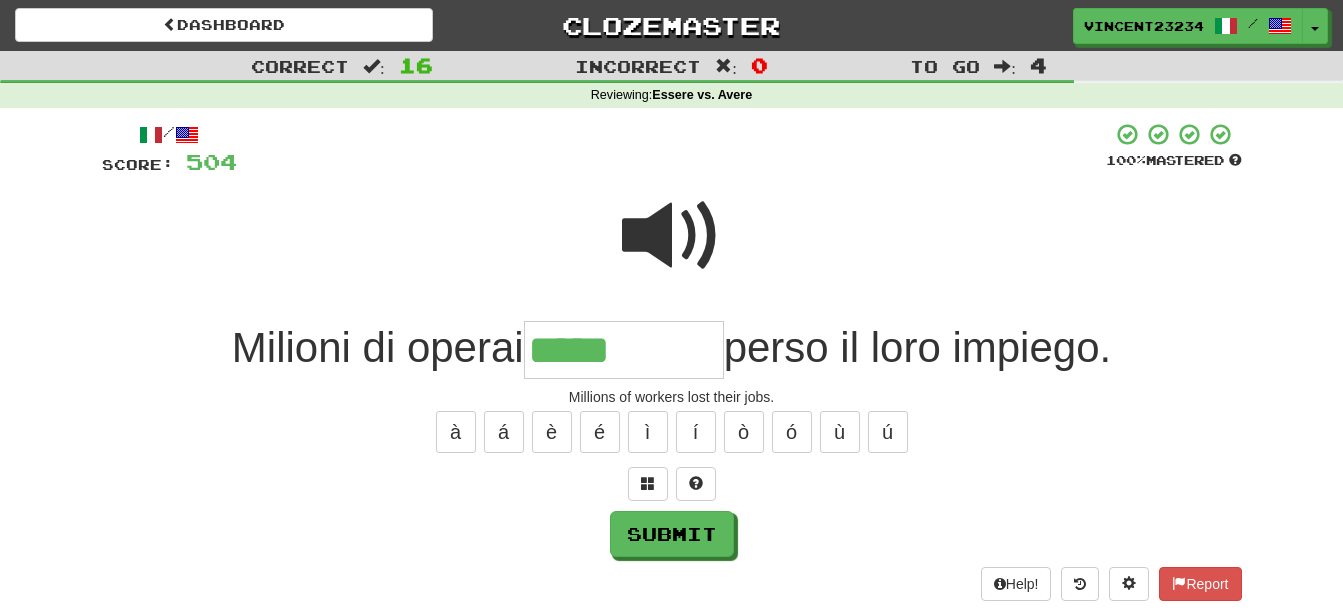 type on "*****" 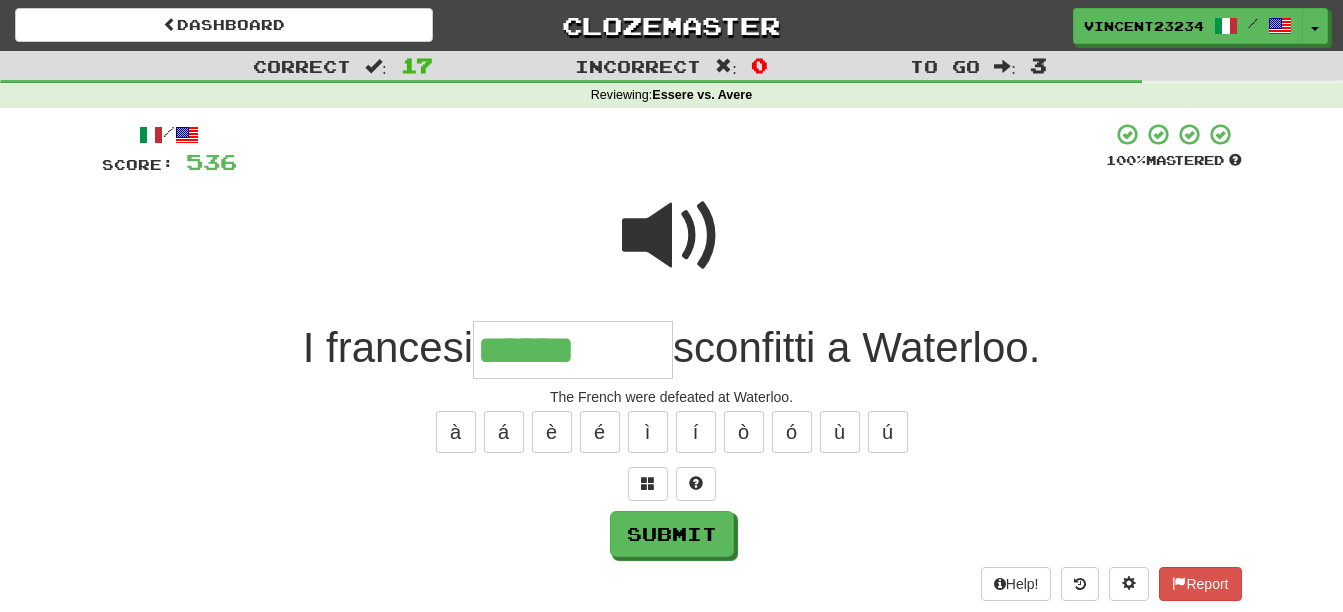 type on "******" 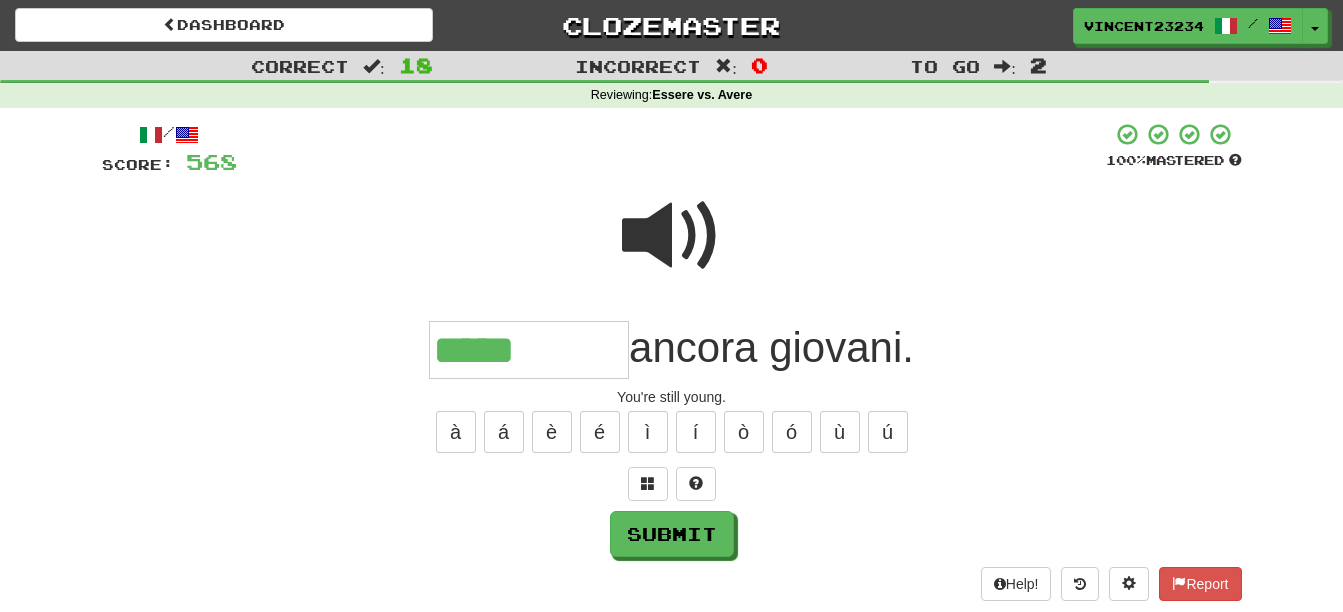 type on "*****" 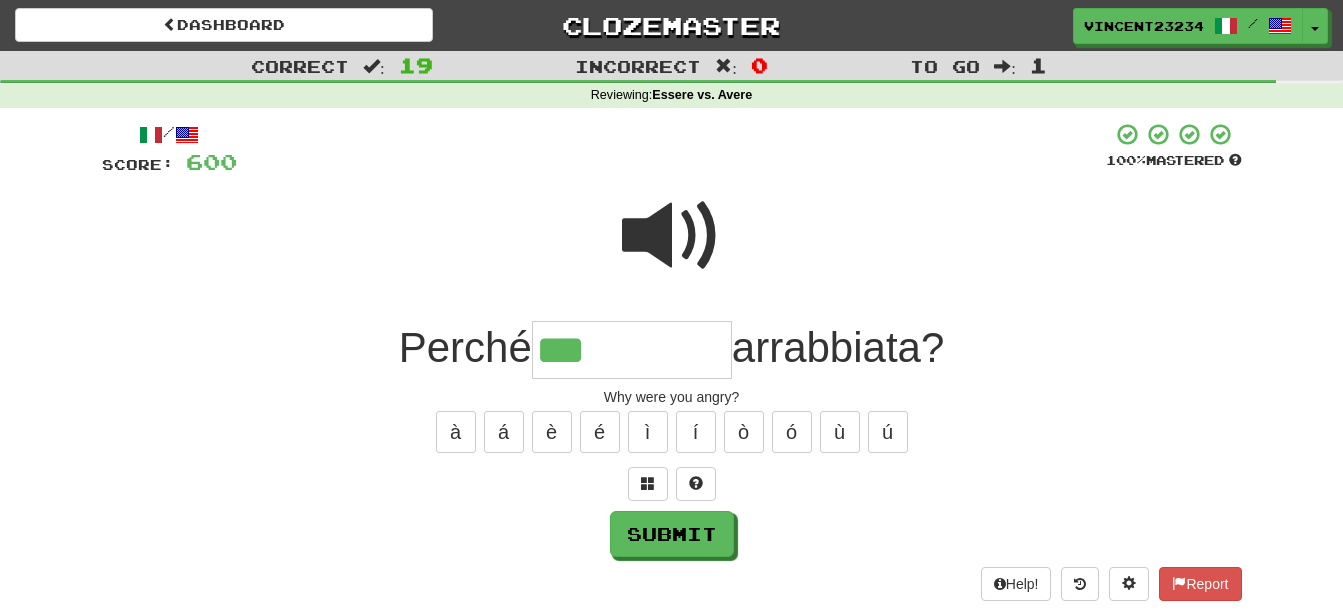 type on "***" 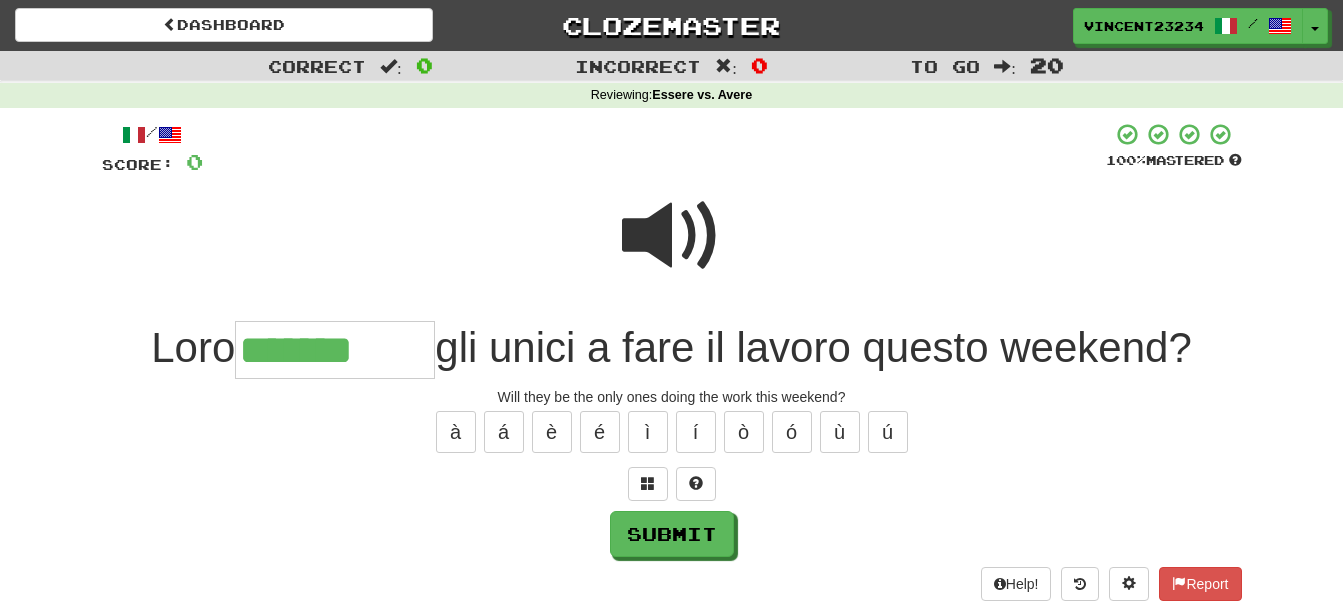 type on "*******" 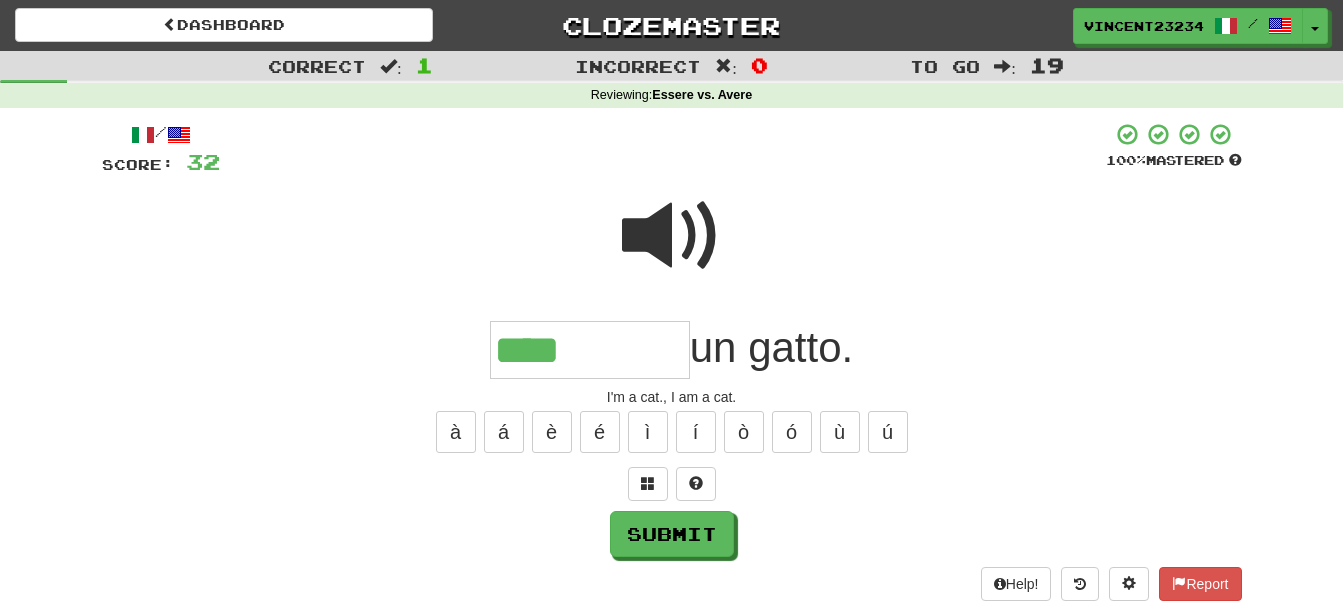 type on "****" 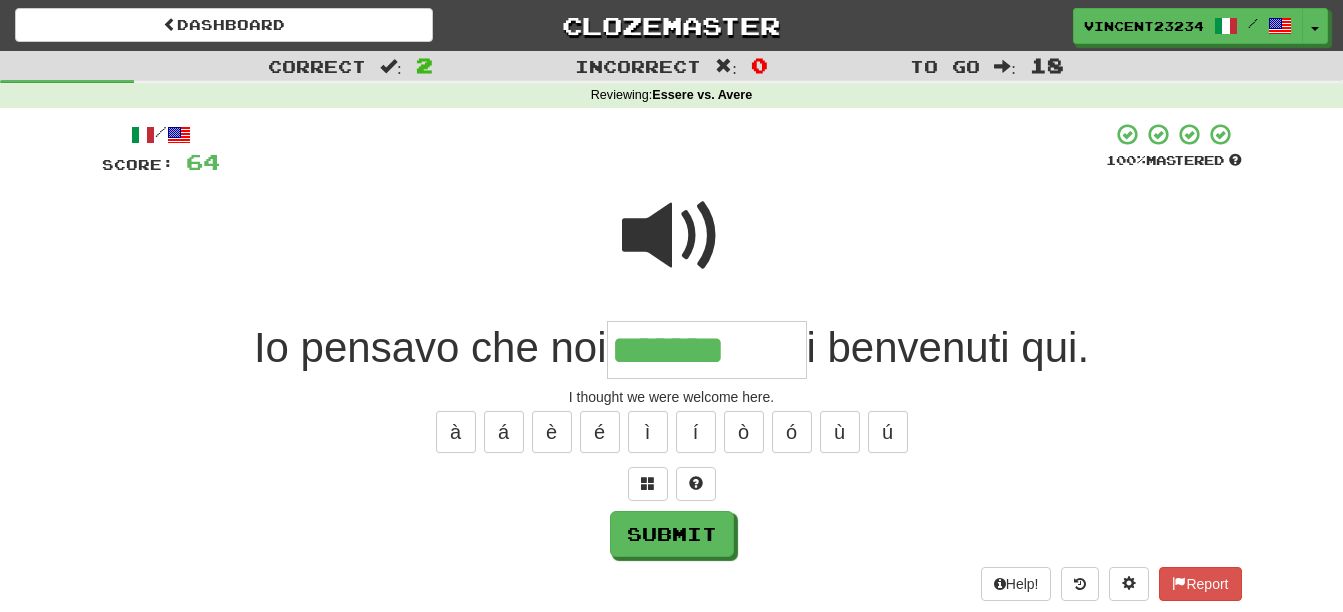 type on "*******" 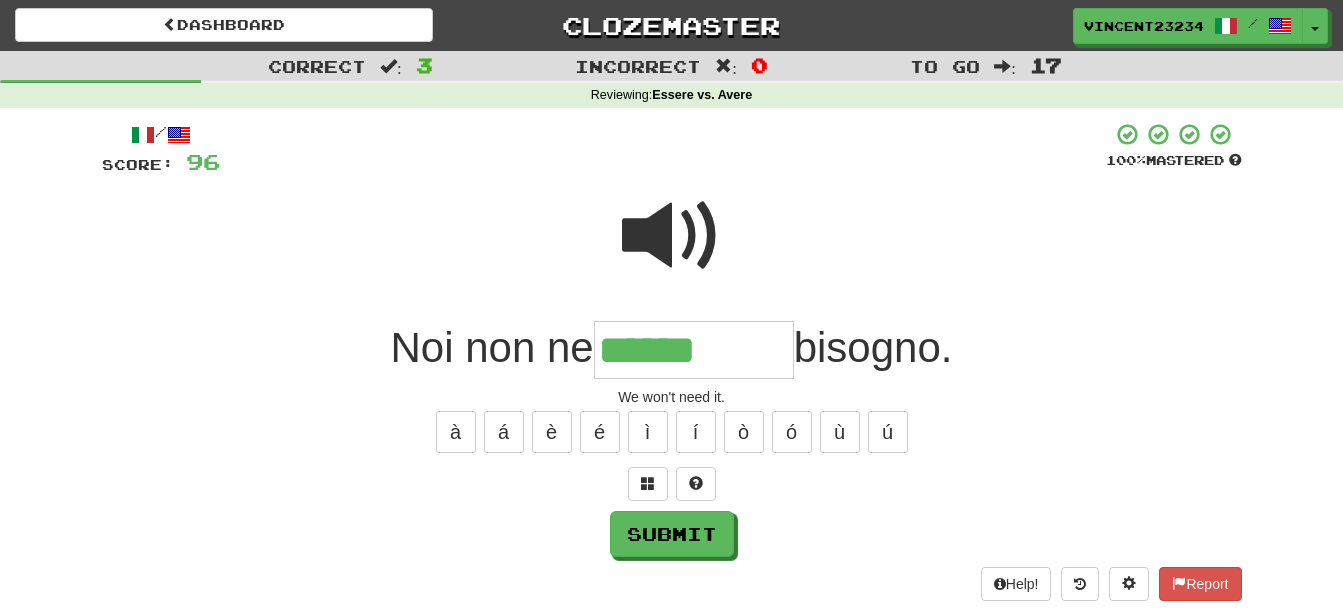type on "******" 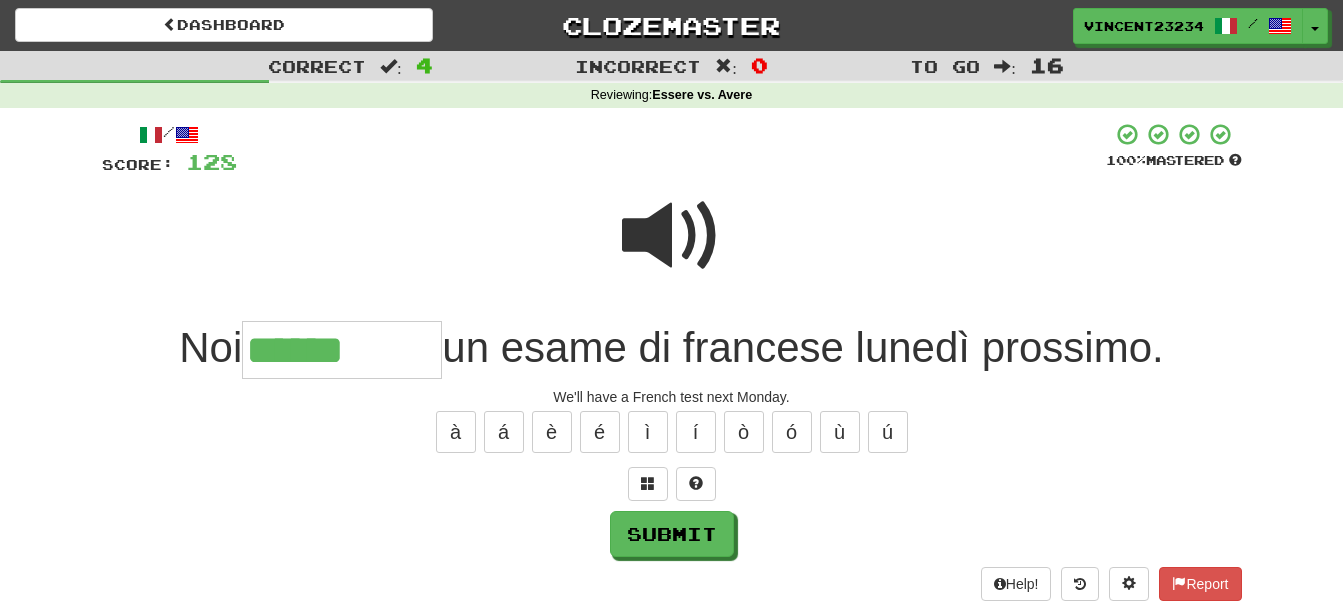 type on "******" 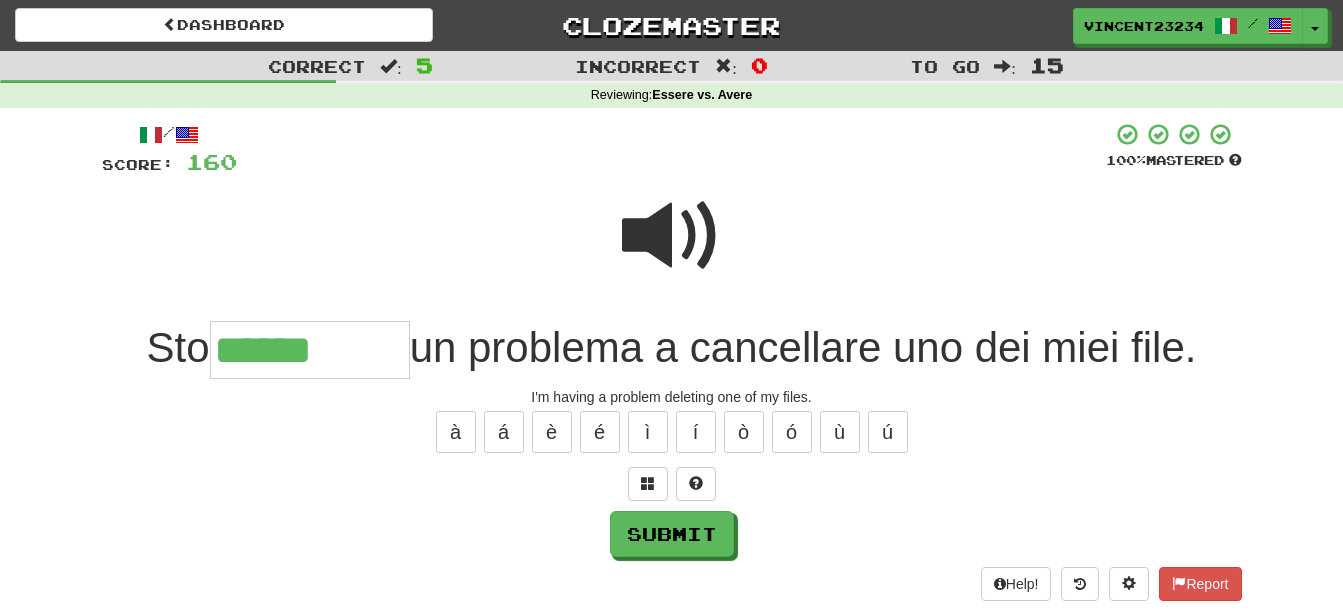 type on "******" 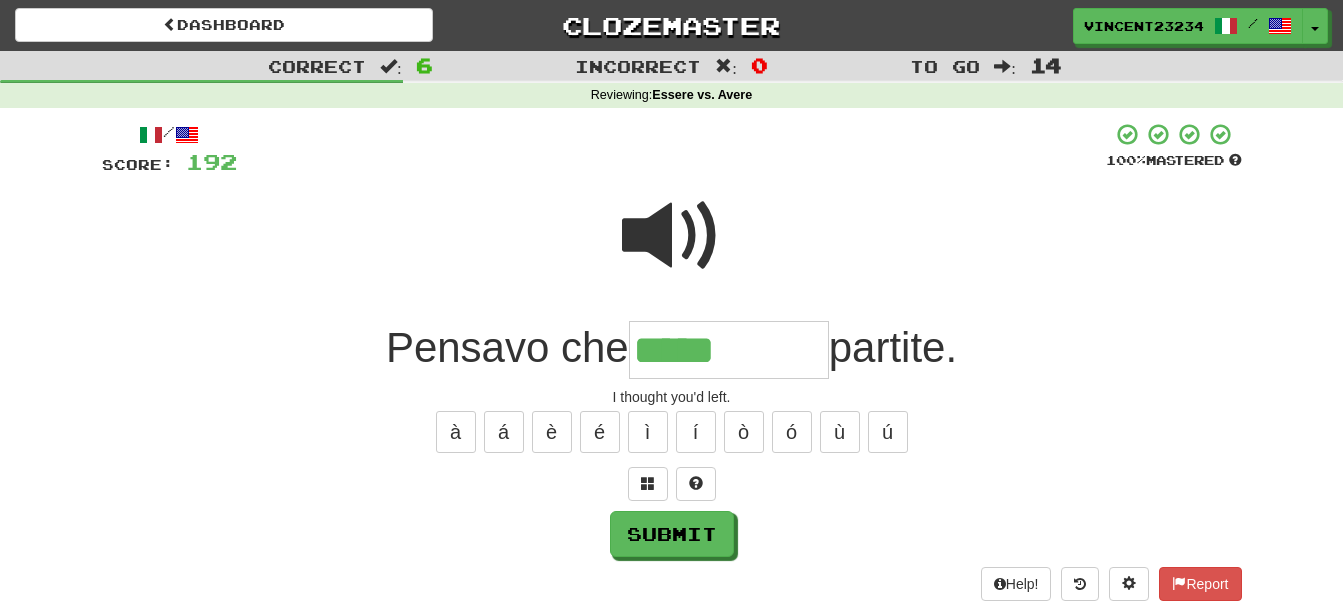 type on "*****" 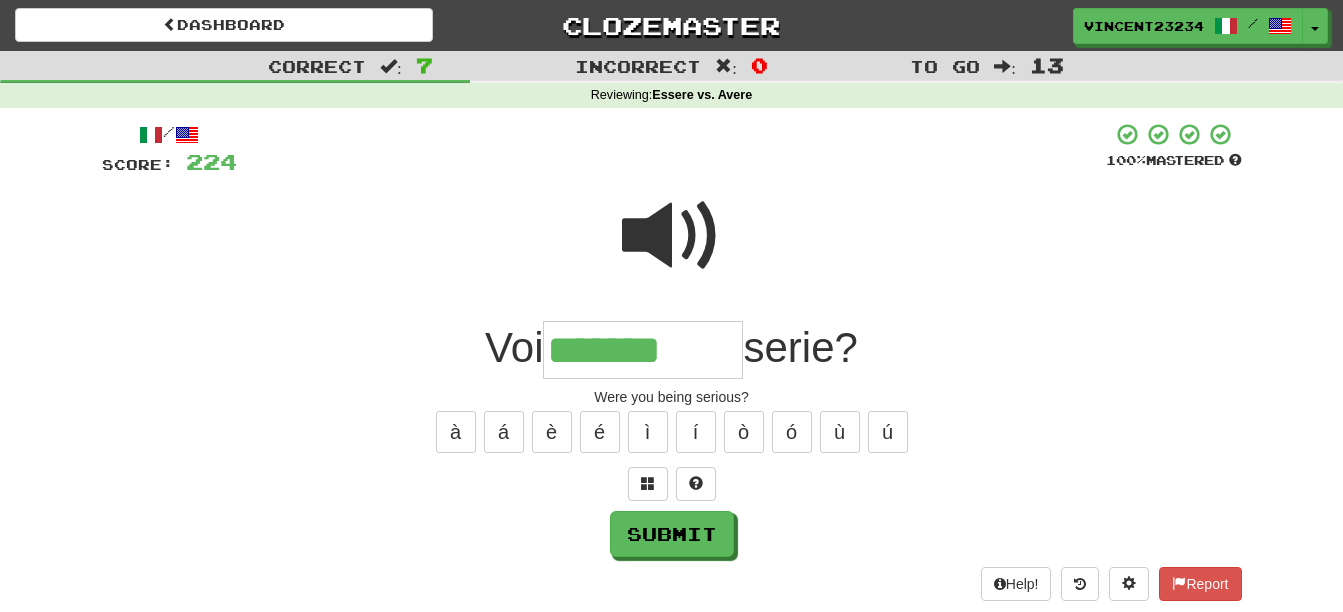 type on "*******" 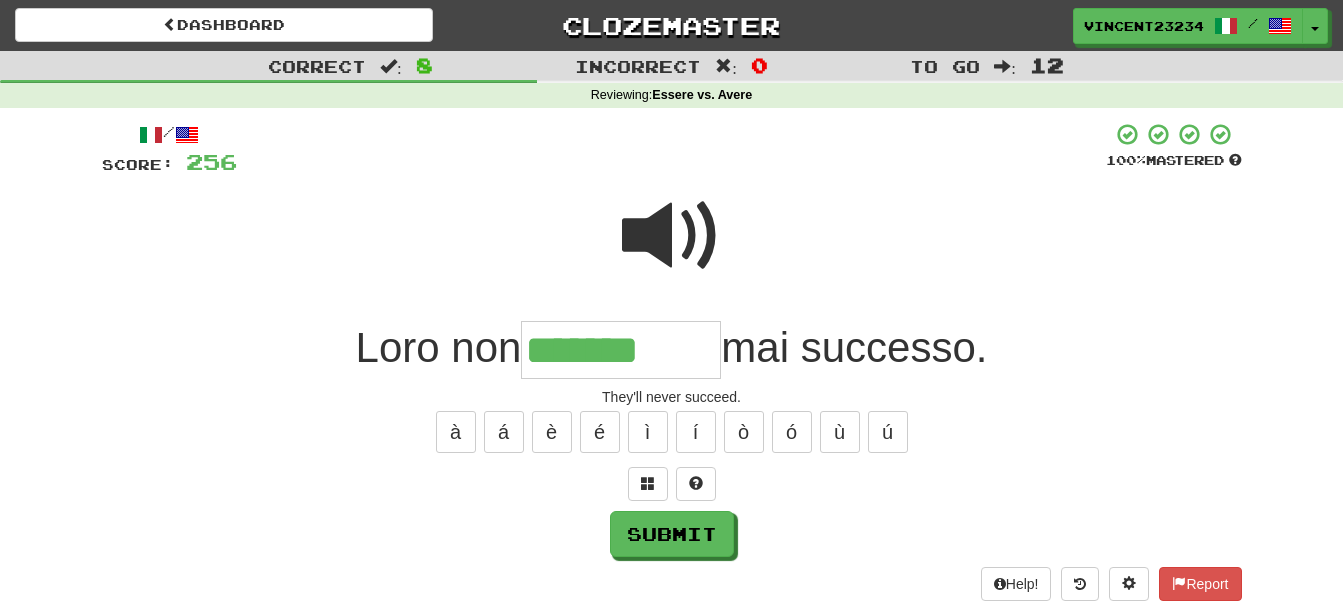 type on "*******" 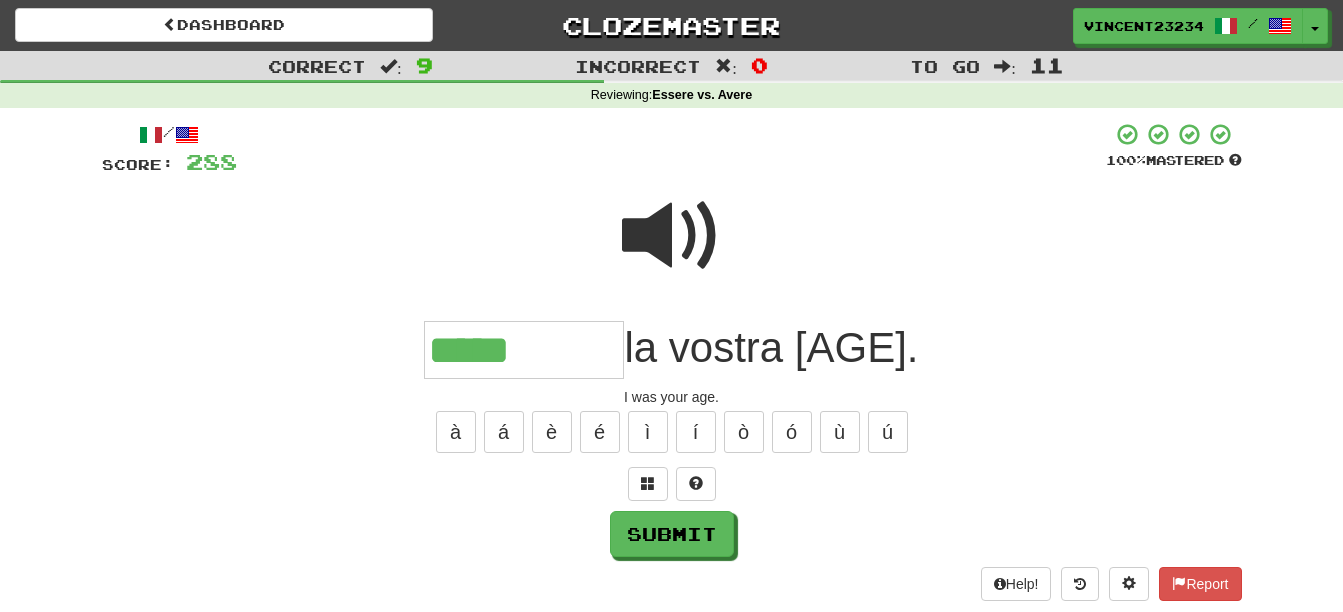 type on "*****" 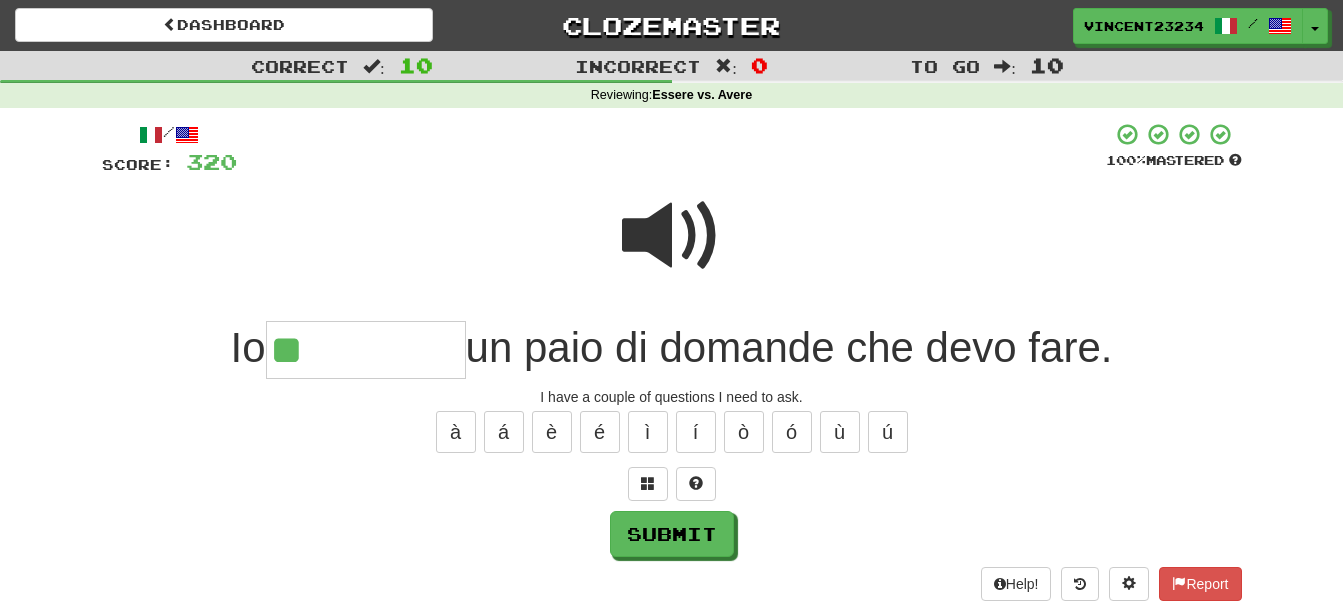 type on "**" 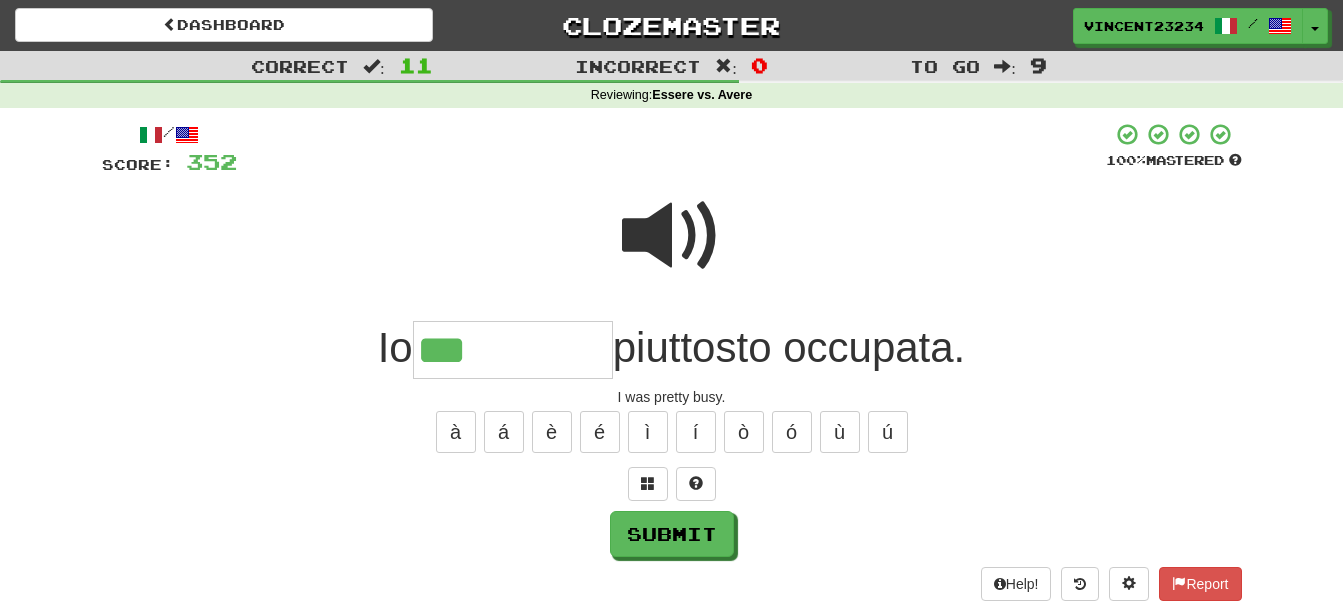 type on "***" 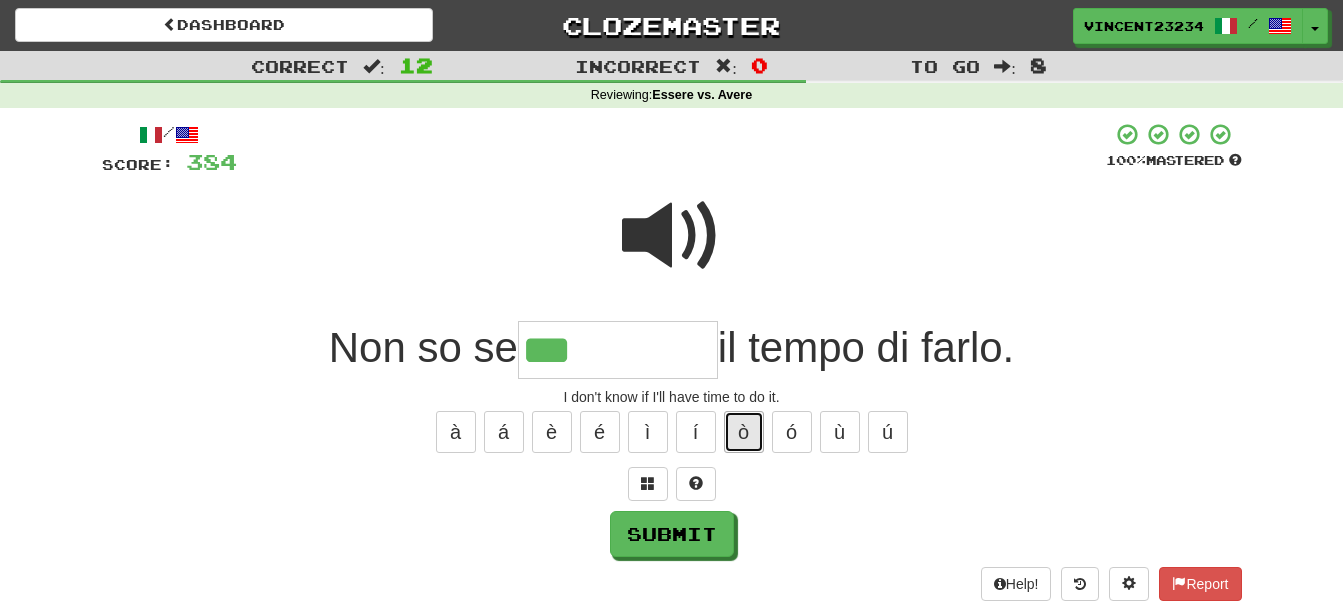 click on "ò" at bounding box center (744, 432) 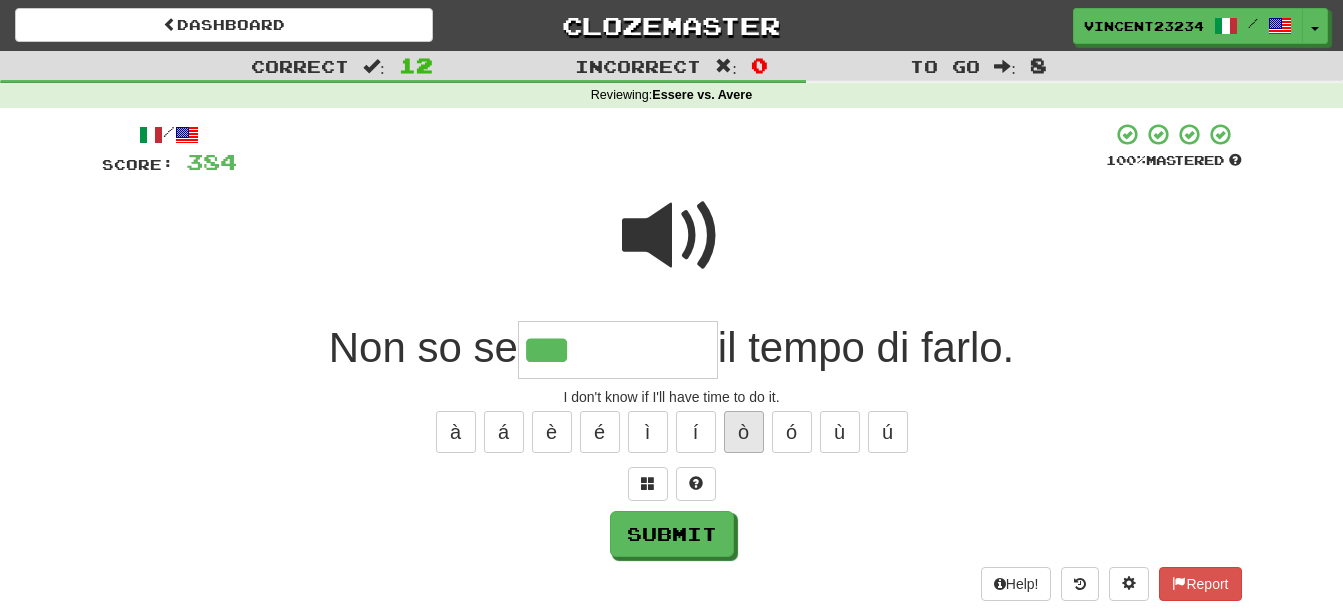 type on "****" 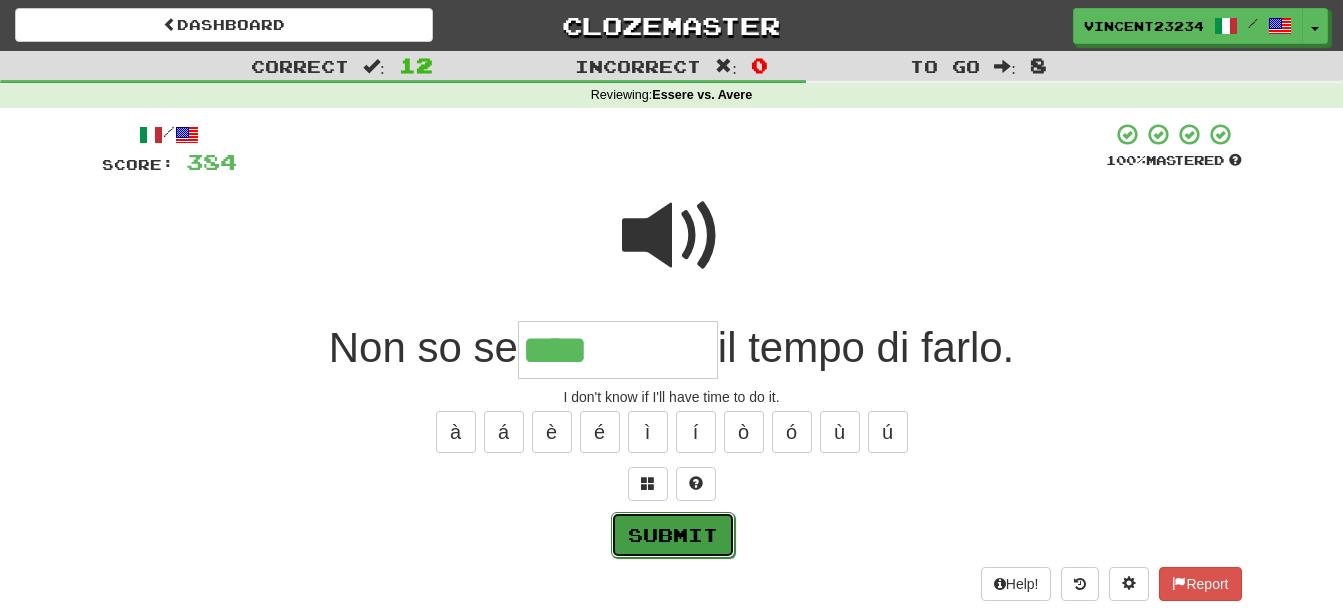 click on "Submit" at bounding box center [673, 535] 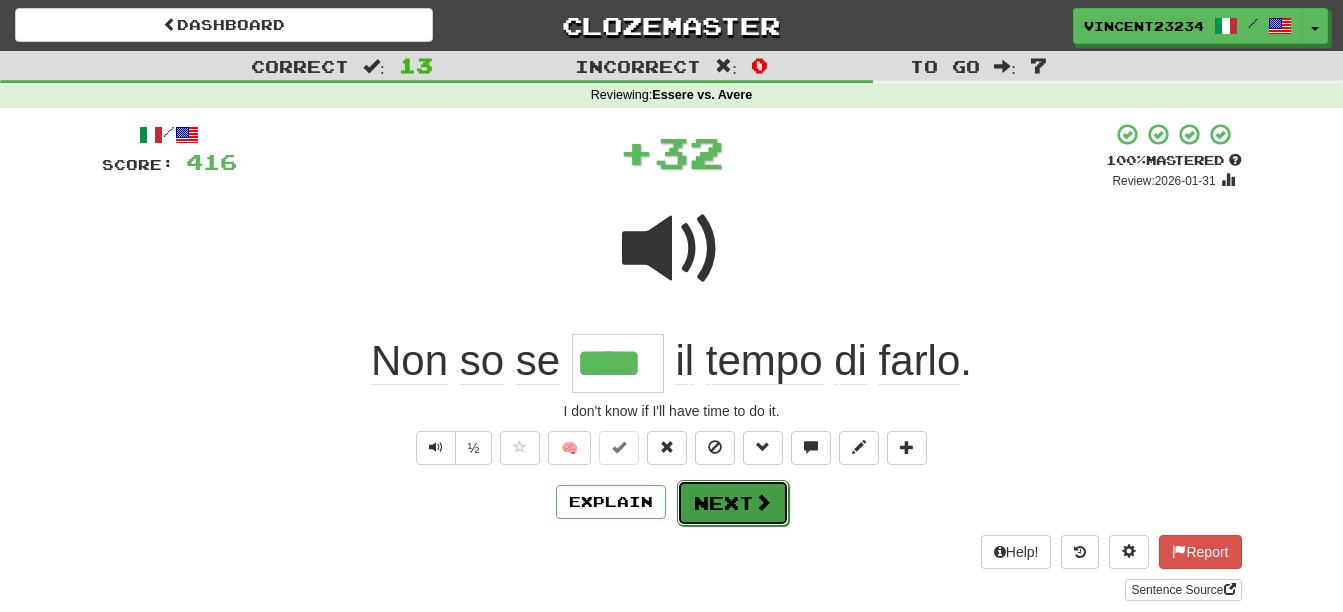 click on "Next" at bounding box center [733, 503] 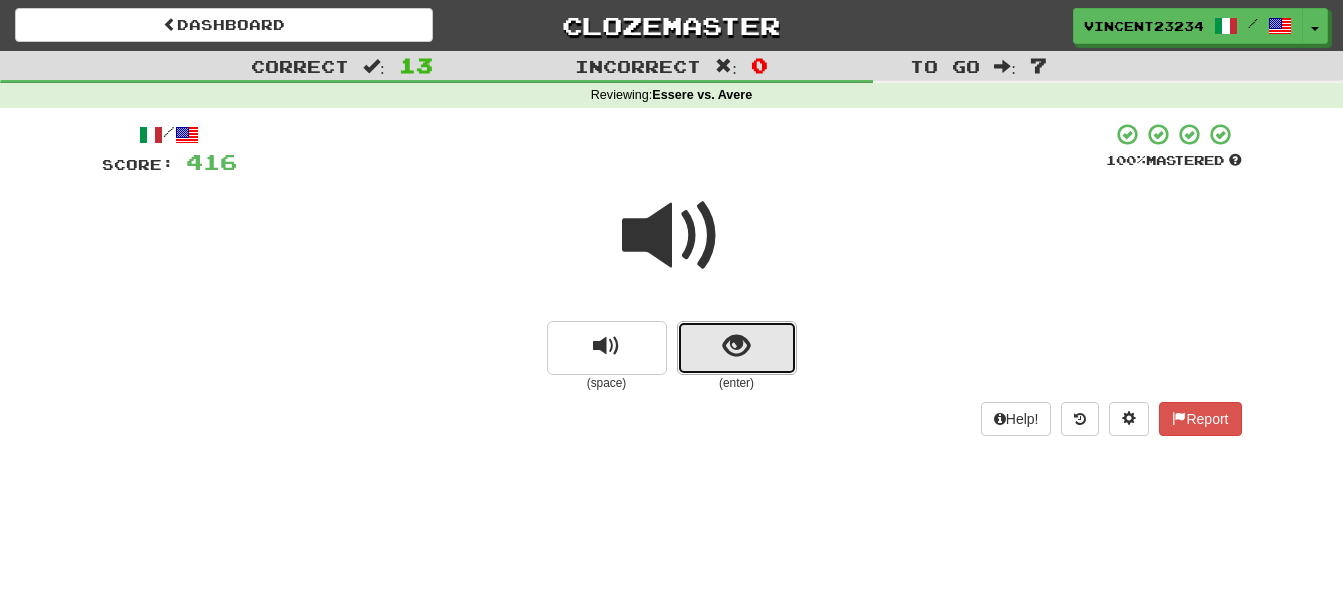 click at bounding box center (736, 346) 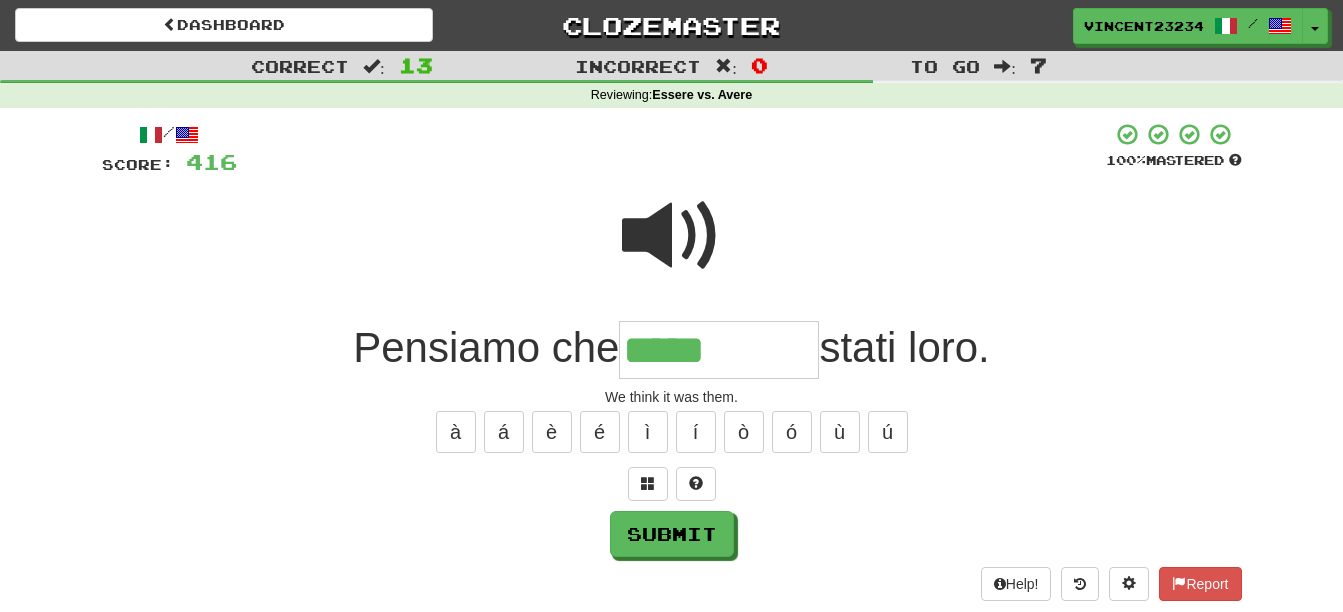 type on "*****" 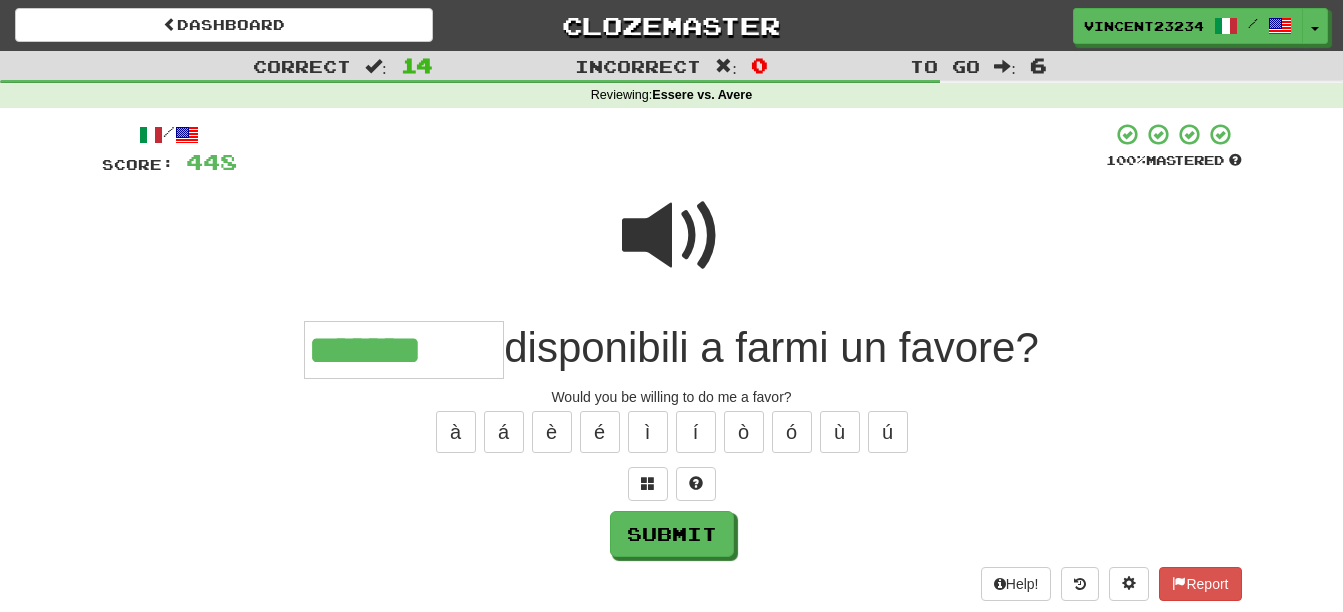 type on "*******" 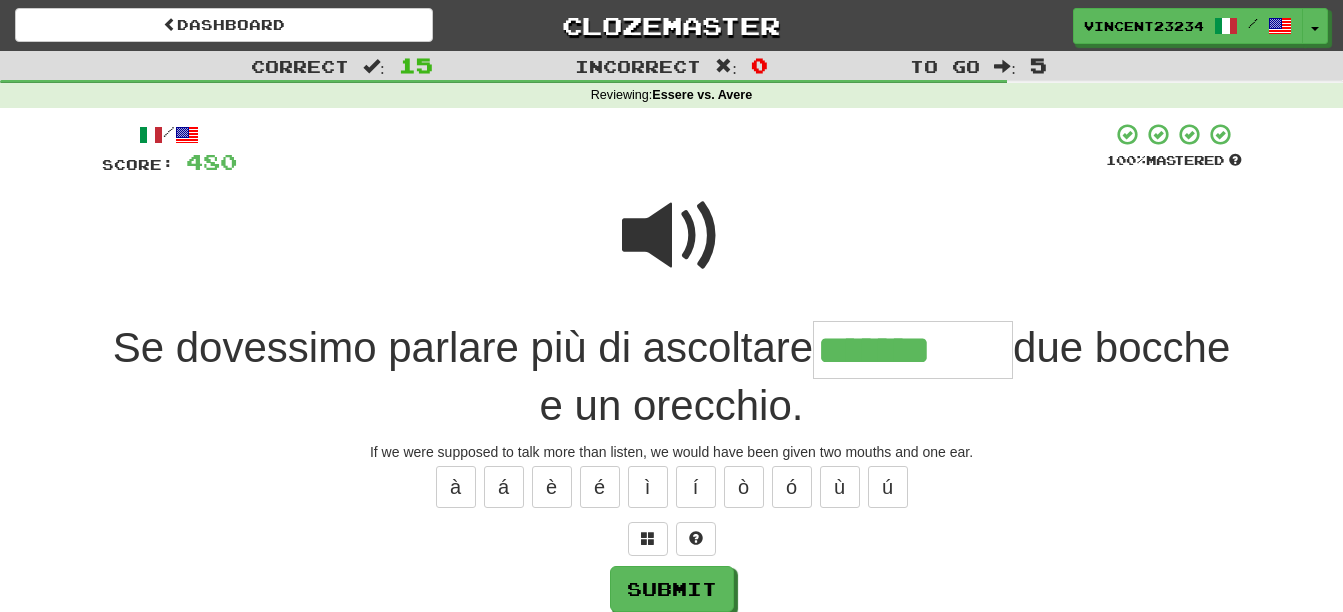 type on "*******" 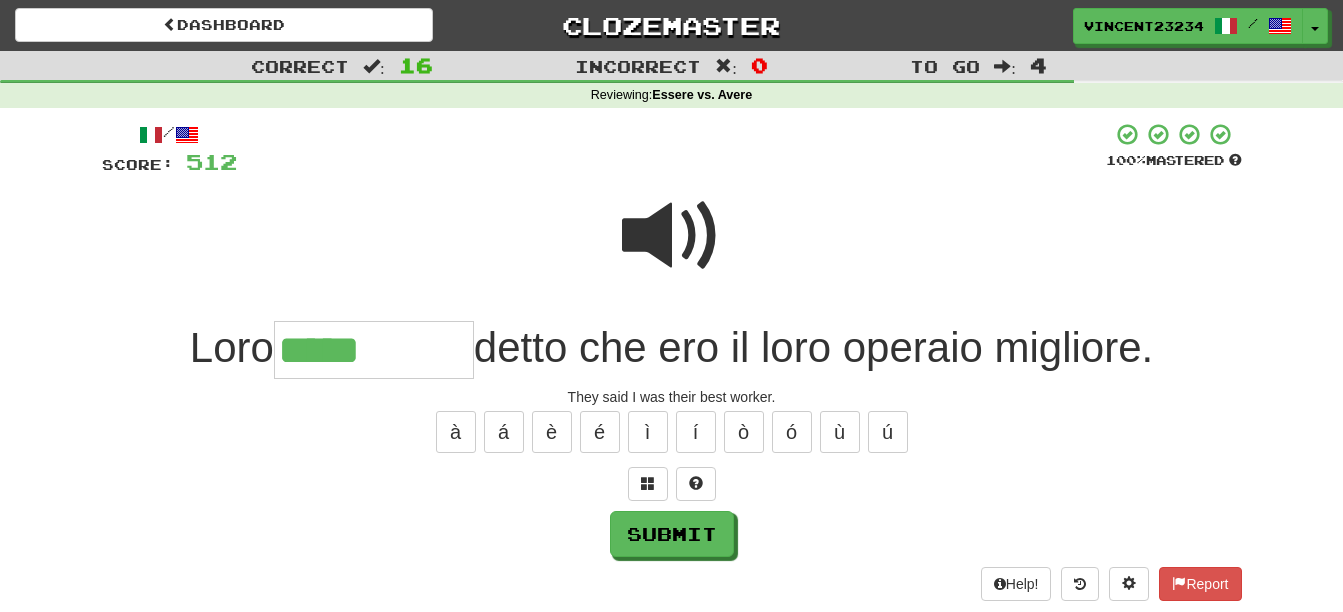 type on "*****" 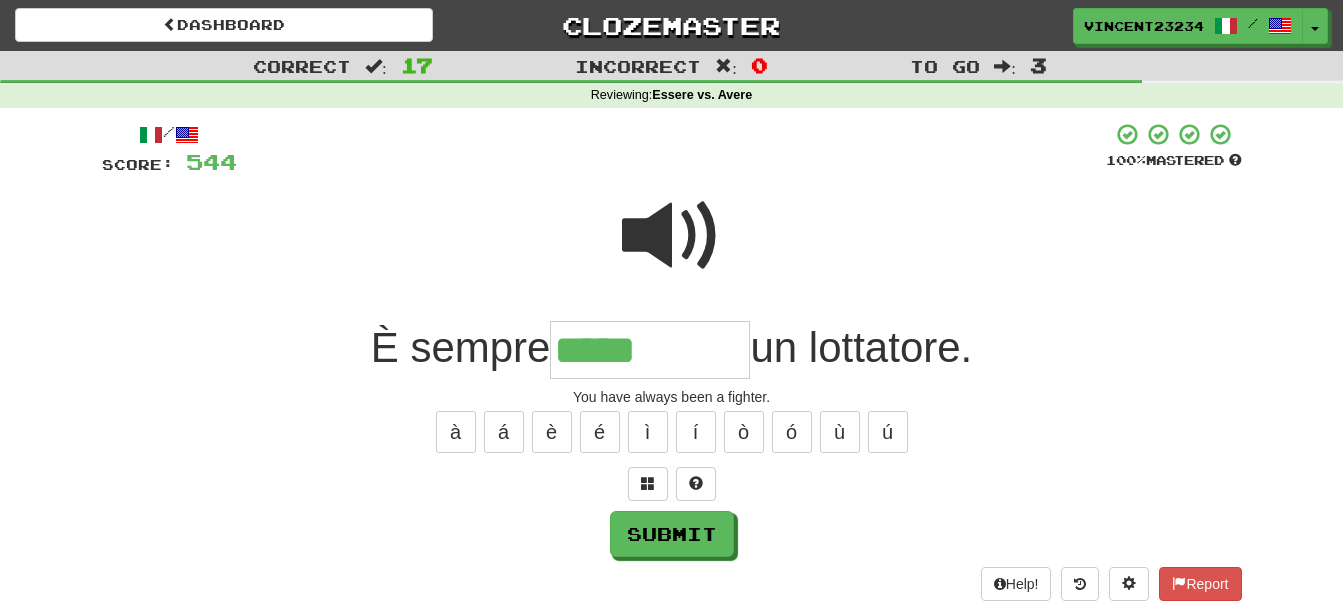 type on "*****" 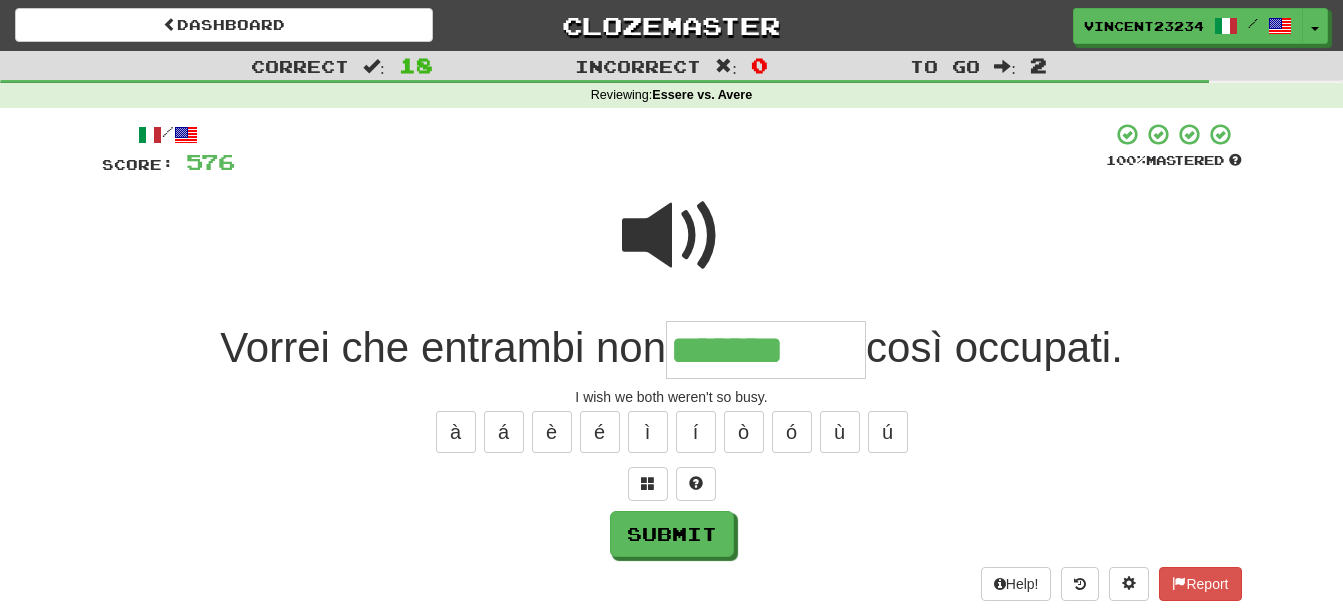 type on "*******" 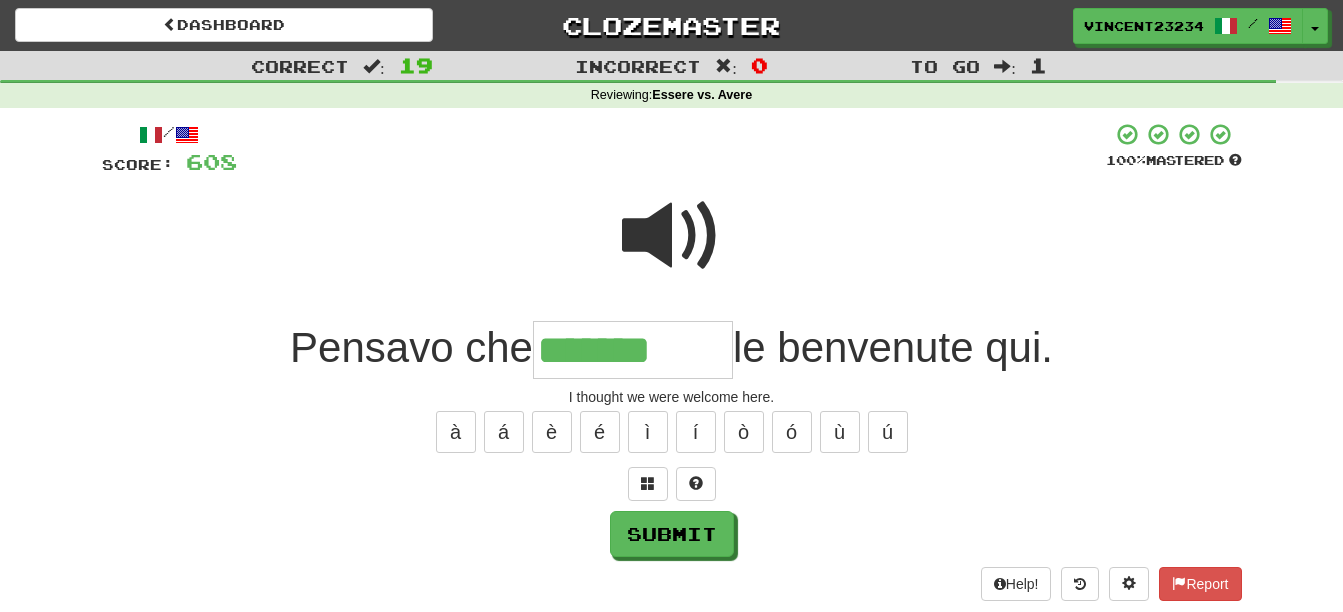 type on "*******" 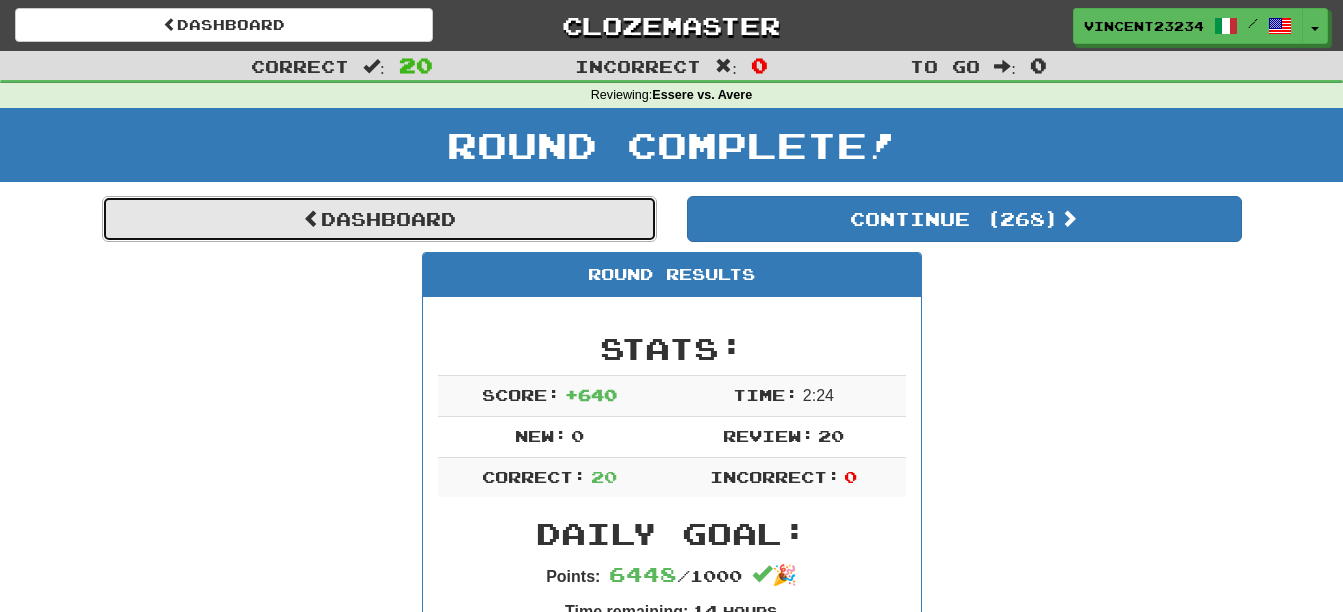 click on "Dashboard" at bounding box center [379, 219] 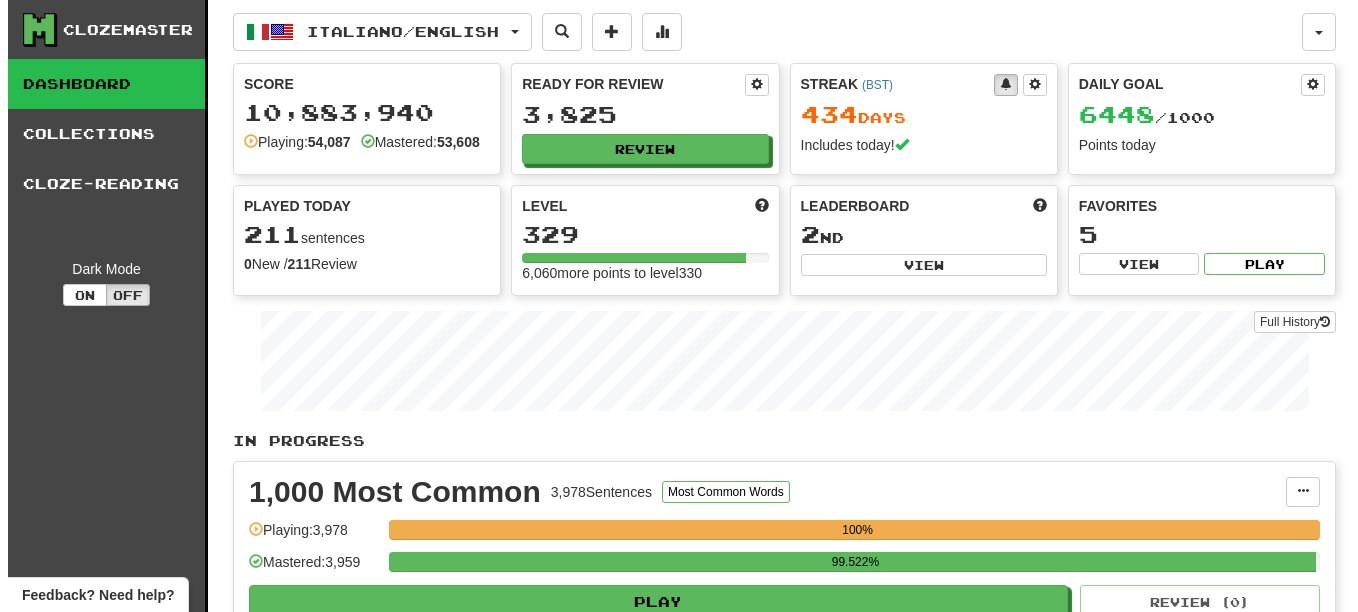 scroll, scrollTop: 0, scrollLeft: 0, axis: both 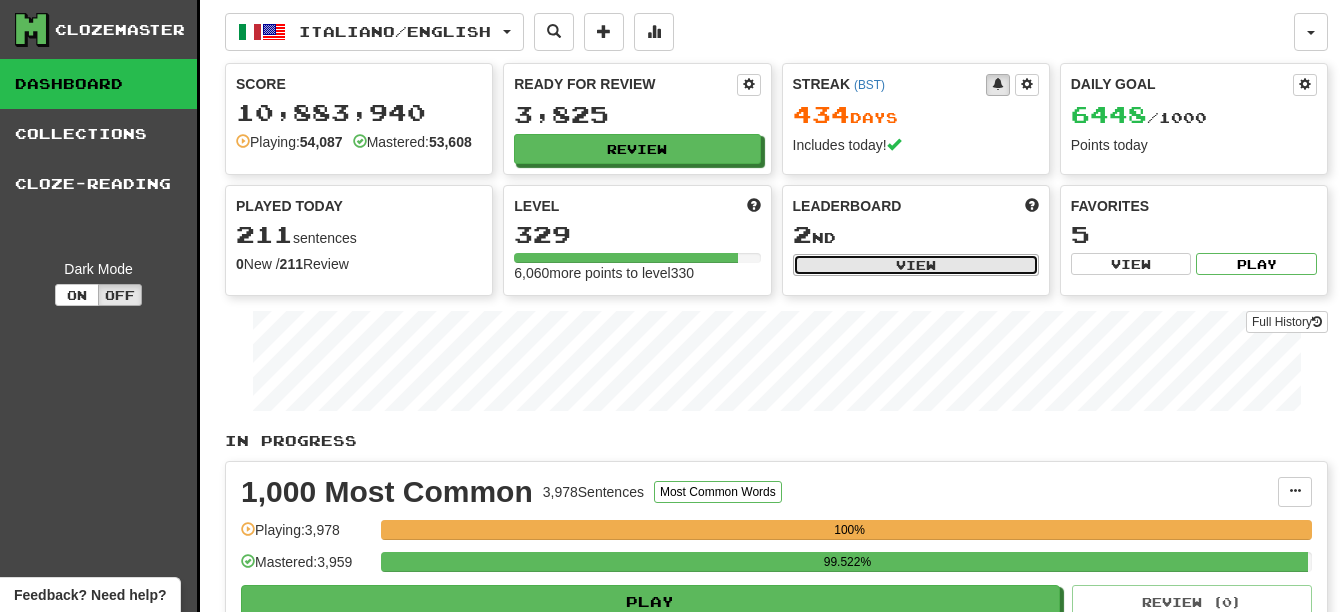 click on "View" at bounding box center [916, 265] 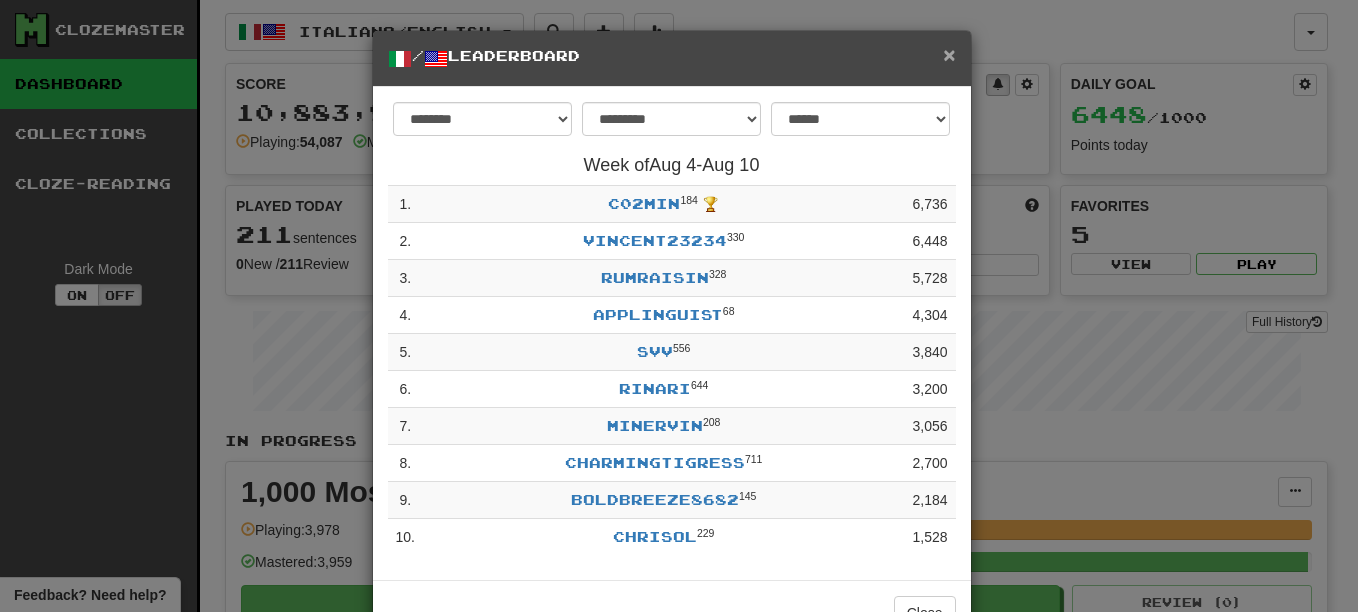 click on "×" at bounding box center (949, 54) 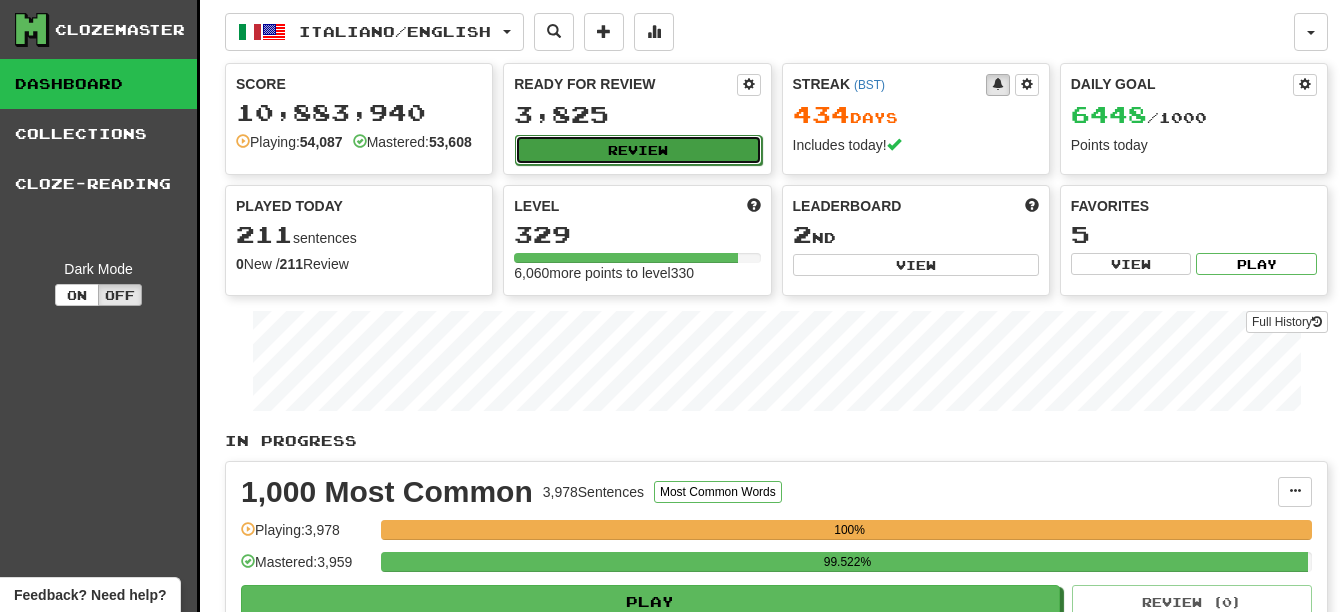 click on "Review" at bounding box center (638, 150) 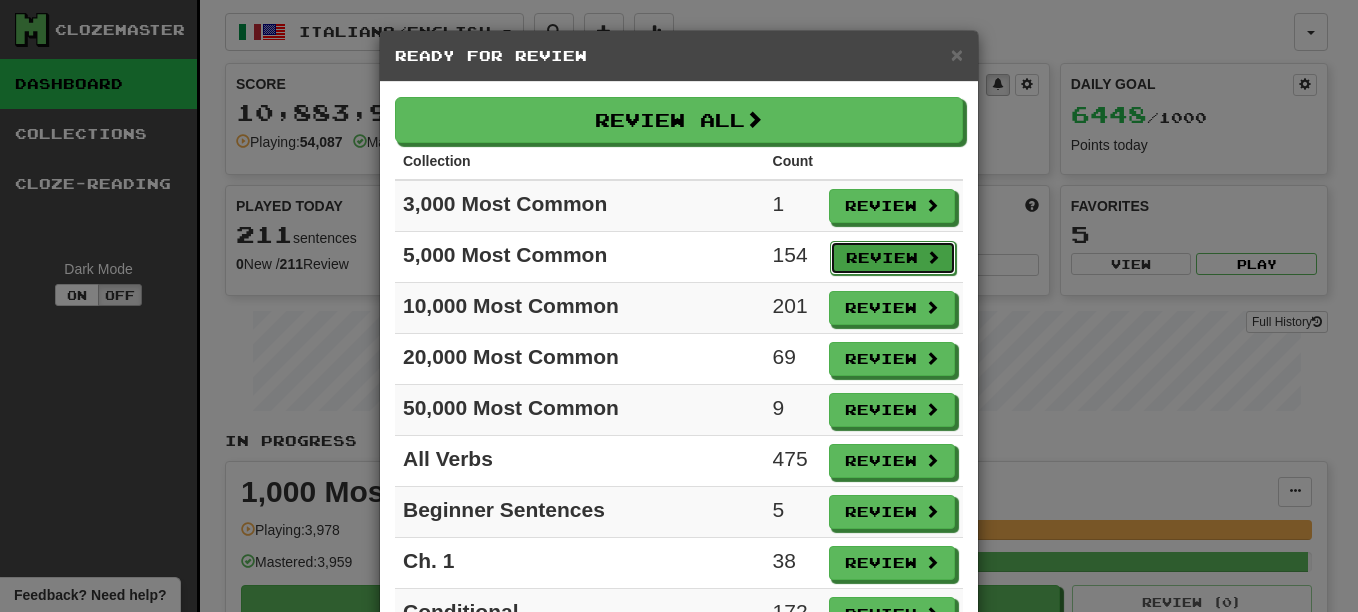 click on "Review" at bounding box center [893, 258] 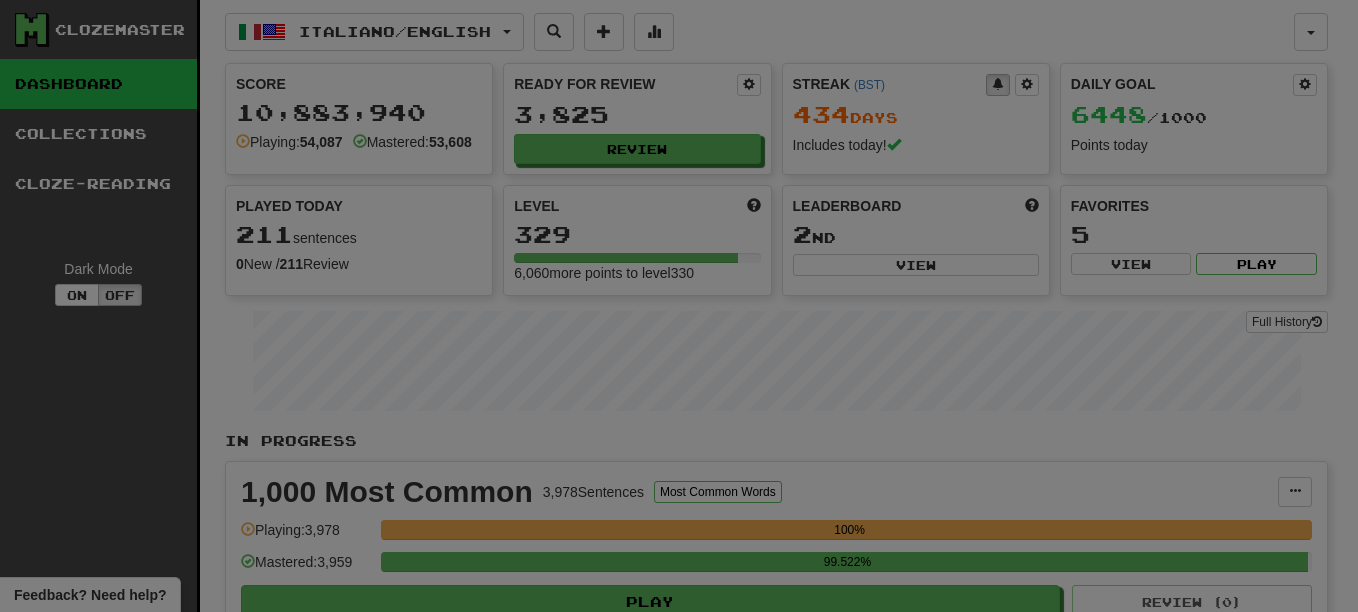 select on "**" 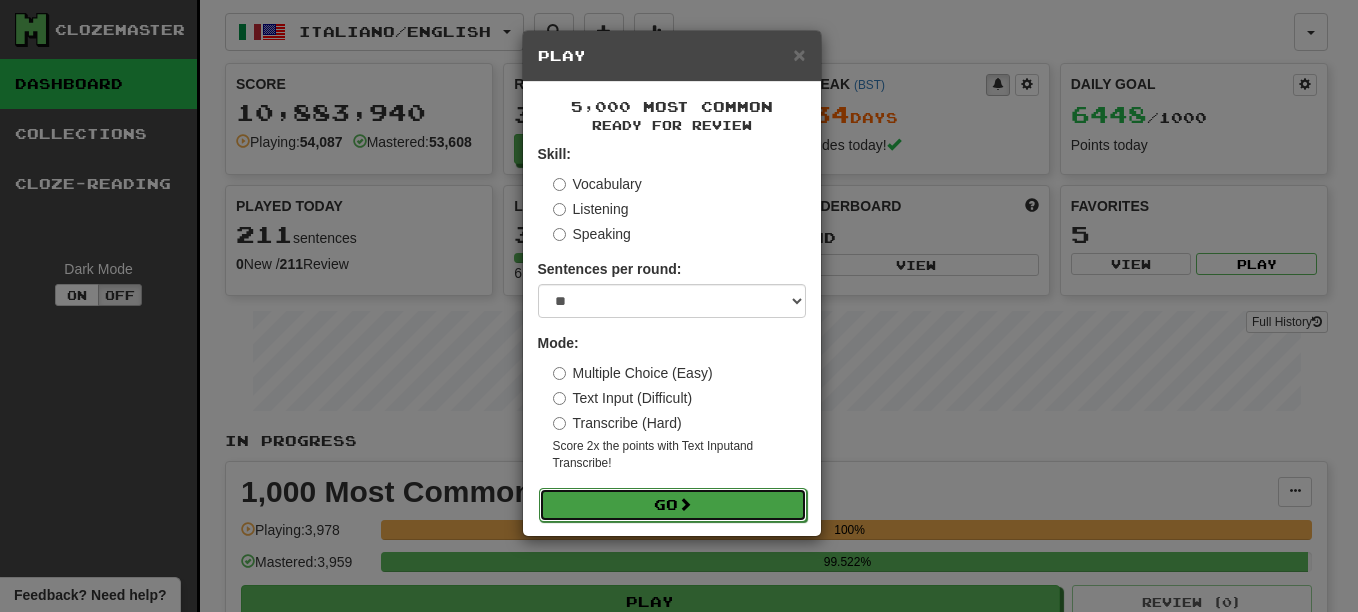 click on "Go" at bounding box center [673, 505] 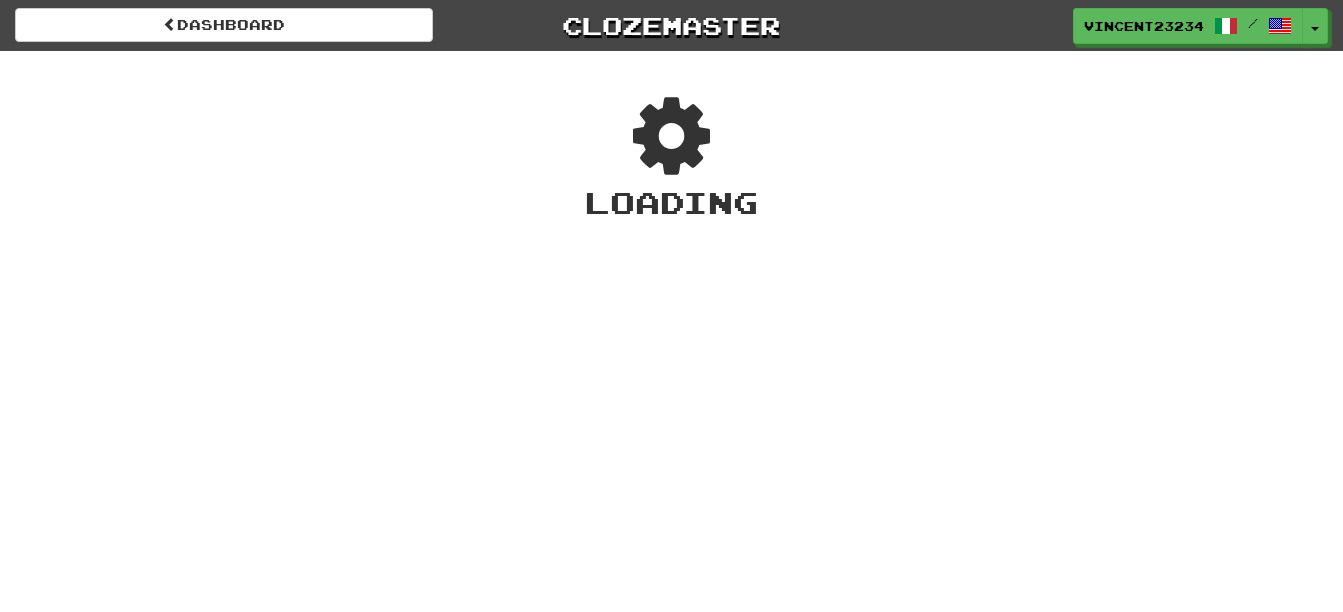 scroll, scrollTop: 0, scrollLeft: 0, axis: both 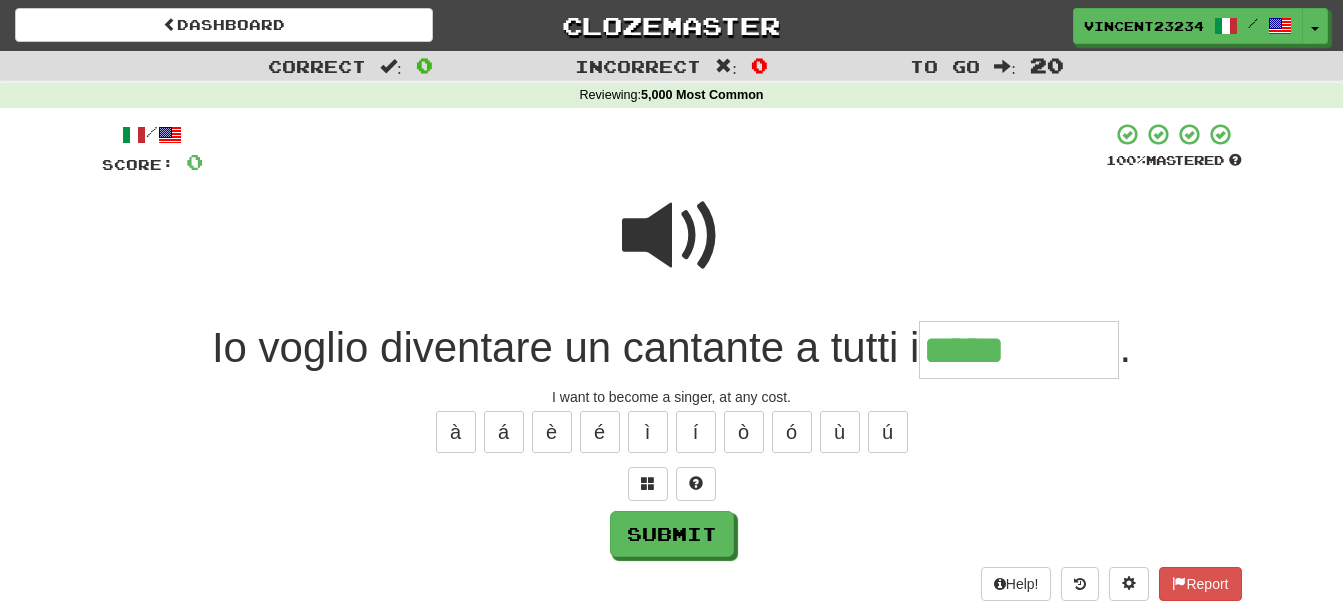 type on "*****" 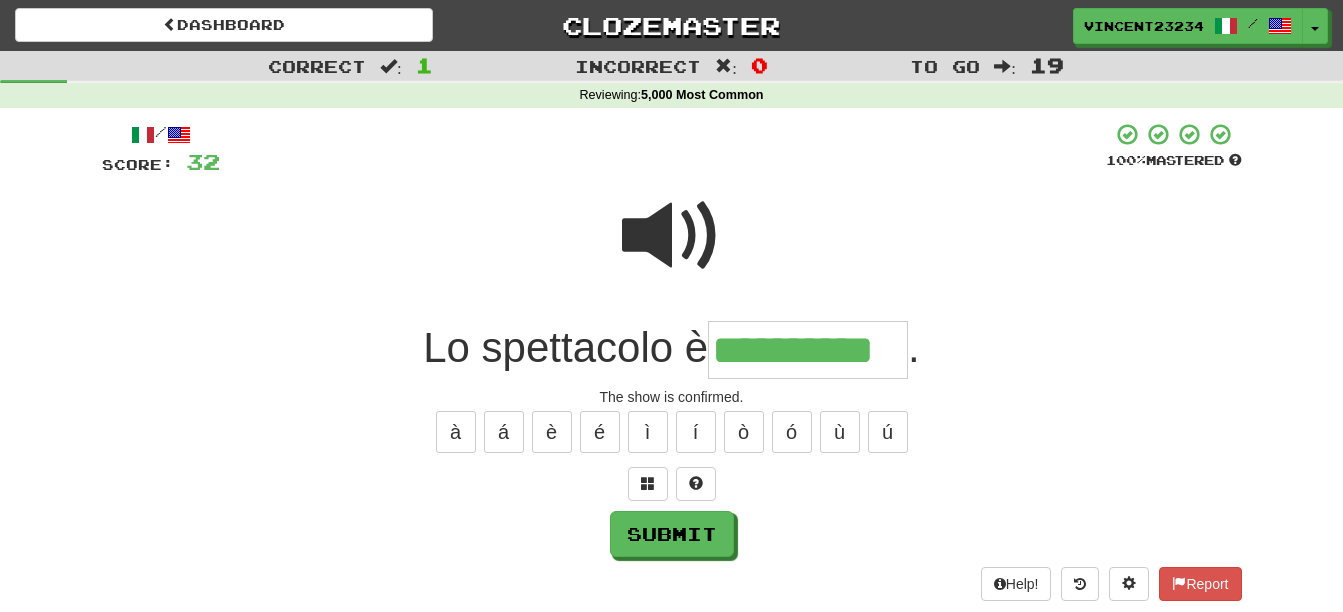 scroll, scrollTop: 0, scrollLeft: 18, axis: horizontal 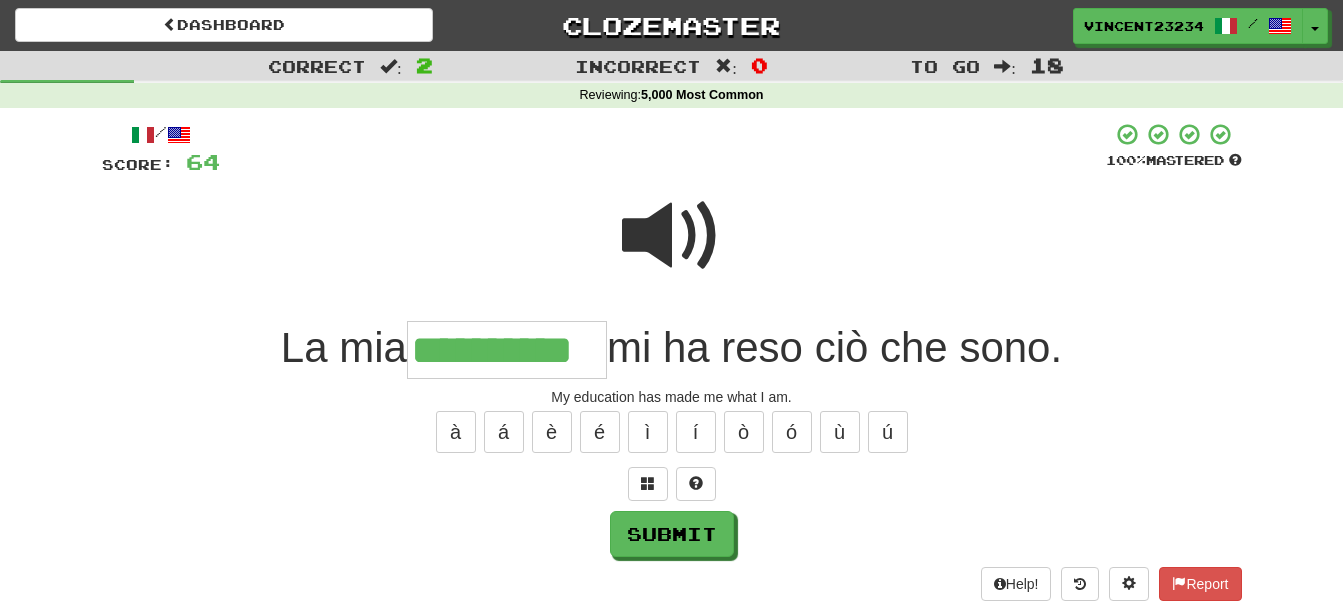 type on "**********" 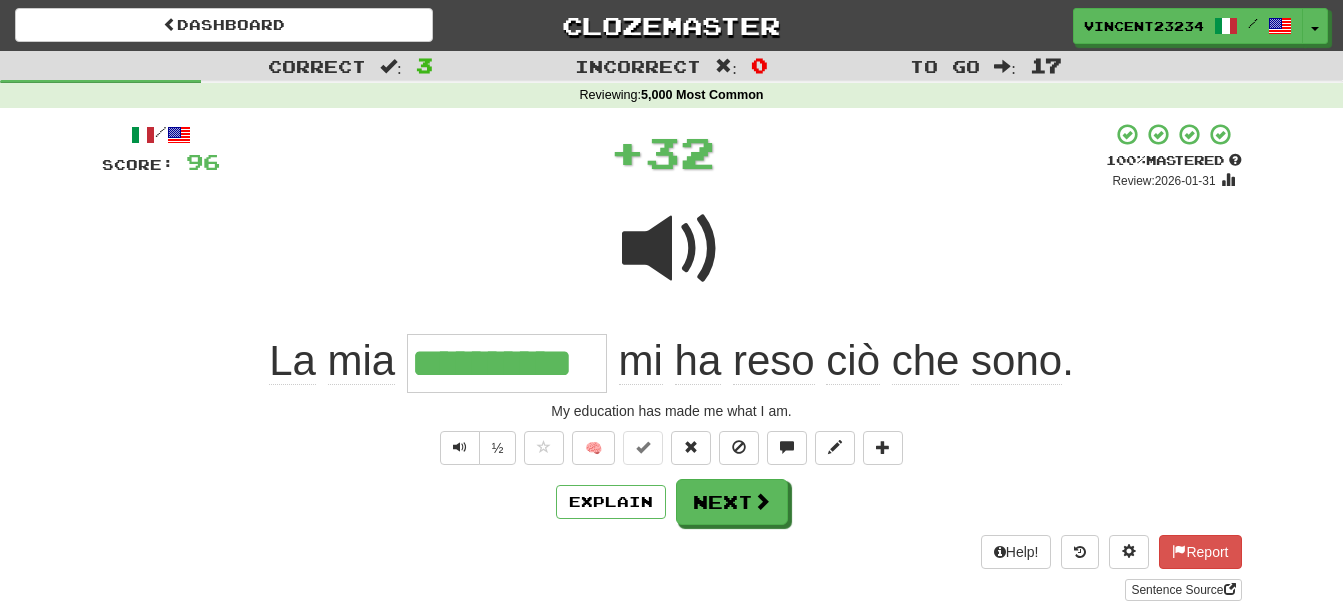 scroll, scrollTop: 0, scrollLeft: 0, axis: both 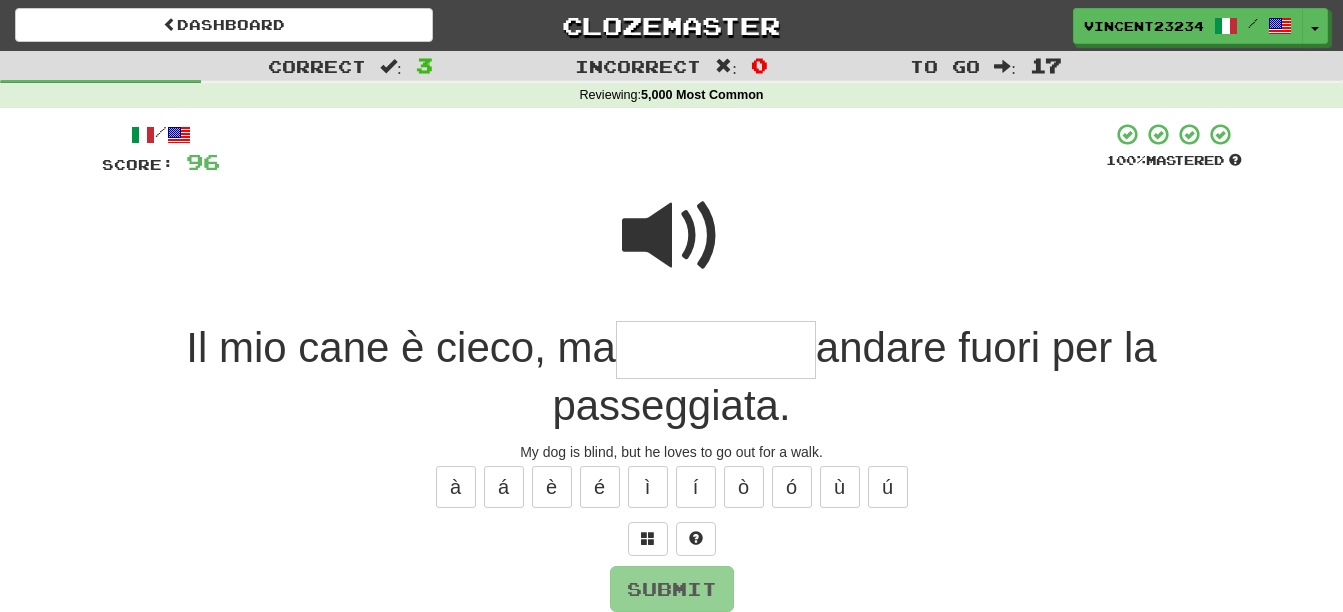 click at bounding box center [672, 236] 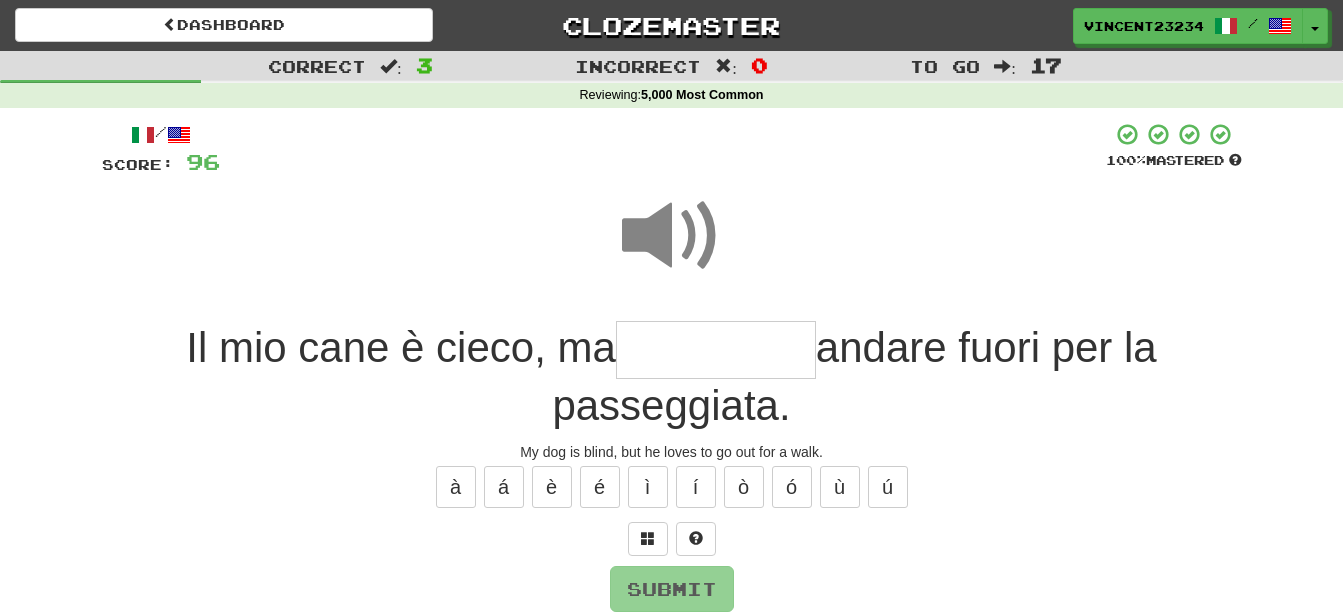 click at bounding box center (716, 350) 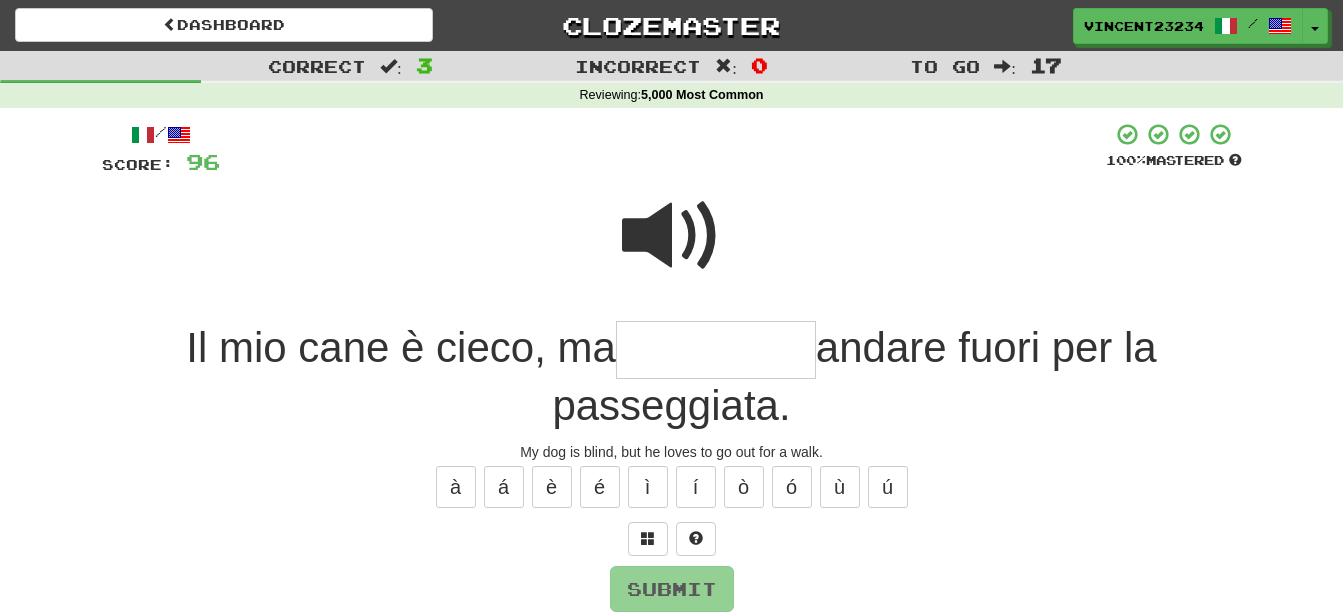 type on "*" 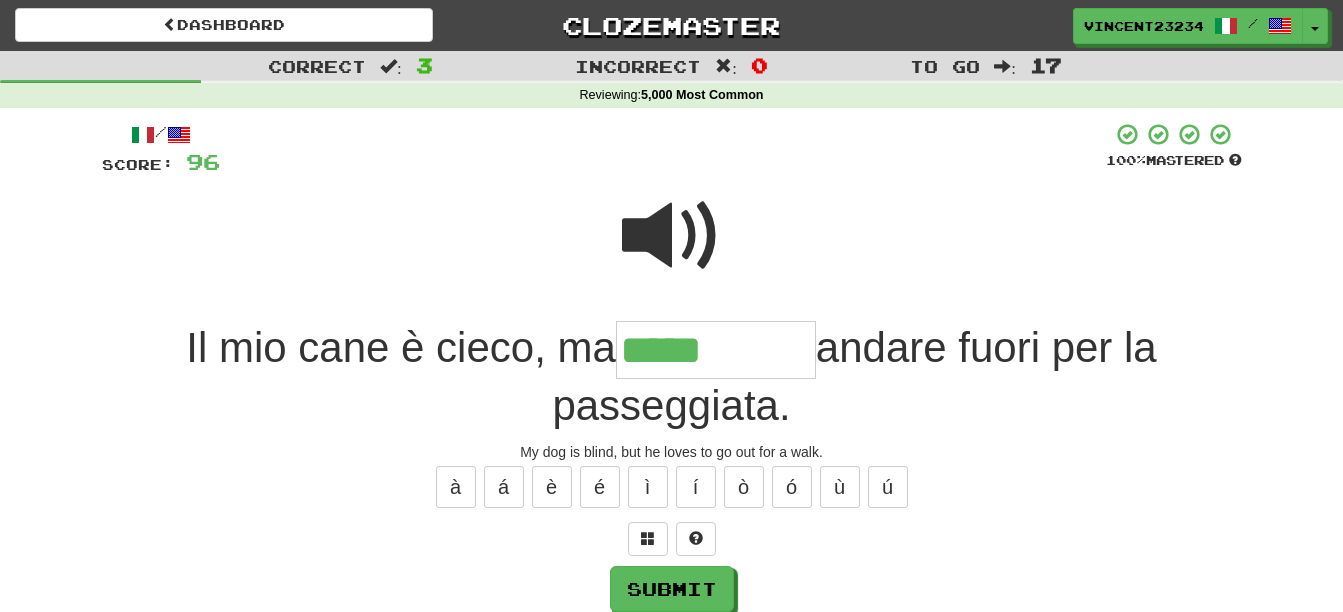 type on "*****" 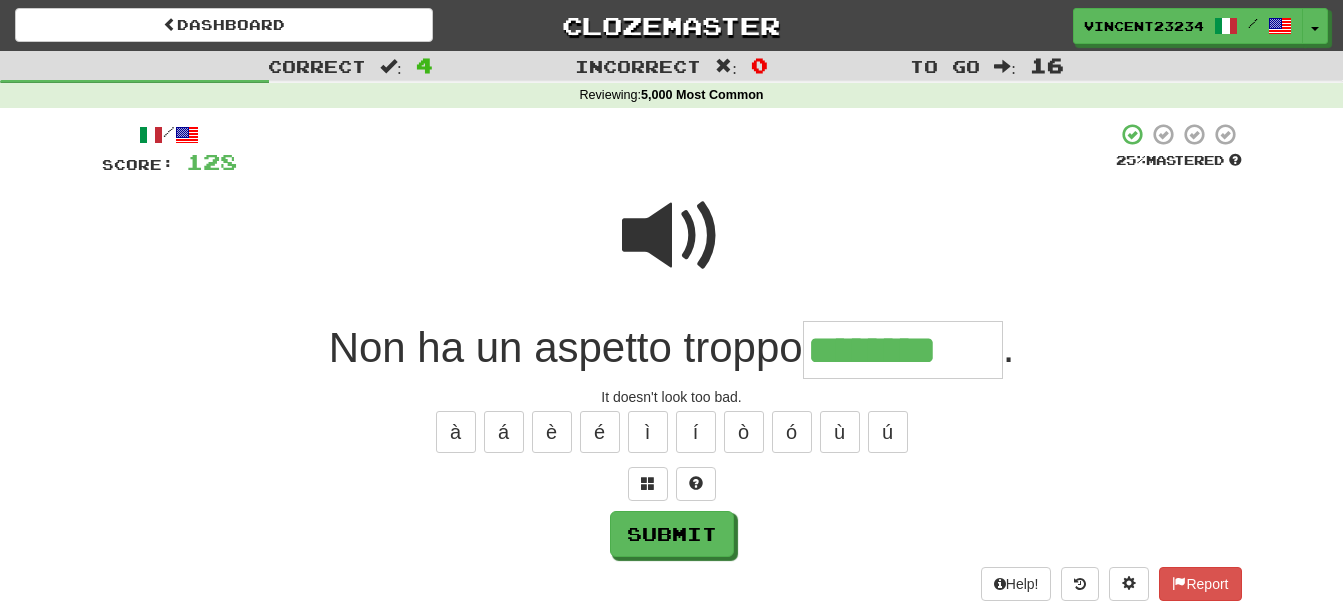 type on "********" 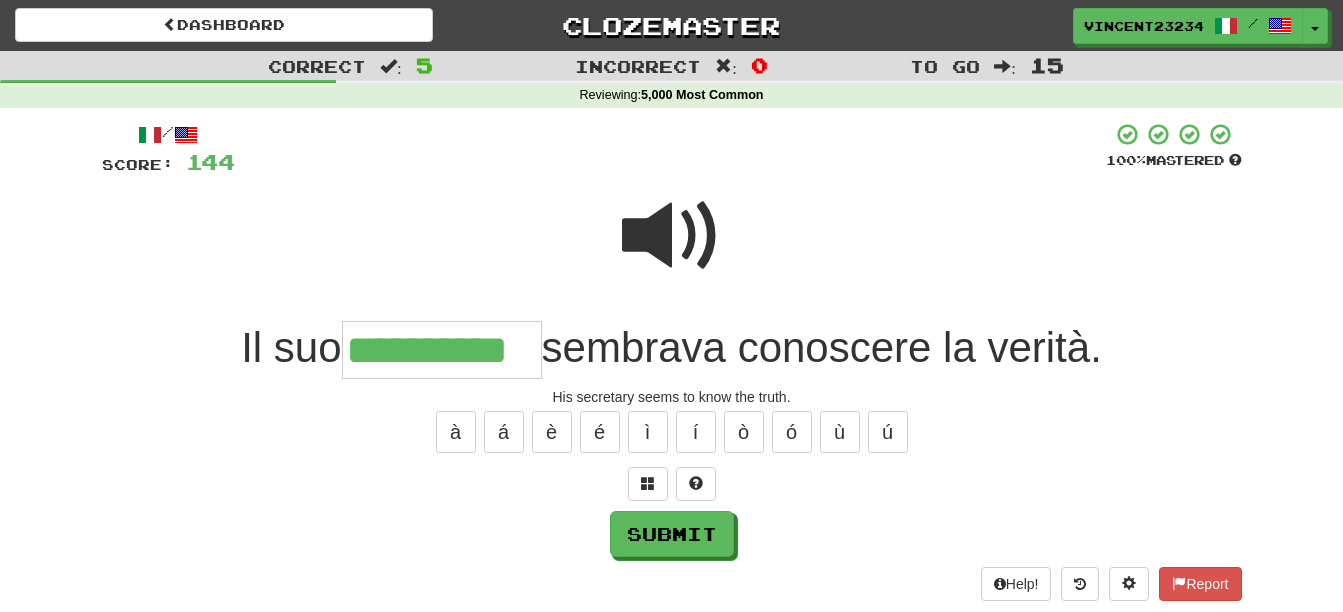 type on "**********" 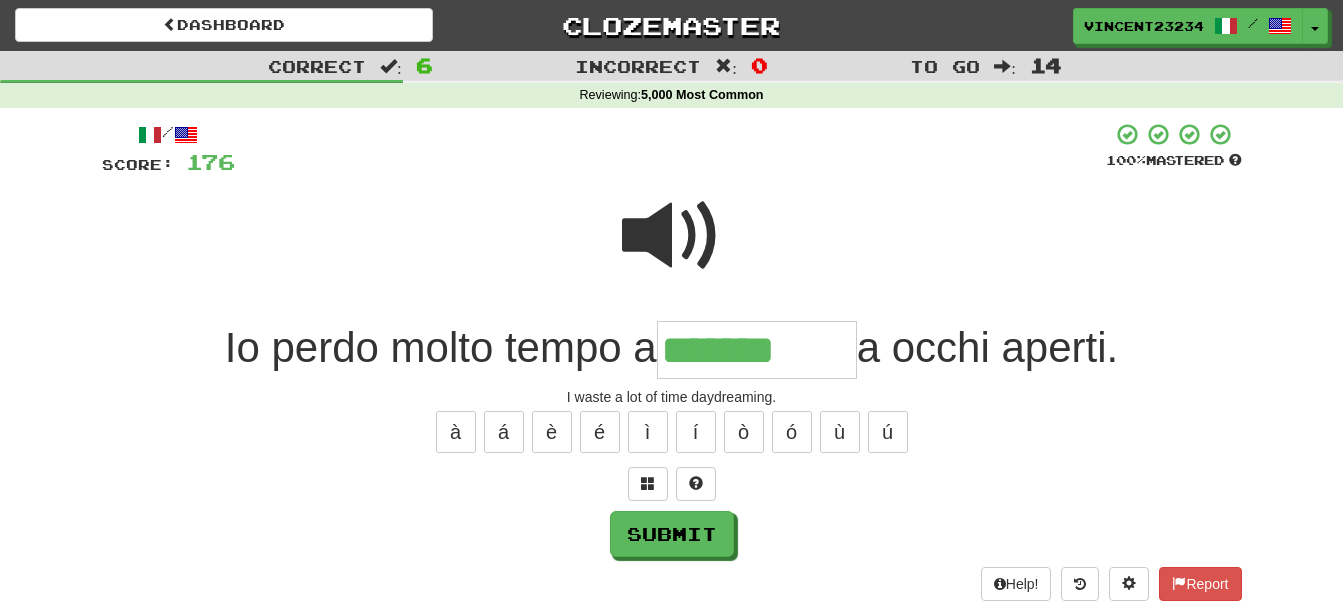type on "*******" 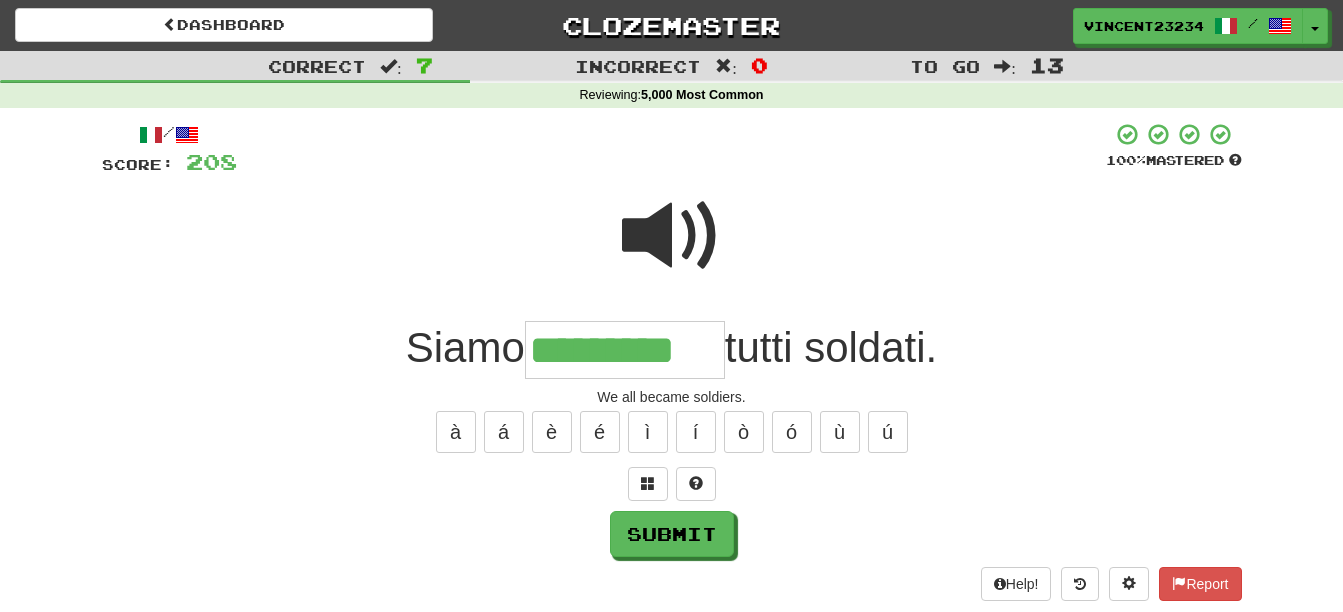 type on "*********" 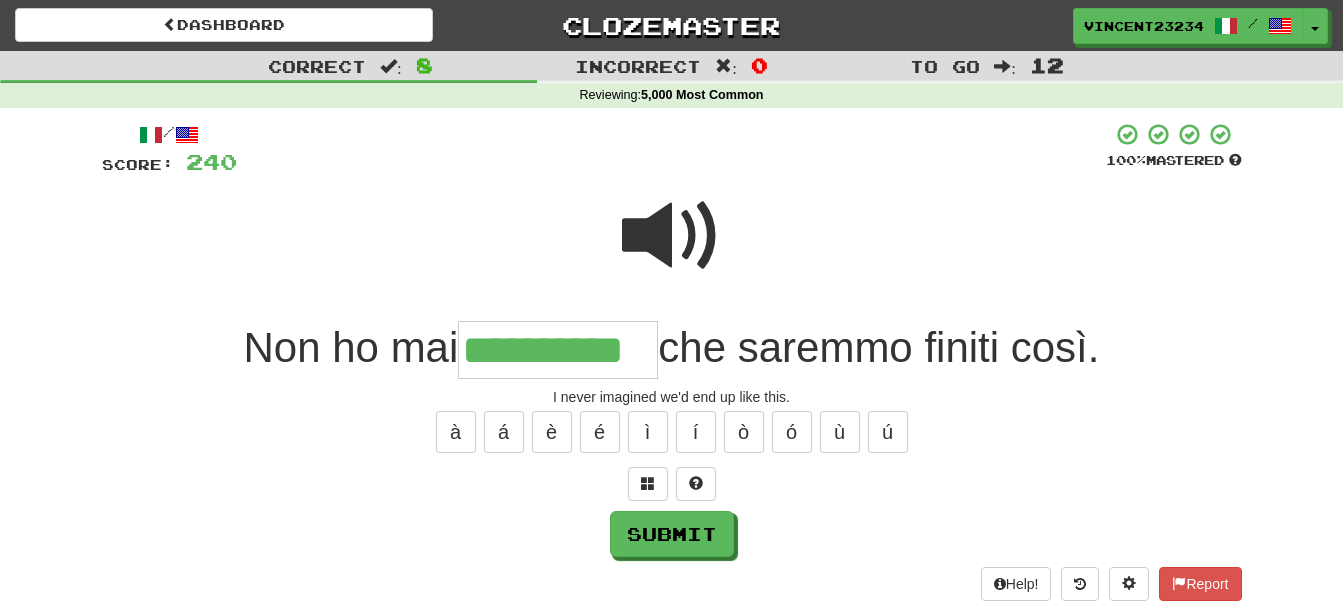 scroll, scrollTop: 0, scrollLeft: 25, axis: horizontal 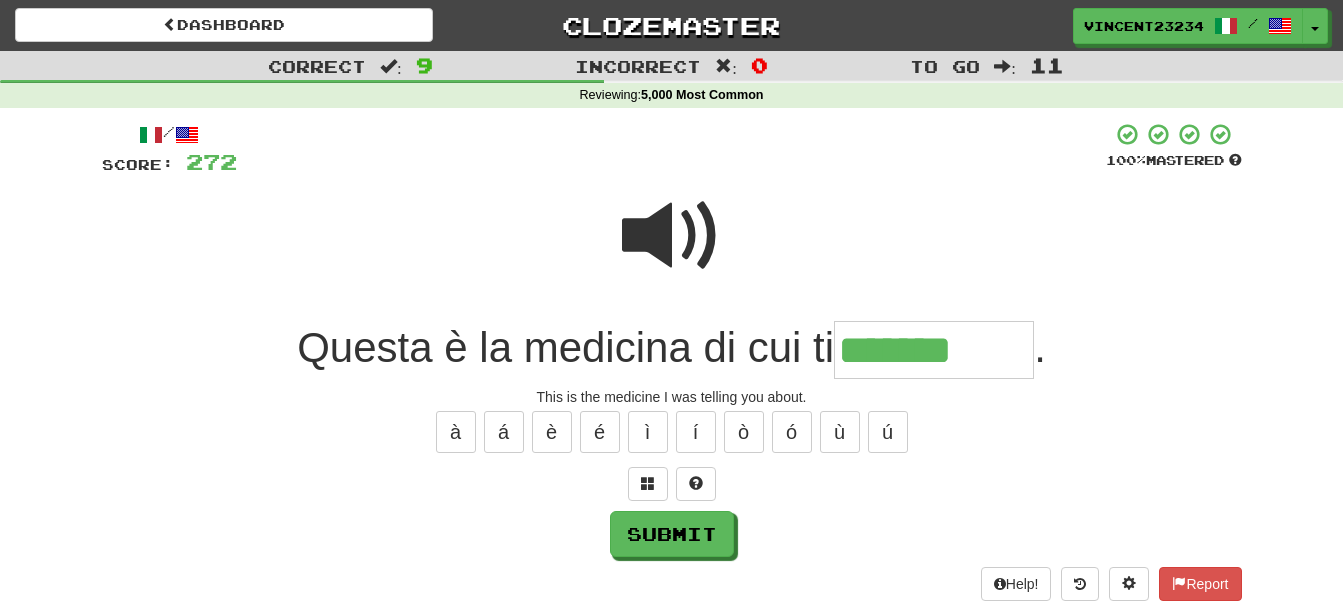 type on "*******" 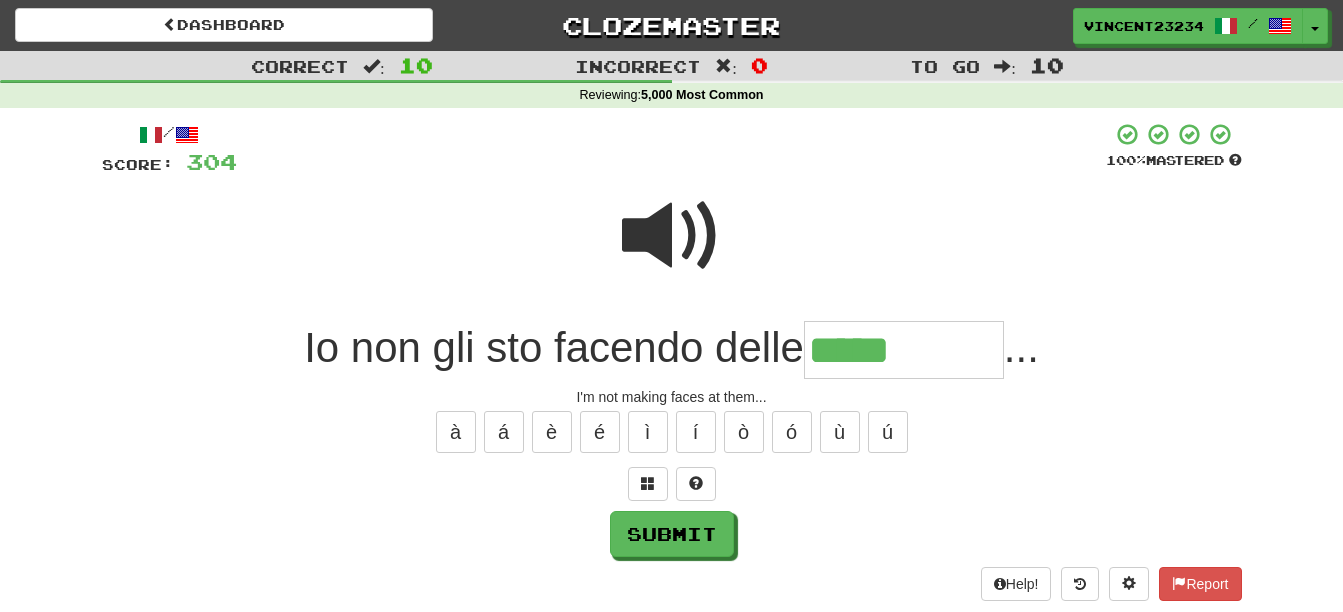 type on "*****" 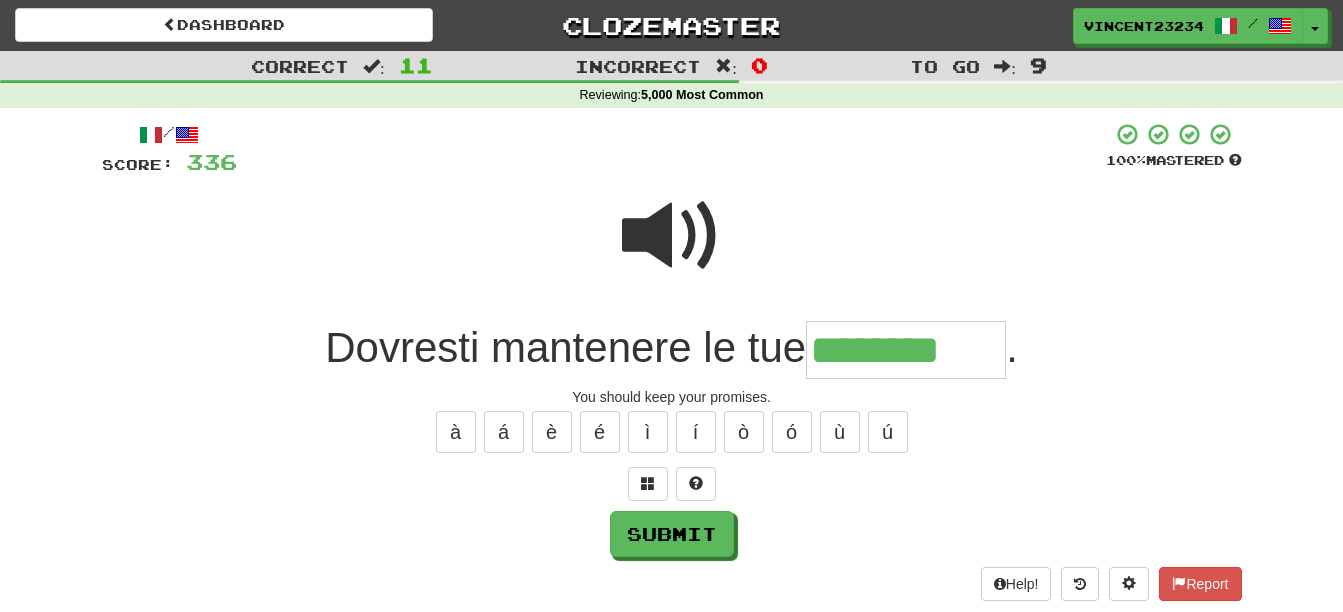 type on "********" 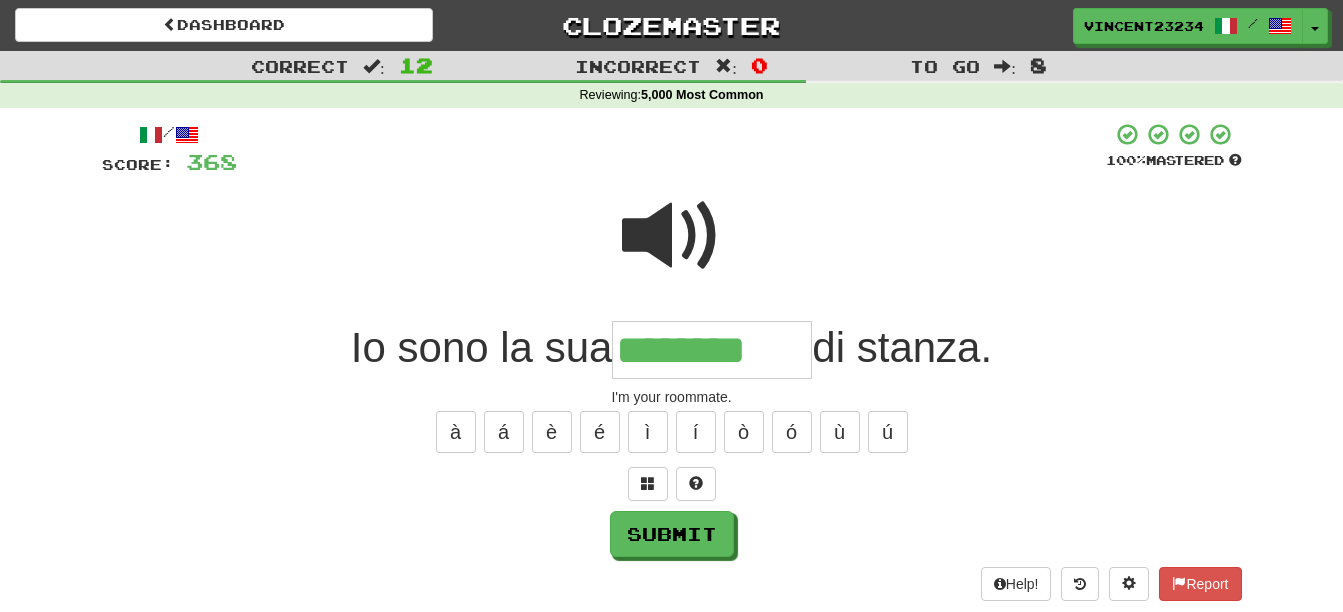 scroll, scrollTop: 0, scrollLeft: 4, axis: horizontal 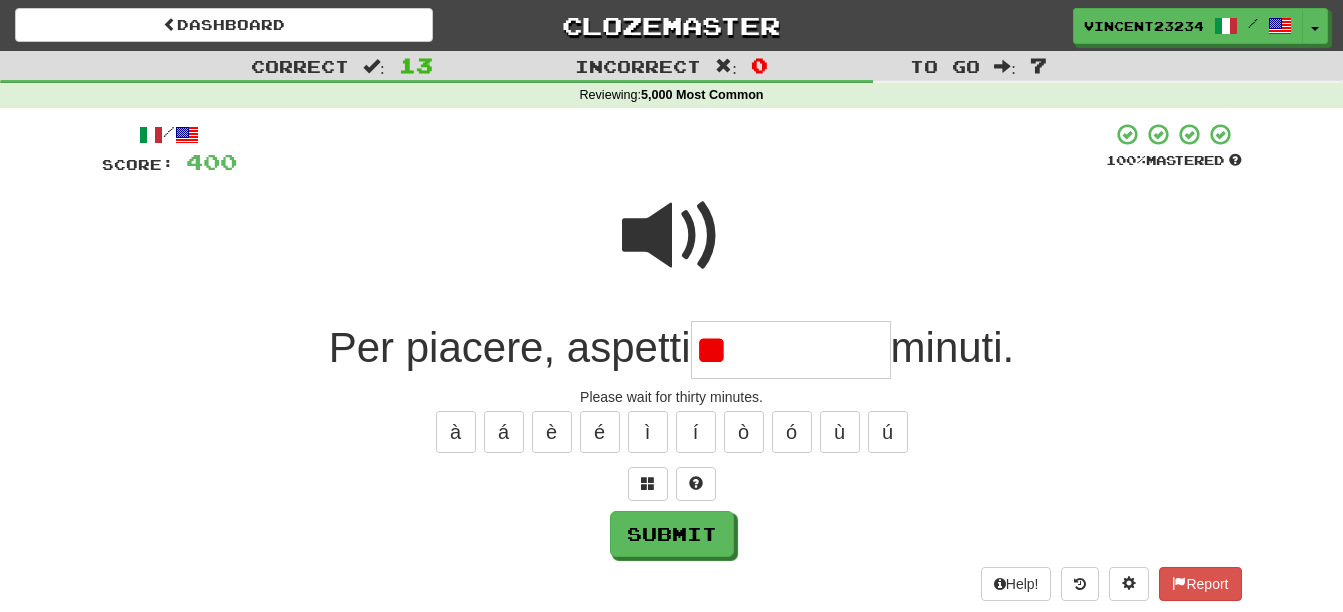 type on "*" 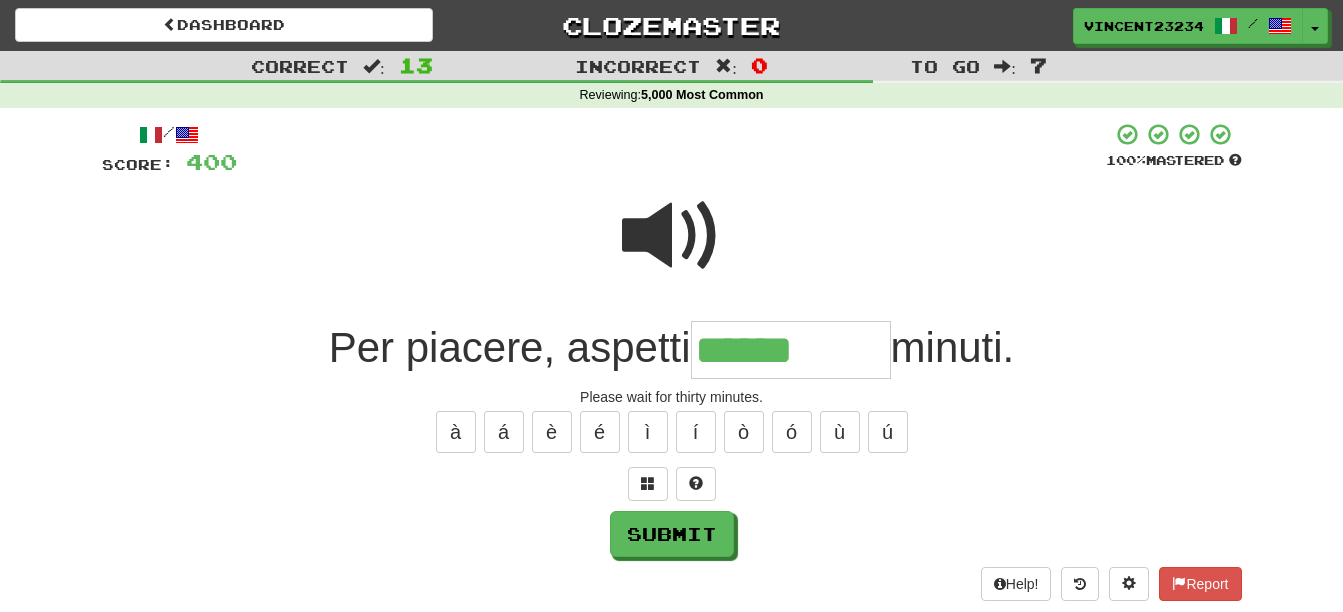 type on "******" 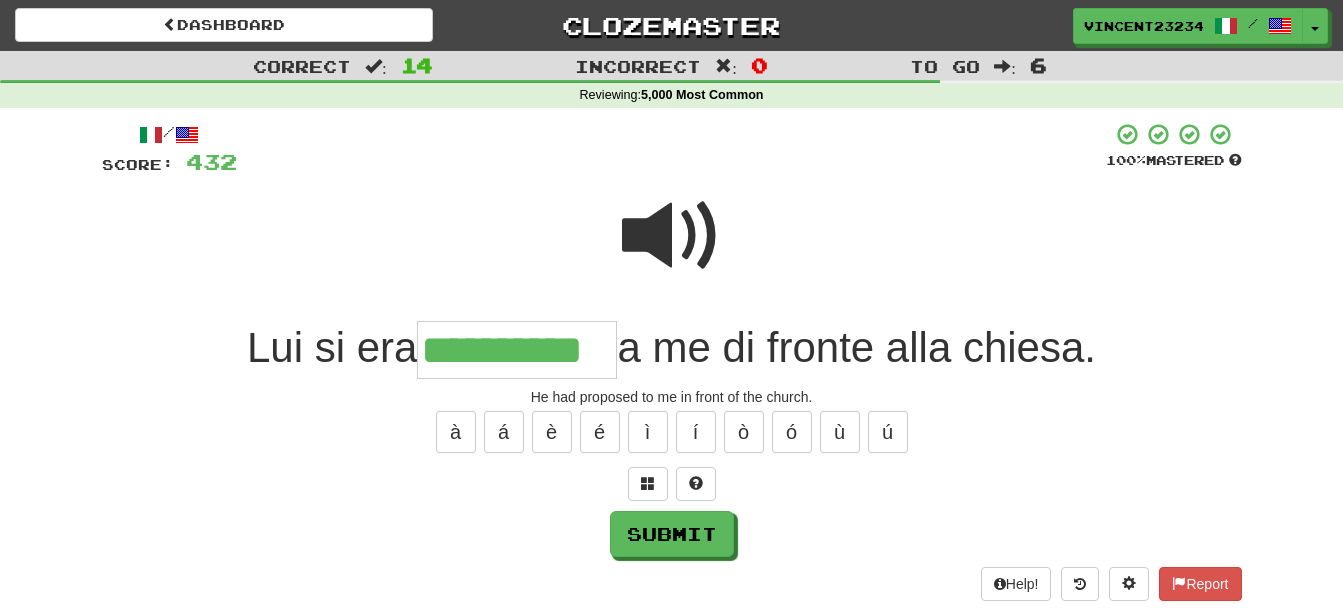 scroll, scrollTop: 0, scrollLeft: 0, axis: both 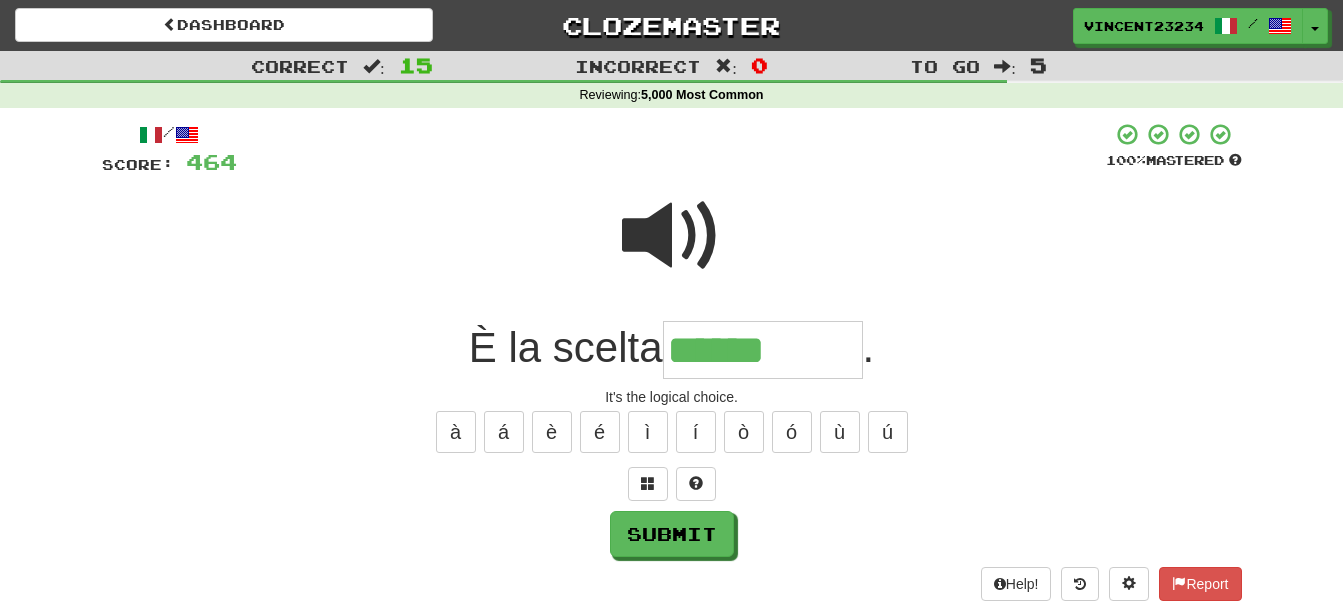type on "******" 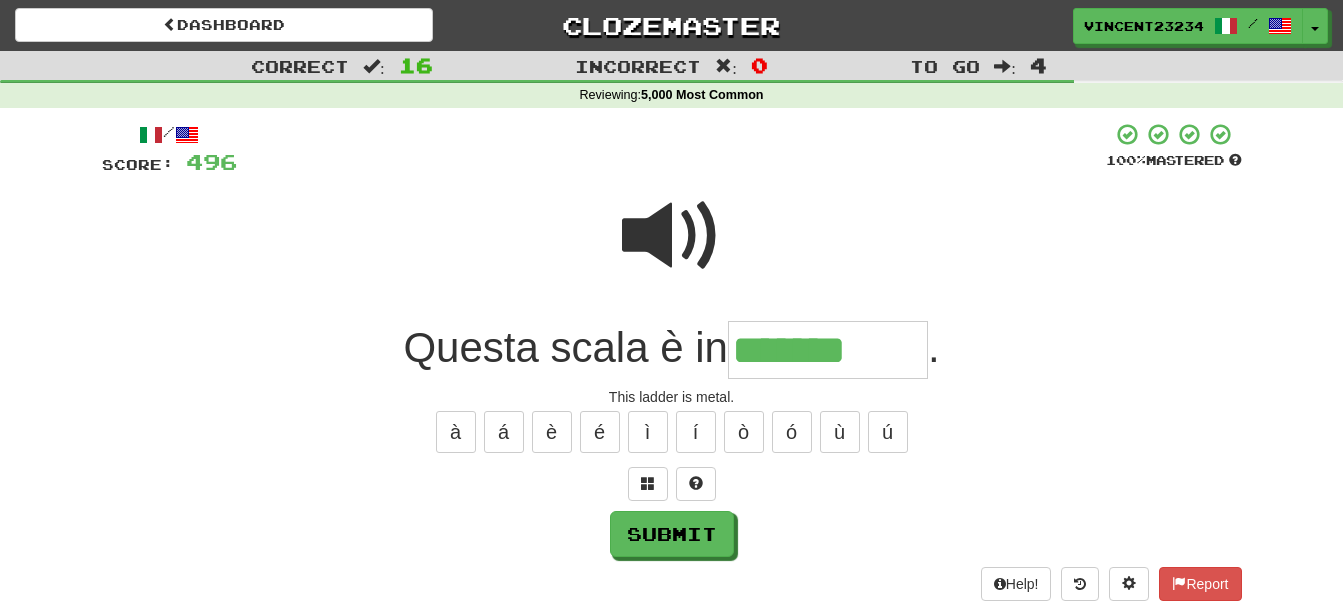 type on "*******" 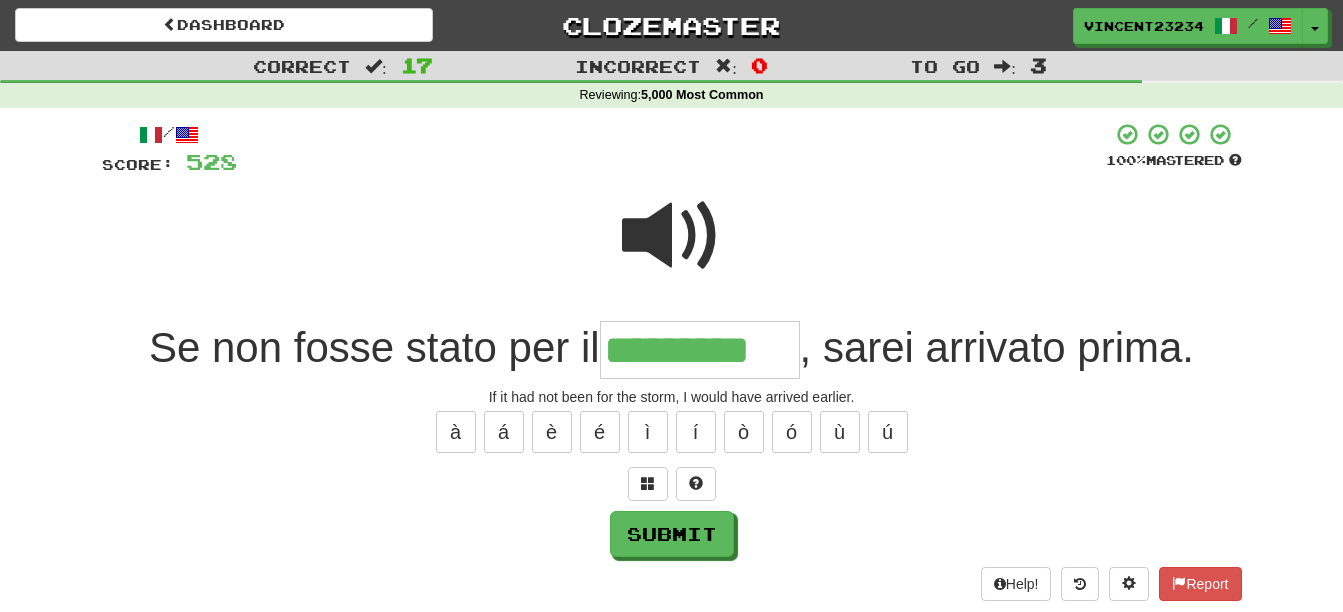 type on "*********" 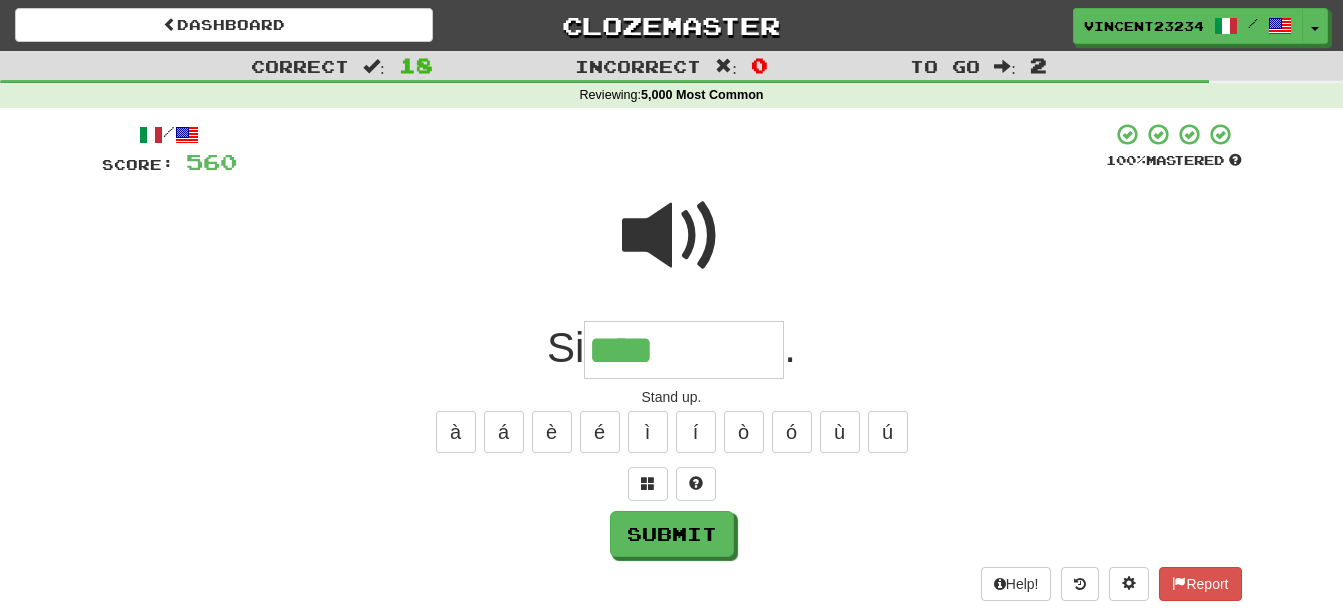 type on "****" 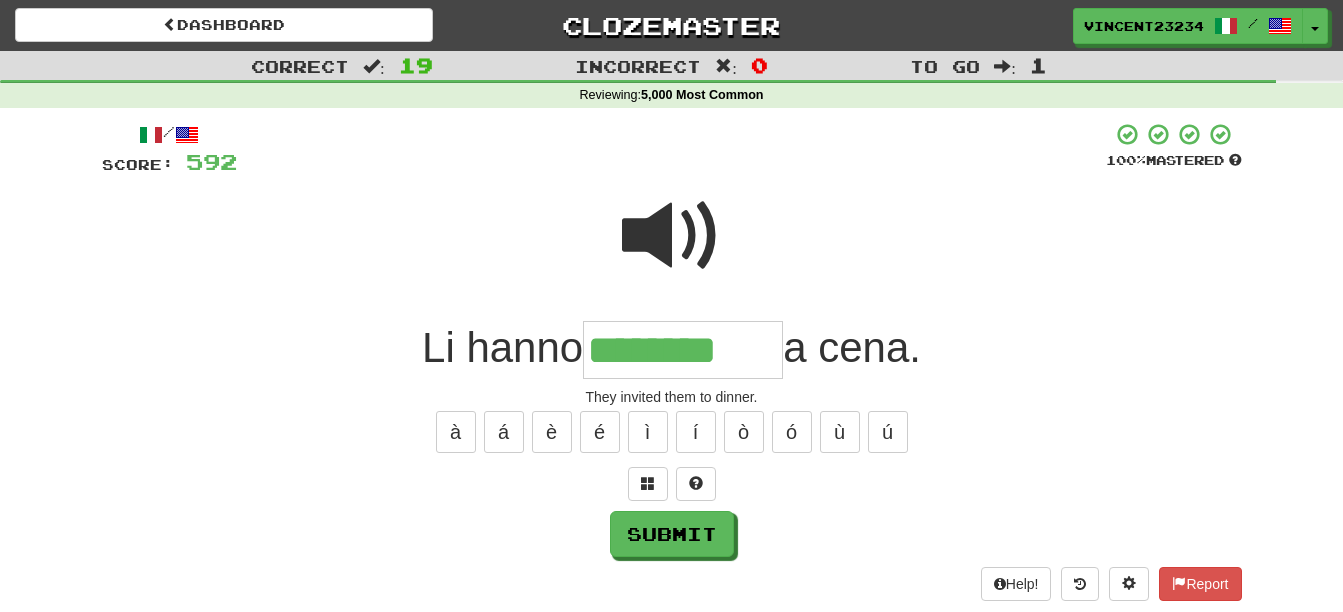 type on "********" 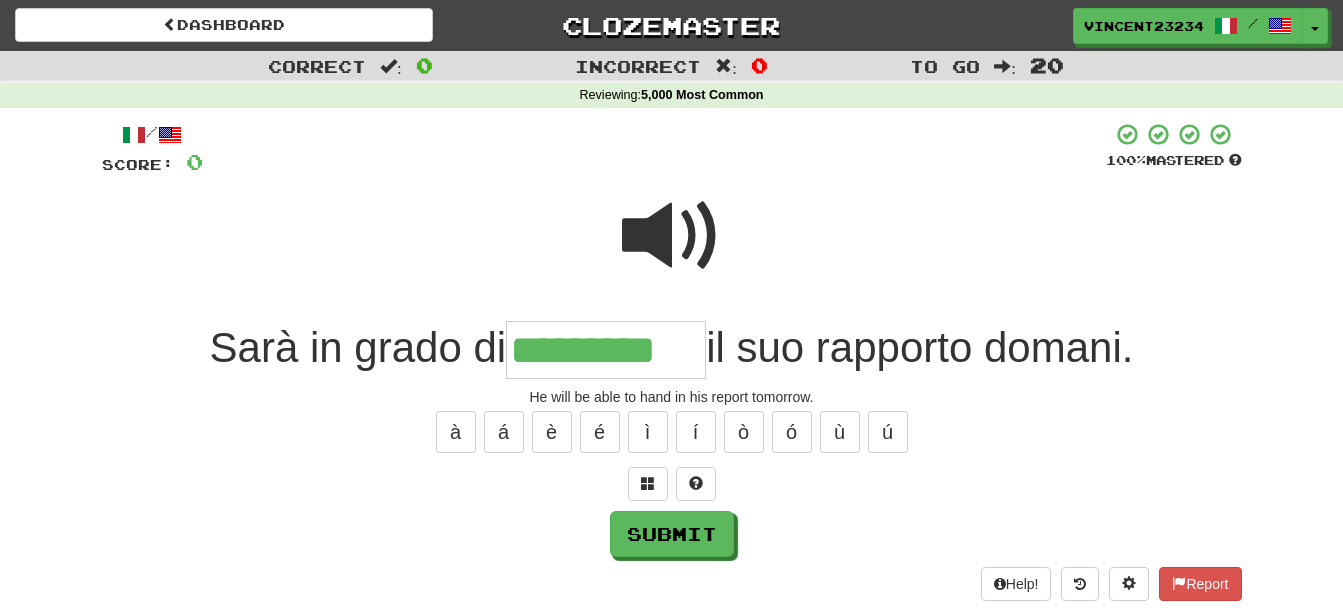 scroll, scrollTop: 0, scrollLeft: 28, axis: horizontal 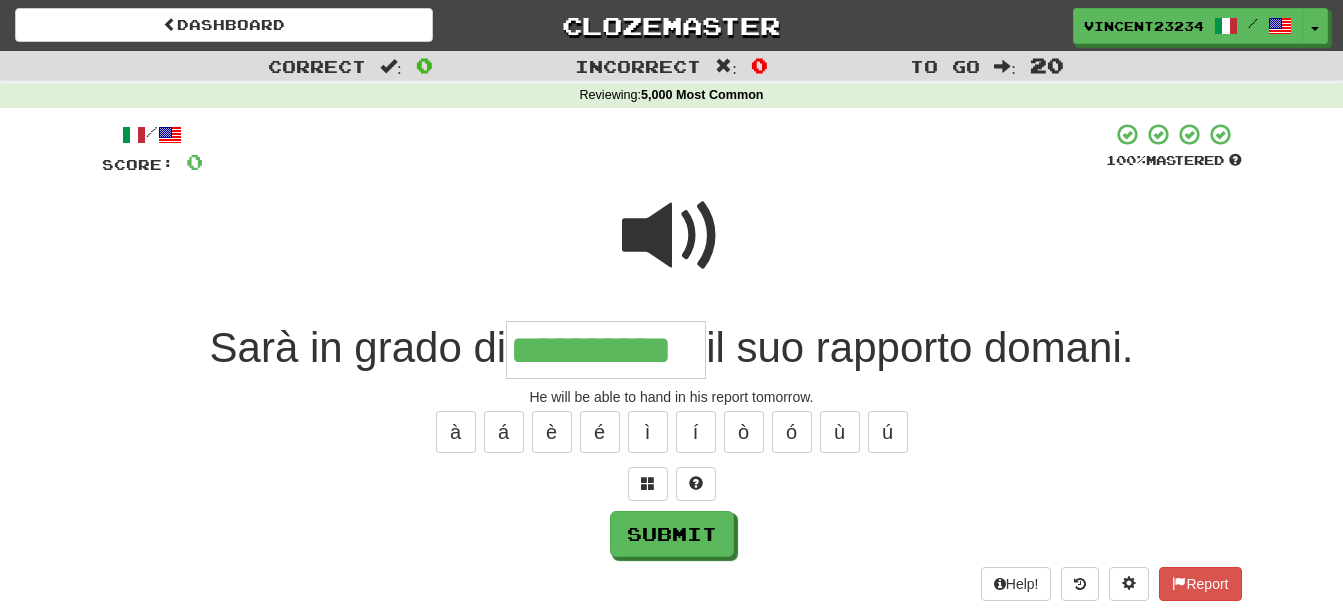 type on "**********" 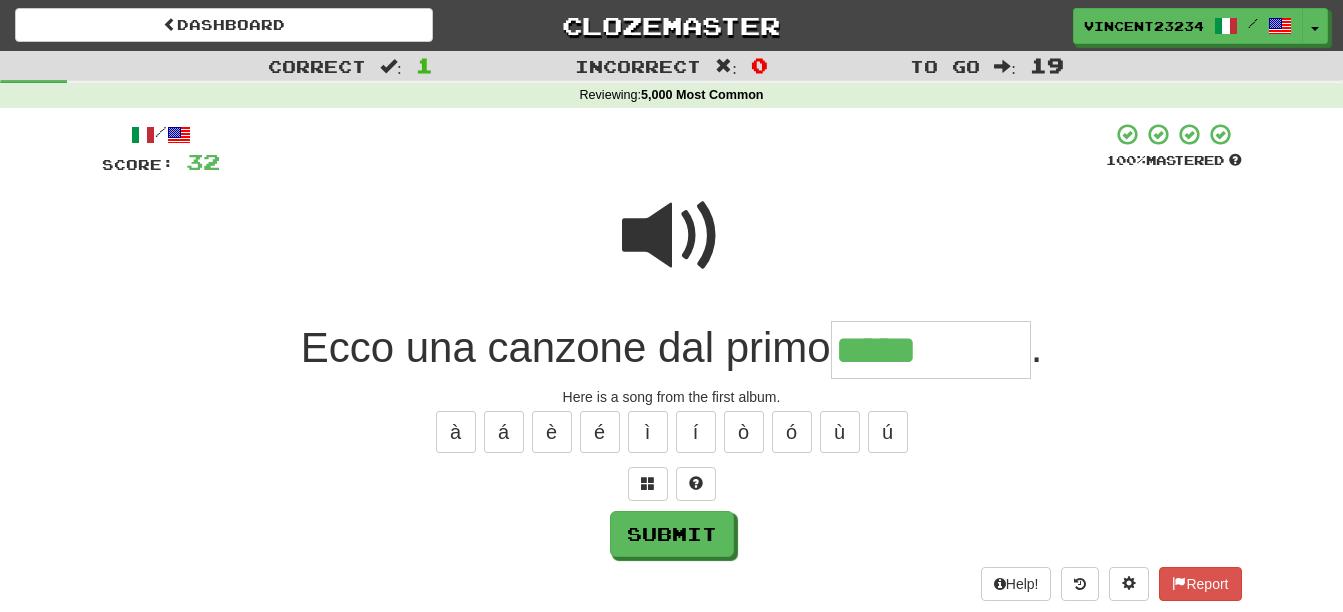 type on "*****" 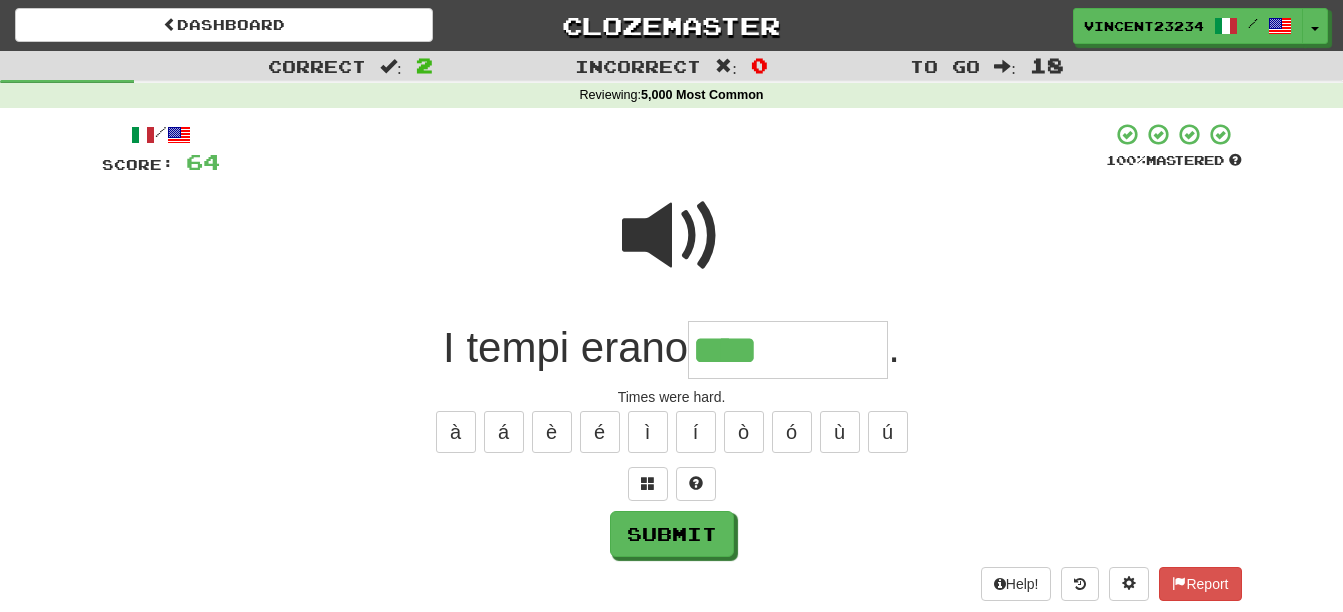 type on "****" 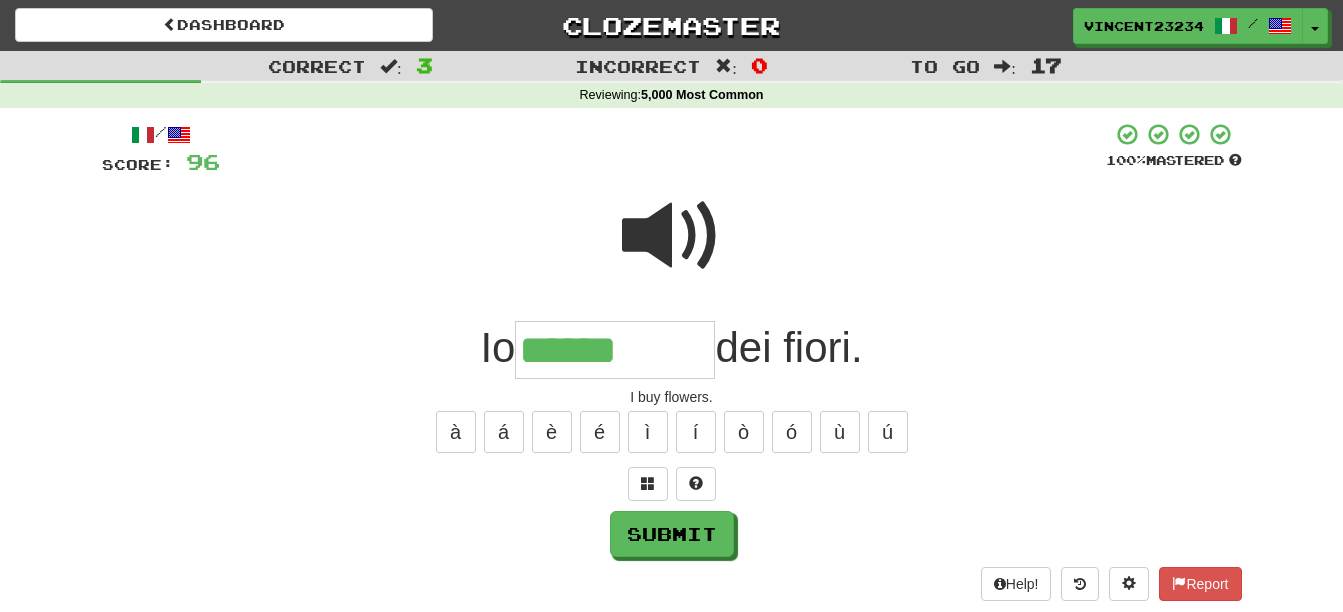 type on "******" 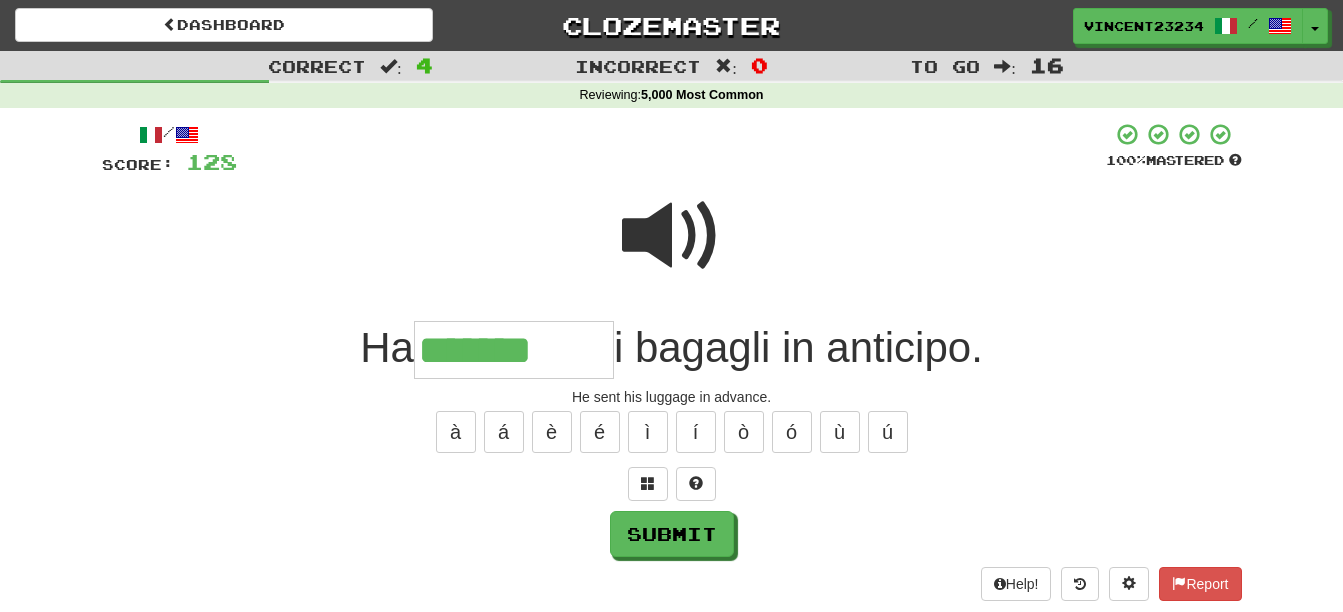 type on "*******" 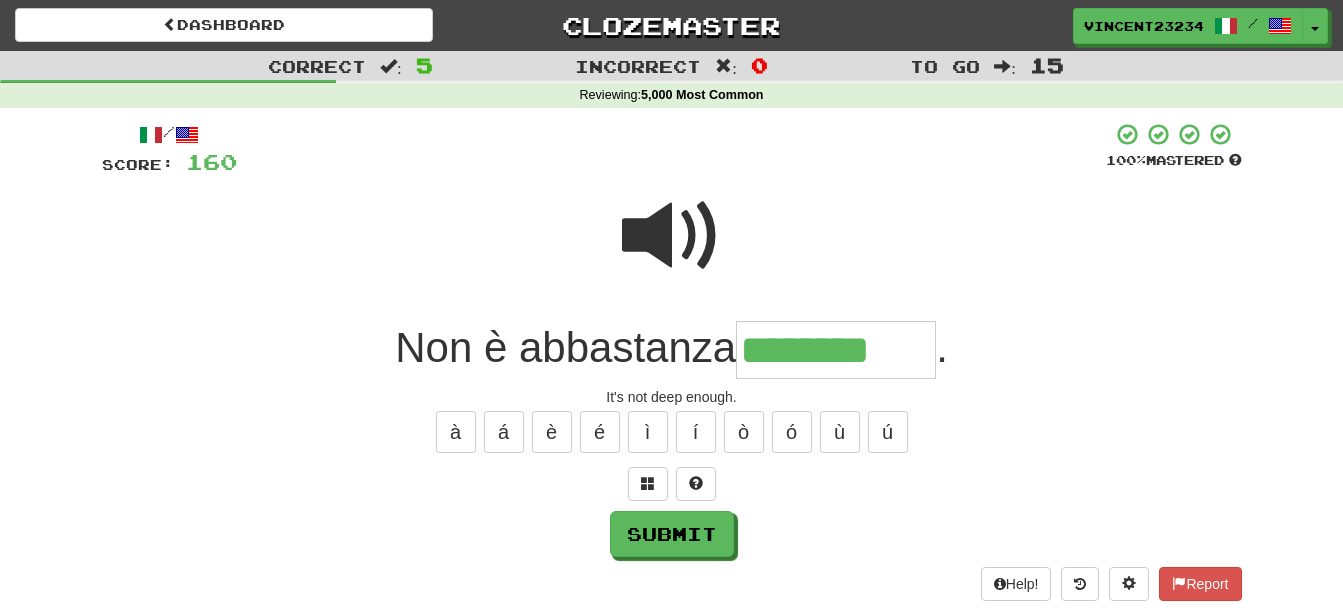 type on "********" 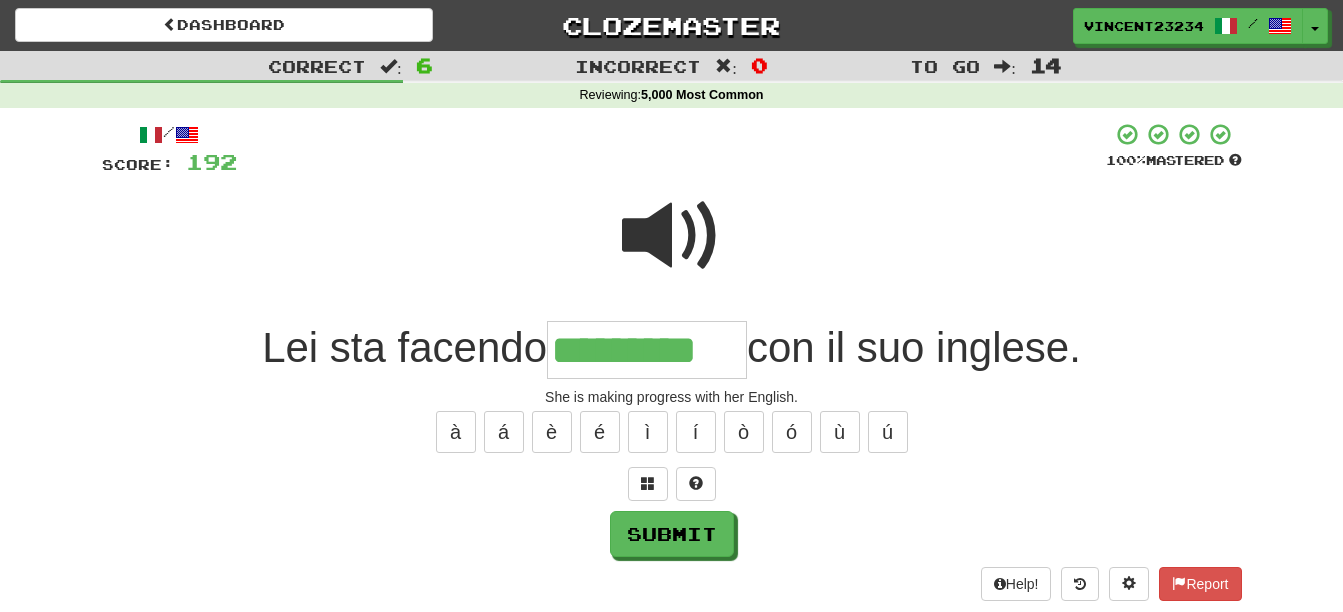 type on "*********" 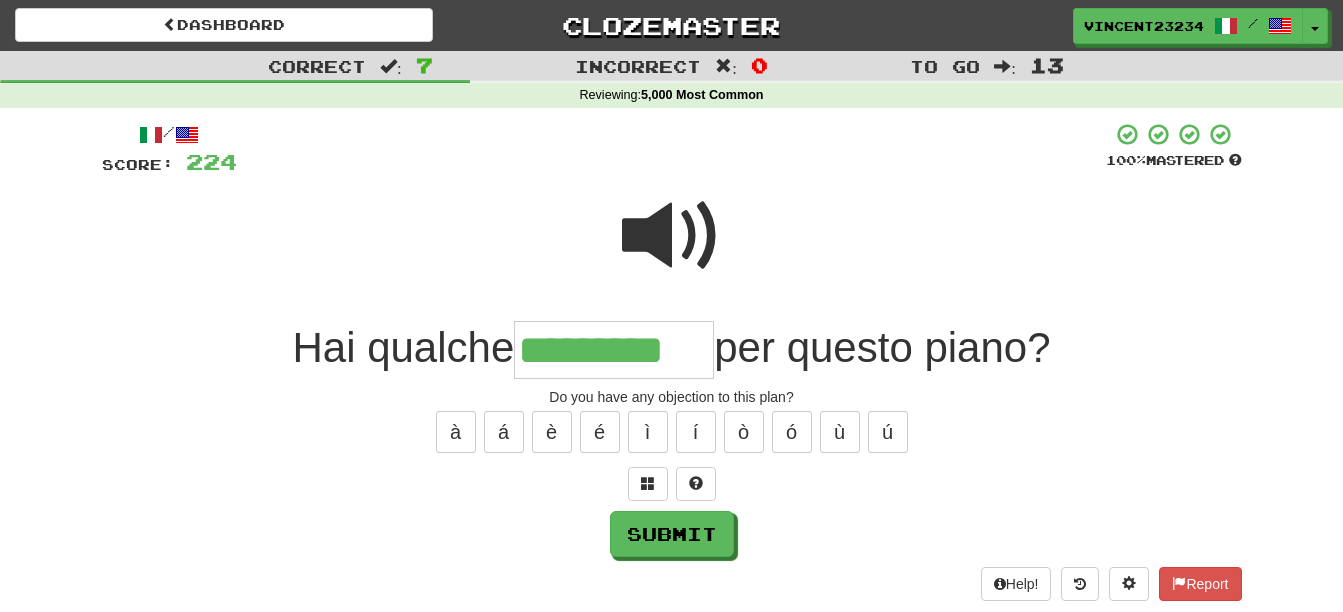 type on "*********" 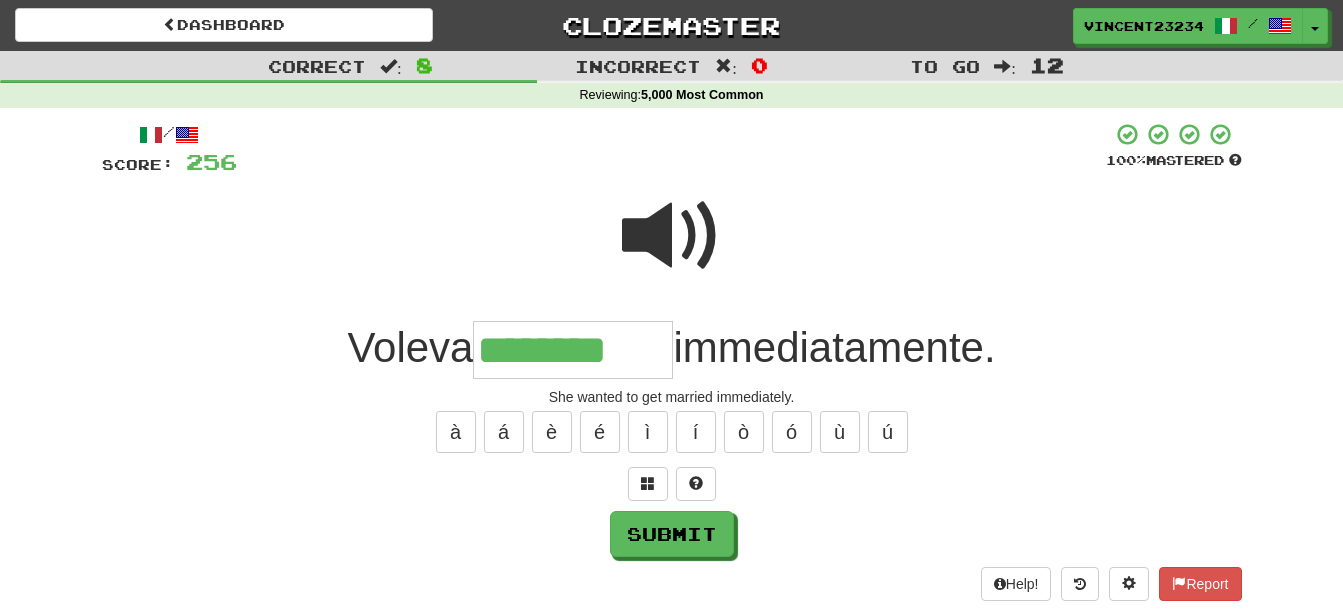 type on "********" 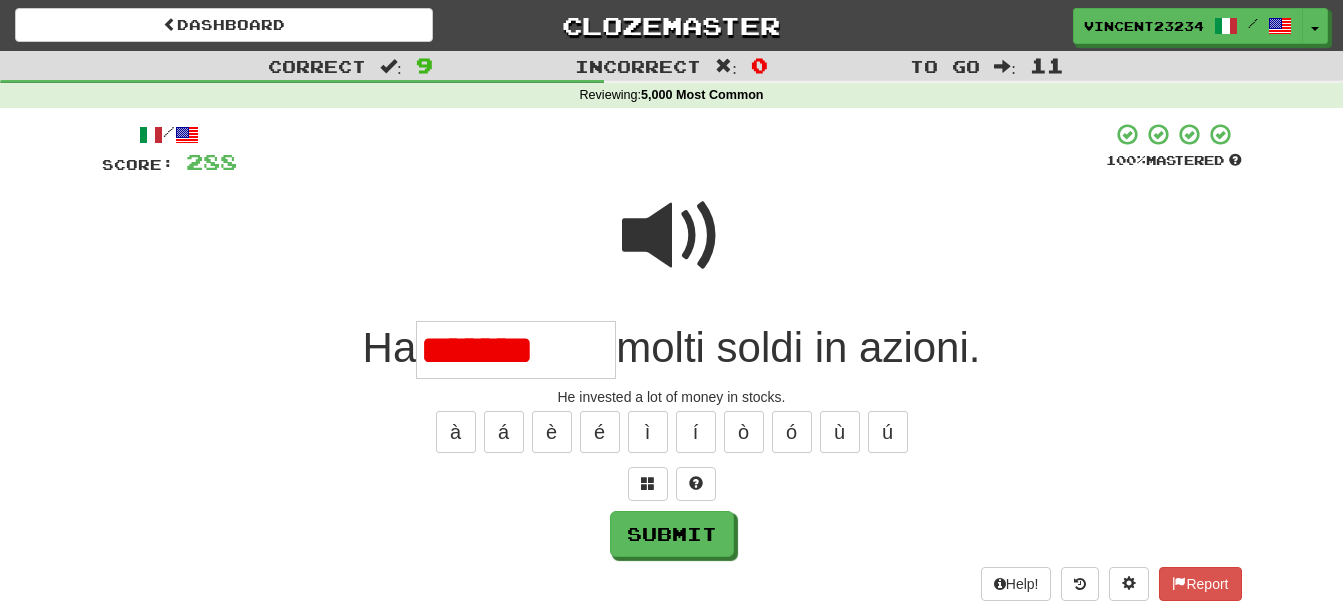 click on "*******" at bounding box center [516, 350] 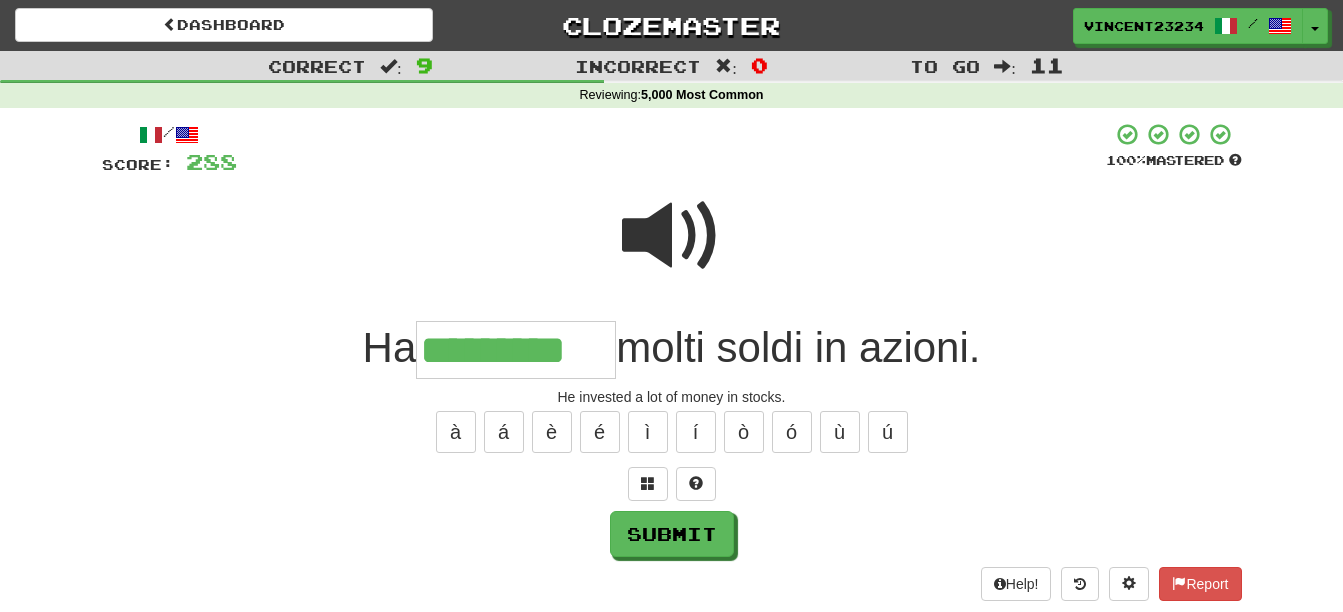 type on "*********" 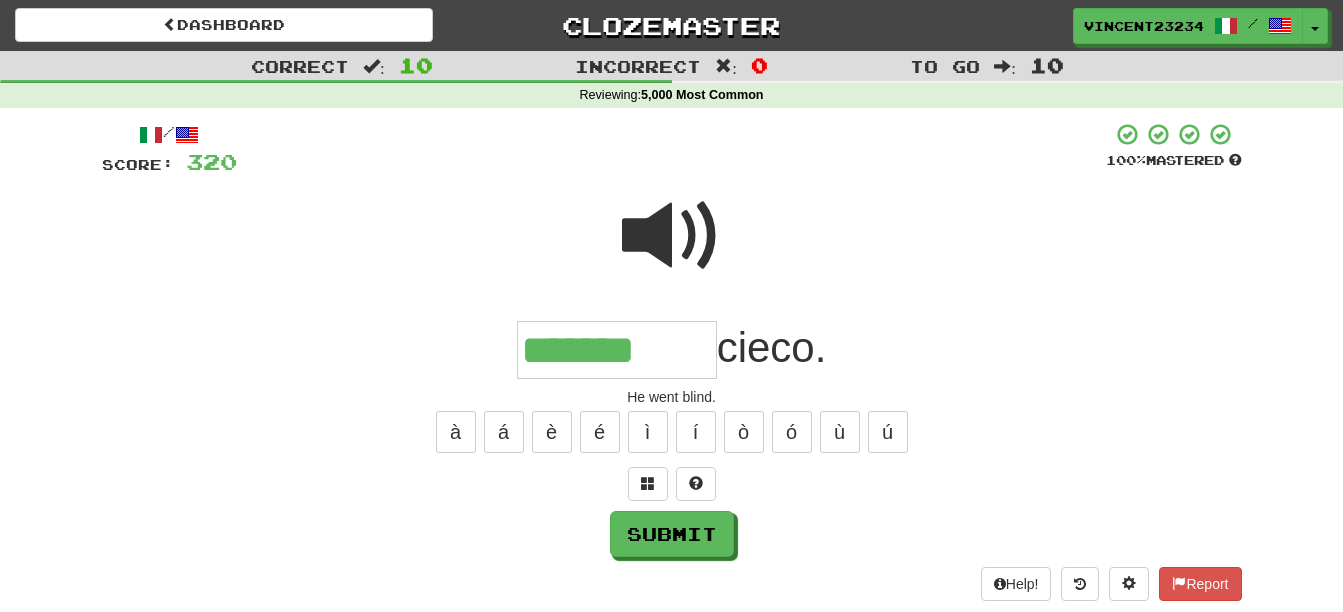 type on "*******" 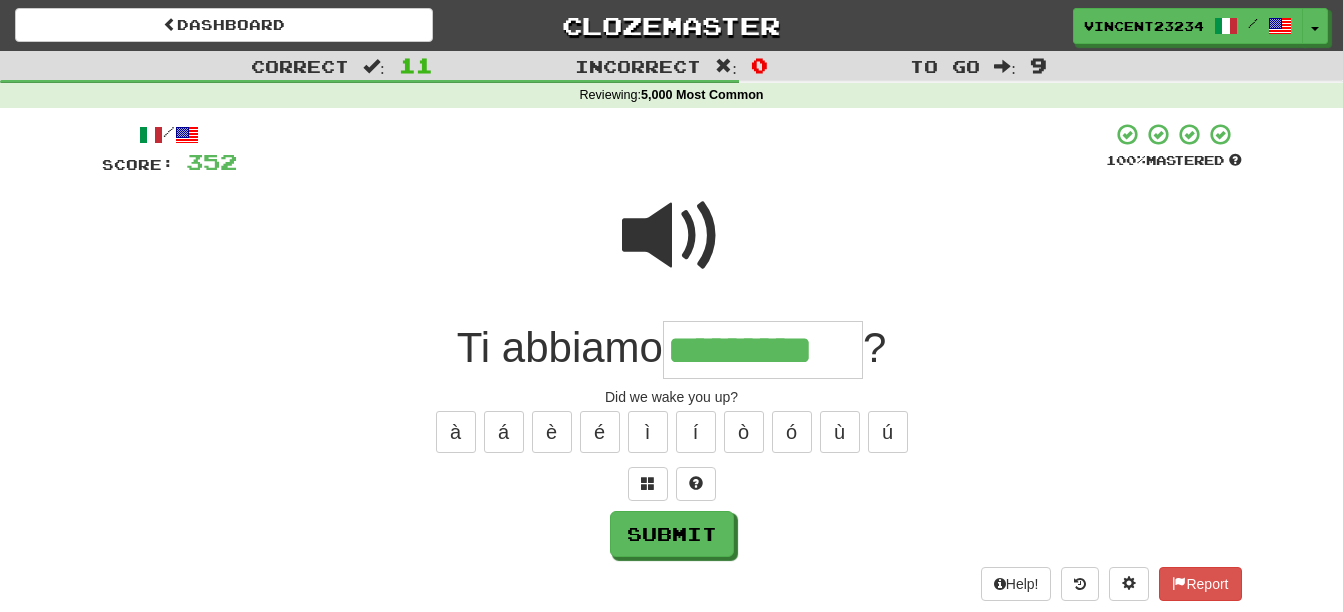 type on "*********" 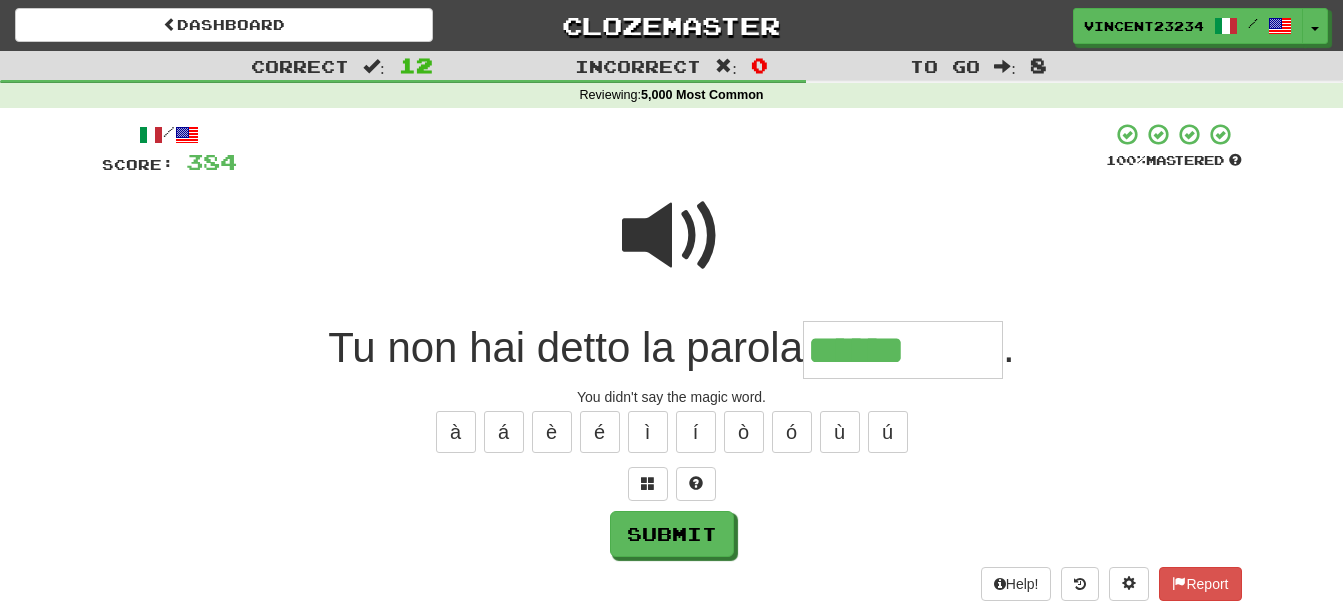 type on "******" 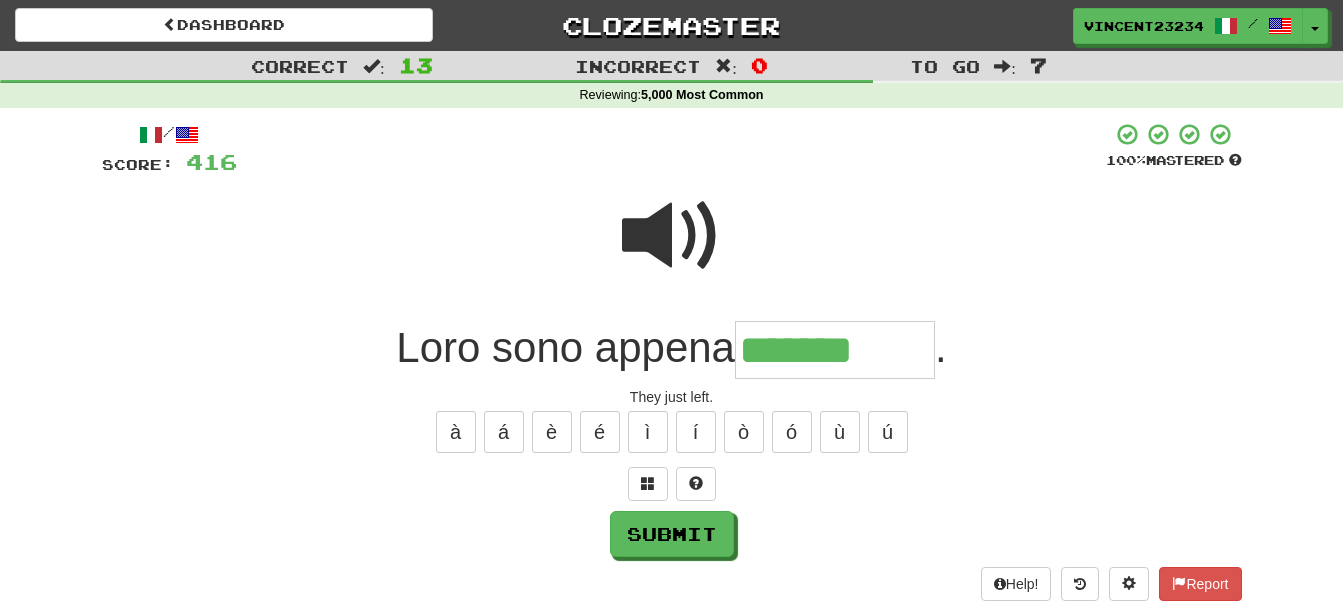 type on "*******" 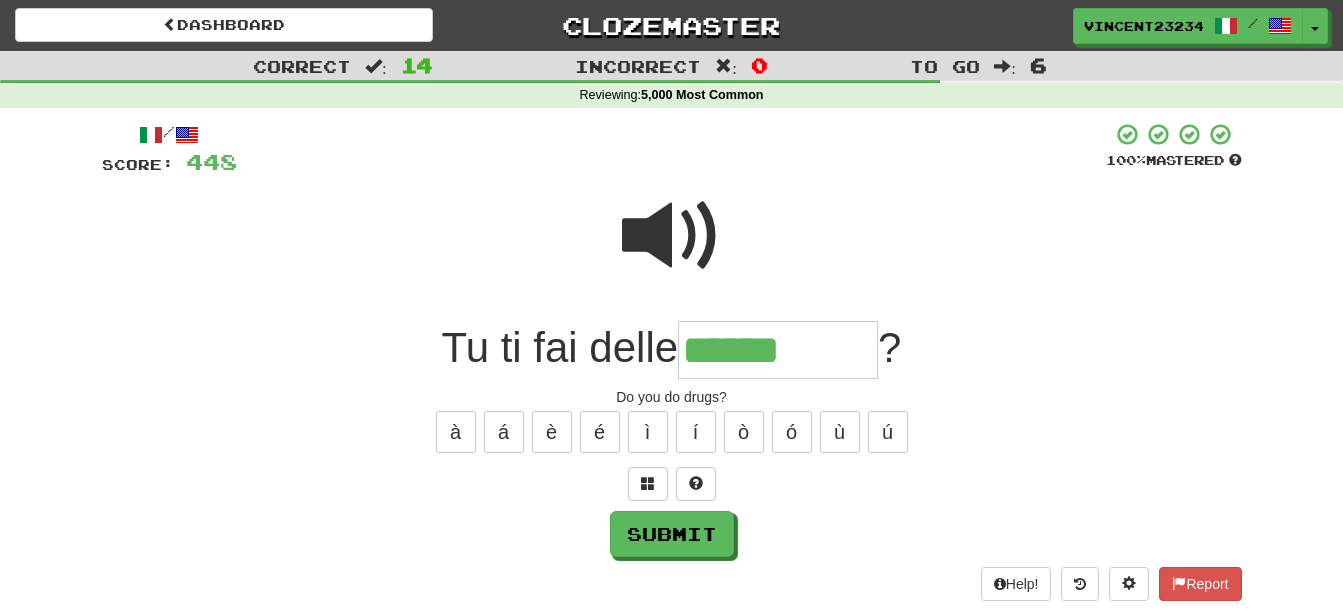 type on "******" 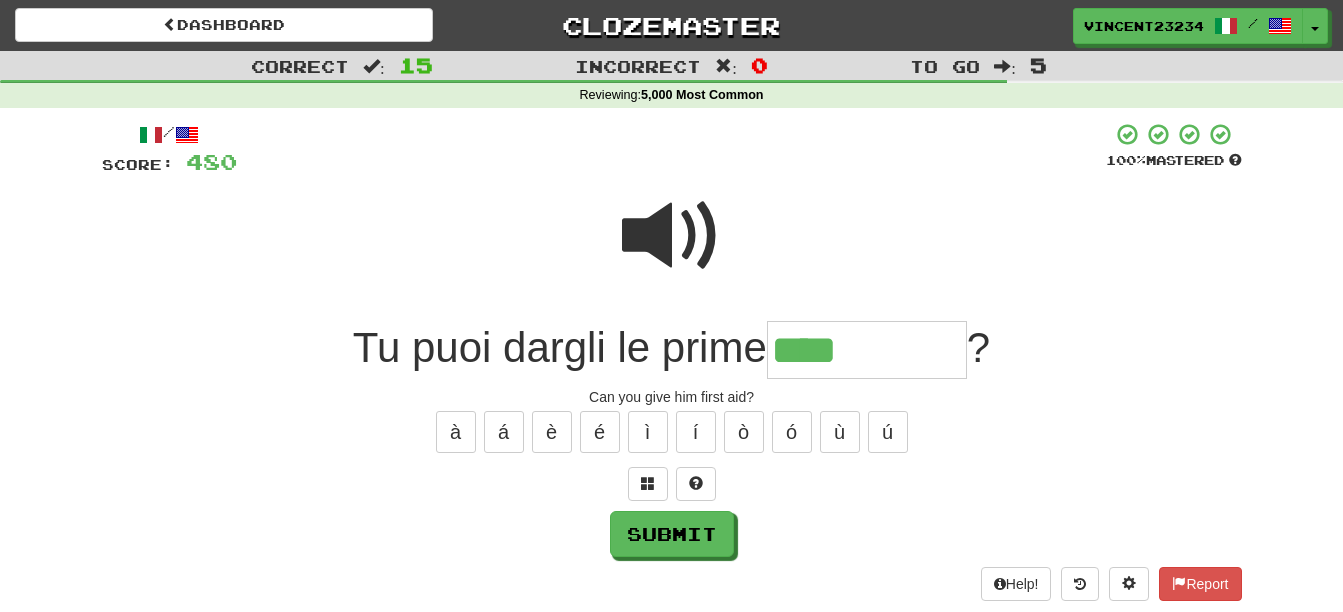 type on "****" 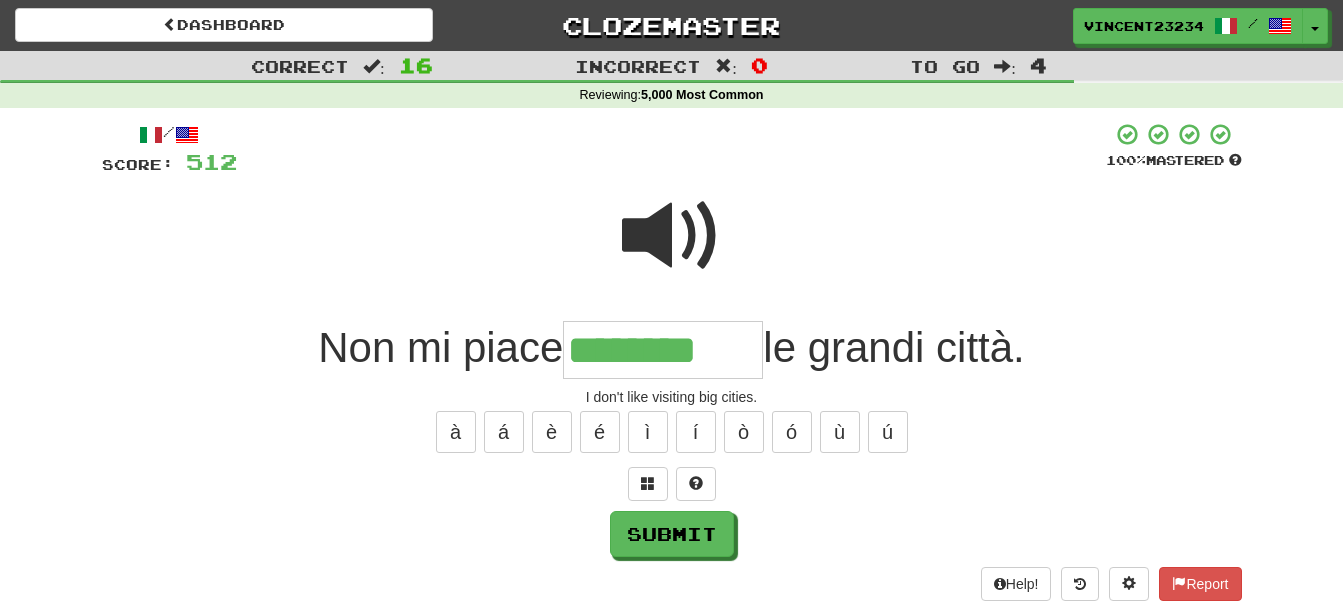 type on "********" 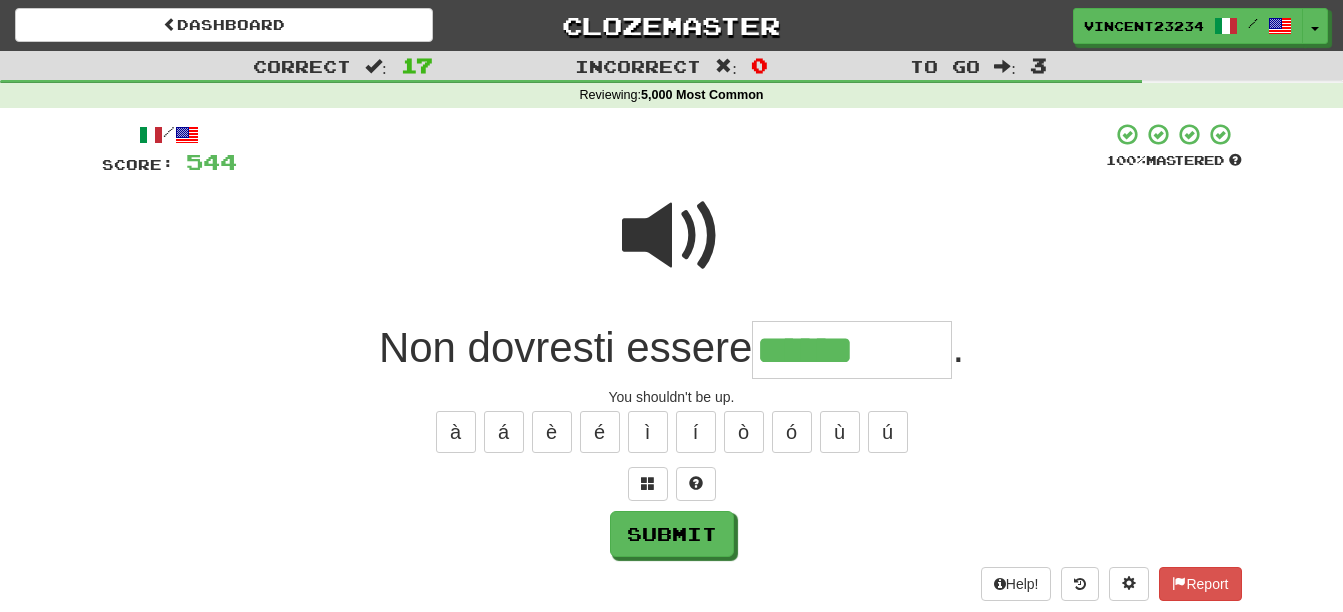 type on "******" 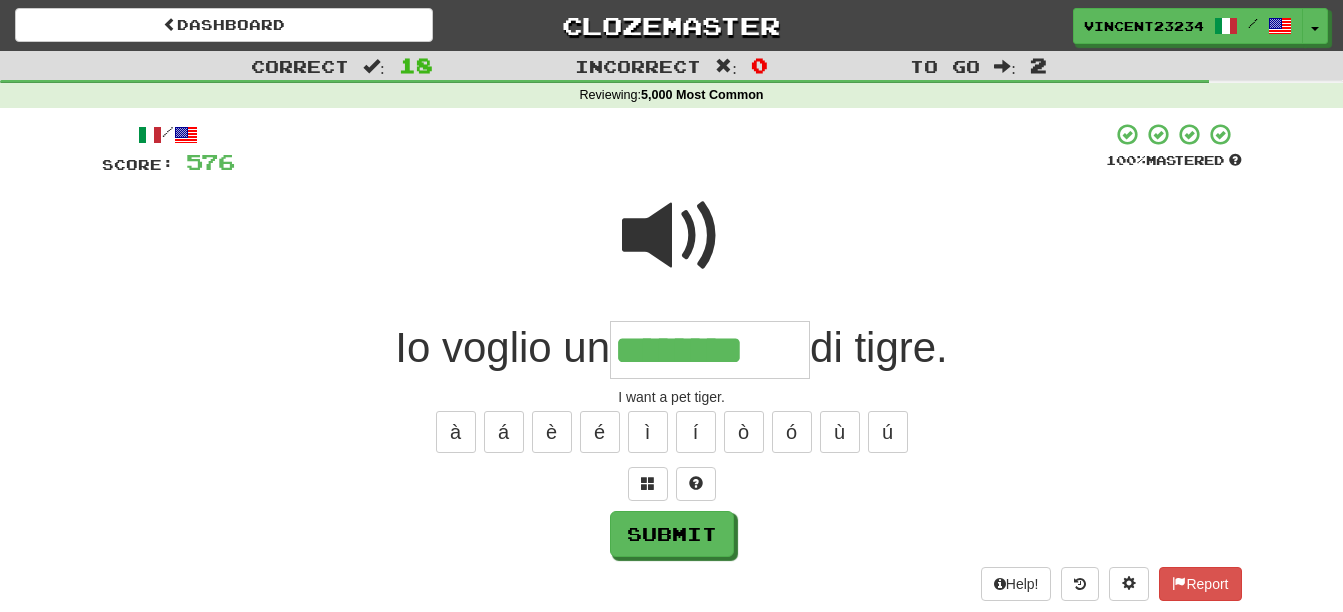 type on "********" 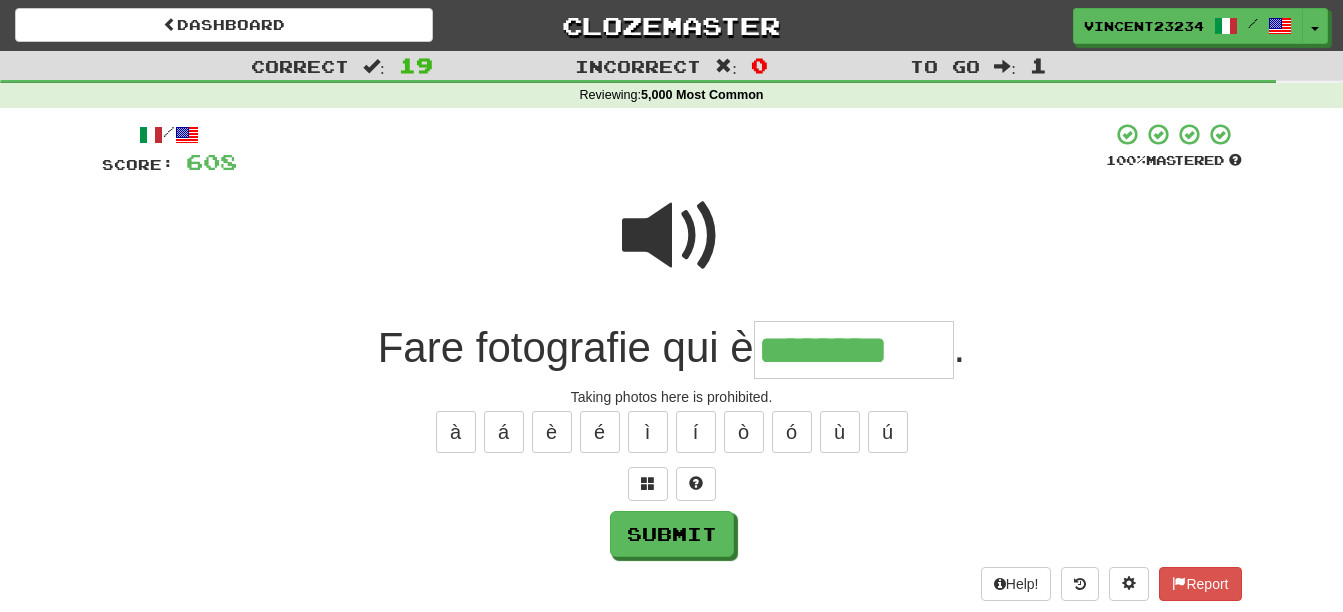 type on "********" 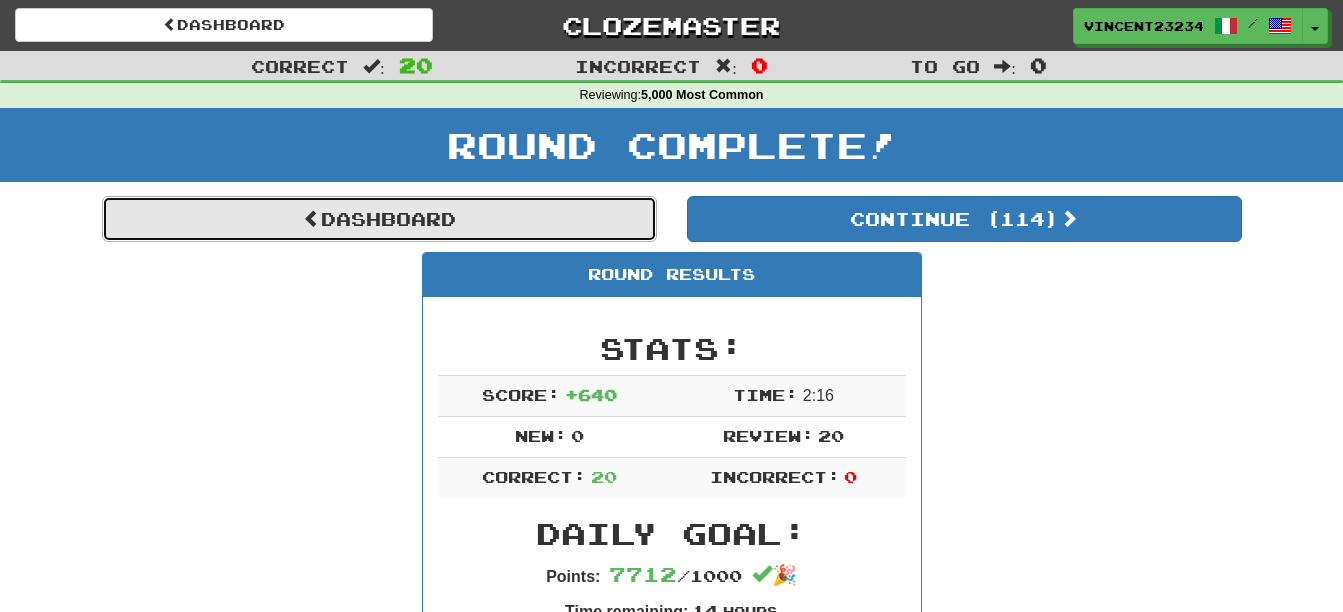 click on "Dashboard" at bounding box center (379, 219) 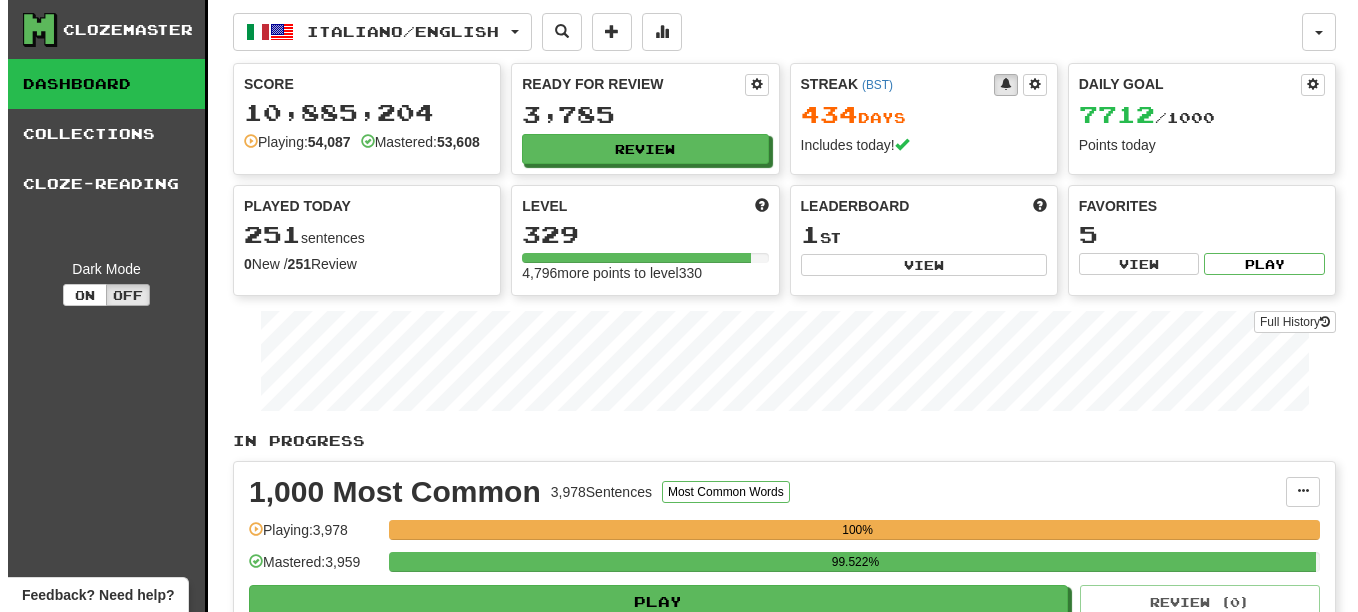 scroll, scrollTop: 0, scrollLeft: 0, axis: both 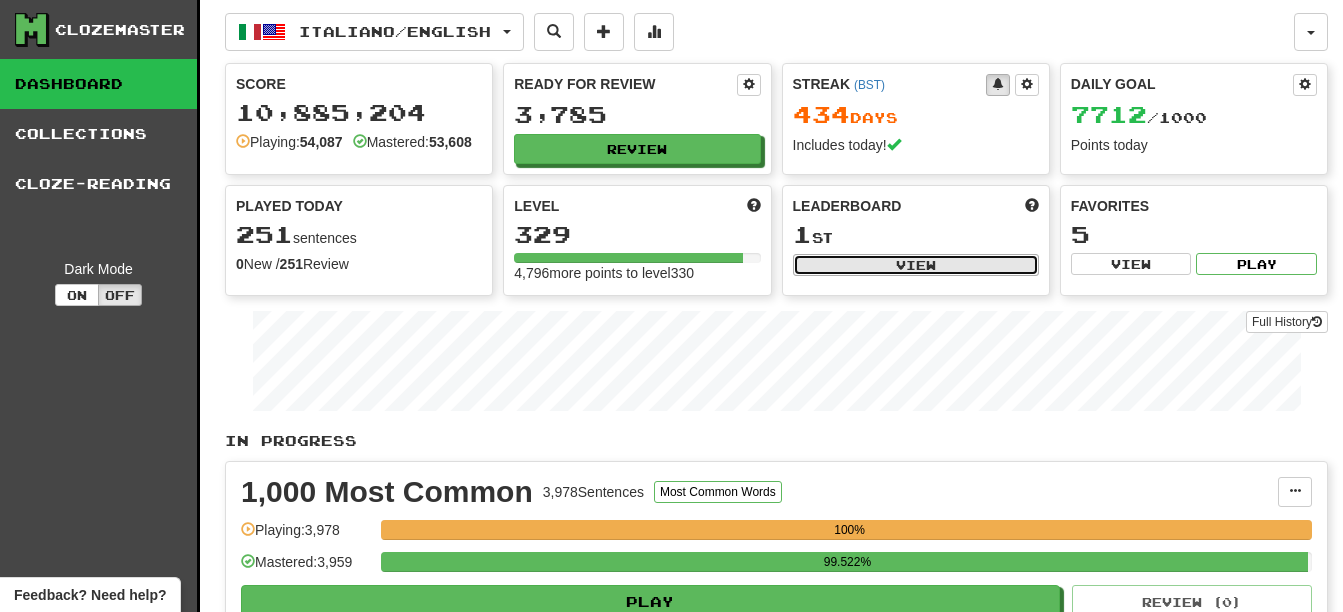 click on "View" at bounding box center (916, 265) 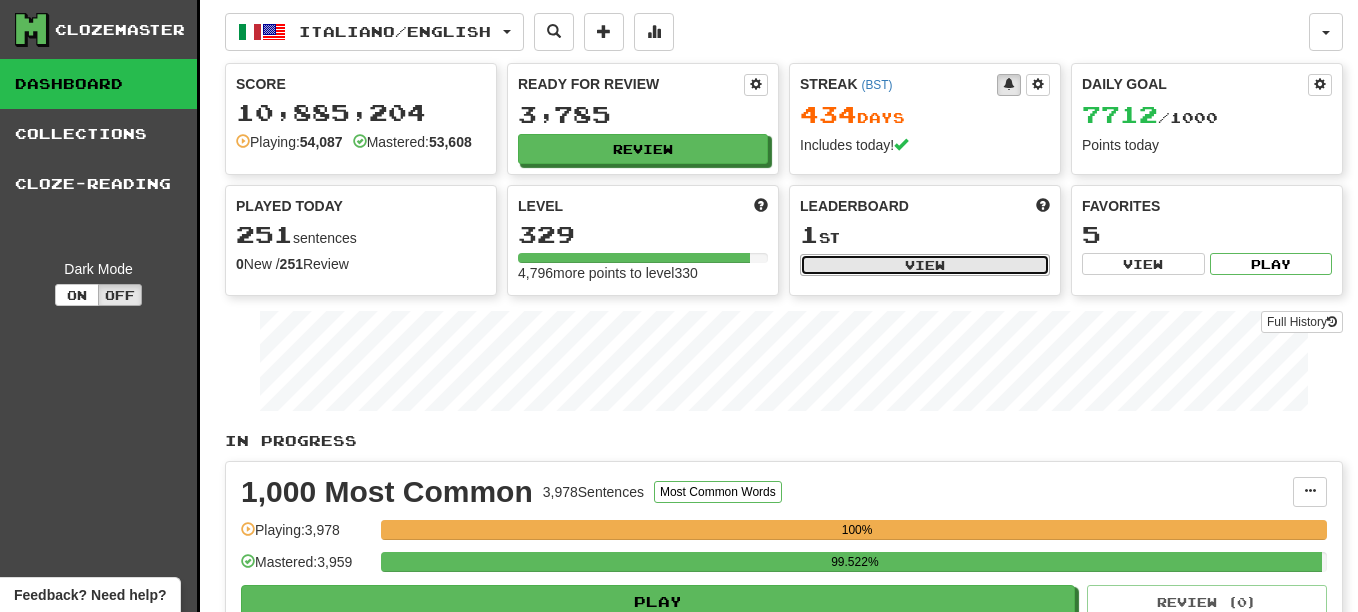 select on "**********" 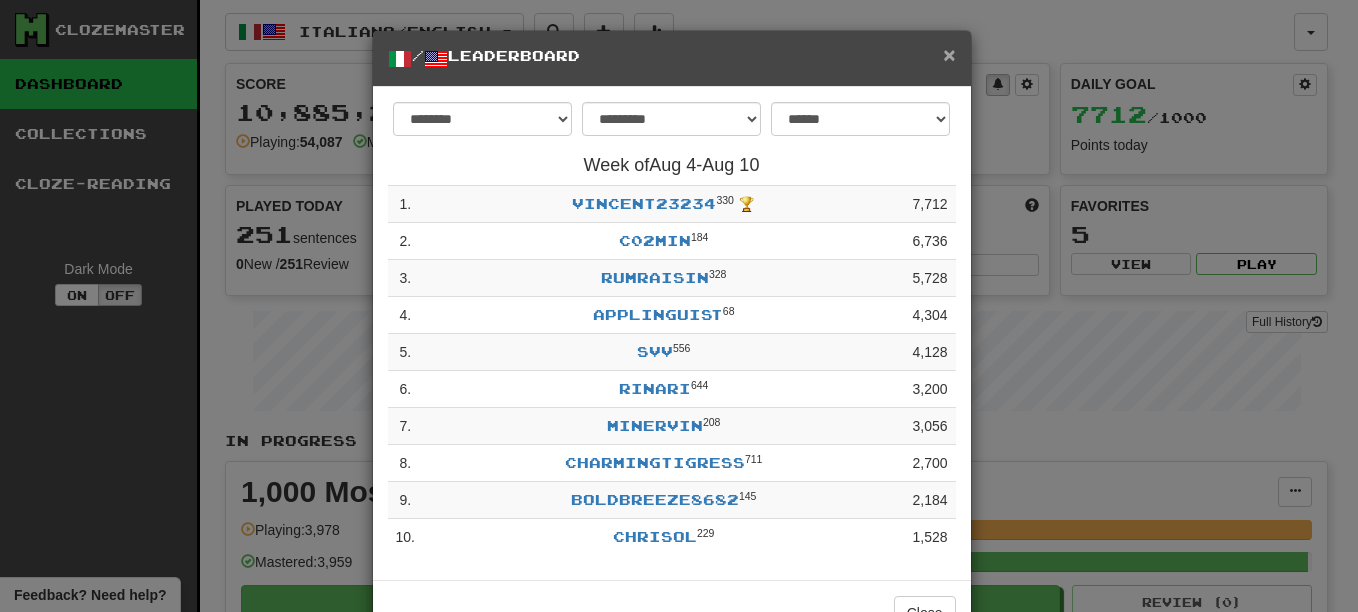 click on "×" at bounding box center [949, 54] 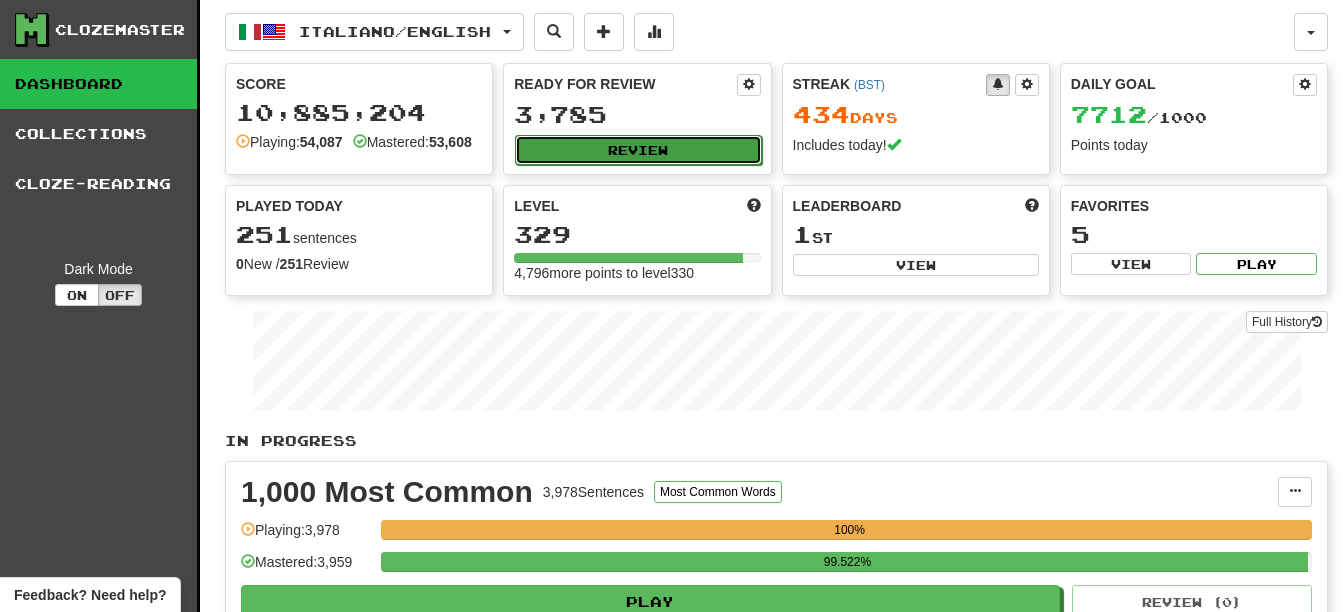 click on "Review" at bounding box center [638, 150] 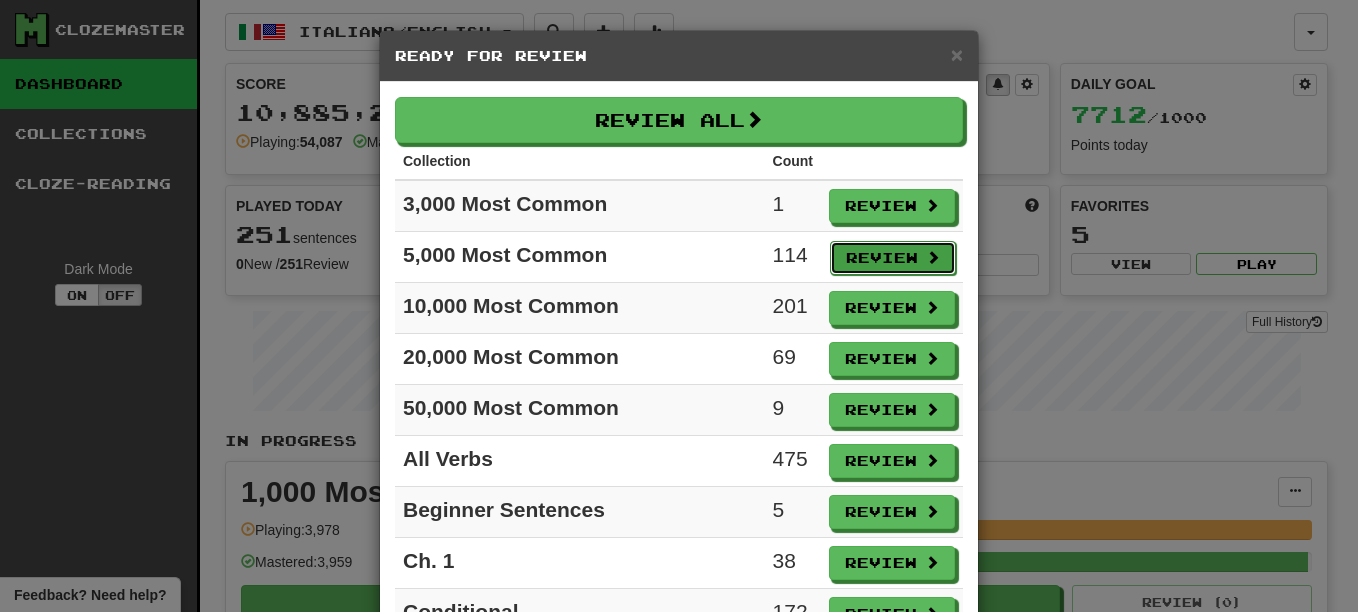 click on "Review" at bounding box center [893, 258] 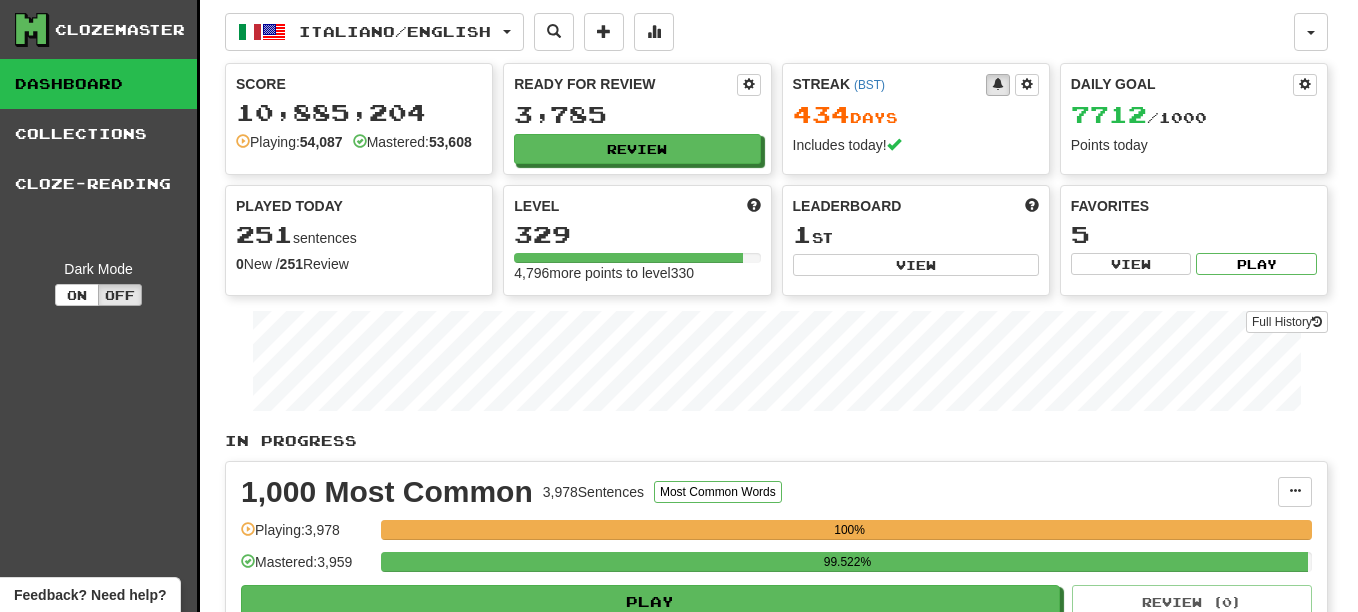 select on "**" 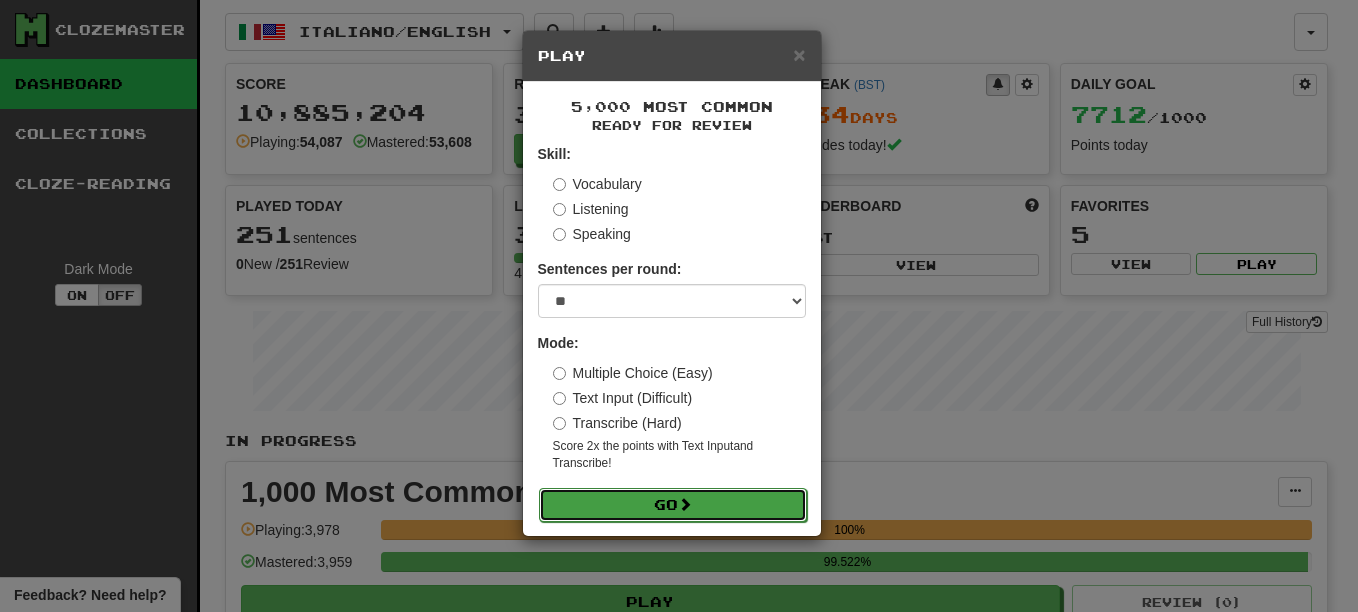 click on "Go" at bounding box center [673, 505] 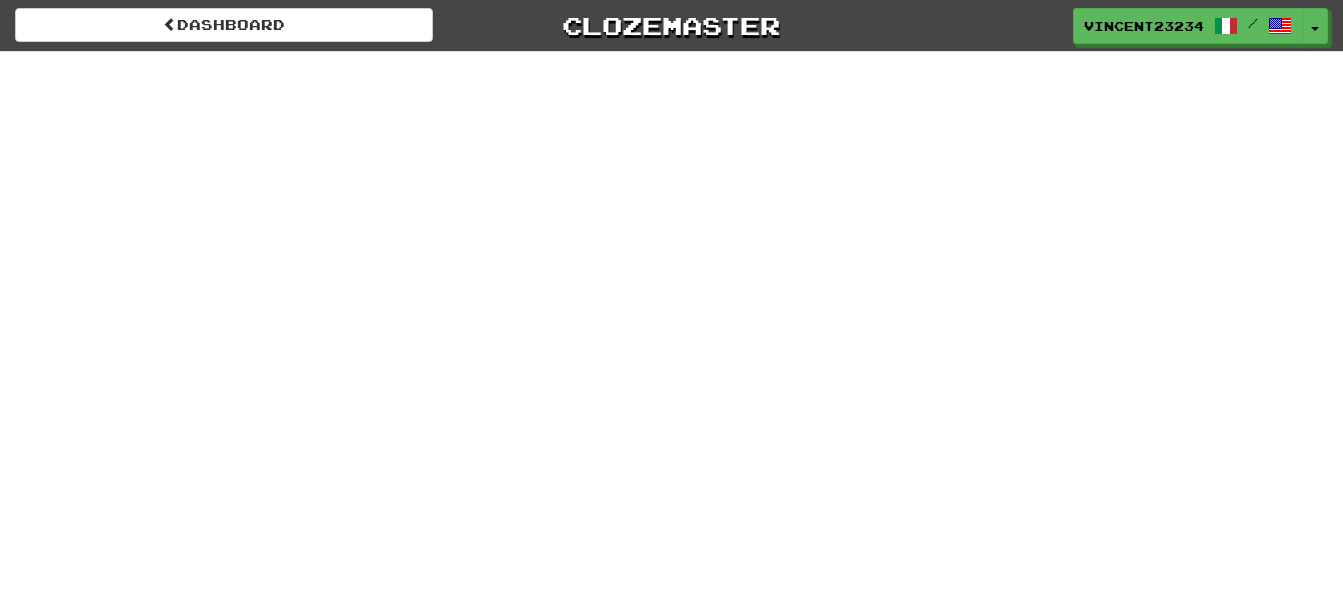 scroll, scrollTop: 0, scrollLeft: 0, axis: both 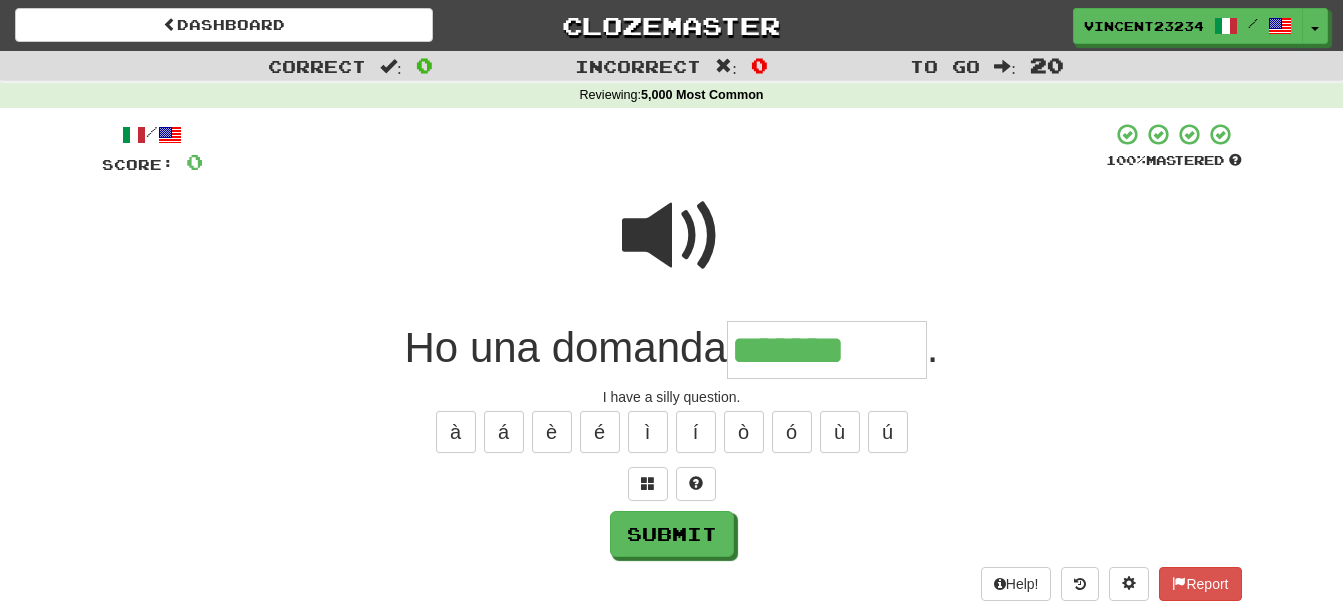 type on "*******" 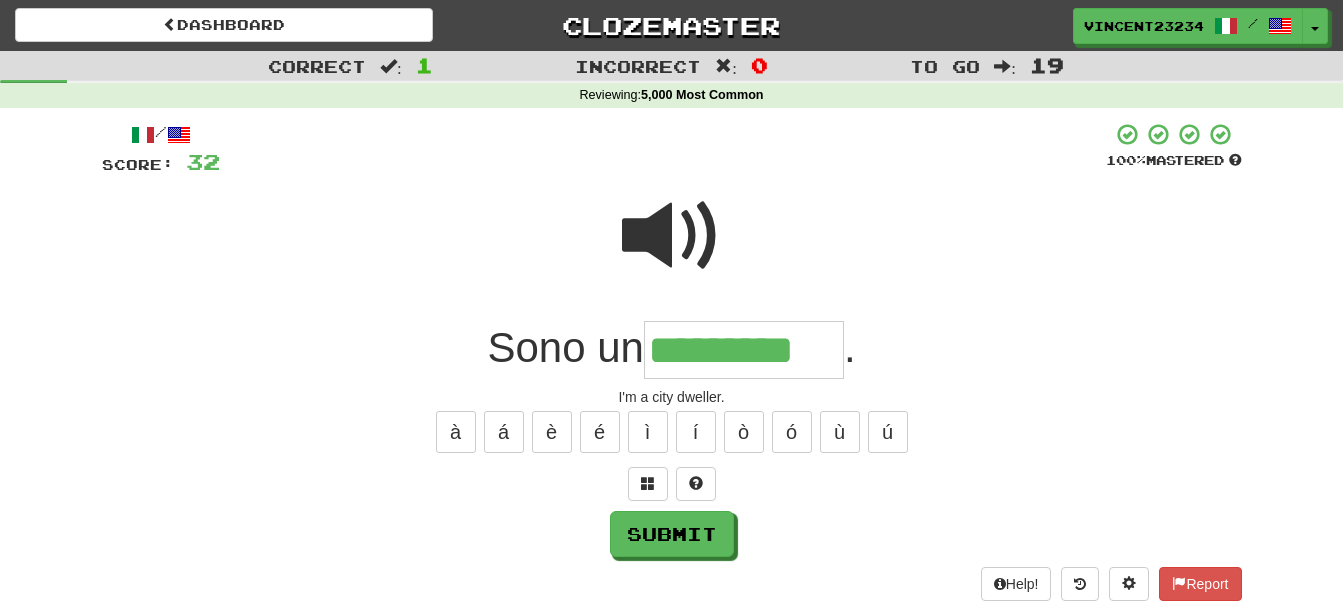 type on "*********" 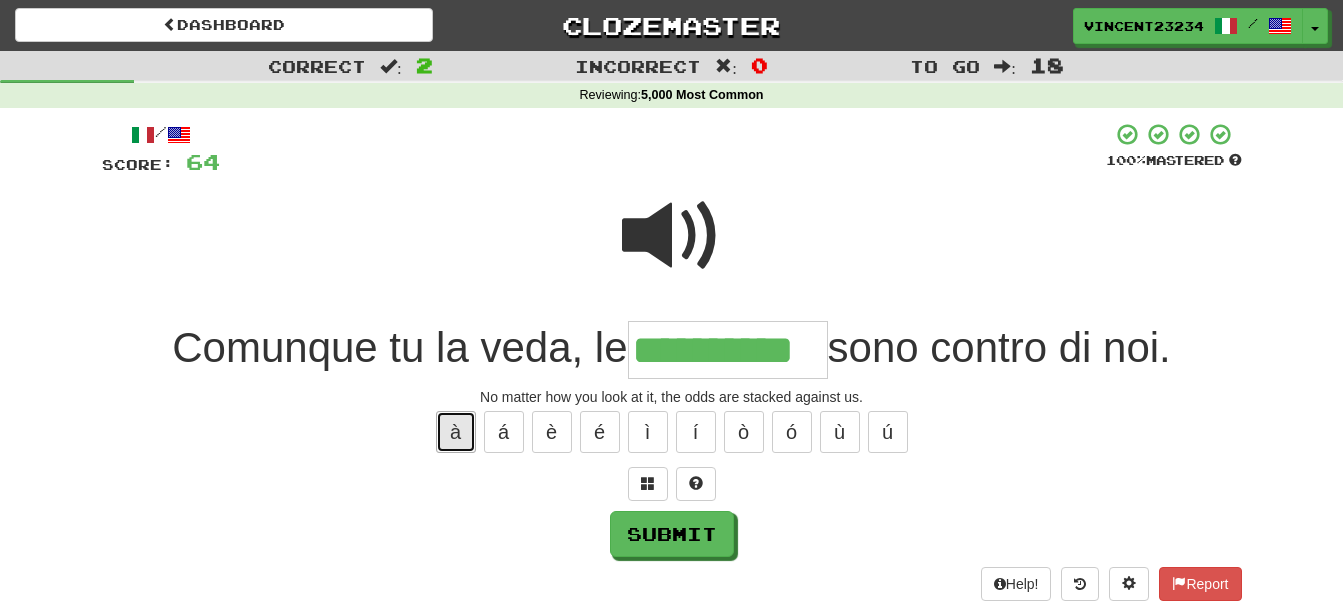 click on "à" at bounding box center (456, 432) 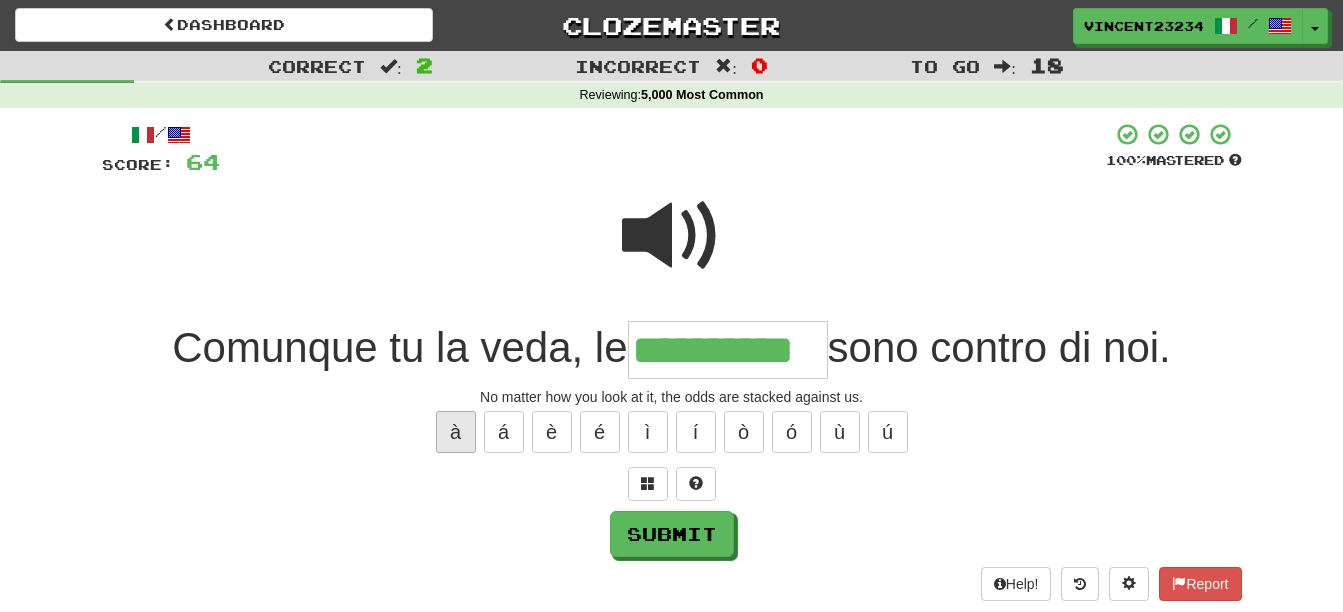 type on "**********" 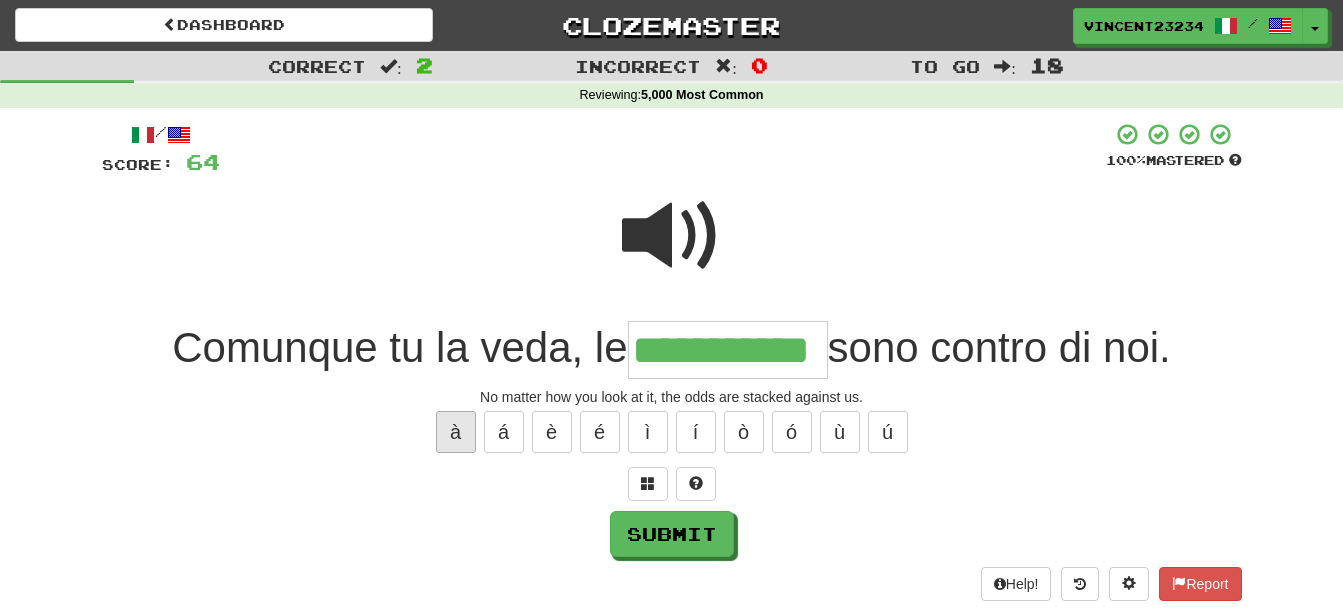 scroll, scrollTop: 0, scrollLeft: 1, axis: horizontal 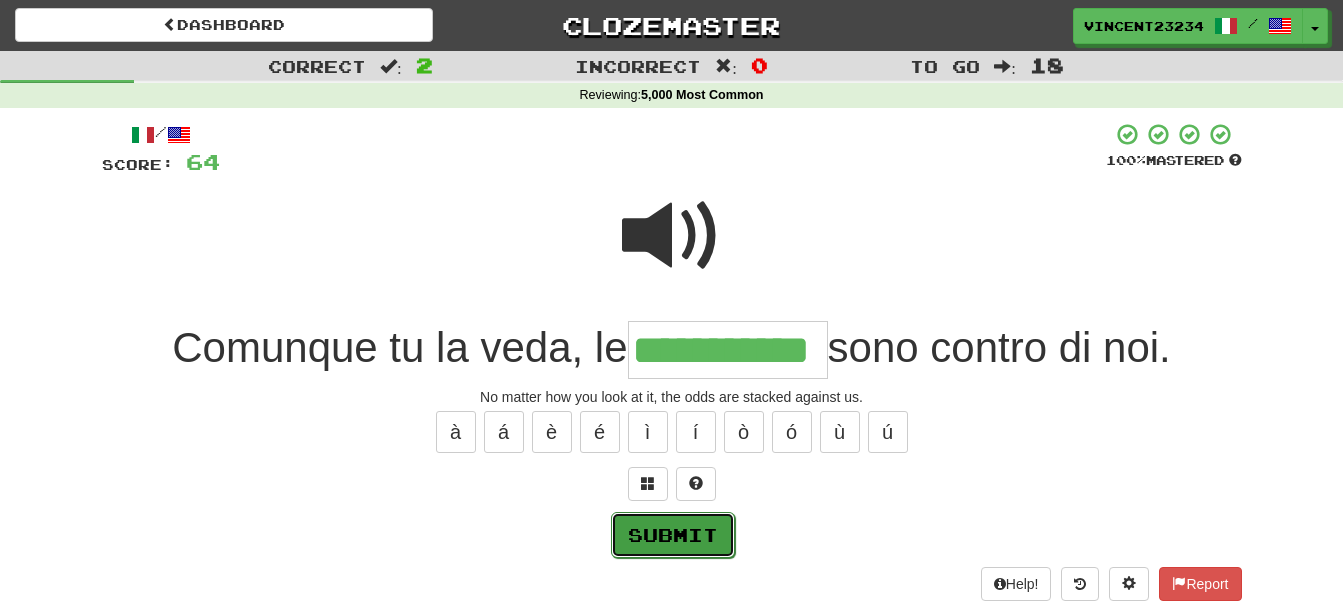 click on "Submit" at bounding box center [673, 535] 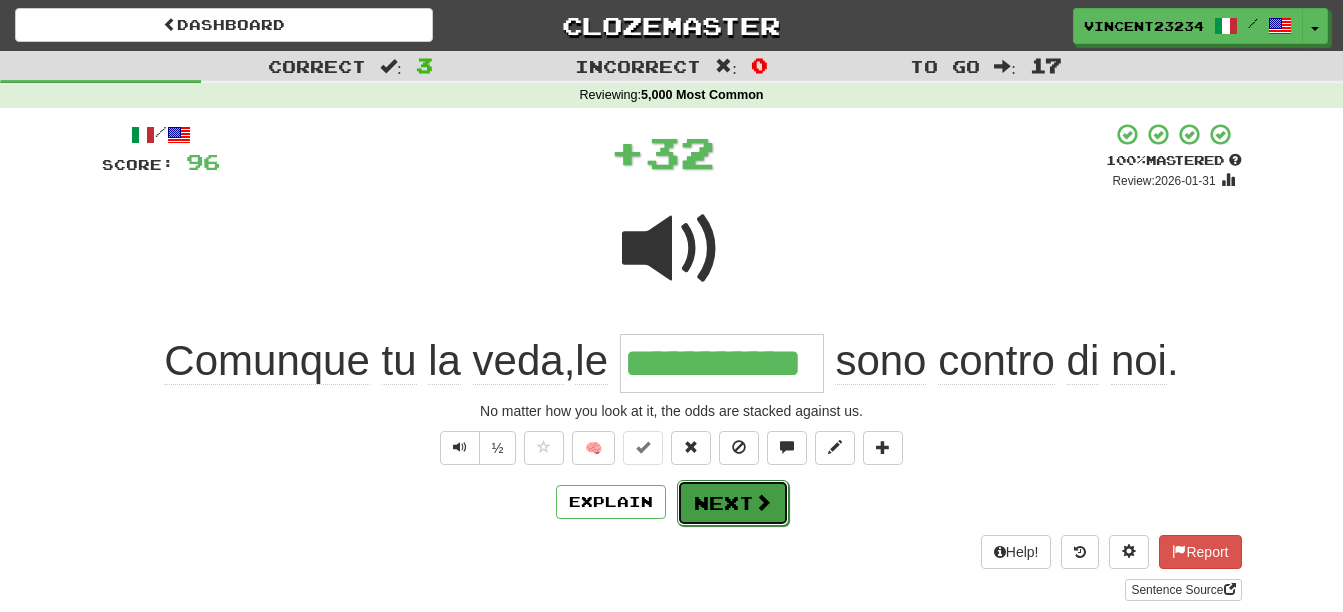 click on "Next" at bounding box center [733, 503] 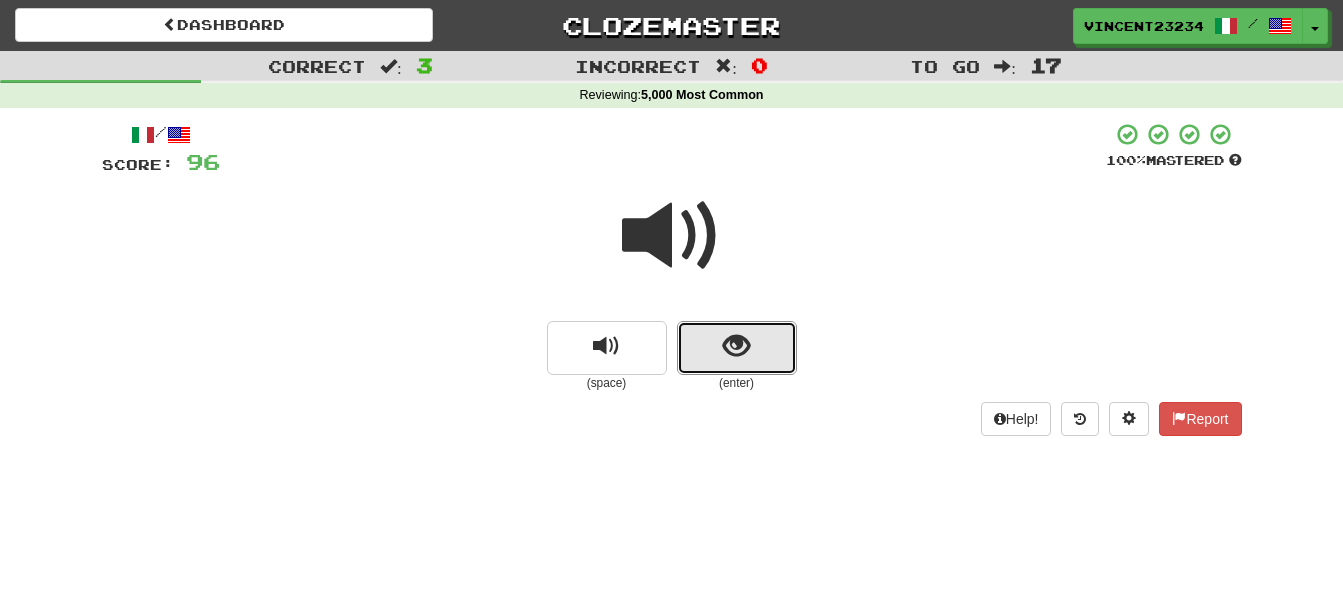 click at bounding box center [737, 348] 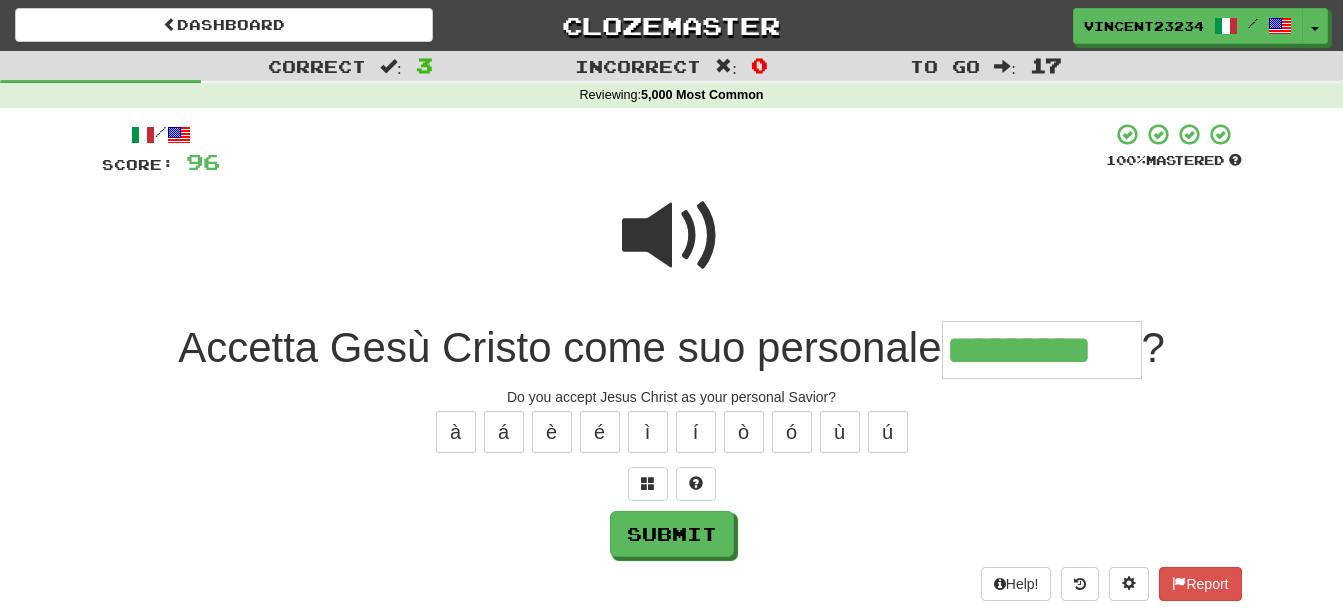 type on "*********" 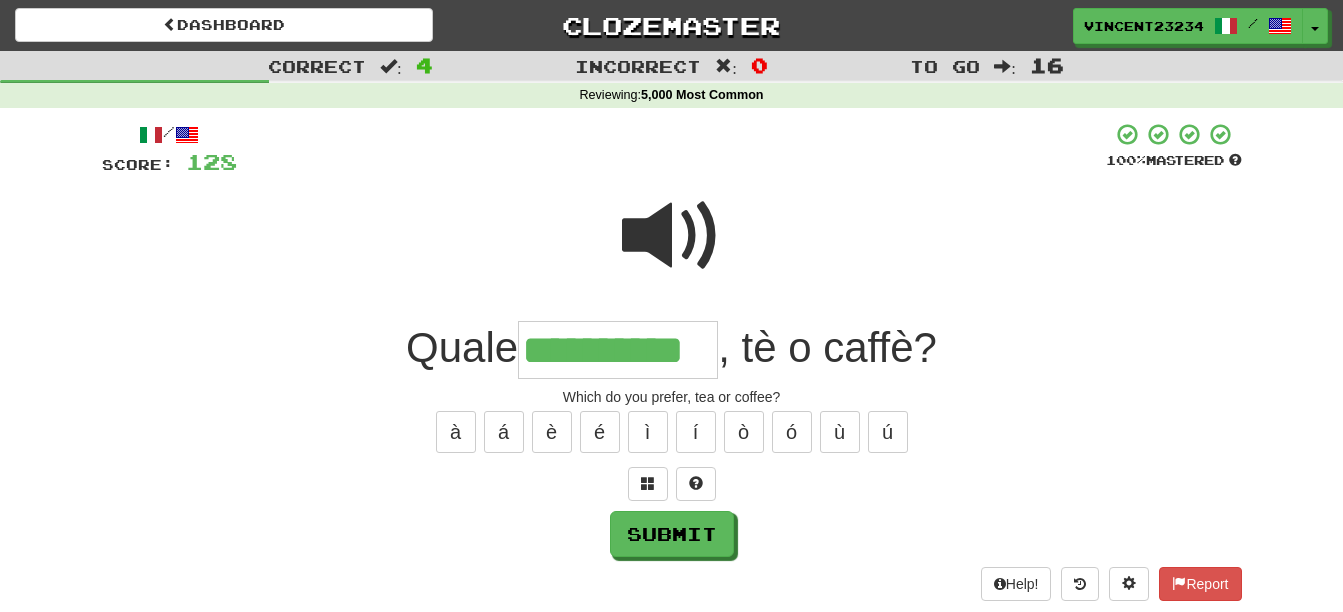 type on "**********" 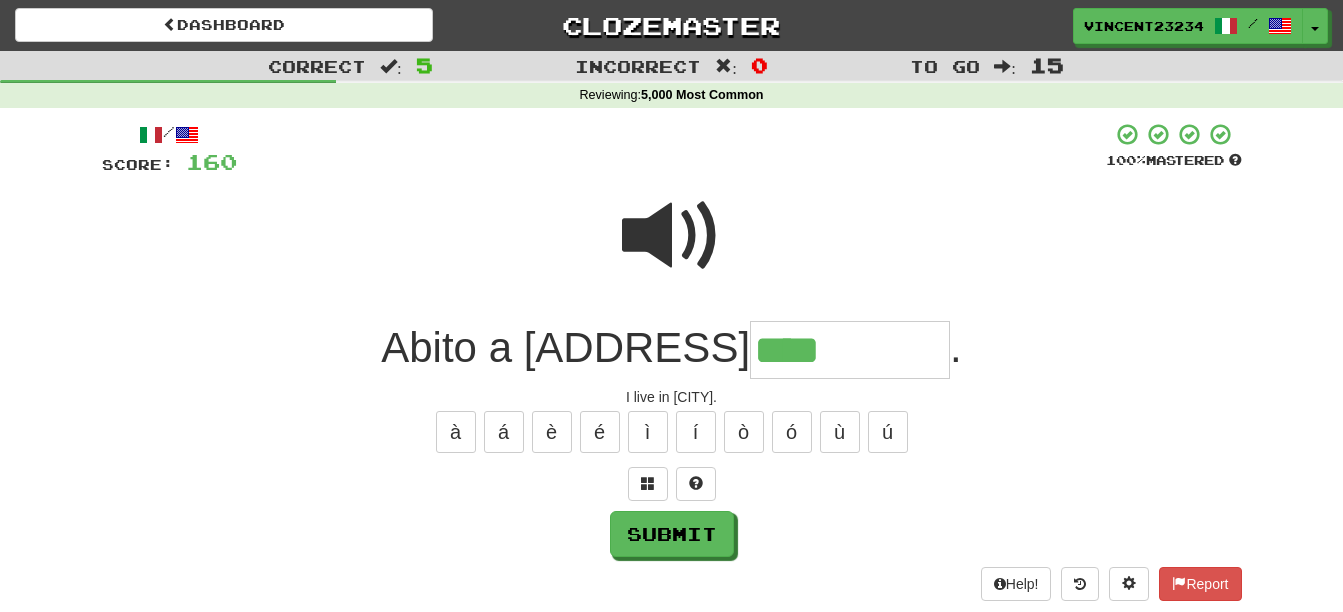 type on "****" 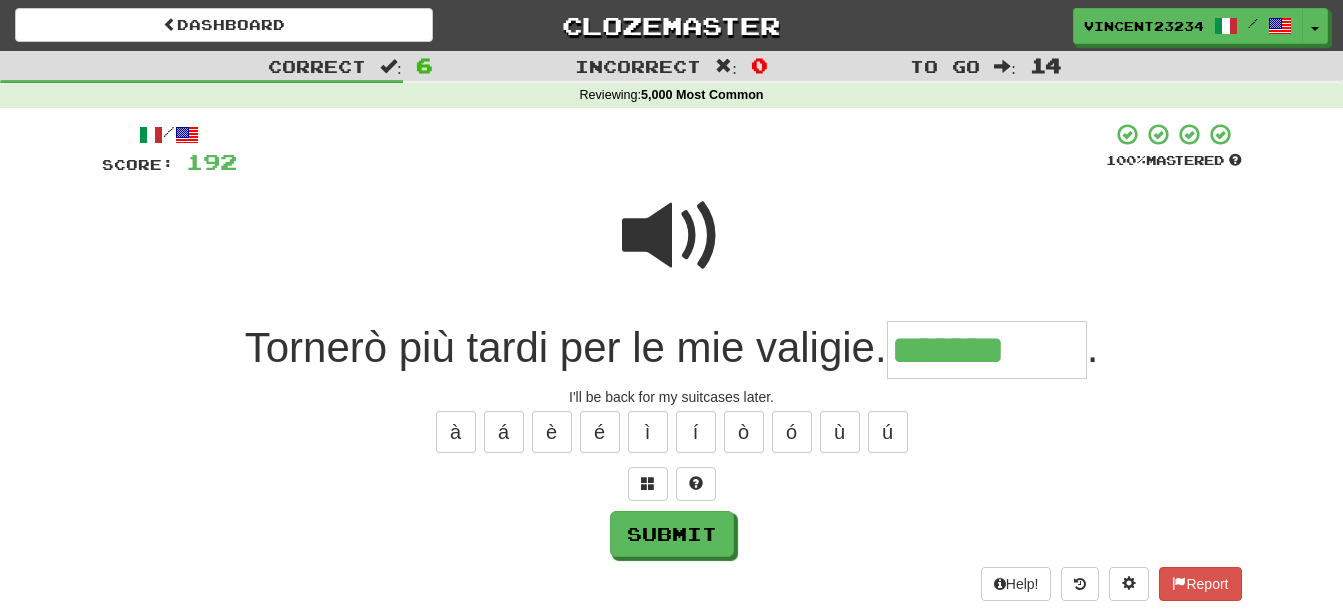 type on "*******" 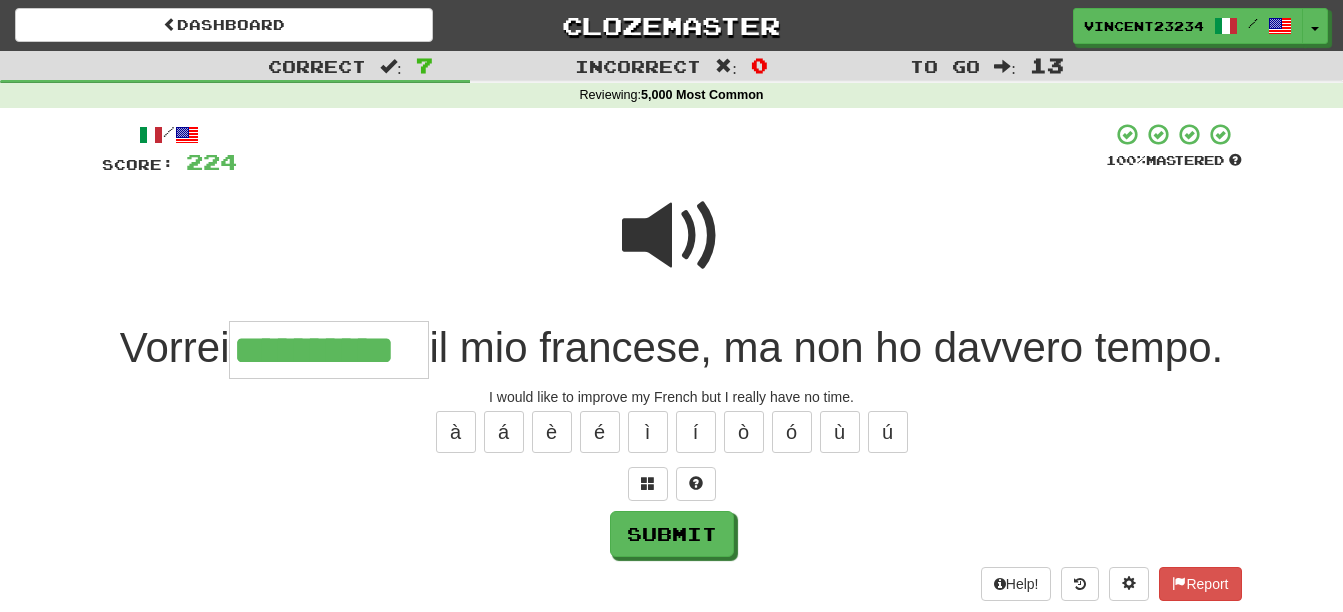 type on "**********" 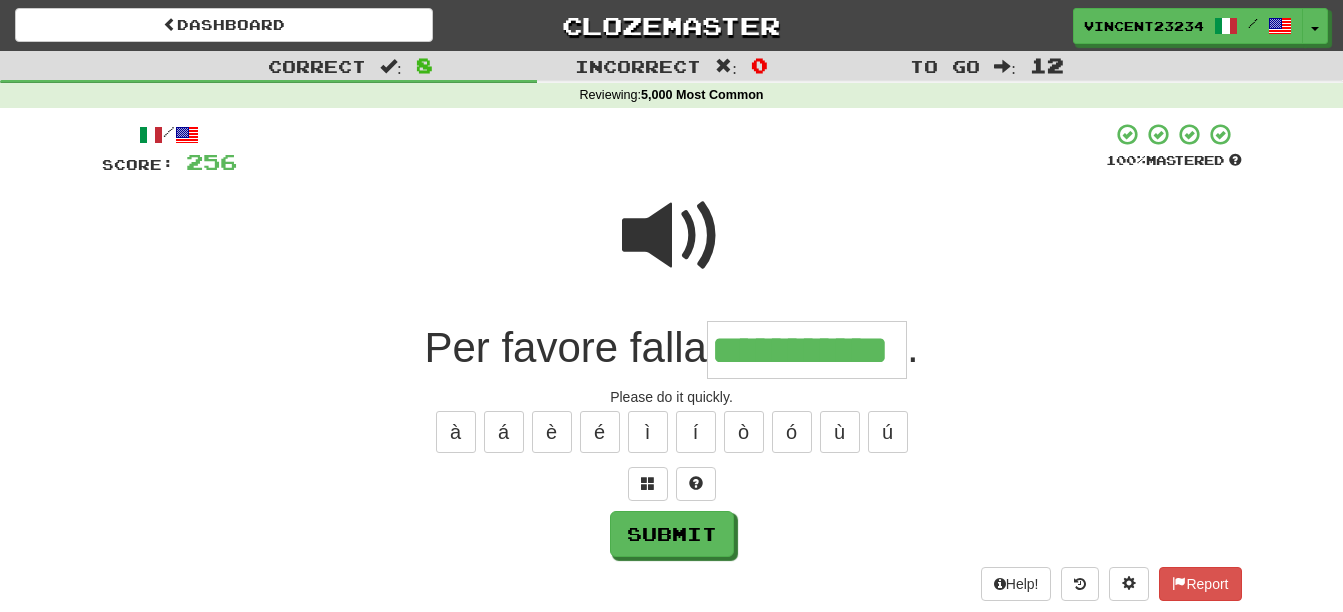 scroll, scrollTop: 0, scrollLeft: 41, axis: horizontal 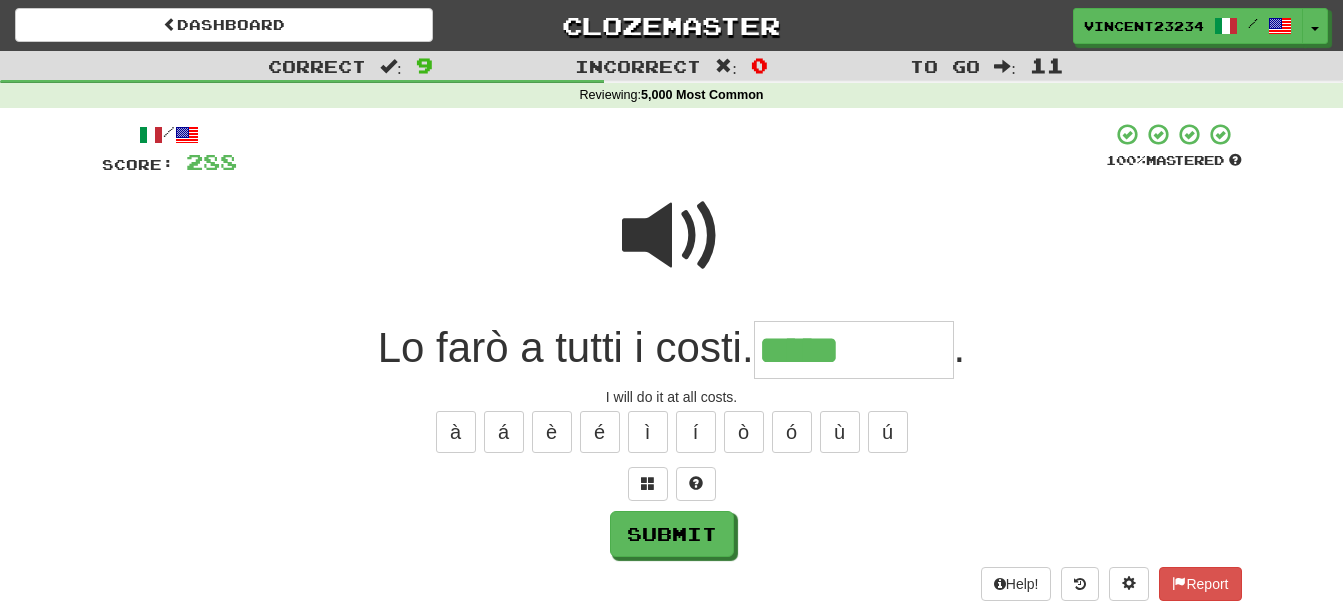 type on "*****" 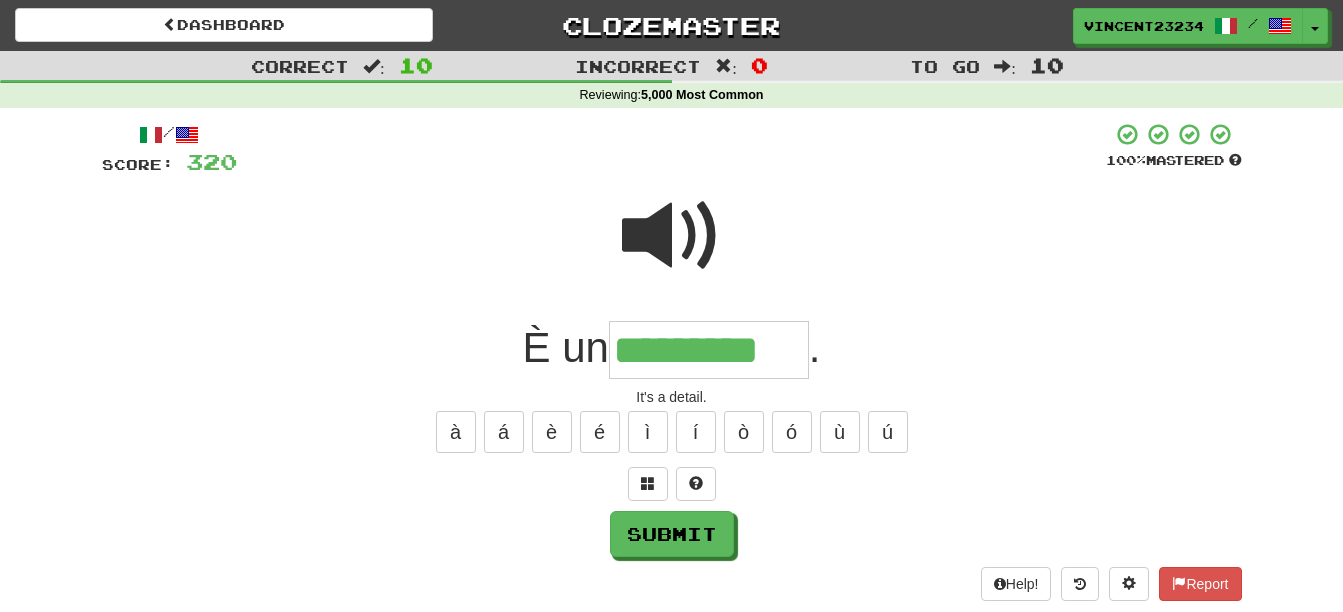 type on "*" 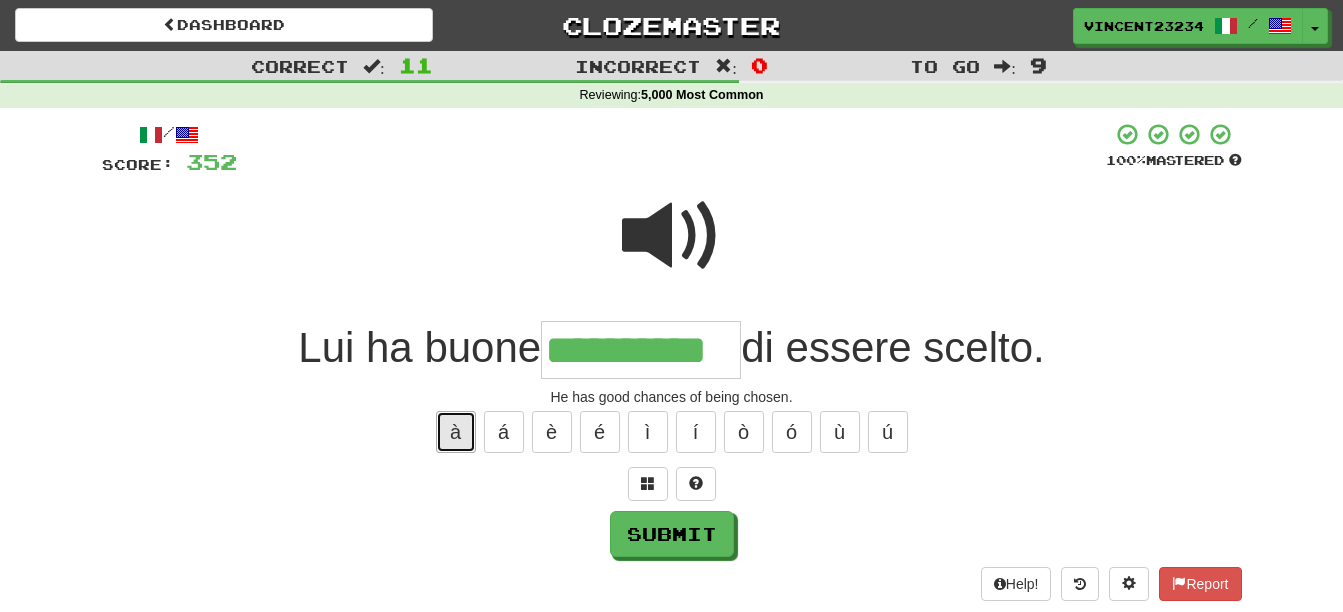 click on "à" at bounding box center [456, 432] 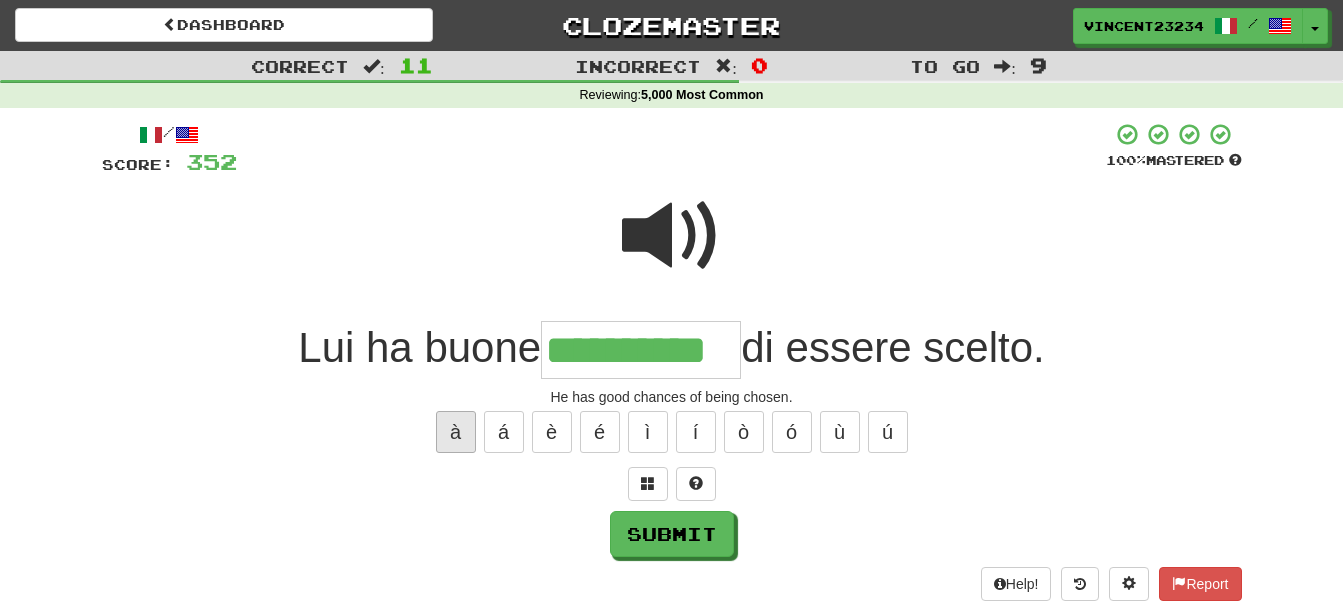type on "**********" 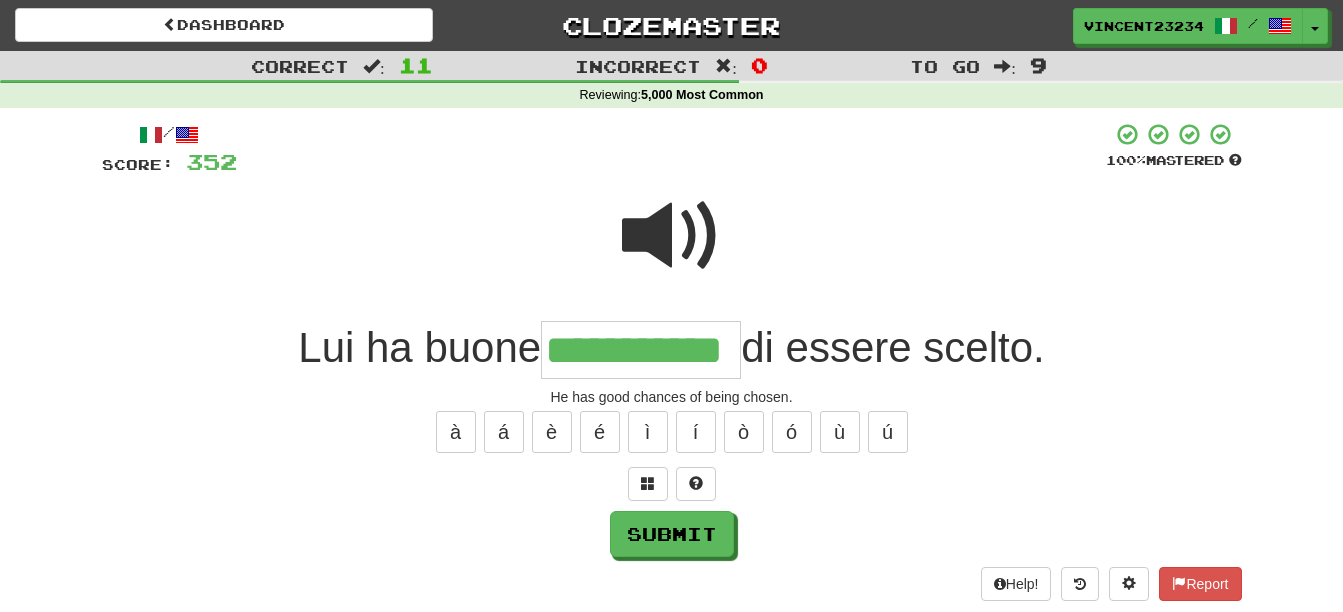 scroll, scrollTop: 0, scrollLeft: 2, axis: horizontal 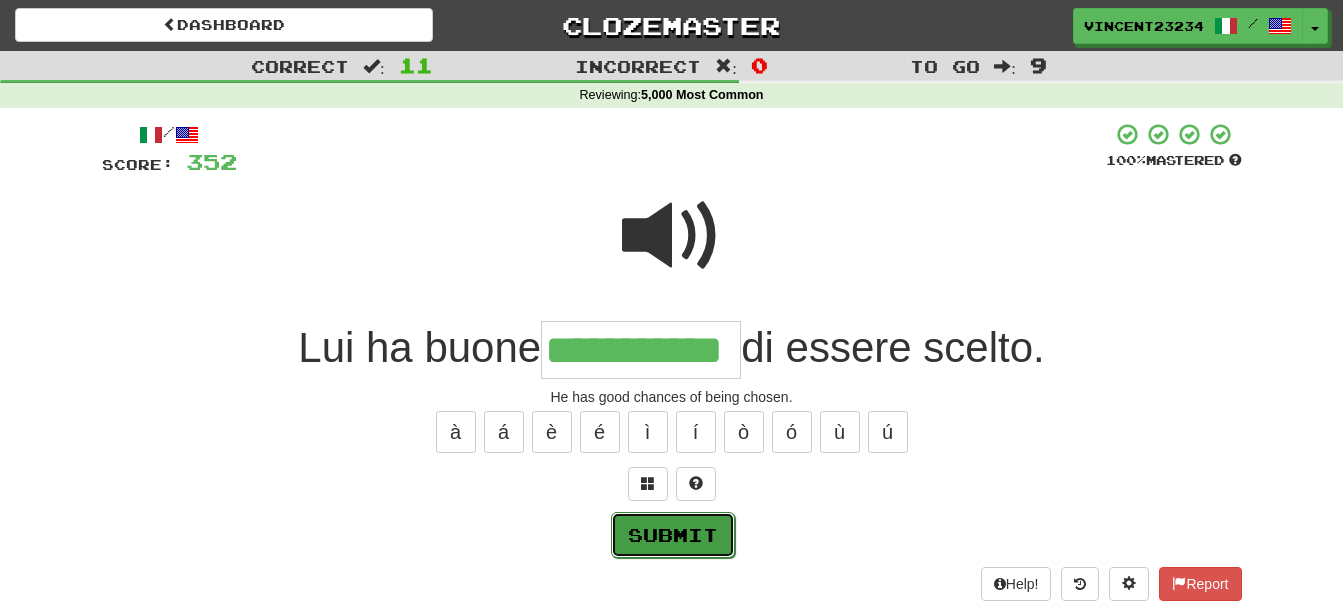 click on "Submit" at bounding box center [673, 535] 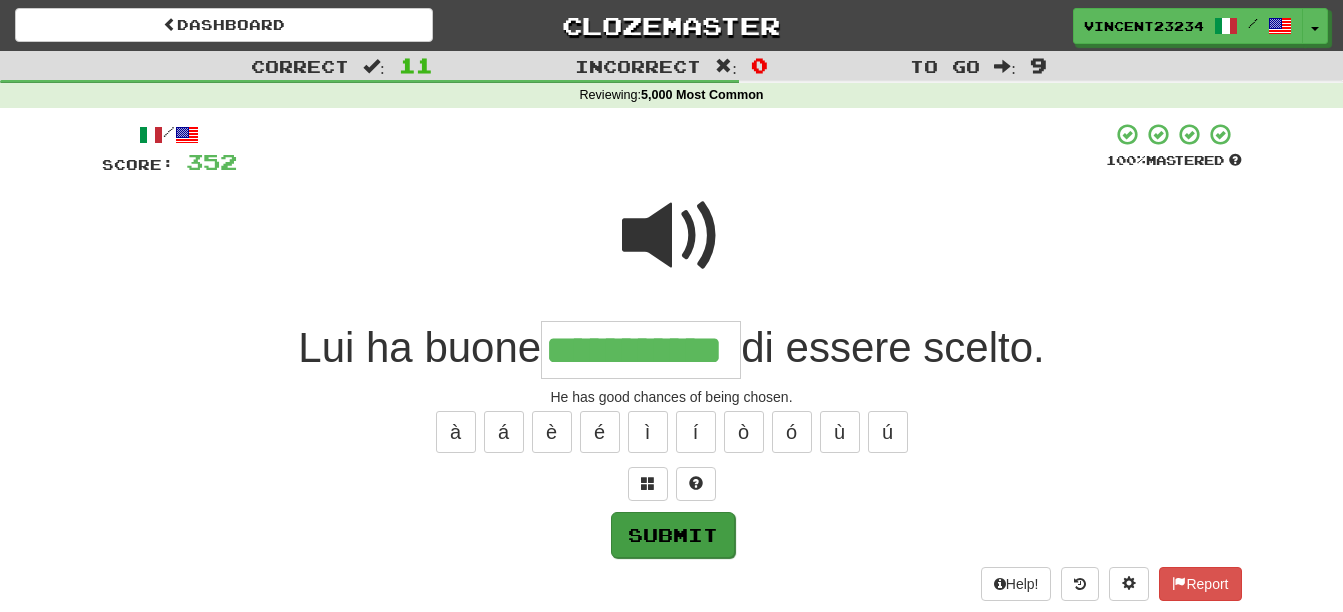 scroll, scrollTop: 0, scrollLeft: 0, axis: both 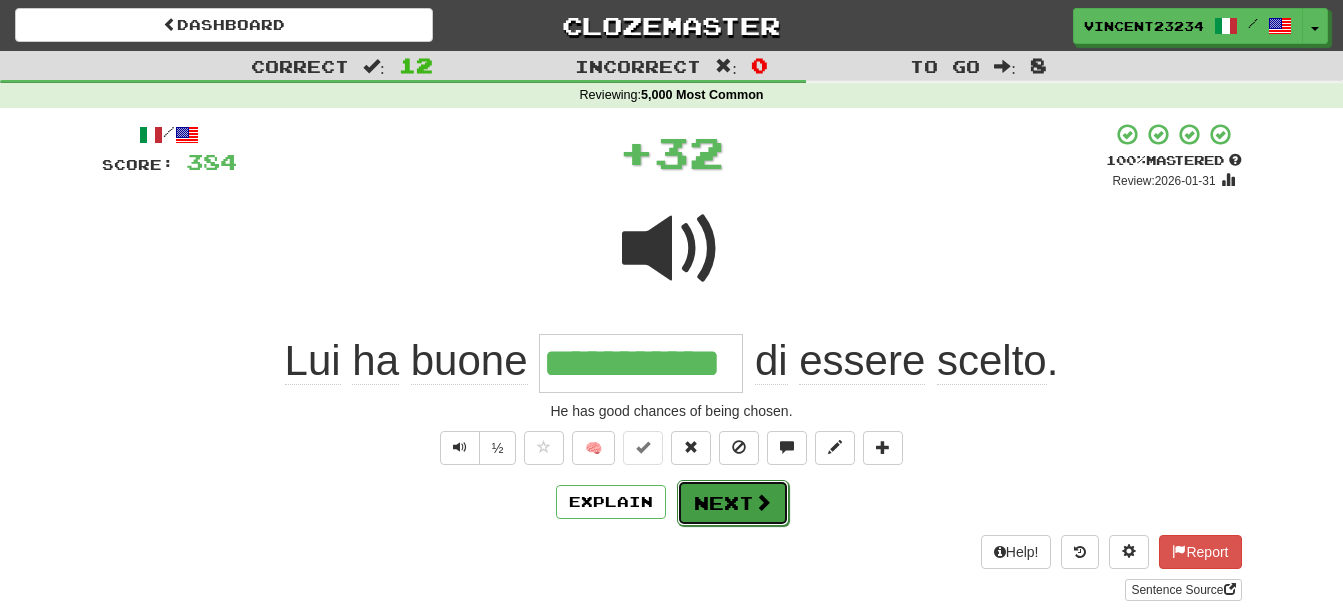 click on "Next" at bounding box center [733, 503] 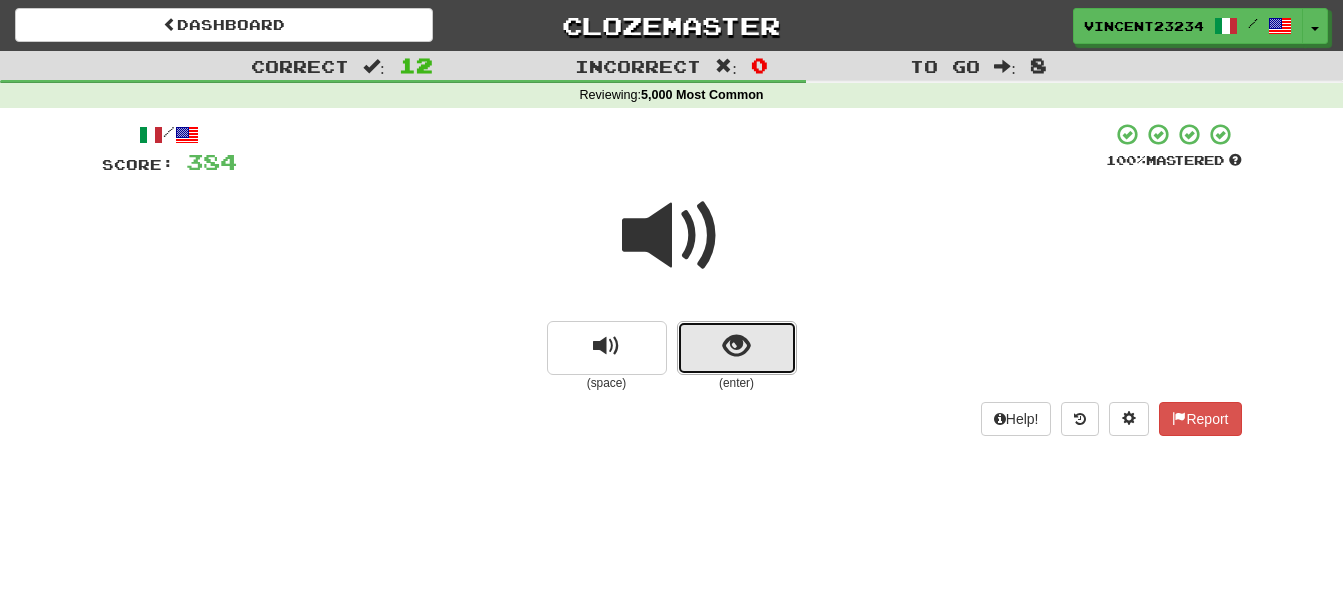click at bounding box center [737, 348] 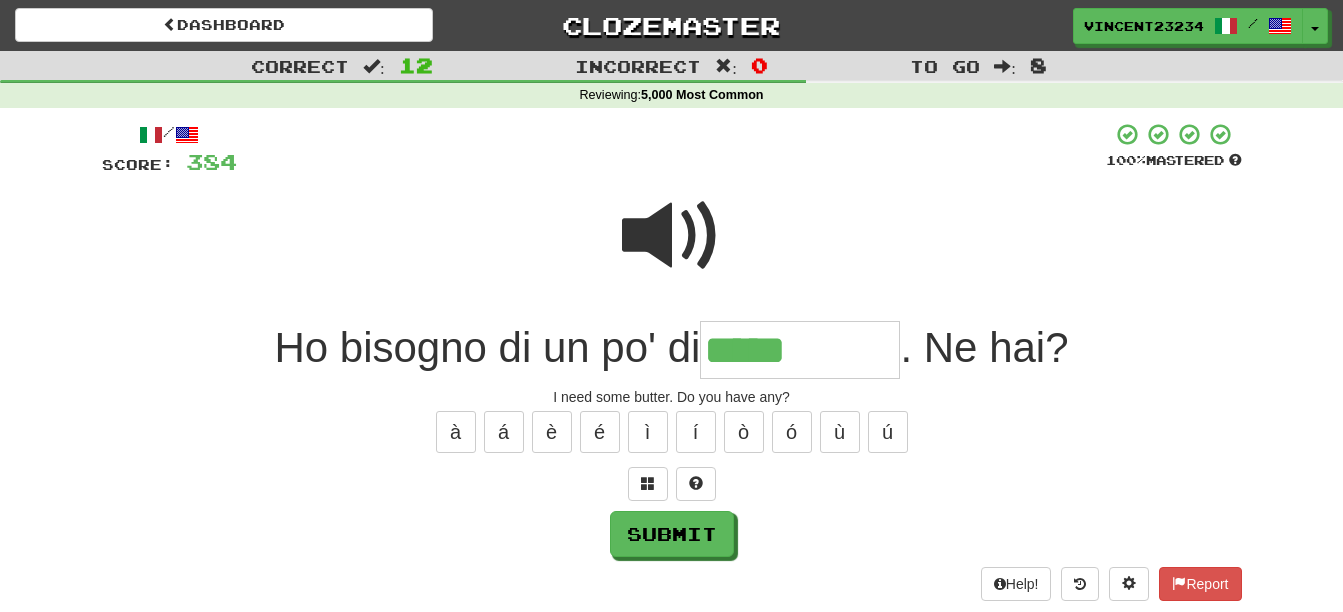 type on "*****" 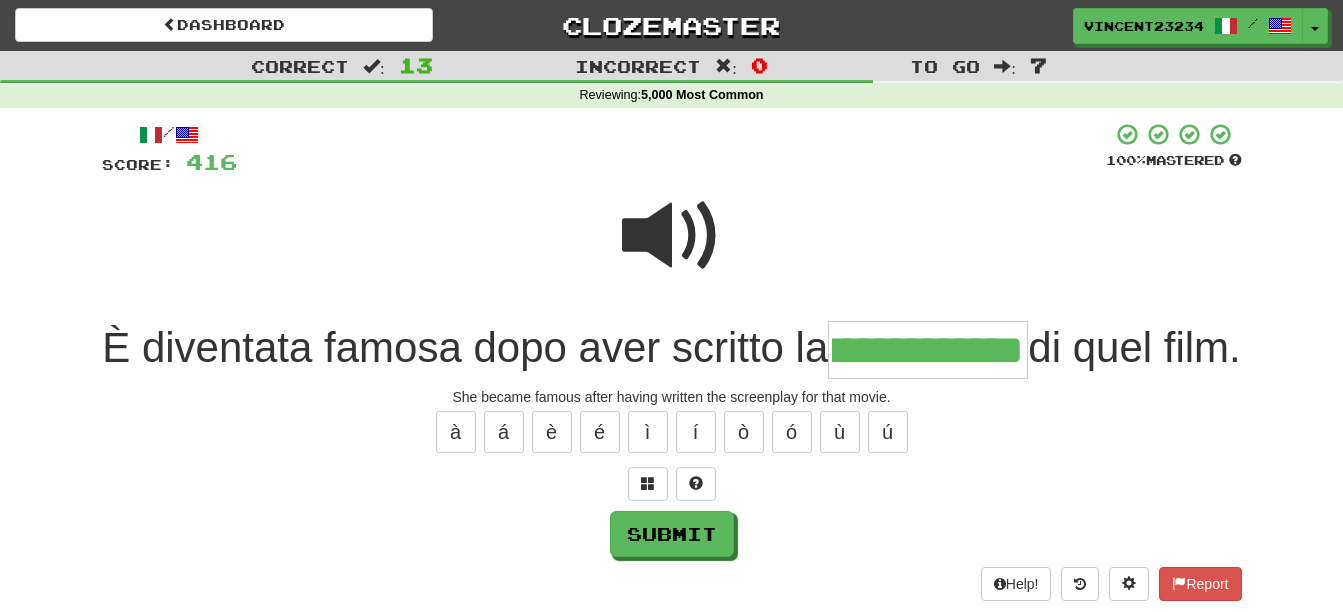 scroll, scrollTop: 0, scrollLeft: 71, axis: horizontal 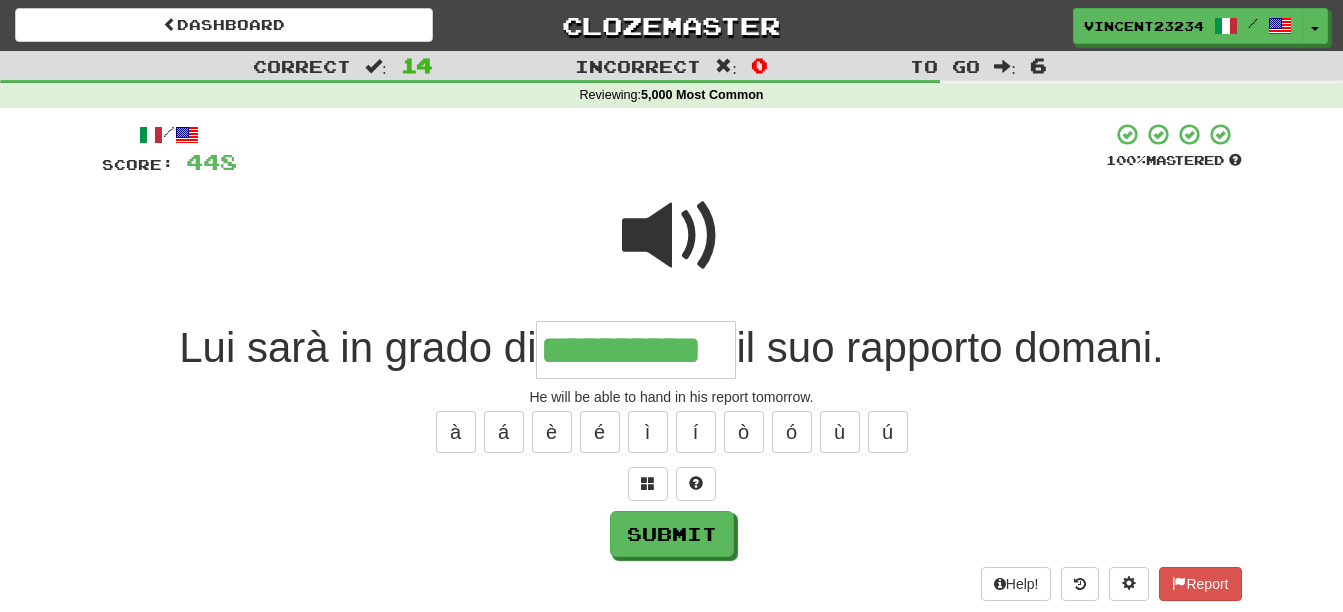 type on "**********" 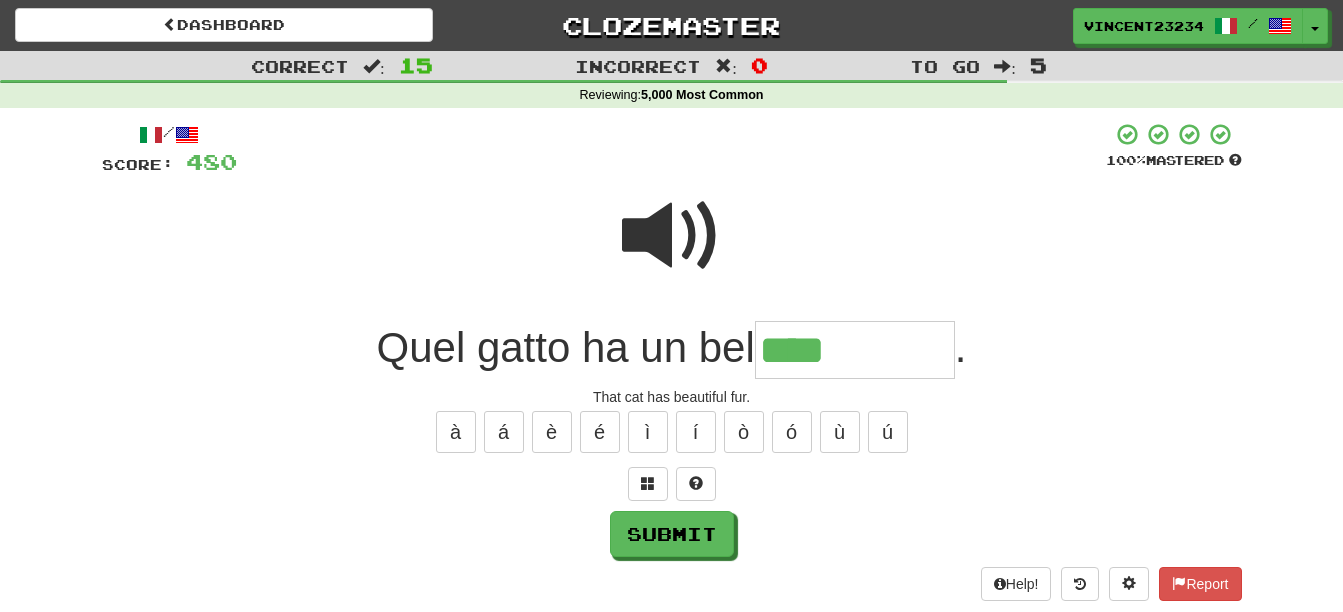 type on "****" 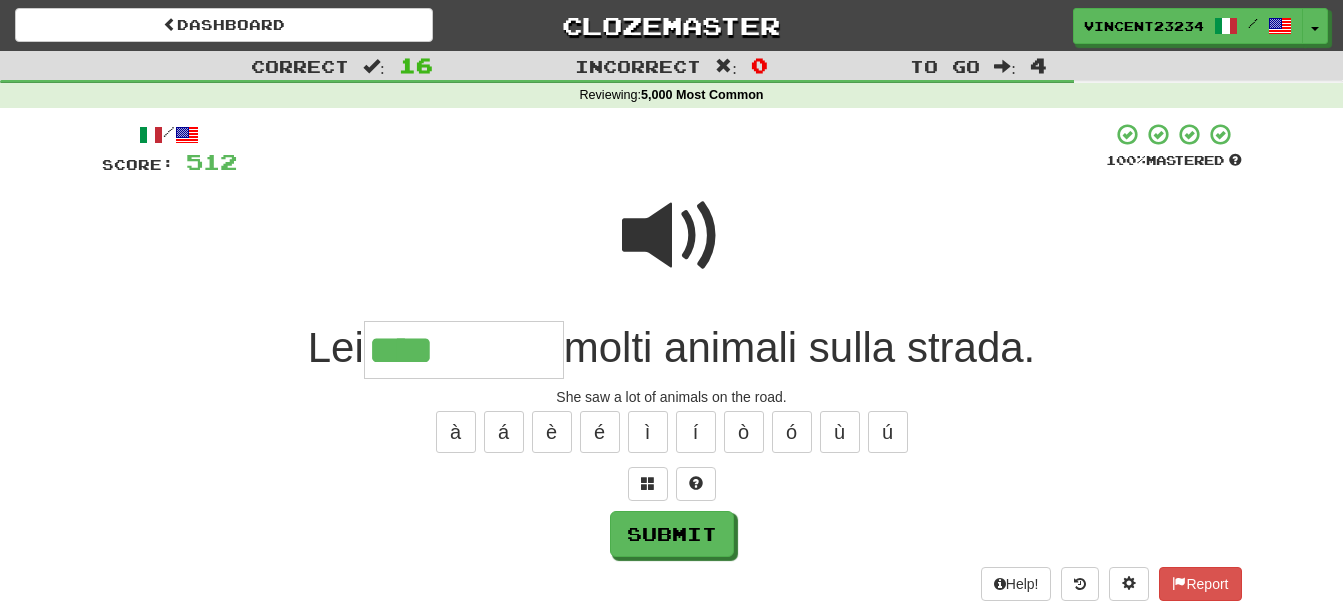 type on "****" 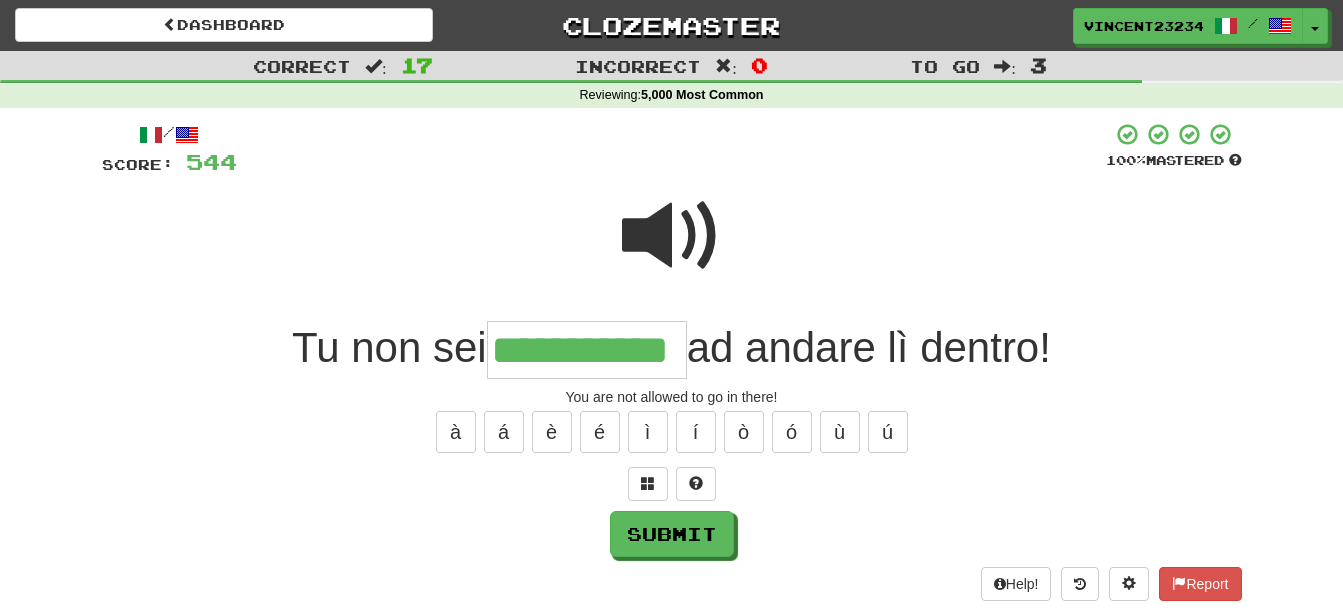scroll, scrollTop: 0, scrollLeft: 13, axis: horizontal 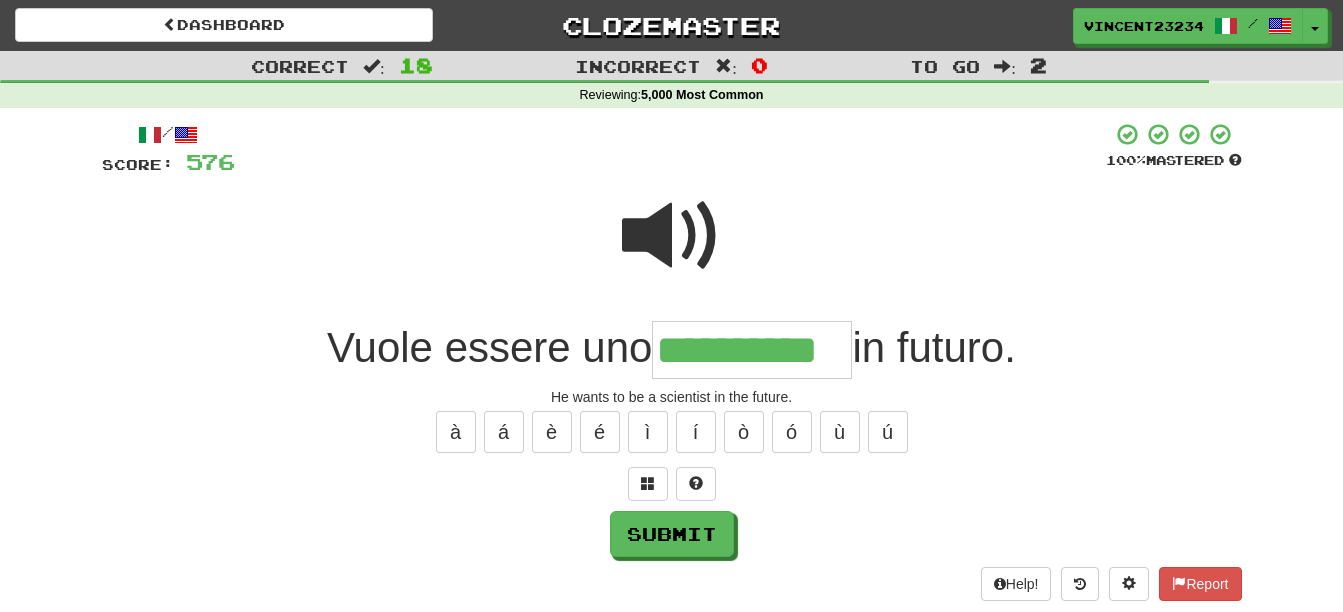 type on "**********" 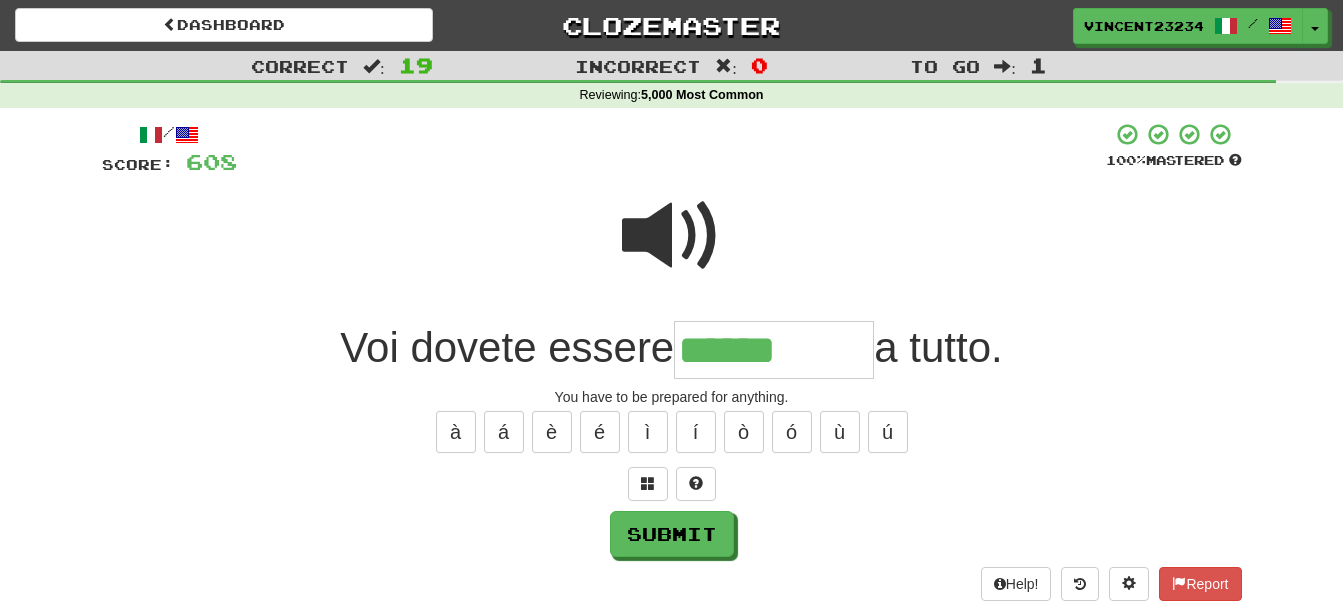 type on "******" 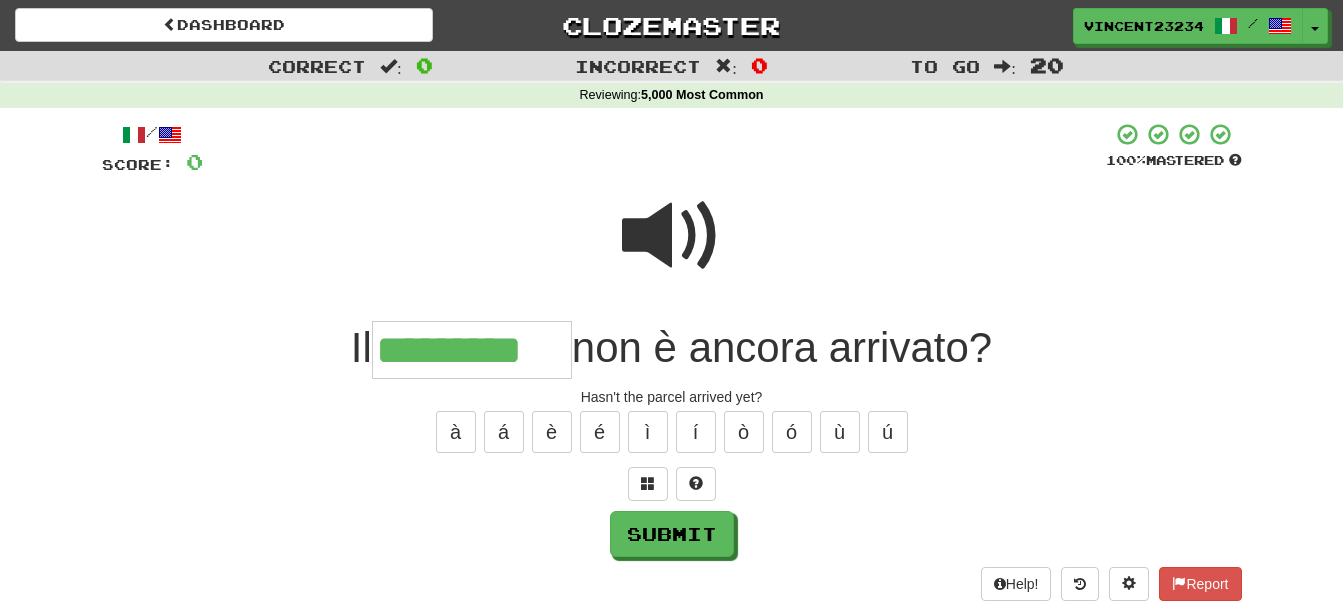 type on "*********" 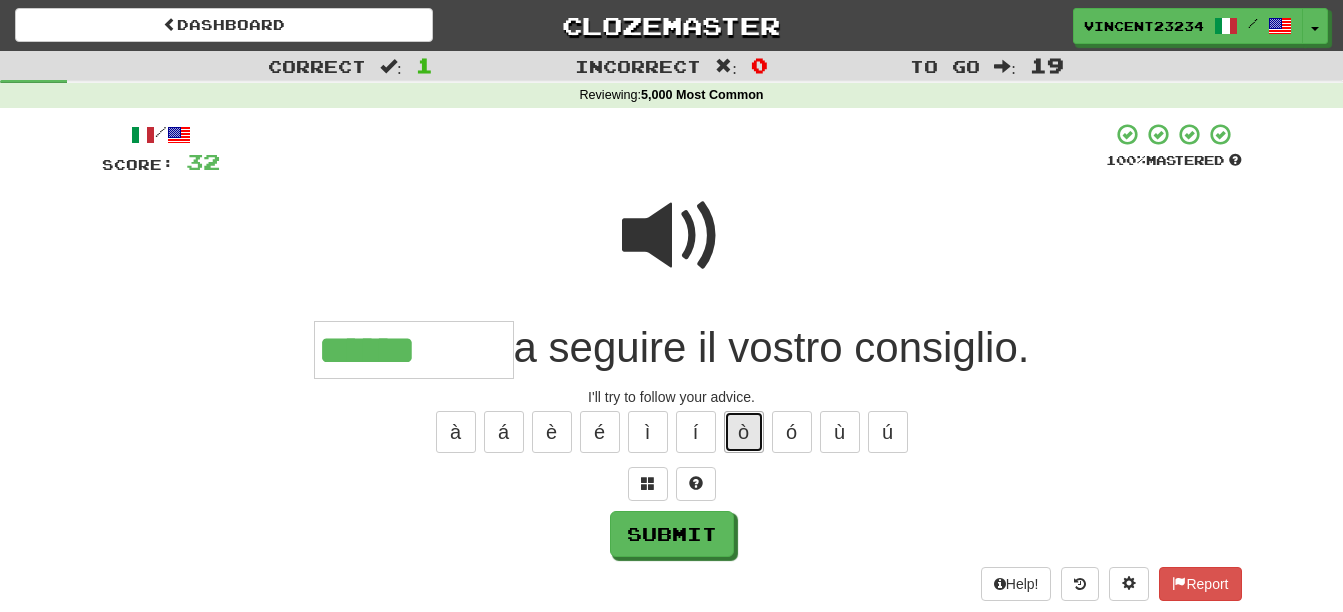 click on "ò" at bounding box center [744, 432] 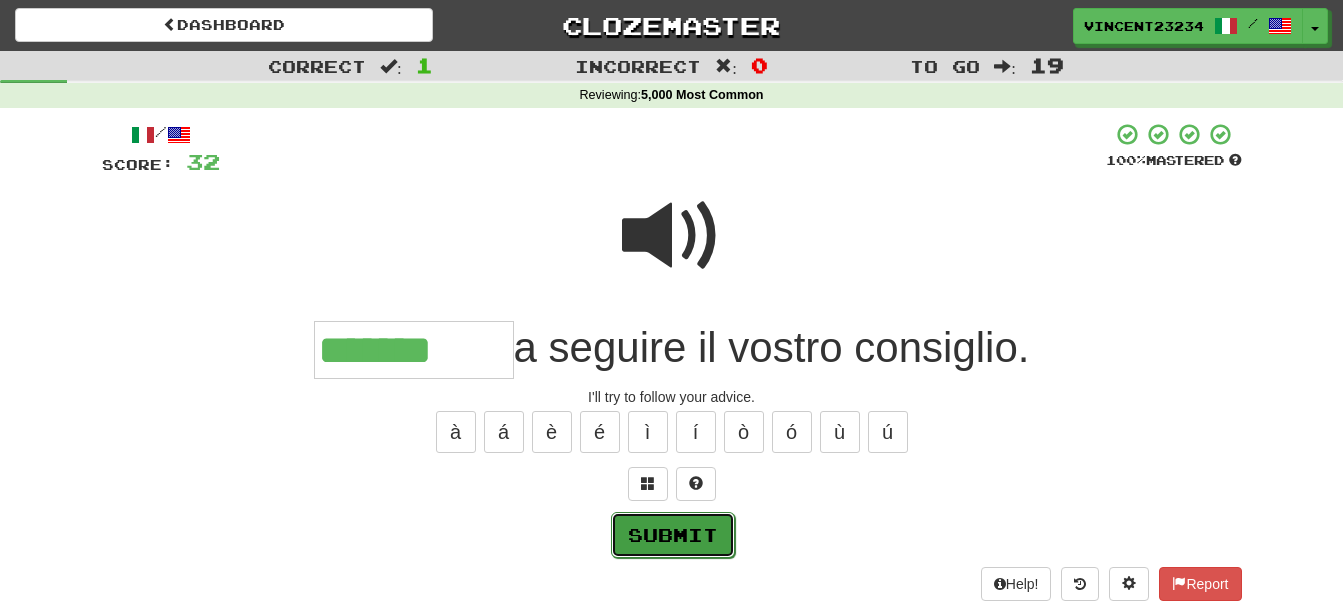 click on "Submit" at bounding box center [673, 535] 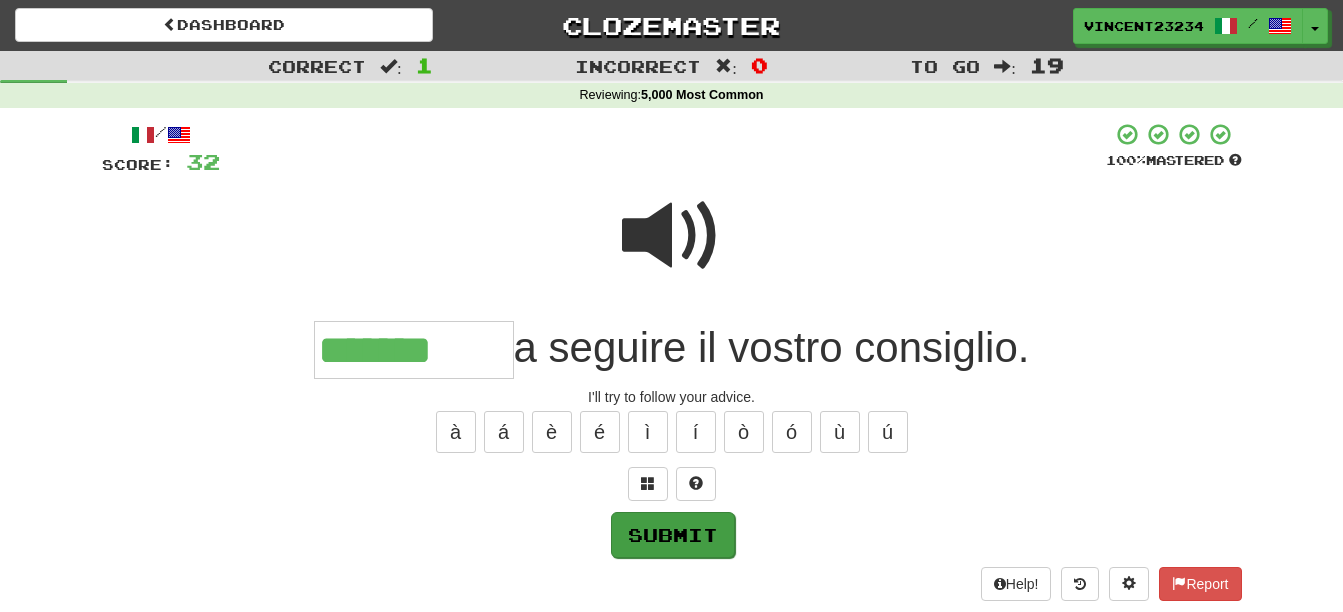 type on "*******" 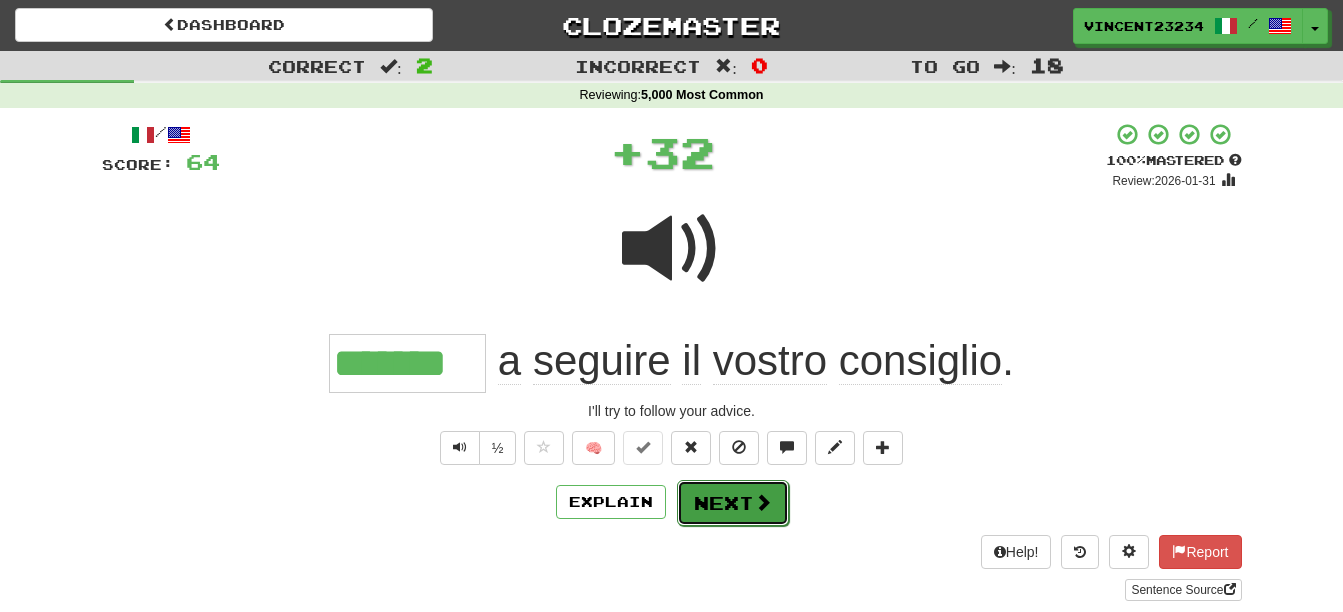 click on "Next" at bounding box center (733, 503) 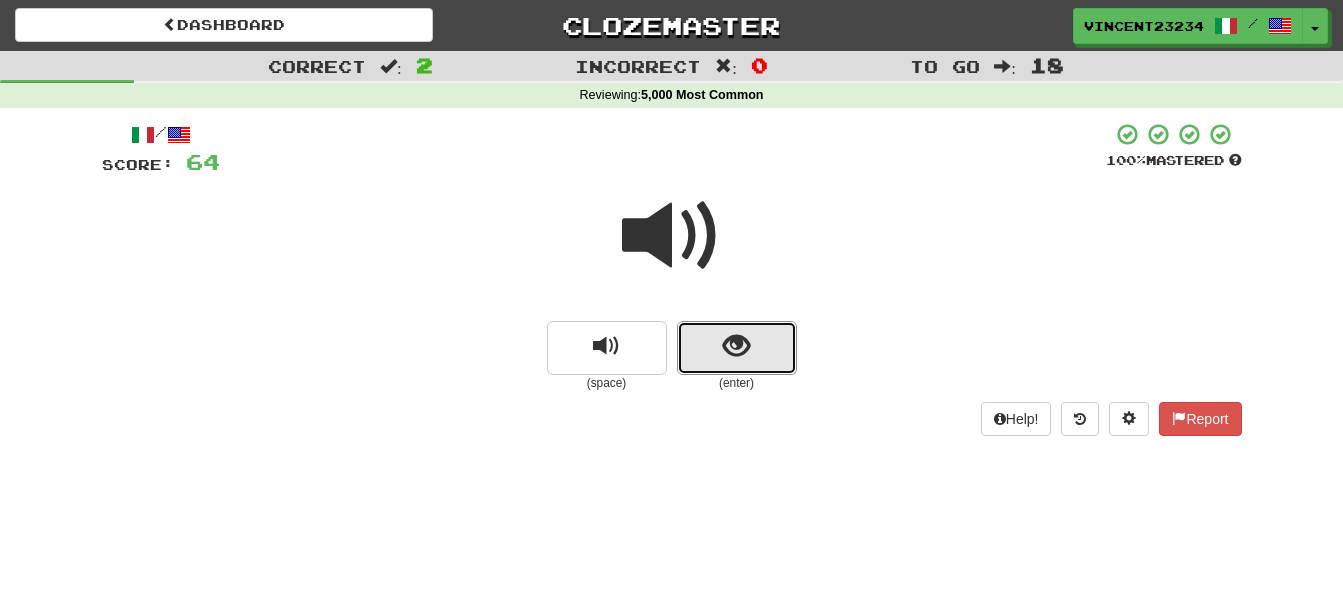 click at bounding box center [736, 346] 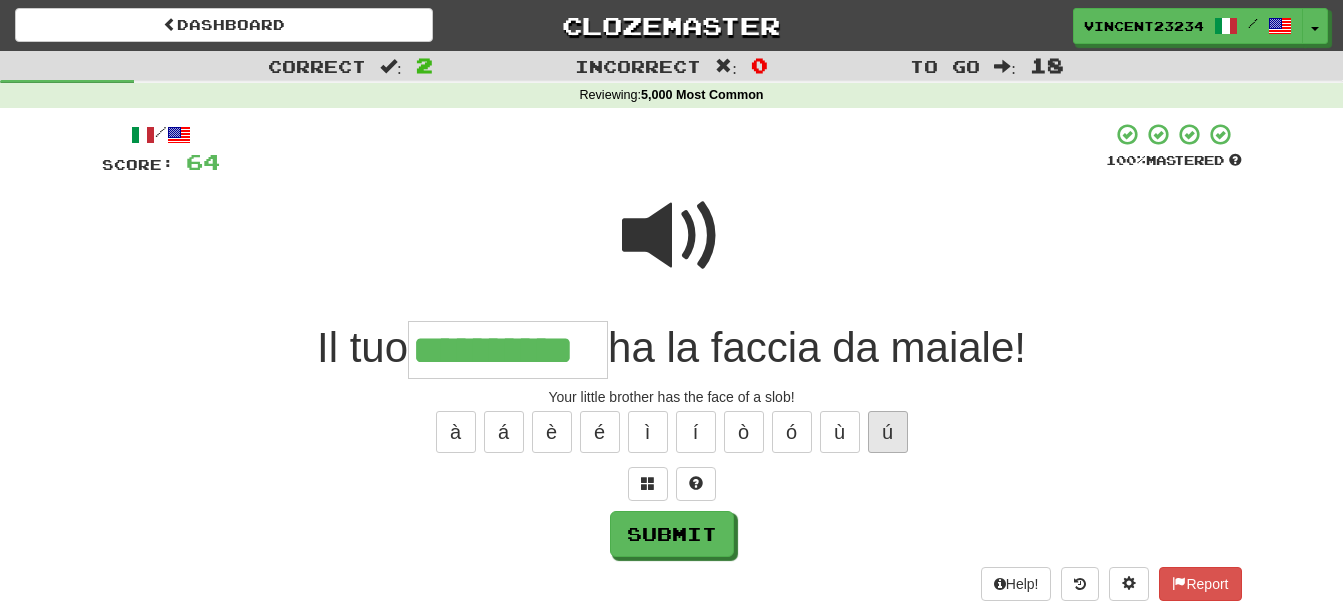 type on "**********" 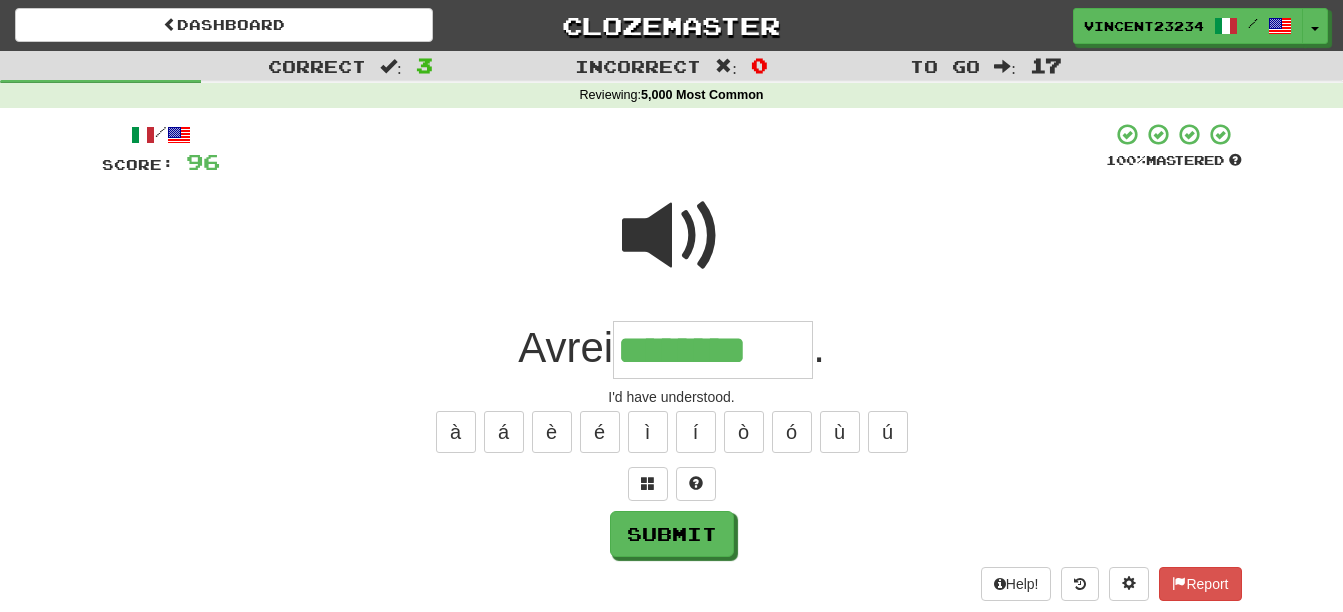 type on "********" 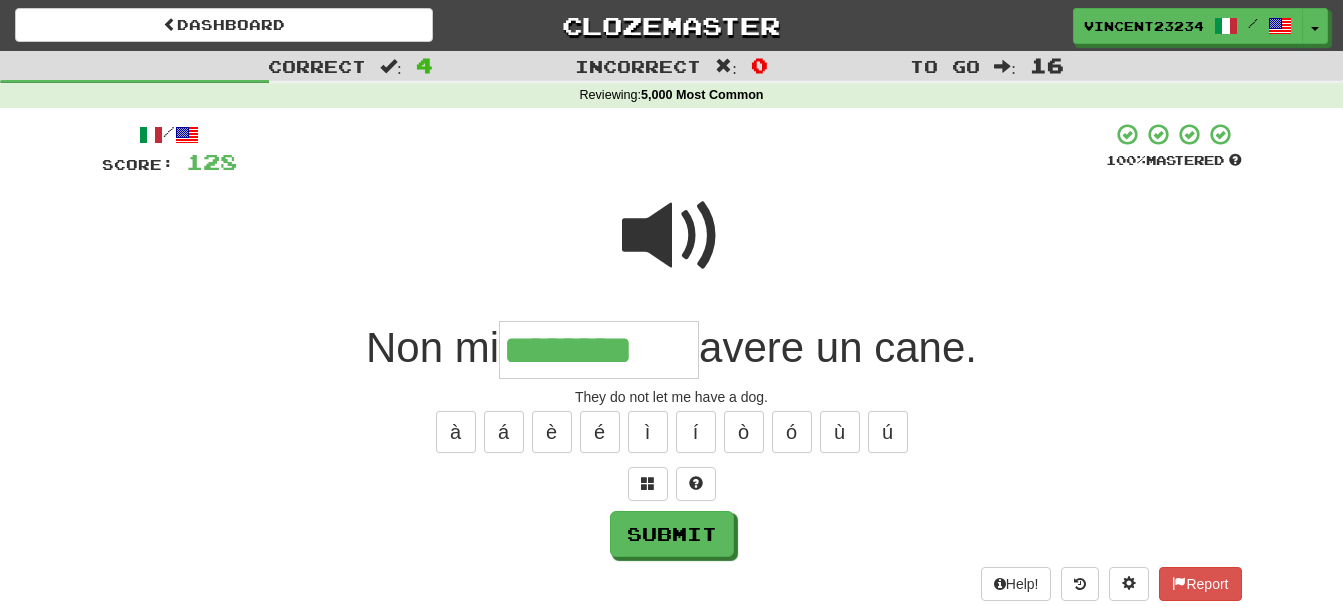 type on "*" 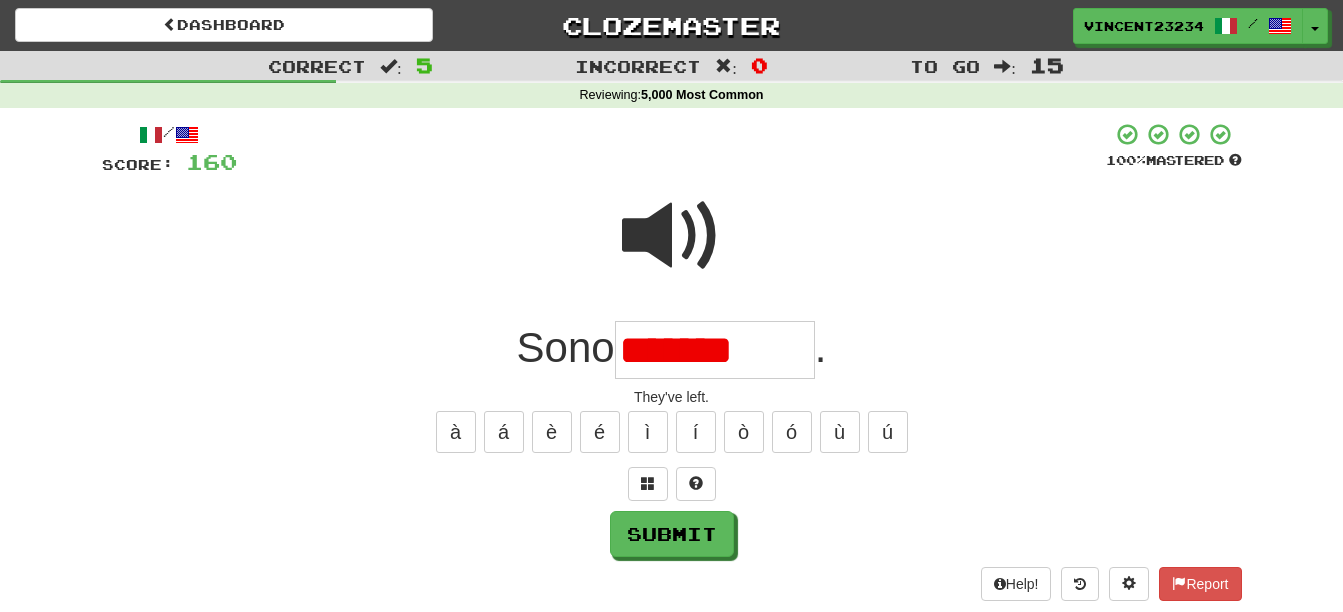 type on "*******" 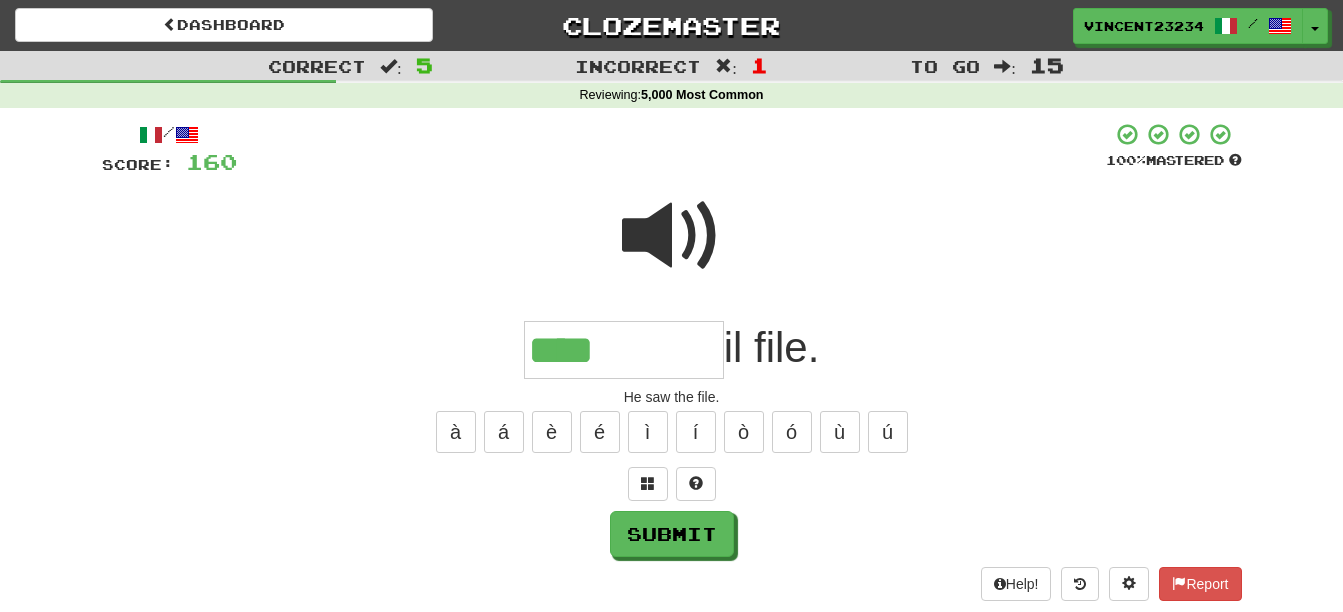 type on "****" 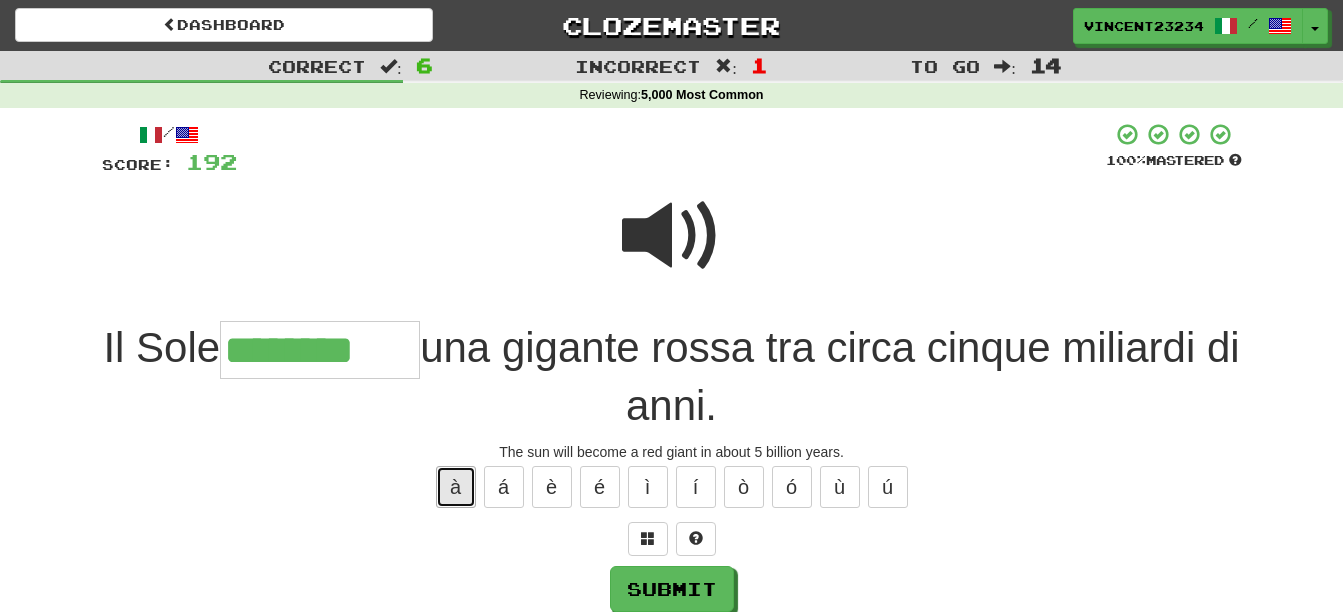 click on "à" at bounding box center [456, 487] 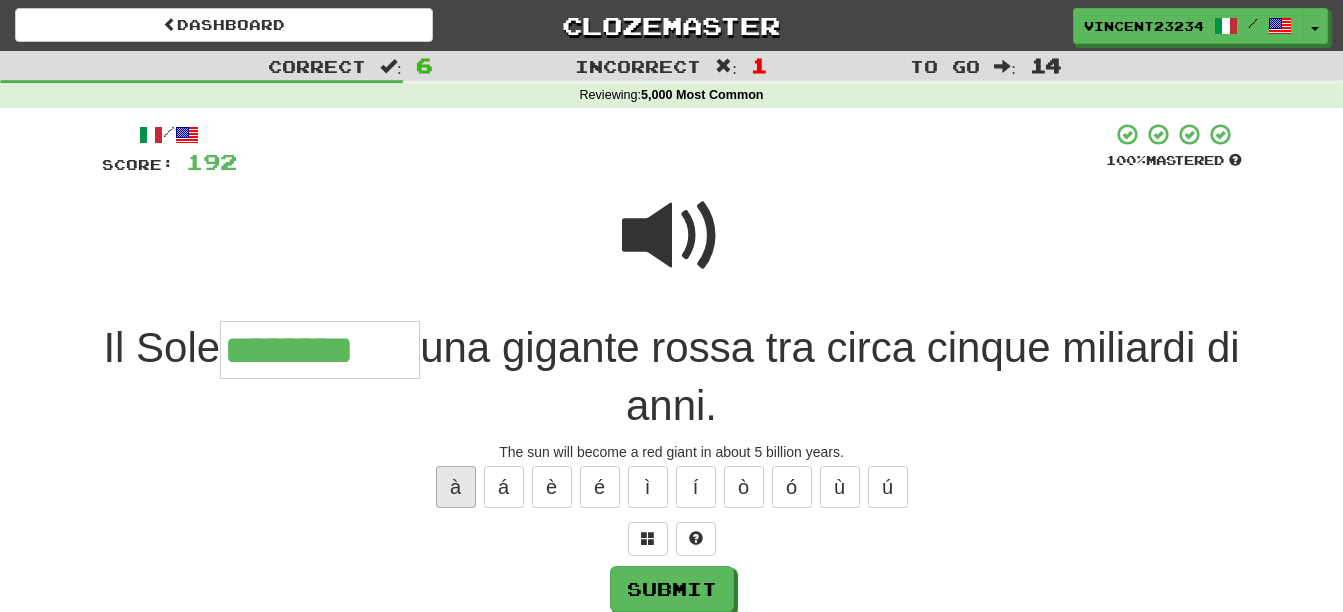 type on "*********" 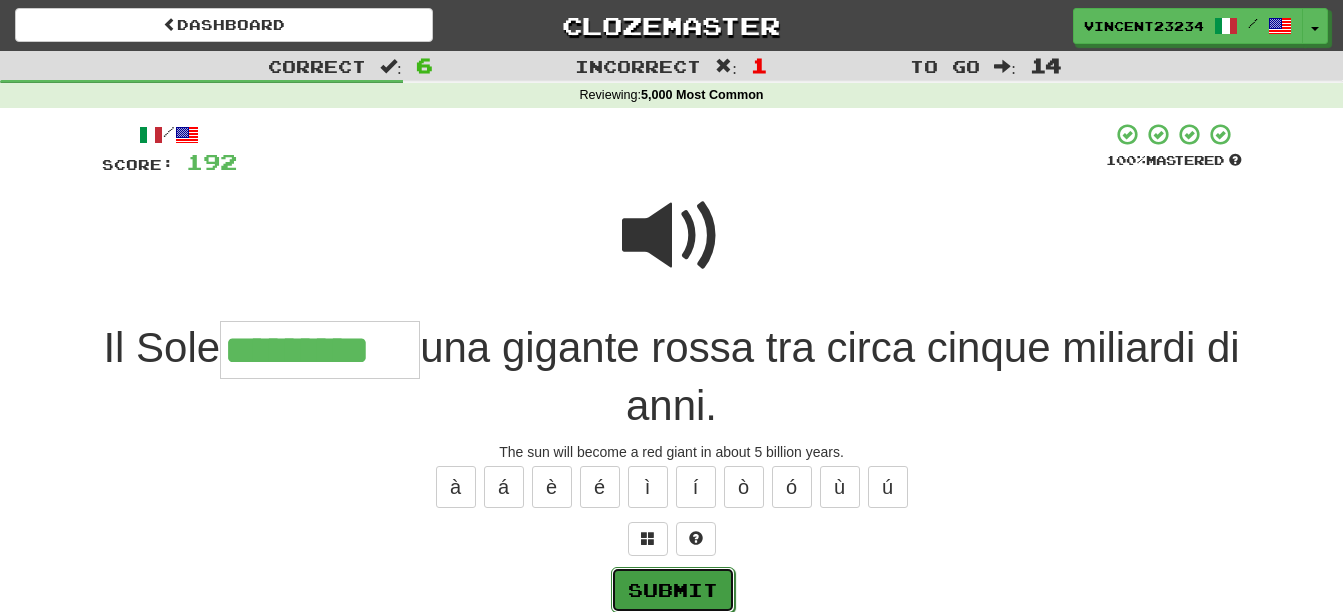 click on "Submit" at bounding box center (673, 590) 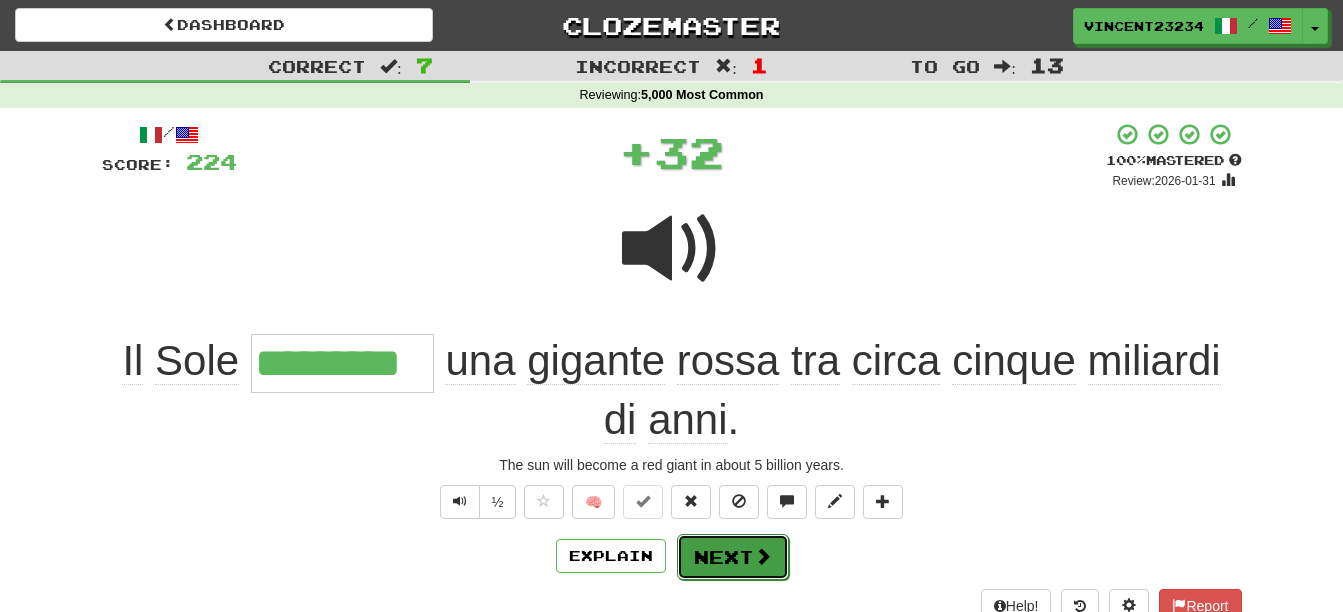 click on "Next" at bounding box center (733, 557) 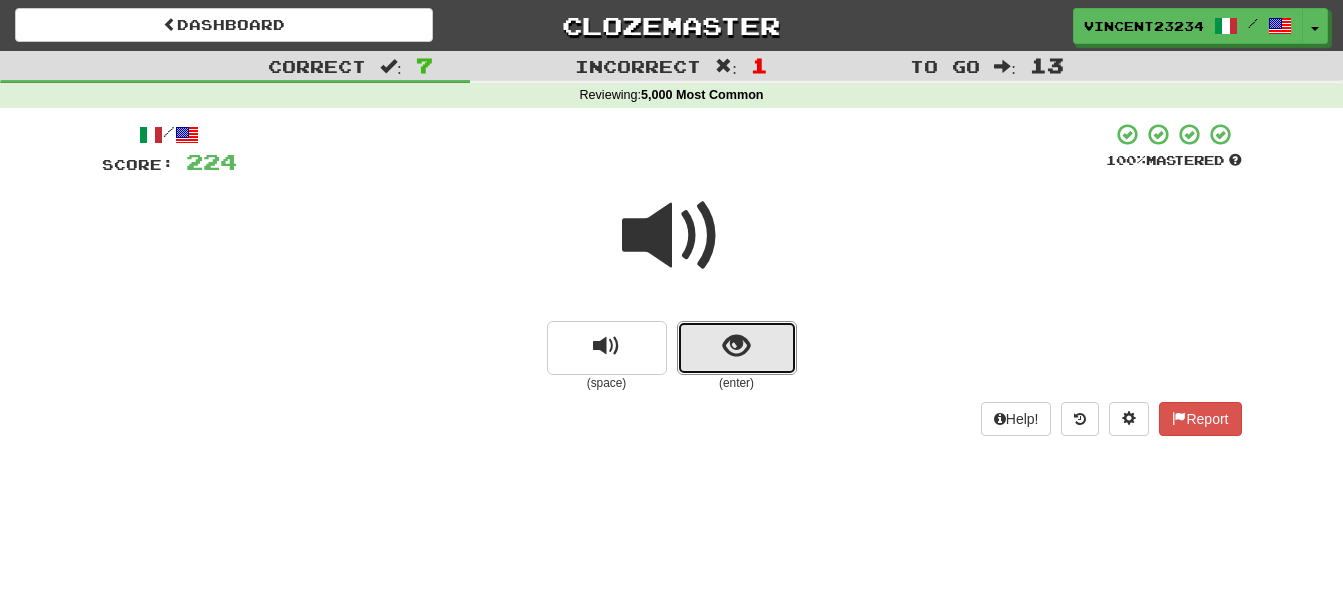 click at bounding box center [737, 348] 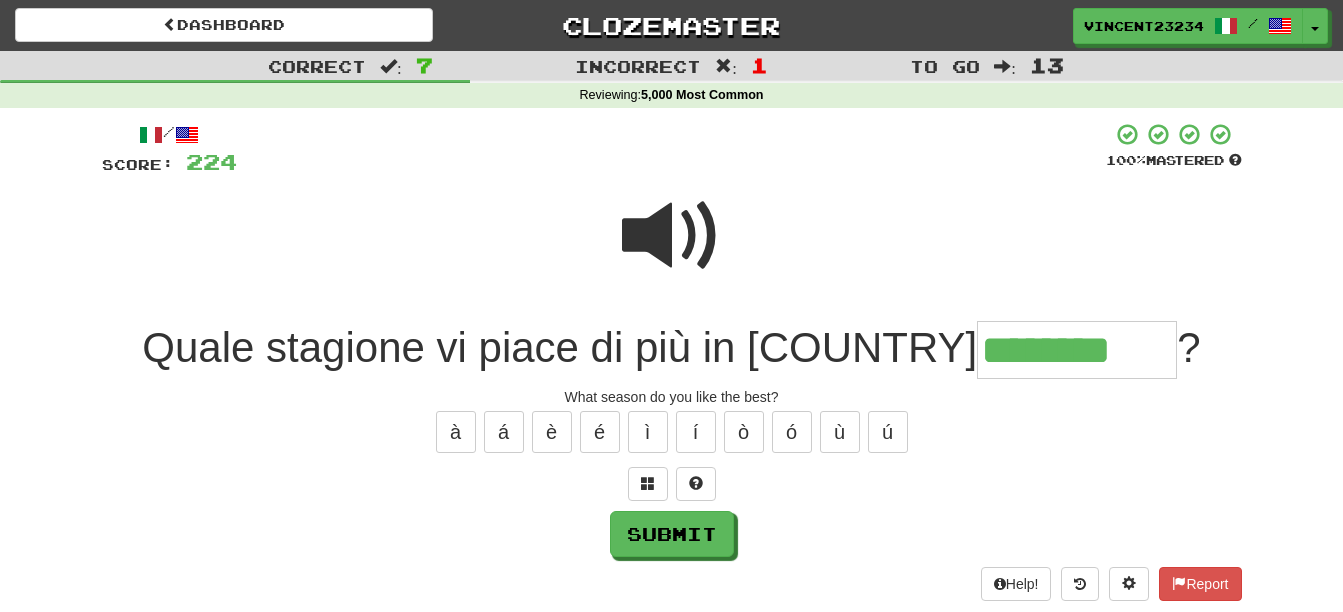 type on "********" 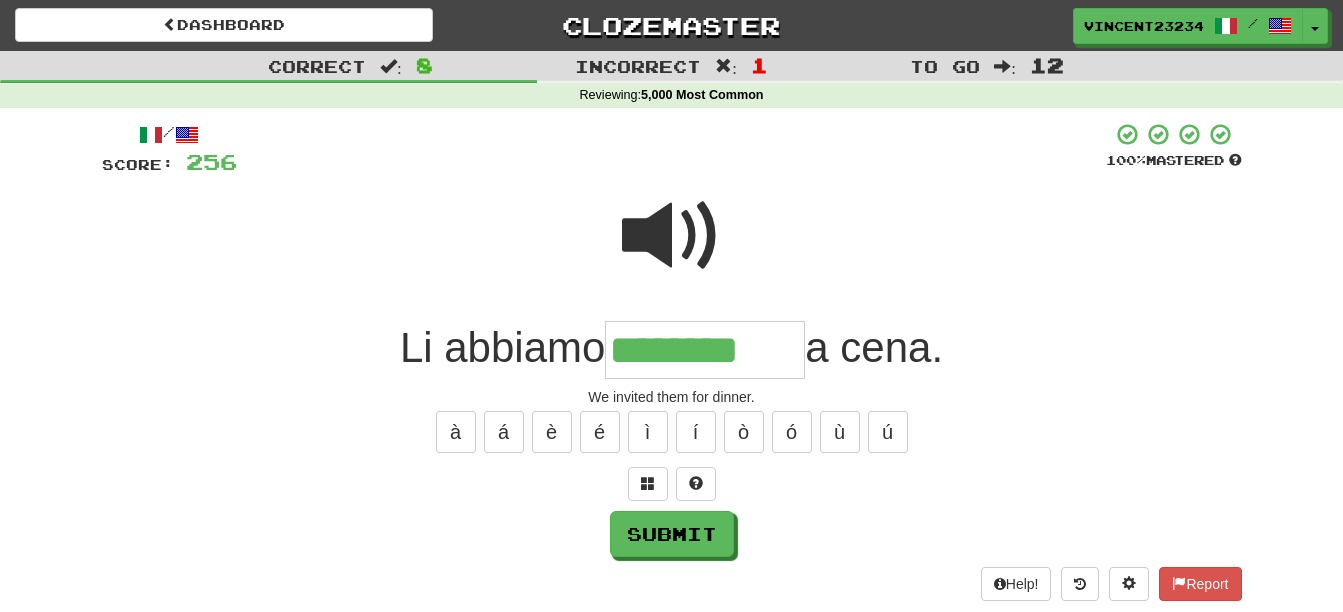 type on "********" 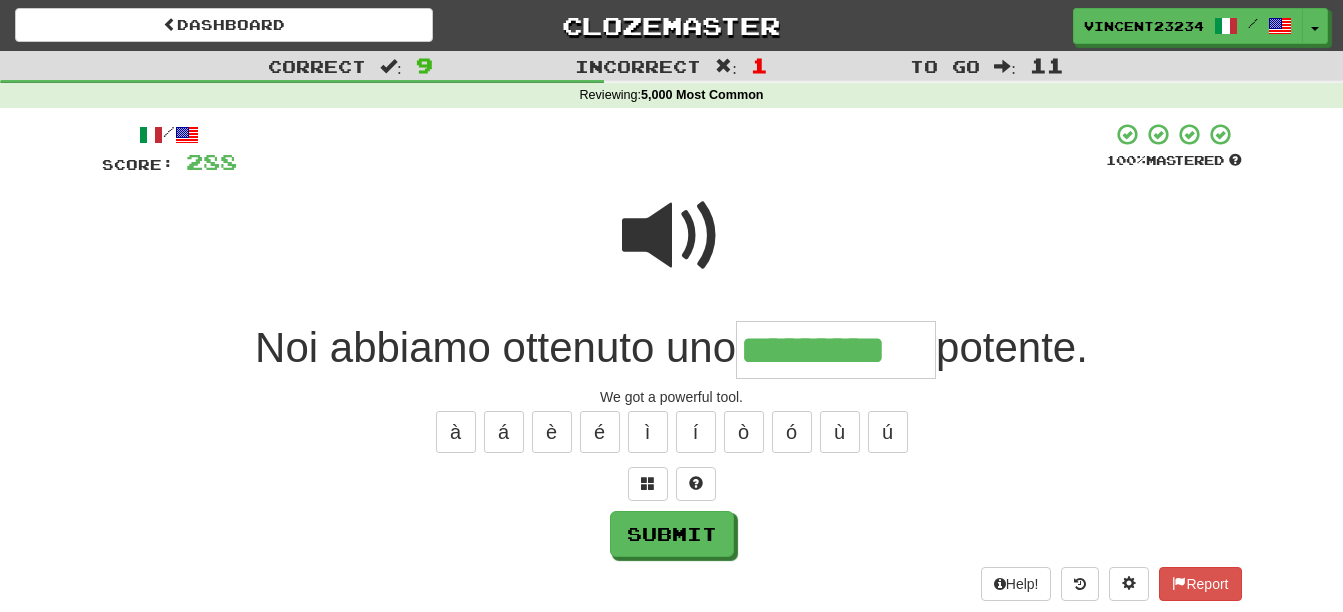 type on "*********" 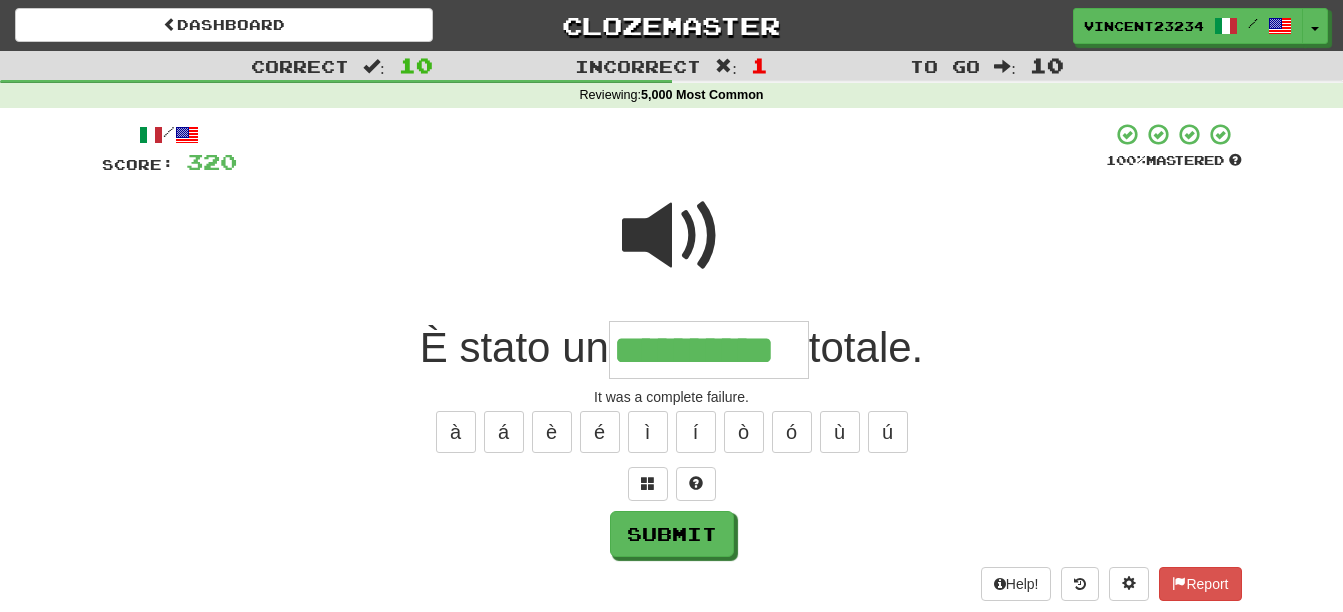 type on "**********" 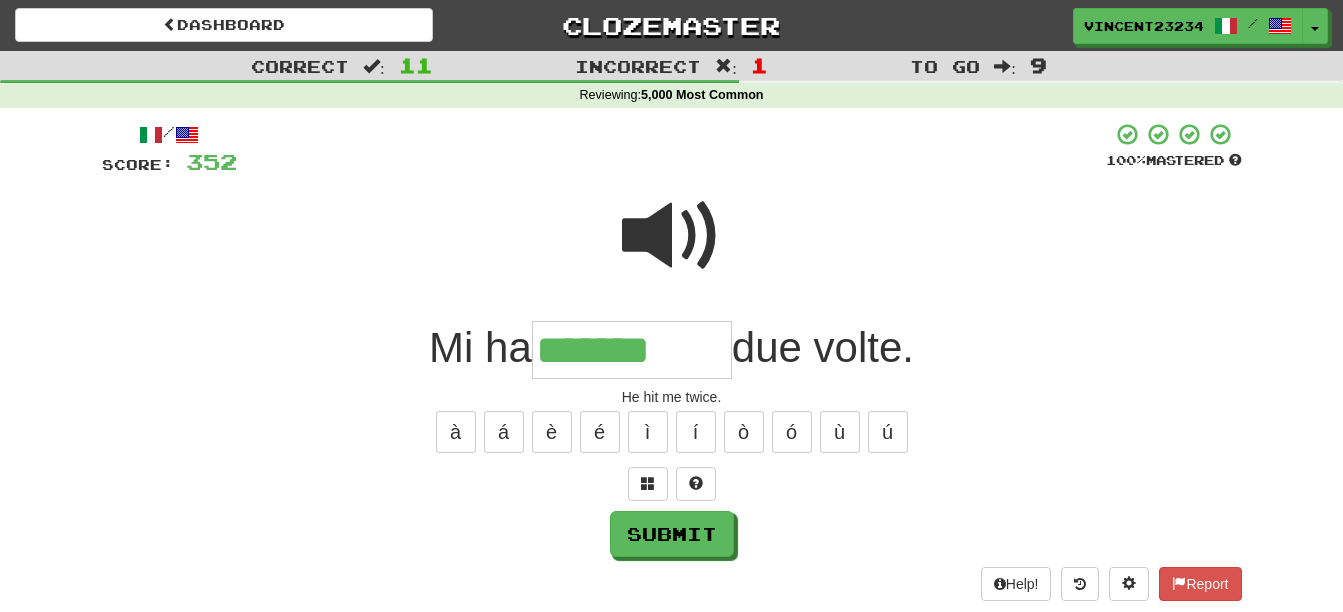 type on "*******" 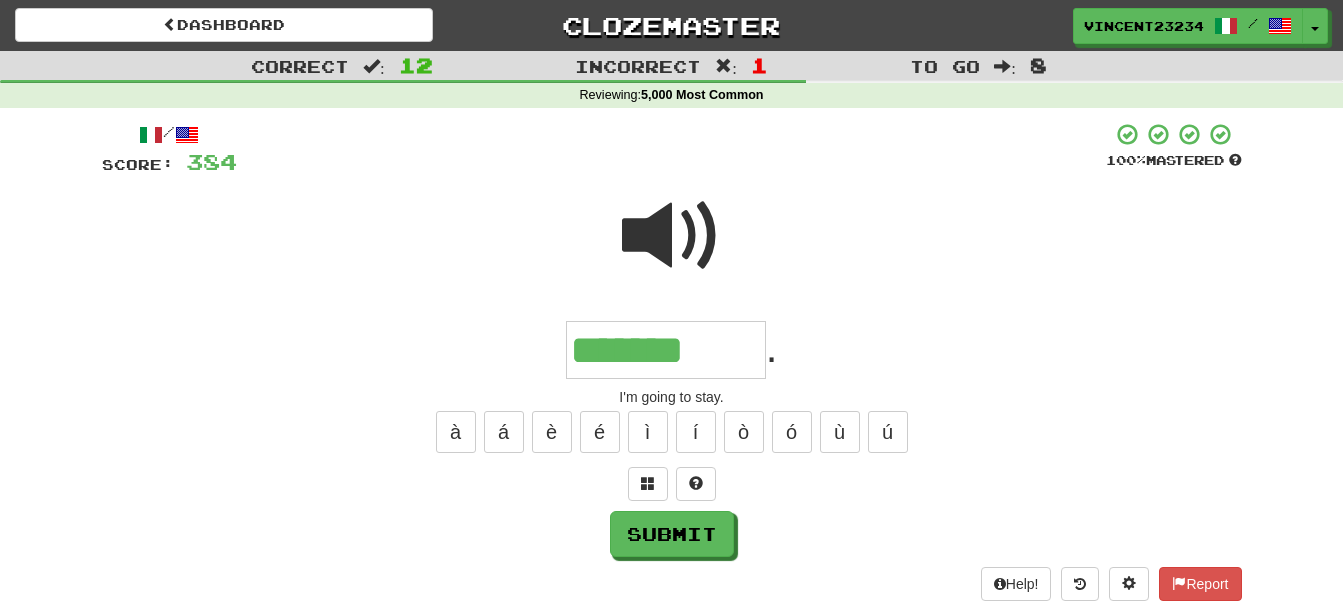 type on "*******" 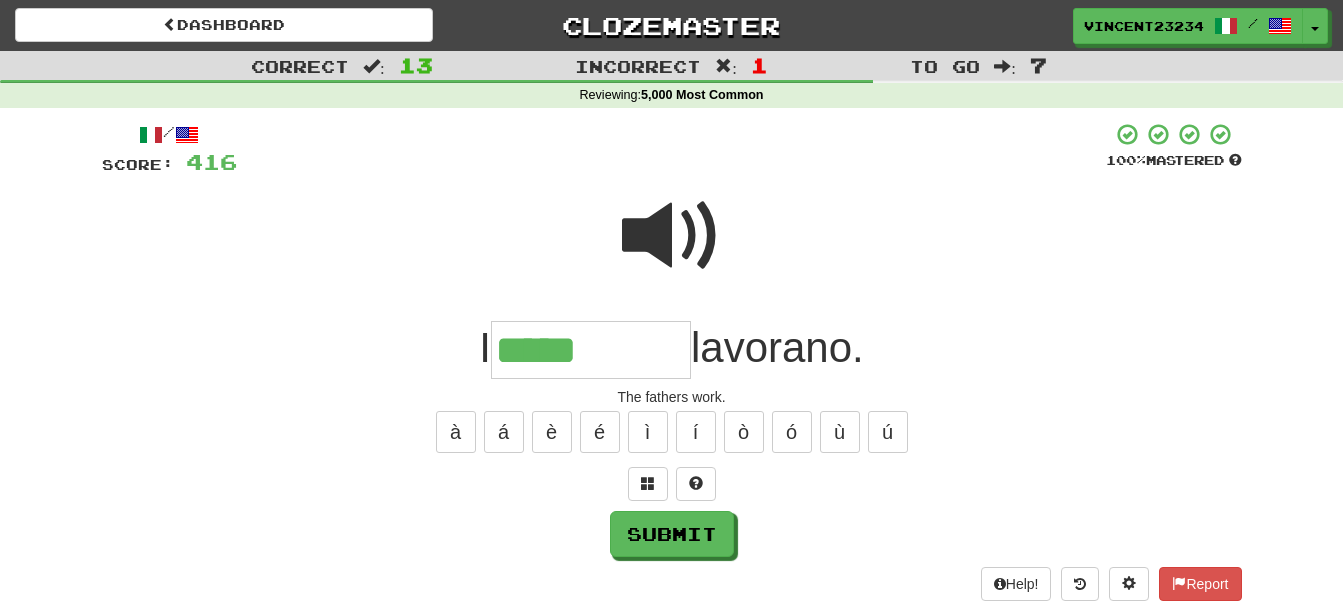 type on "*****" 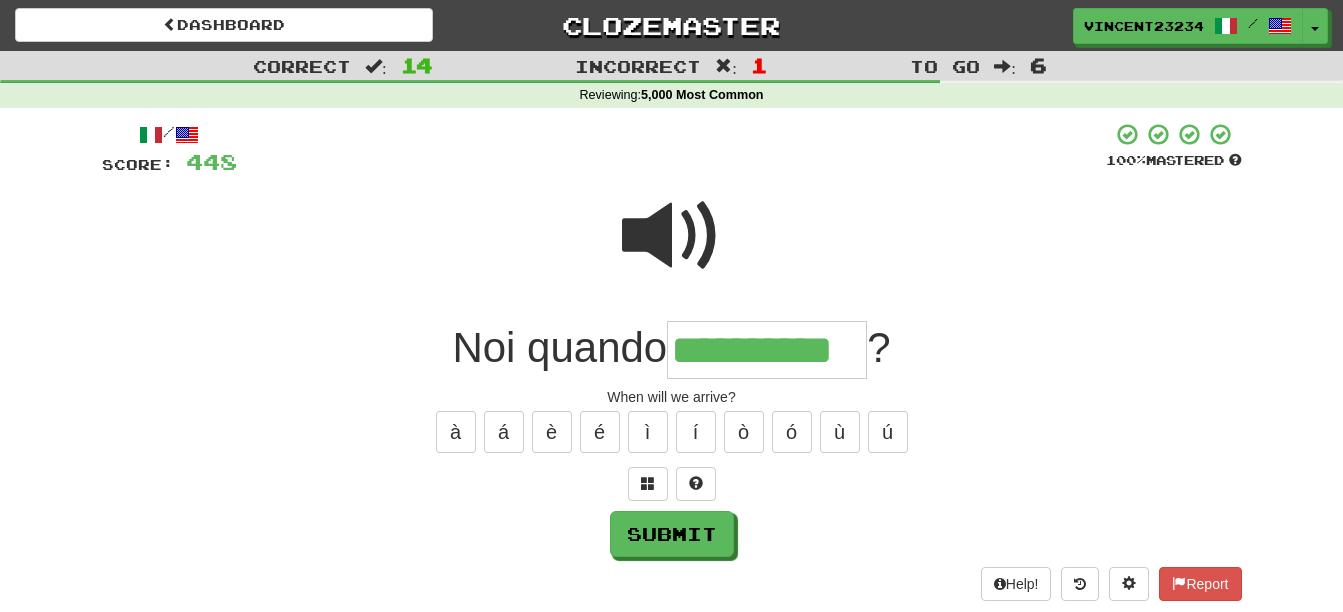 scroll, scrollTop: 0, scrollLeft: 9, axis: horizontal 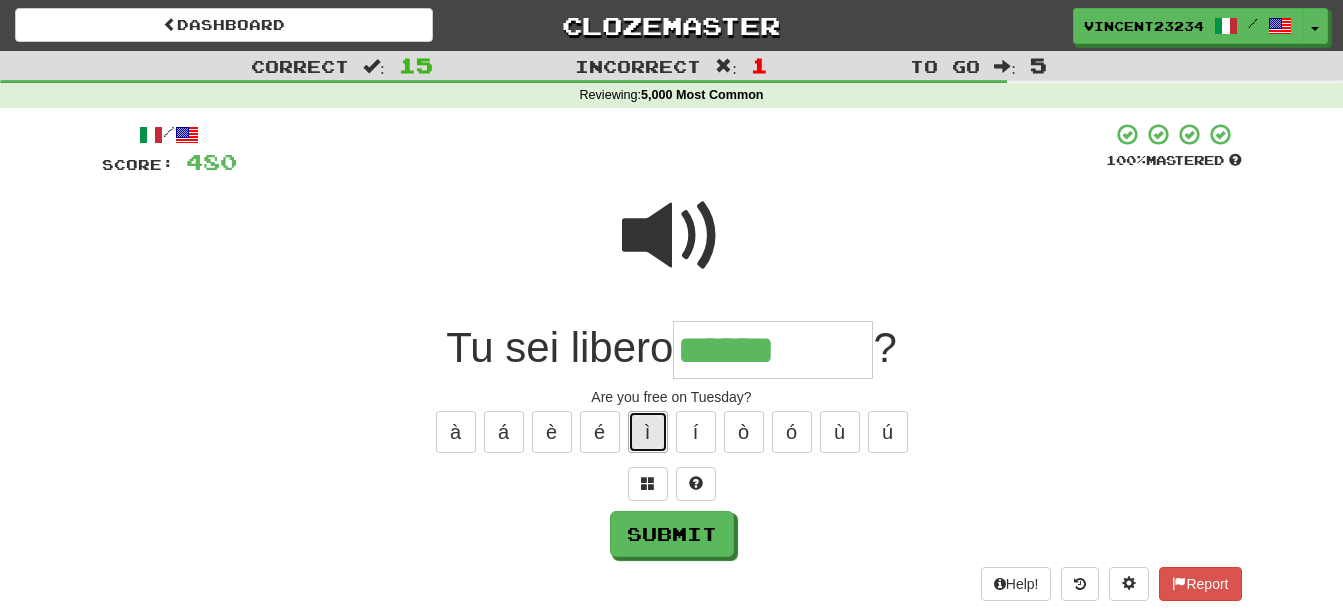 click on "ì" at bounding box center (648, 432) 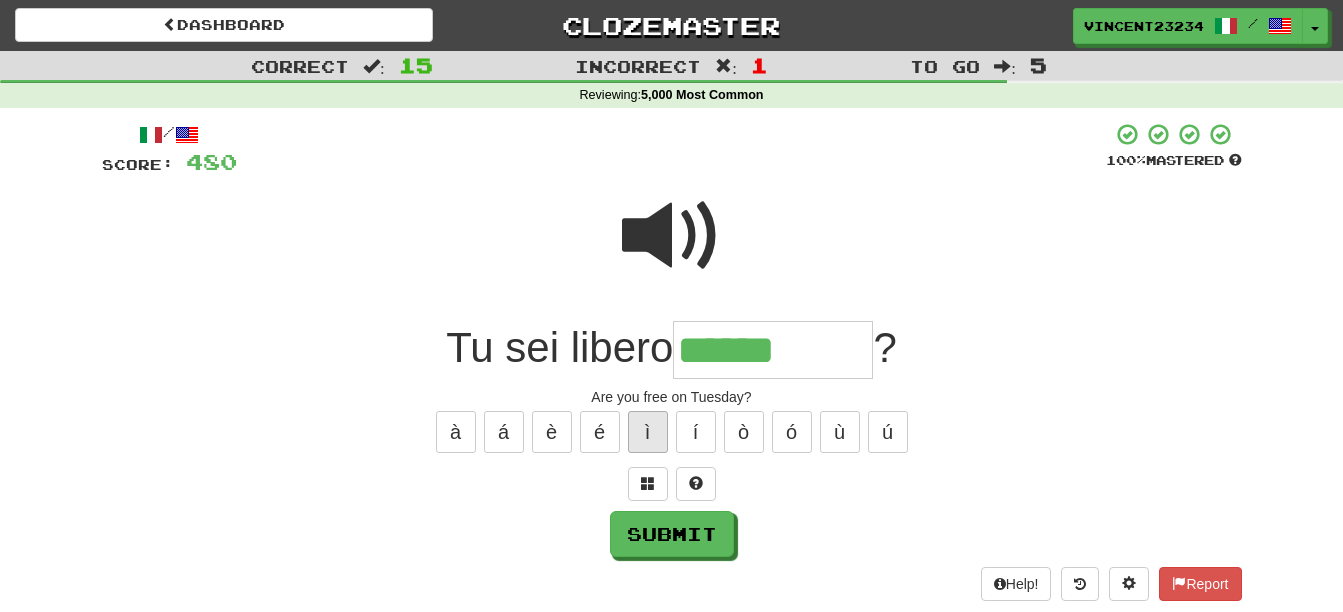type on "*******" 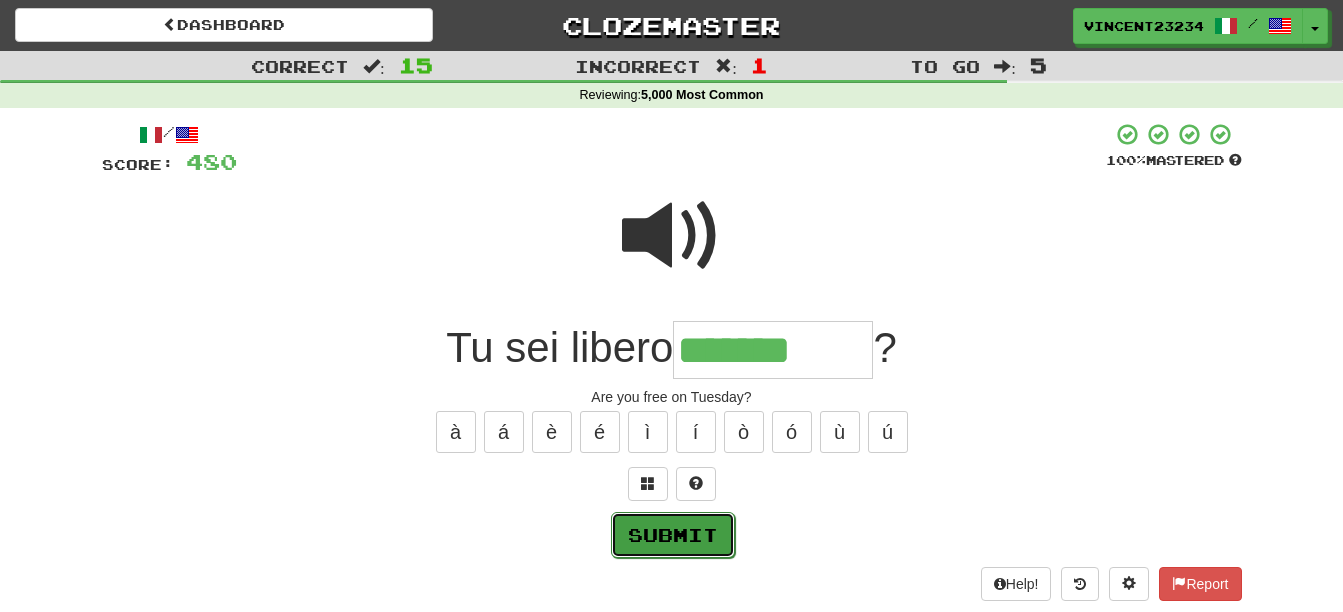 click on "Submit" at bounding box center [673, 535] 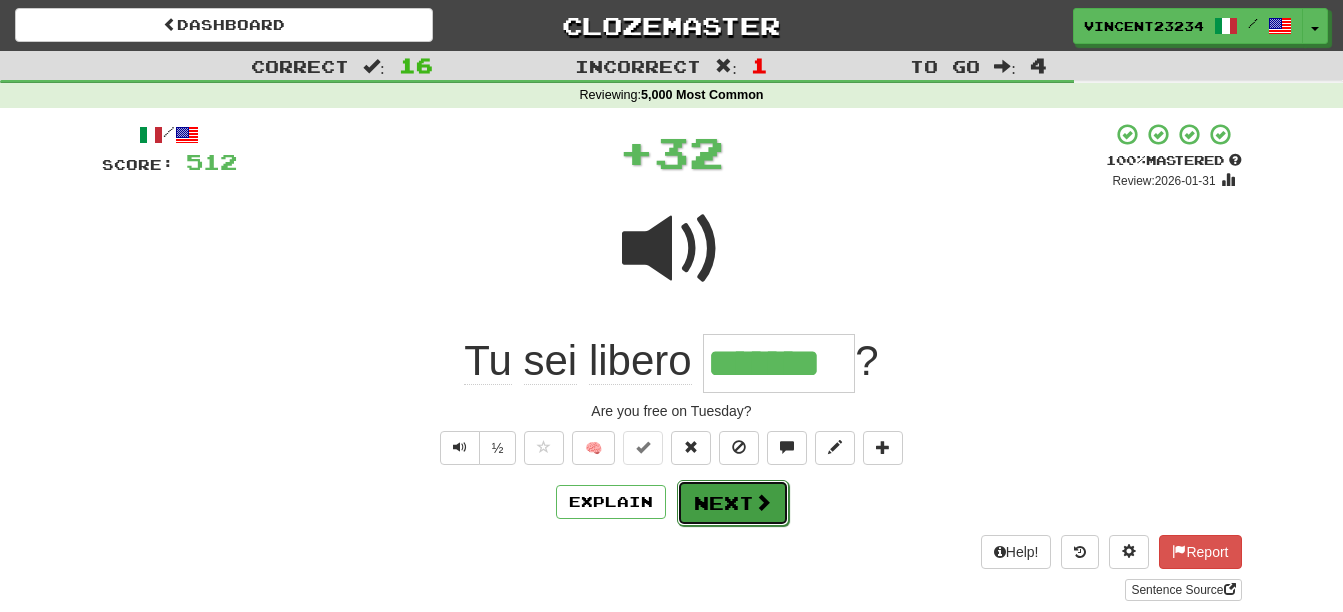 click on "Next" at bounding box center (733, 503) 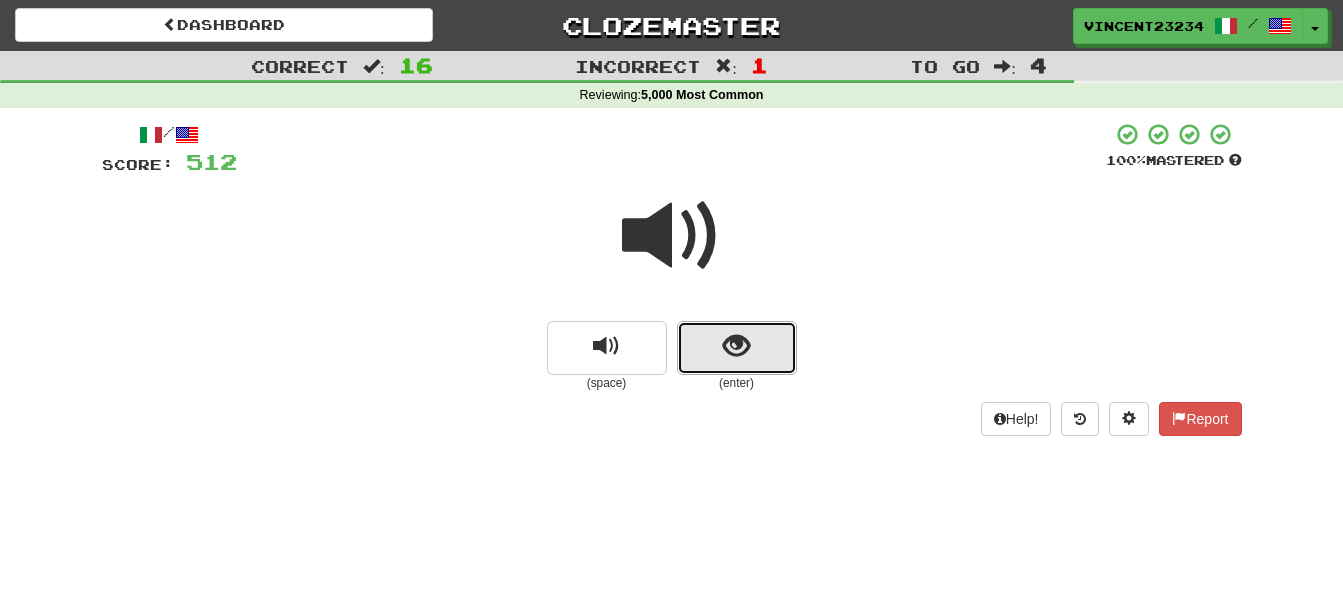 click at bounding box center [737, 348] 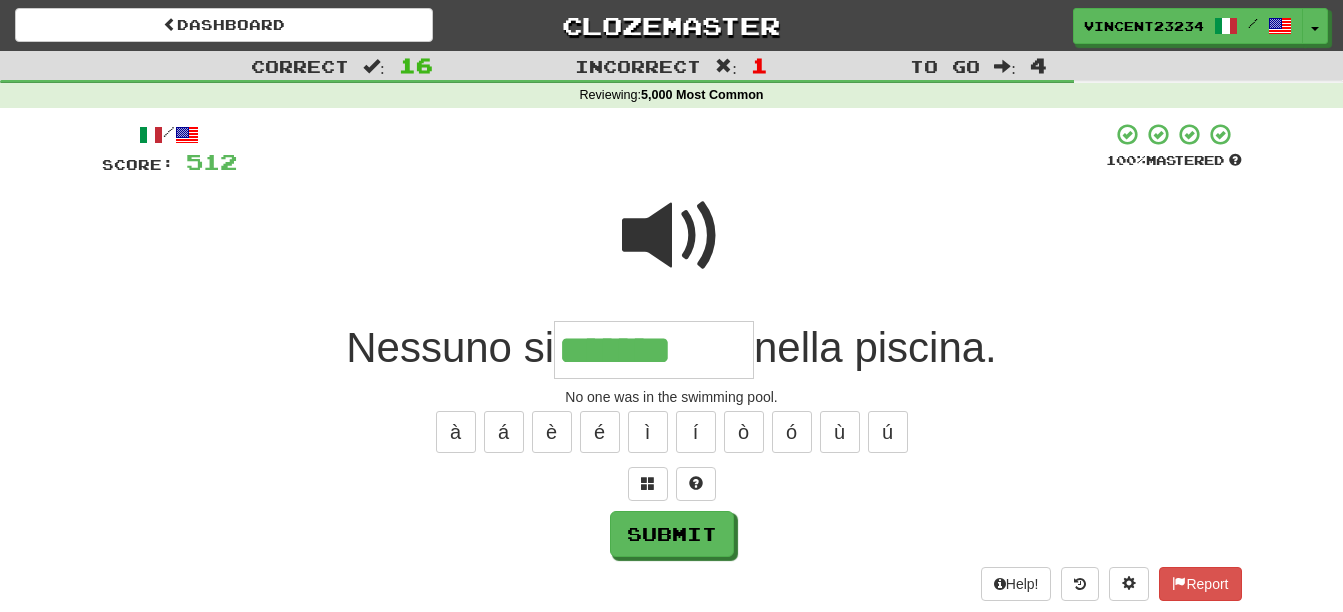type on "*******" 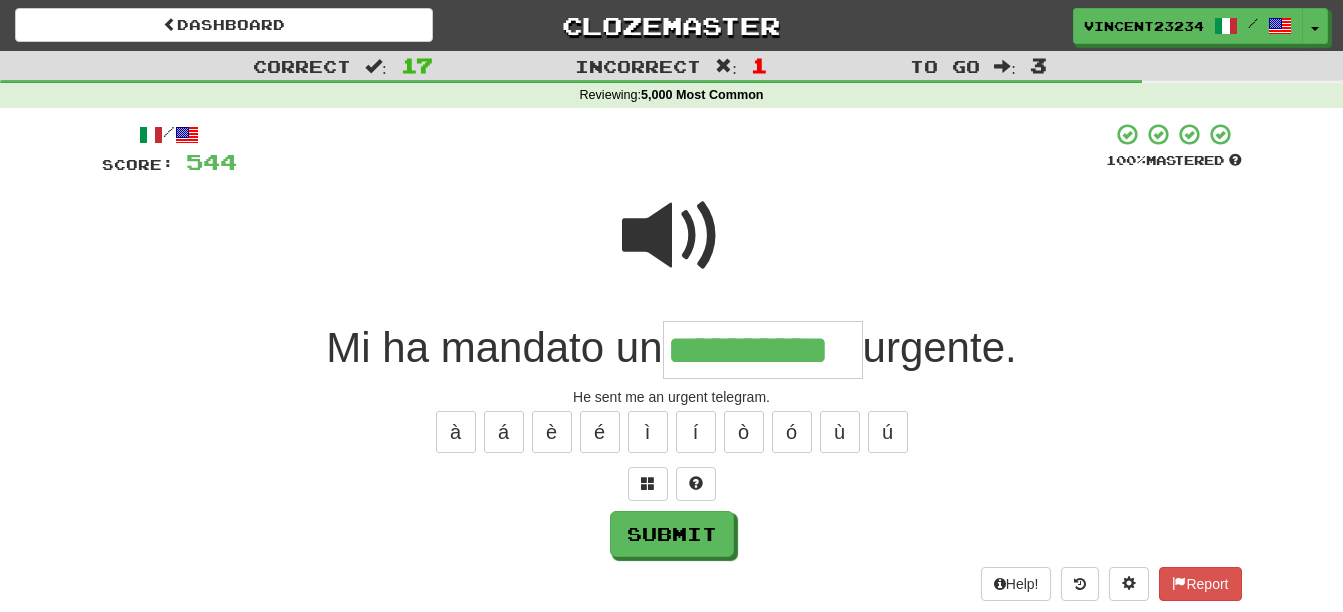 scroll, scrollTop: 0, scrollLeft: 29, axis: horizontal 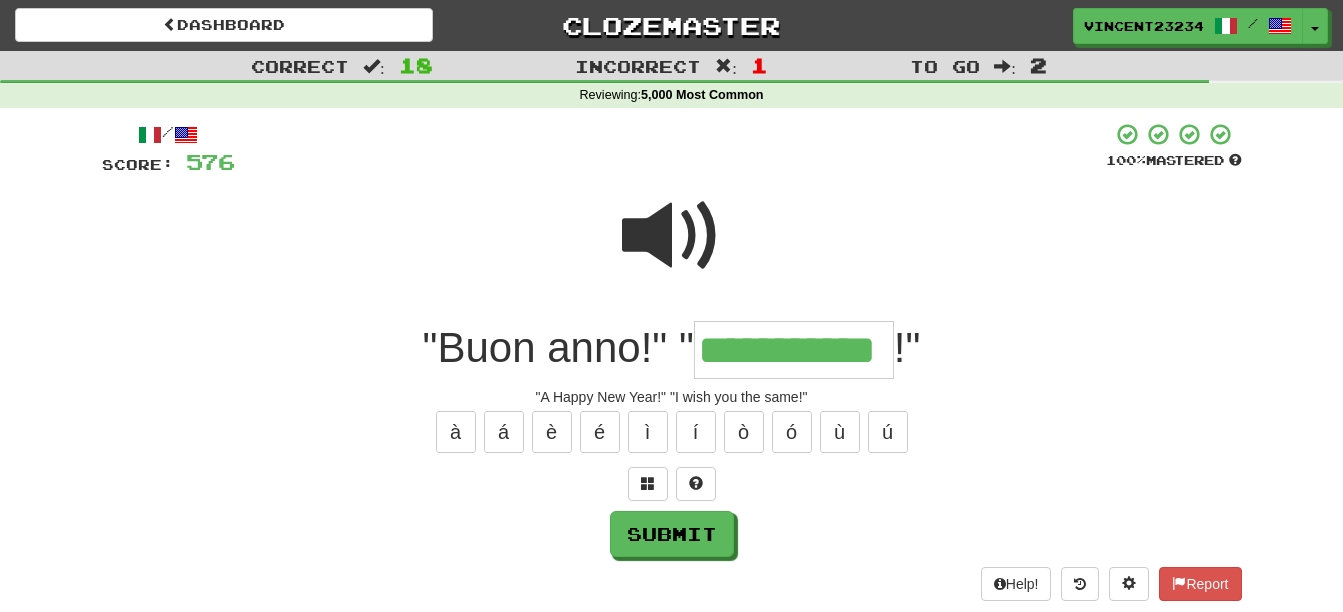 type on "**********" 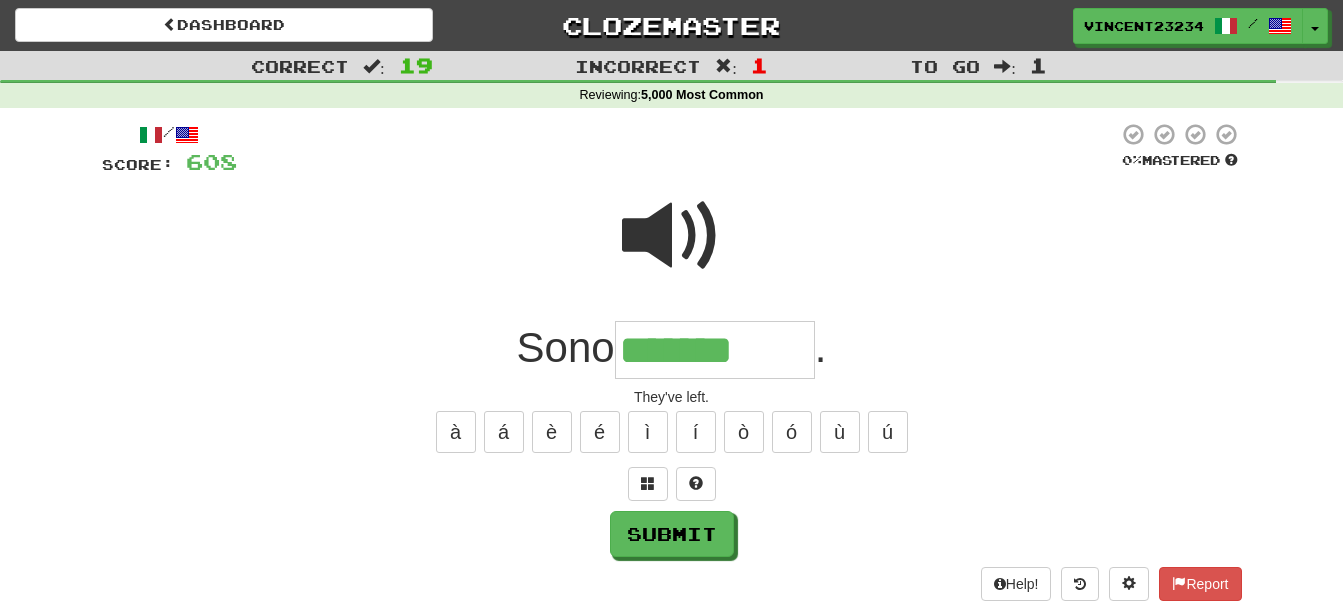 type on "*******" 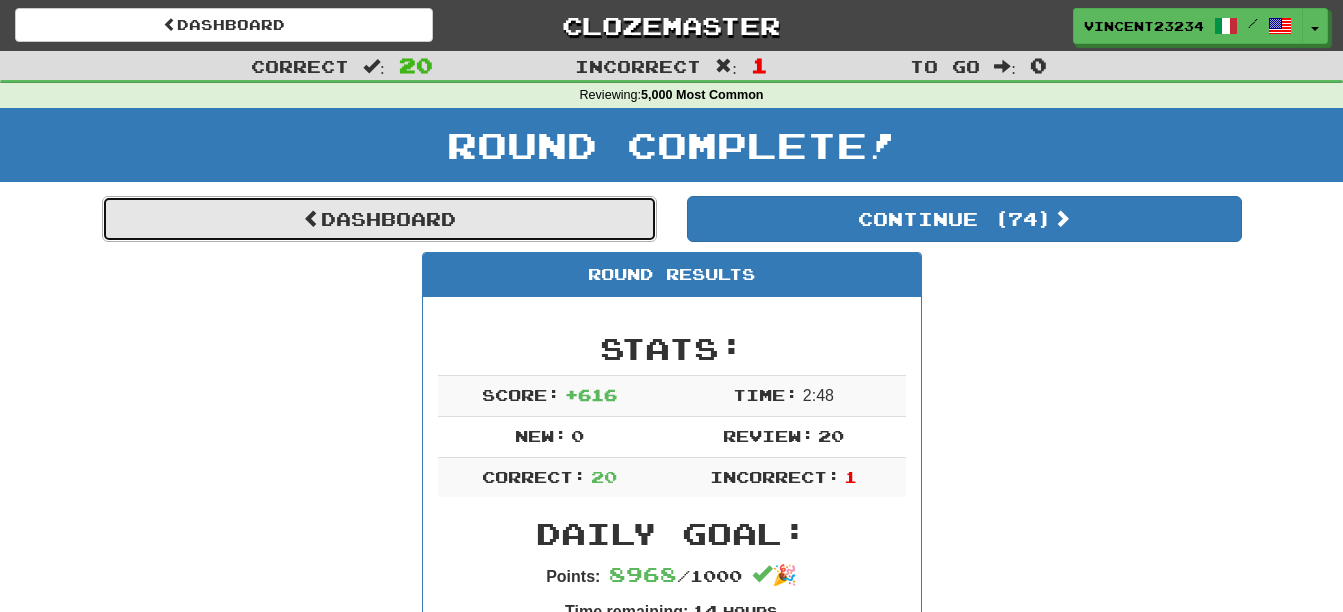 click on "Dashboard" at bounding box center [379, 219] 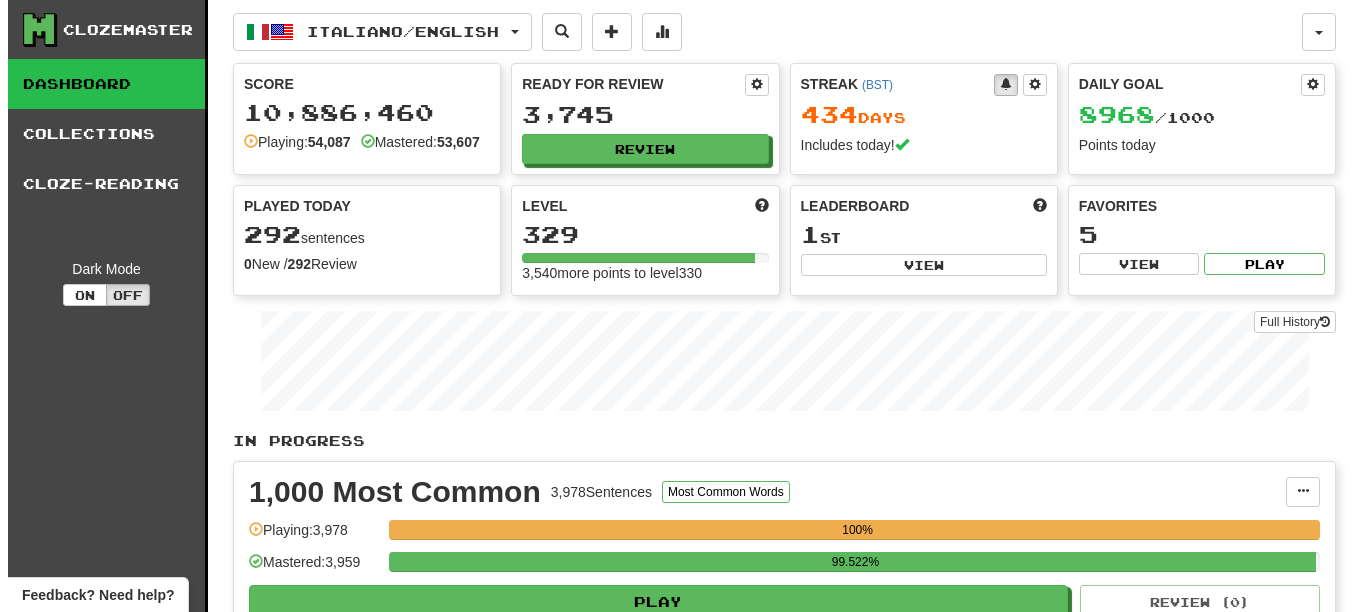 scroll, scrollTop: 0, scrollLeft: 0, axis: both 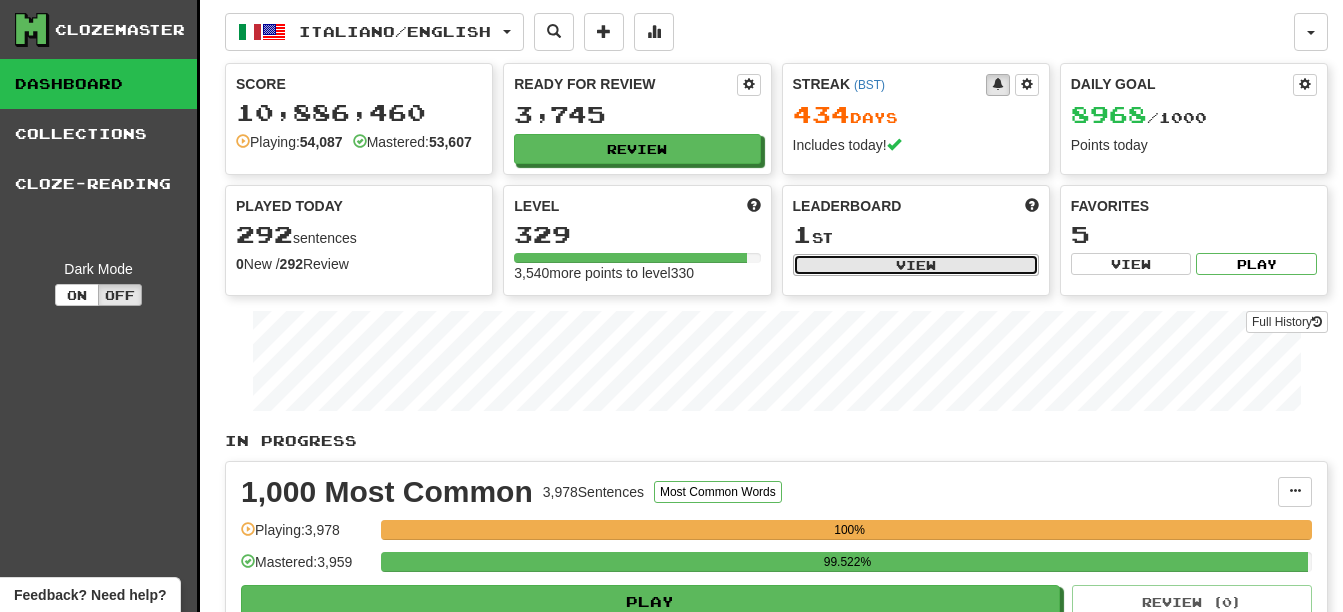 click on "View" at bounding box center [916, 265] 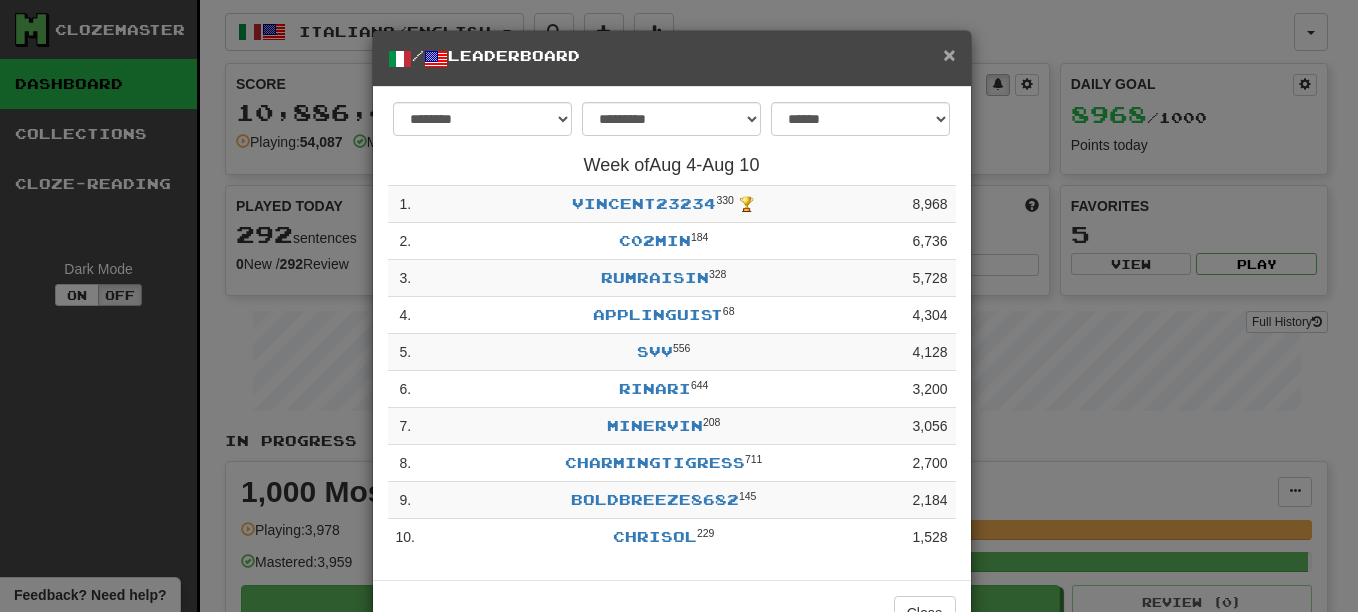 click on "×" at bounding box center (949, 54) 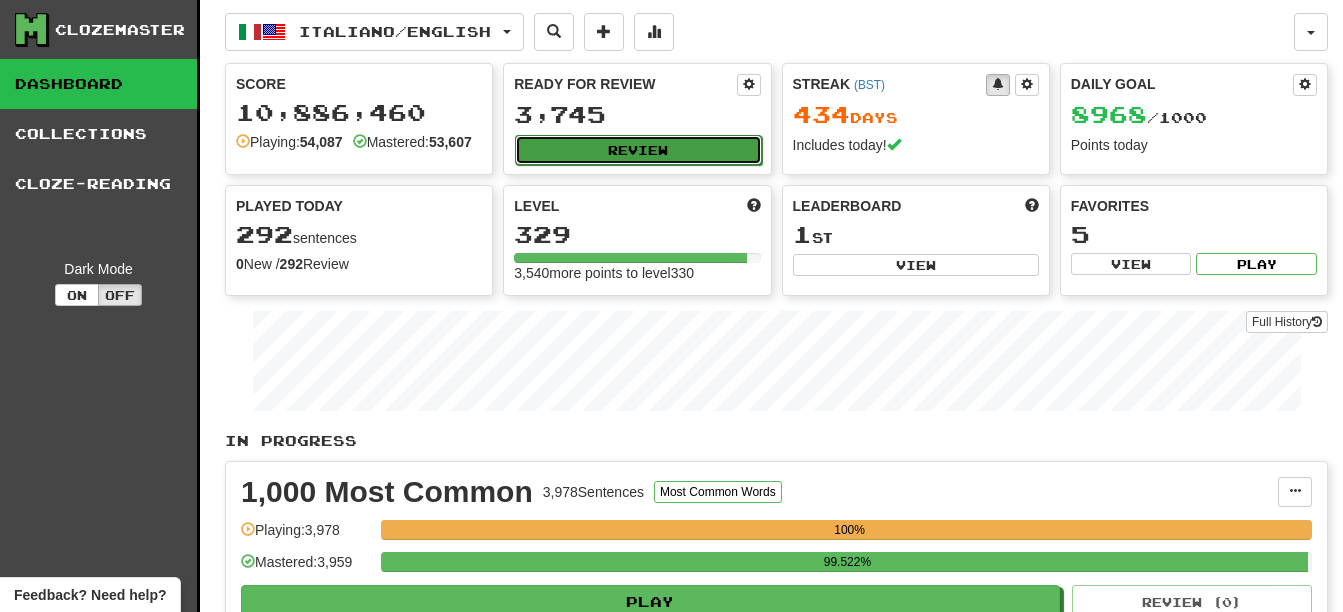 click on "Review" at bounding box center (638, 150) 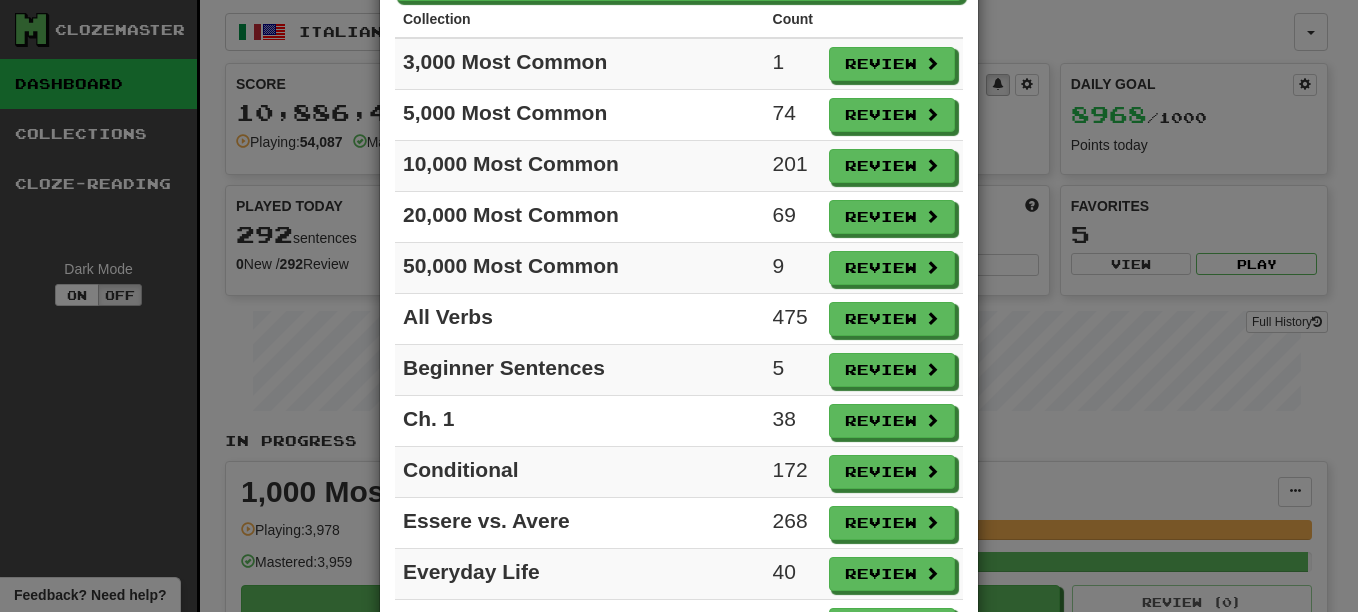 scroll, scrollTop: 300, scrollLeft: 0, axis: vertical 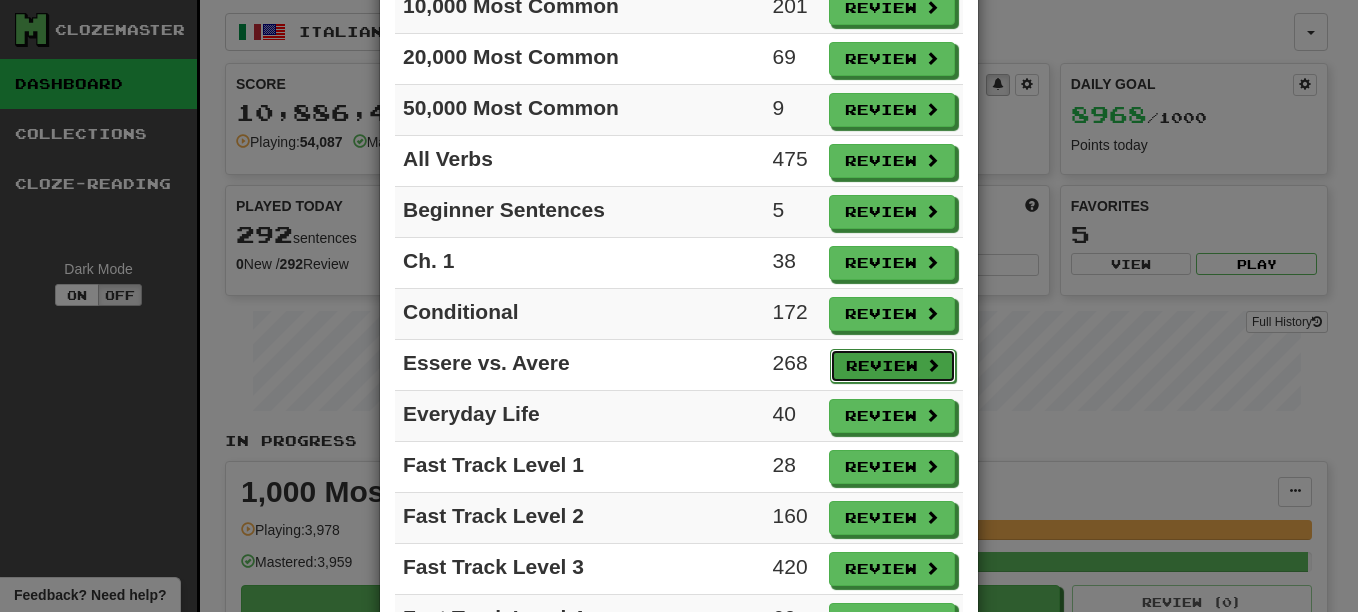 click on "Review" at bounding box center [893, 366] 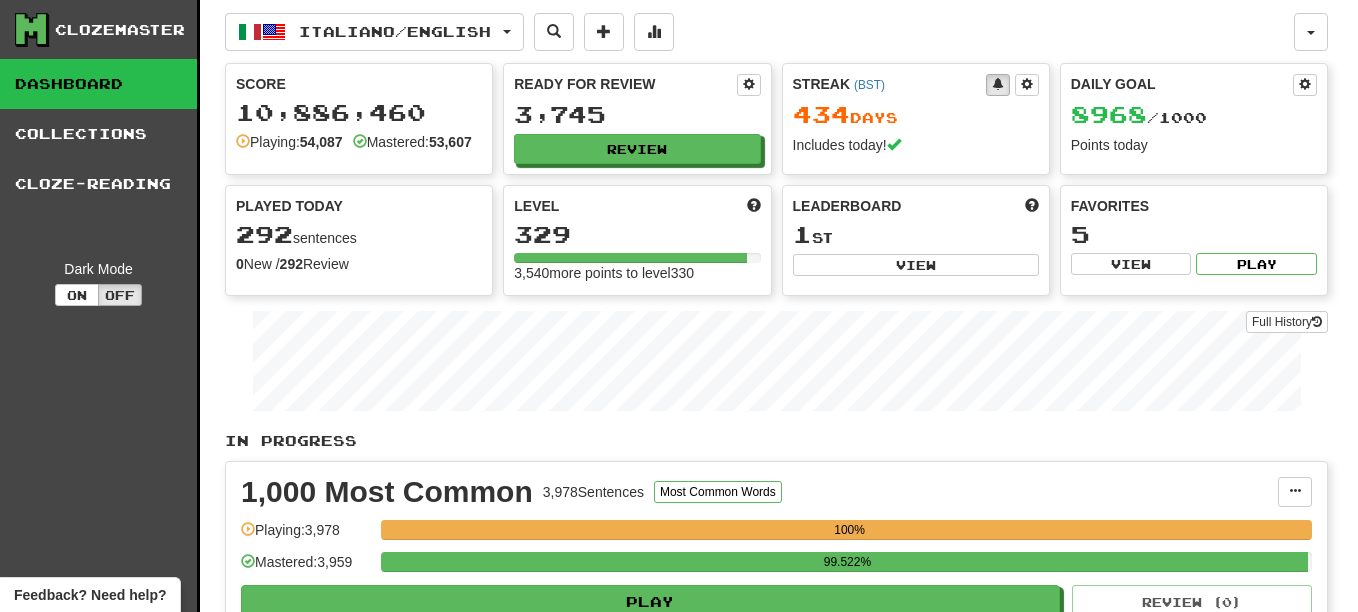 select on "**" 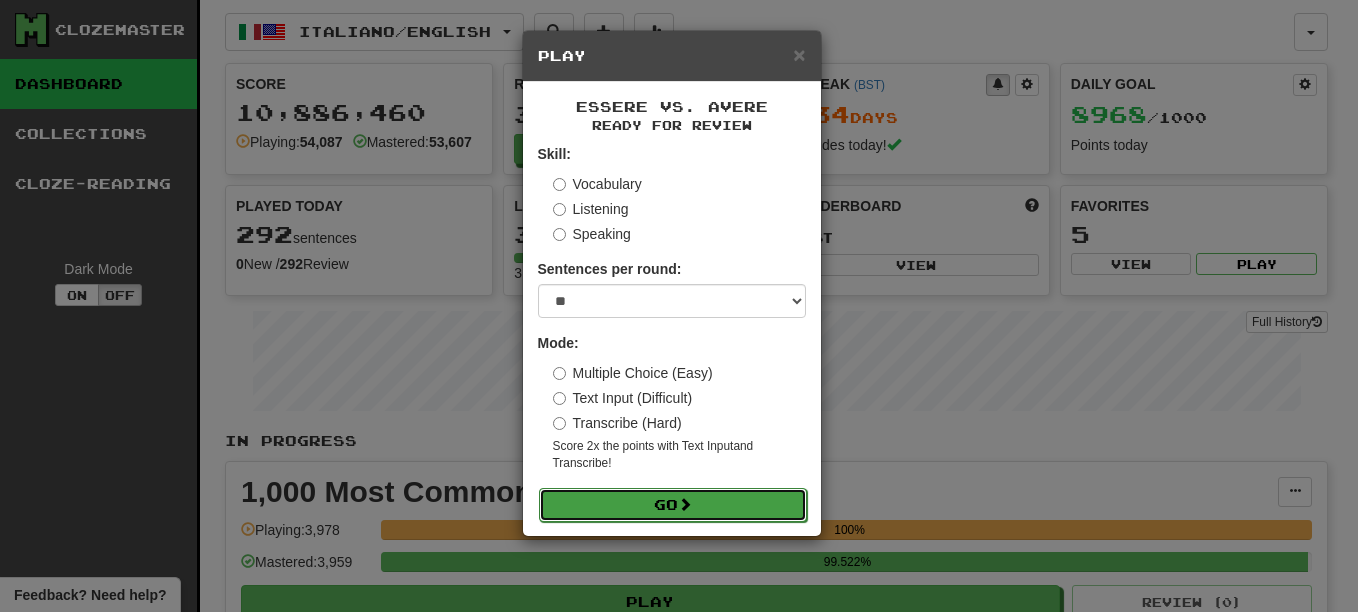 click on "Go" at bounding box center [673, 505] 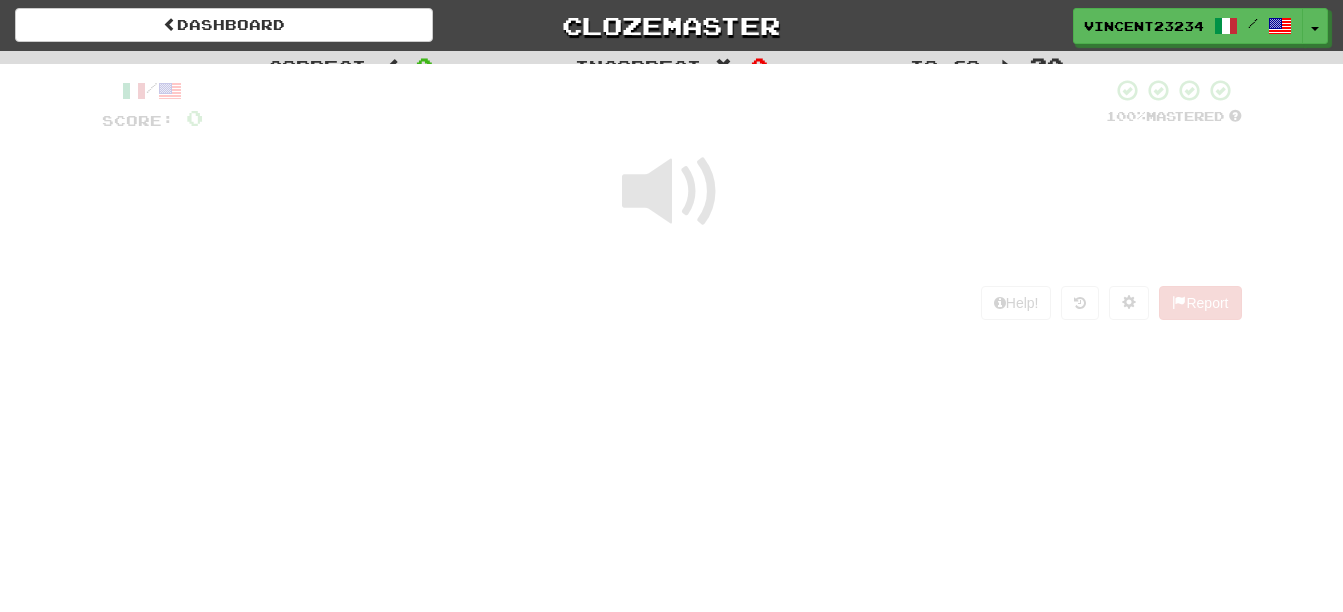 scroll, scrollTop: 0, scrollLeft: 0, axis: both 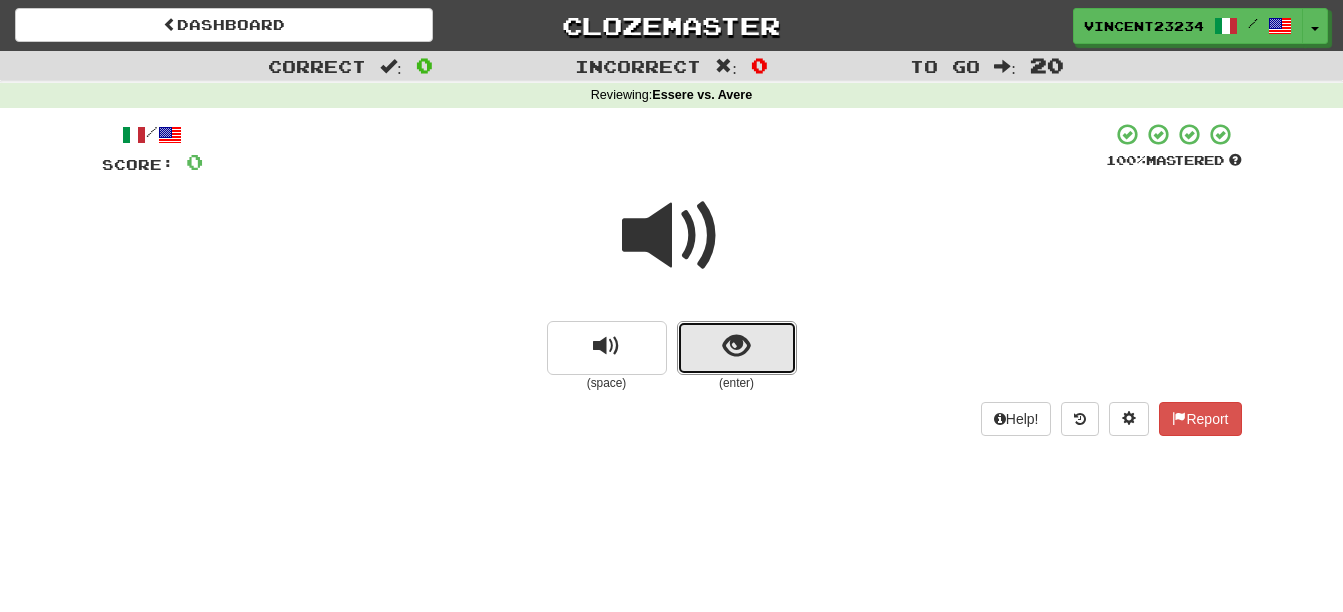 click at bounding box center (737, 348) 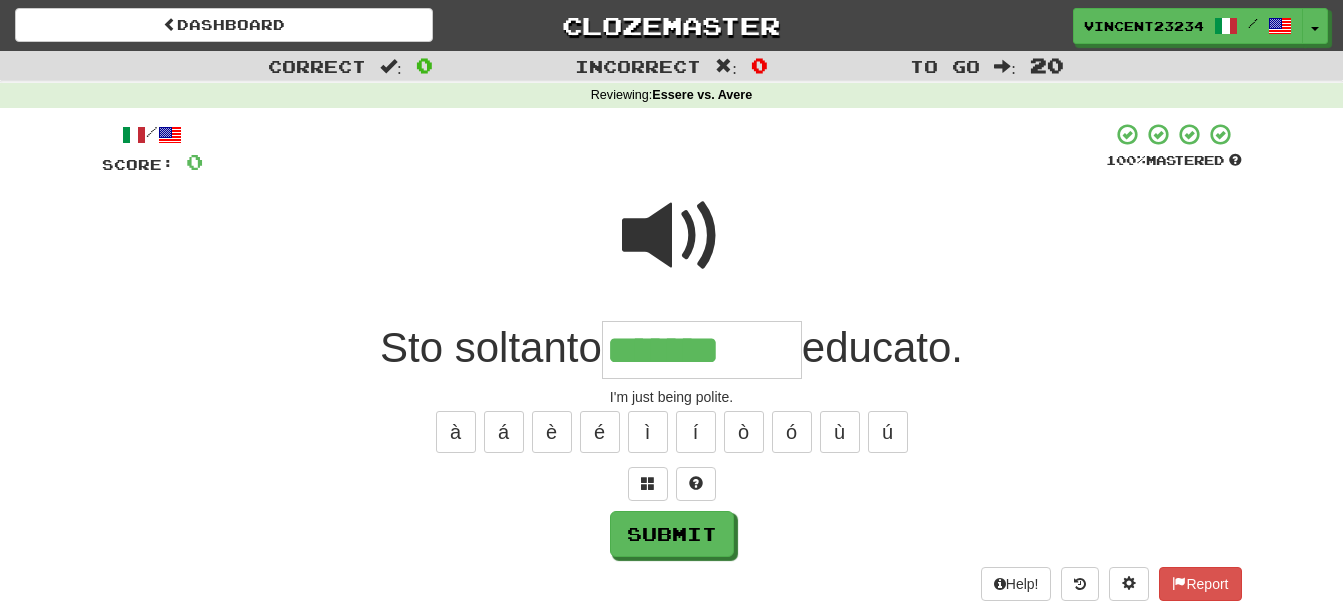 type on "*******" 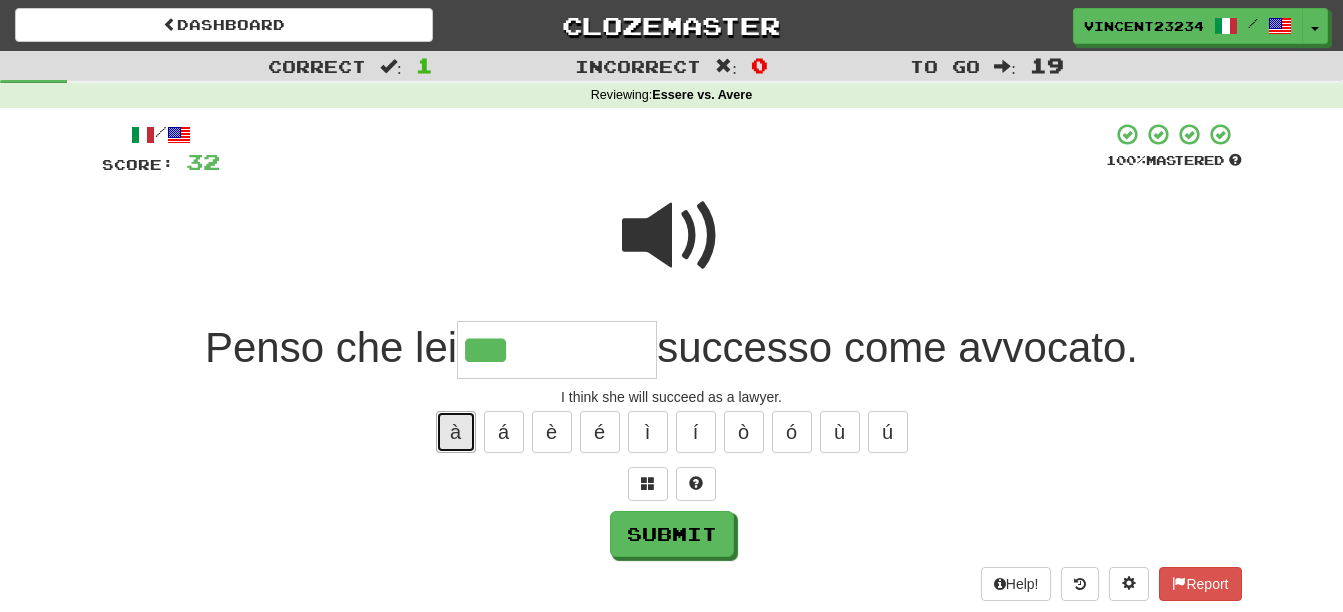 click on "à" at bounding box center [456, 432] 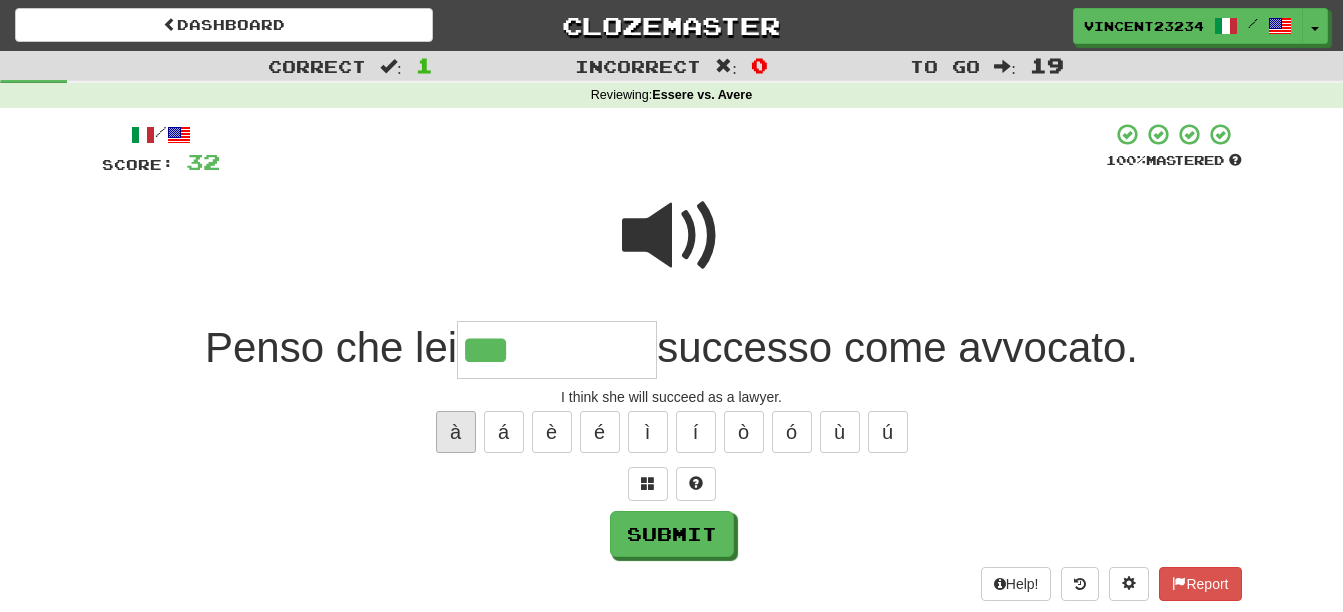 type on "****" 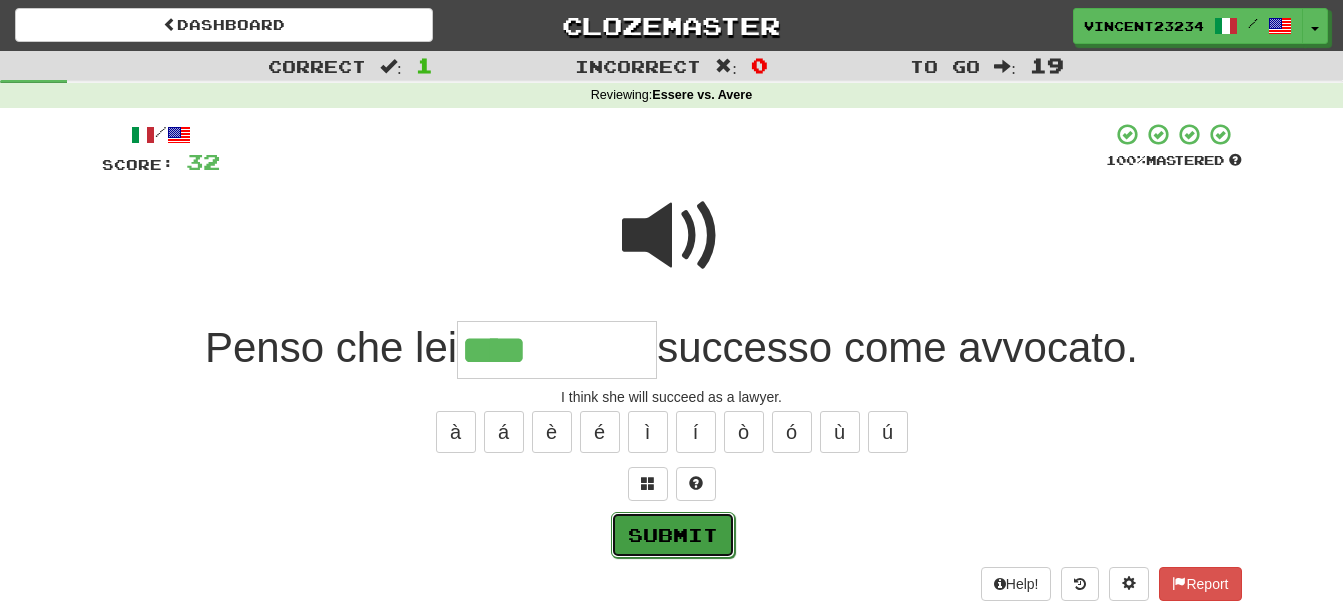 click on "Submit" at bounding box center [673, 535] 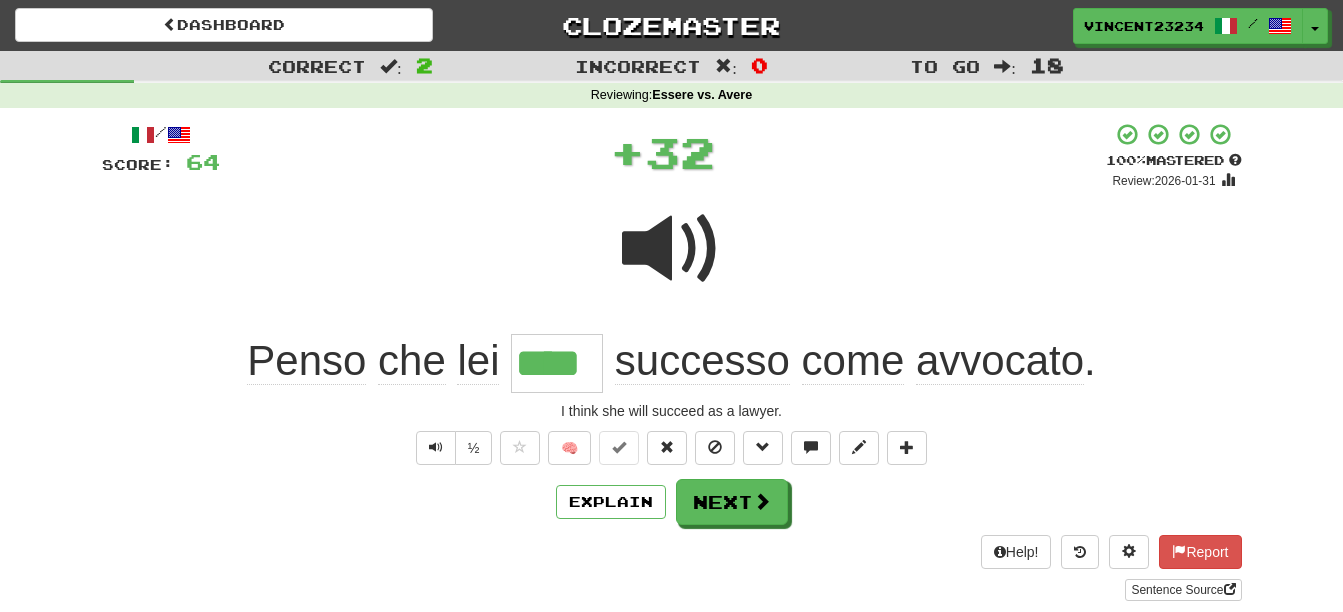 click on "/  Score:   64 + 32 100 %  Mastered Review:  2026-01-31 Penso   che   lei   ****   successo   come   avvocato . I think she will succeed as a lawyer. ½ 🧠 Explain Next  Help!  Report Sentence Source" at bounding box center (672, 361) 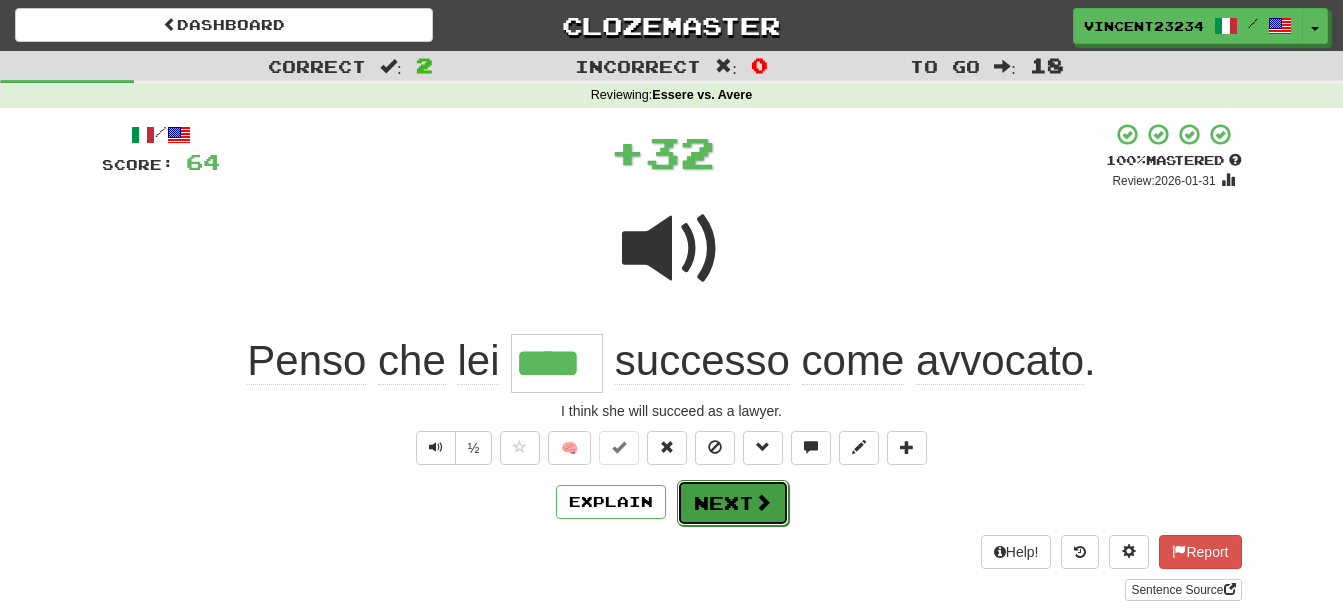 click on "Next" at bounding box center (733, 503) 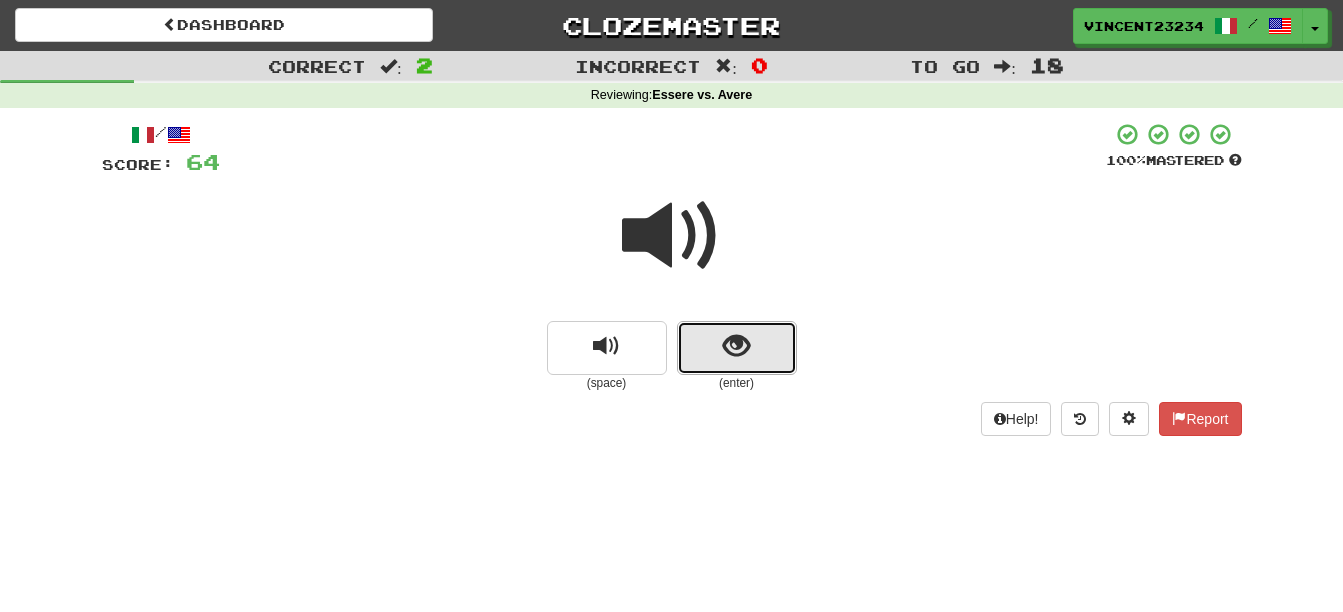 click at bounding box center [737, 348] 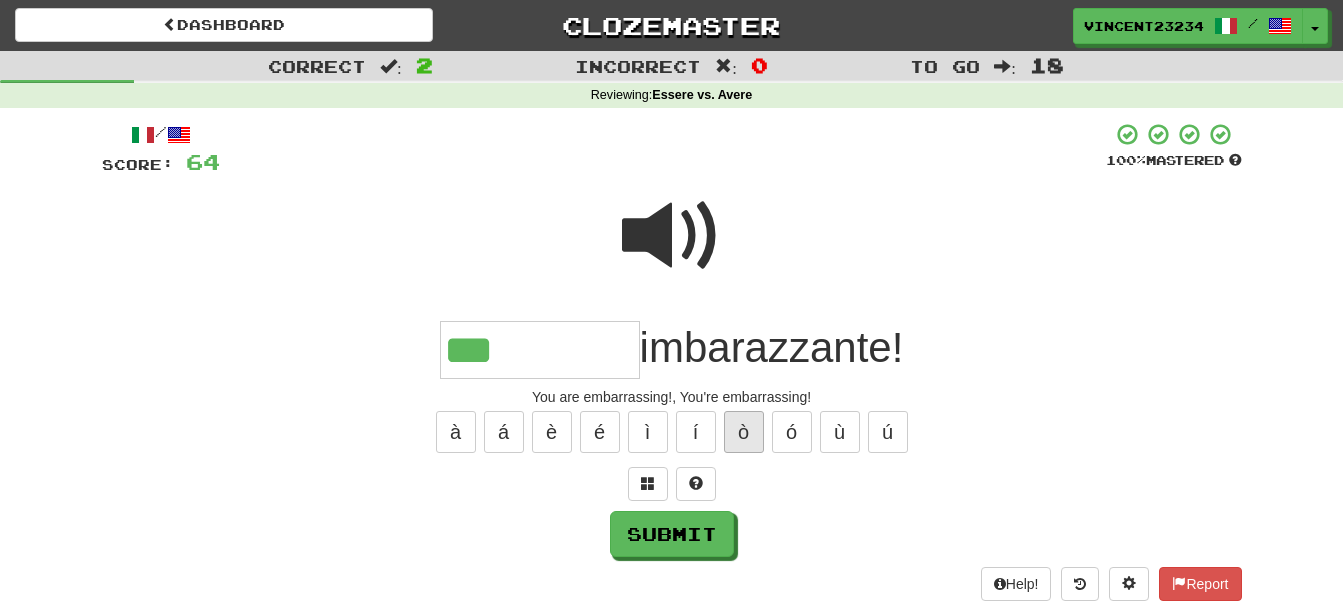 type on "***" 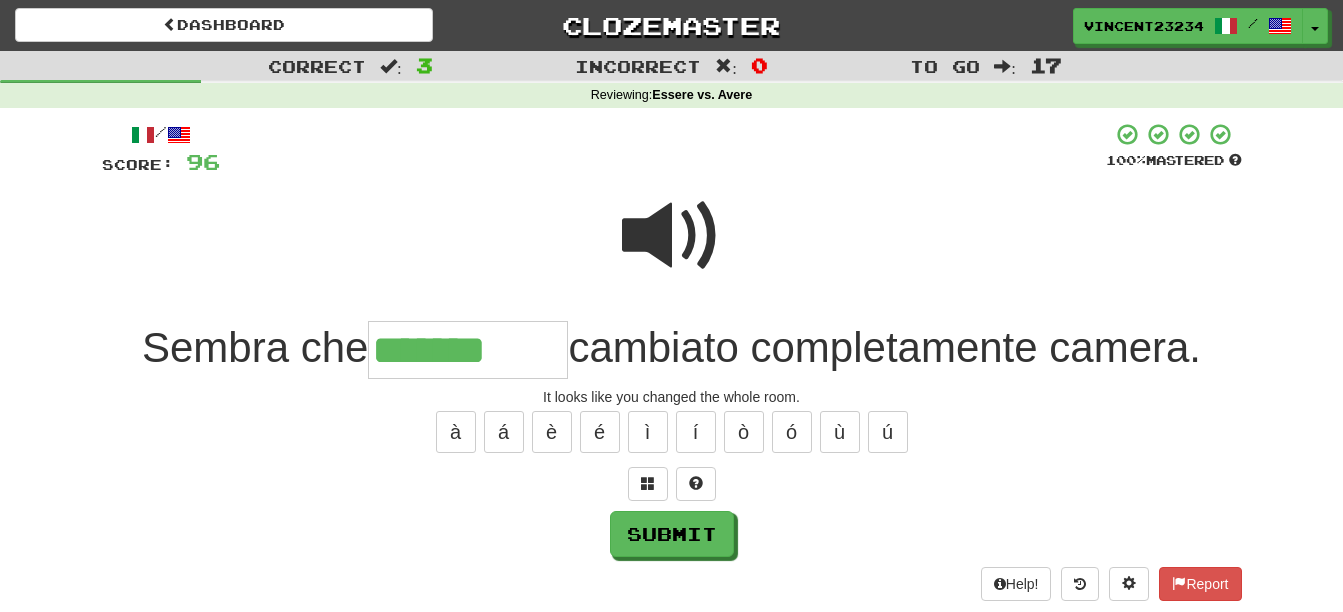 type on "*******" 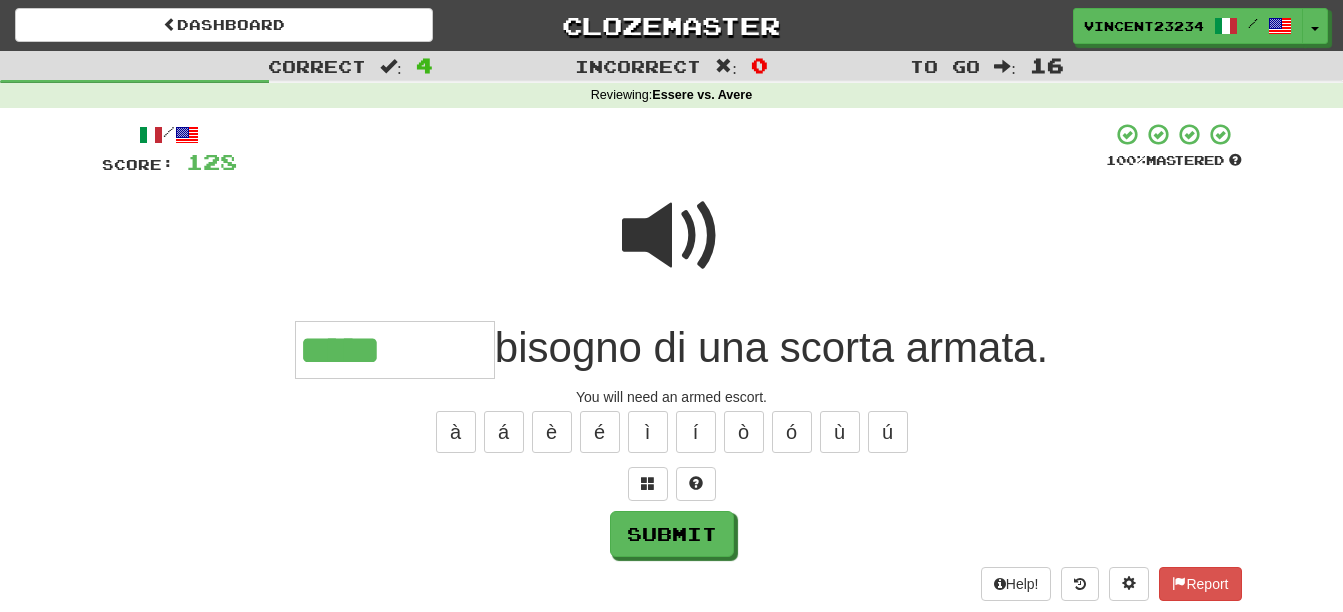 type on "*****" 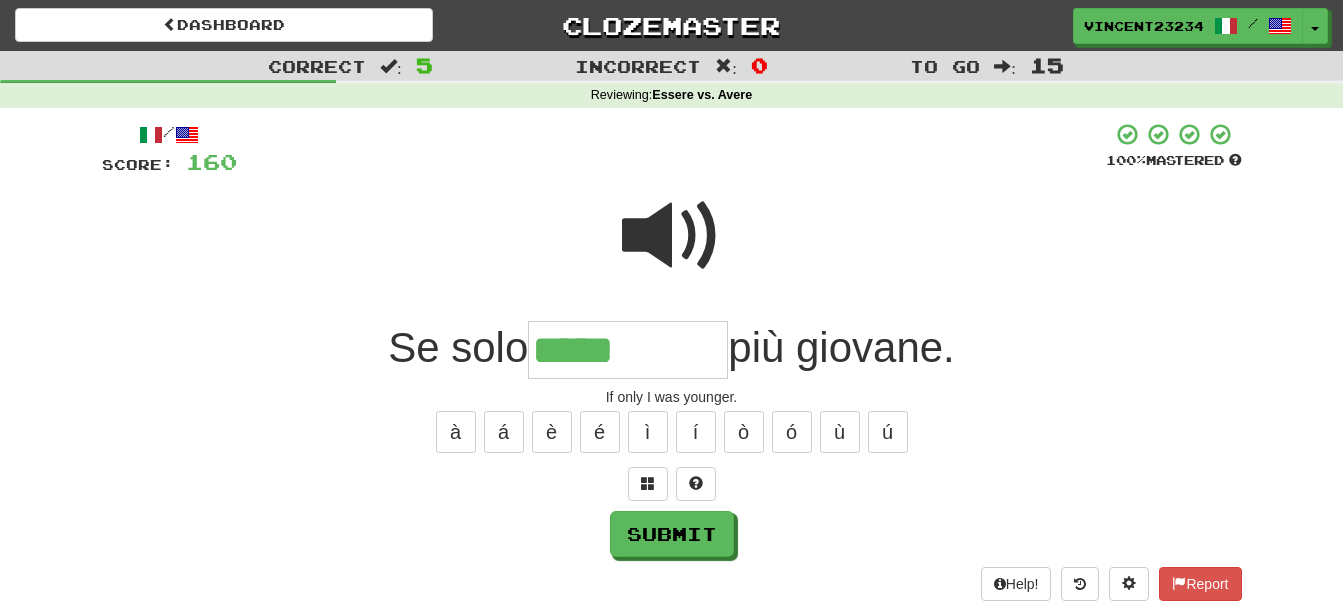 type on "*****" 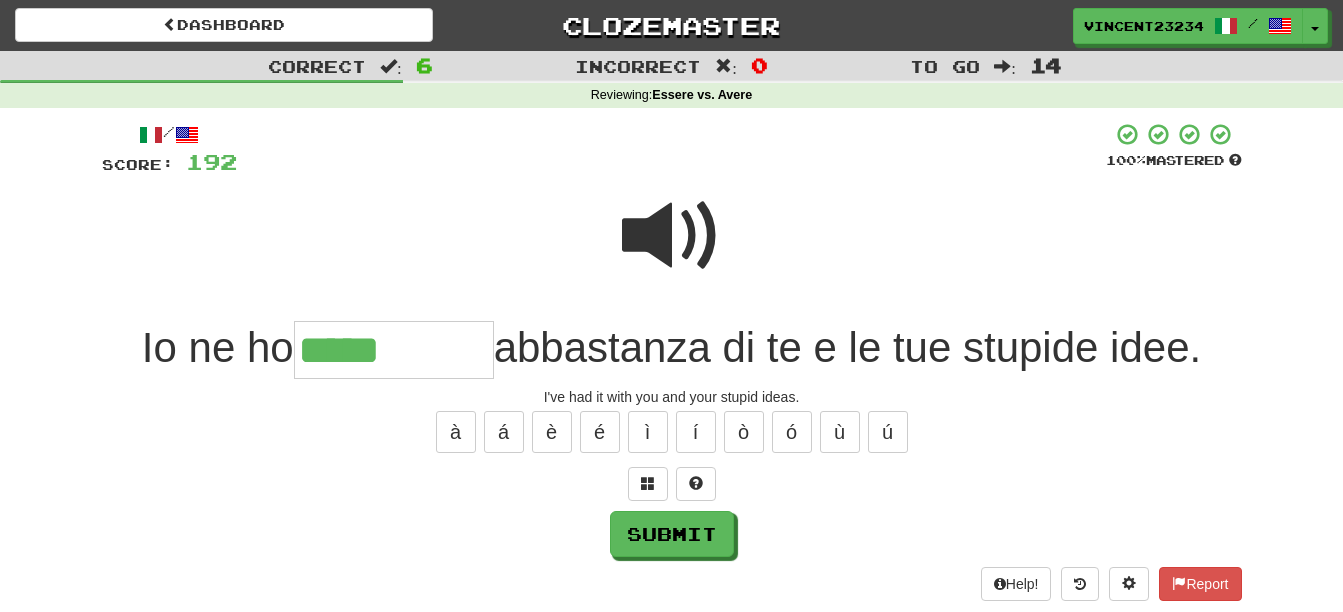type on "*****" 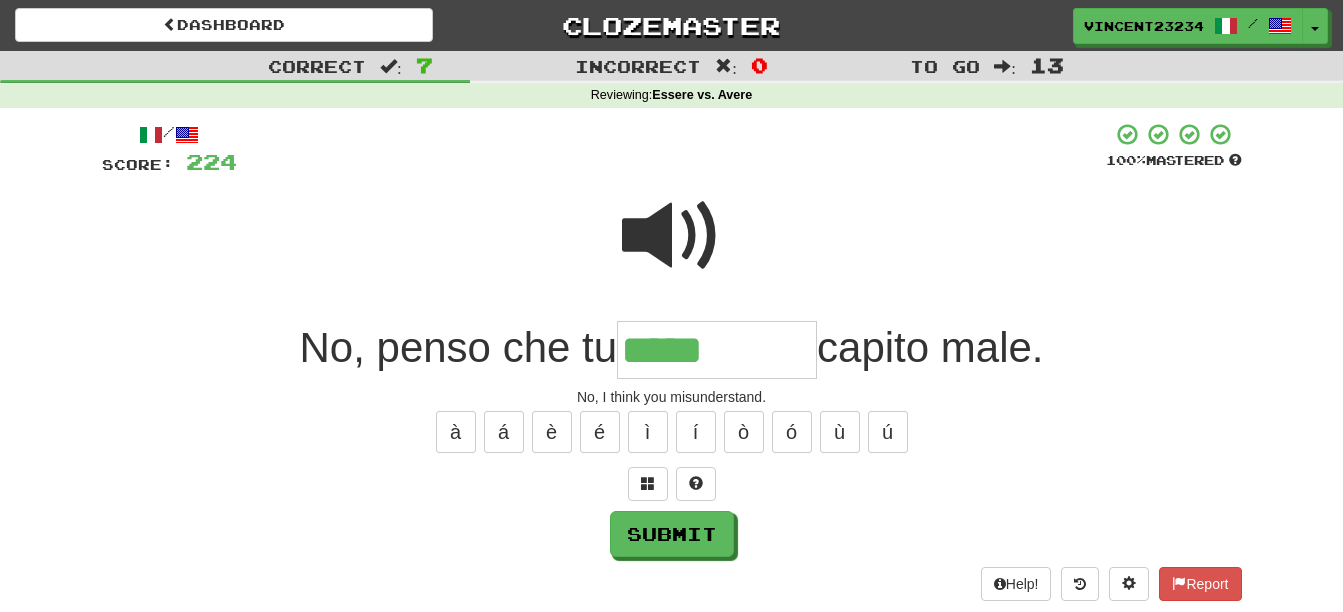 type on "*****" 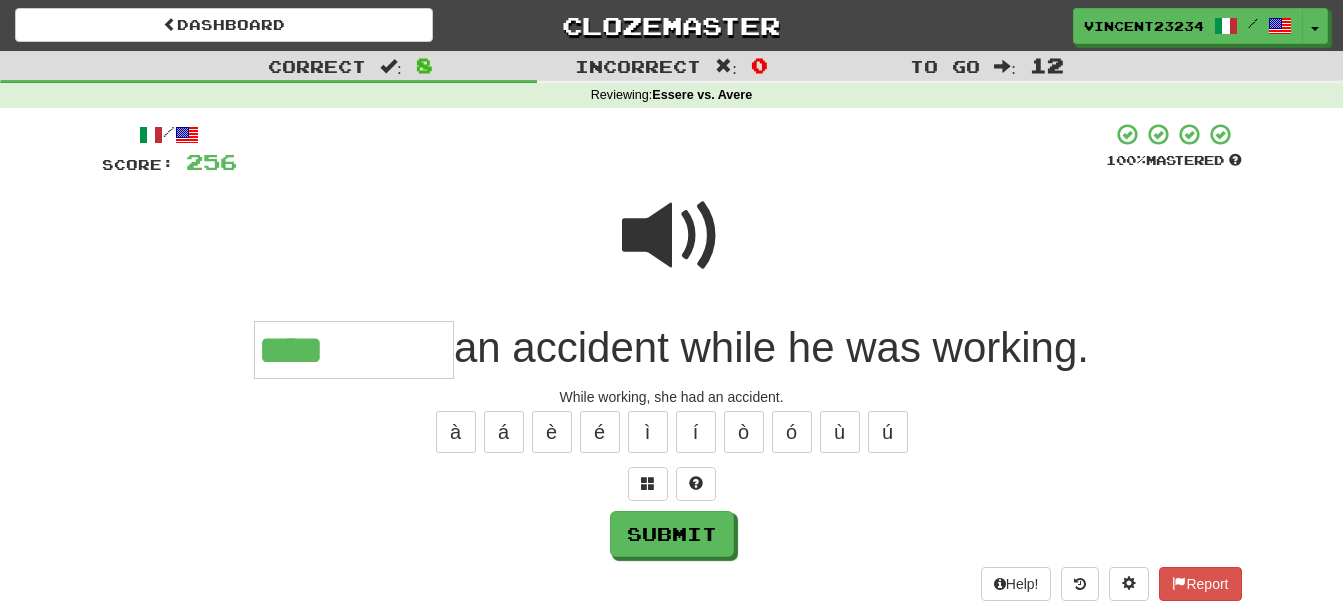 type on "****" 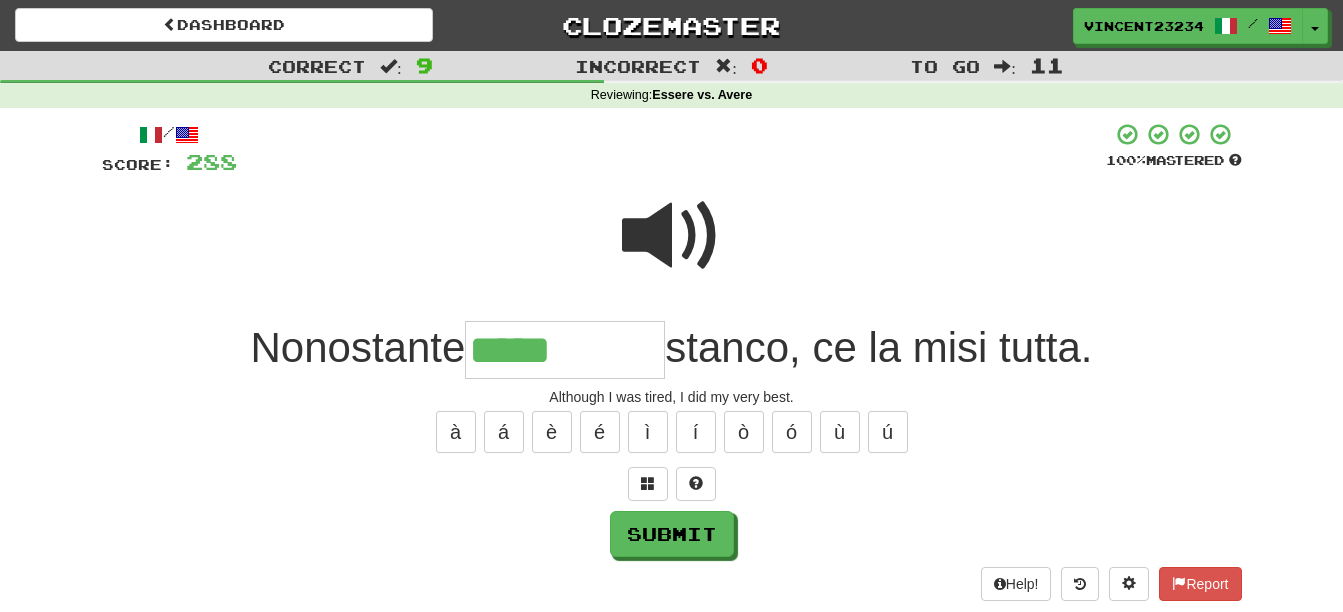 type on "*****" 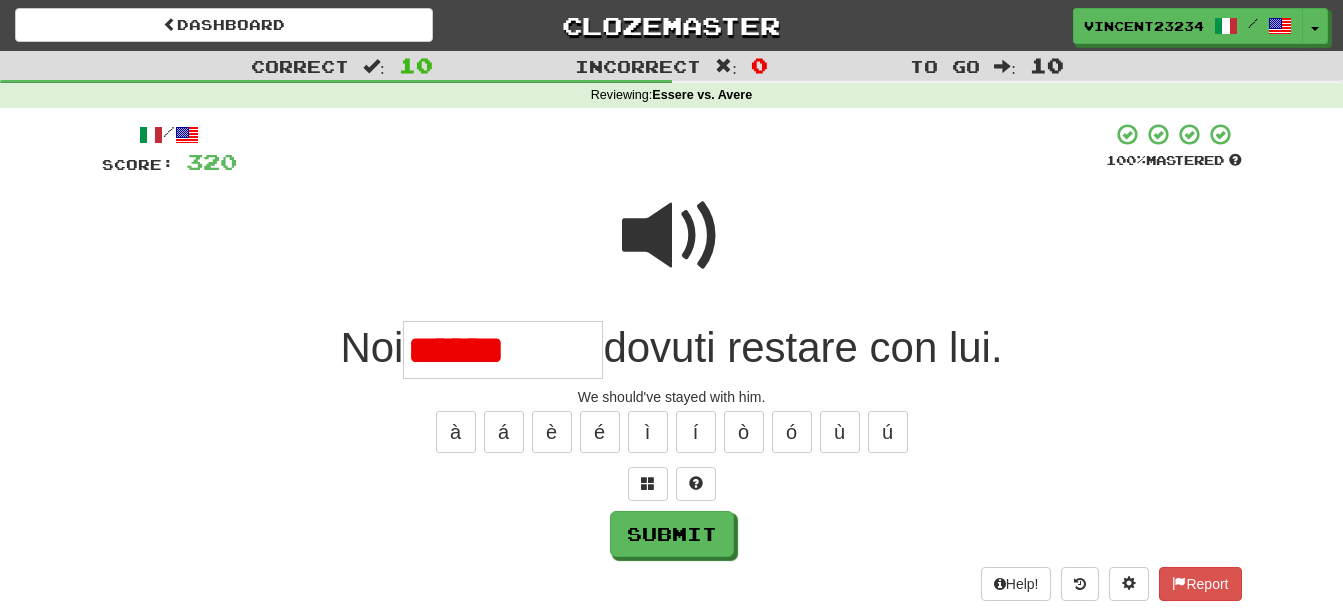 type on "*******" 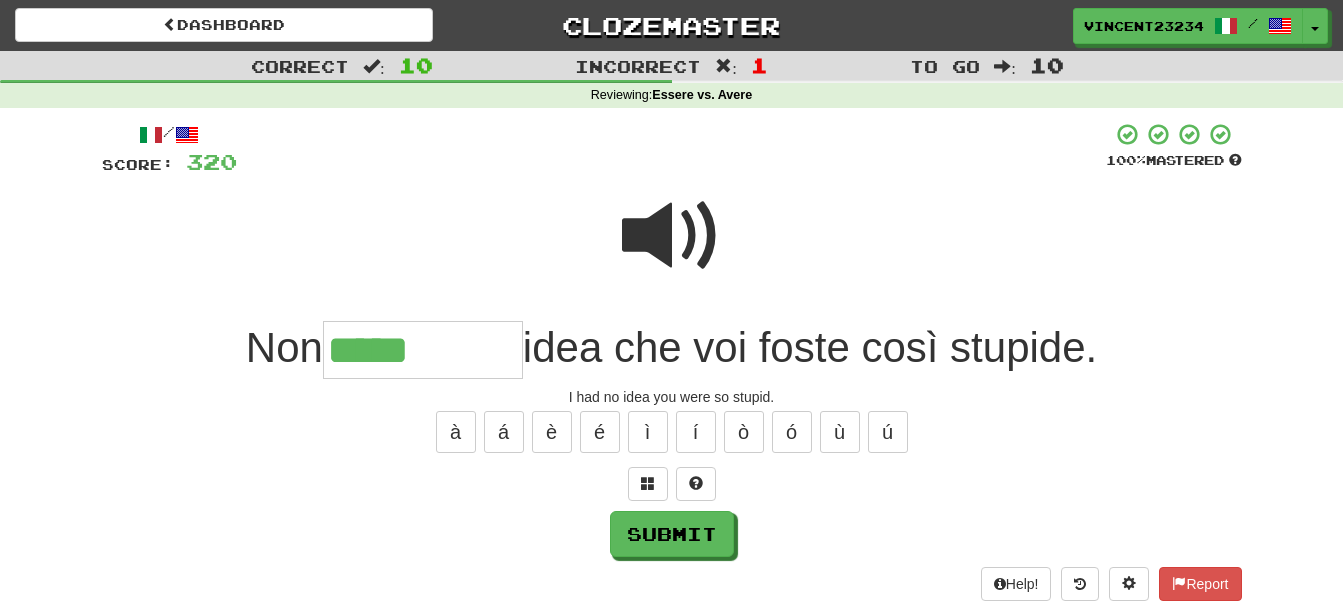 type on "*****" 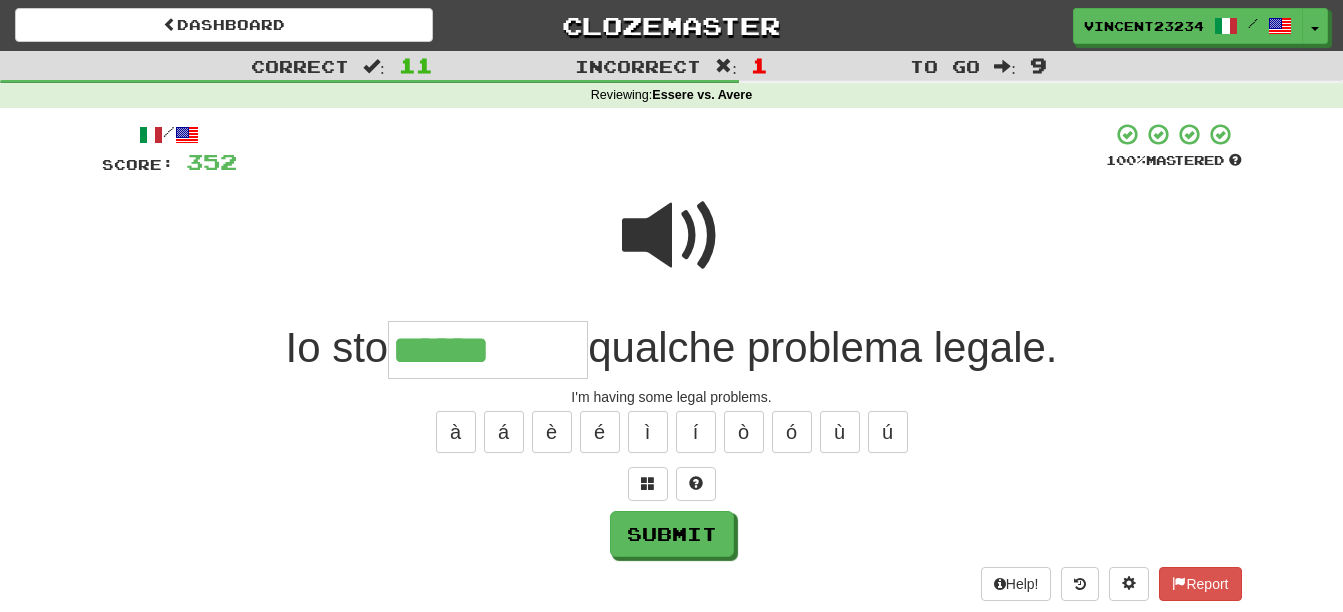 type on "******" 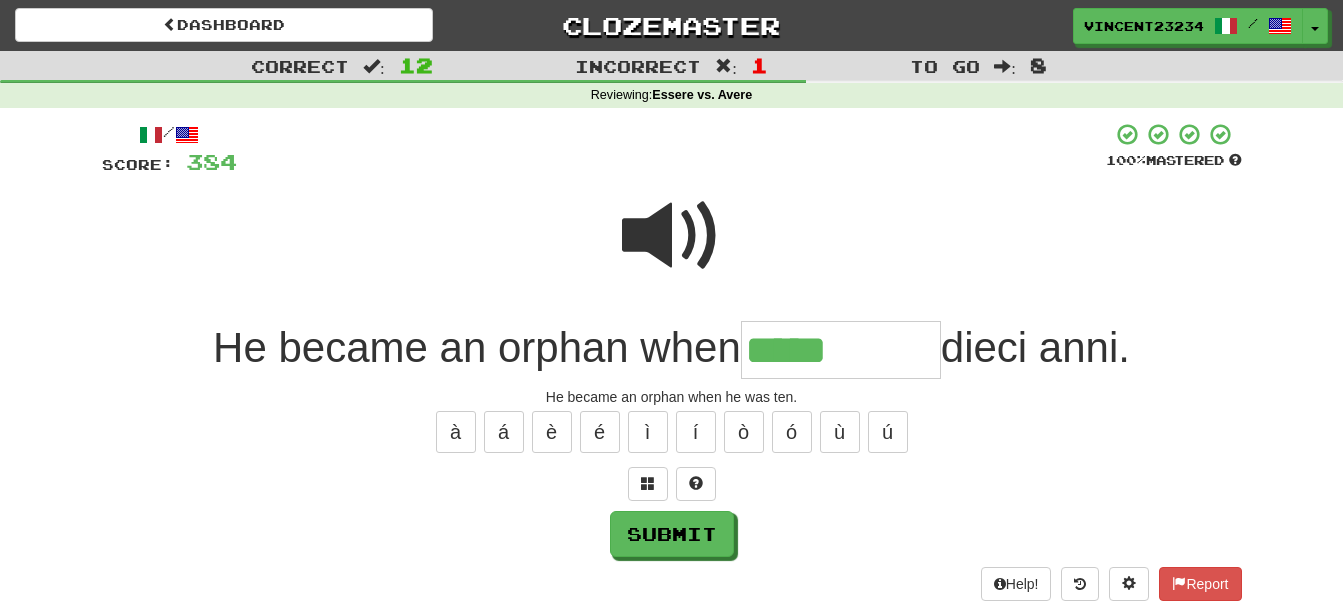 type on "*****" 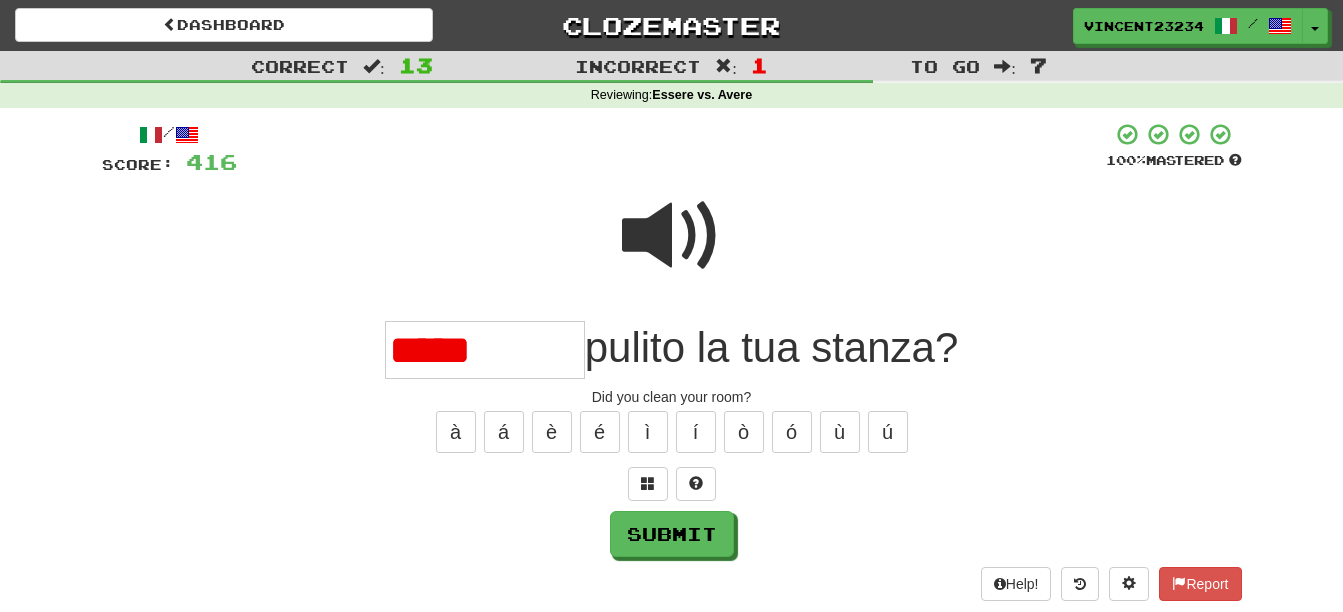 type on "*****" 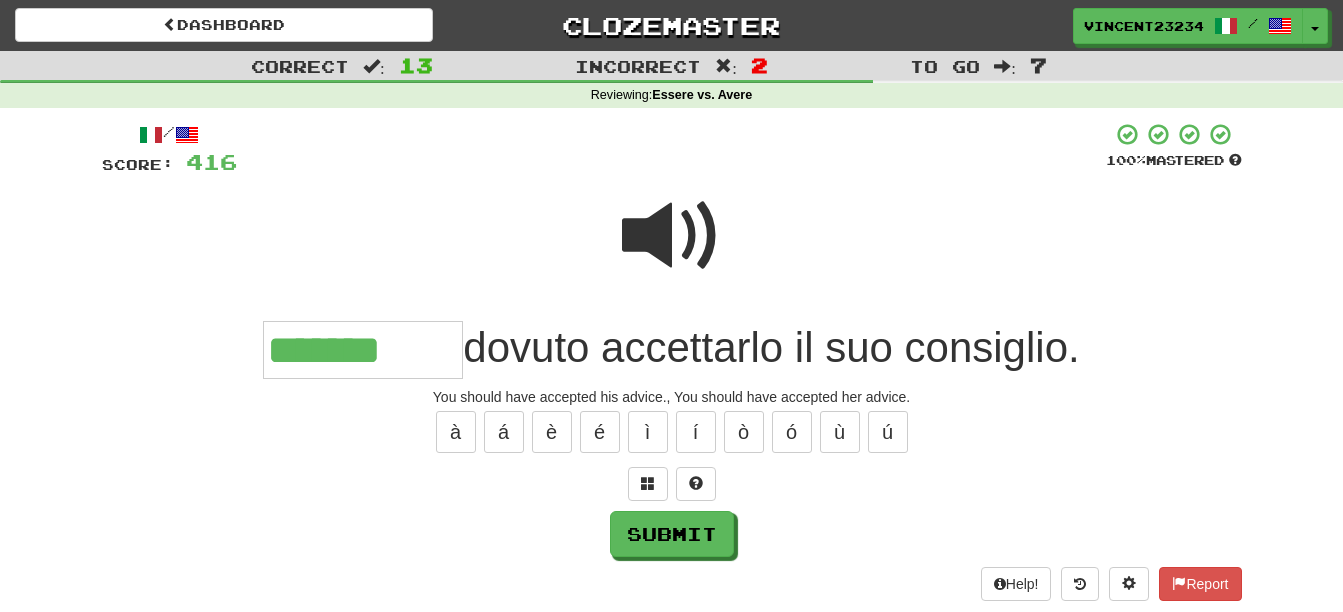 type on "*******" 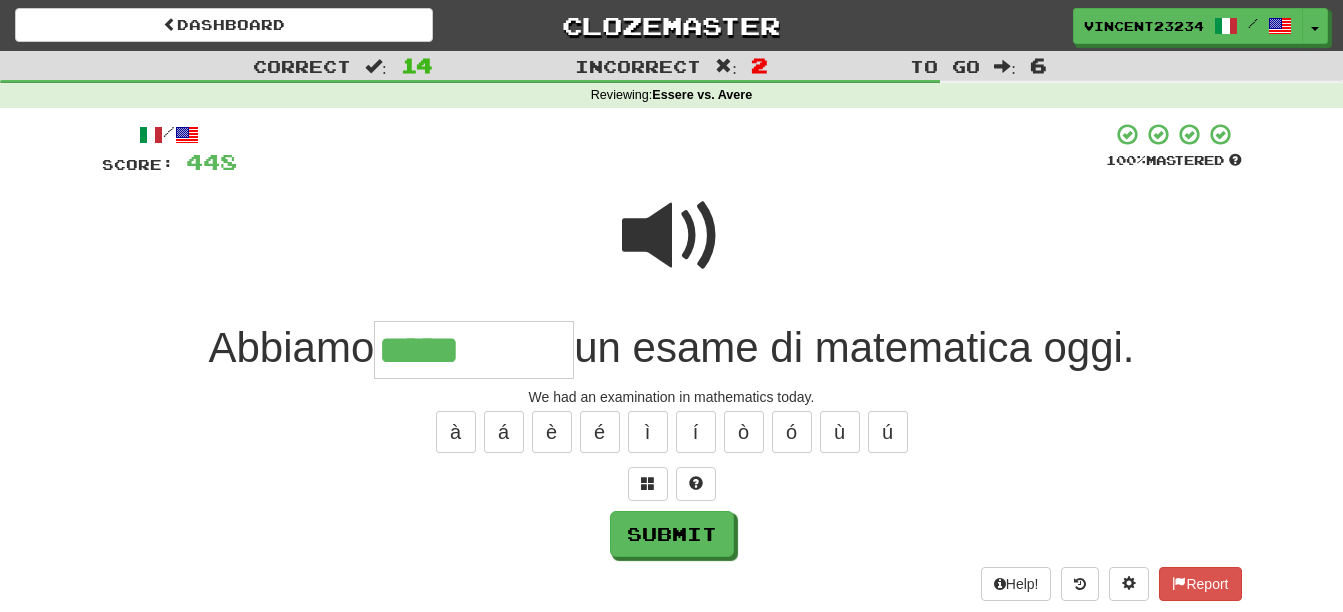 type on "*****" 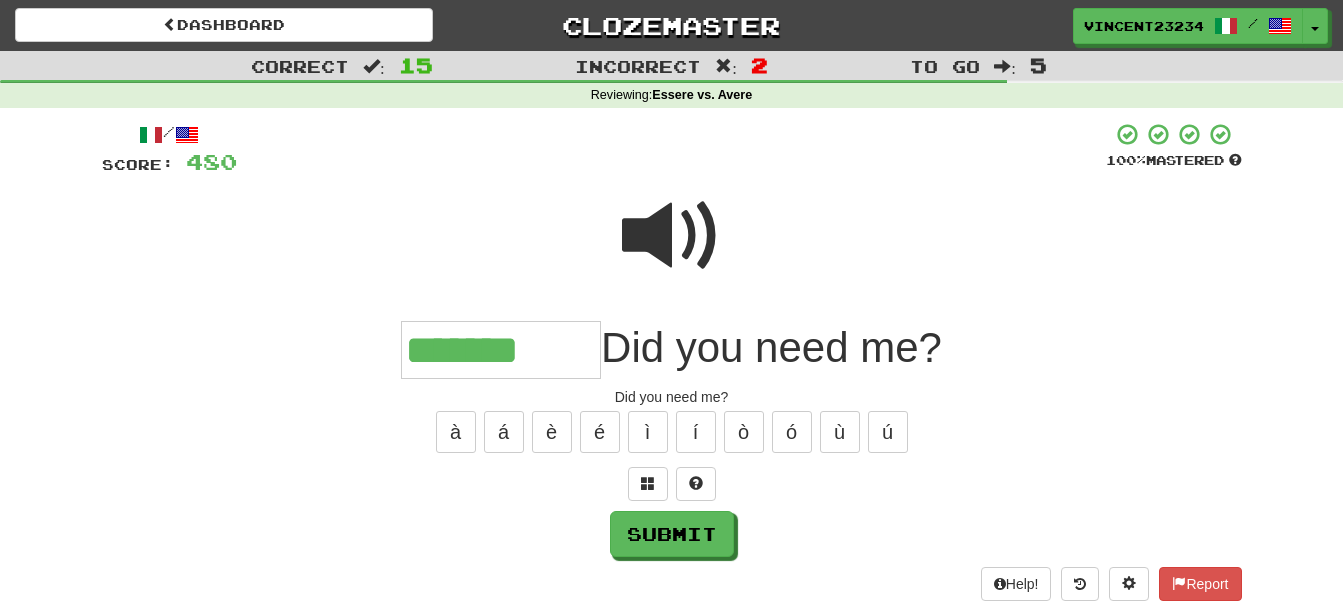 type on "*******" 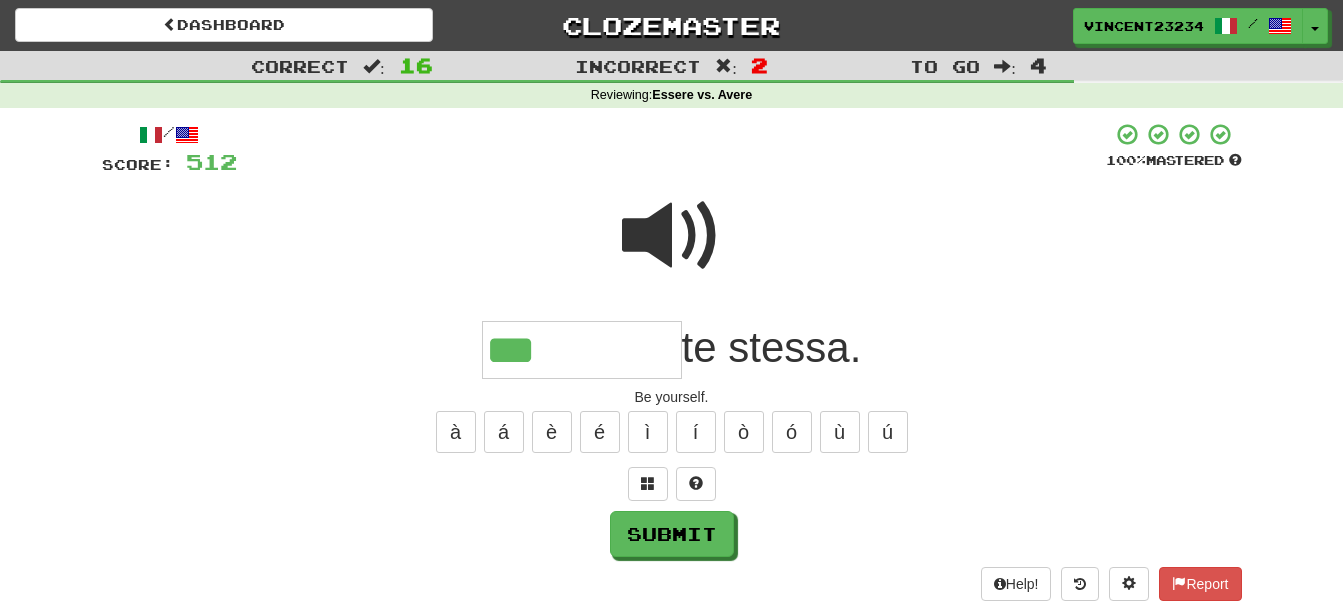 type on "***" 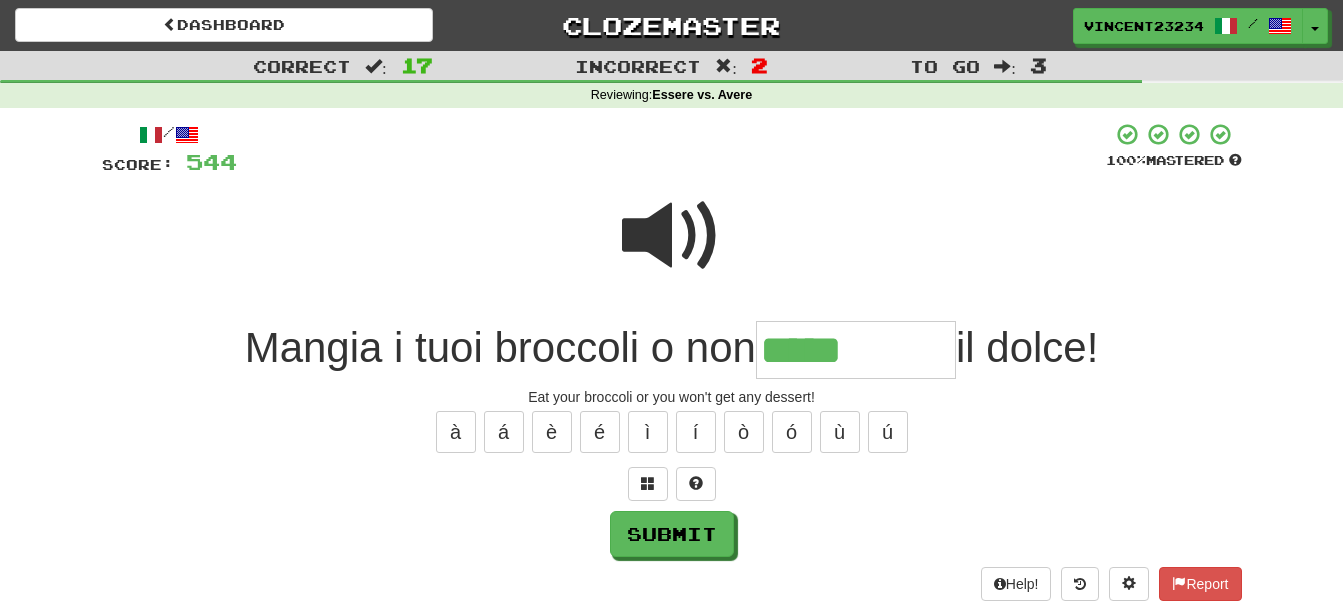 type on "*****" 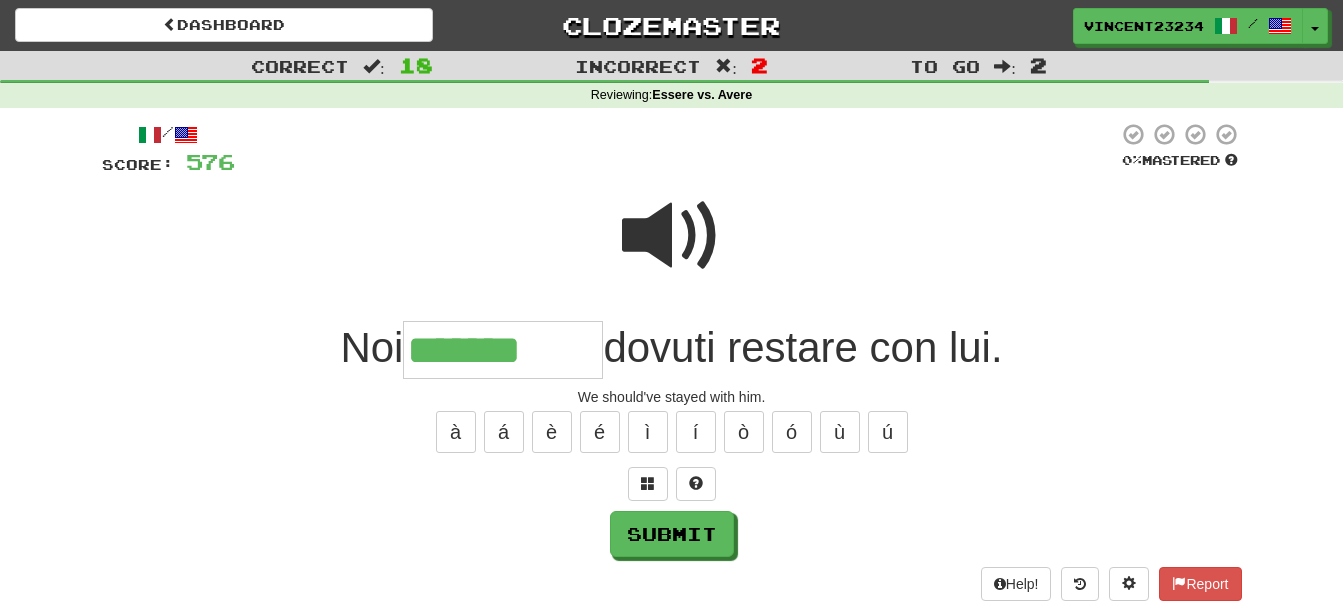 type on "*******" 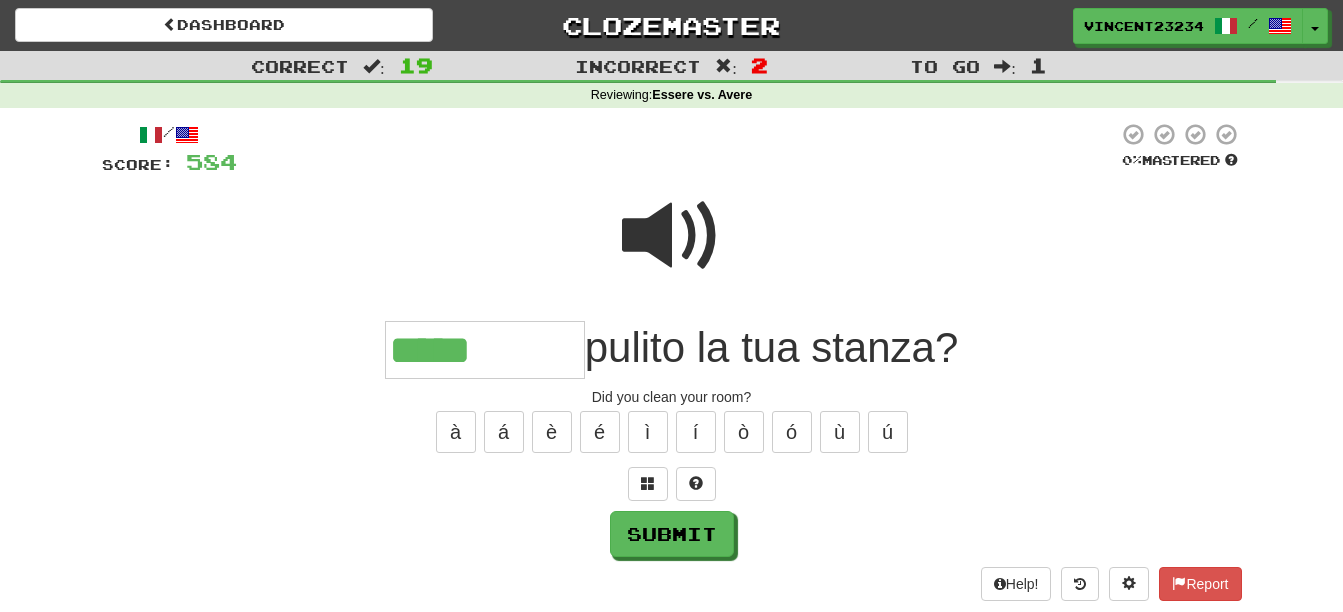 type on "*****" 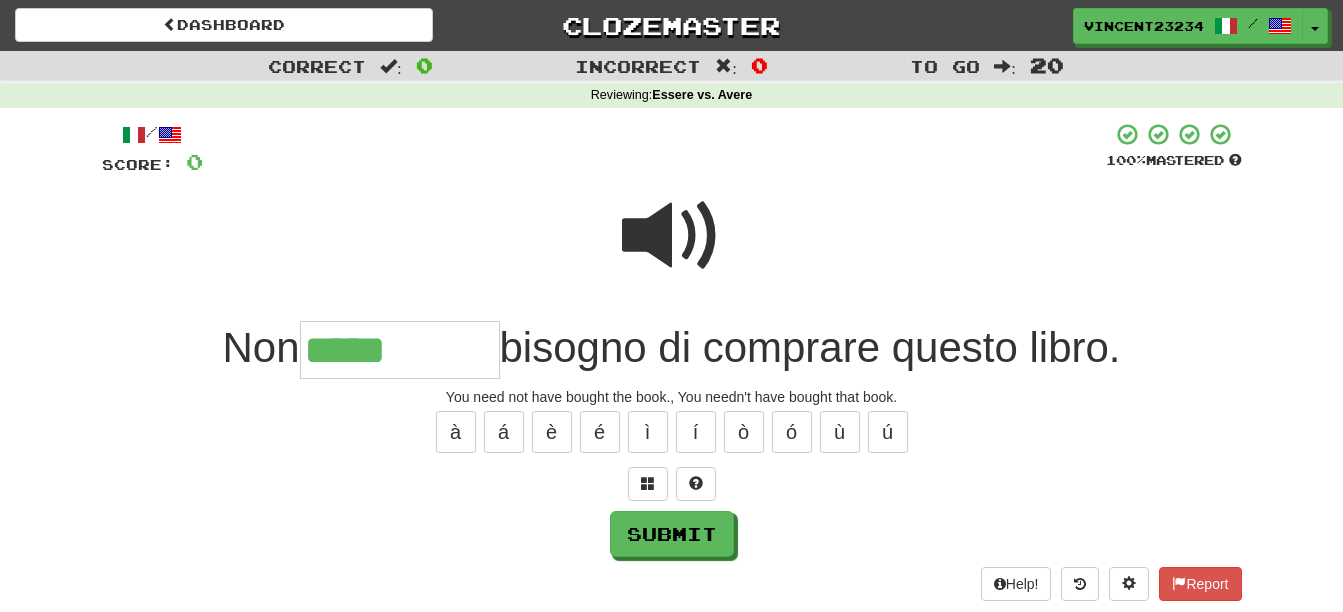 type on "*****" 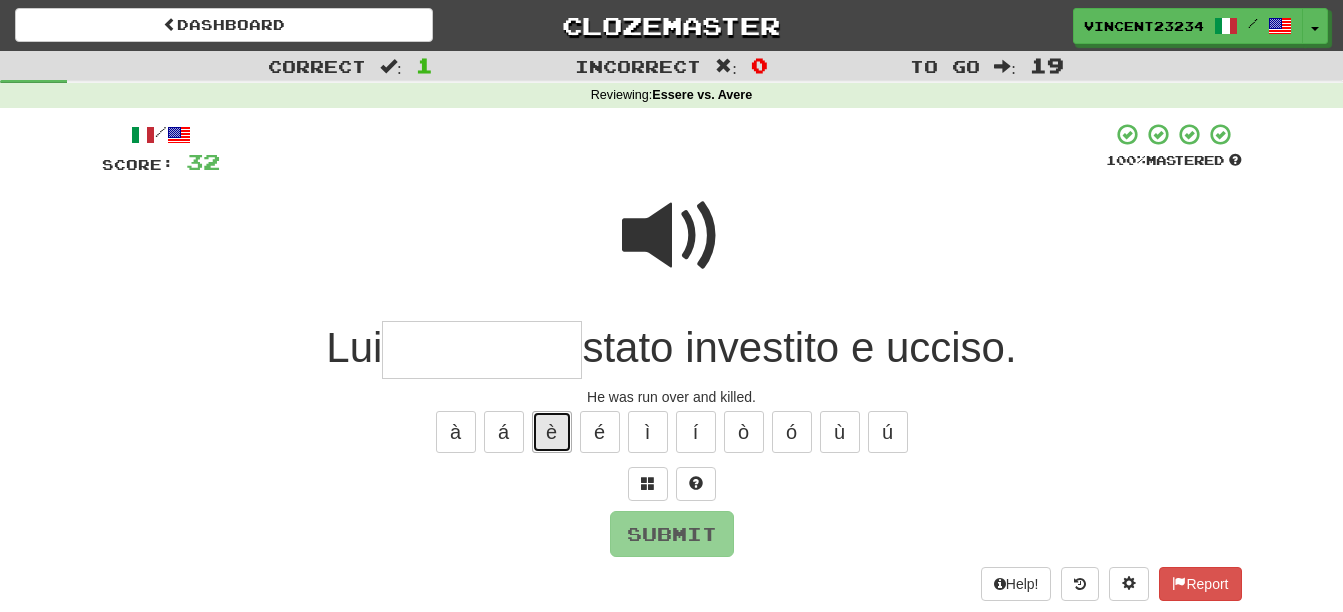 click on "è" at bounding box center [552, 432] 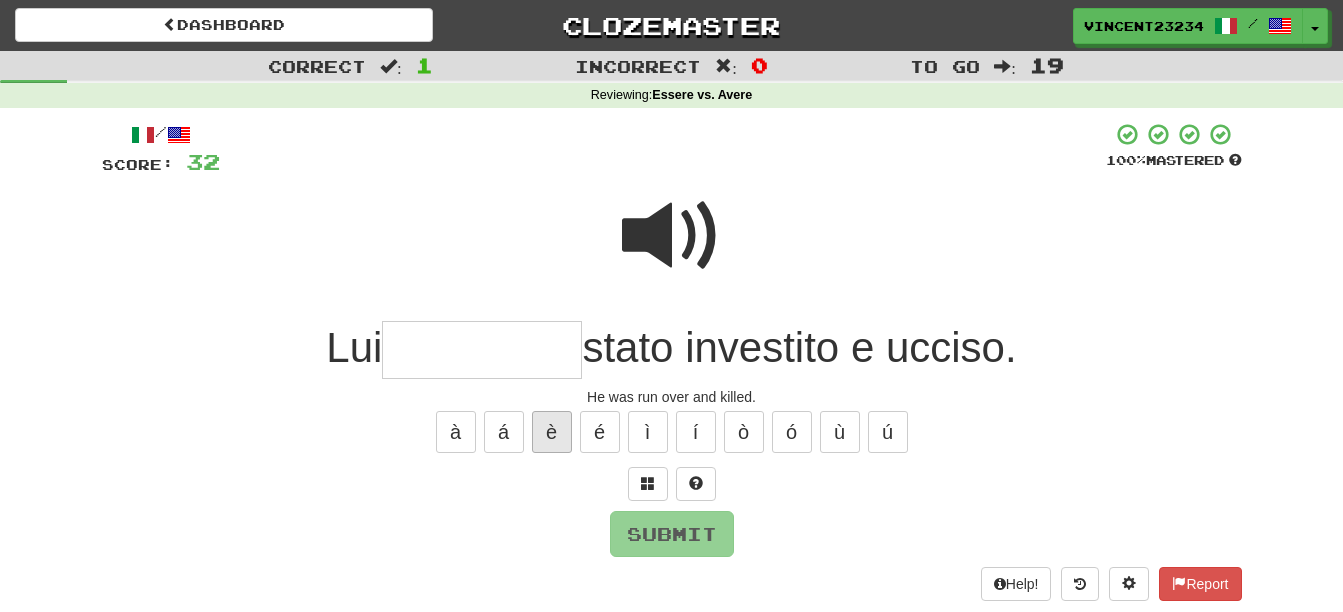 type on "*" 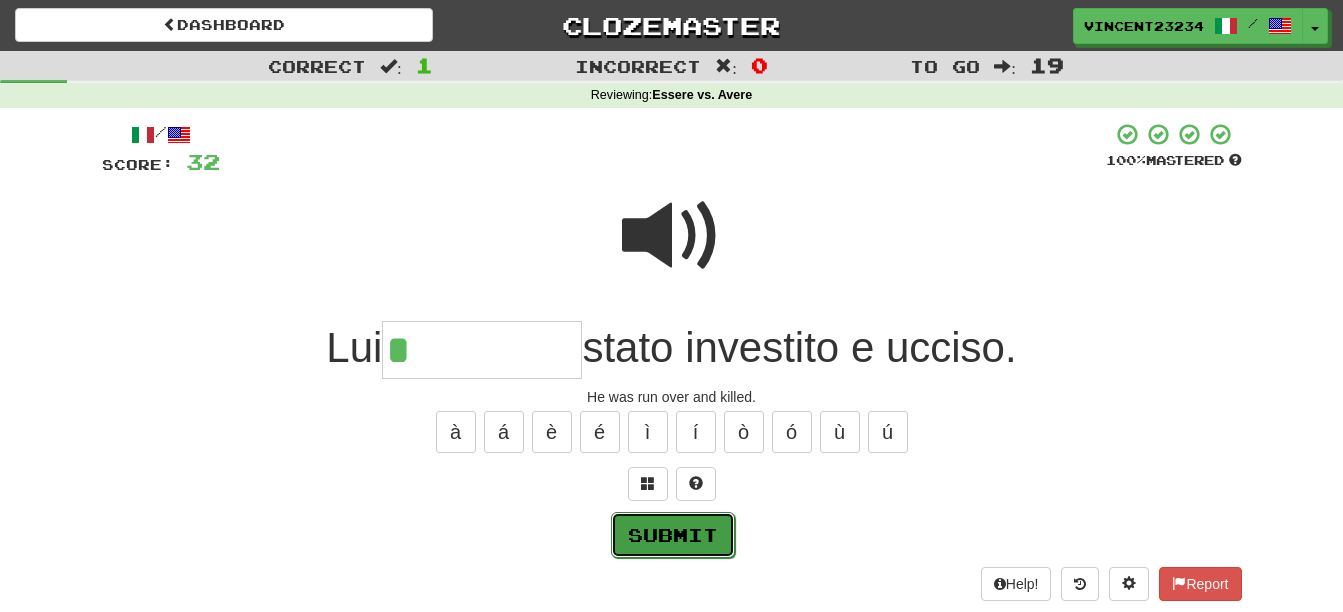 click on "Submit" at bounding box center [673, 535] 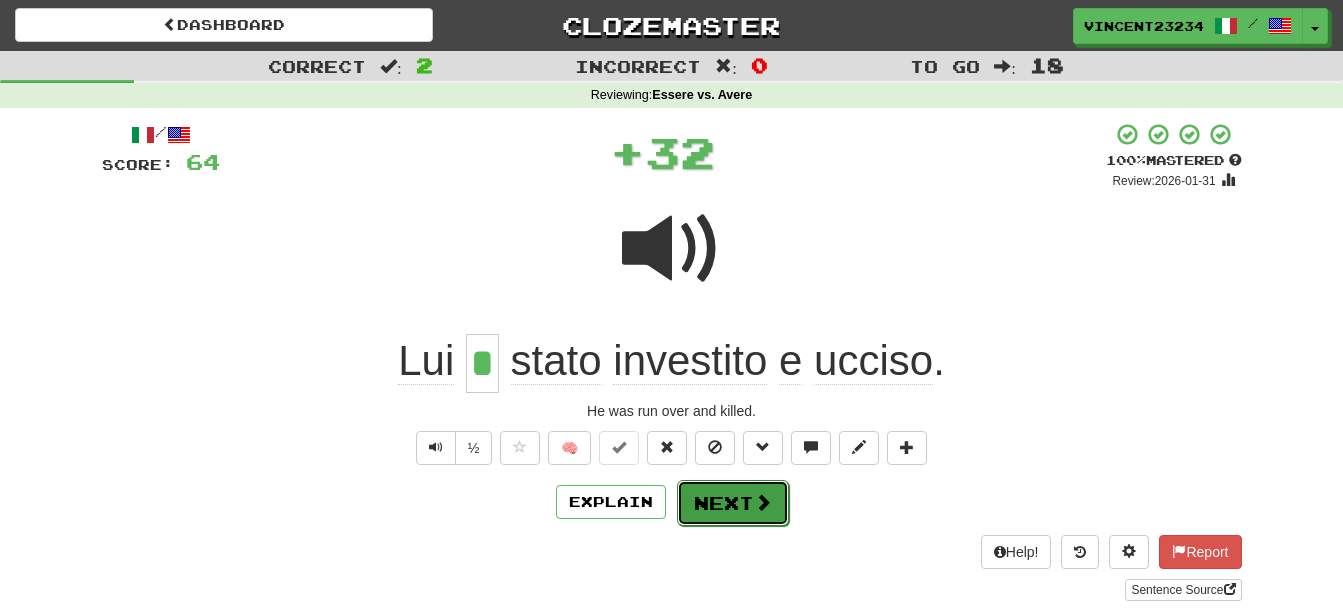 click on "Next" at bounding box center [733, 503] 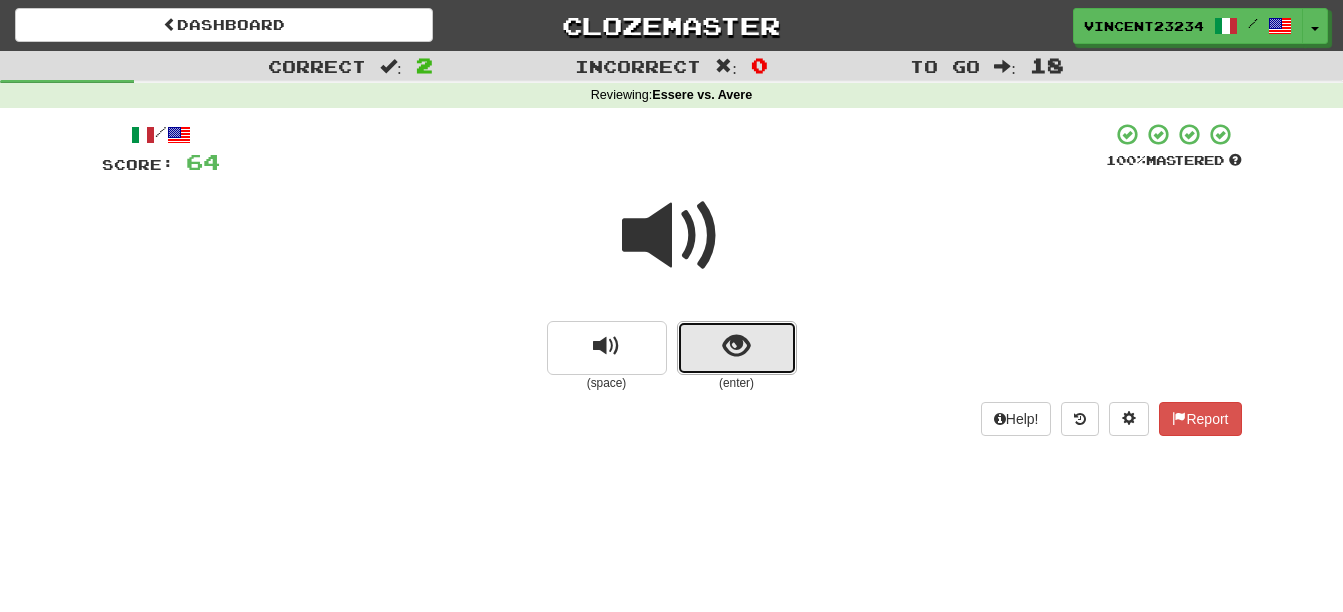 click at bounding box center [736, 346] 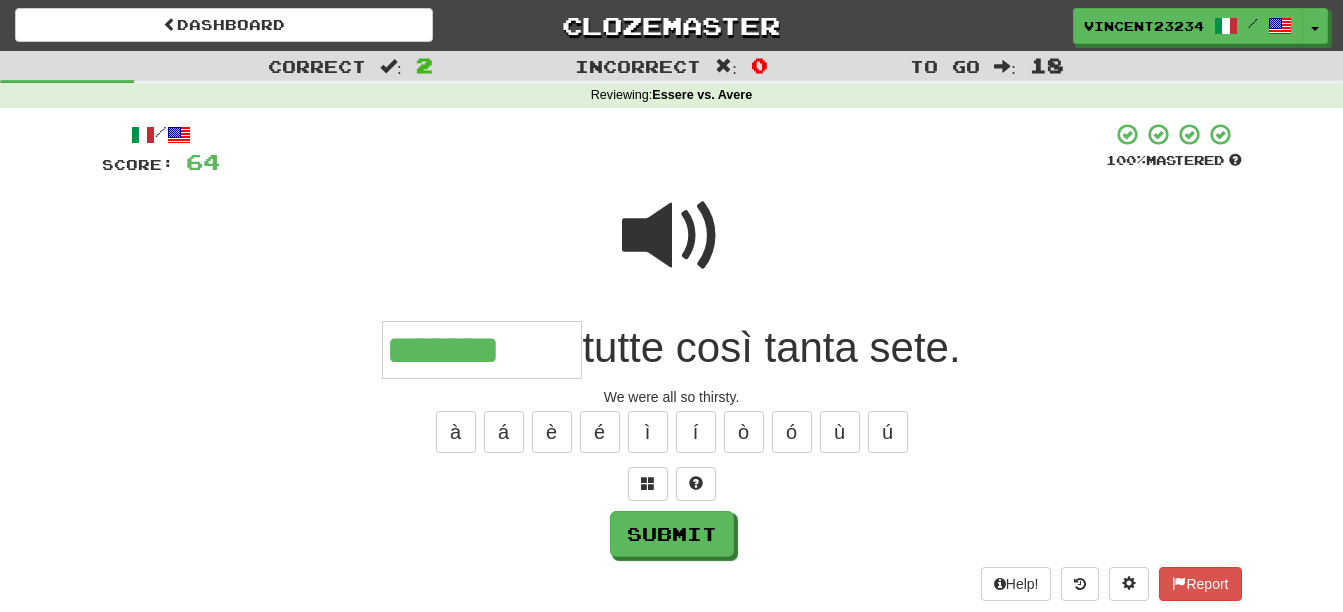 type on "*******" 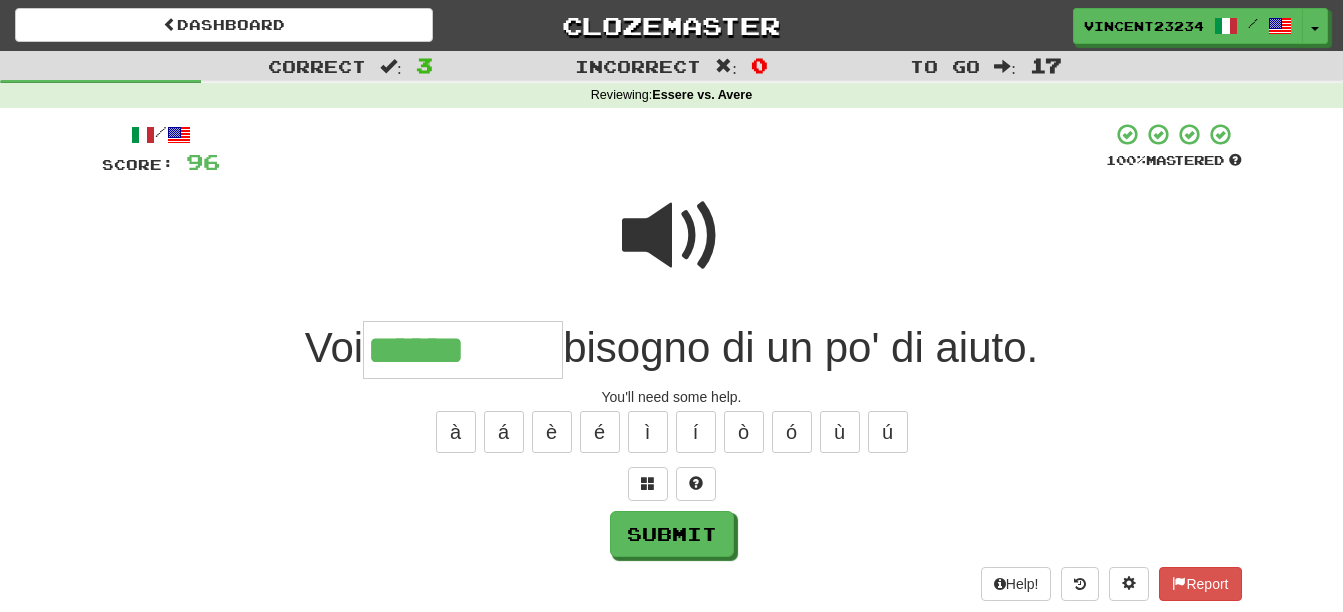 type on "******" 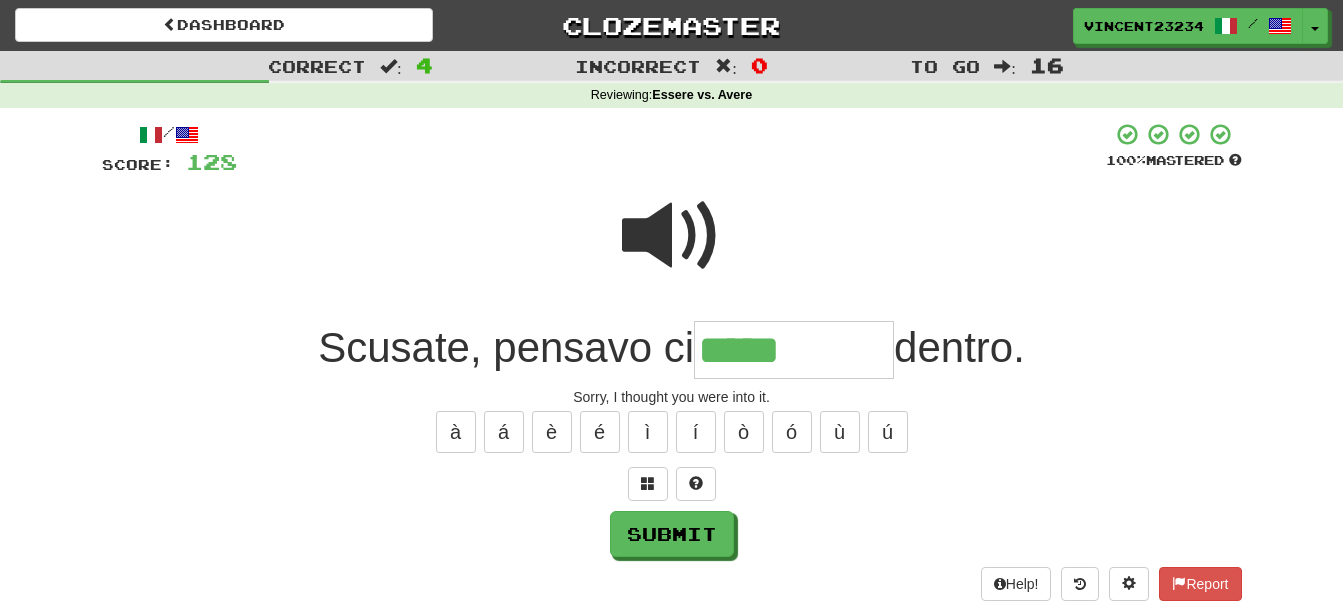 type on "*****" 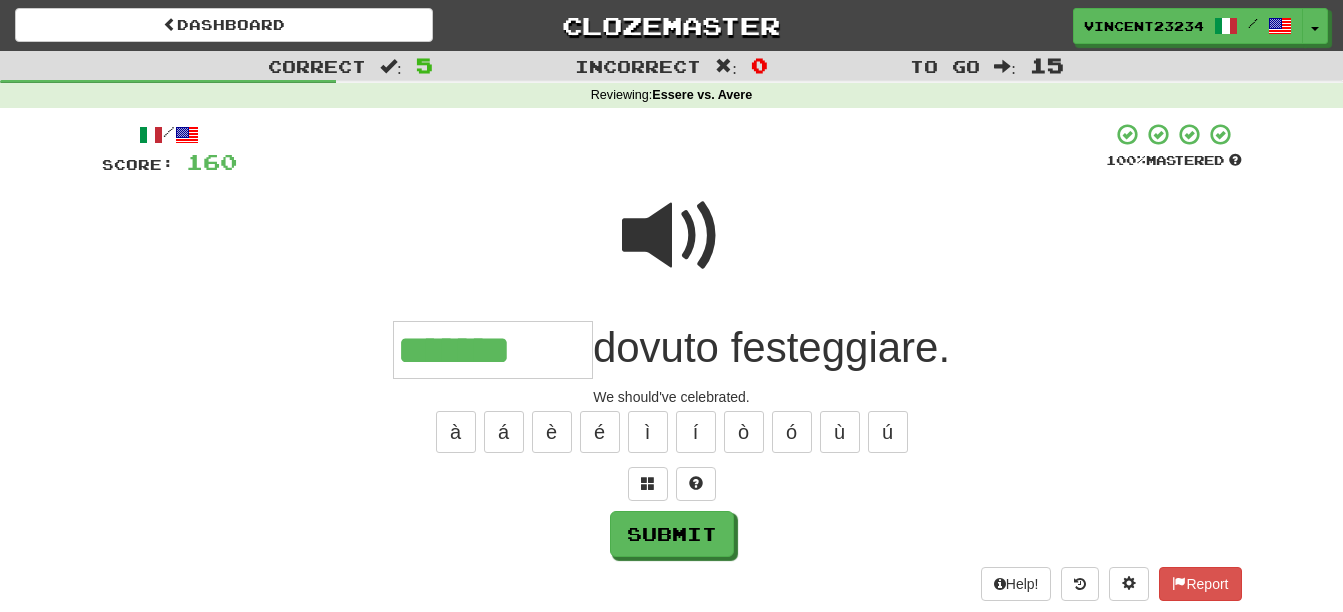 type on "*******" 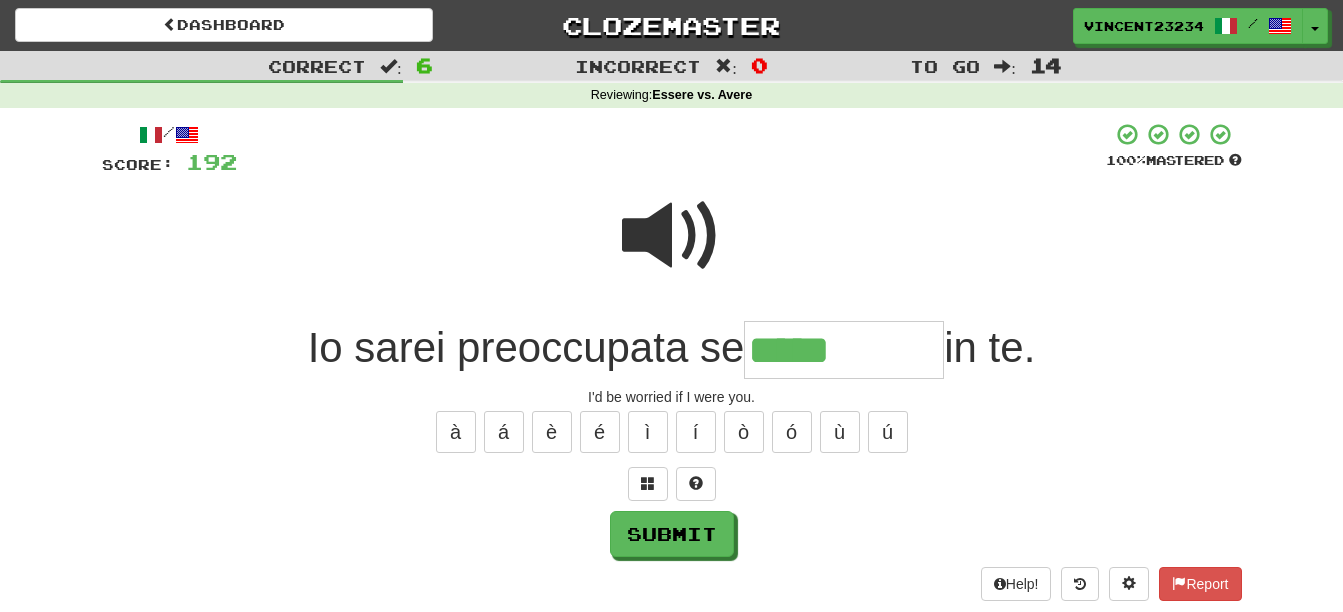type on "*****" 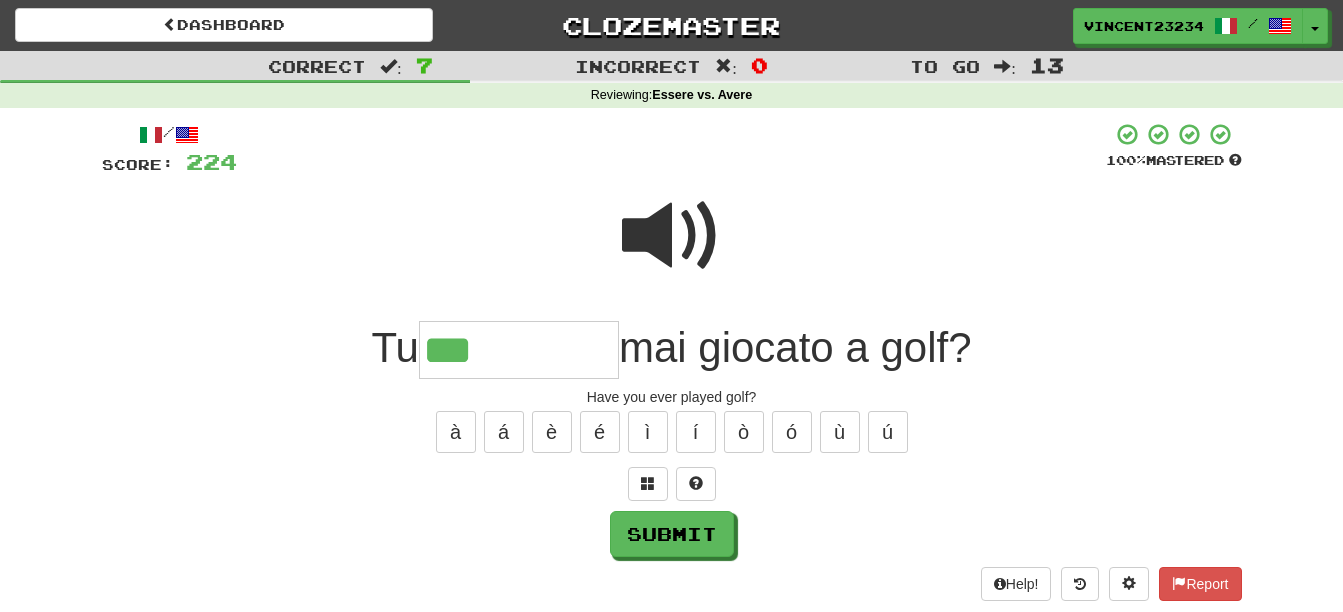 type on "***" 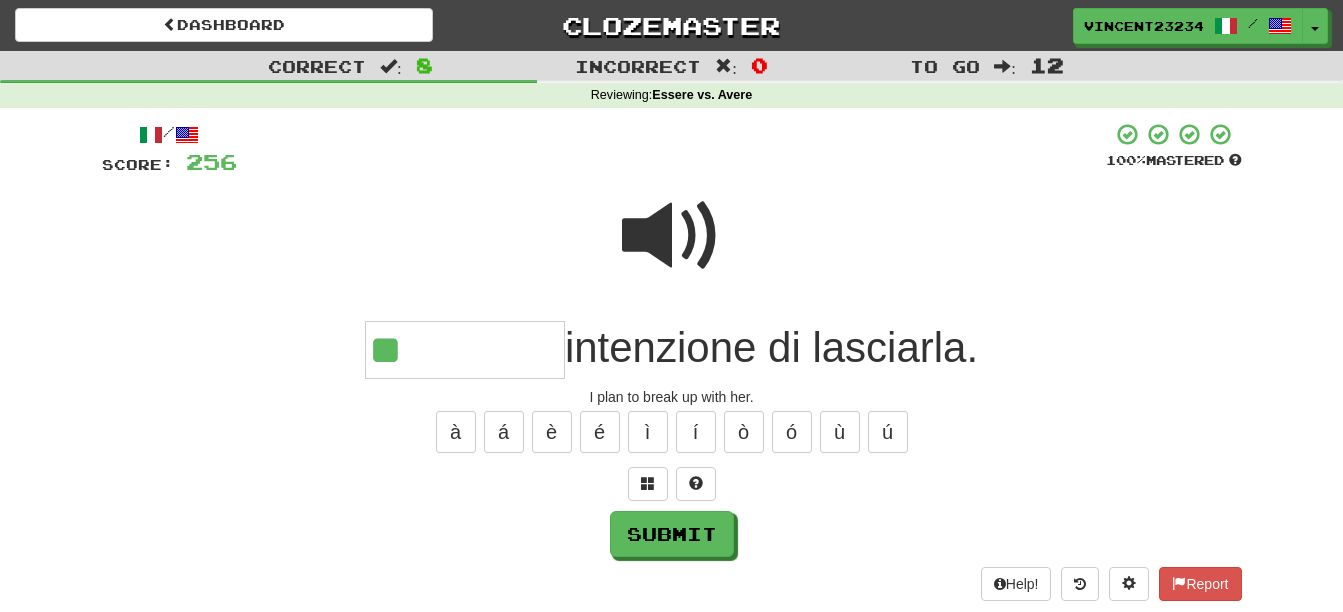 type on "**" 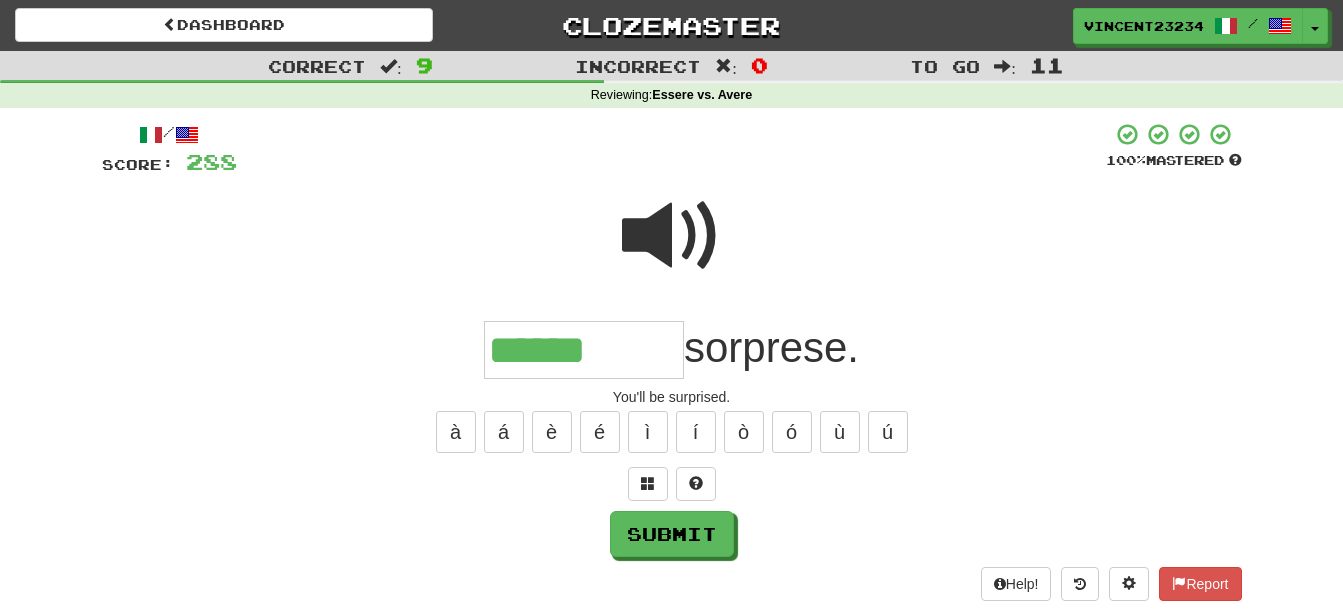 type on "******" 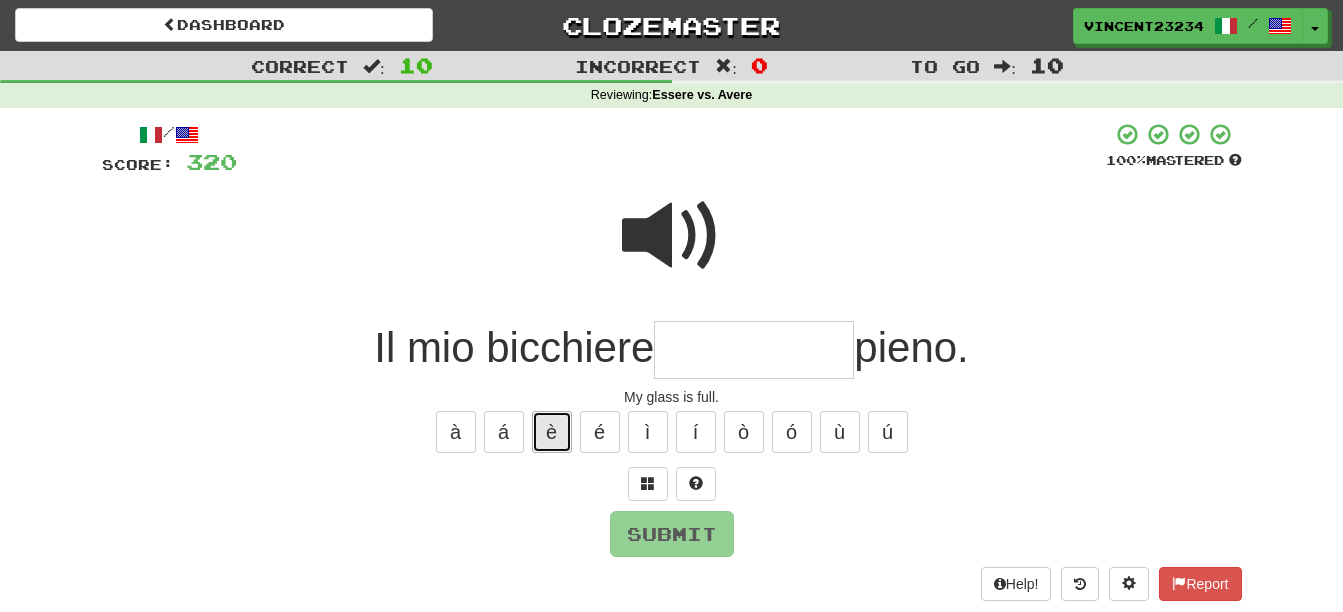 click on "è" at bounding box center [552, 432] 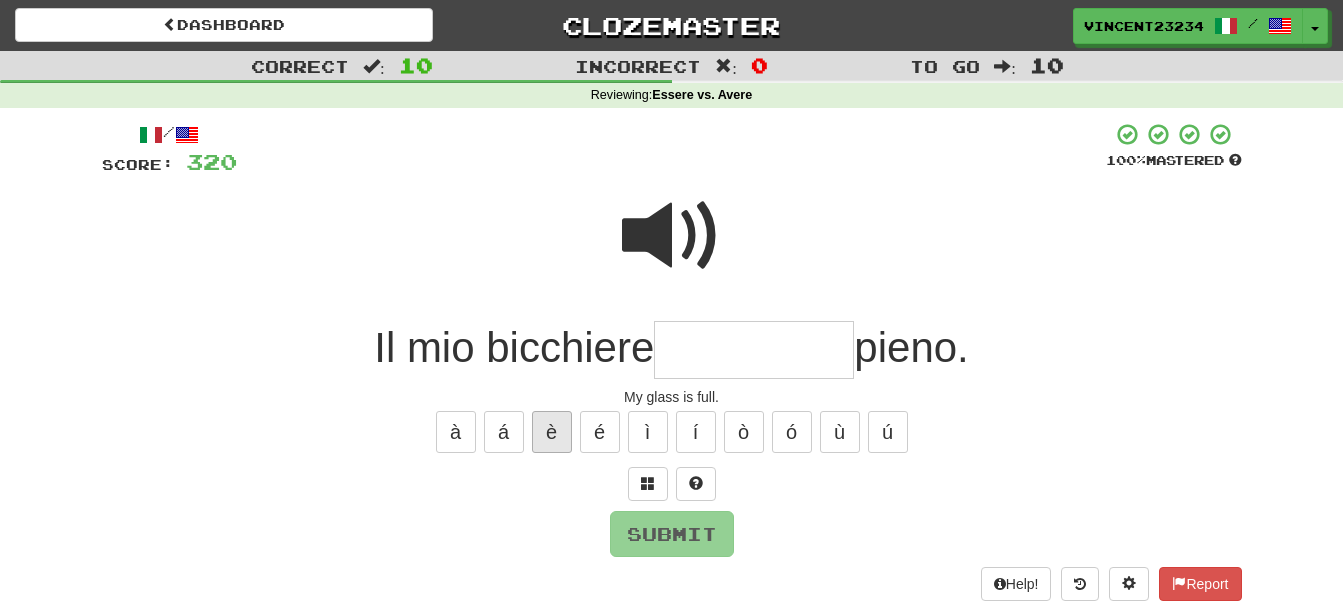 type on "*" 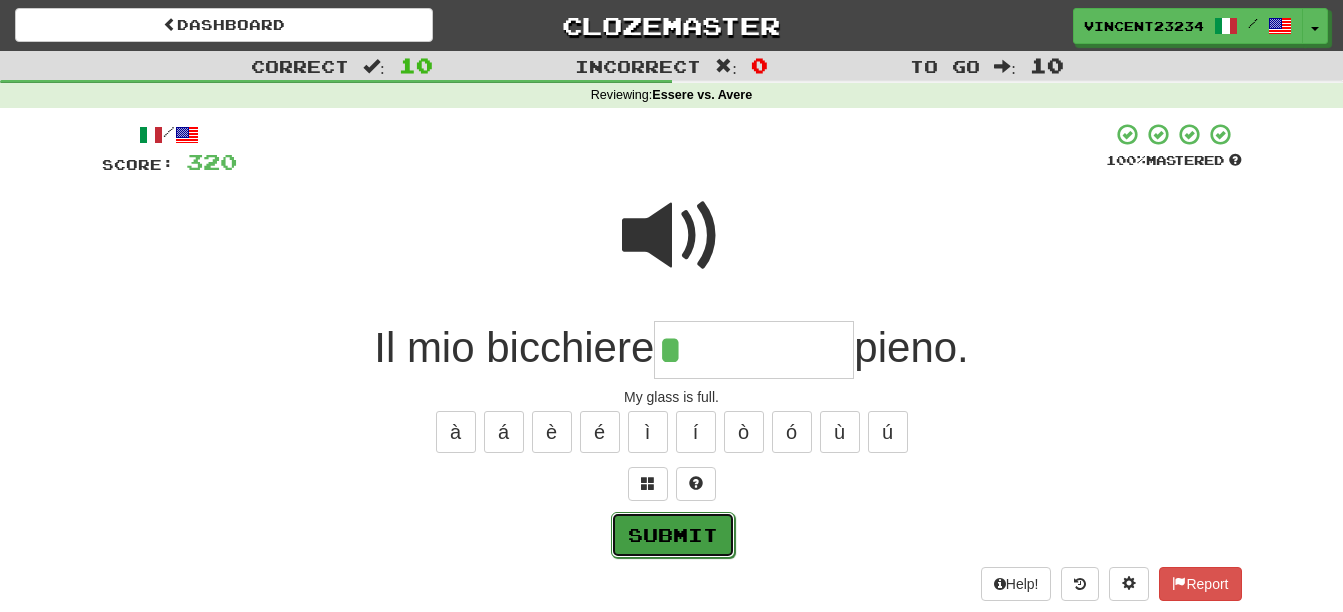 click on "Submit" at bounding box center (673, 535) 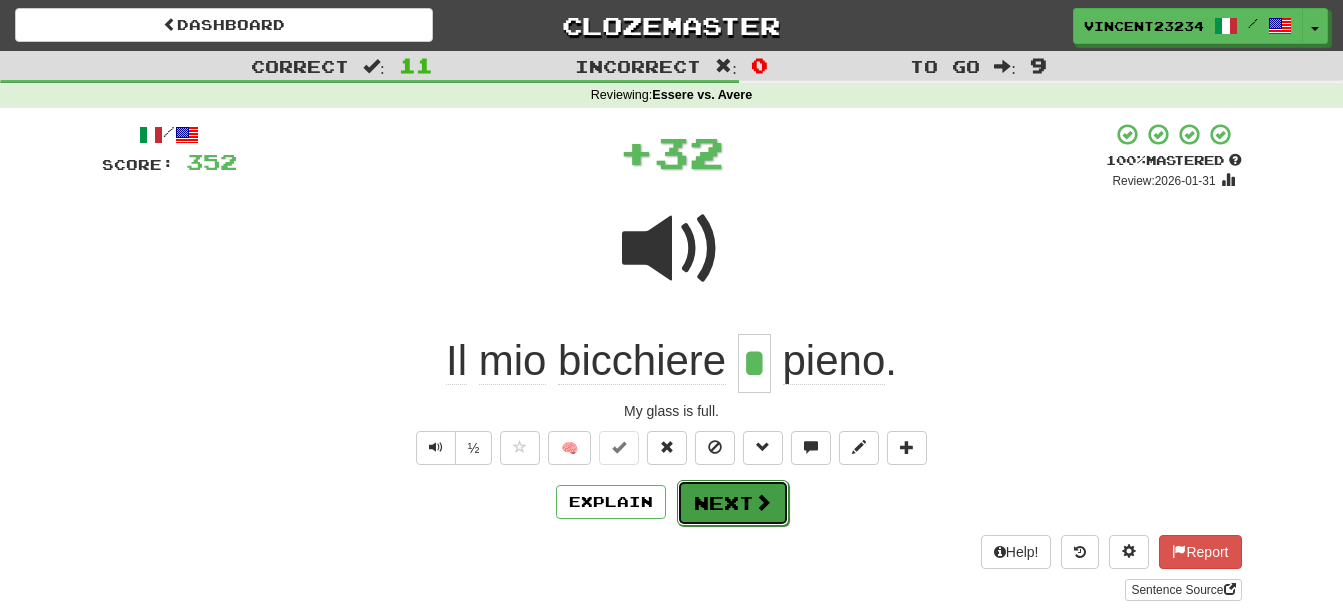 click on "Next" at bounding box center [733, 503] 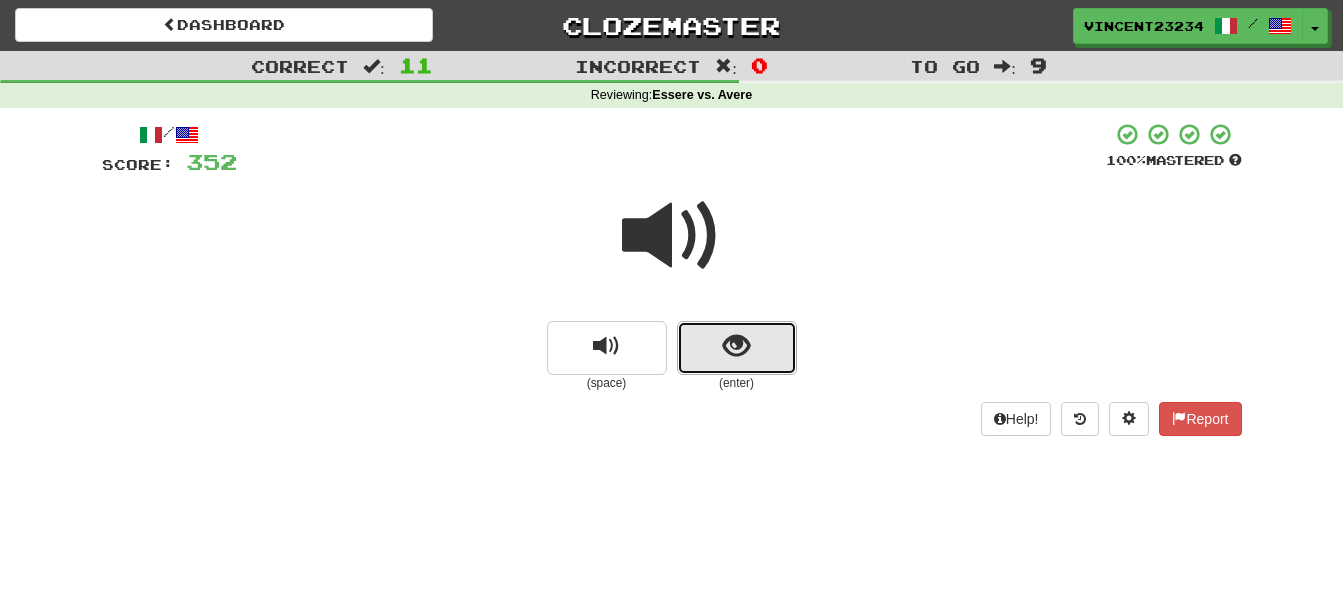 click at bounding box center (737, 348) 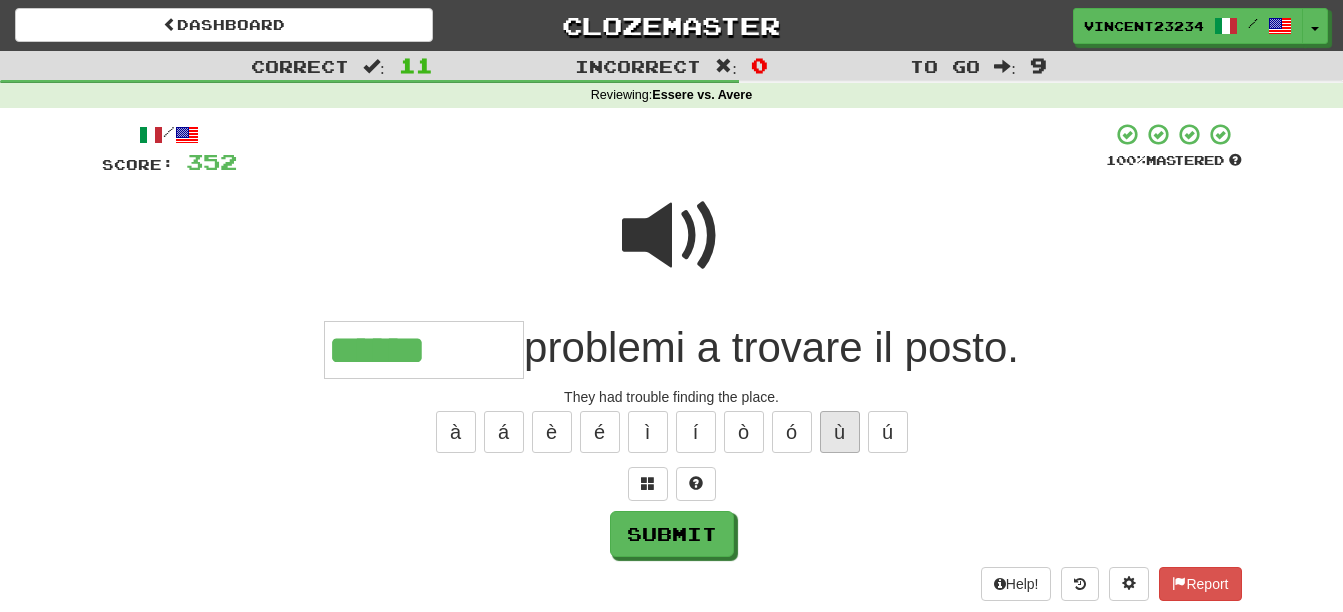 type on "******" 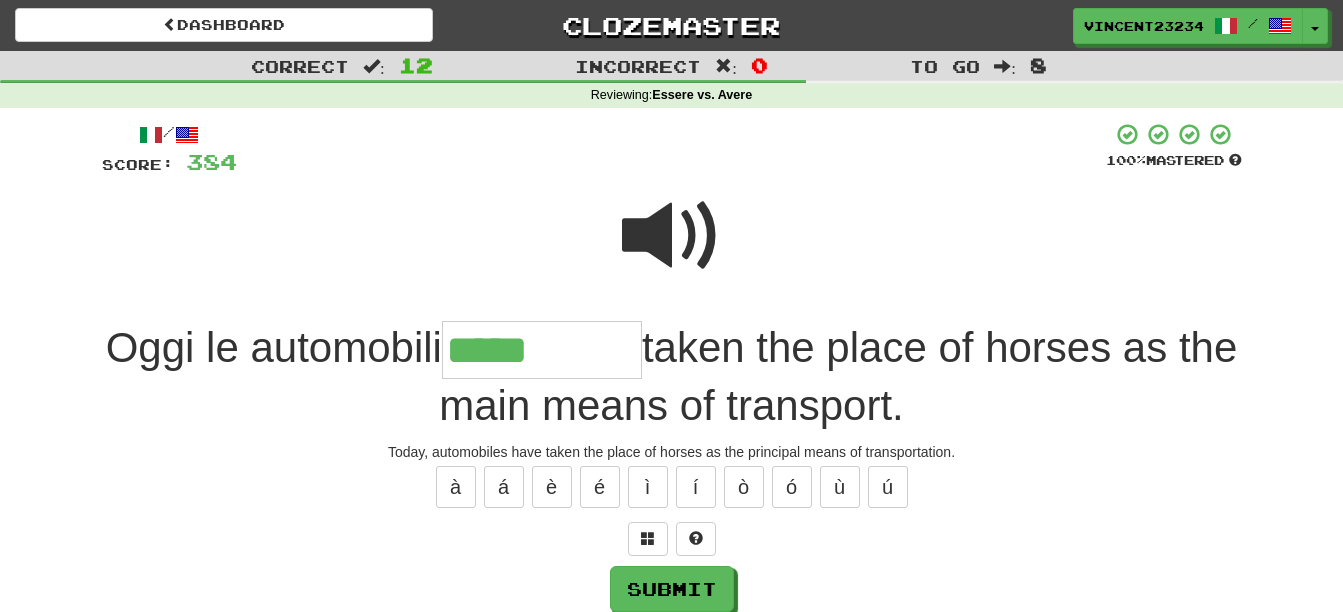 type on "*****" 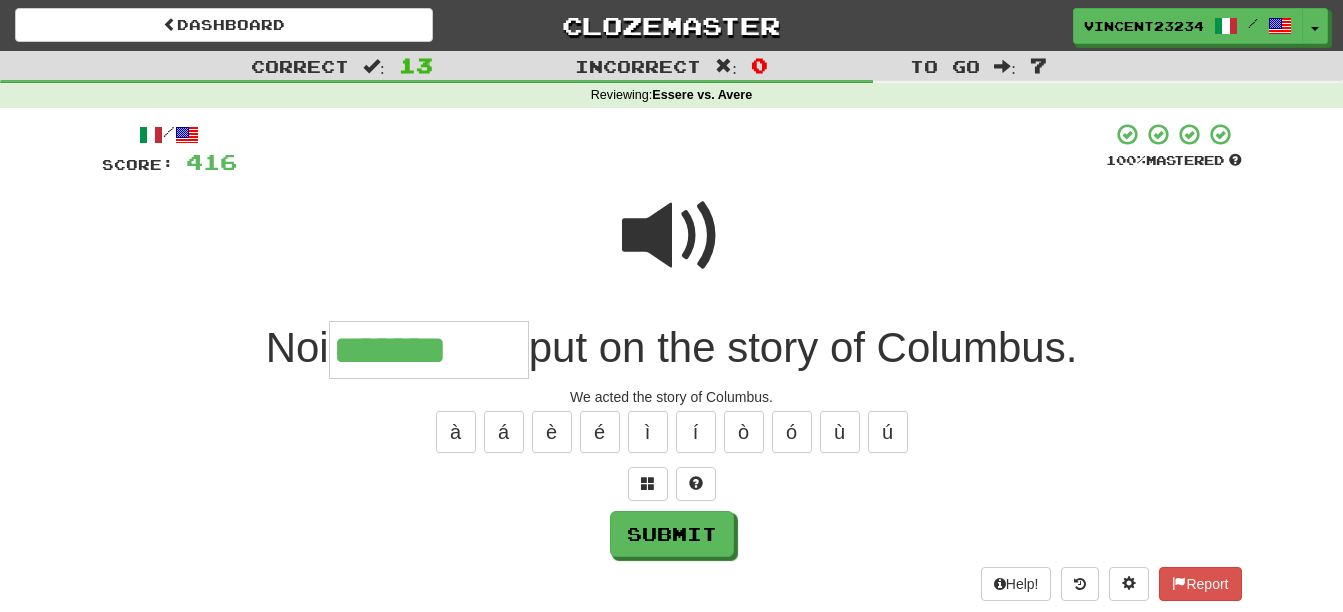 type on "*******" 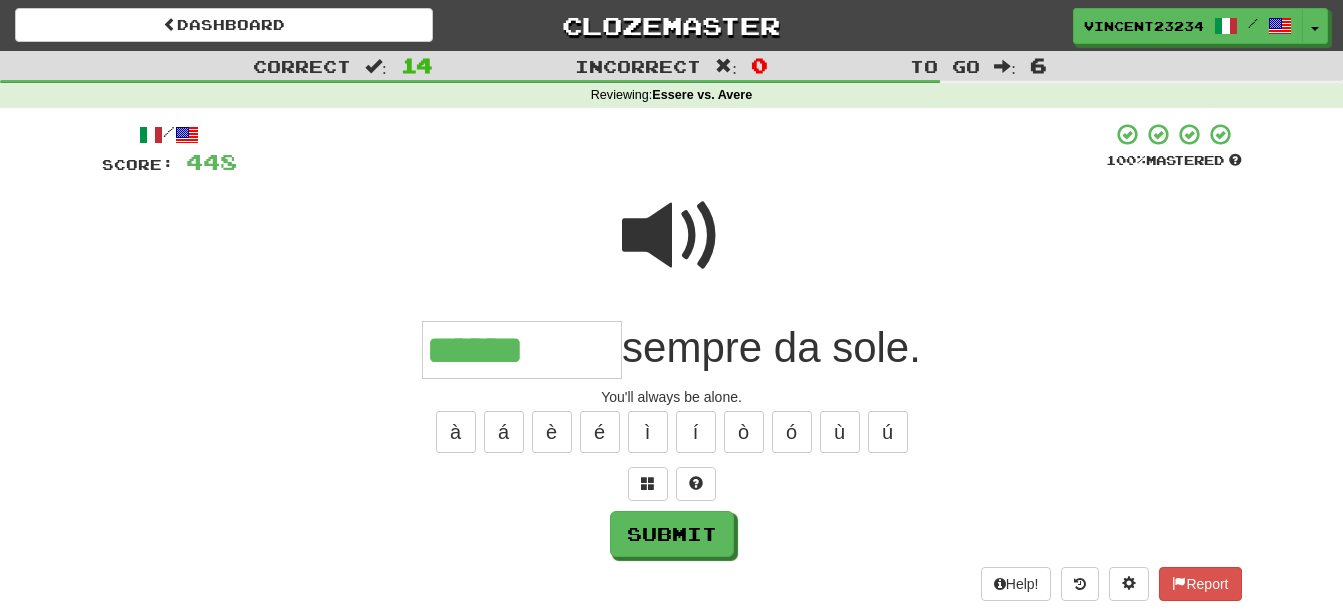 type on "******" 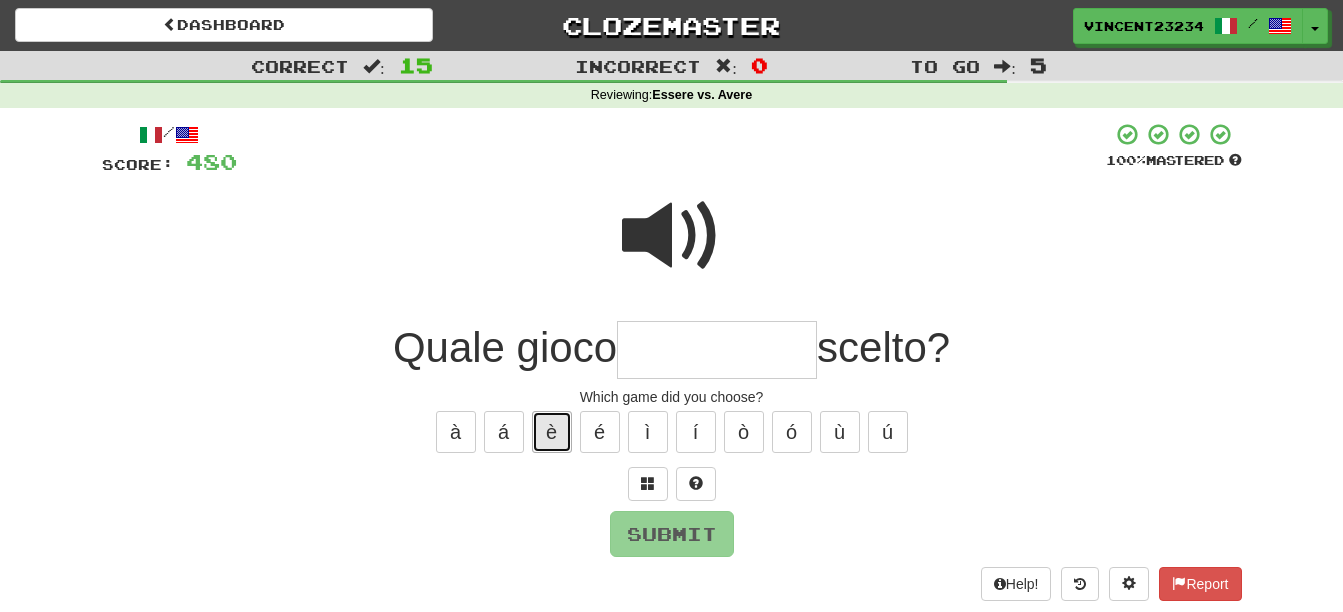click on "è" at bounding box center [552, 432] 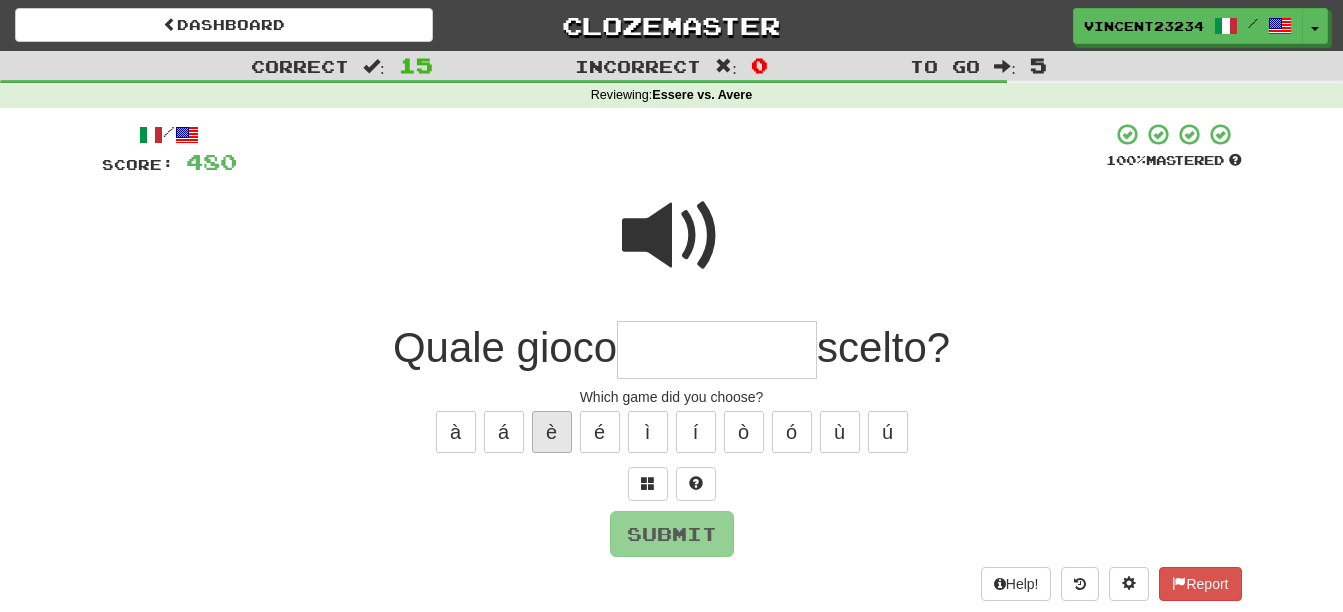type on "*" 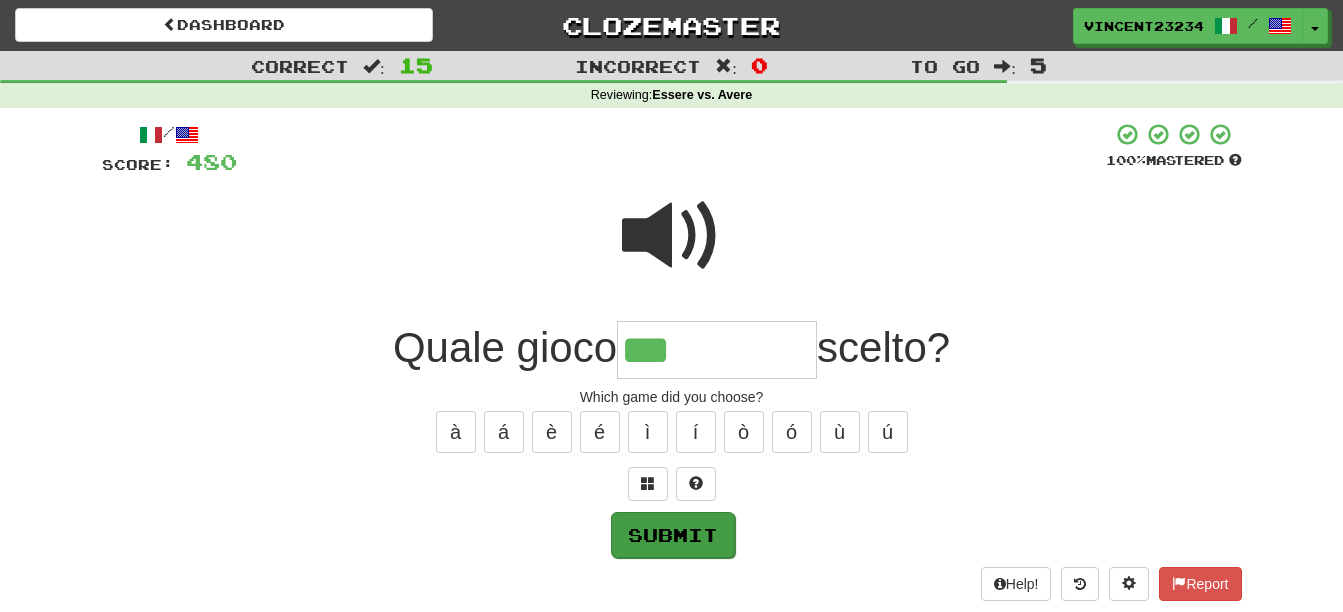 type on "***" 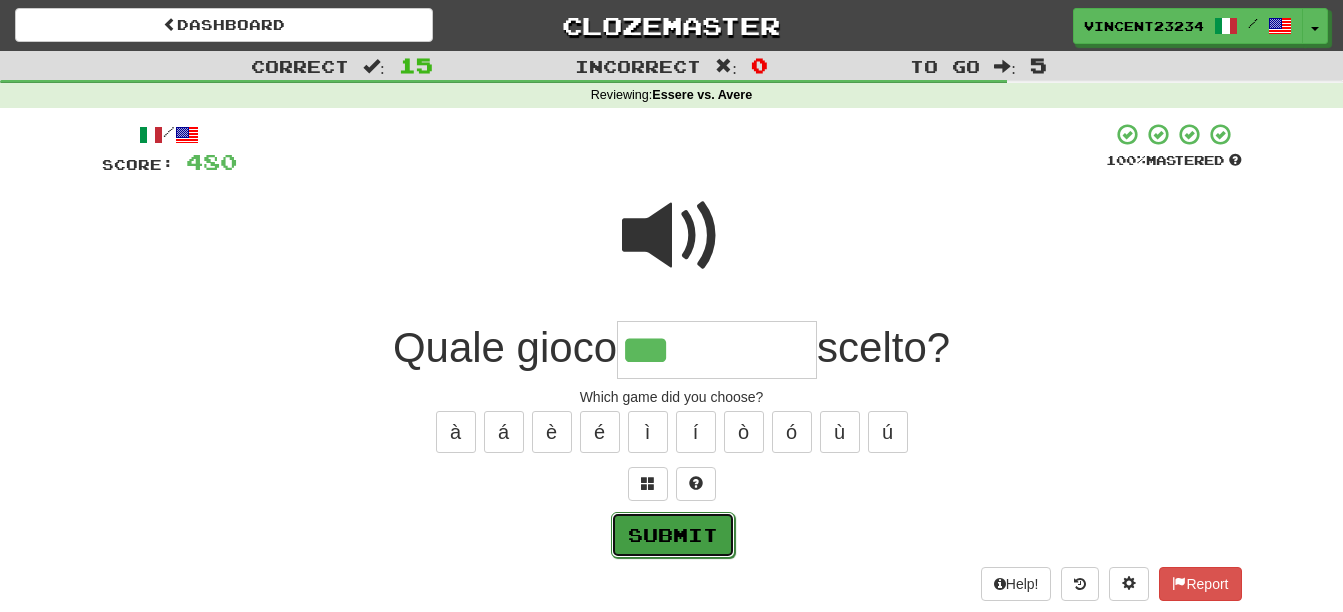click on "Submit" at bounding box center (673, 535) 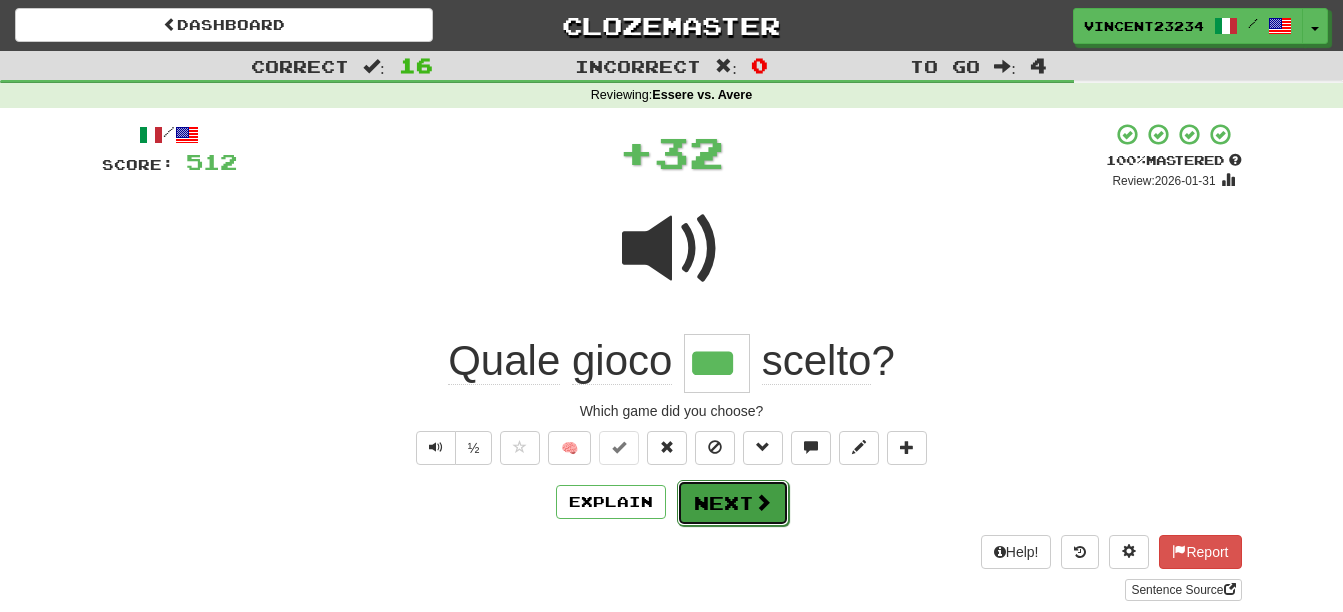 click on "Next" at bounding box center [733, 503] 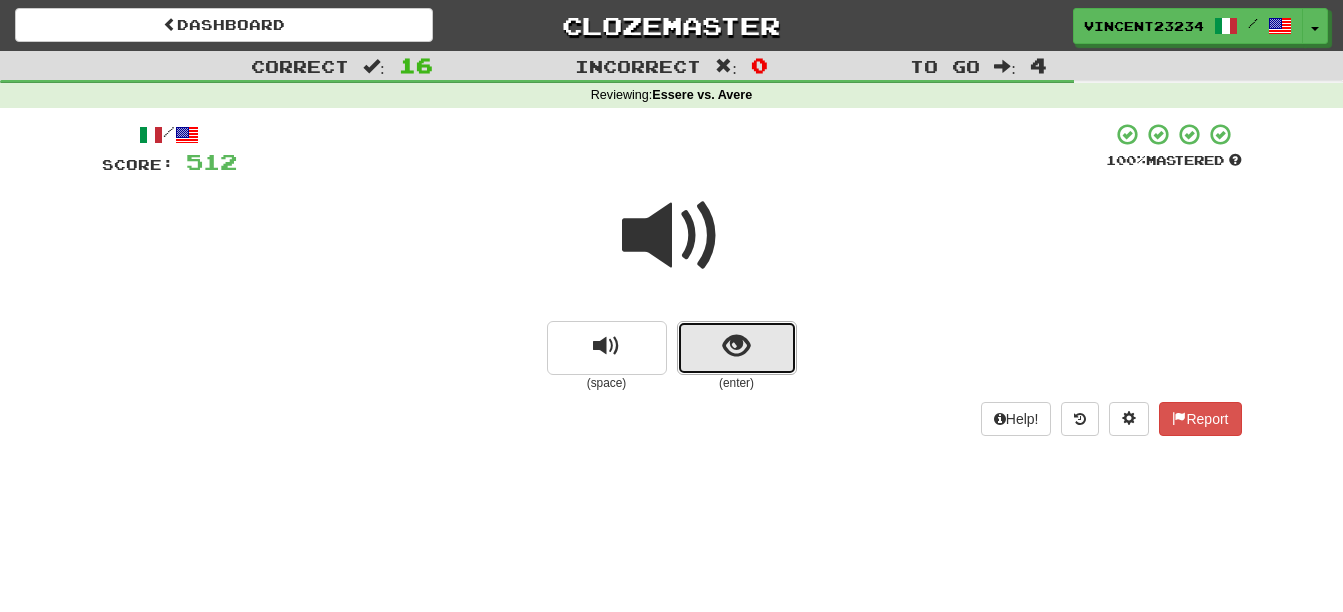 click at bounding box center (737, 348) 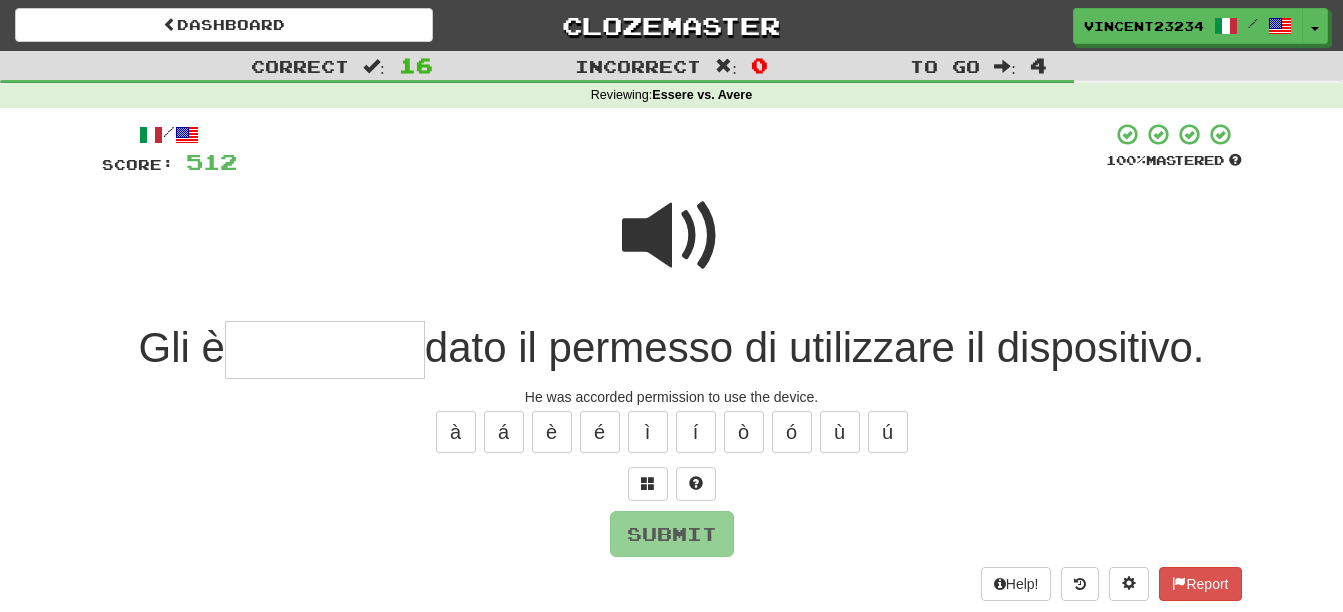 click at bounding box center [672, 236] 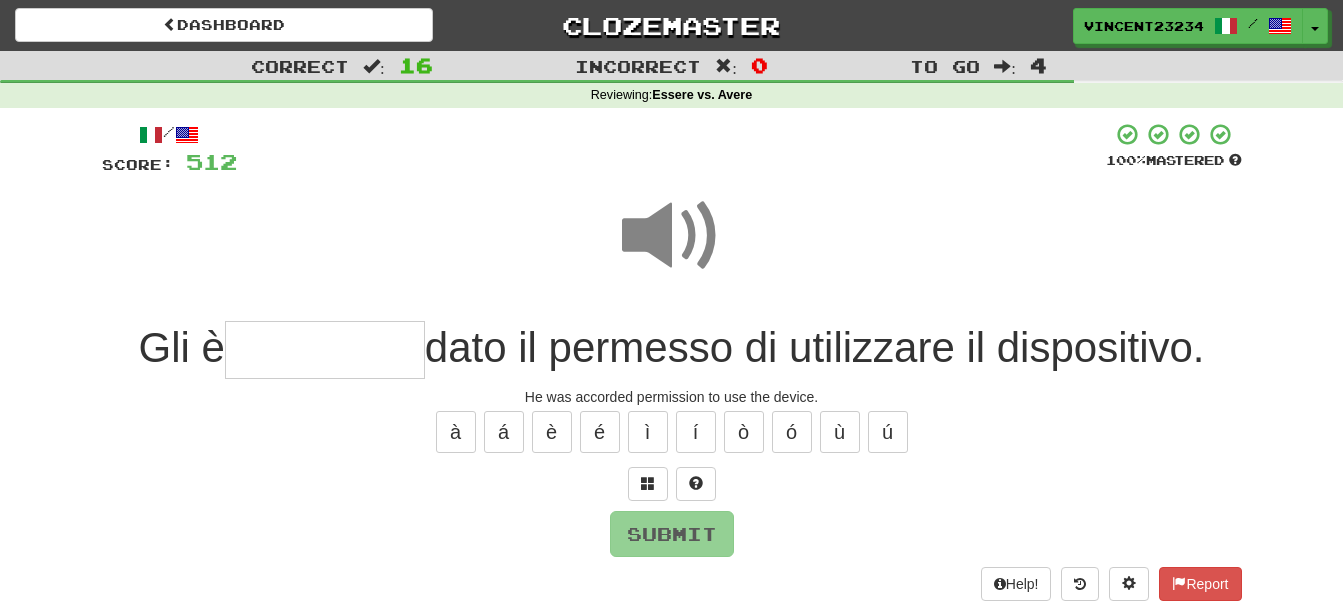 click at bounding box center [325, 350] 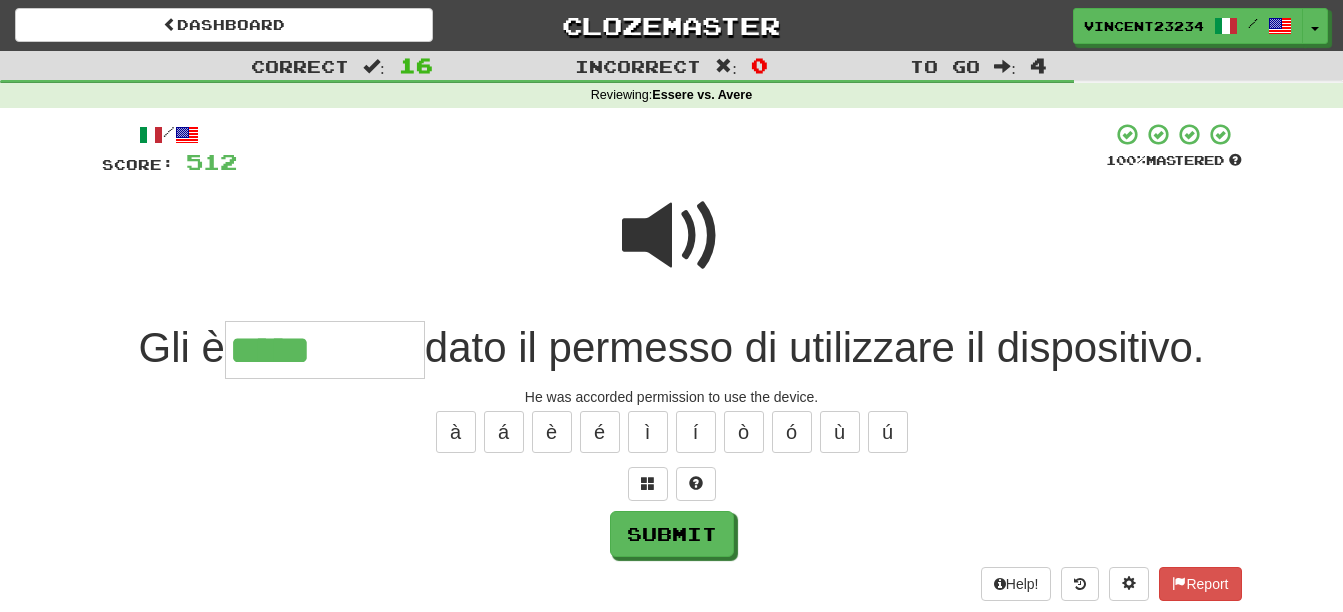 type on "*****" 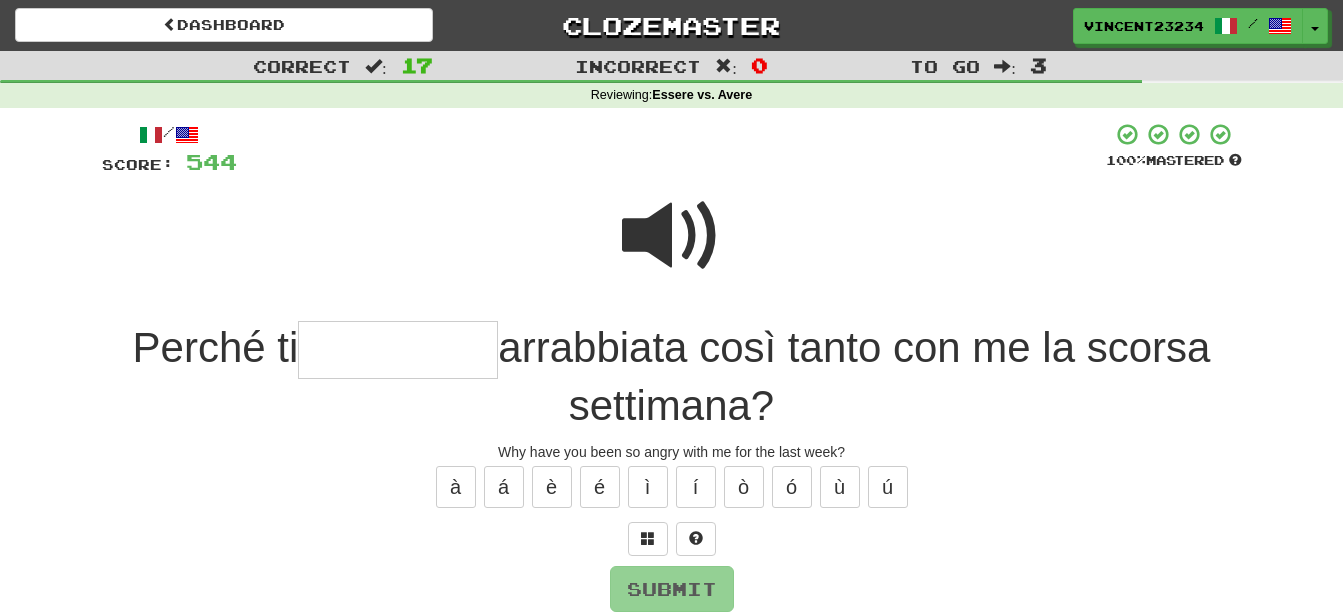 click at bounding box center [672, 236] 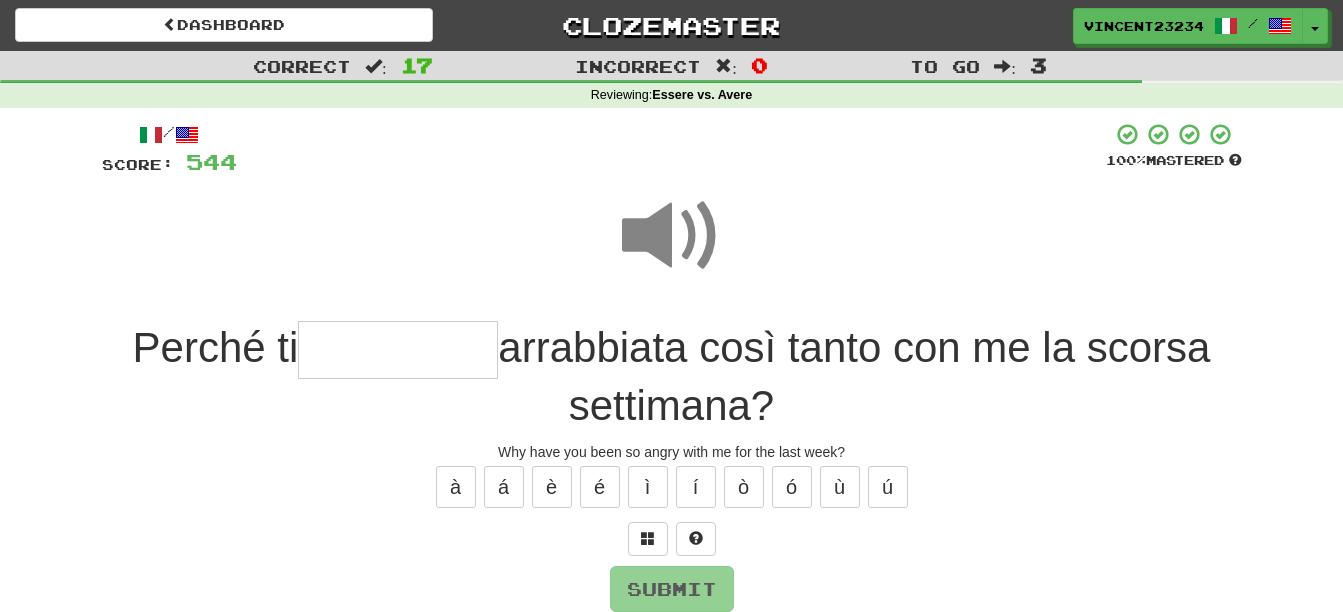 click at bounding box center (398, 350) 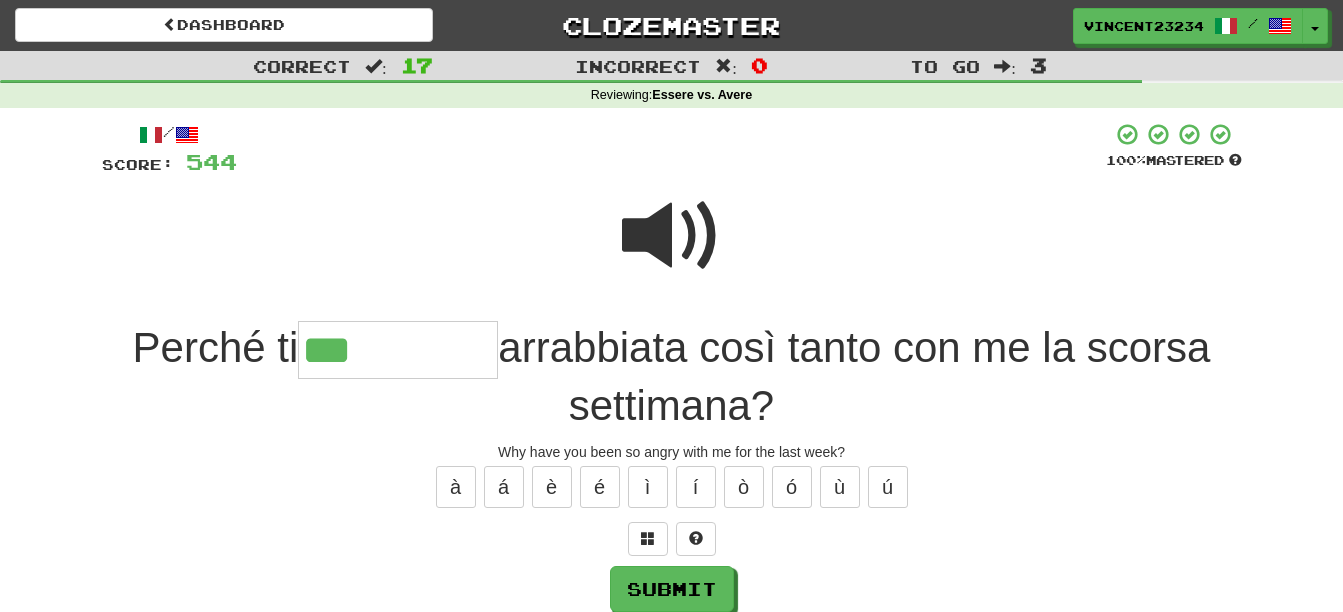 type on "***" 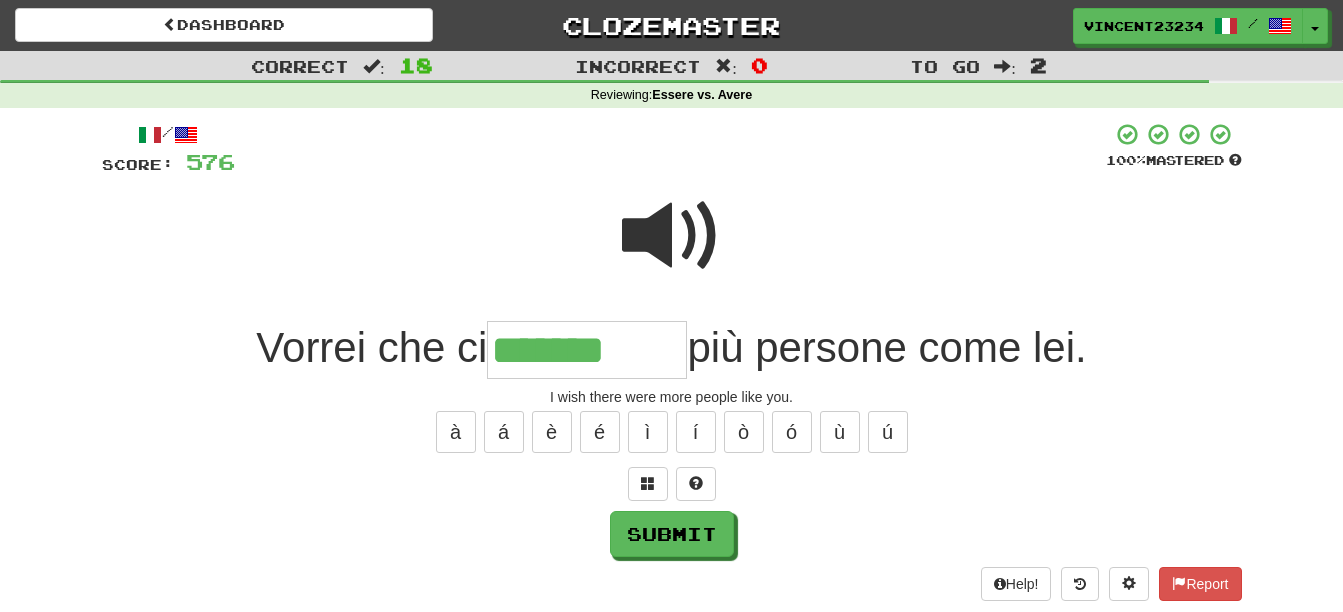 type on "*******" 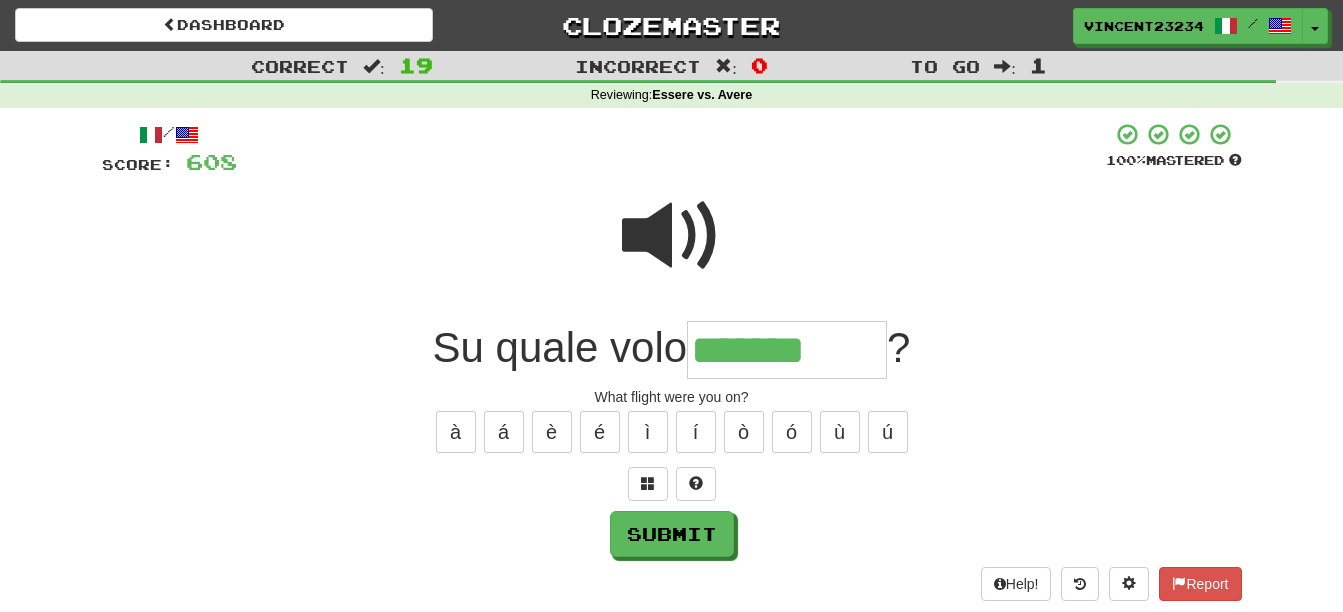 type on "*******" 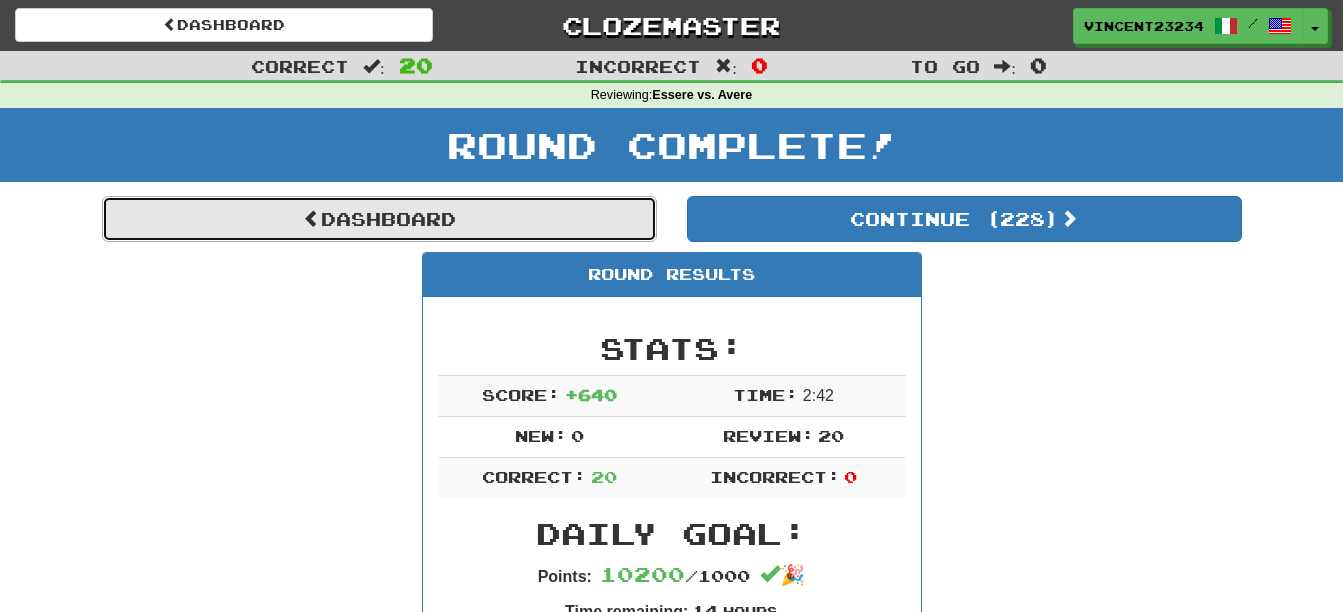 click on "Dashboard" at bounding box center (379, 219) 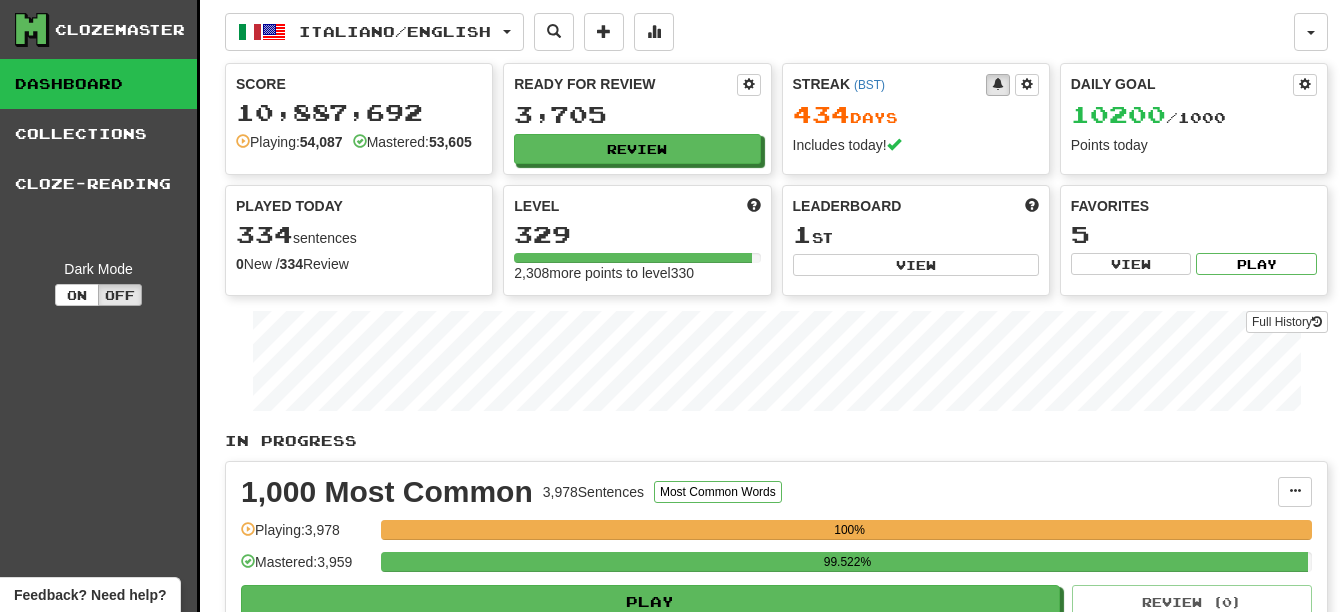scroll, scrollTop: 0, scrollLeft: 0, axis: both 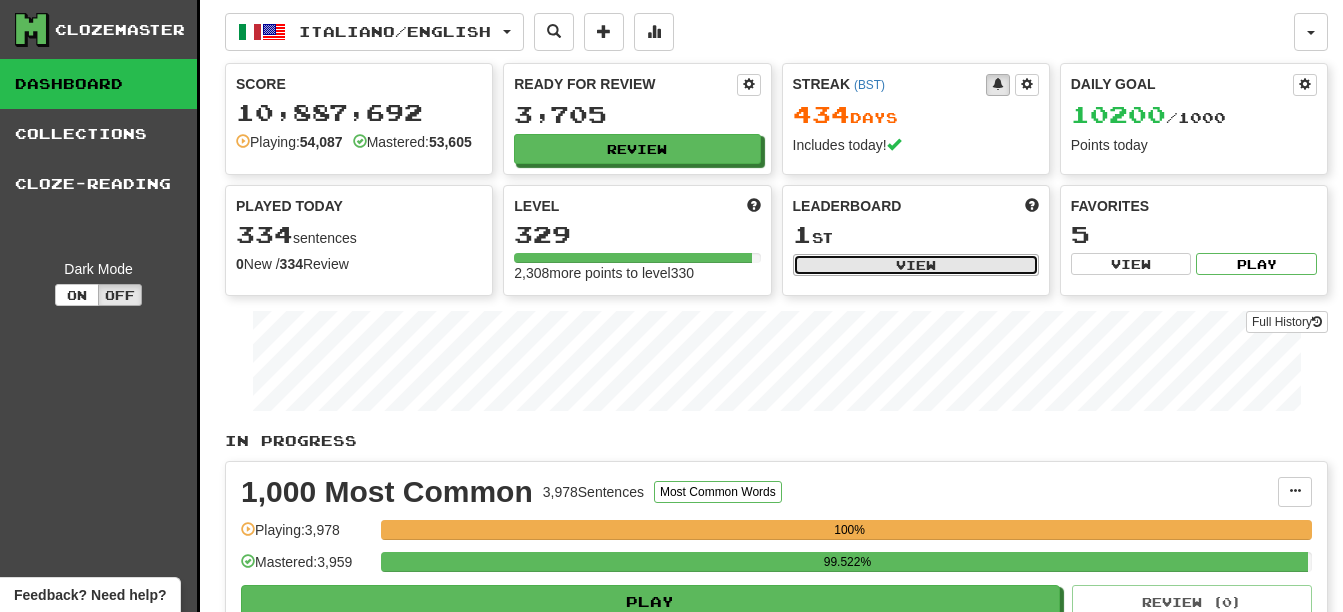 click on "View" at bounding box center [916, 265] 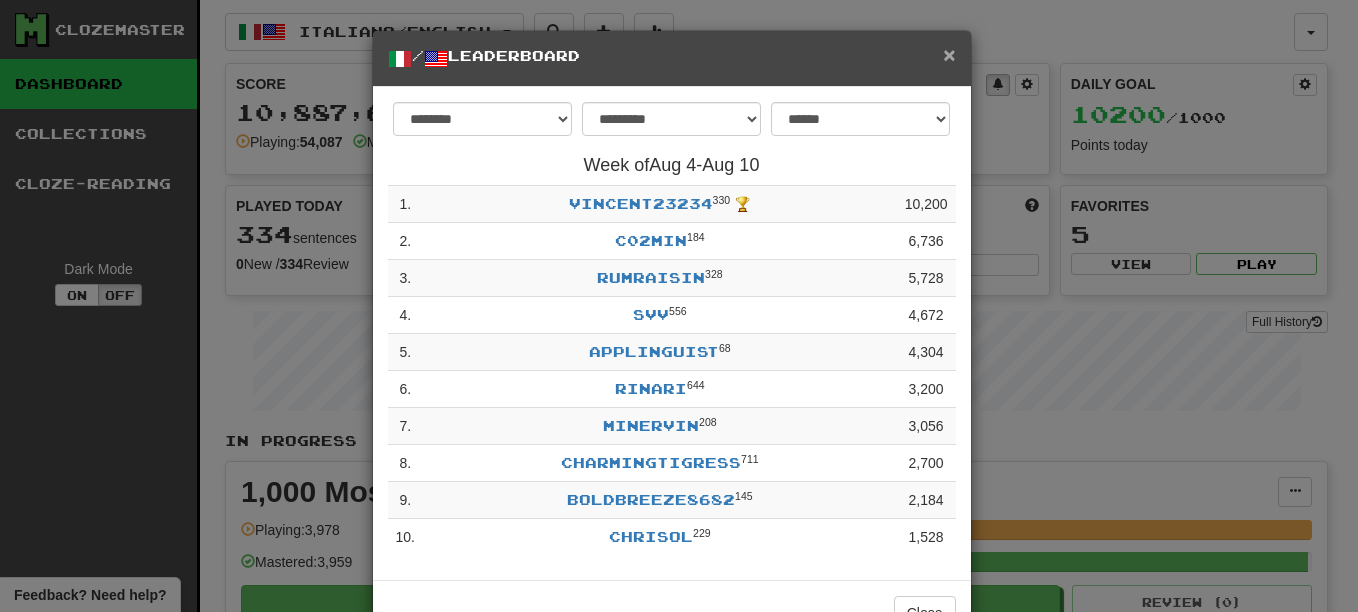 click on "×" at bounding box center (949, 54) 